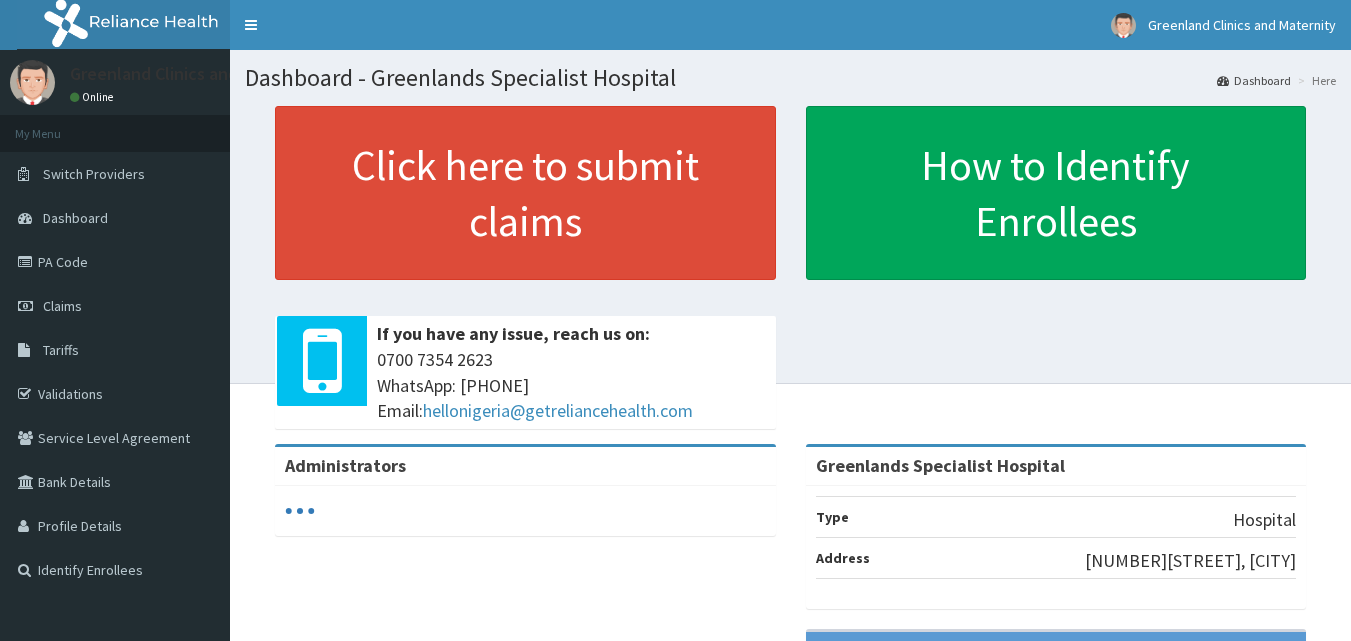 scroll, scrollTop: 0, scrollLeft: 0, axis: both 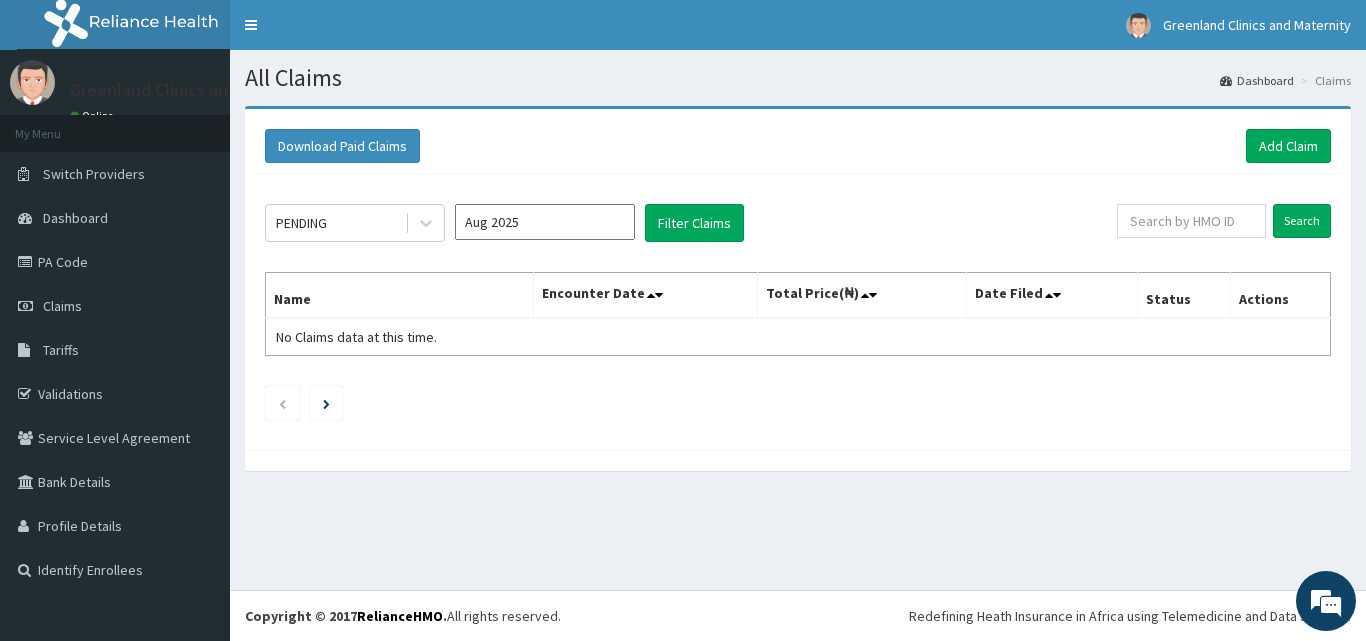 click on "Aug 2025" at bounding box center (545, 222) 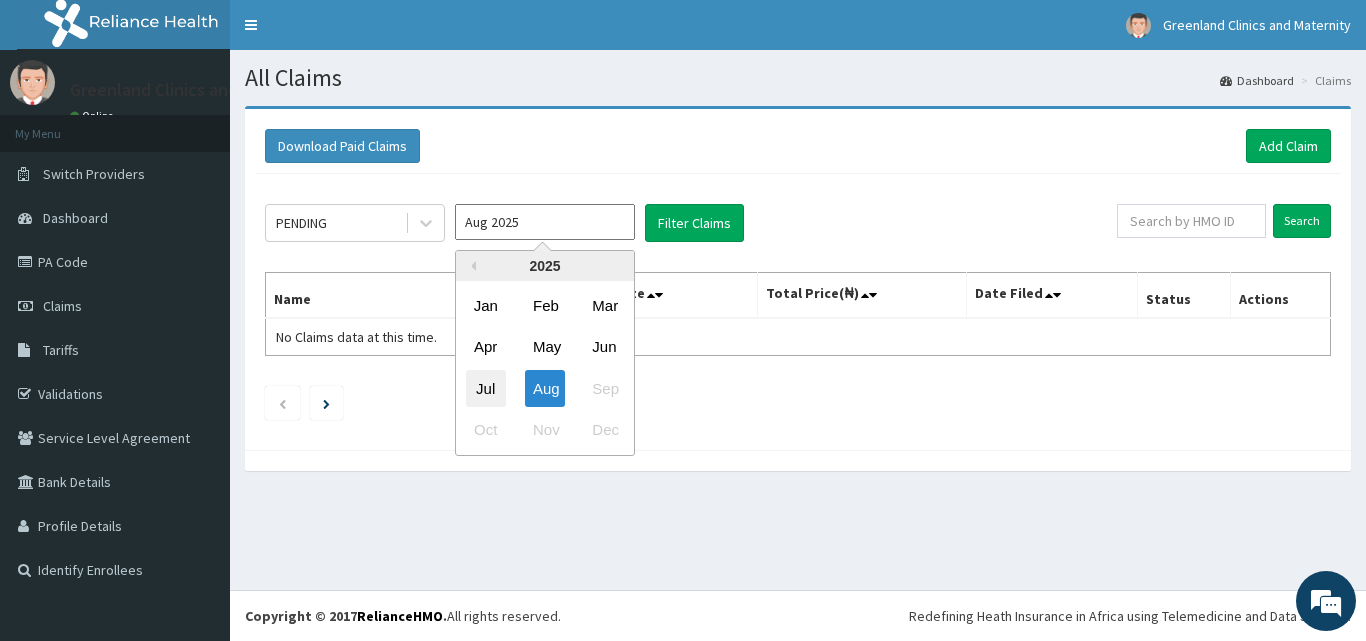 click on "Jul" at bounding box center [486, 388] 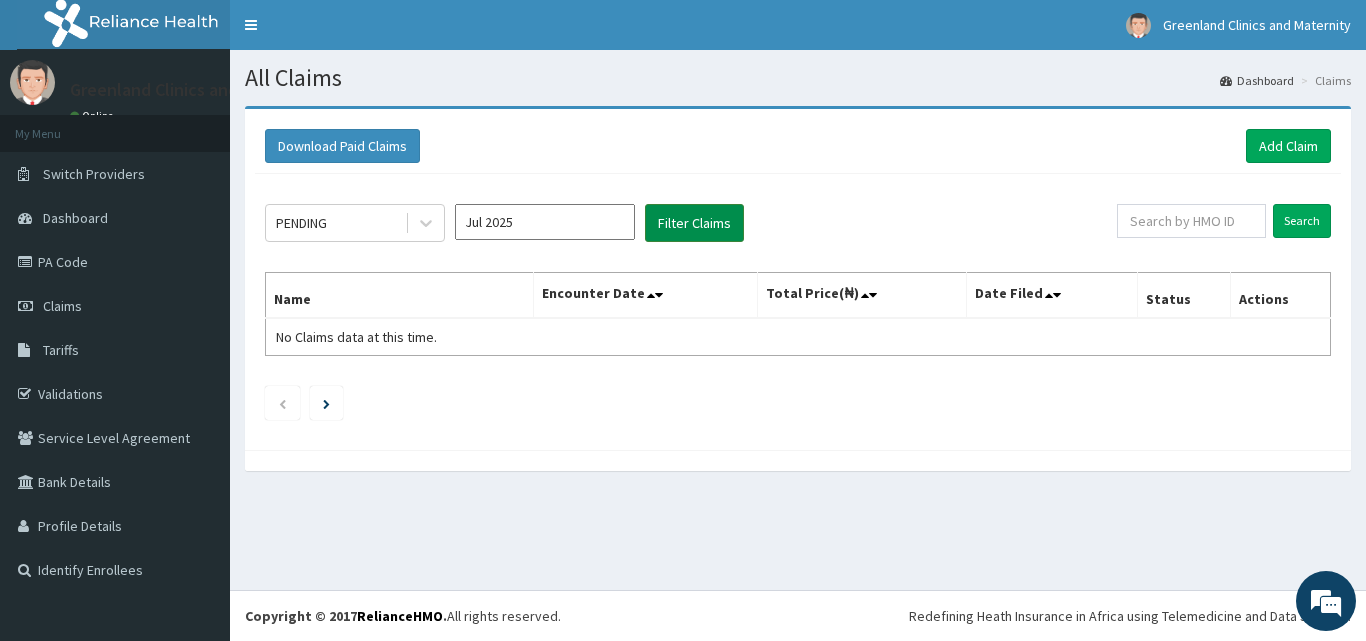 click on "Filter Claims" at bounding box center (694, 223) 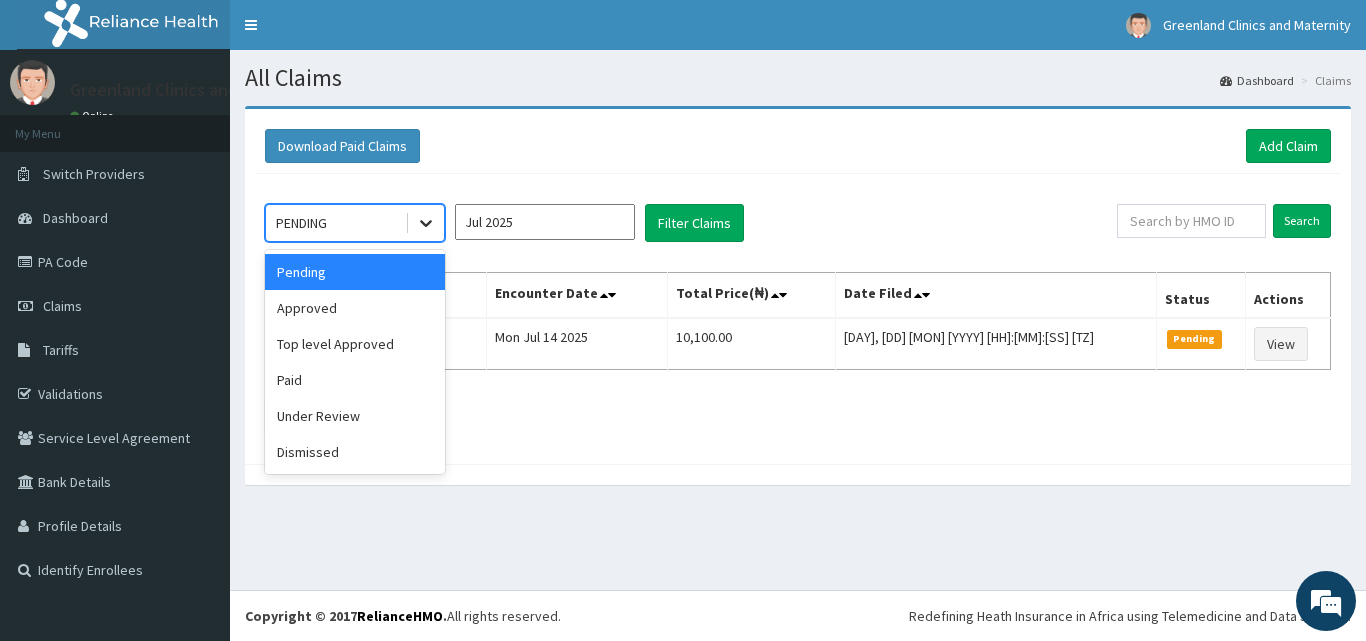 click 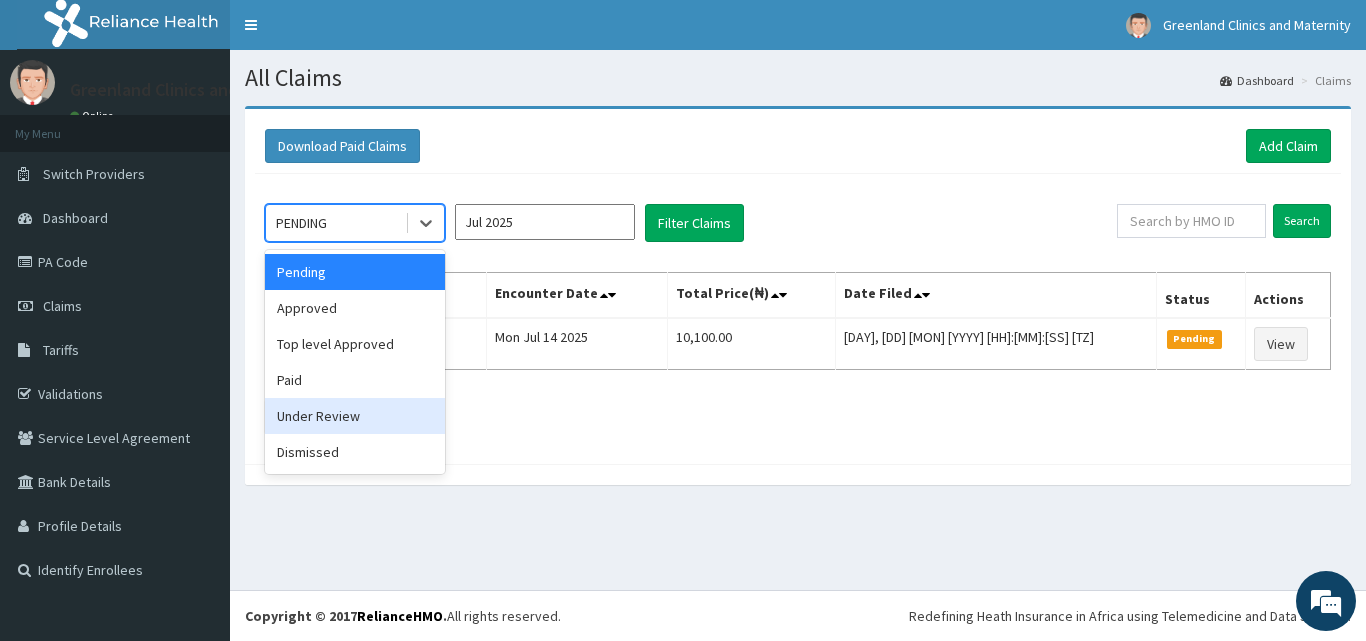 click on "Under Review" at bounding box center (355, 416) 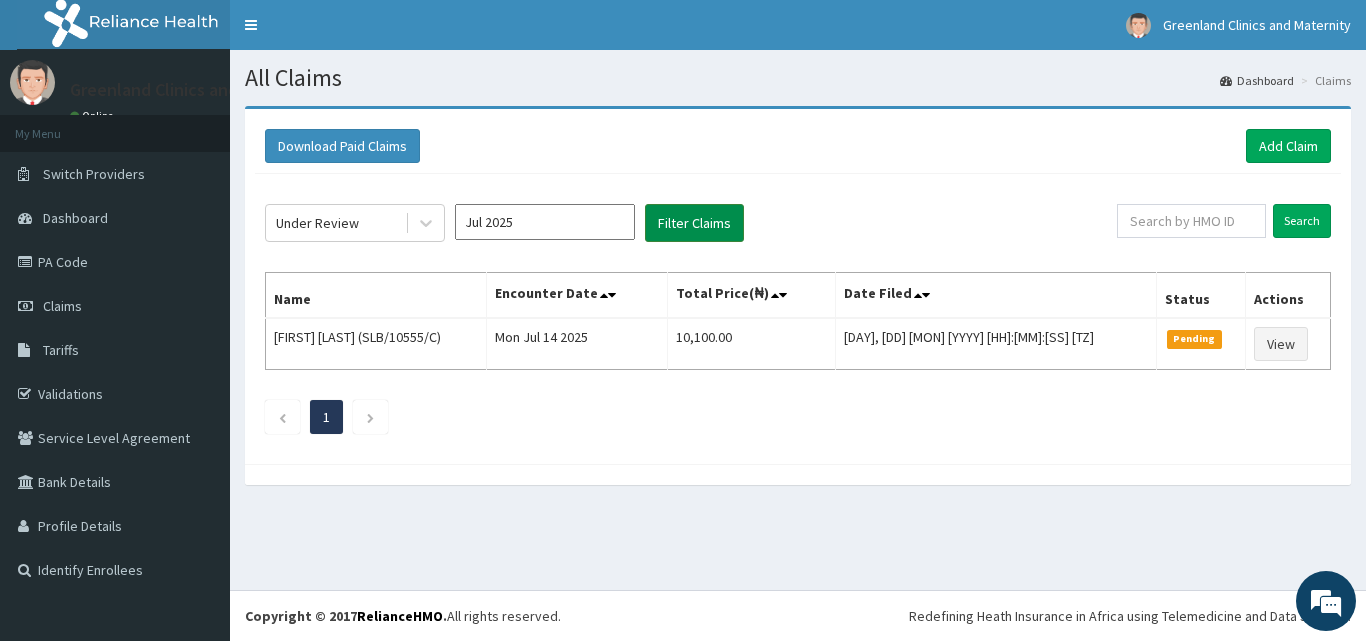 click on "Filter Claims" at bounding box center (694, 223) 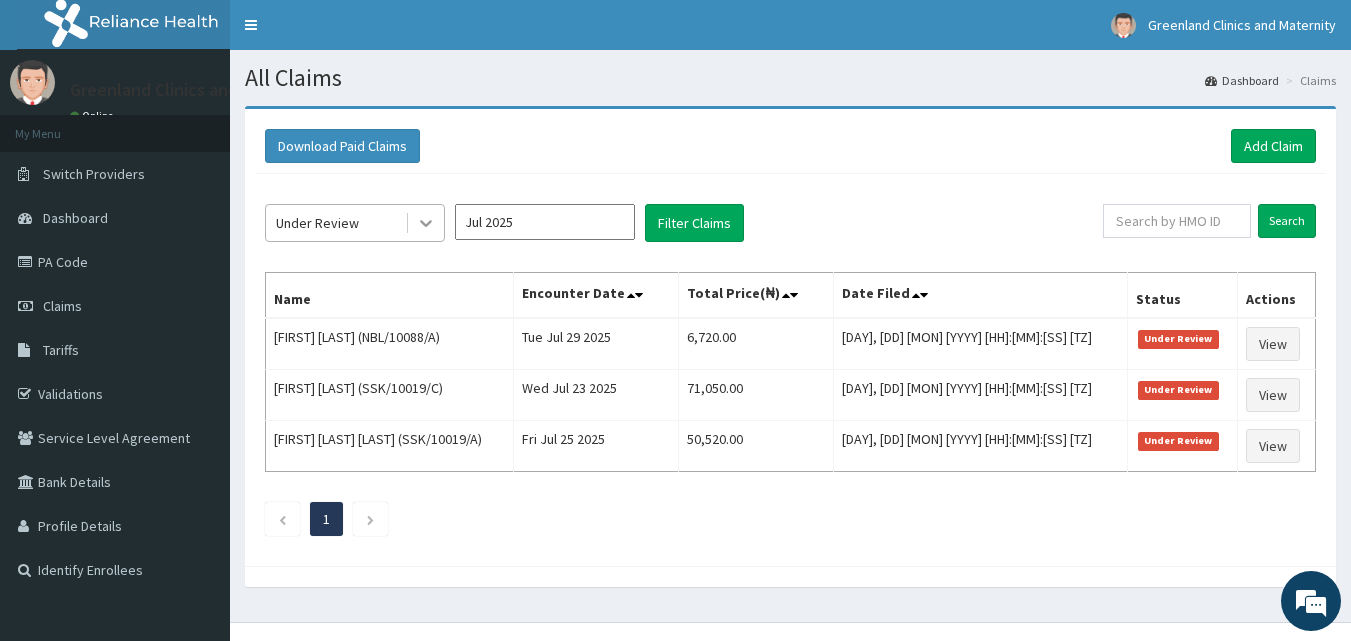 click 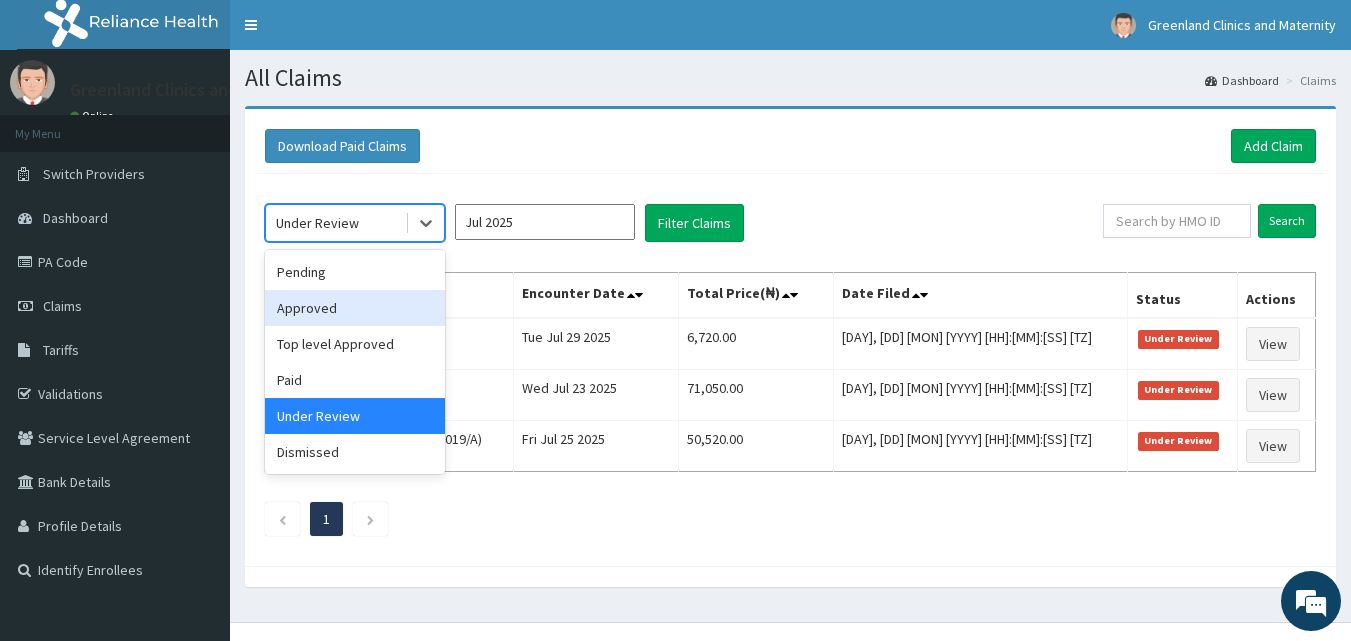 click on "Approved" at bounding box center [355, 308] 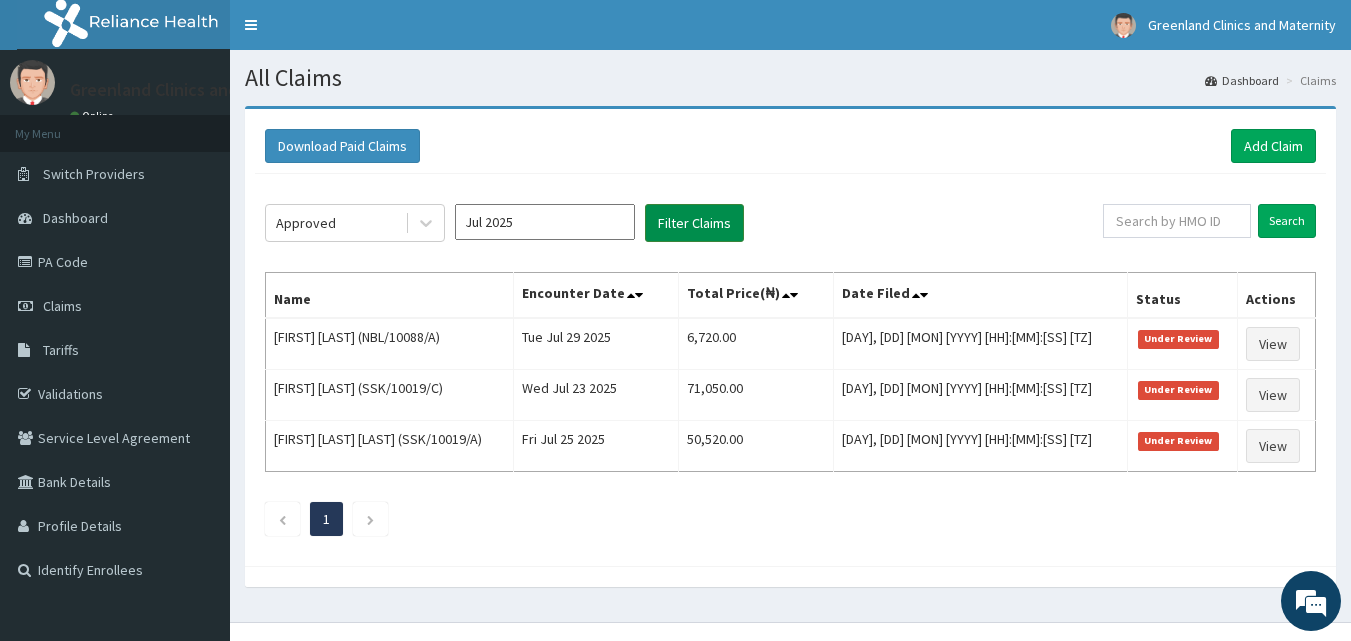 click on "Filter Claims" at bounding box center [694, 223] 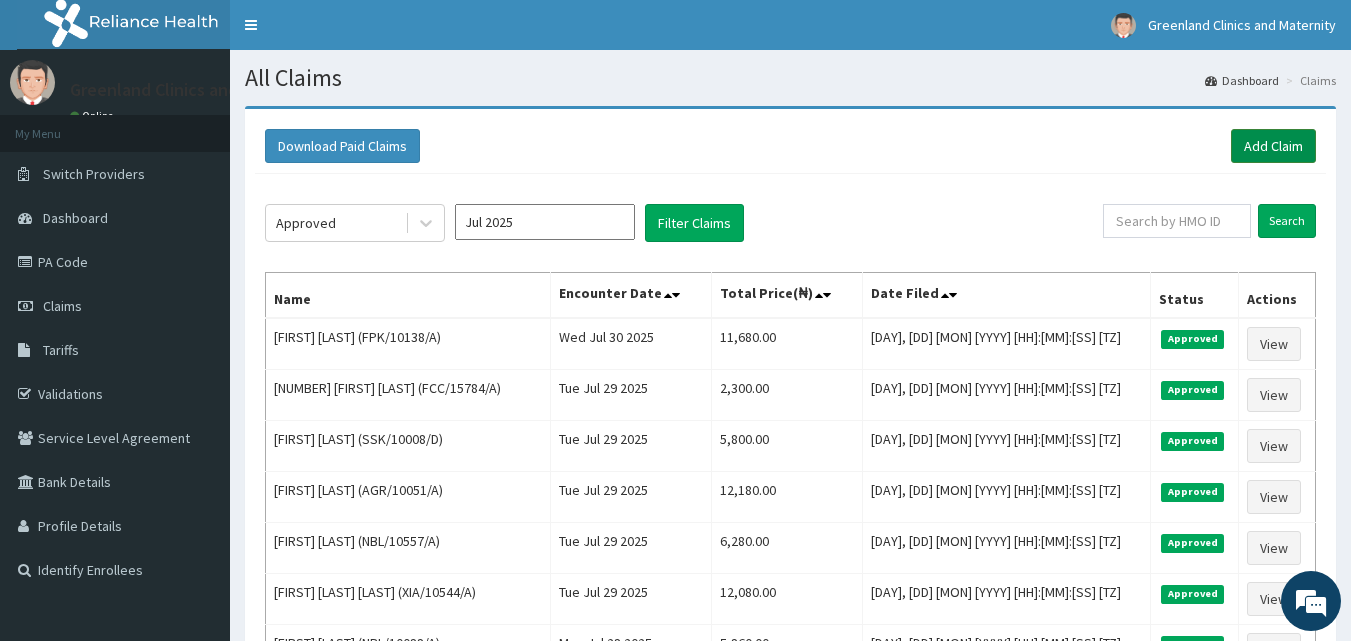 click on "Add Claim" at bounding box center (1273, 146) 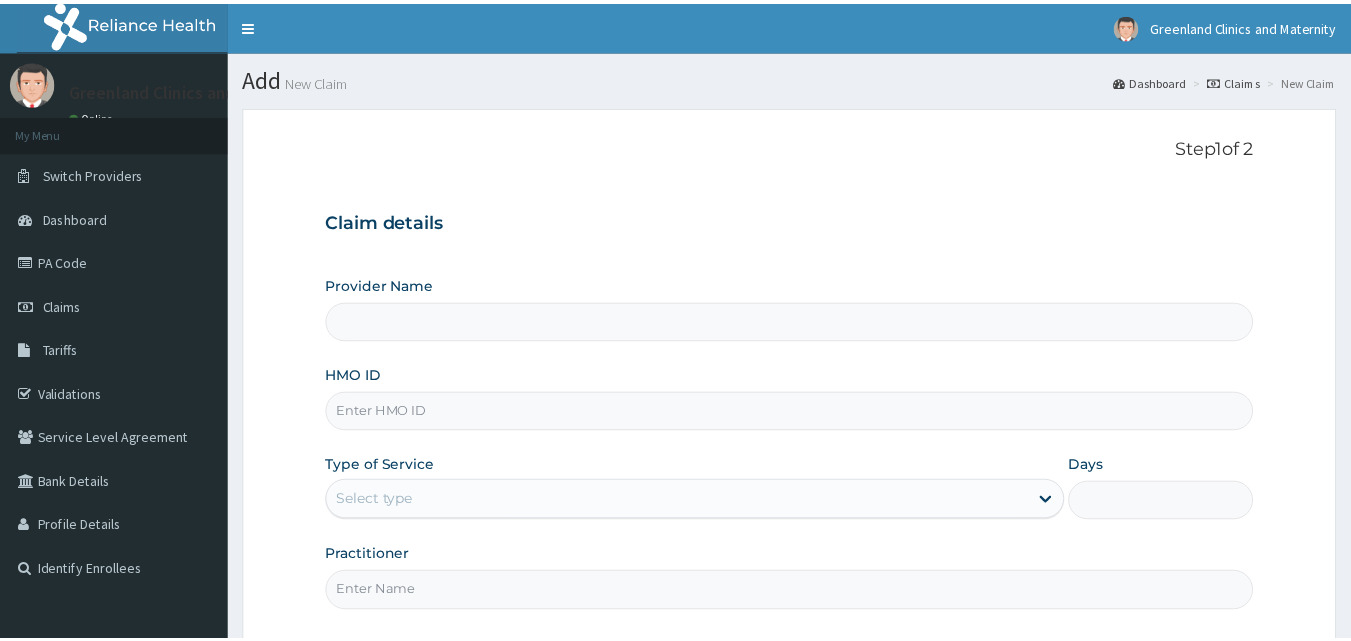 scroll, scrollTop: 0, scrollLeft: 0, axis: both 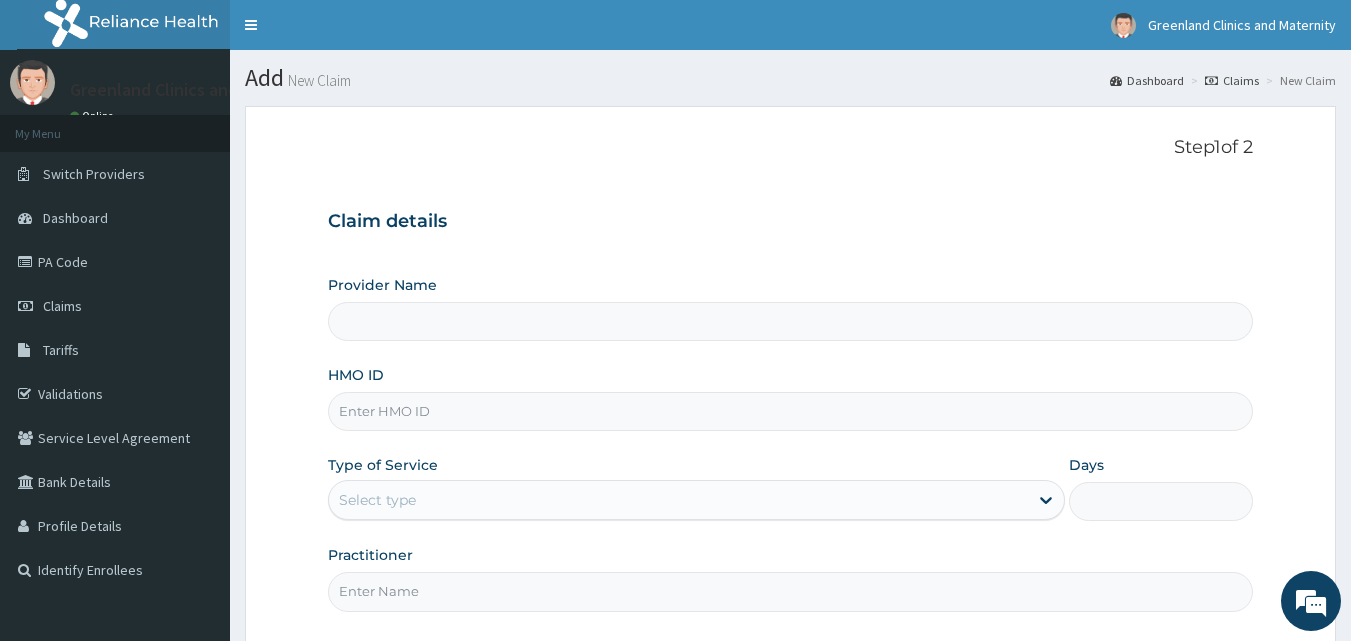 click on "HMO ID" at bounding box center (791, 398) 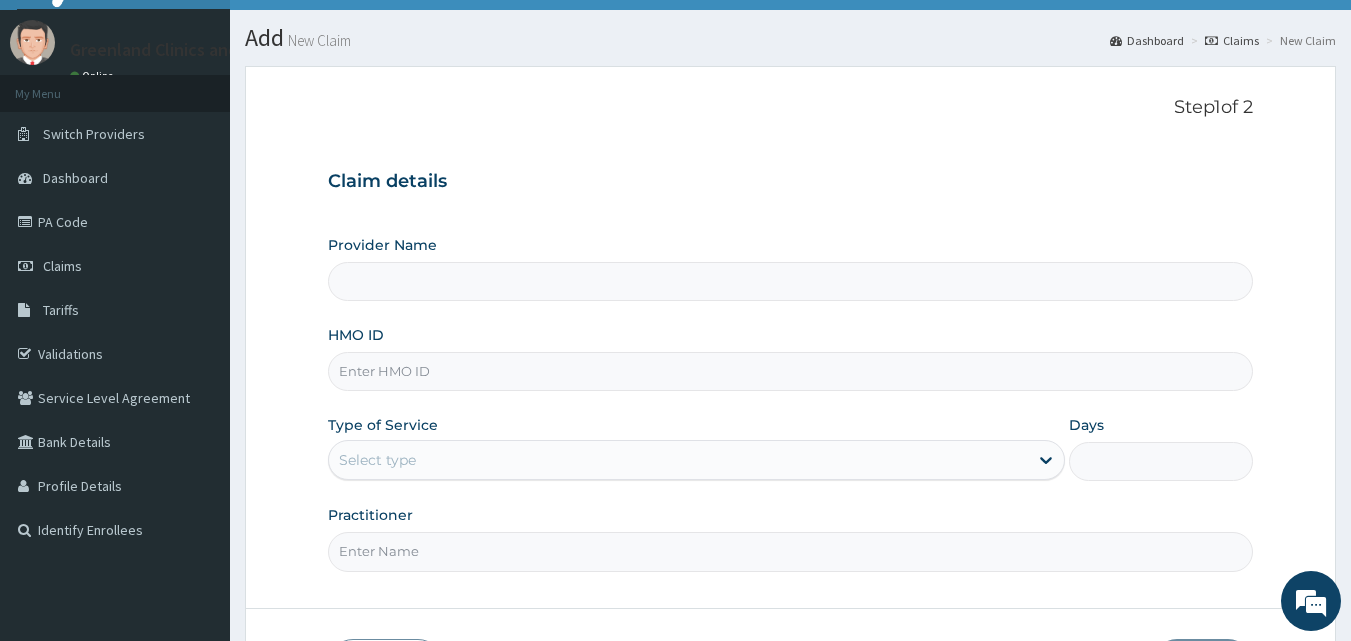 type on "Greenlands Specialist Hospital" 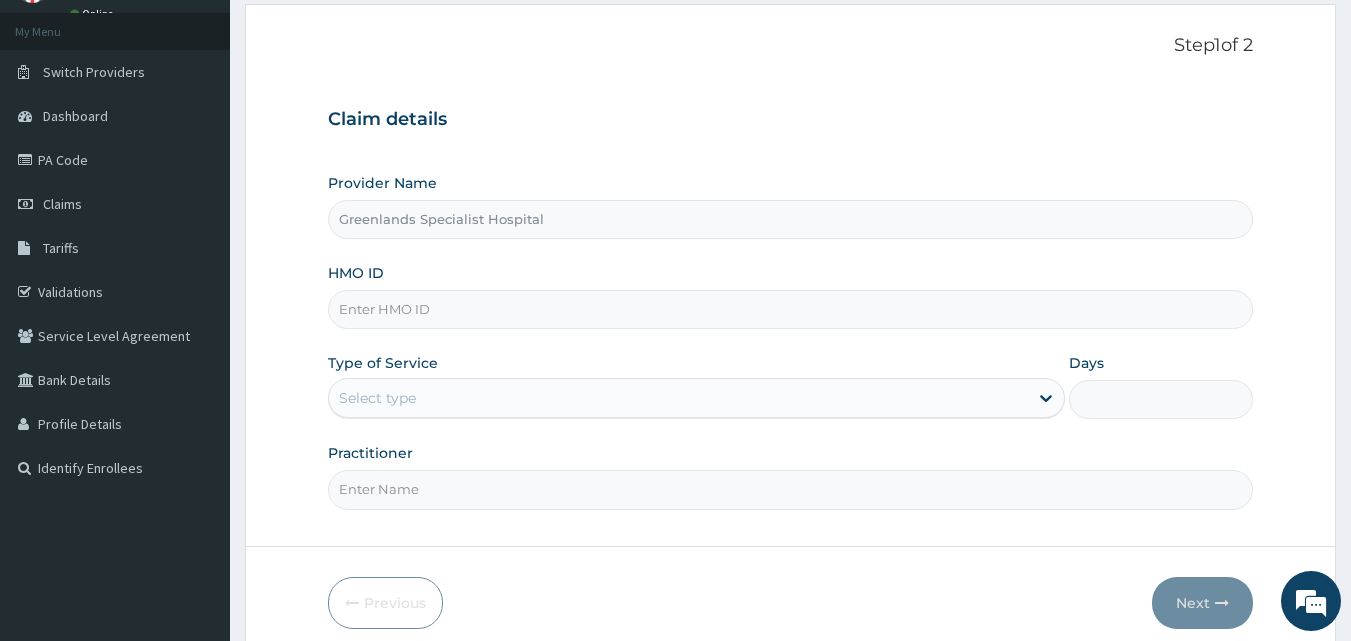 scroll, scrollTop: 187, scrollLeft: 0, axis: vertical 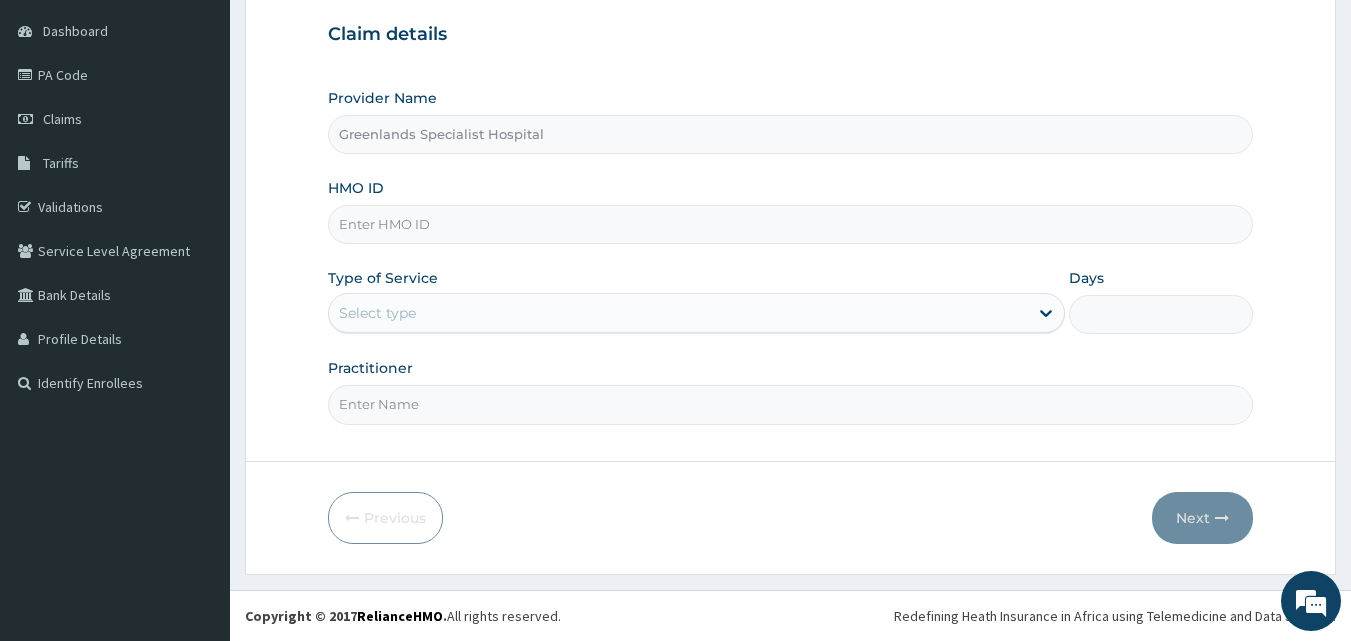 click on "HMO ID" at bounding box center (791, 224) 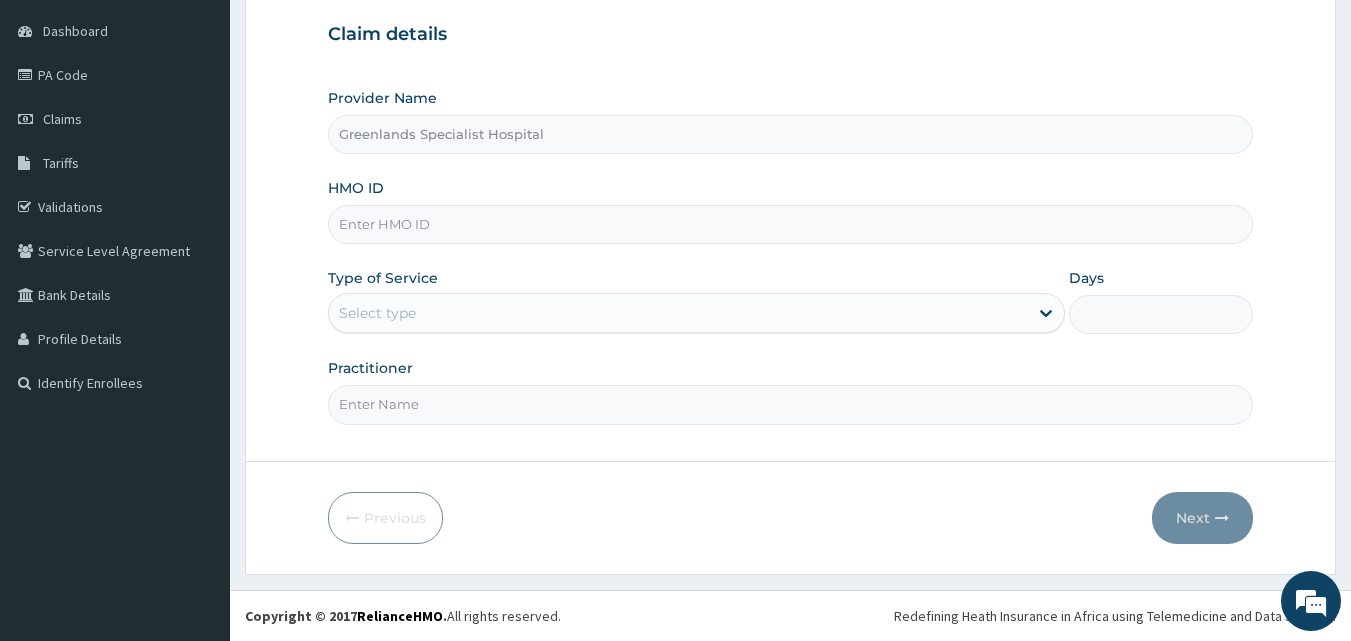 scroll, scrollTop: 0, scrollLeft: 0, axis: both 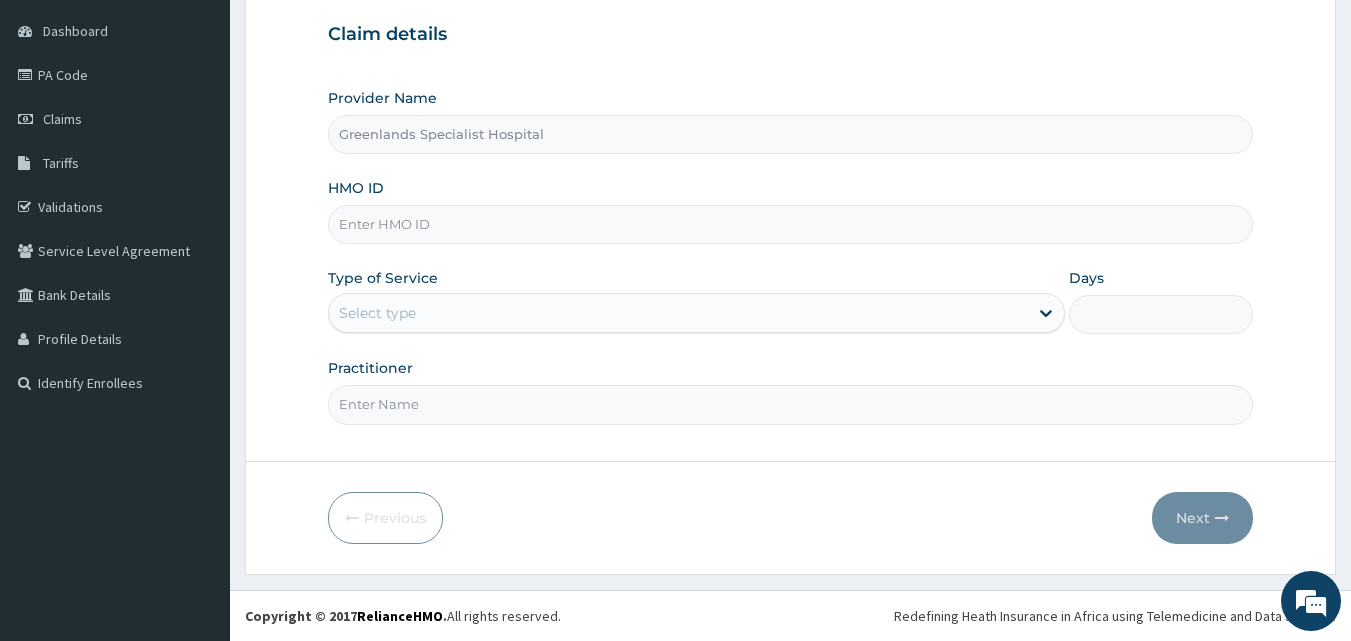 click on "HMO ID" at bounding box center [791, 224] 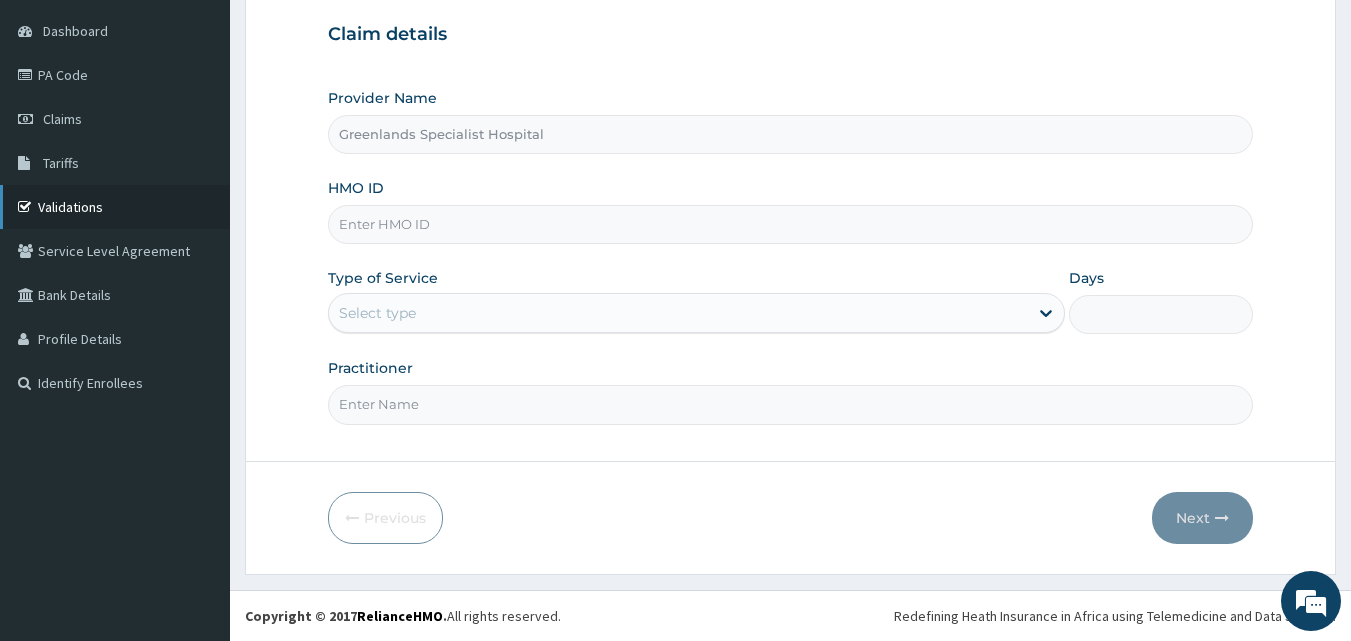 click on "Validations" at bounding box center [115, 207] 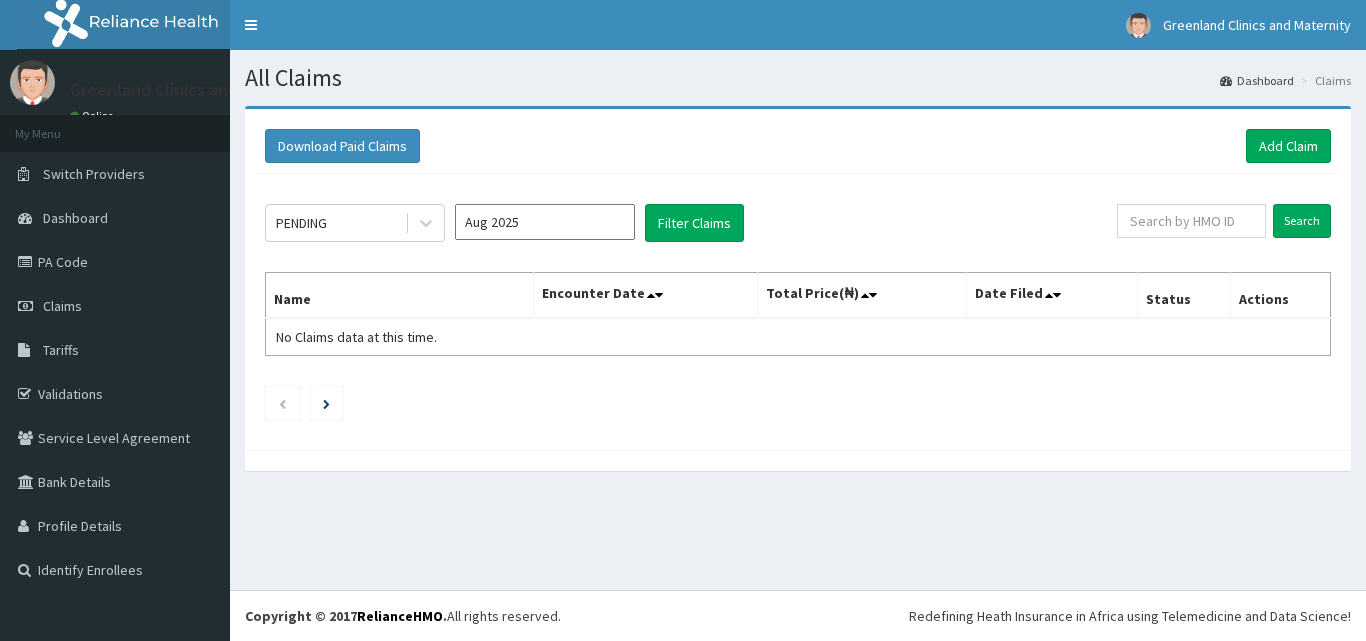 scroll, scrollTop: 0, scrollLeft: 0, axis: both 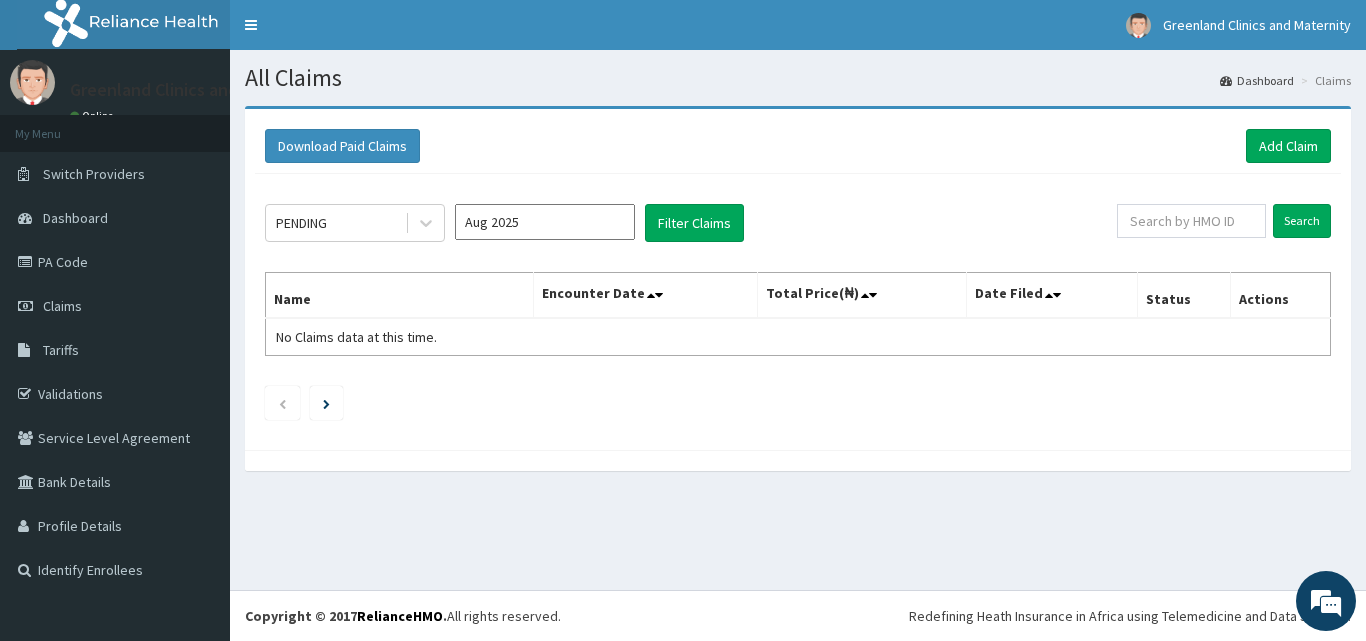 click at bounding box center (798, 460) 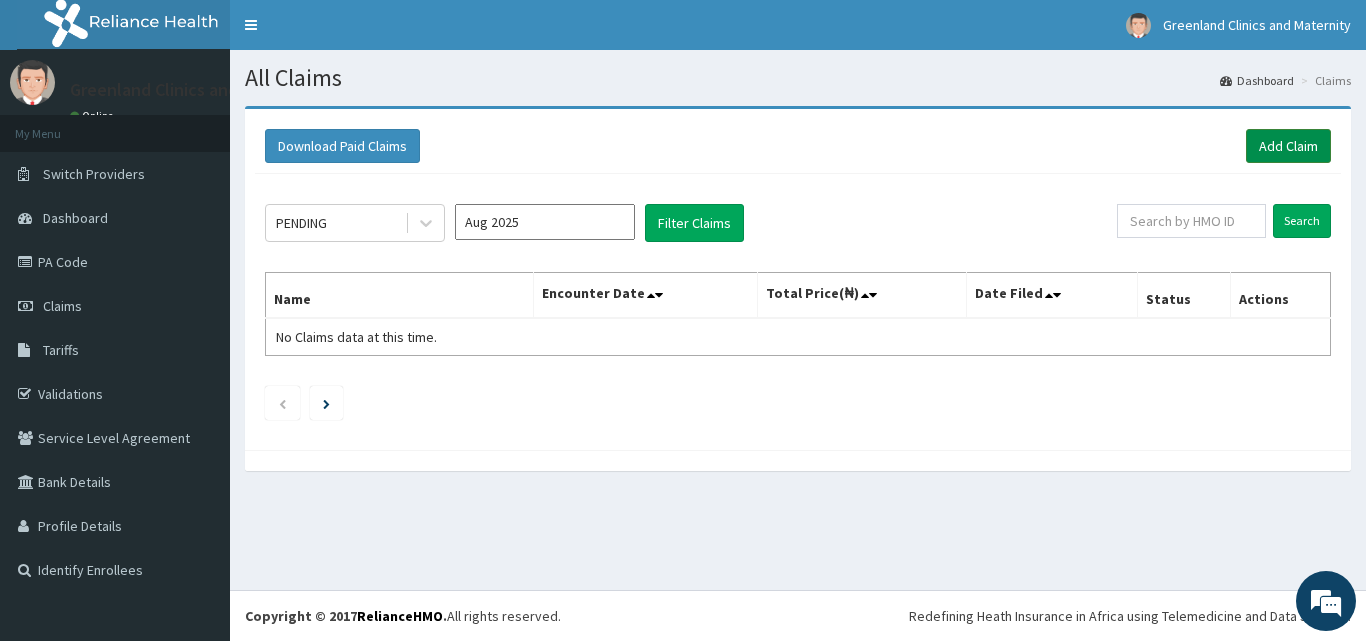 click on "Add Claim" at bounding box center [1288, 146] 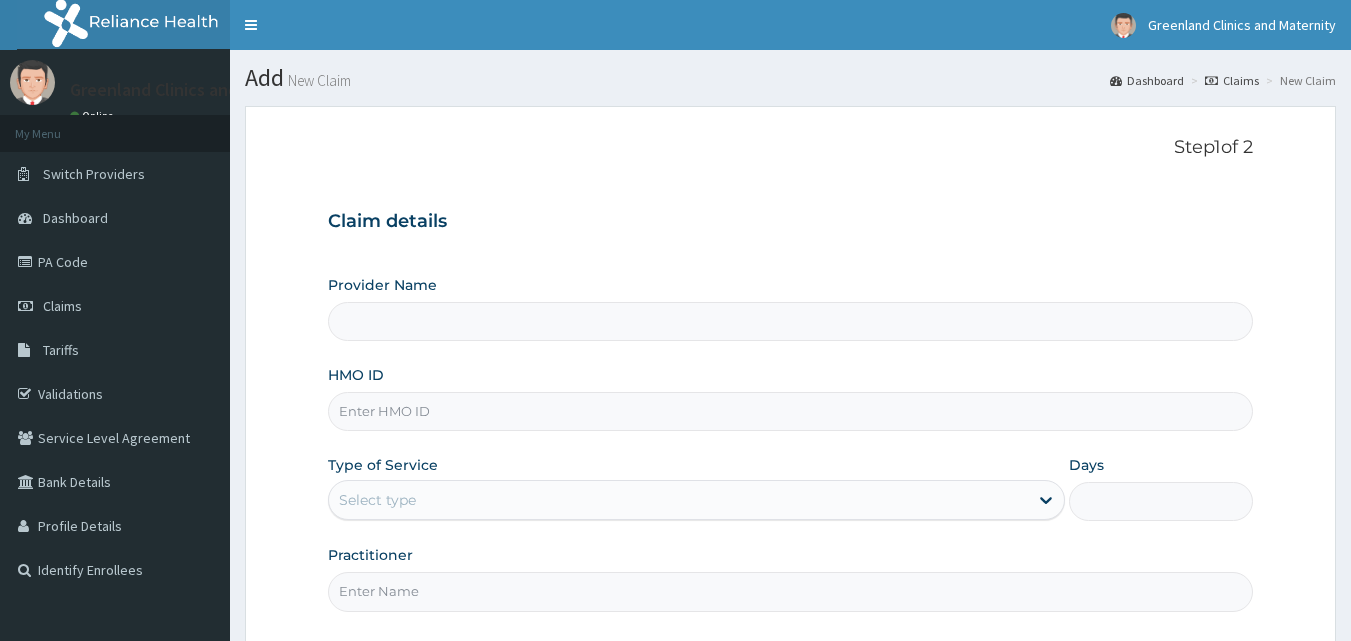scroll, scrollTop: 0, scrollLeft: 0, axis: both 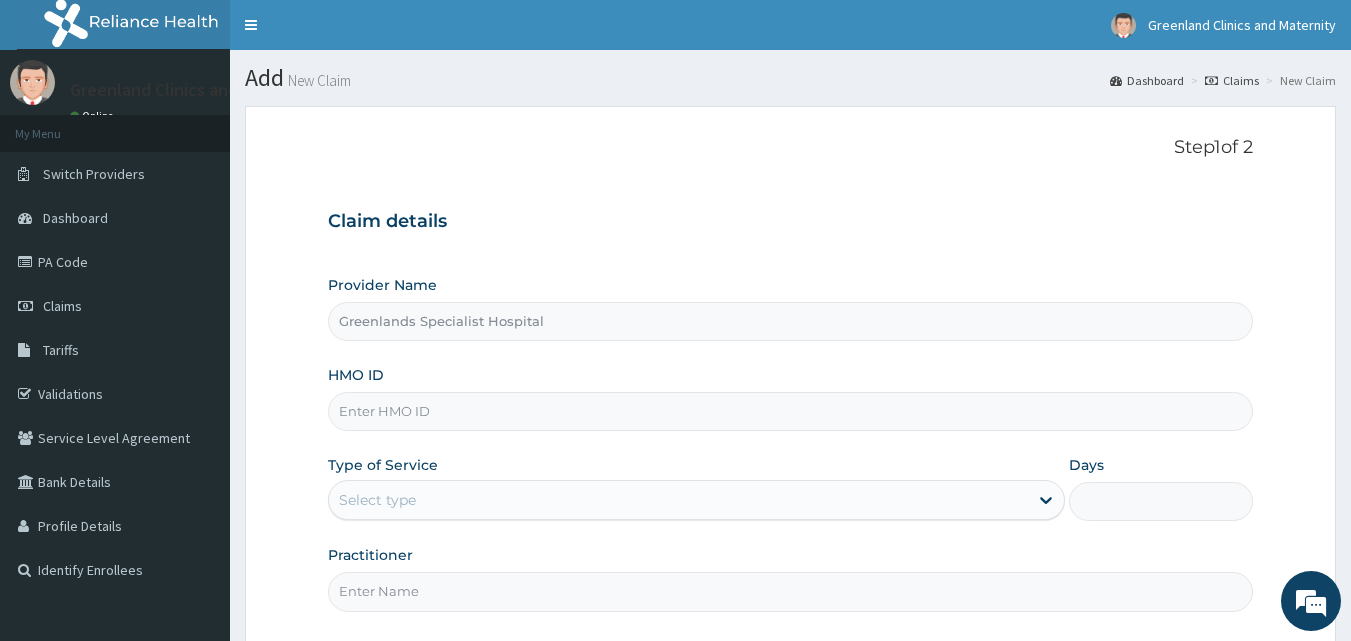 paste on "PA/F151C5" 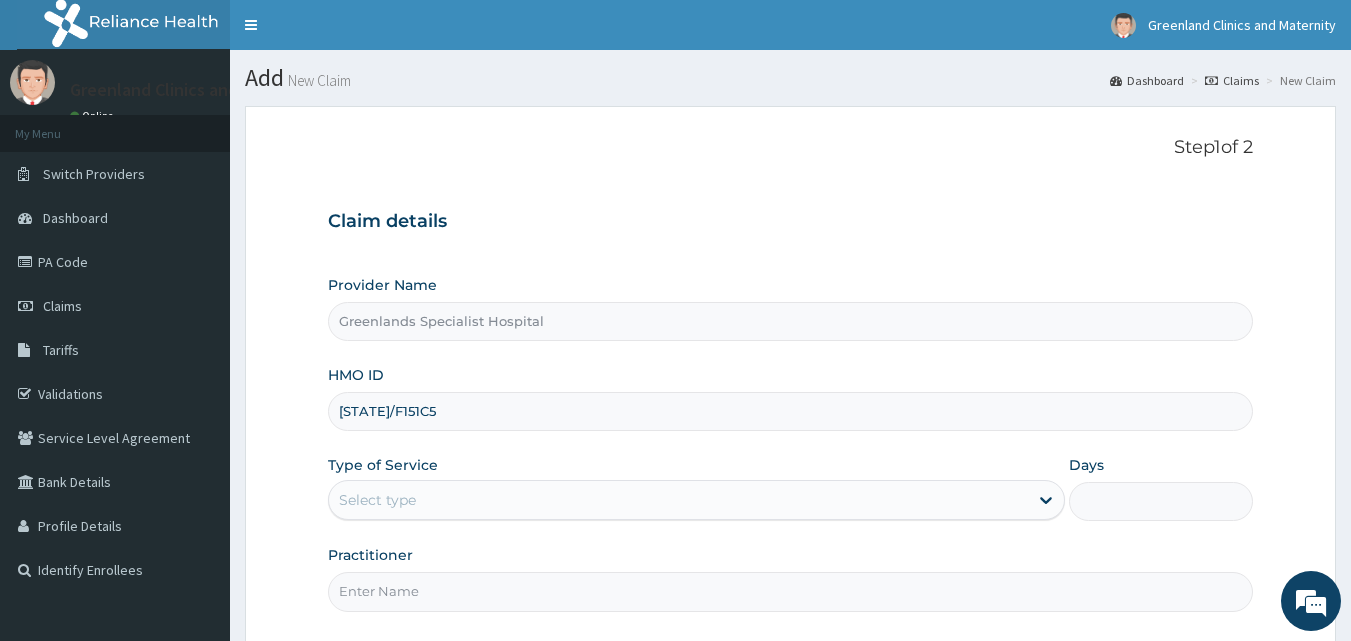 click on "PA/F151C5" at bounding box center [791, 411] 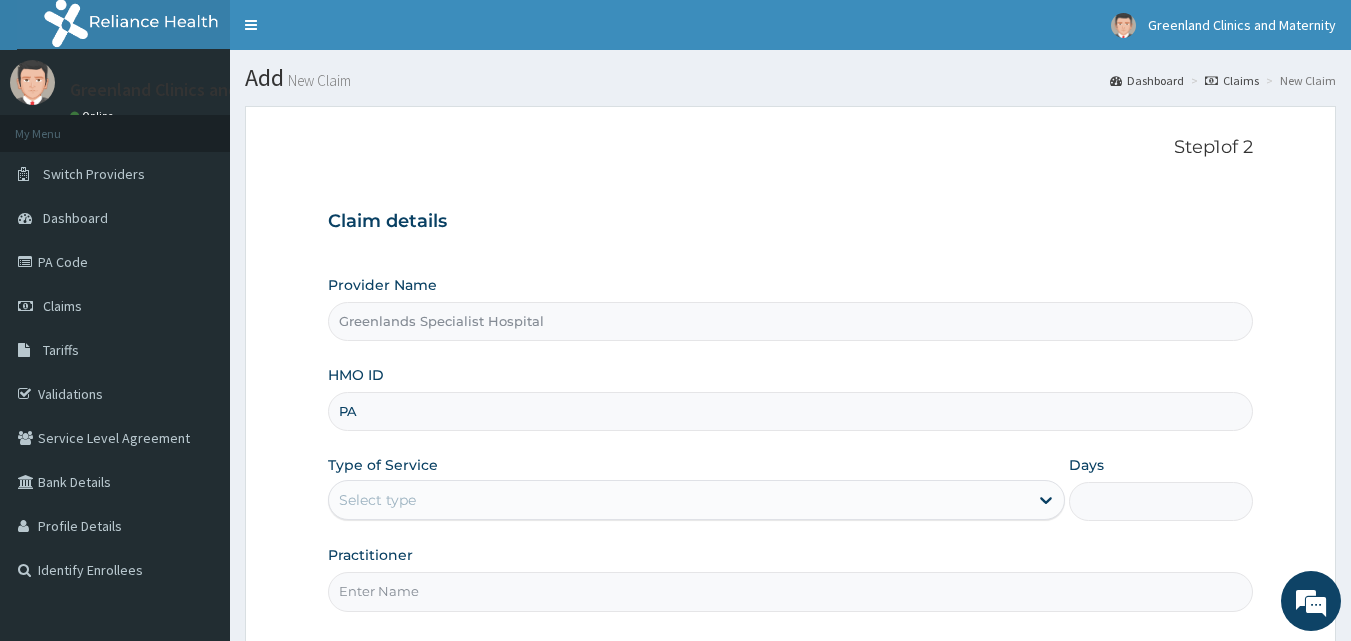 type on "P" 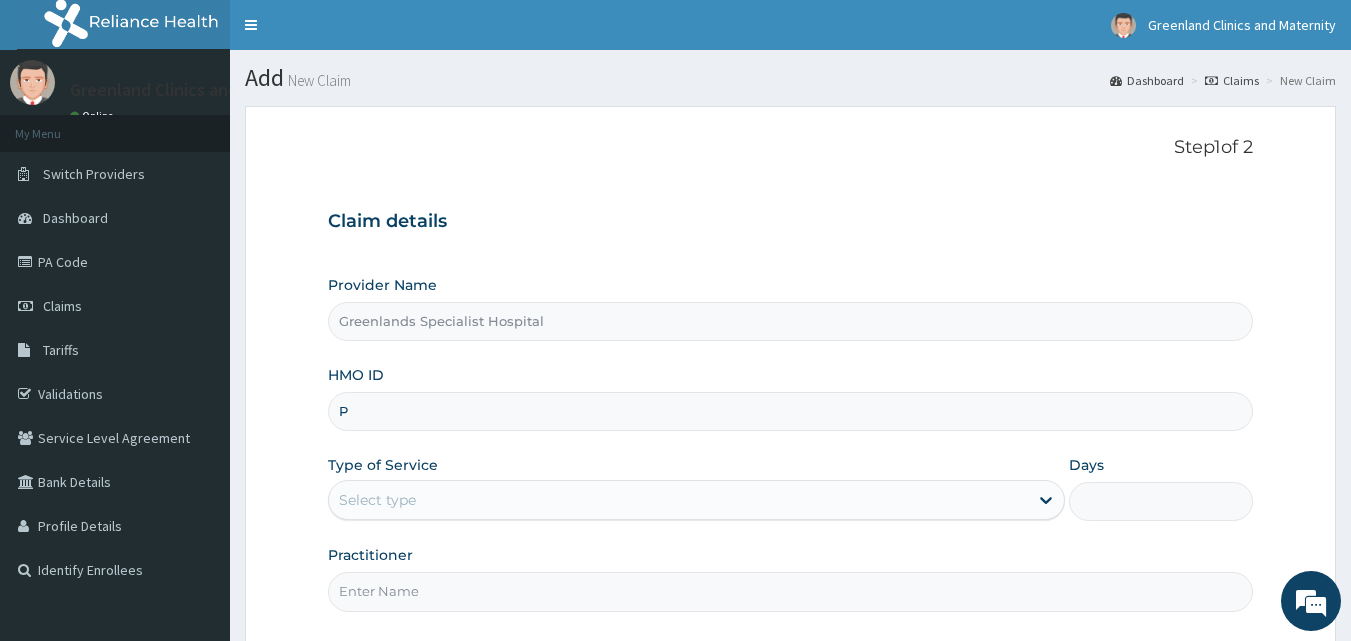 type 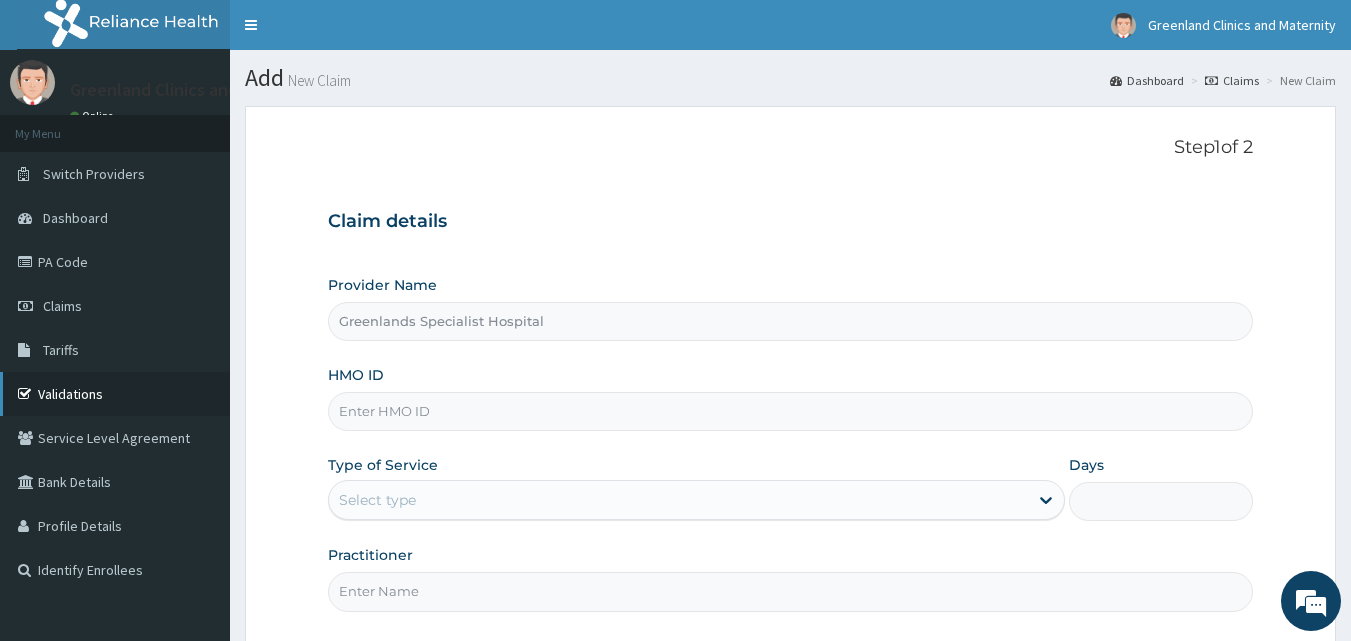 scroll, scrollTop: 0, scrollLeft: 0, axis: both 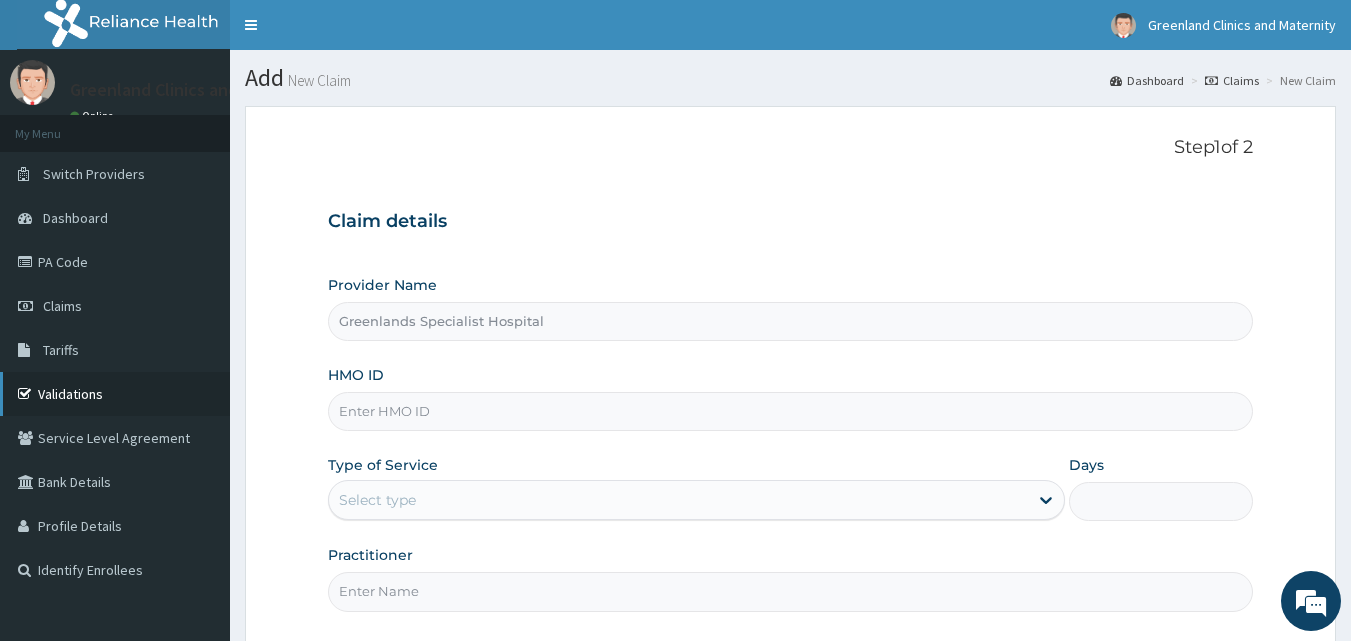 click on "Validations" at bounding box center [115, 394] 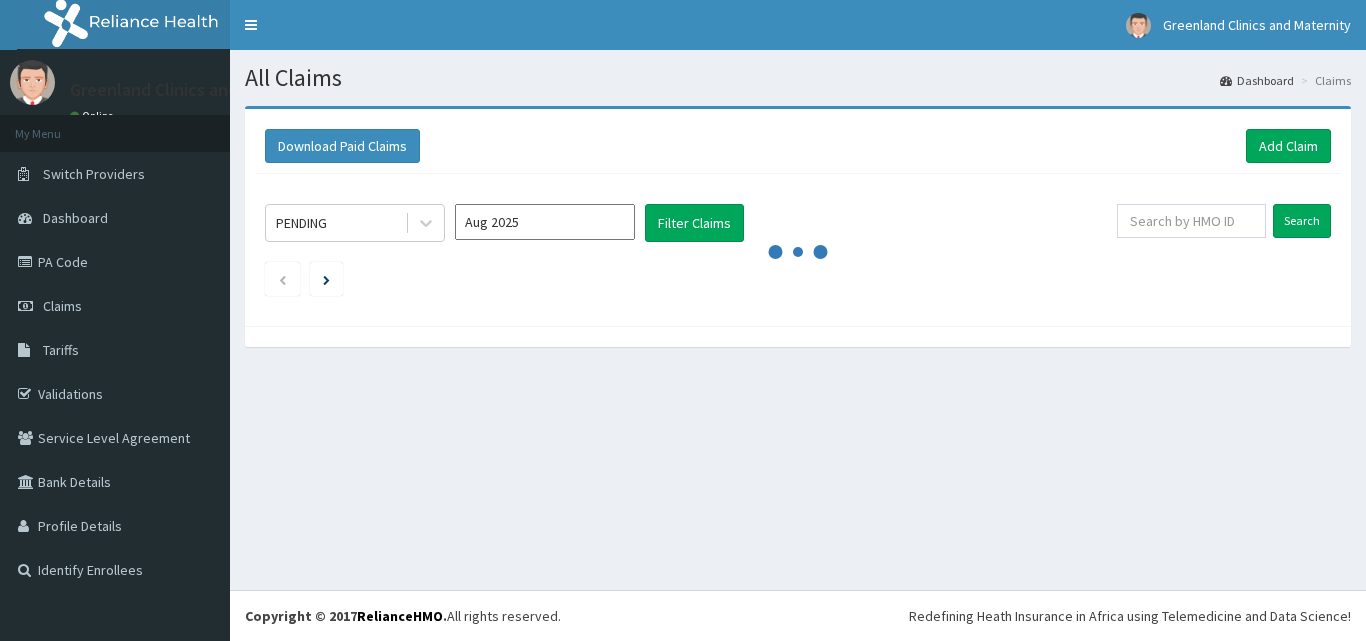scroll, scrollTop: 0, scrollLeft: 0, axis: both 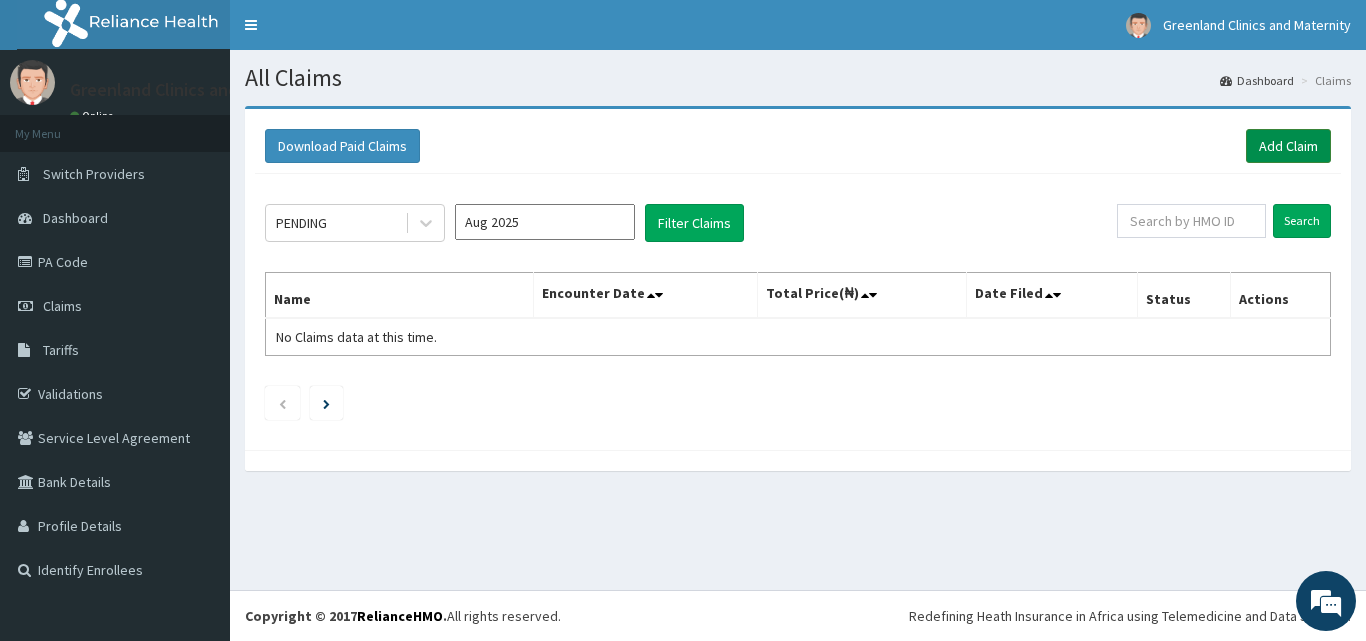 click on "Add Claim" at bounding box center [1288, 146] 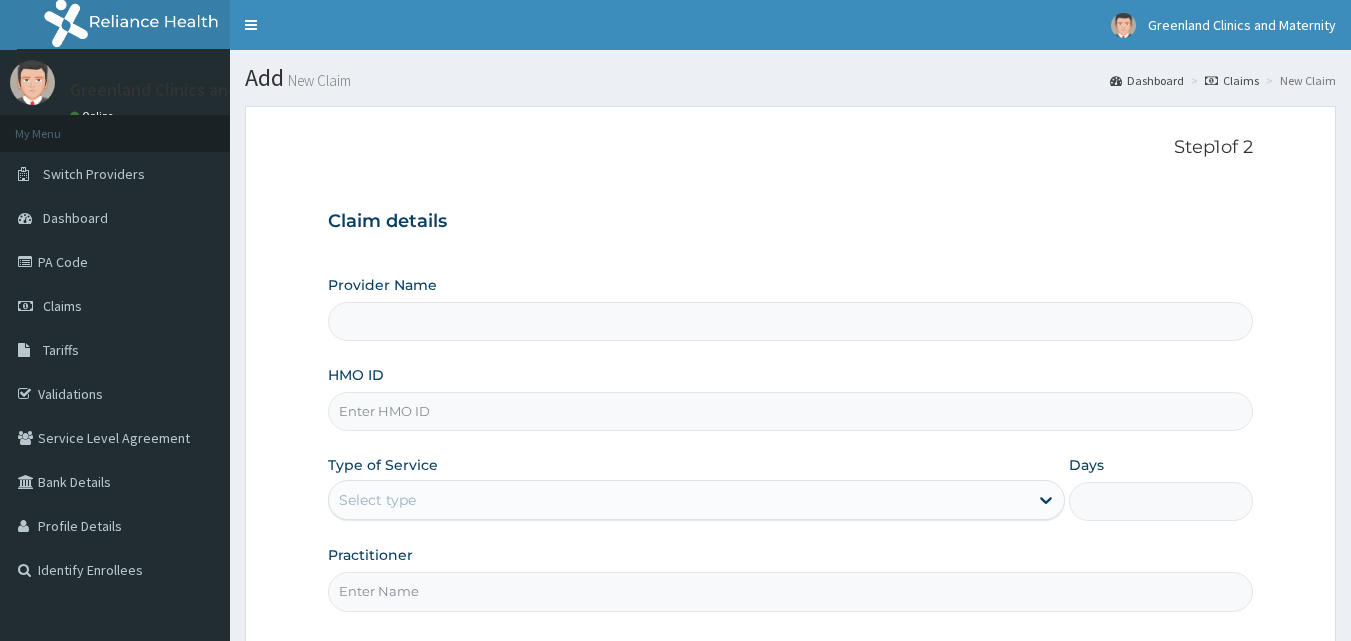 scroll, scrollTop: 0, scrollLeft: 0, axis: both 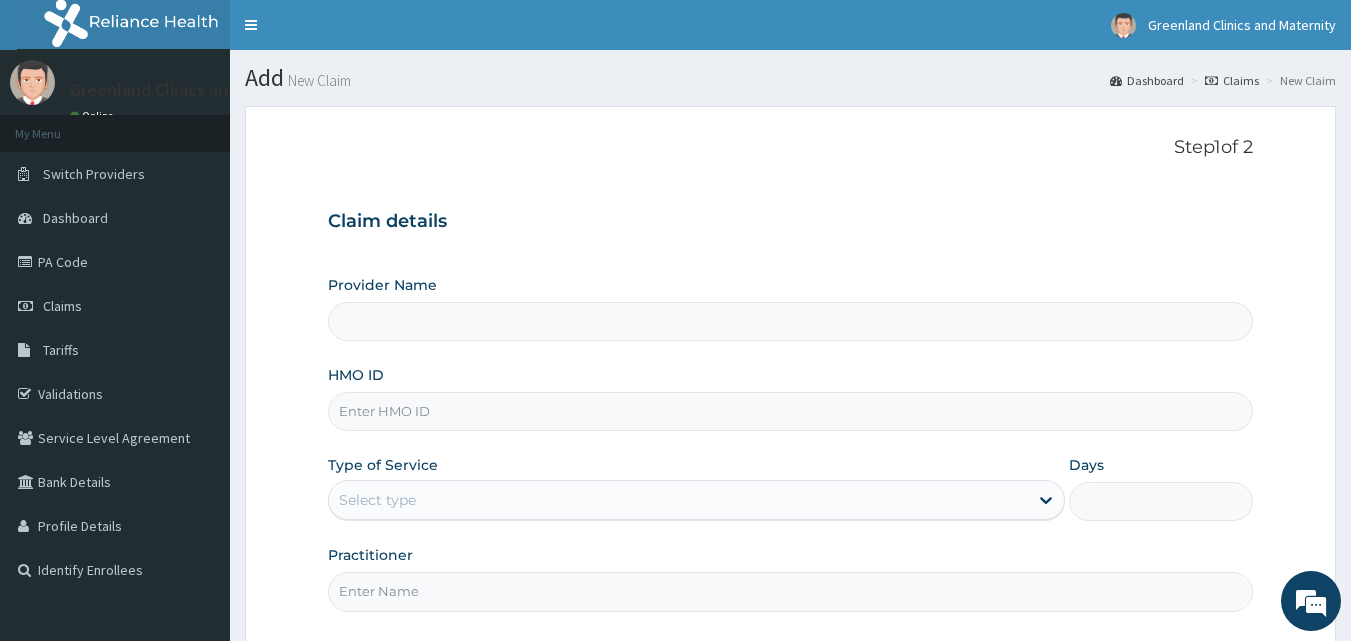 type on "Greenlands Specialist Hospital" 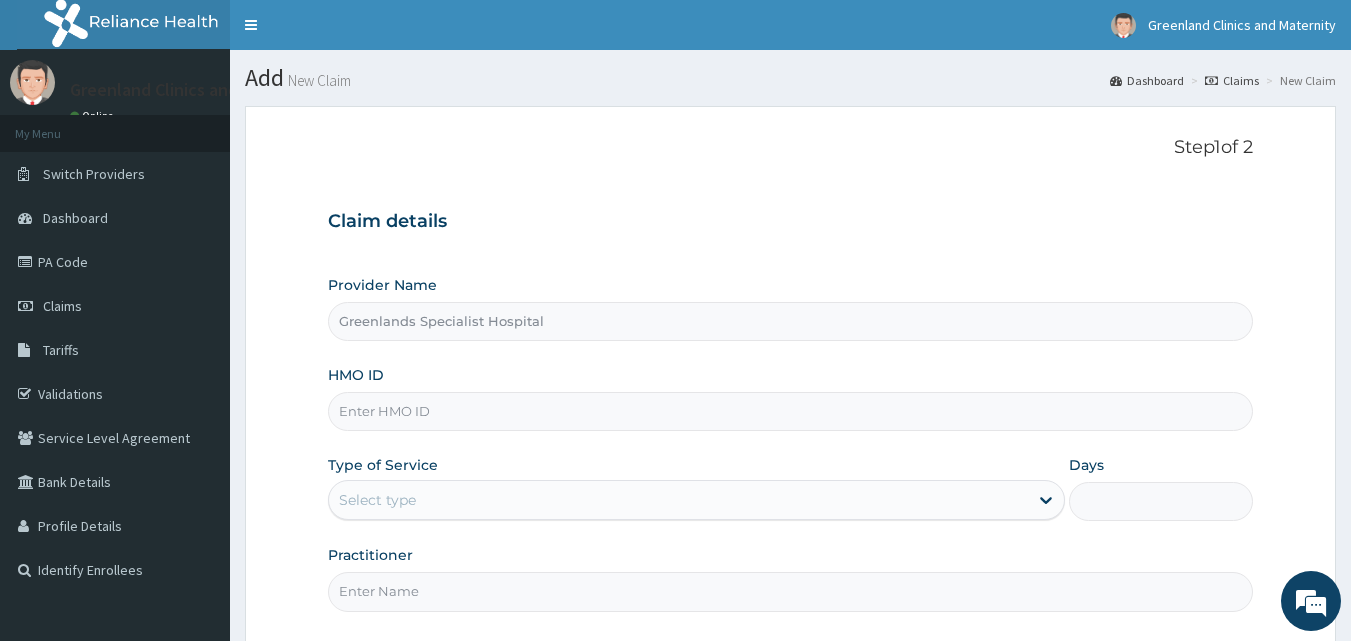 click on "HMO ID" at bounding box center (791, 398) 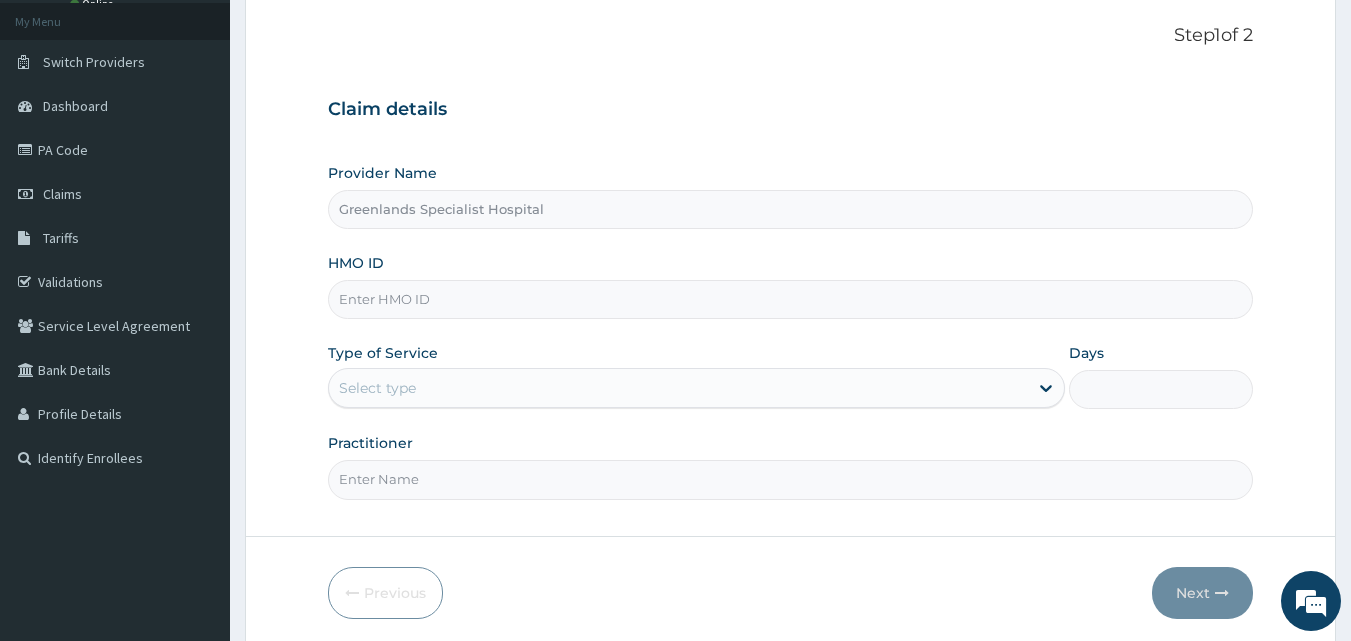 scroll, scrollTop: 187, scrollLeft: 0, axis: vertical 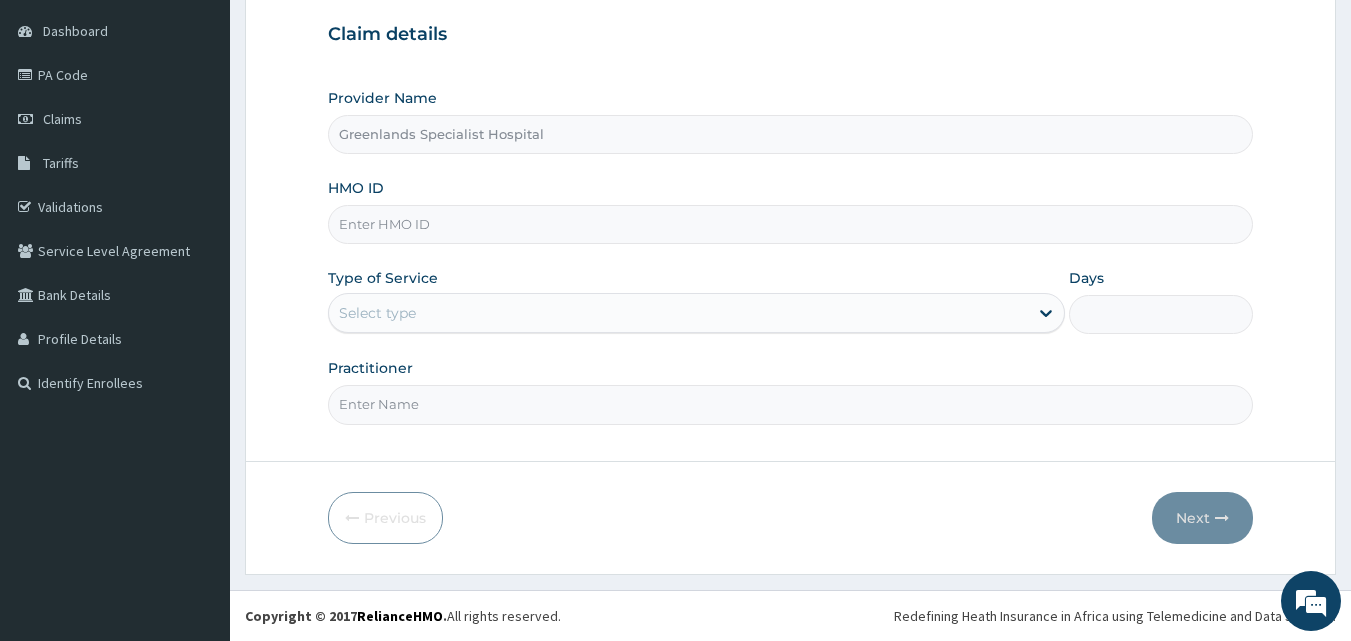 click on "HMO ID" at bounding box center [791, 224] 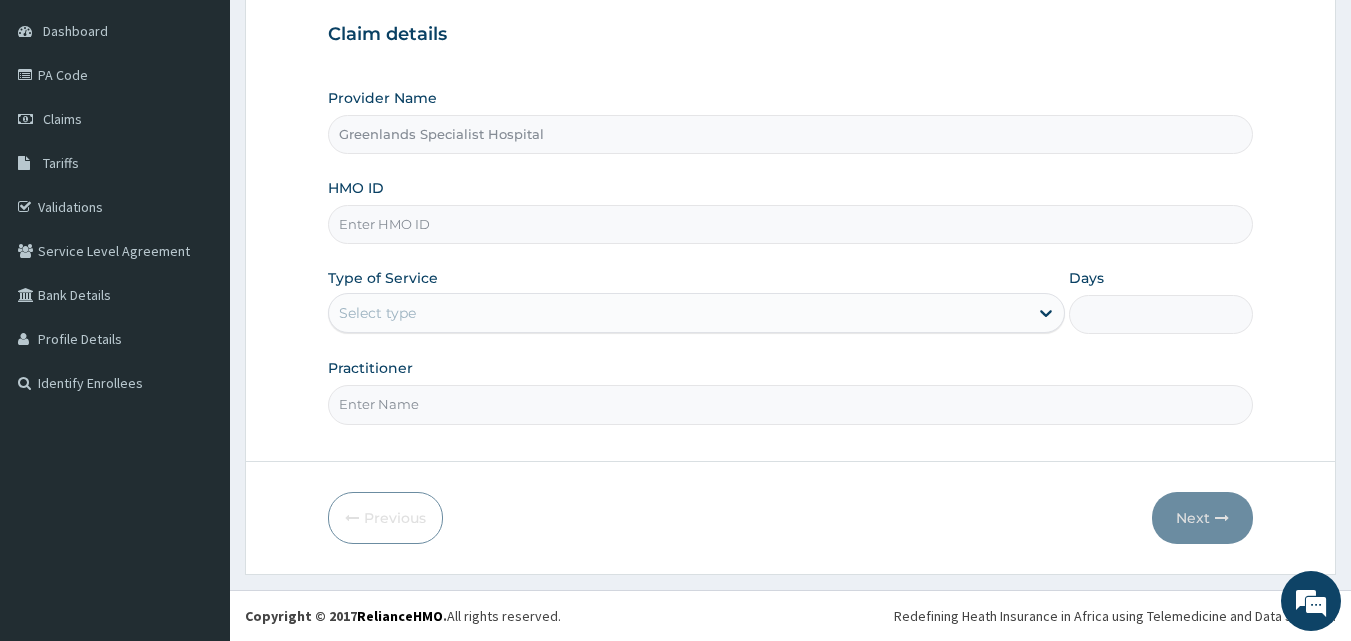 paste on "ENP/10994/B" 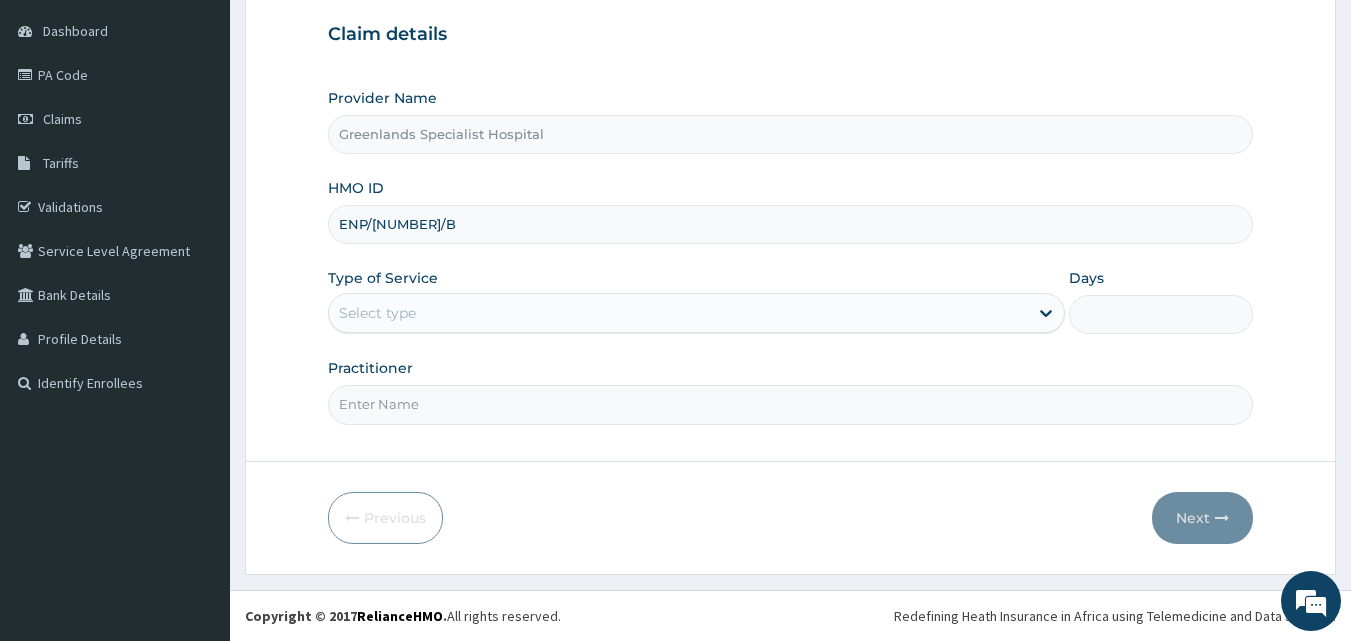 scroll, scrollTop: 0, scrollLeft: 0, axis: both 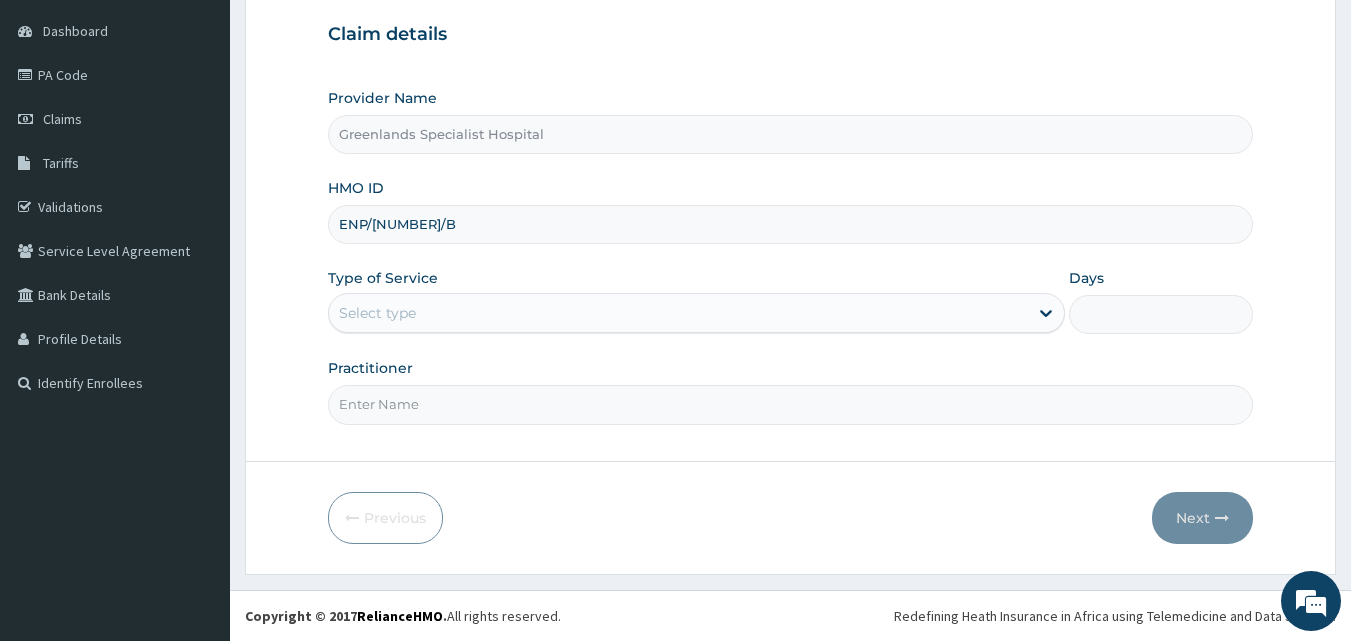 type on "ENP/10994/B" 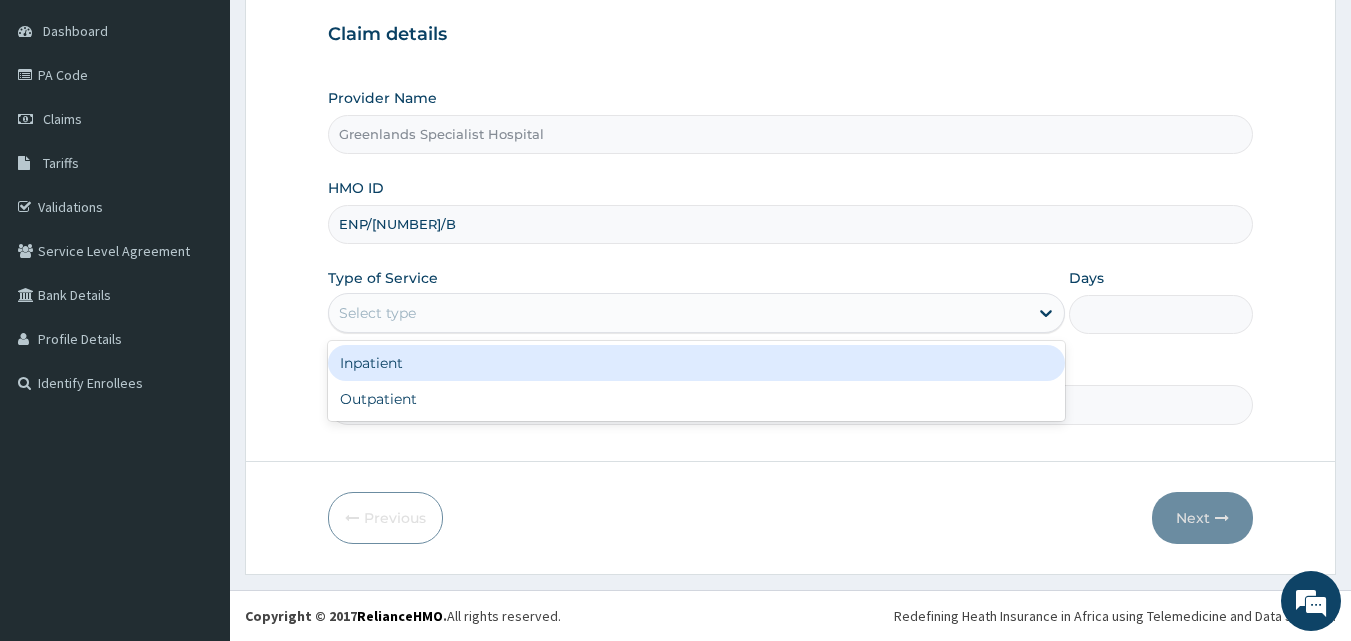 click on "Select type" at bounding box center [377, 313] 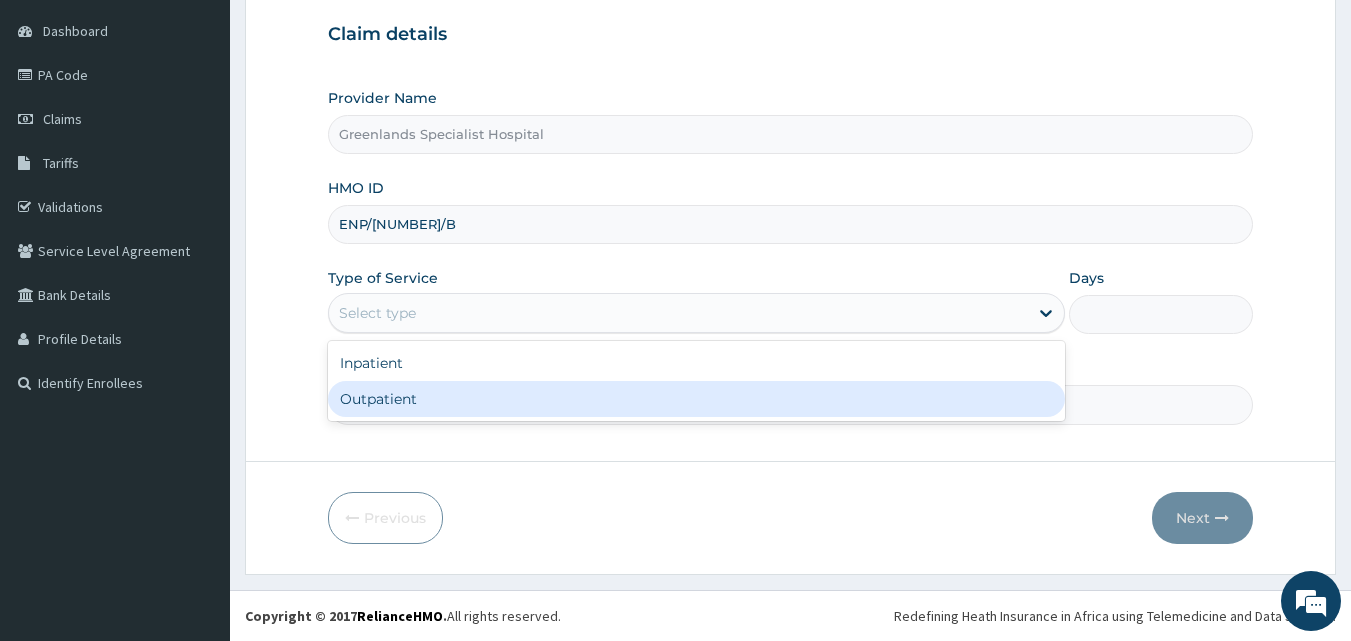 click on "Outpatient" at bounding box center [696, 399] 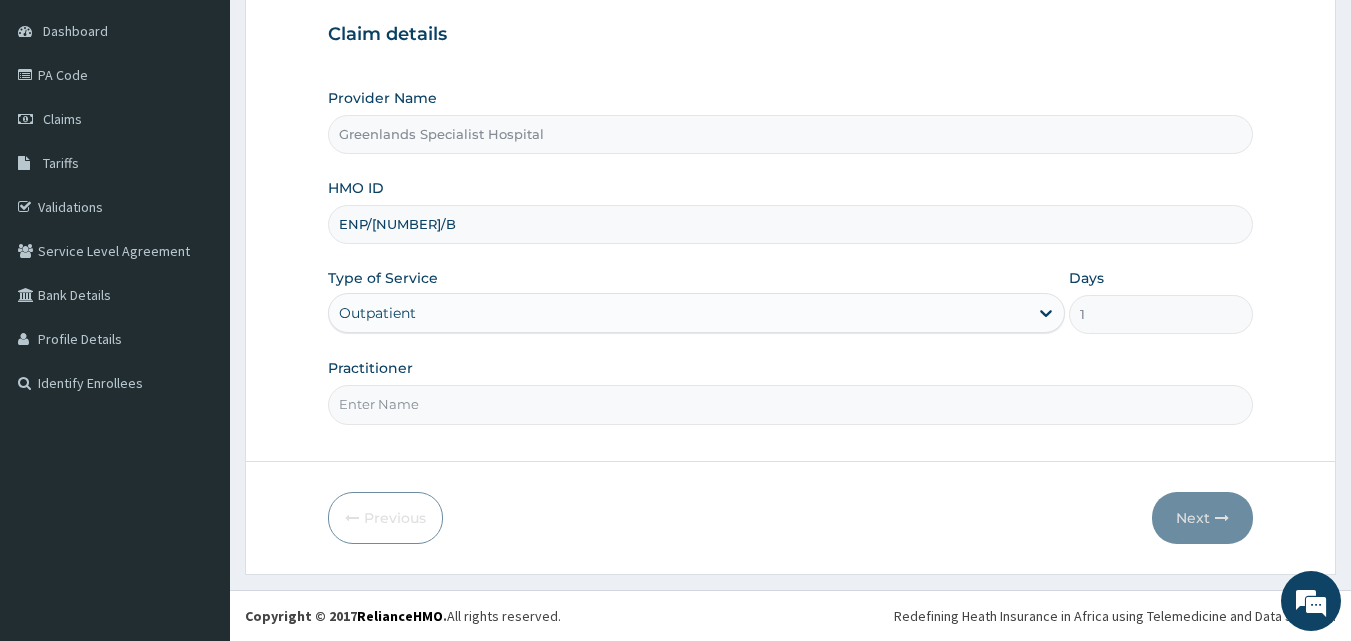 click on "Practitioner" at bounding box center (791, 404) 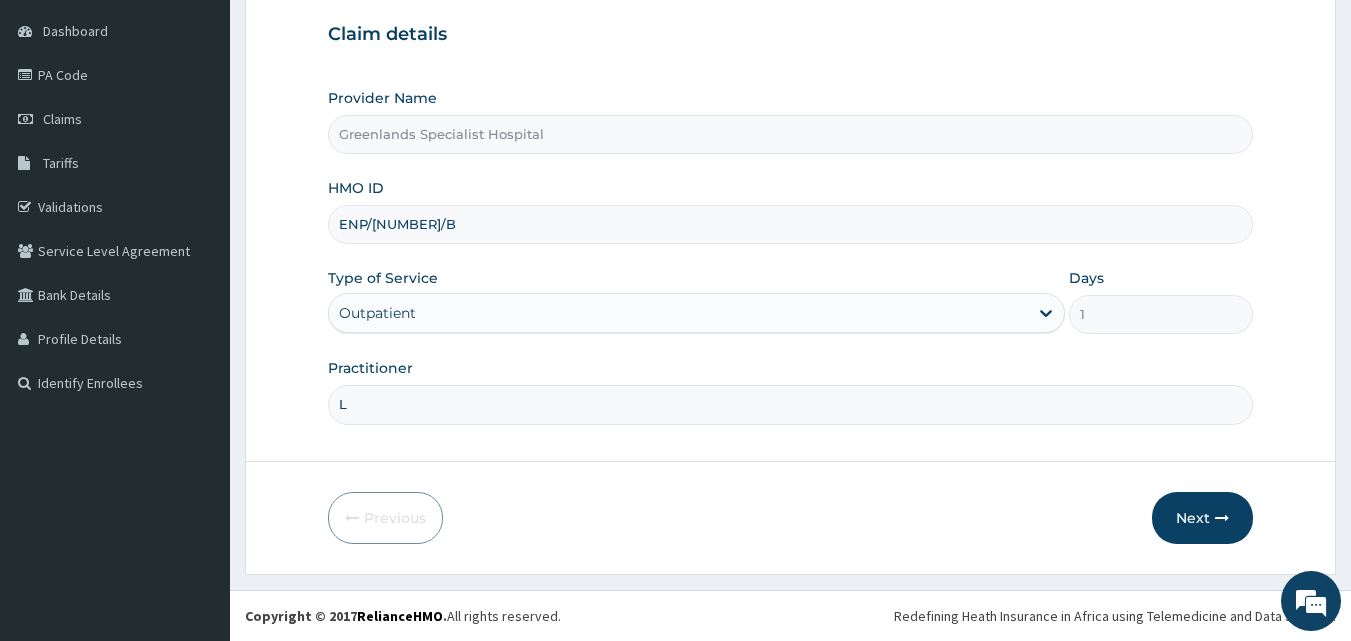 type on "LILIAN" 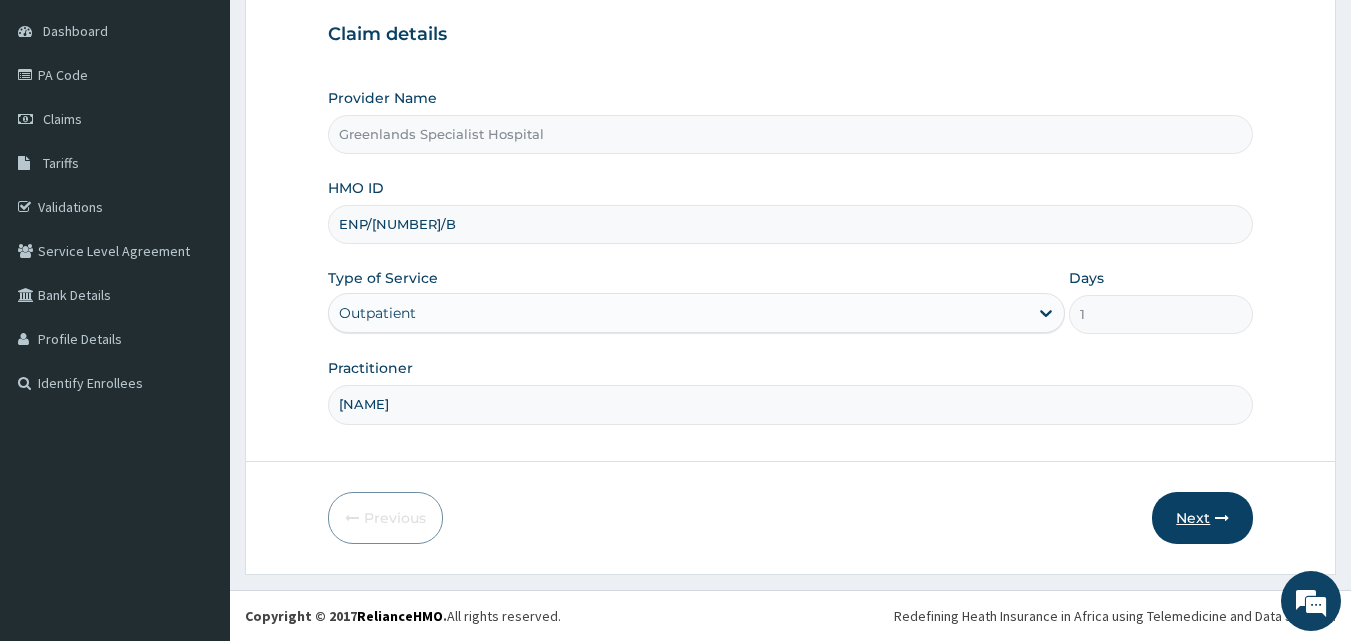 click on "Next" at bounding box center [1202, 518] 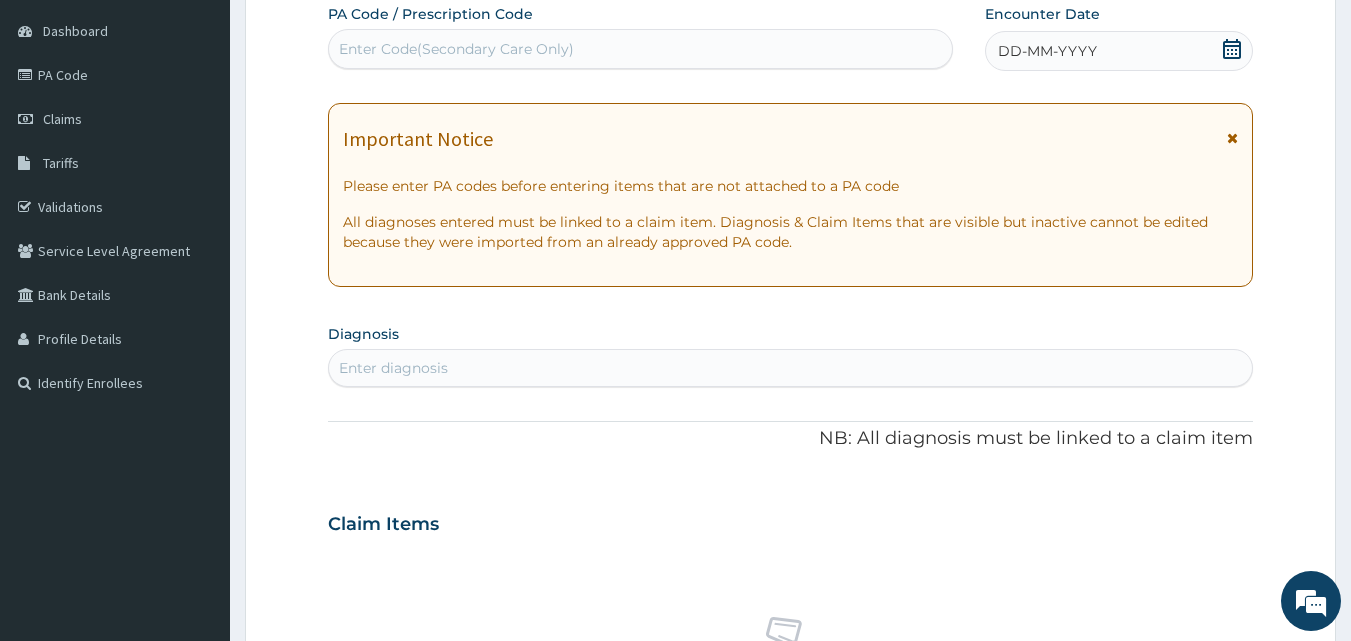 click 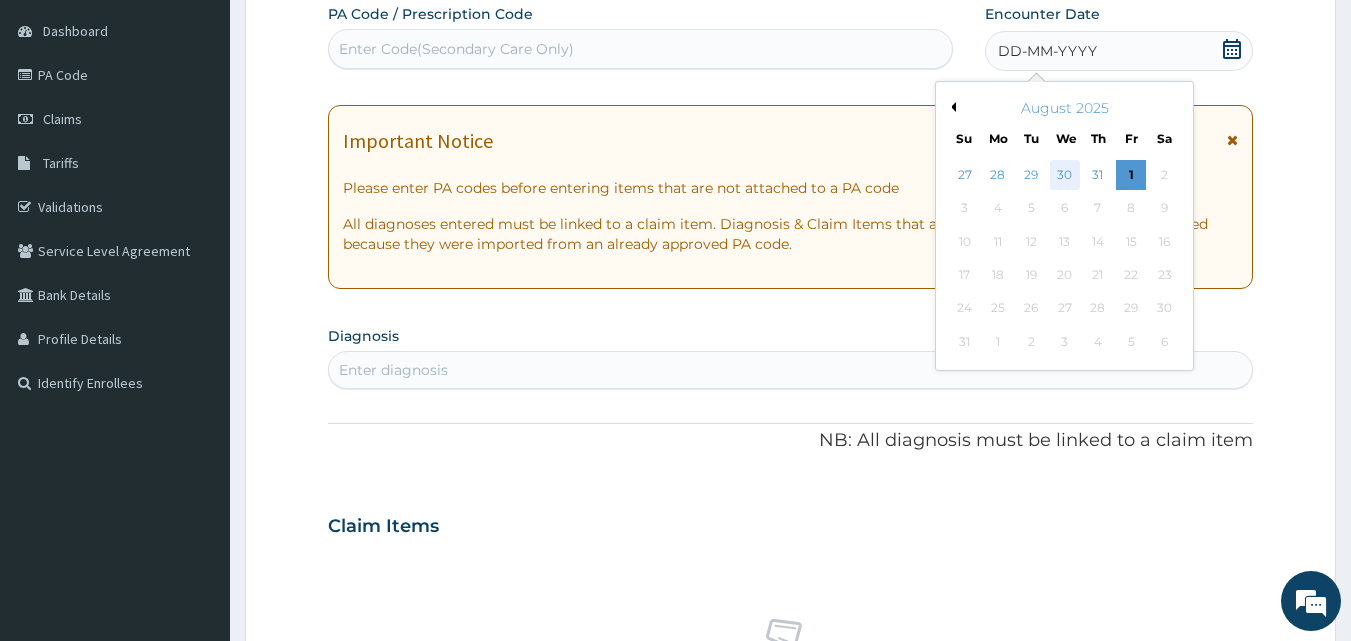 click on "30" at bounding box center [1065, 175] 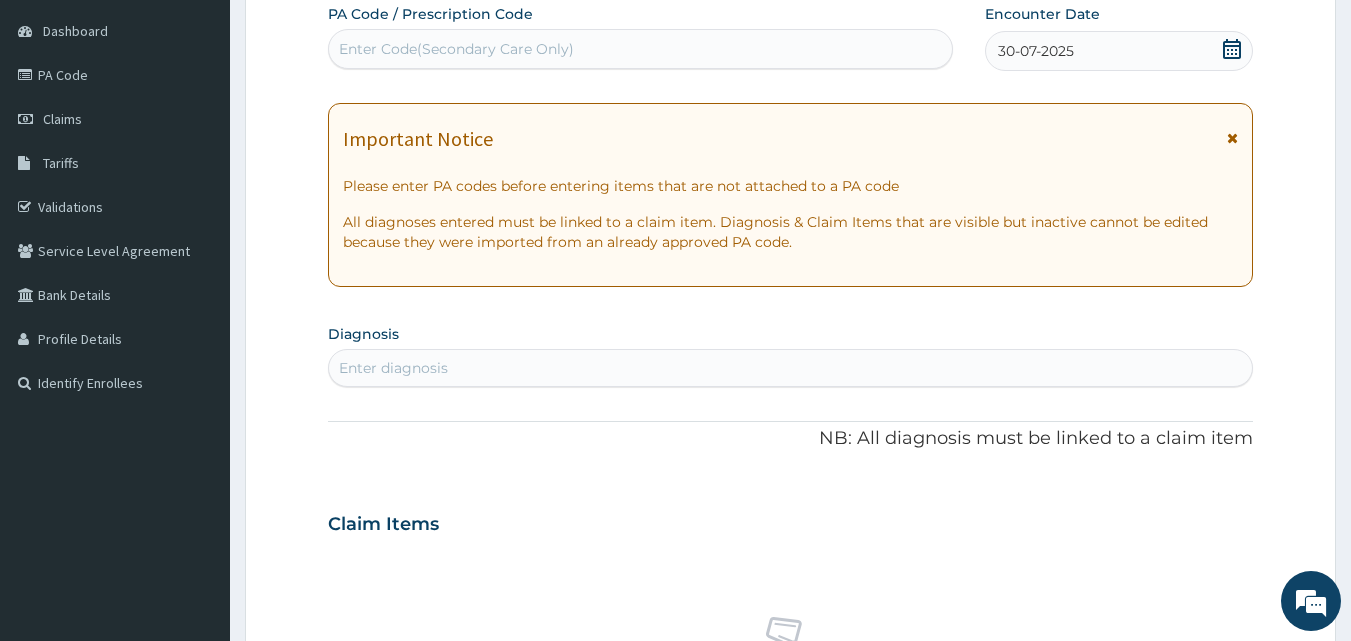 click on "Enter diagnosis" at bounding box center (791, 368) 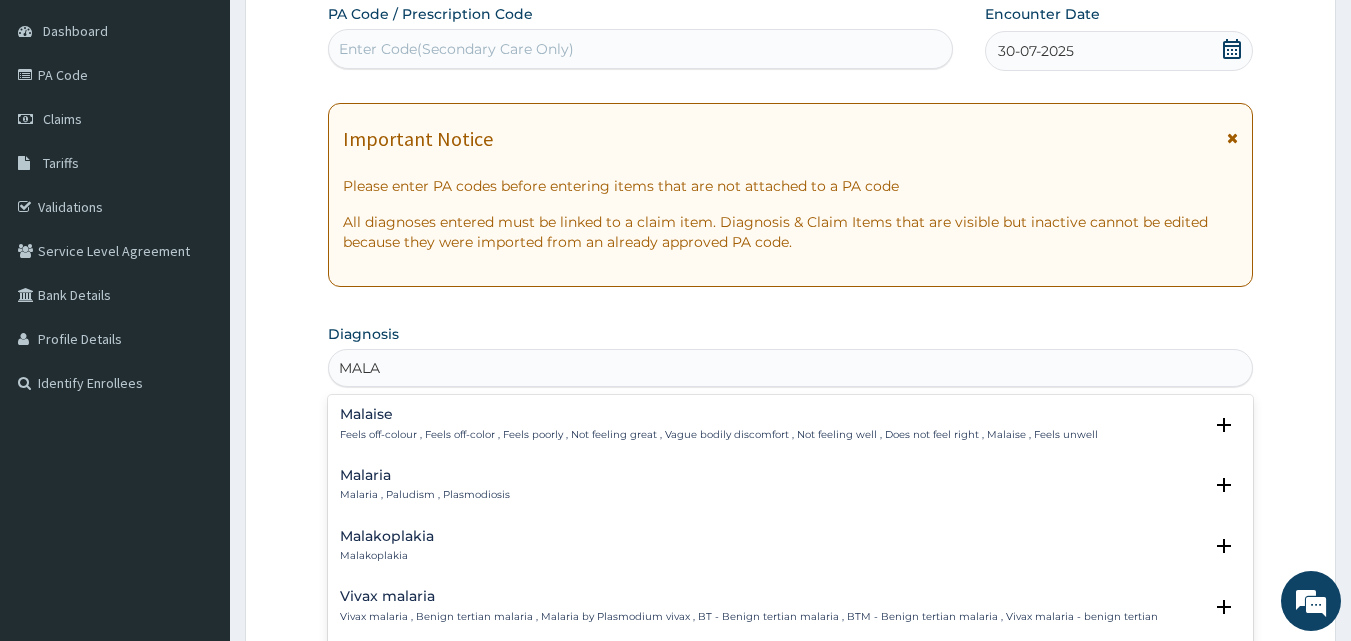 type on "MALAR" 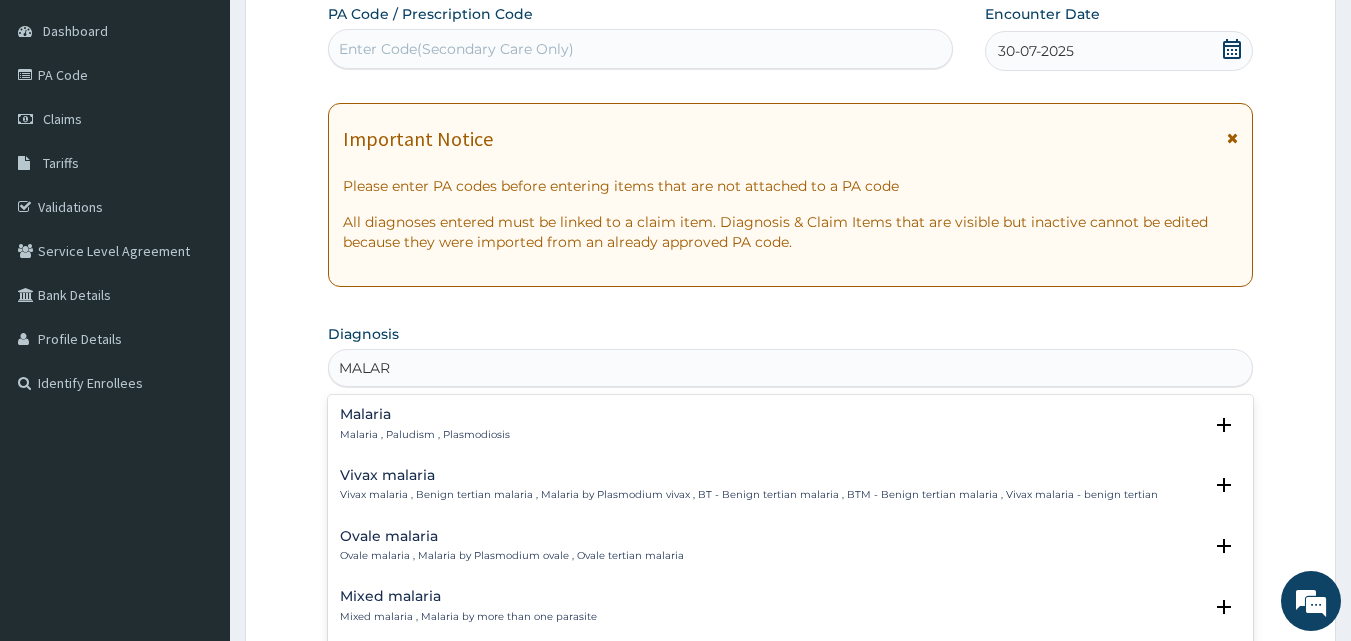 click on "Malaria" at bounding box center (425, 414) 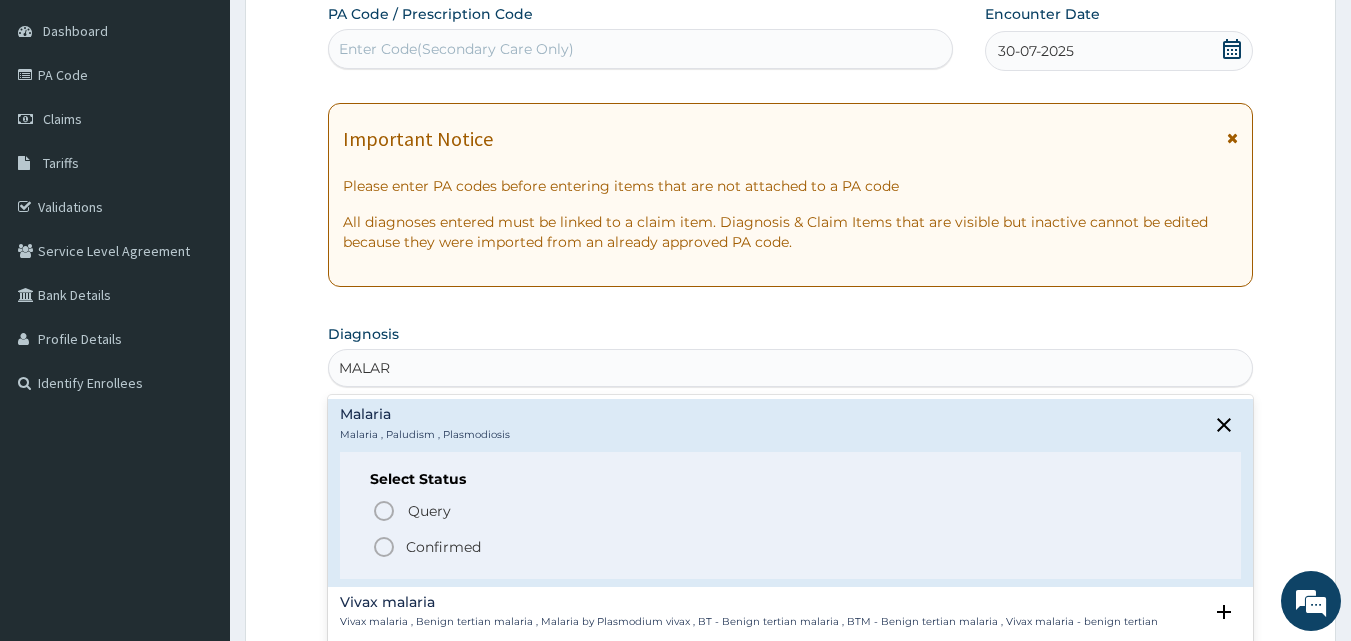 click on "Confirmed" at bounding box center (443, 547) 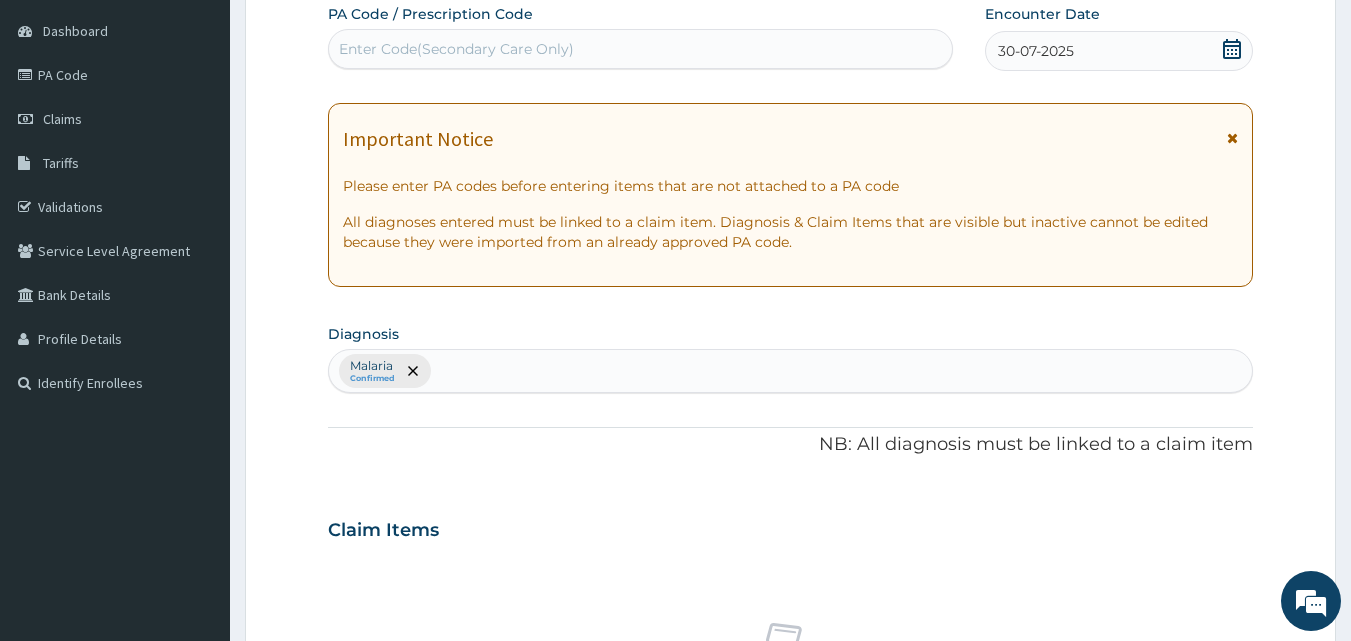 click on "No claim item" at bounding box center (791, 672) 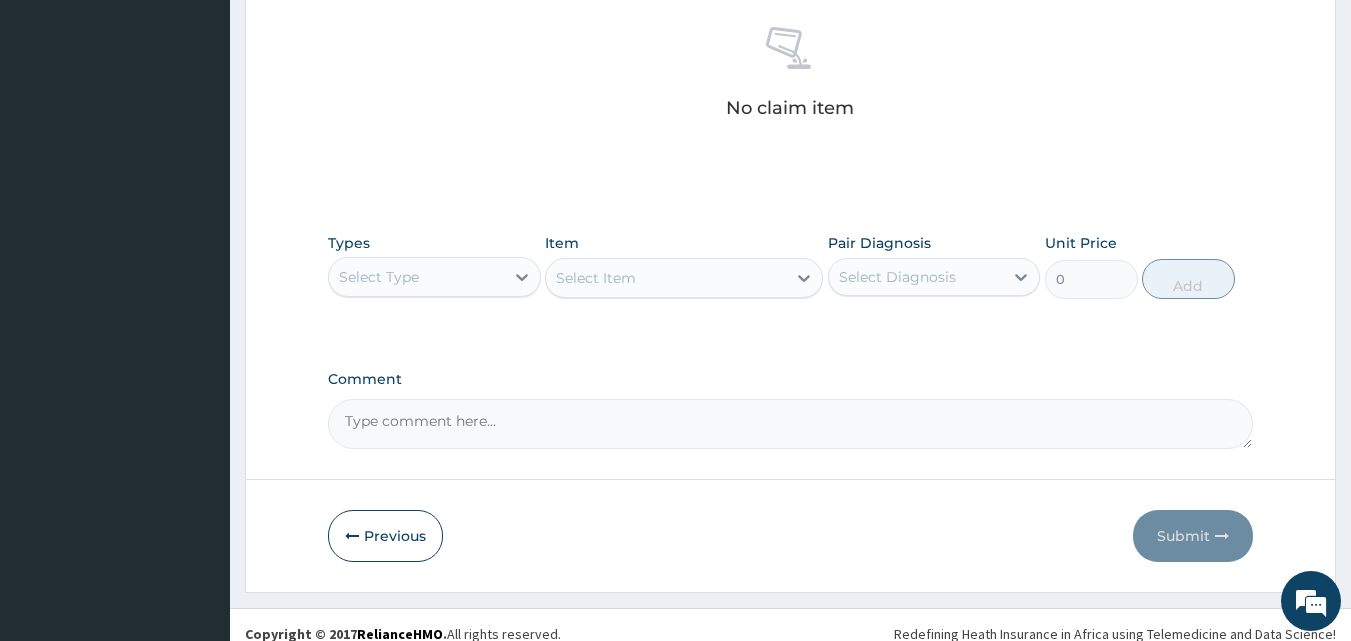 scroll, scrollTop: 801, scrollLeft: 0, axis: vertical 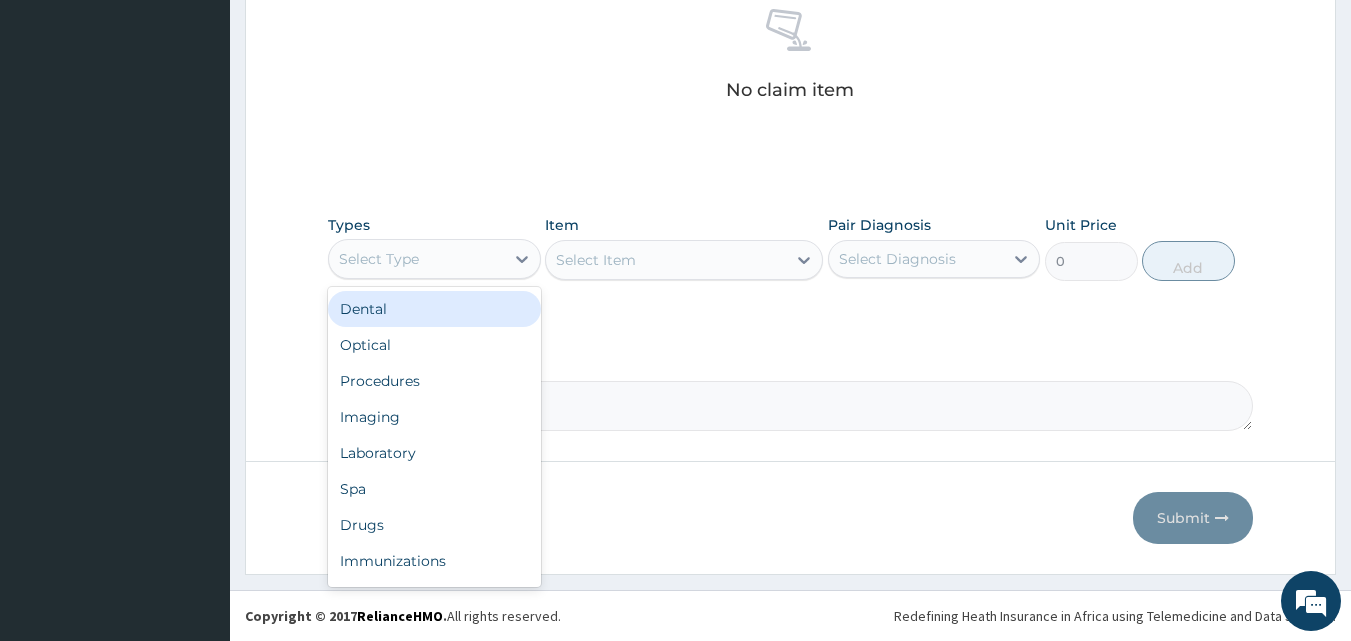 click on "Select Type" at bounding box center (416, 259) 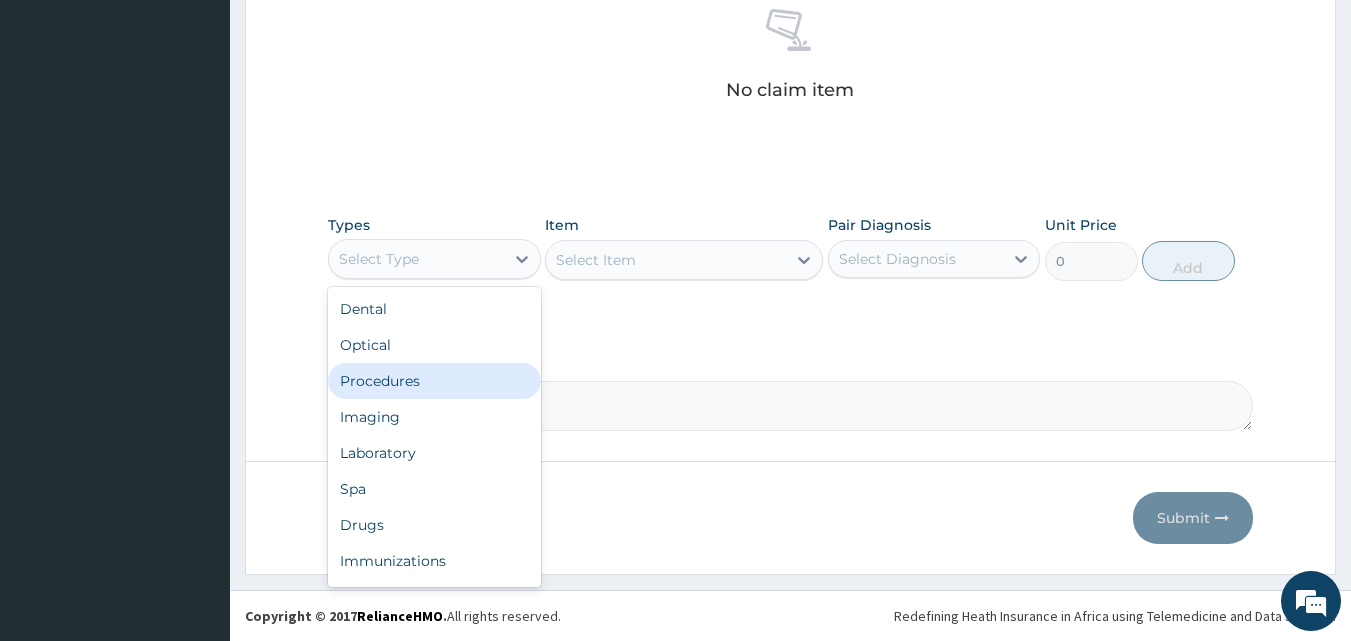 click on "Procedures" at bounding box center [434, 381] 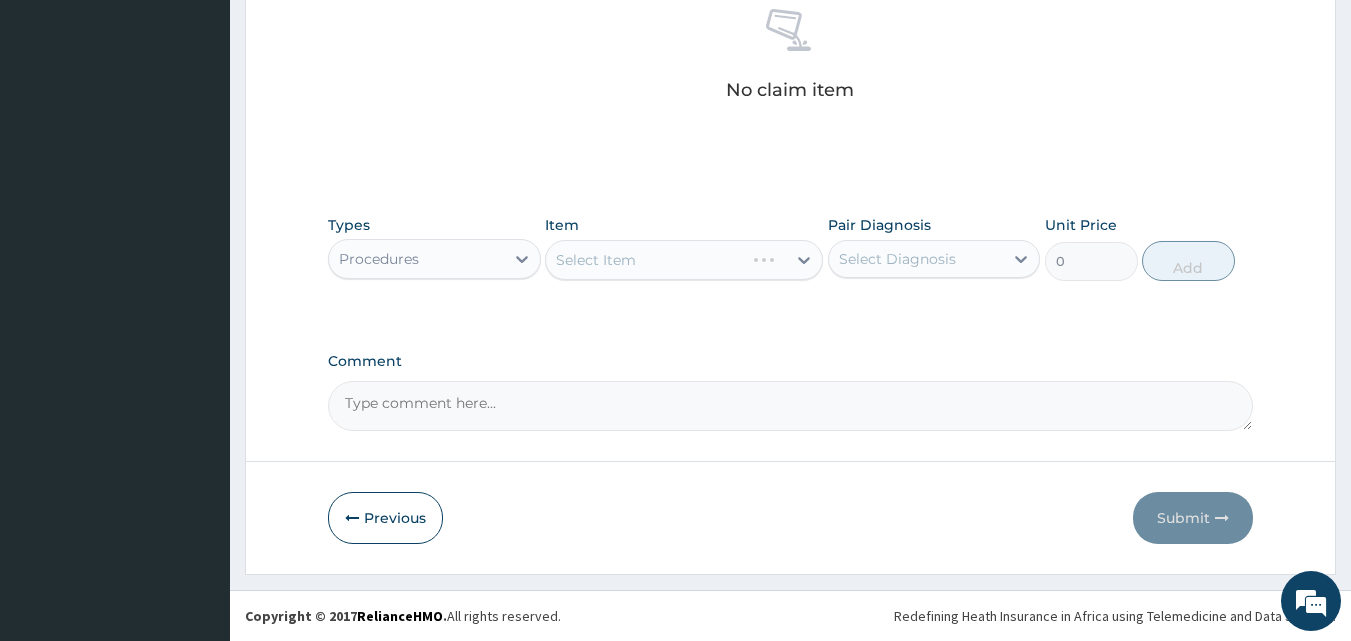 click on "Select Item" at bounding box center (684, 260) 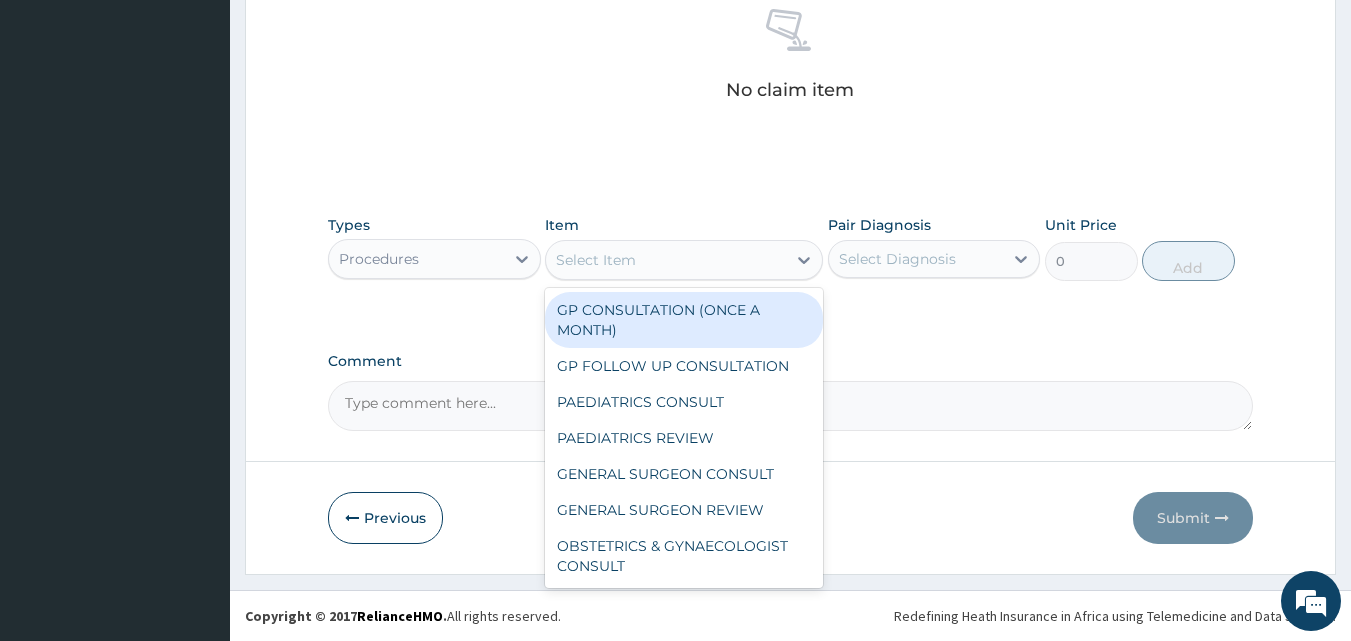 click on "Select Item" at bounding box center [596, 260] 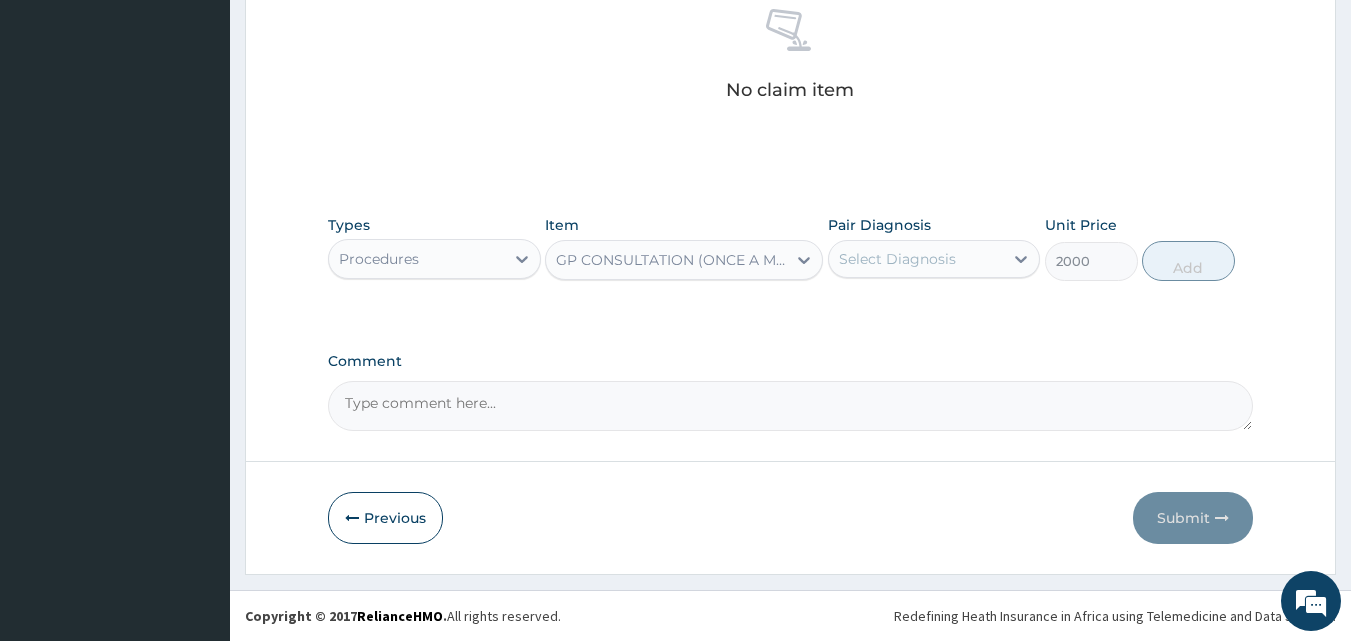 click on "Select Diagnosis" at bounding box center [897, 259] 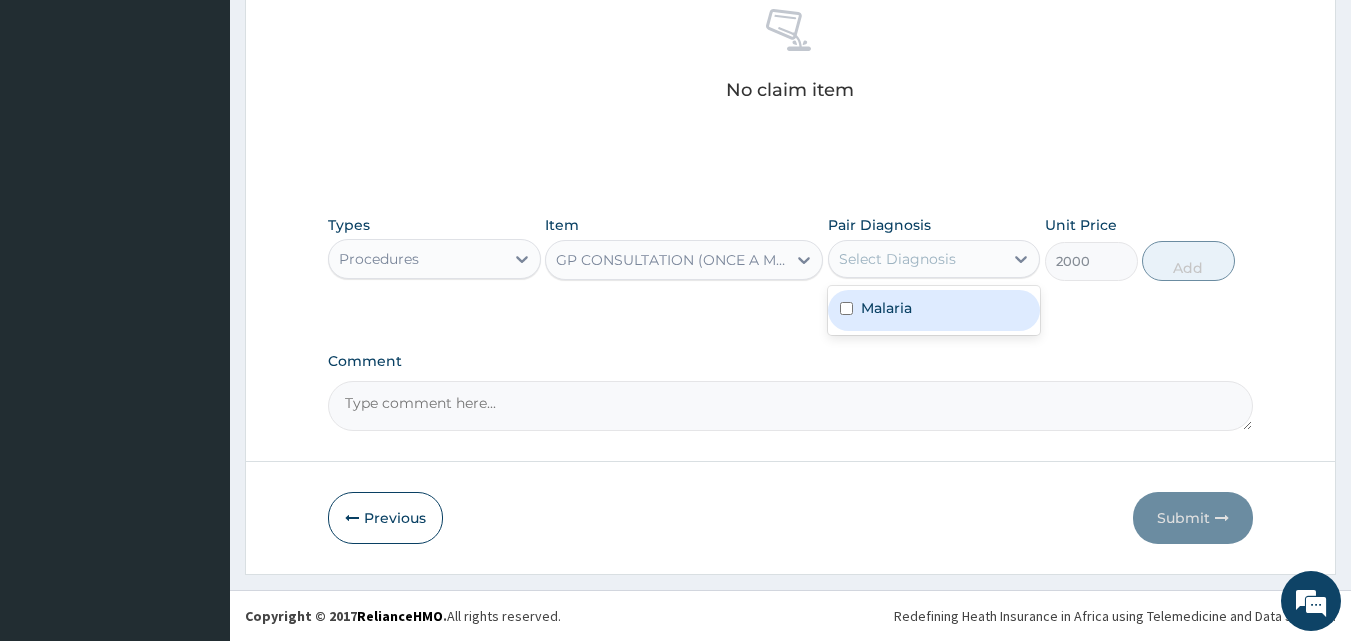 click on "Malaria" at bounding box center (886, 308) 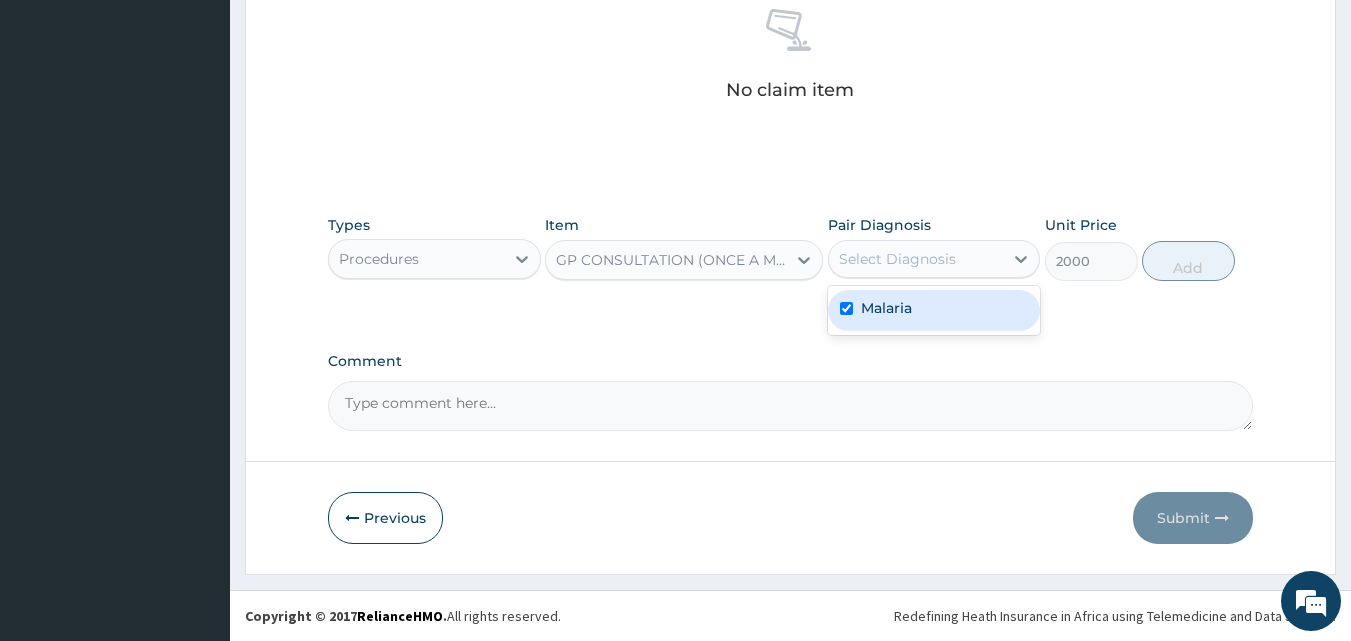 checkbox on "true" 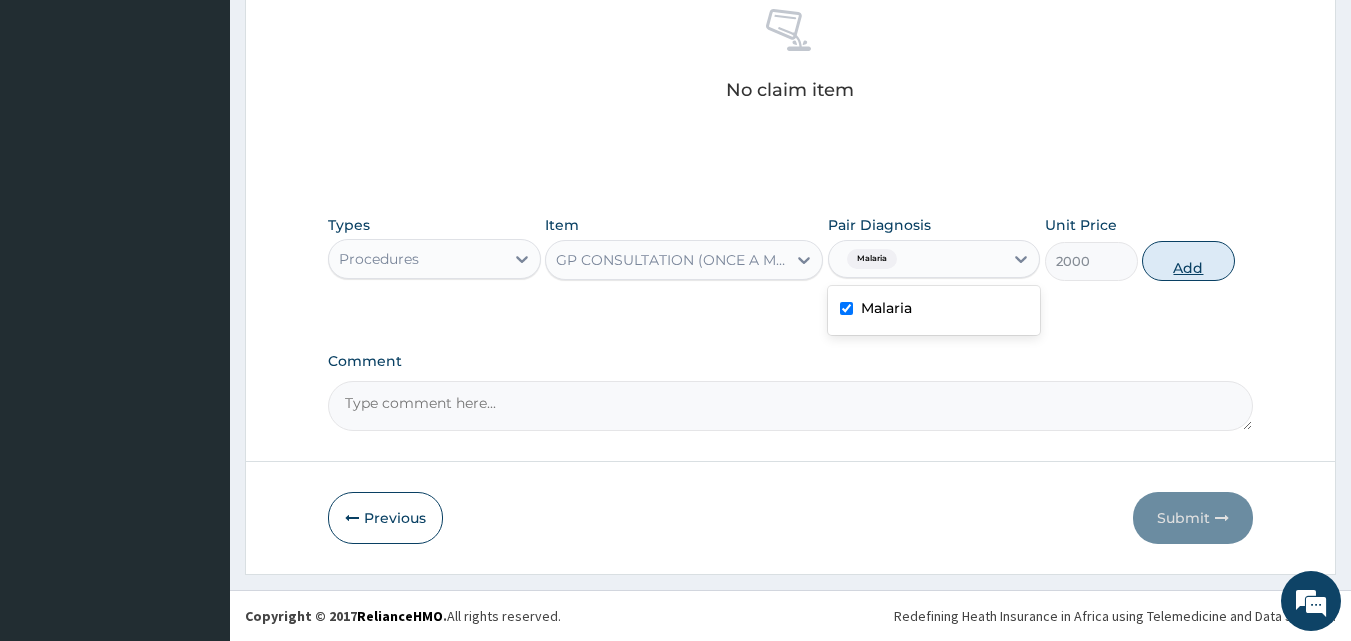 click on "Add" at bounding box center [1188, 261] 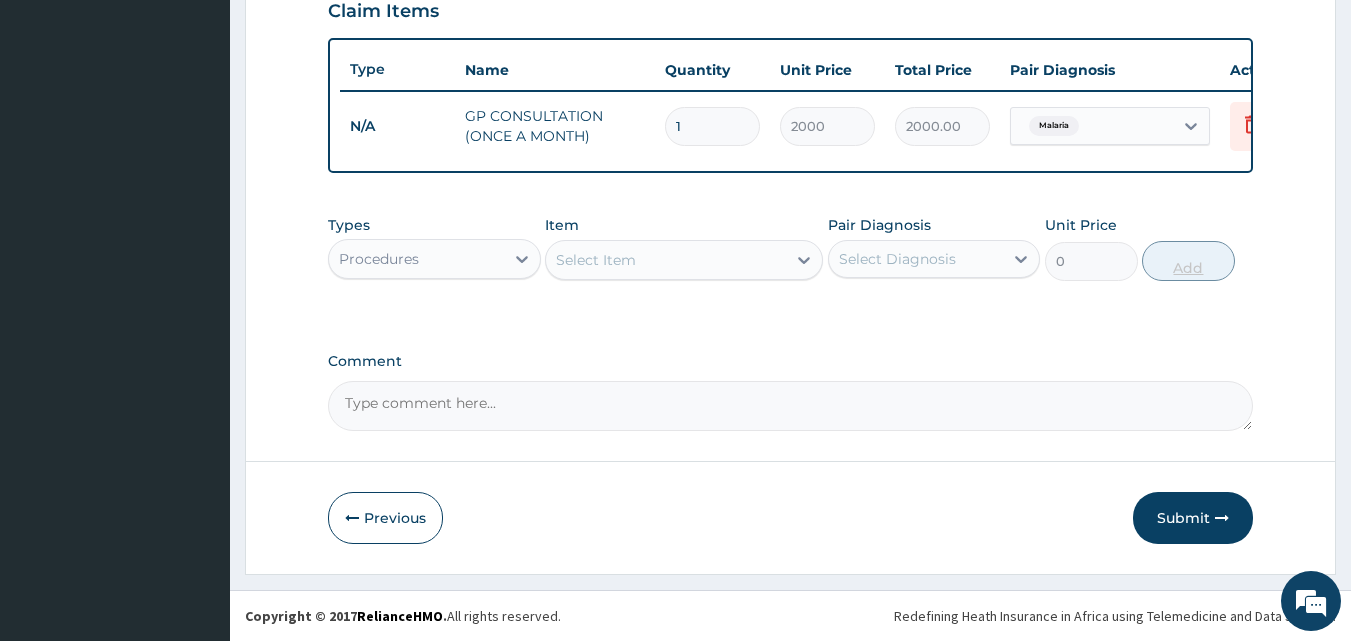 scroll, scrollTop: 721, scrollLeft: 0, axis: vertical 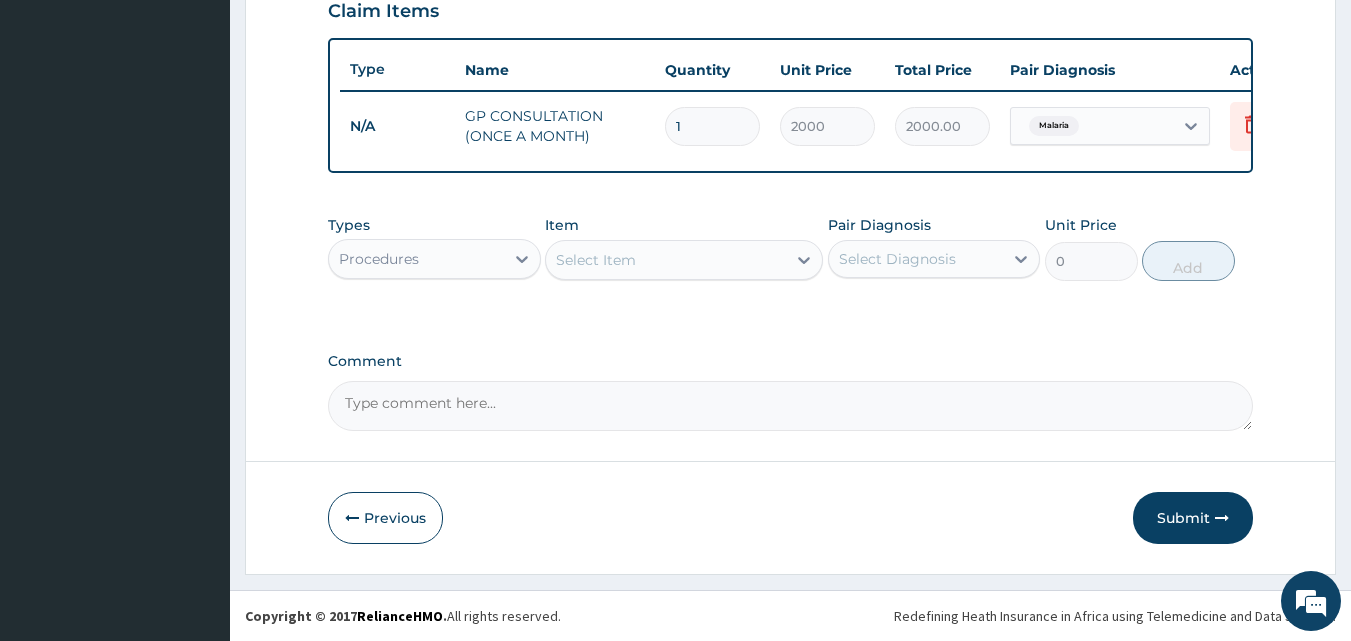 click on "Procedures" at bounding box center (416, 259) 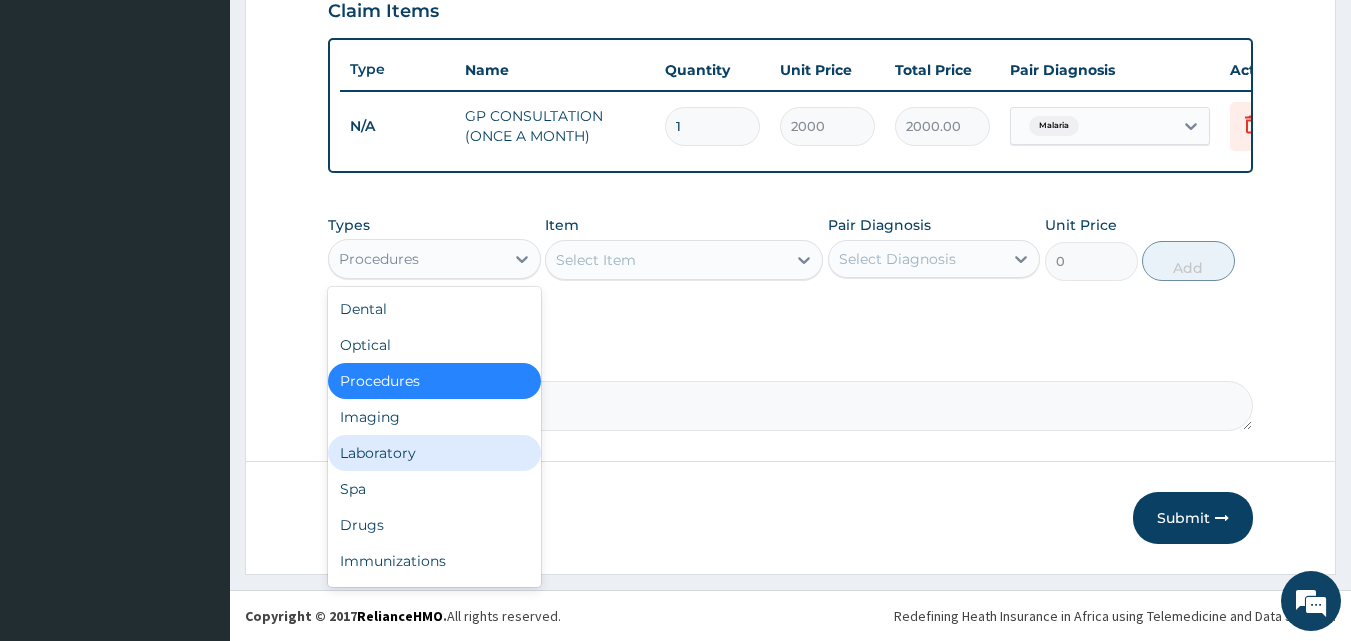 click on "Laboratory" at bounding box center [434, 453] 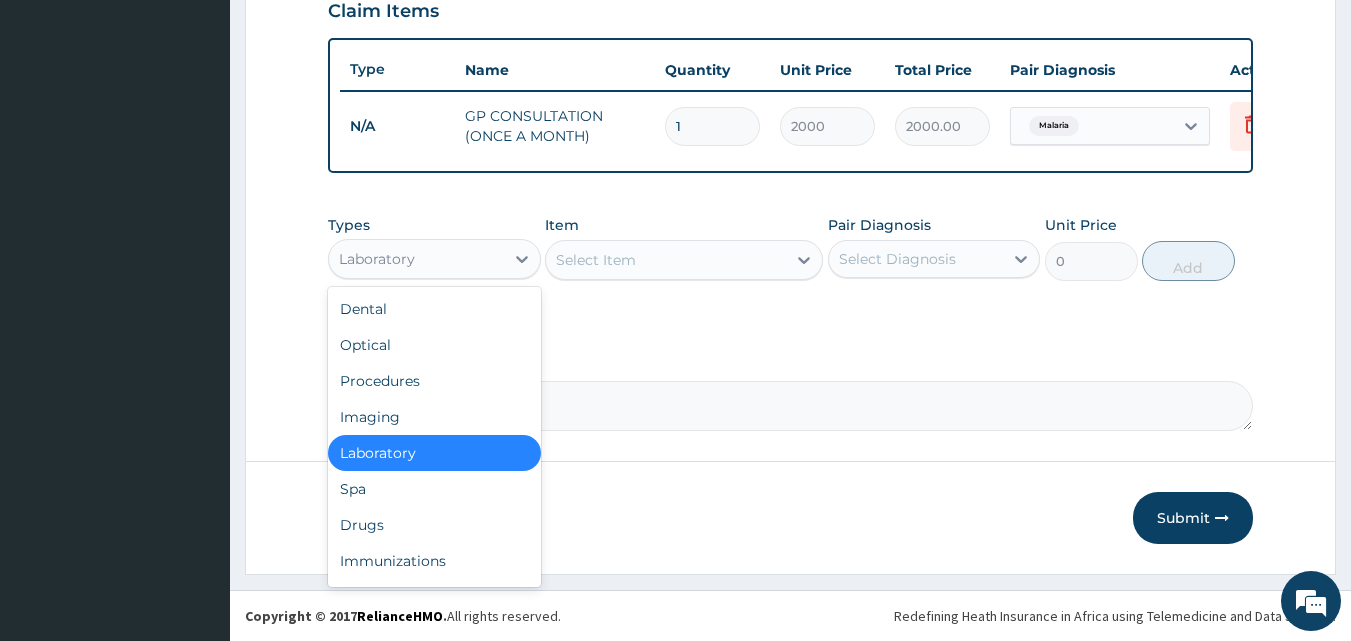 click on "Laboratory" at bounding box center (416, 259) 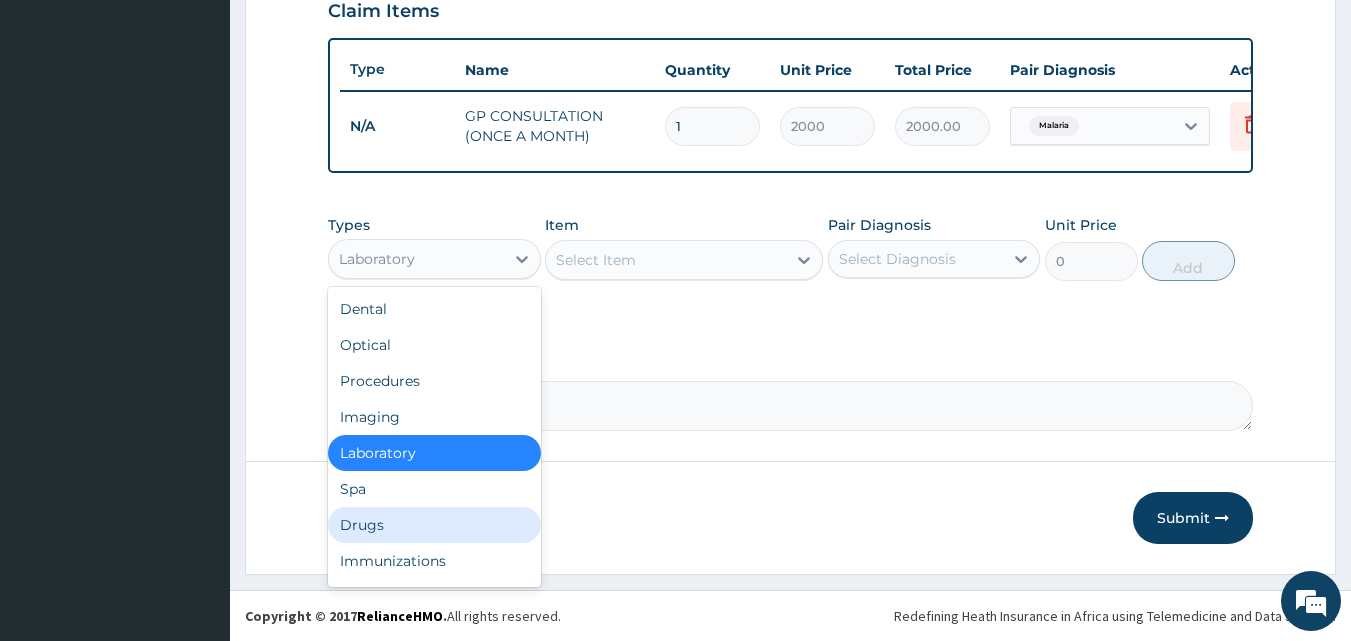 click on "Drugs" at bounding box center [434, 525] 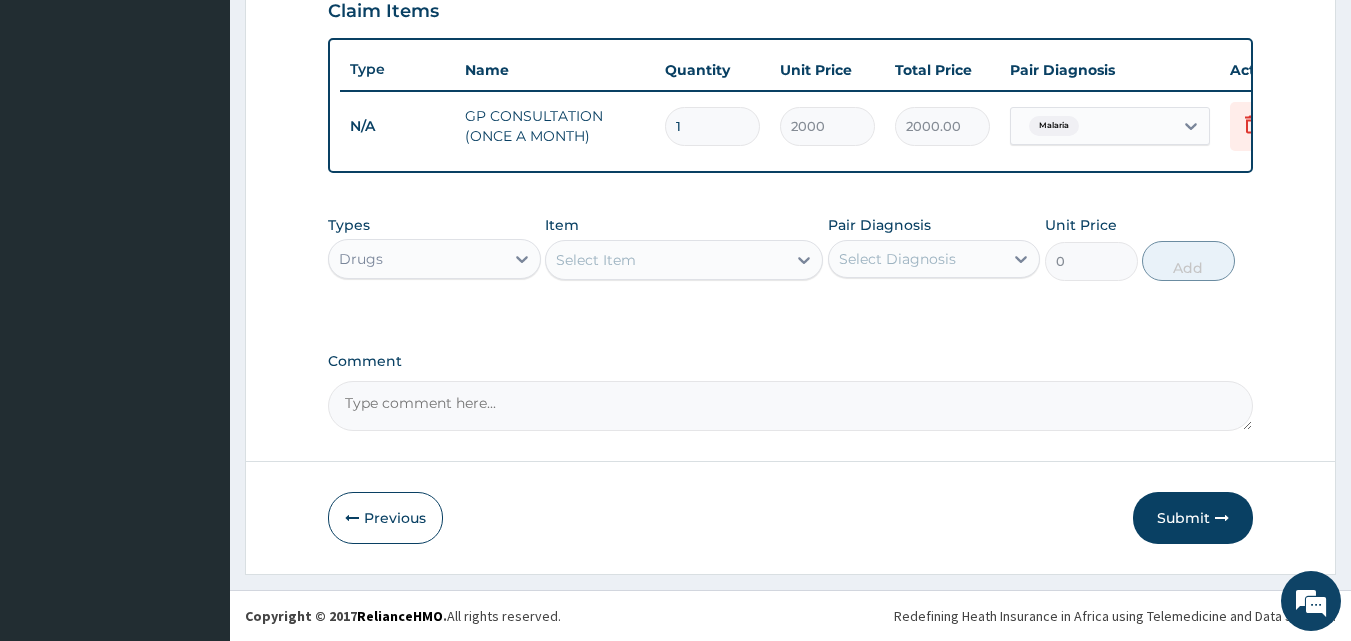 click on "Select Item" at bounding box center (666, 260) 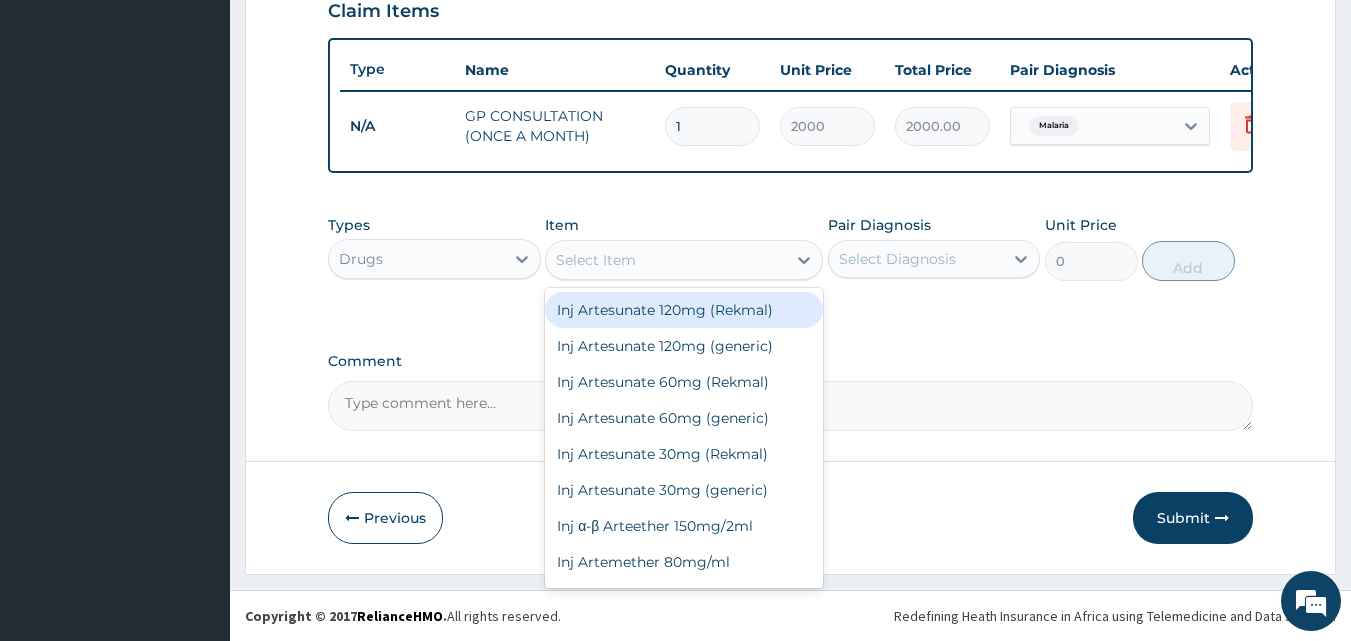 click on "Inj Artesunate 120mg (Rekmal)" at bounding box center [684, 310] 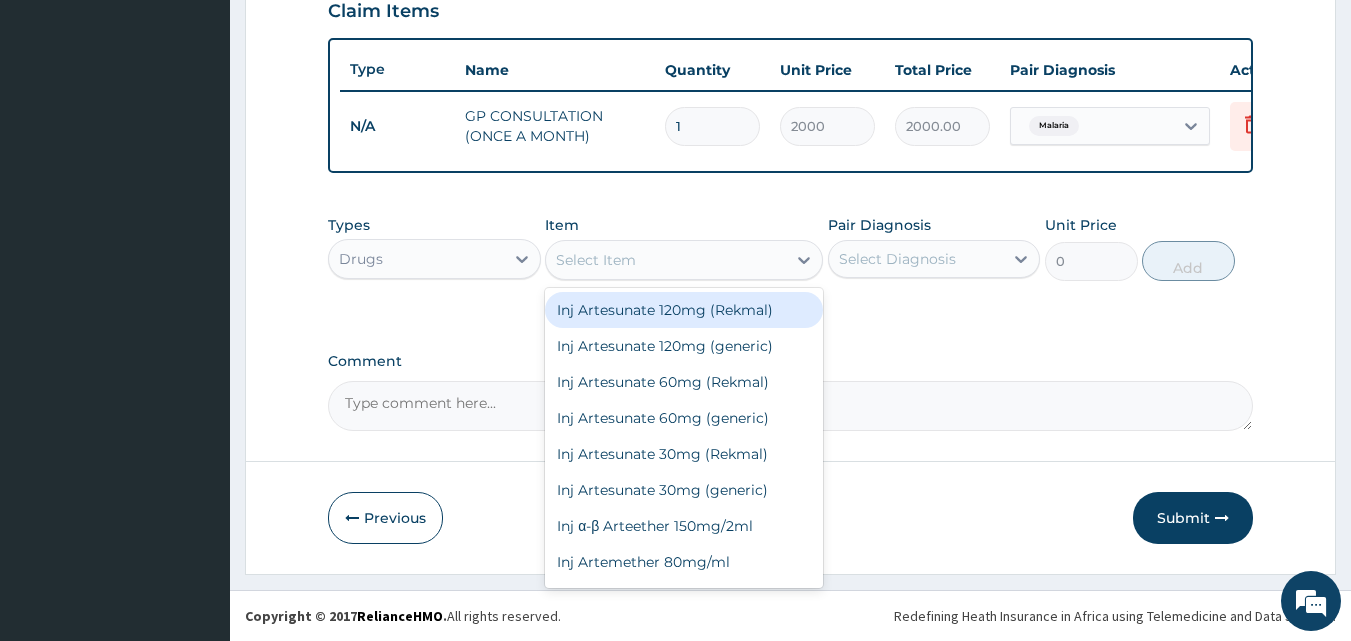 type on "1800" 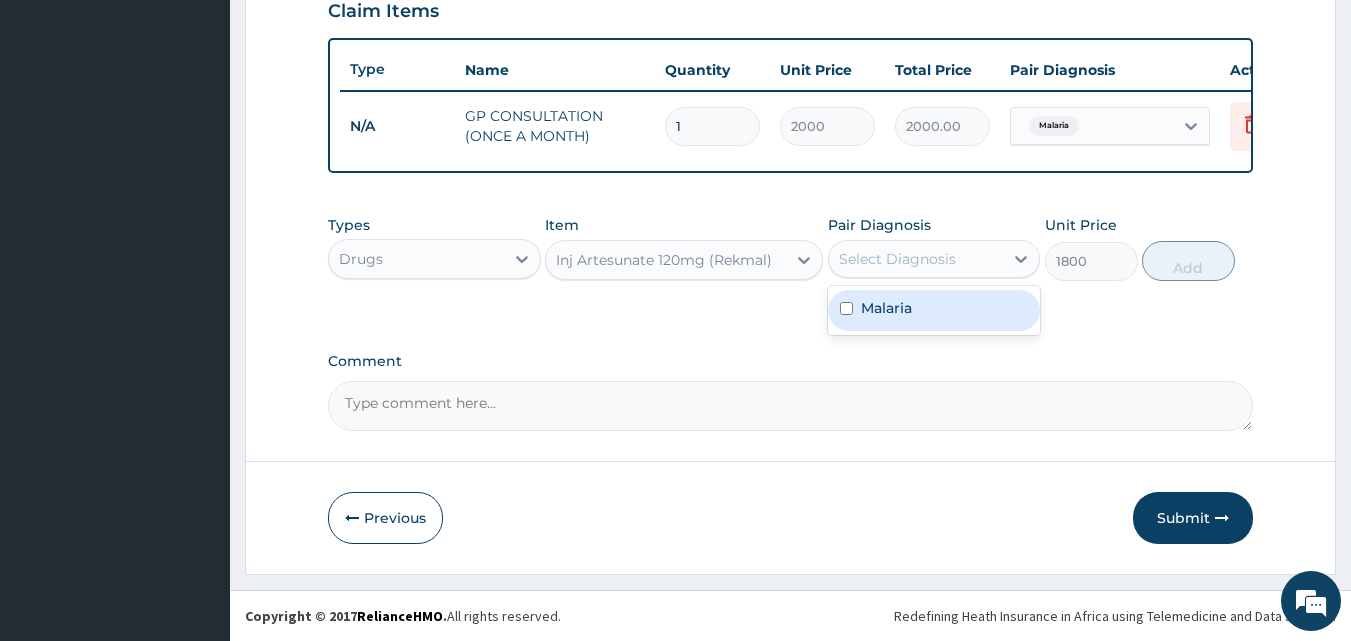 click on "Select Diagnosis" at bounding box center [916, 259] 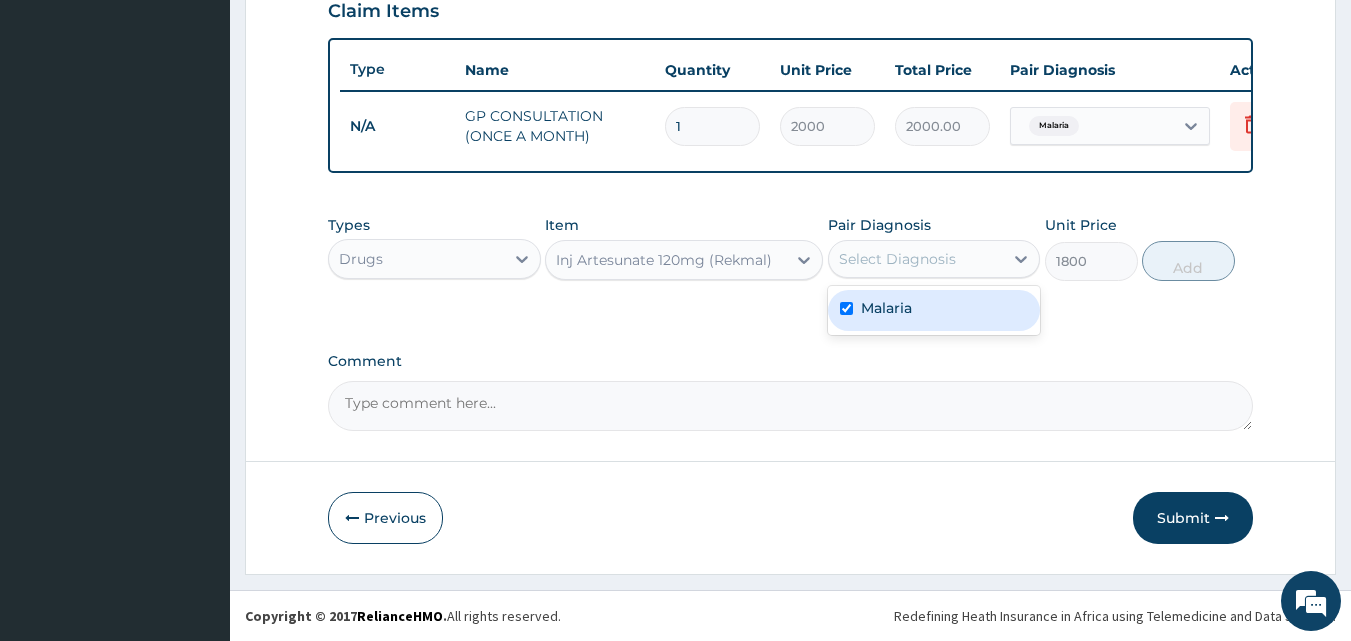checkbox on "true" 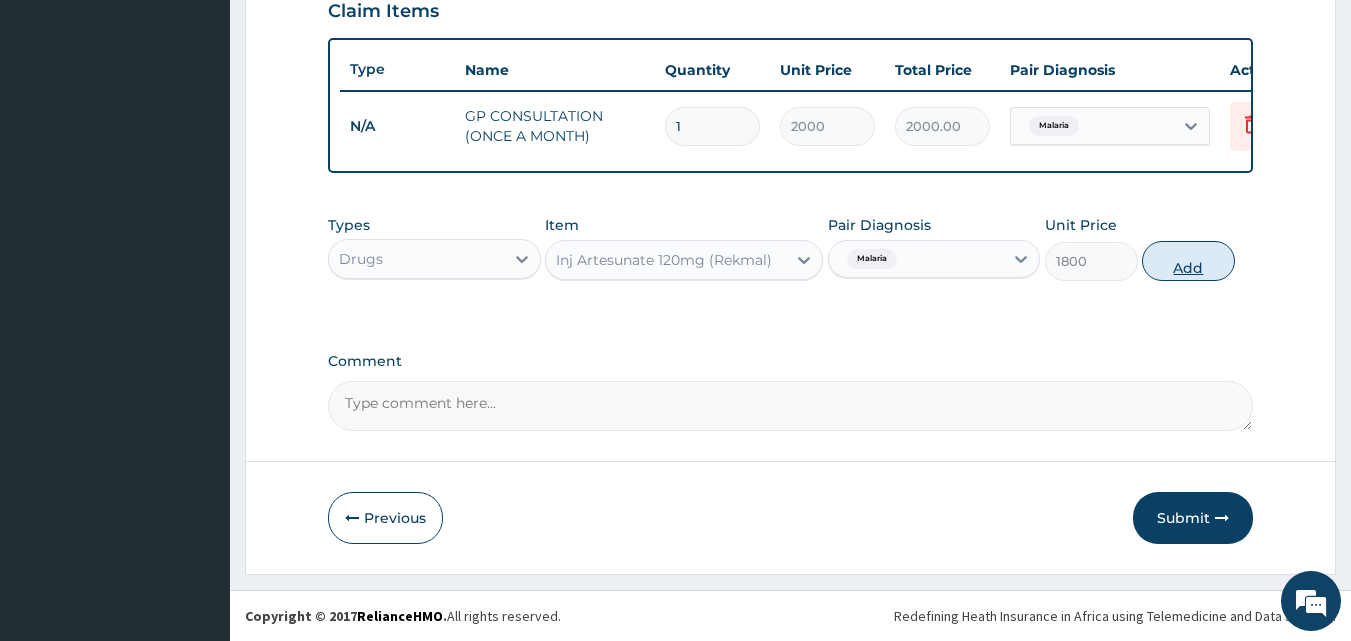 click on "Add" at bounding box center (1188, 261) 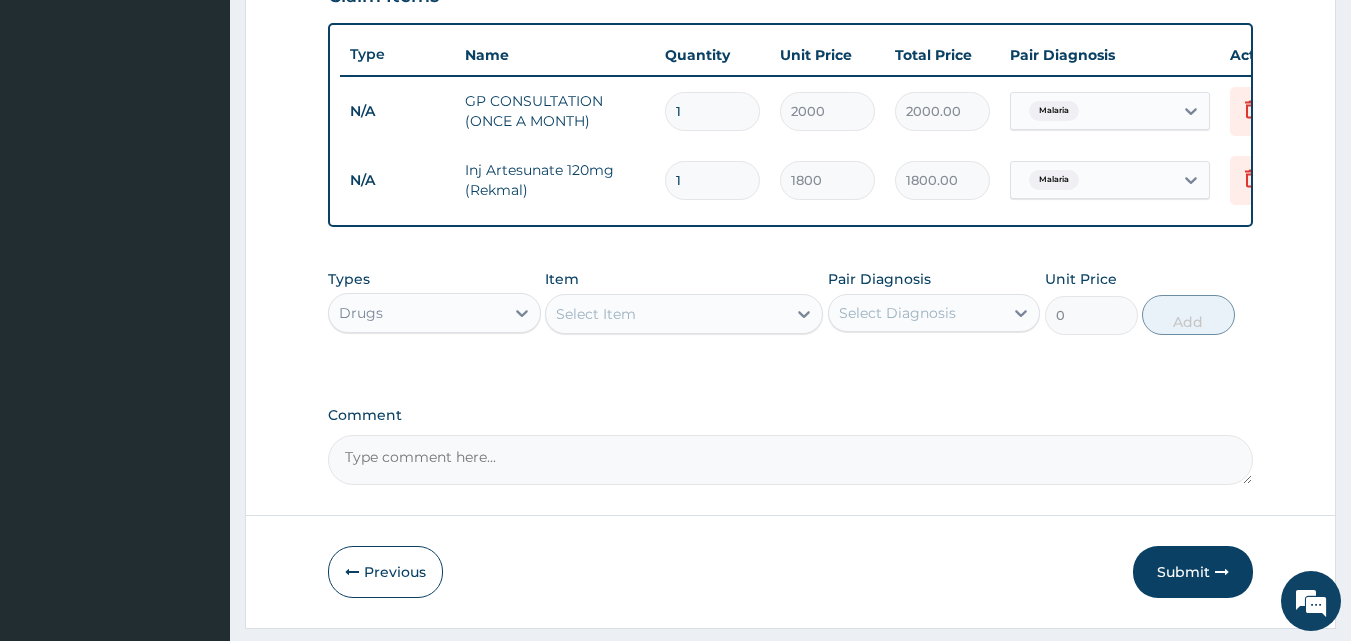 type on "2" 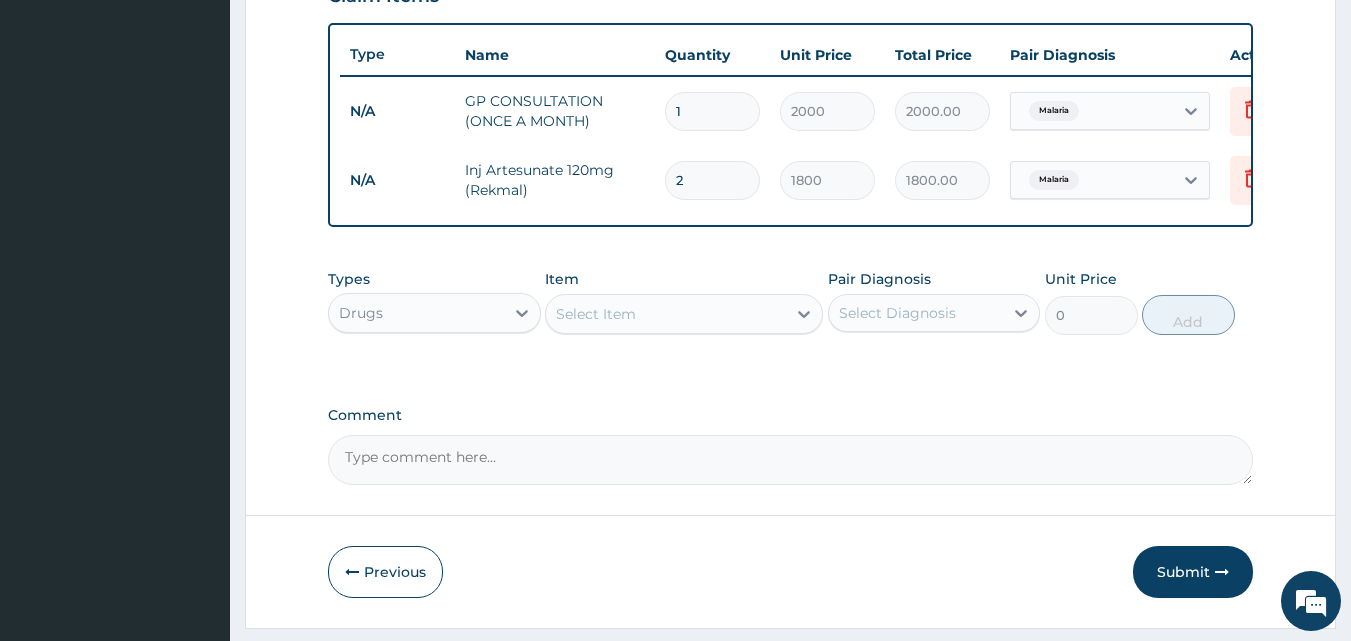type on "3600.00" 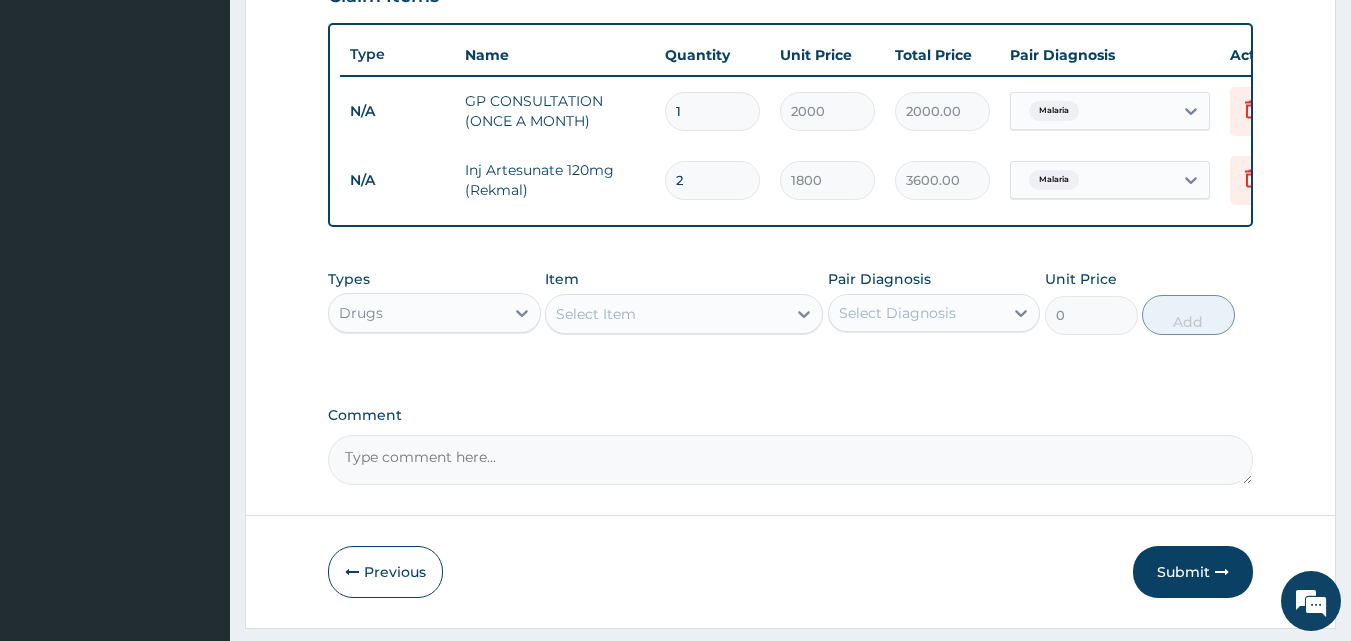 type on "3" 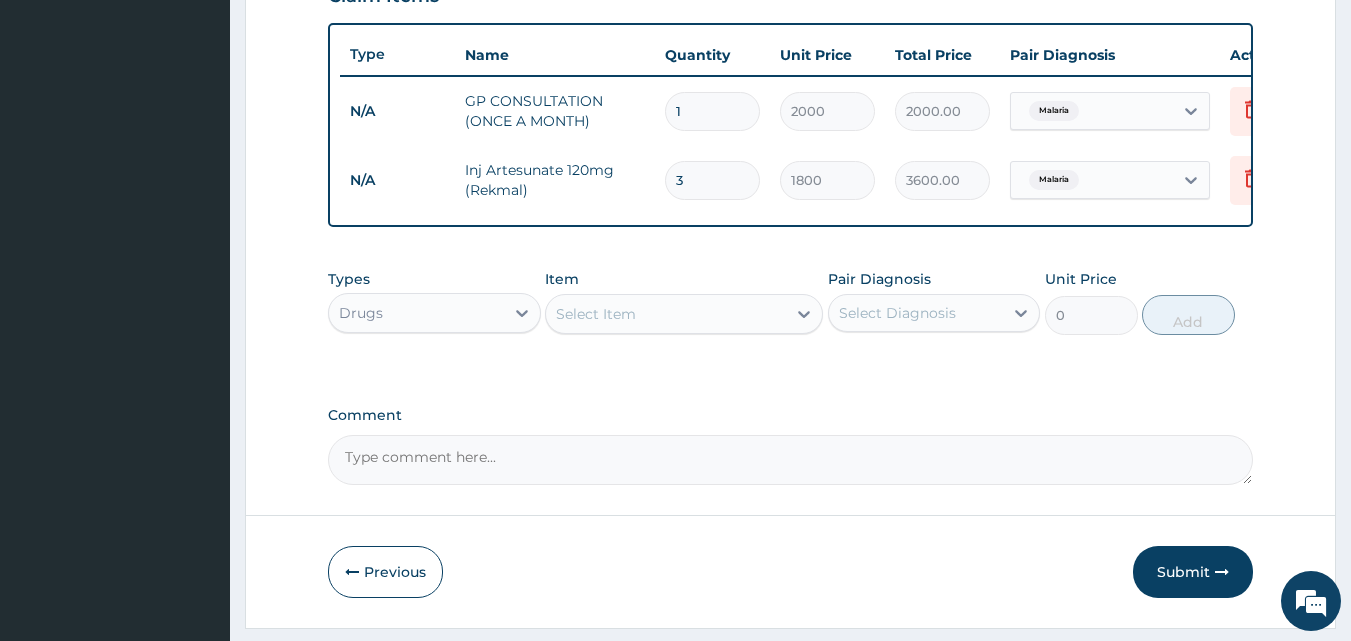 type on "5400.00" 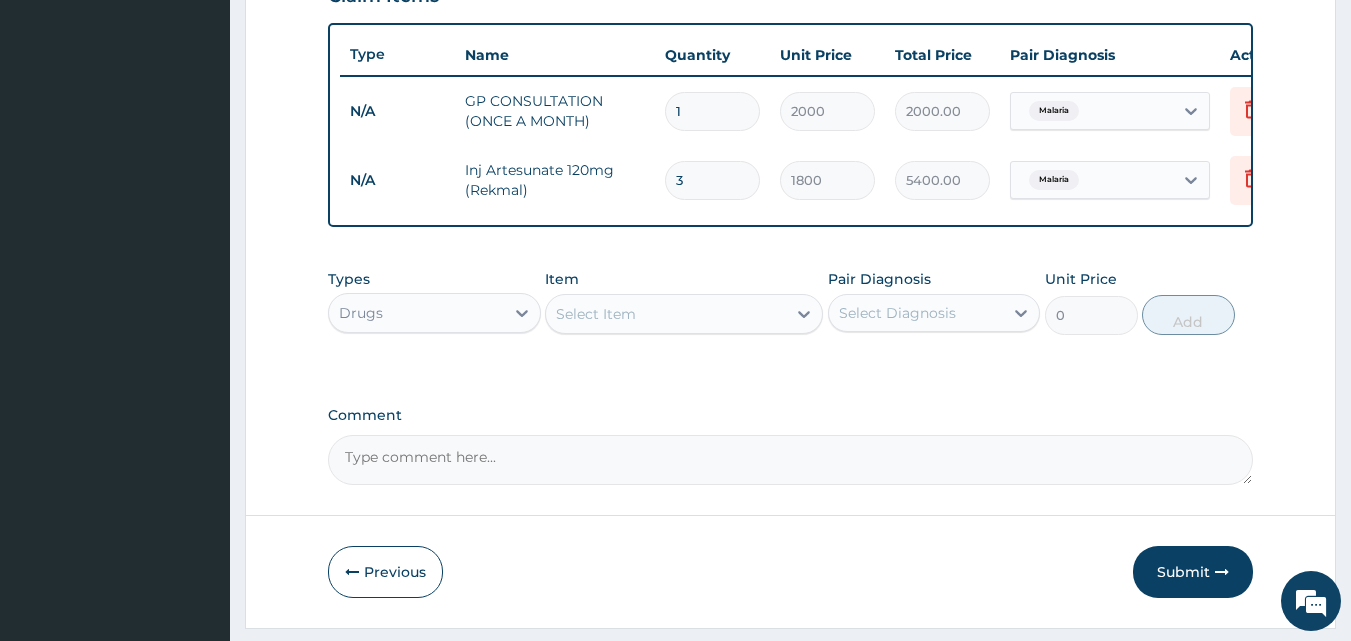 click on "Select Item" at bounding box center [596, 314] 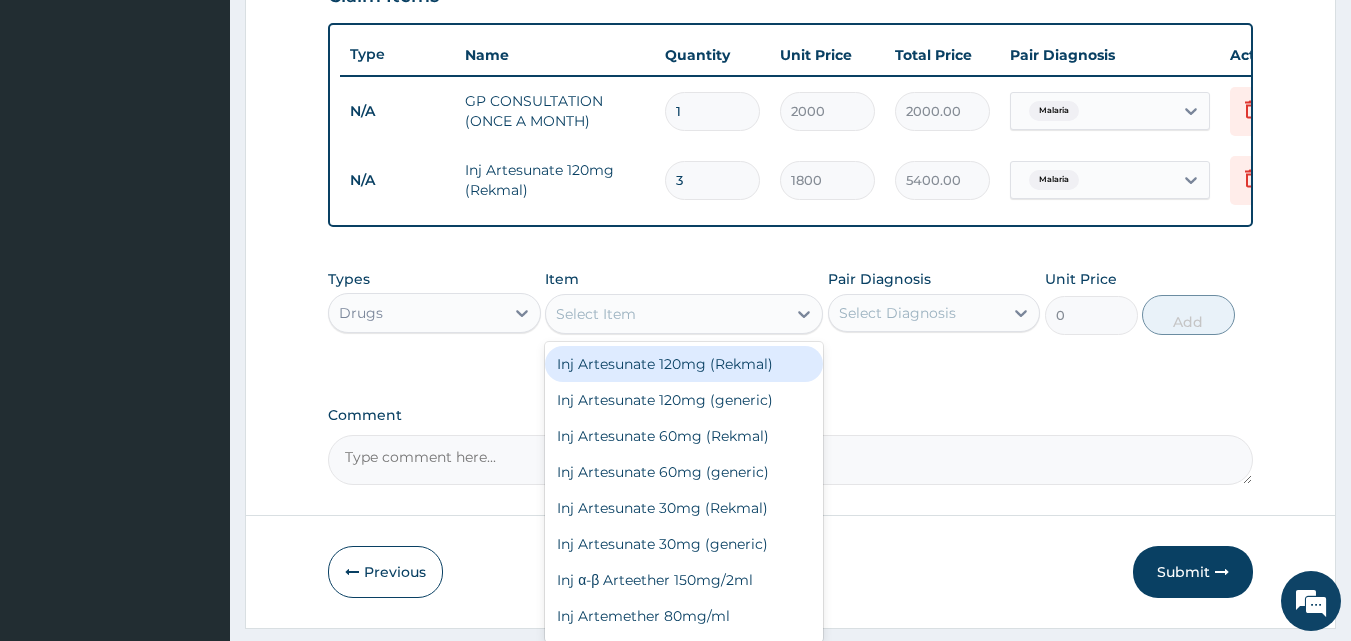 type on "Z" 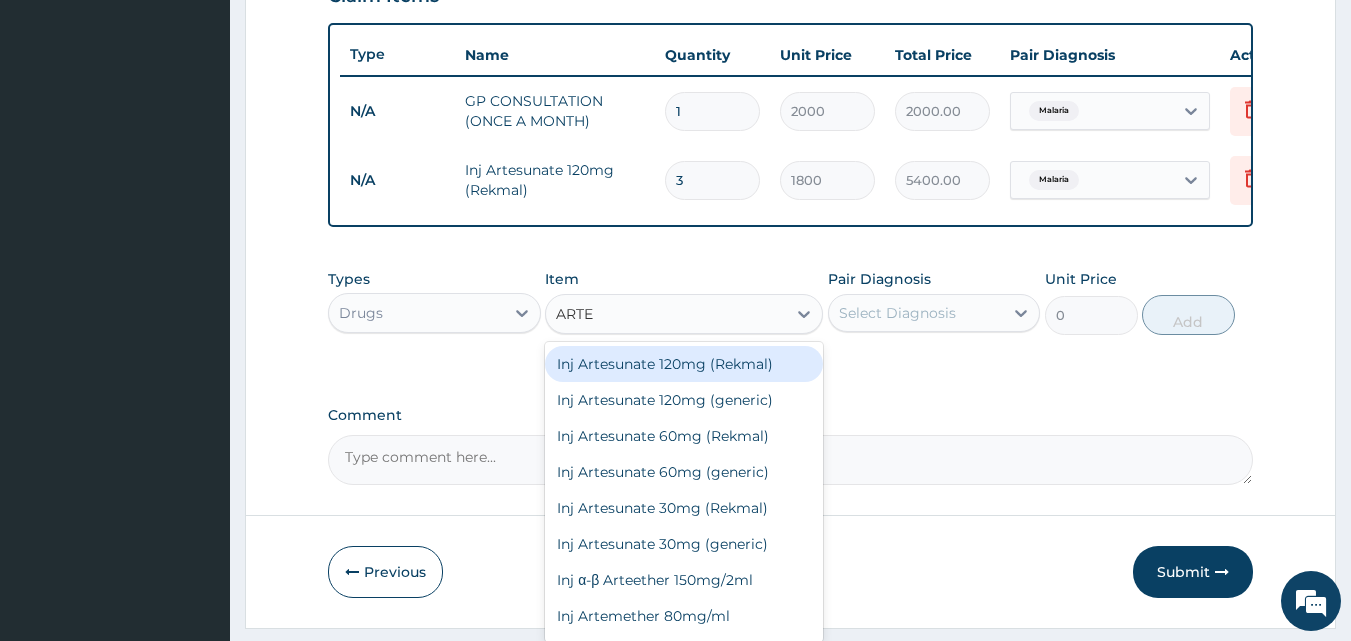 type on "ARTEM" 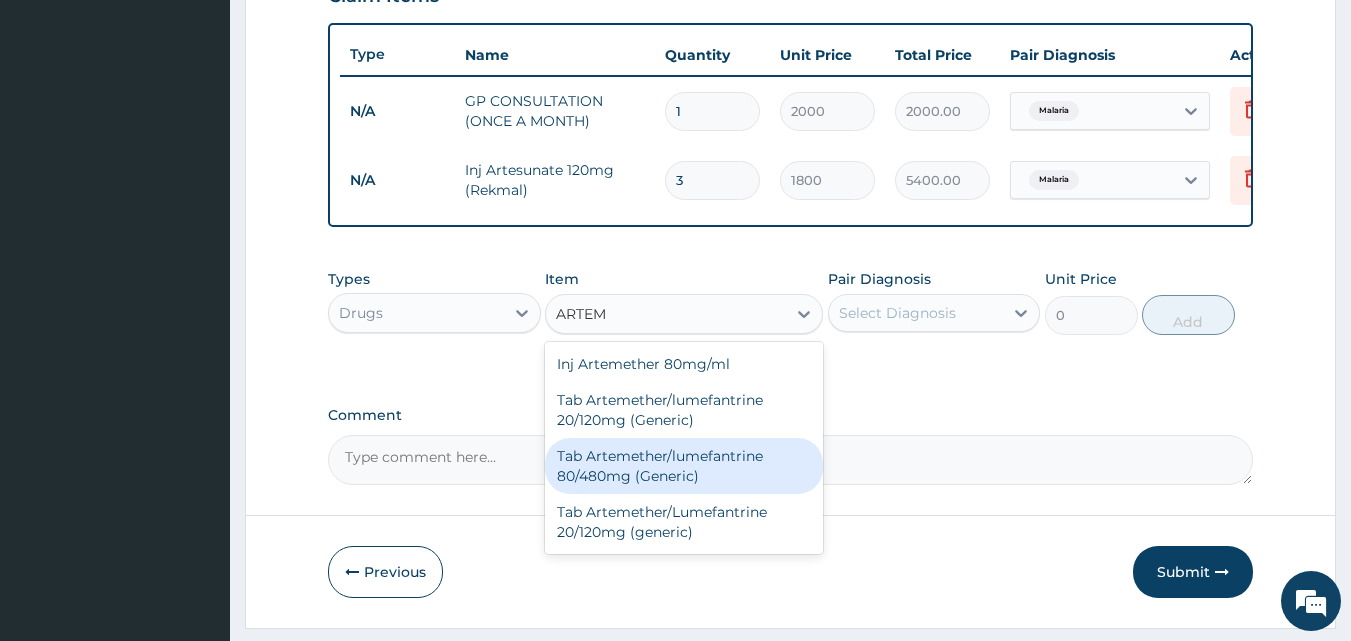 click on "Tab Artemether/lumefantrine 80/480mg (Generic)" at bounding box center (684, 466) 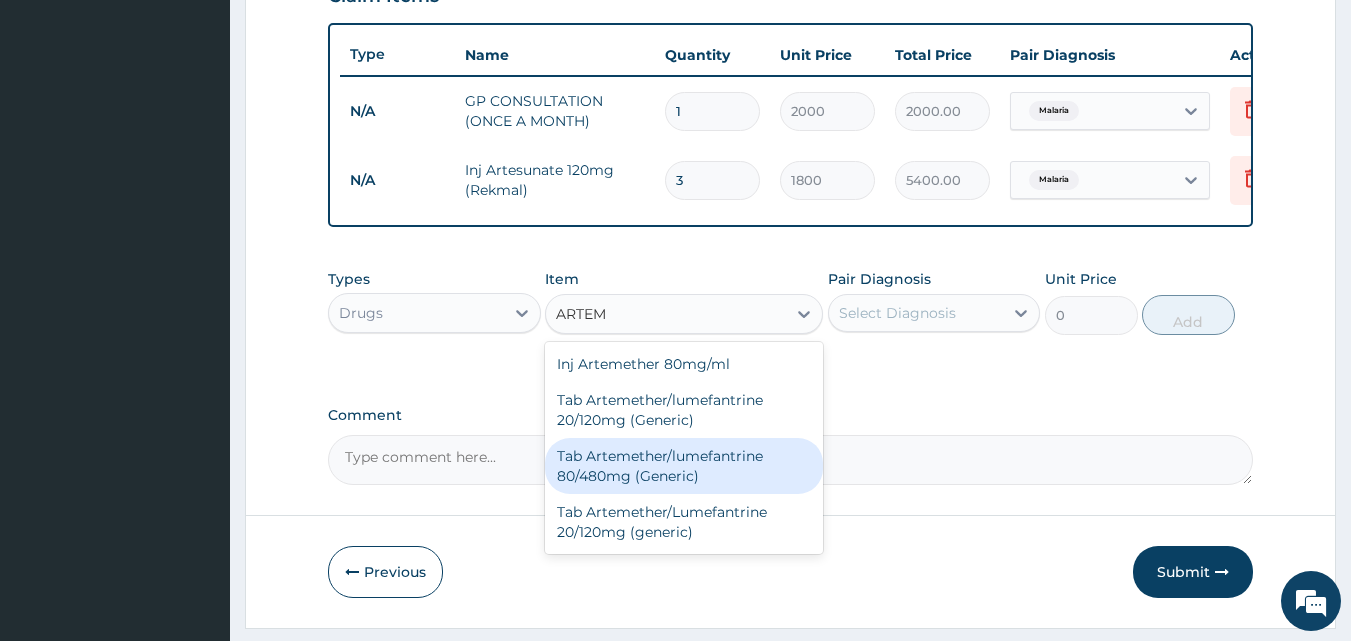 type 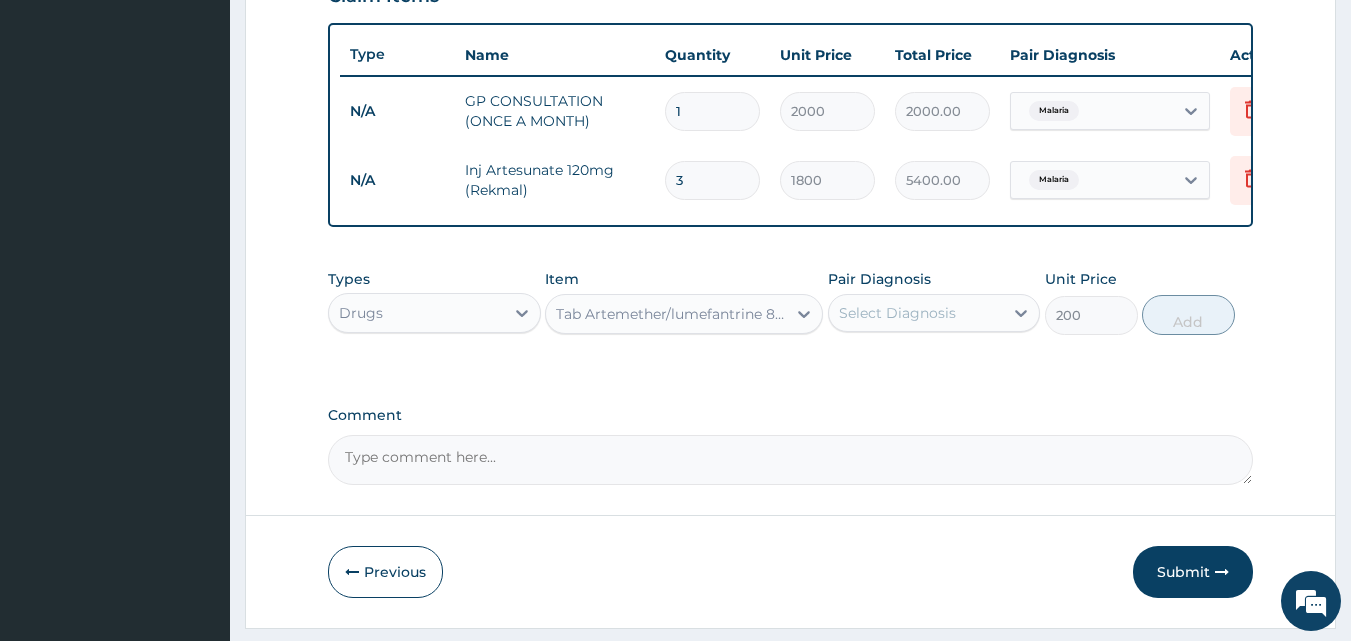 click on "Select Diagnosis" at bounding box center (897, 313) 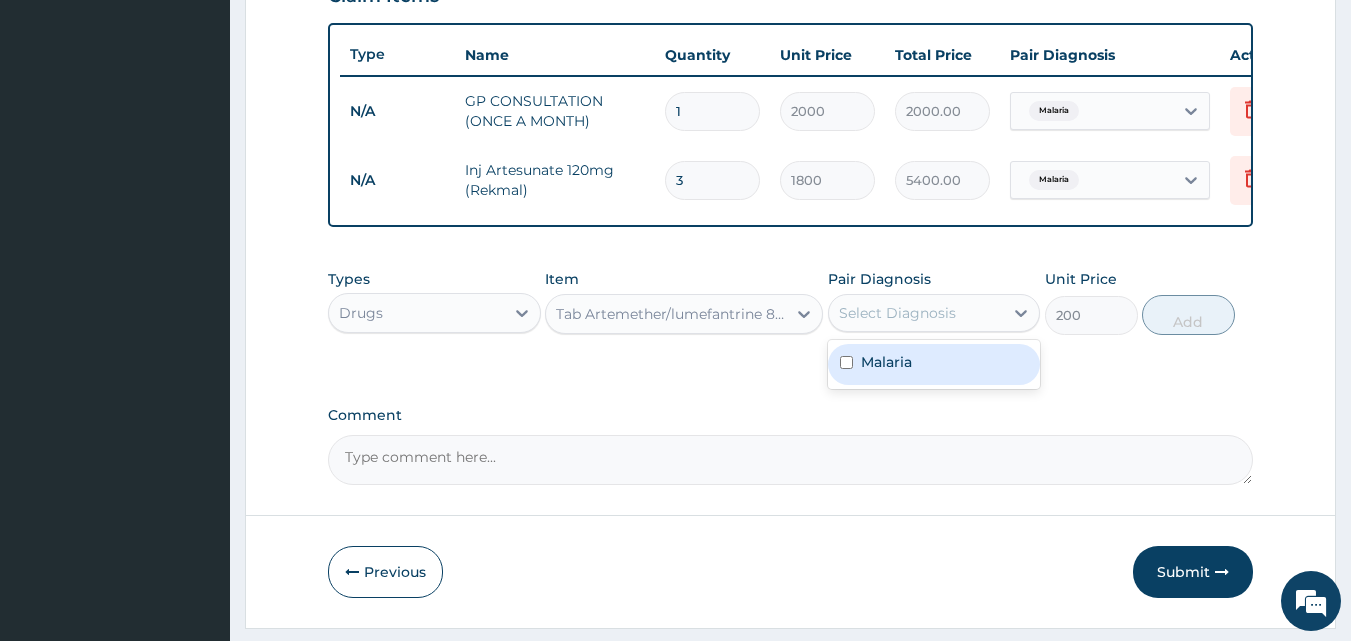 click on "Malaria" at bounding box center (886, 362) 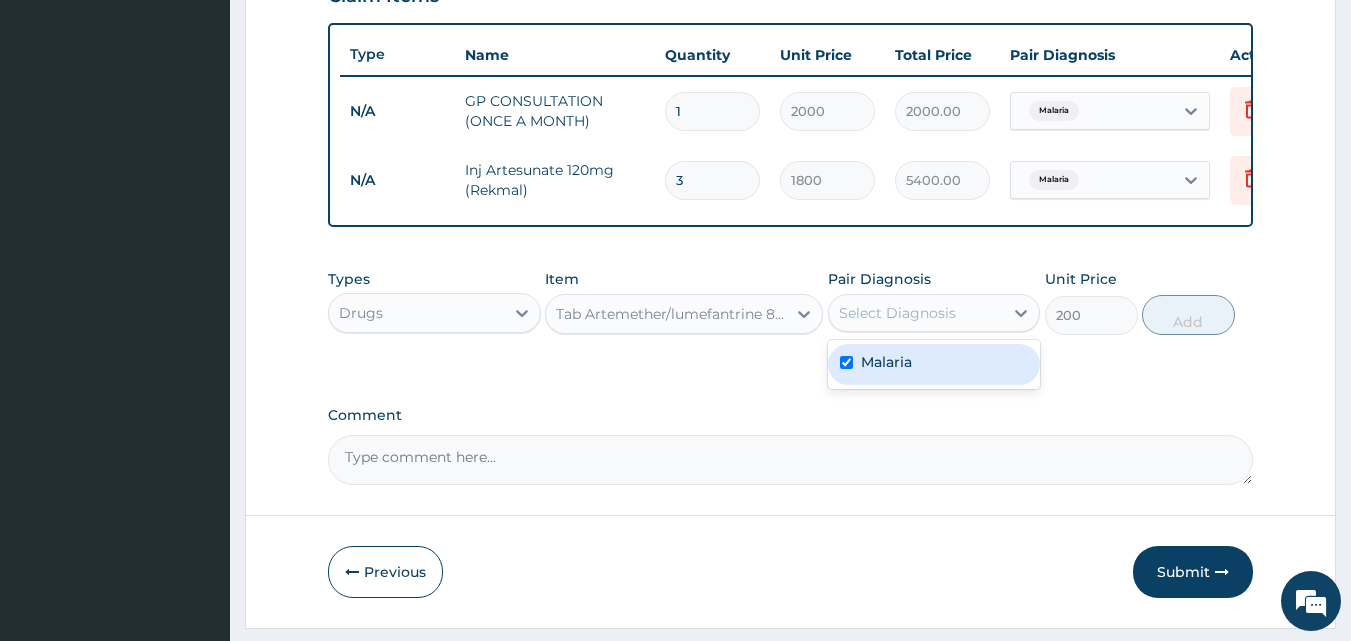 checkbox on "true" 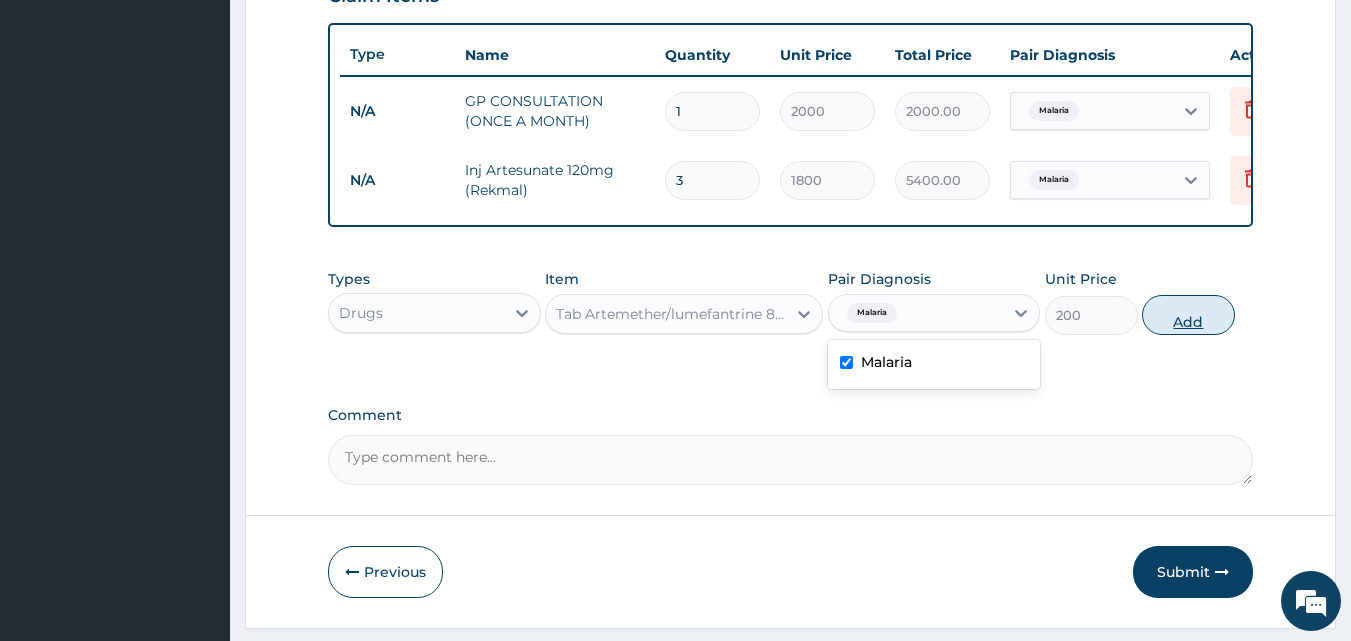 click on "Add" at bounding box center [1188, 315] 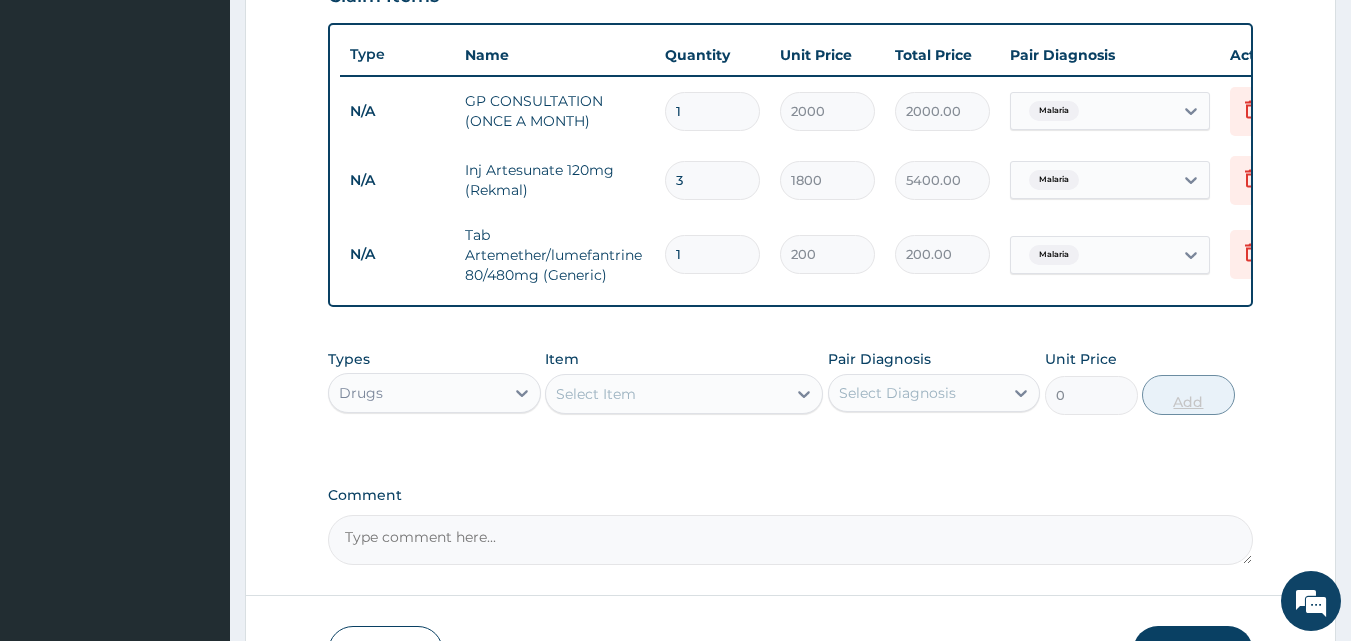 type on "2" 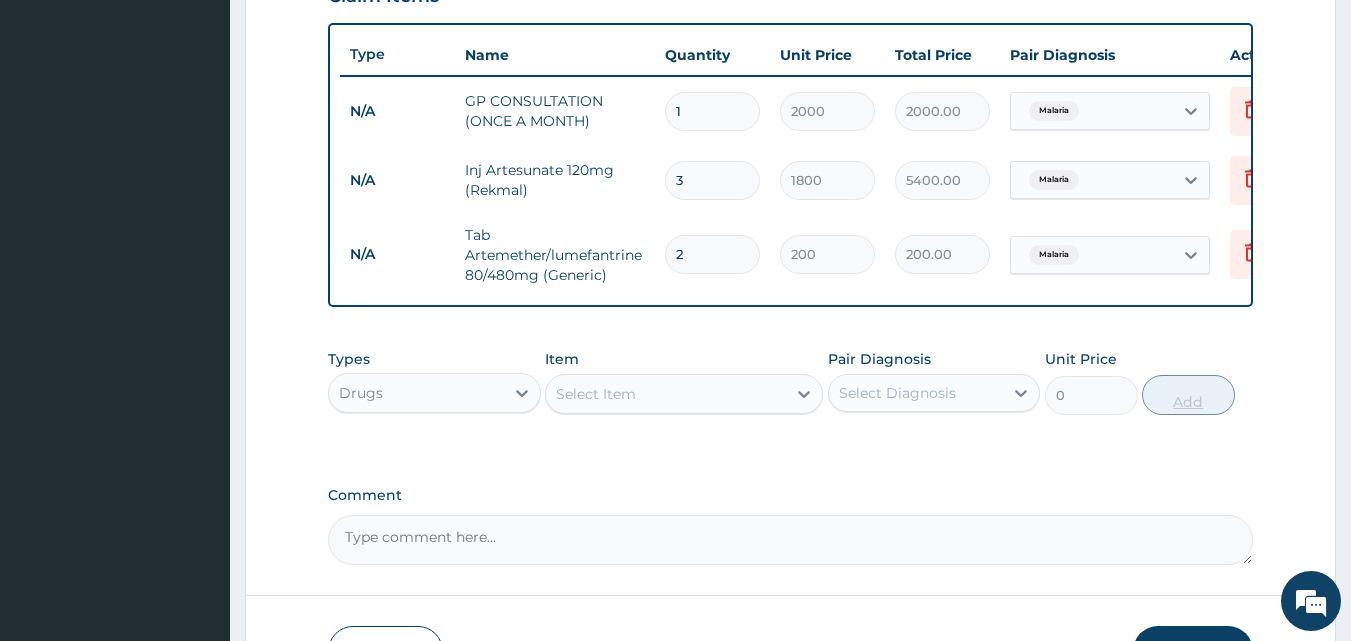 type on "400.00" 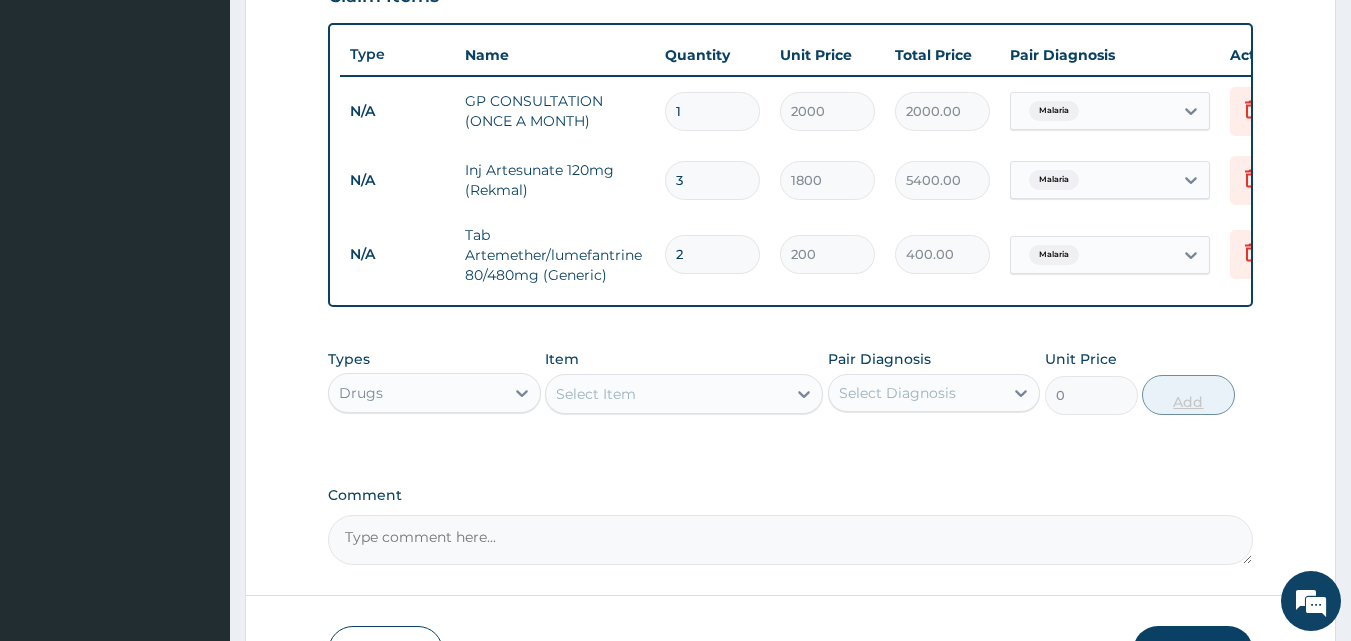 type on "3" 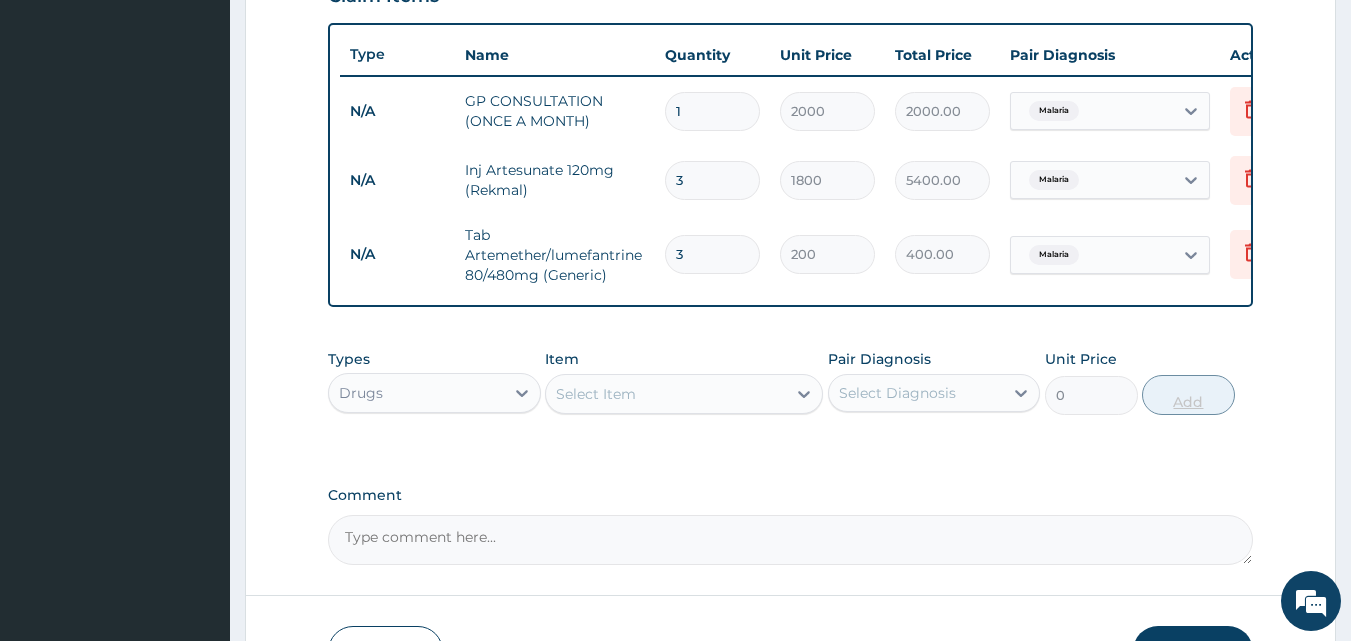type on "600.00" 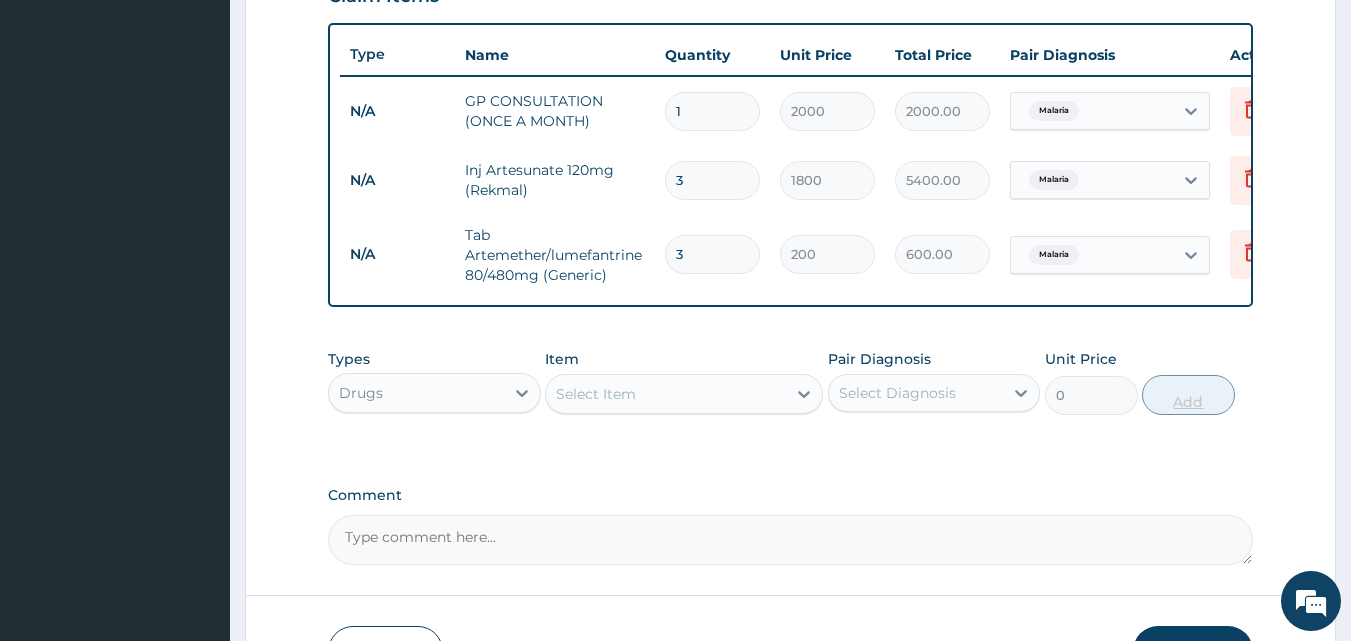 type on "4" 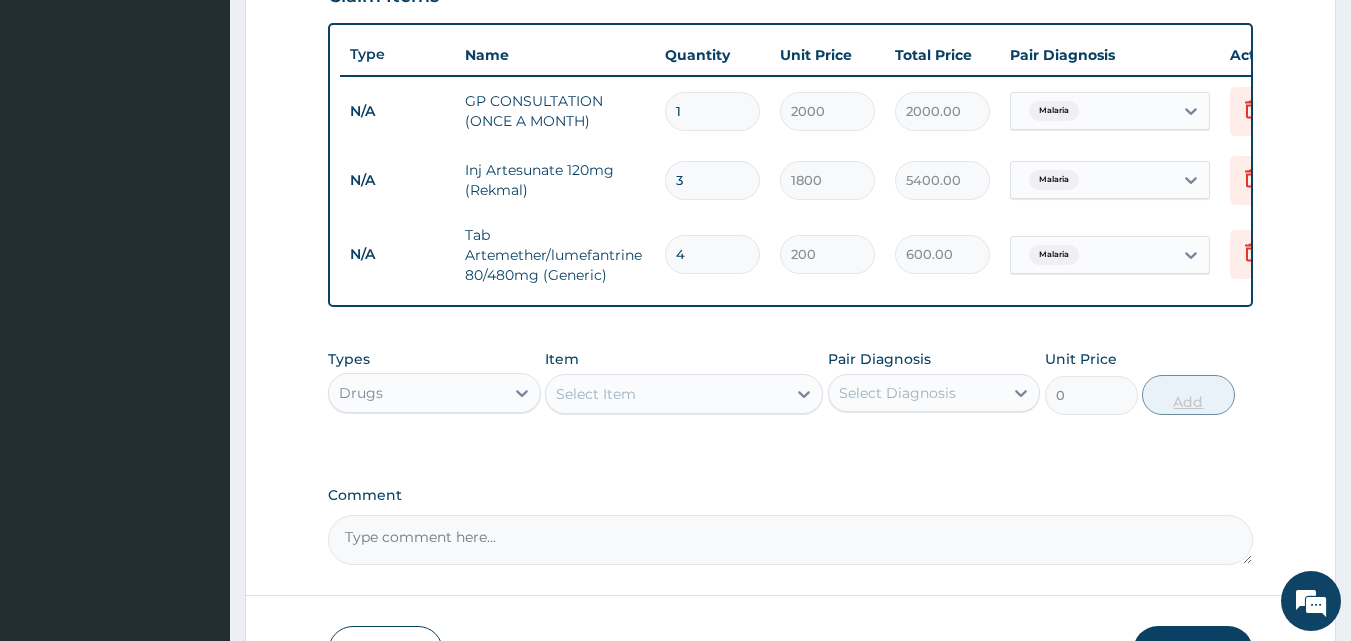 type on "800.00" 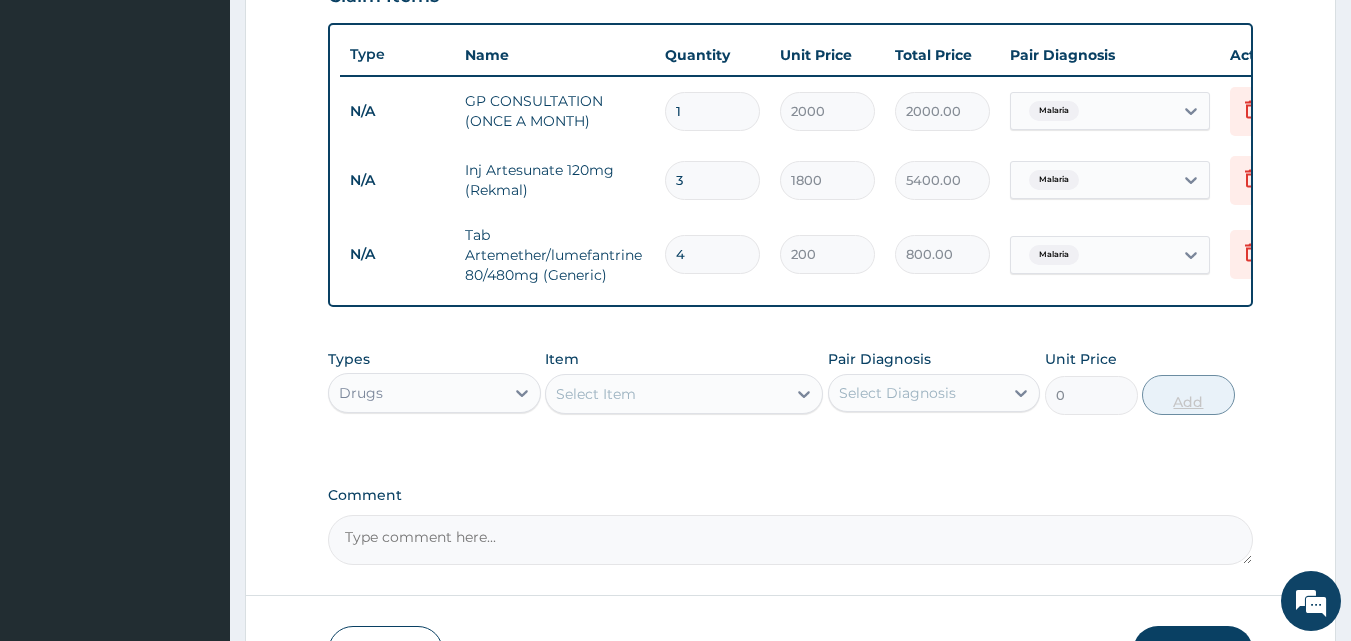 type on "5" 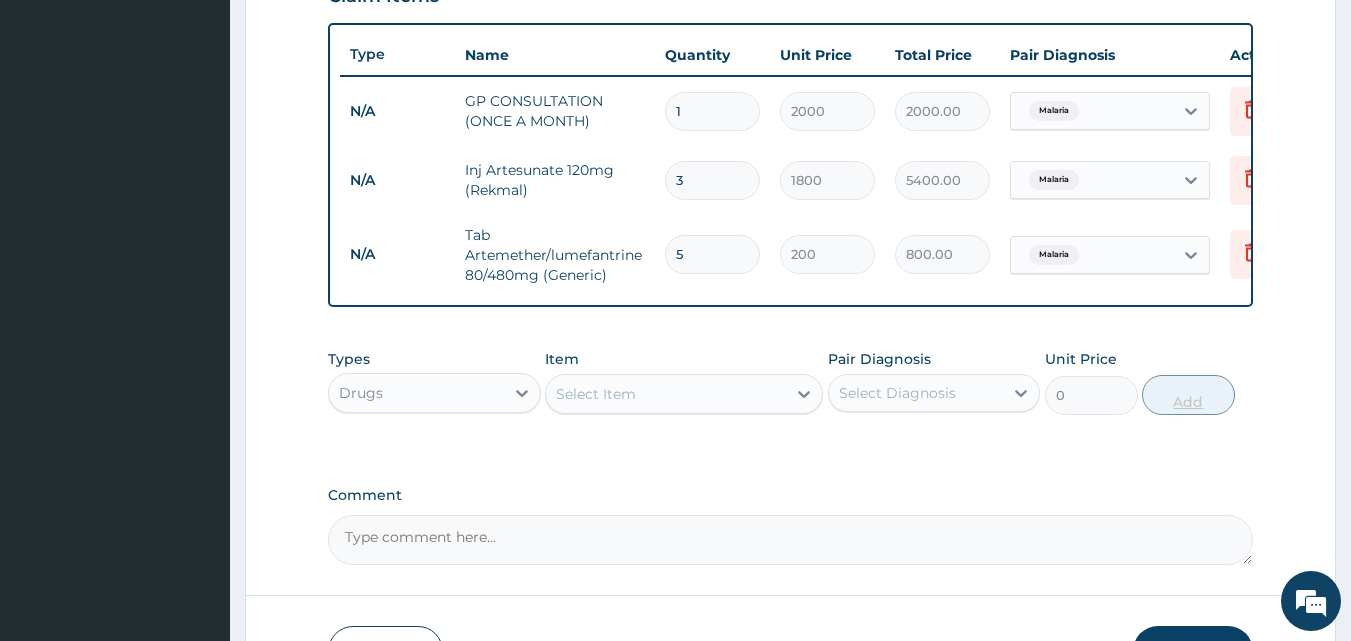 type on "1000.00" 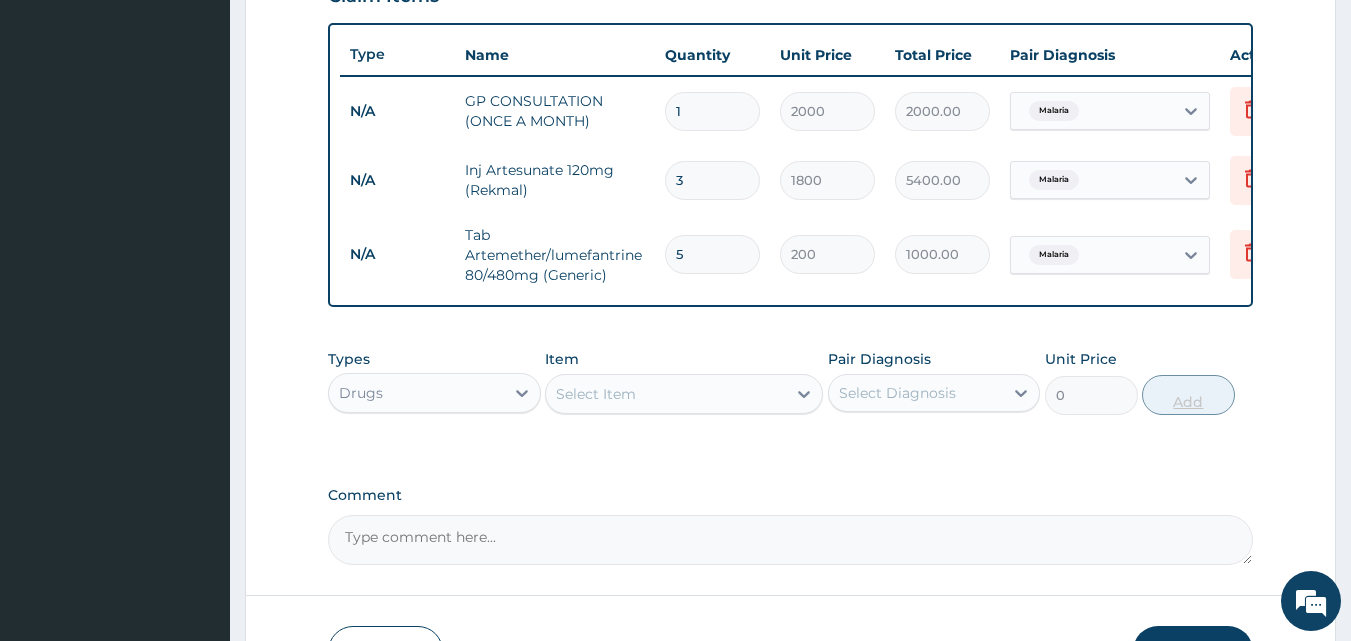 type on "6" 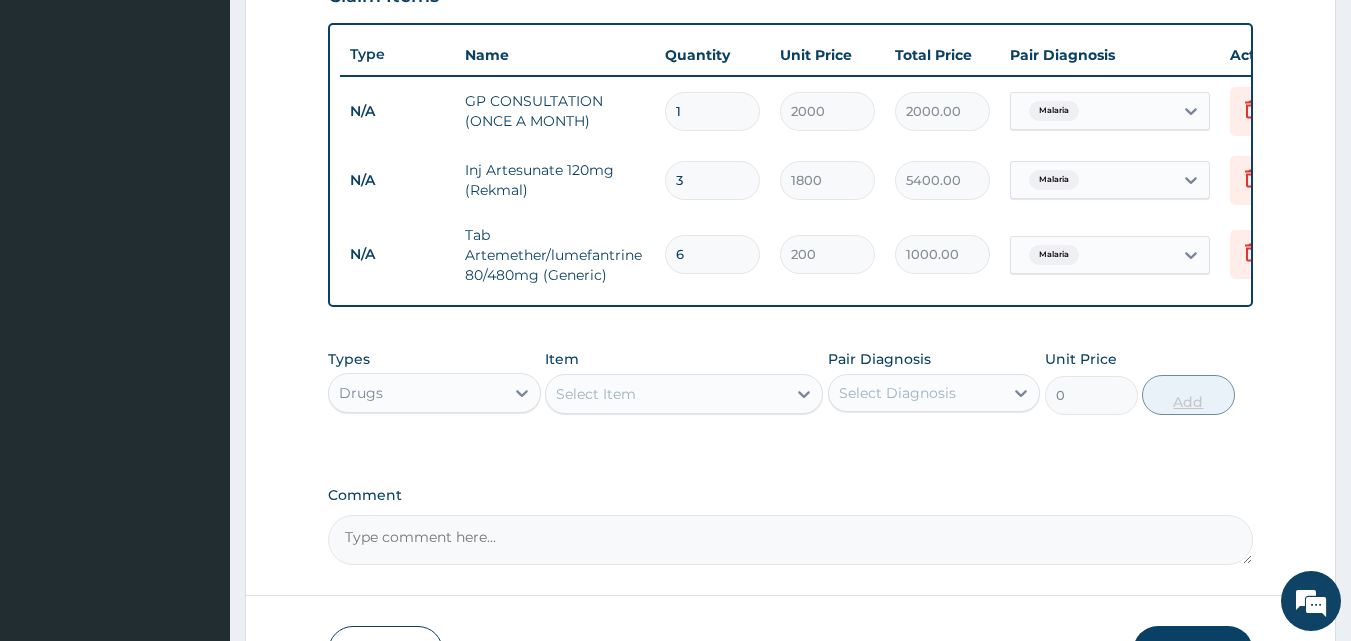 type on "1200.00" 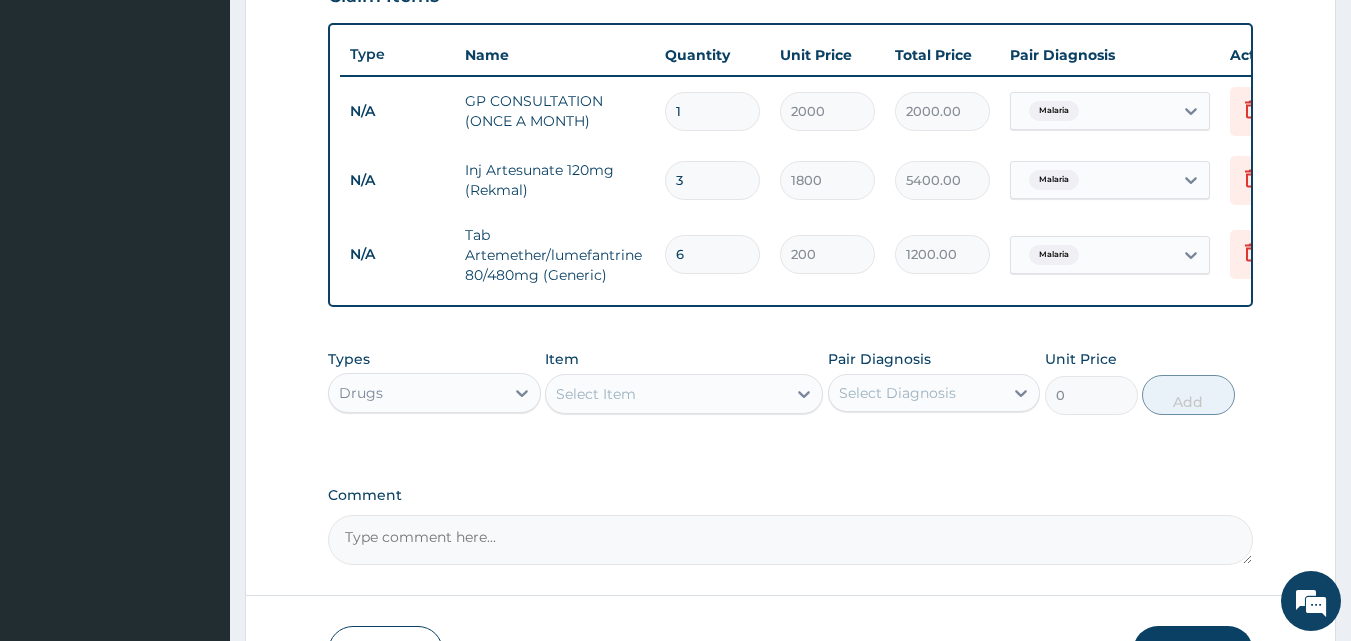 click on "Select Item" at bounding box center [666, 394] 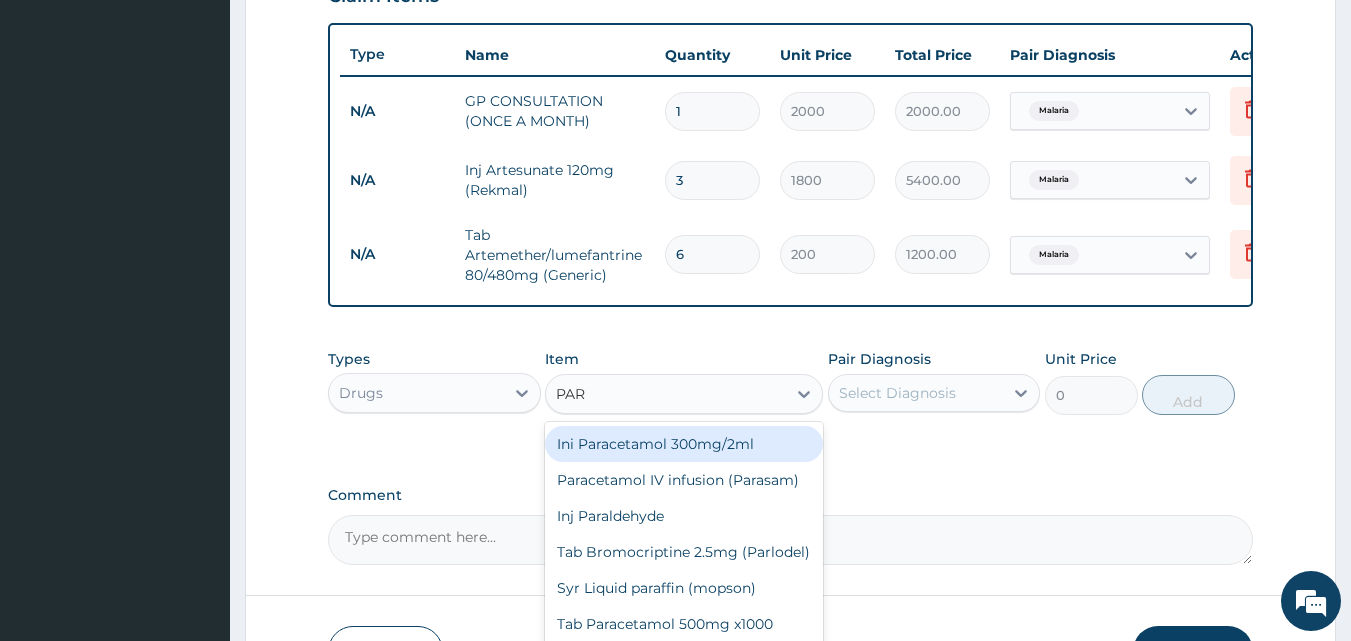 type on "PARA" 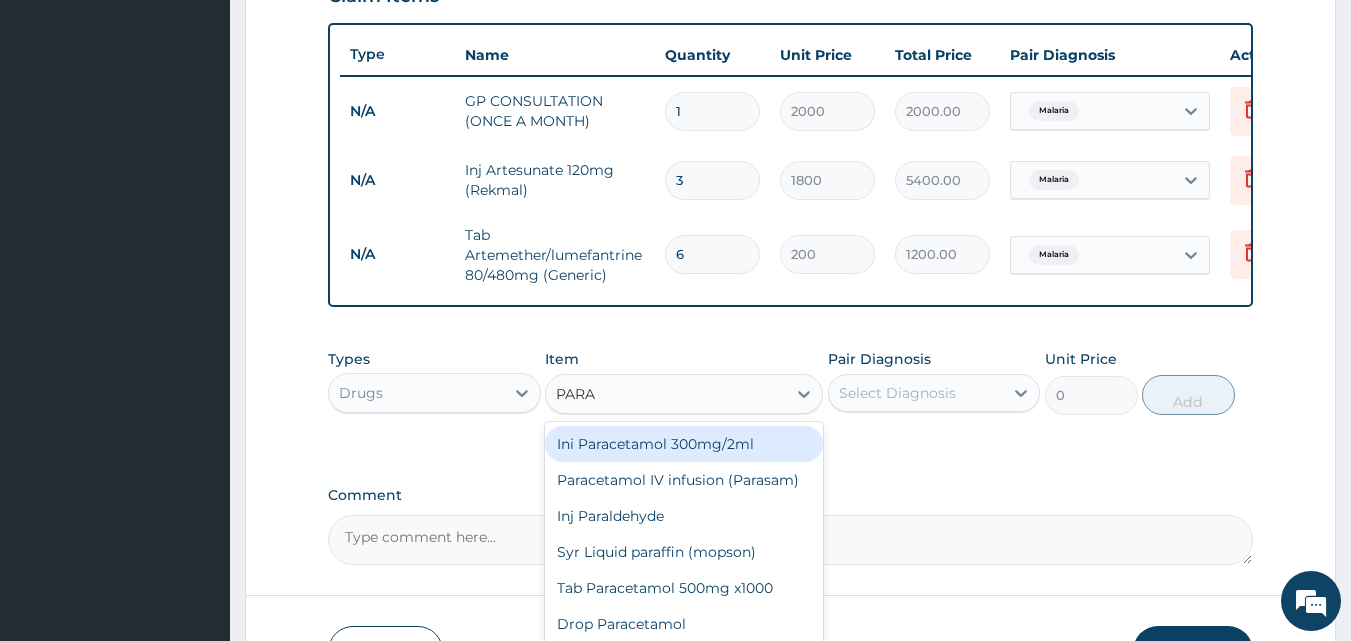 click on "Ini Paracetamol 300mg/2ml" at bounding box center [684, 444] 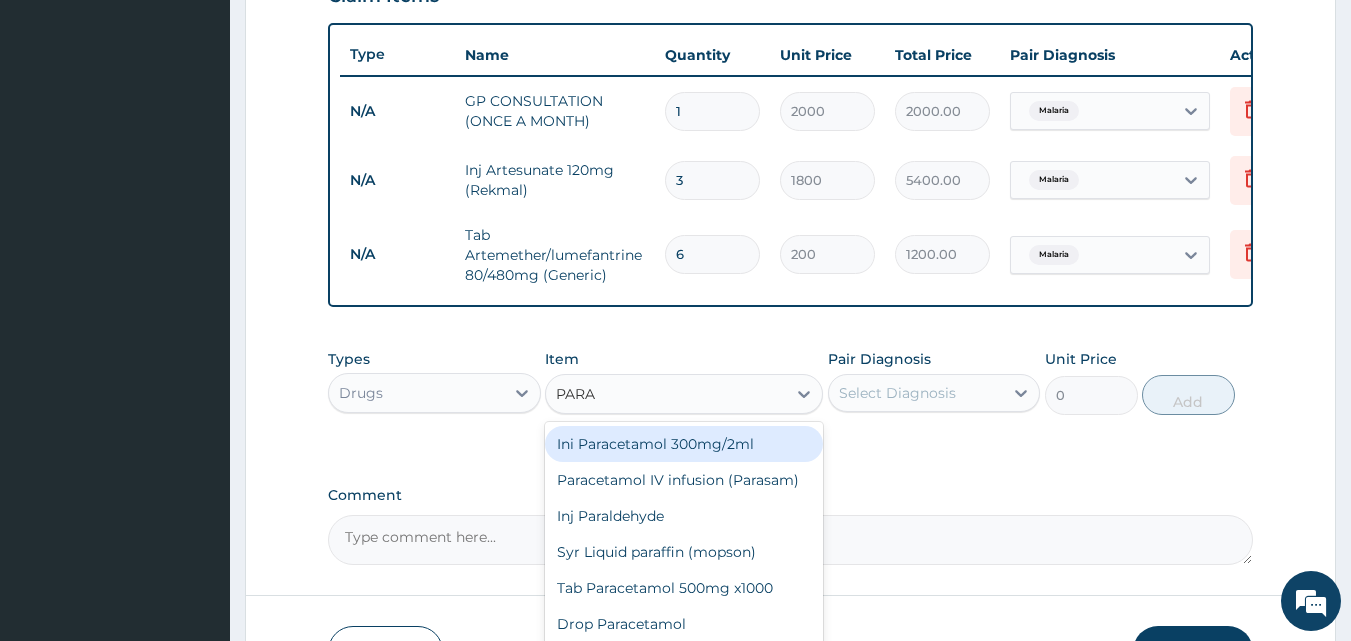 type 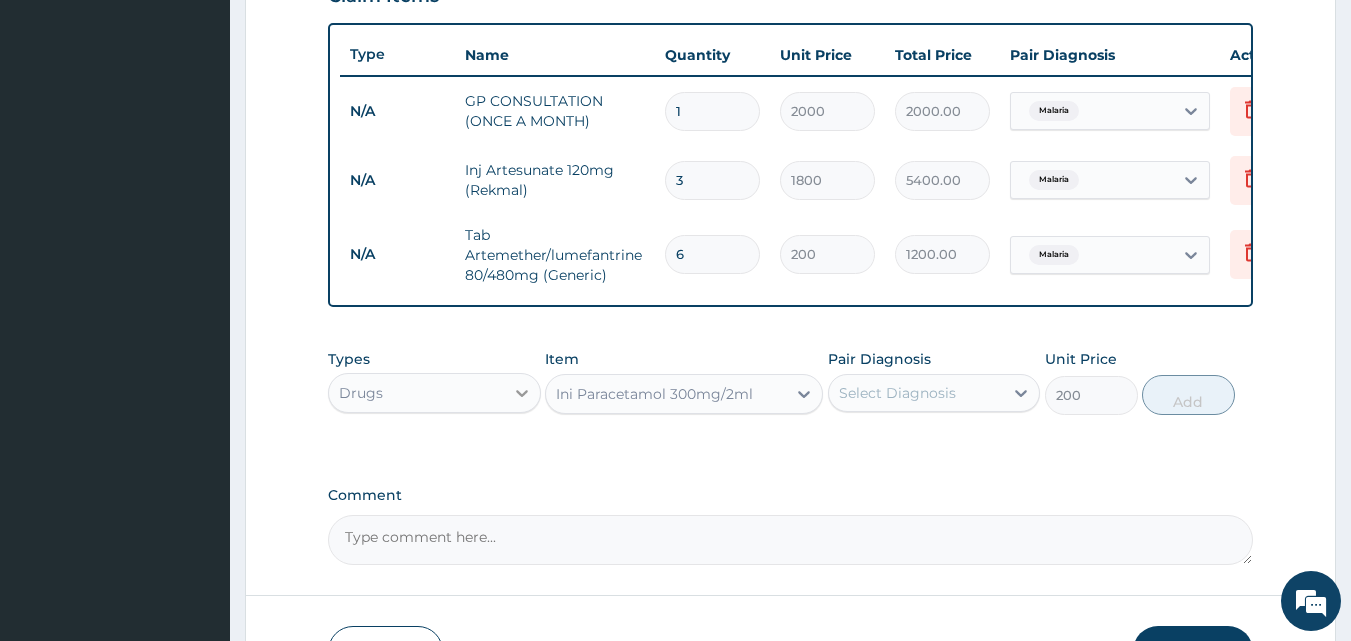 click 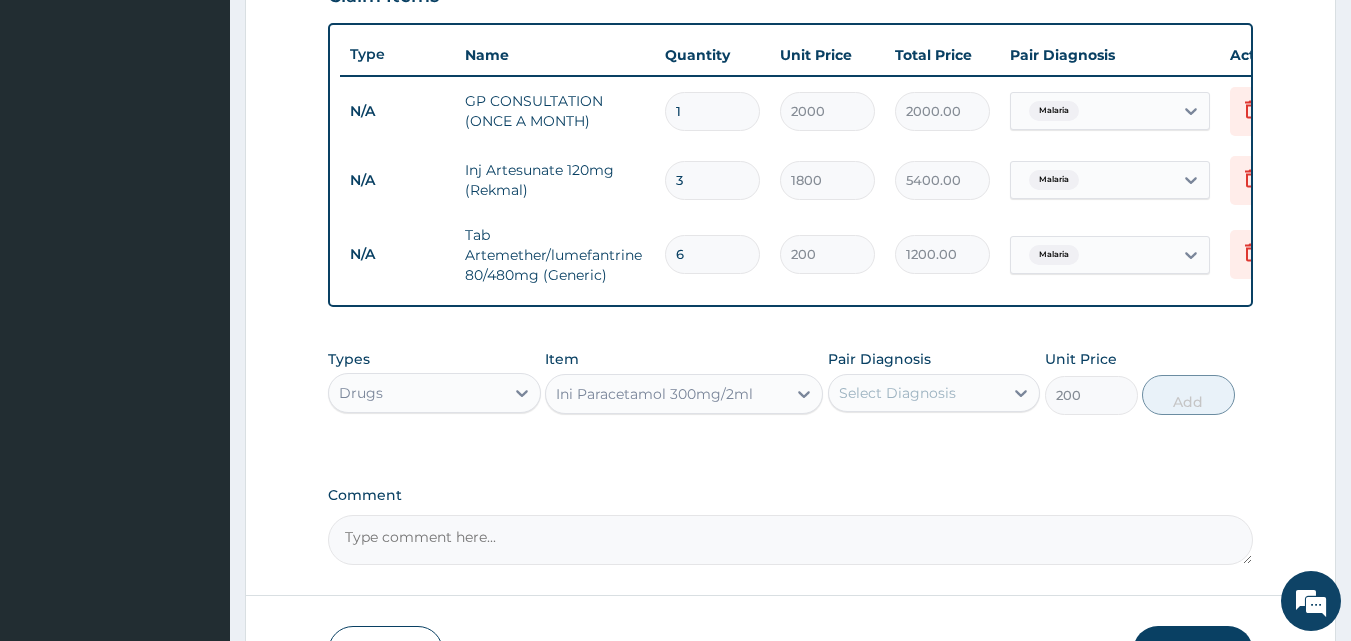 click on "PA Code / Prescription Code Enter Code(Secondary Care Only) Encounter Date 30-07-2025 Important Notice Please enter PA codes before entering items that are not attached to a PA code   All diagnoses entered must be linked to a claim item. Diagnosis & Claim Items that are visible but inactive cannot be edited because they were imported from an already approved PA code. Diagnosis Malaria Confirmed NB: All diagnosis must be linked to a claim item Claim Items Type Name Quantity Unit Price Total Price Pair Diagnosis Actions N/A GP CONSULTATION (ONCE A MONTH) 1 2000 2000.00 Malaria Delete N/A Inj Artesunate 120mg (Rekmal) 3 1800 5400.00 Malaria Delete N/A Tab Artemether/lumefantrine 80/480mg (Generic) 6 200 1200.00 Malaria Delete Types Drugs Item Ini Paracetamol 300mg/2ml Pair Diagnosis Select Diagnosis Unit Price 200 Add Comment" at bounding box center (791, 17) 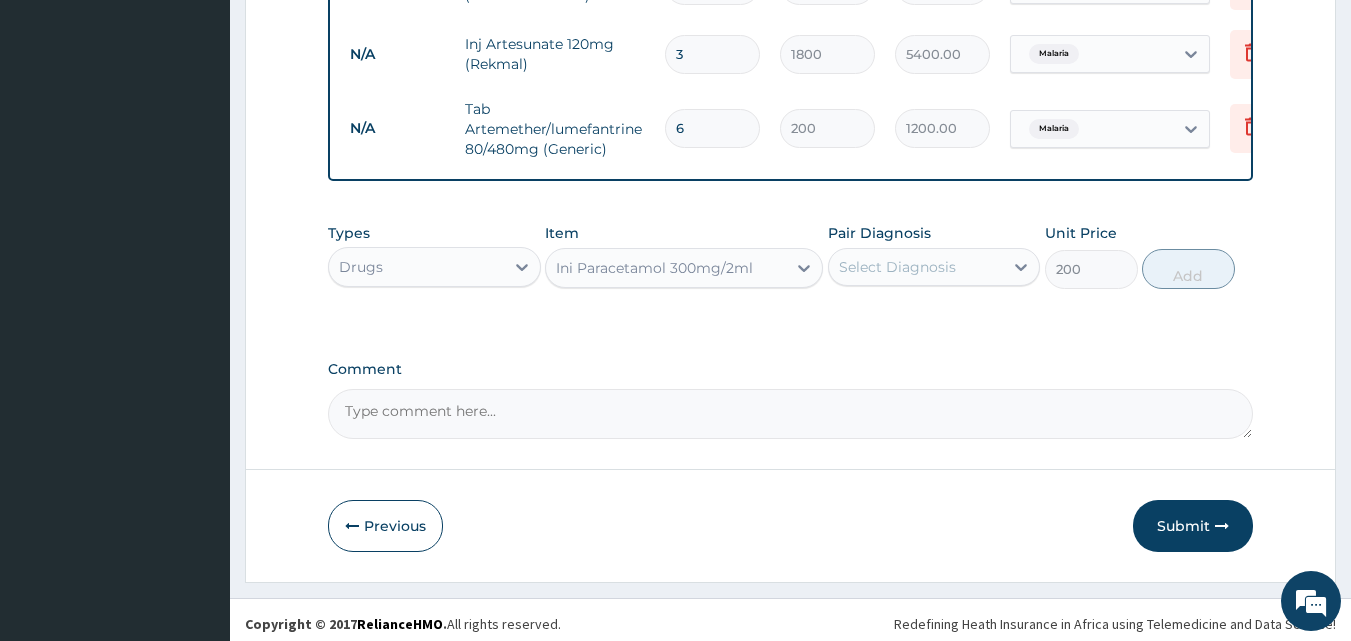 scroll, scrollTop: 870, scrollLeft: 0, axis: vertical 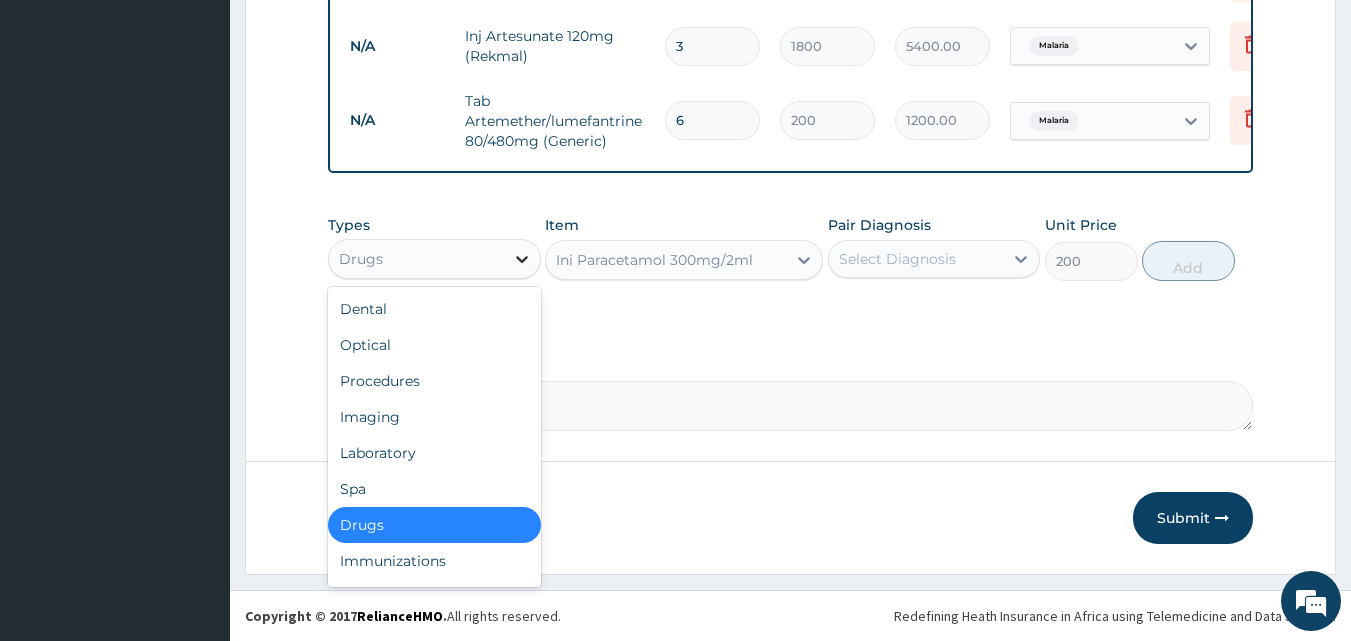 click 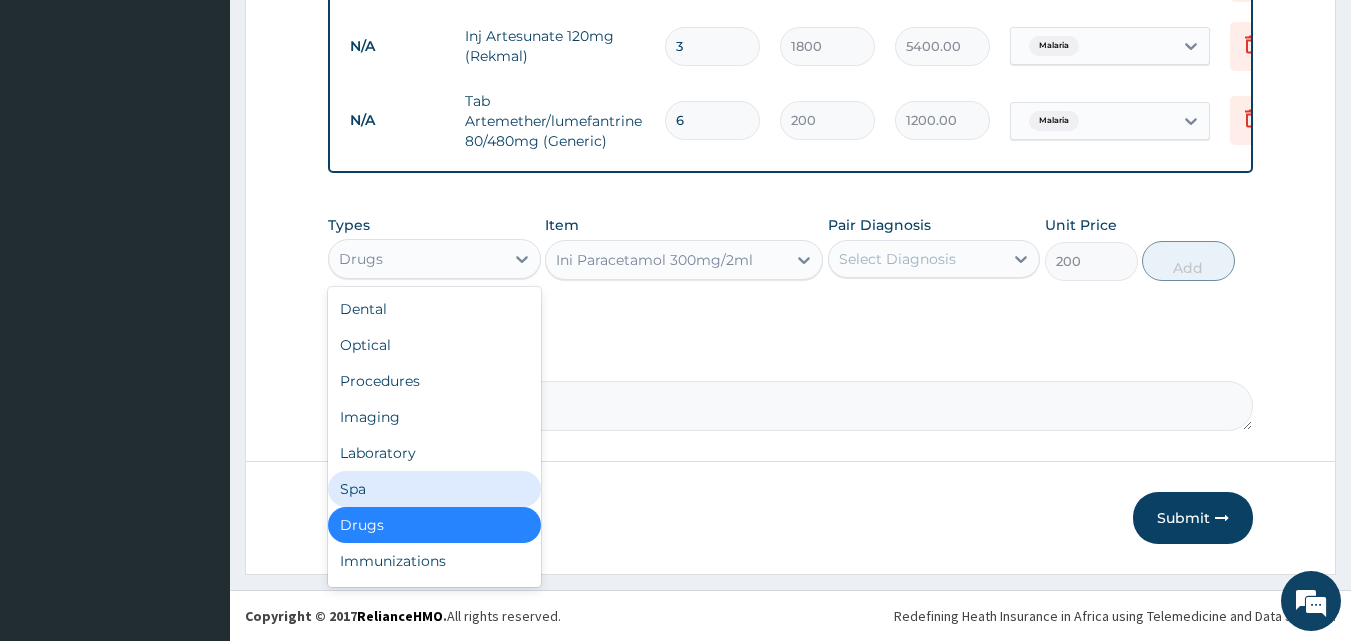 scroll, scrollTop: 68, scrollLeft: 0, axis: vertical 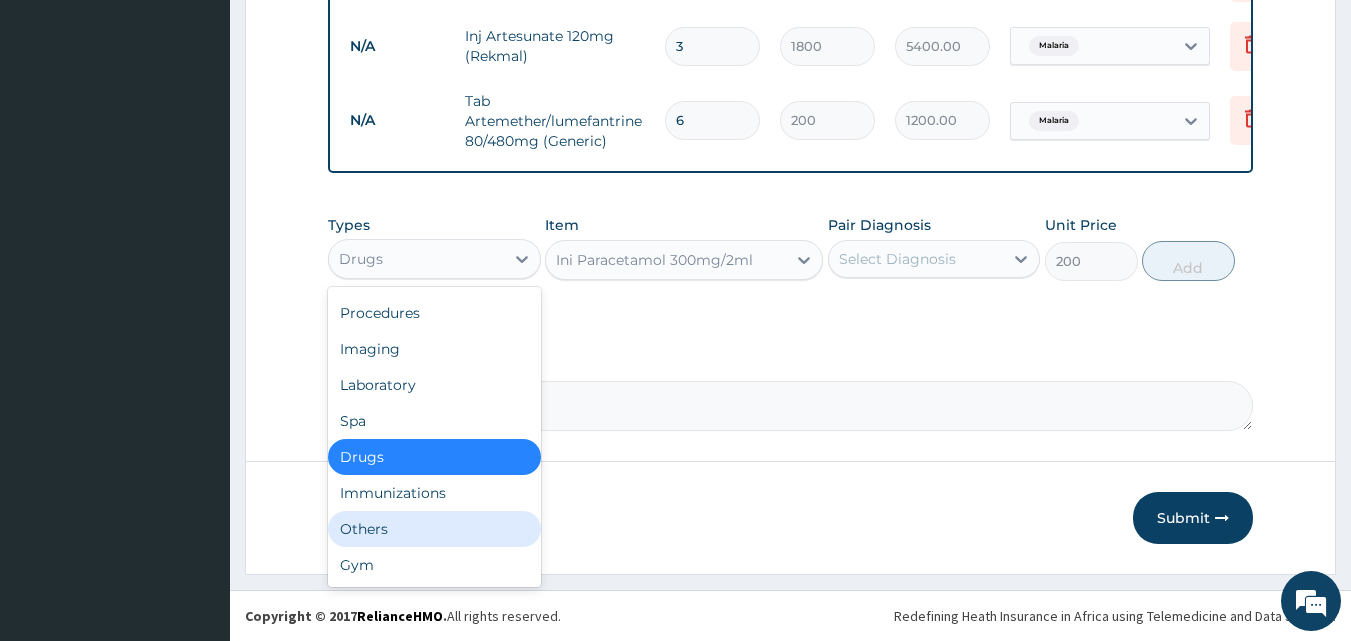click on "Others" at bounding box center (434, 529) 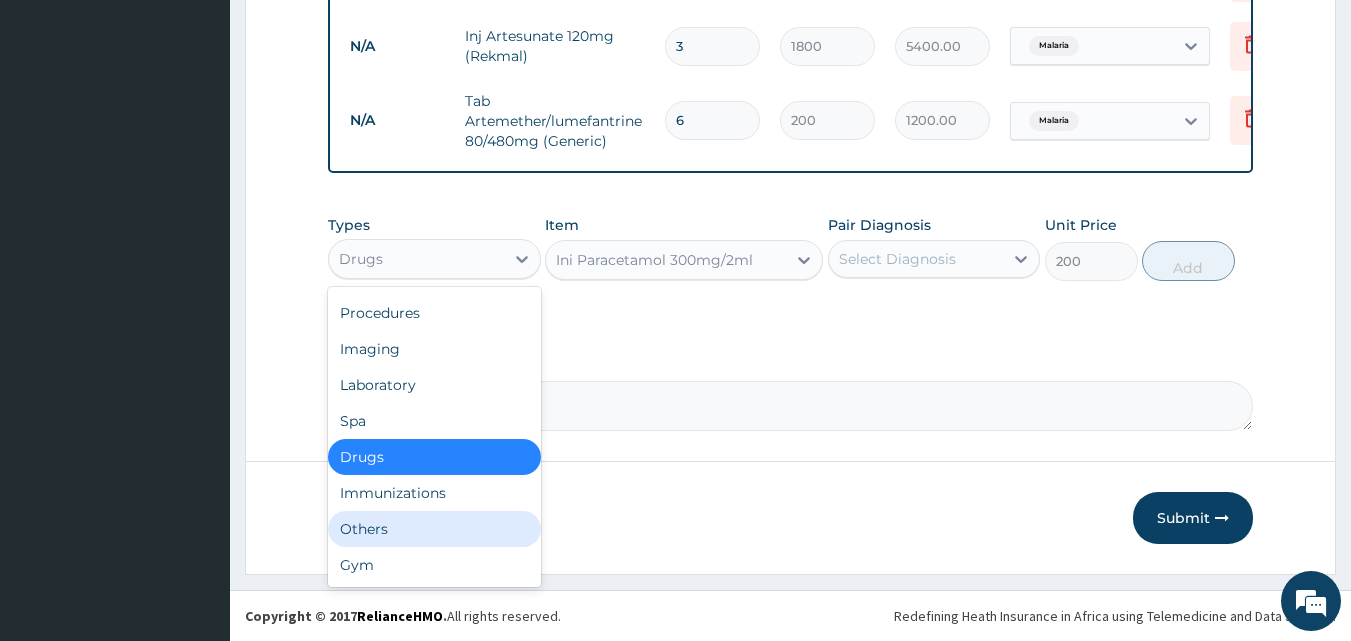 type on "0" 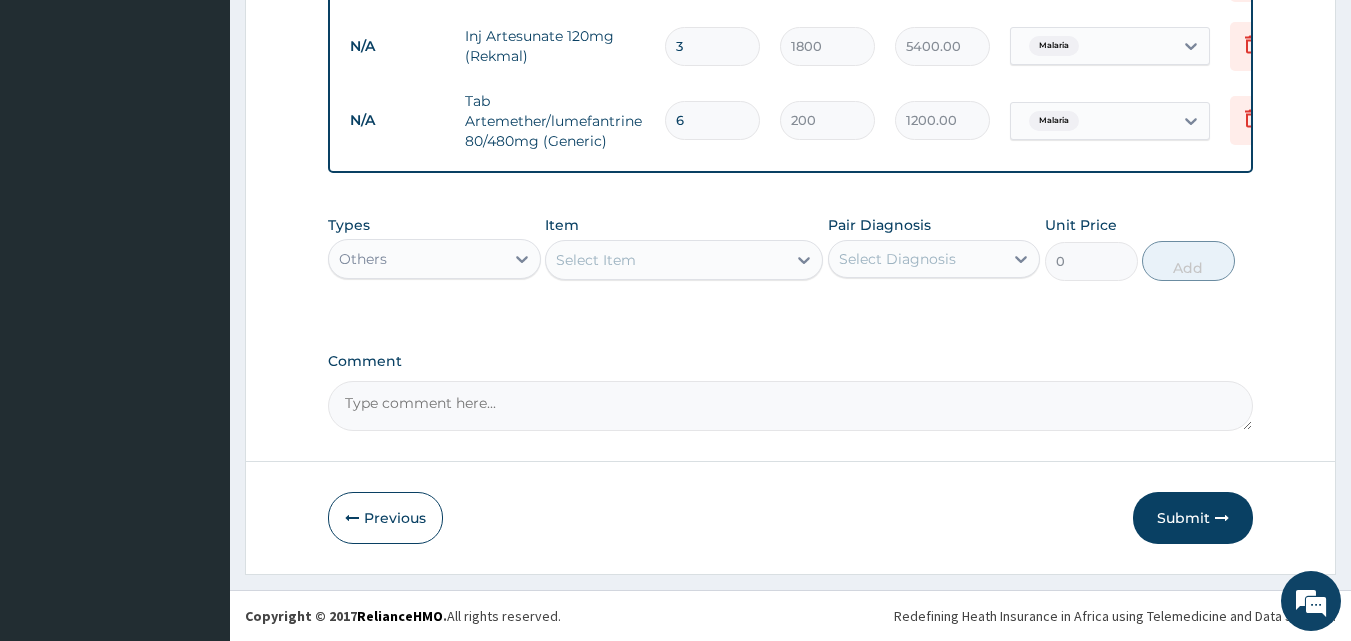 click on "Select Item" at bounding box center (596, 260) 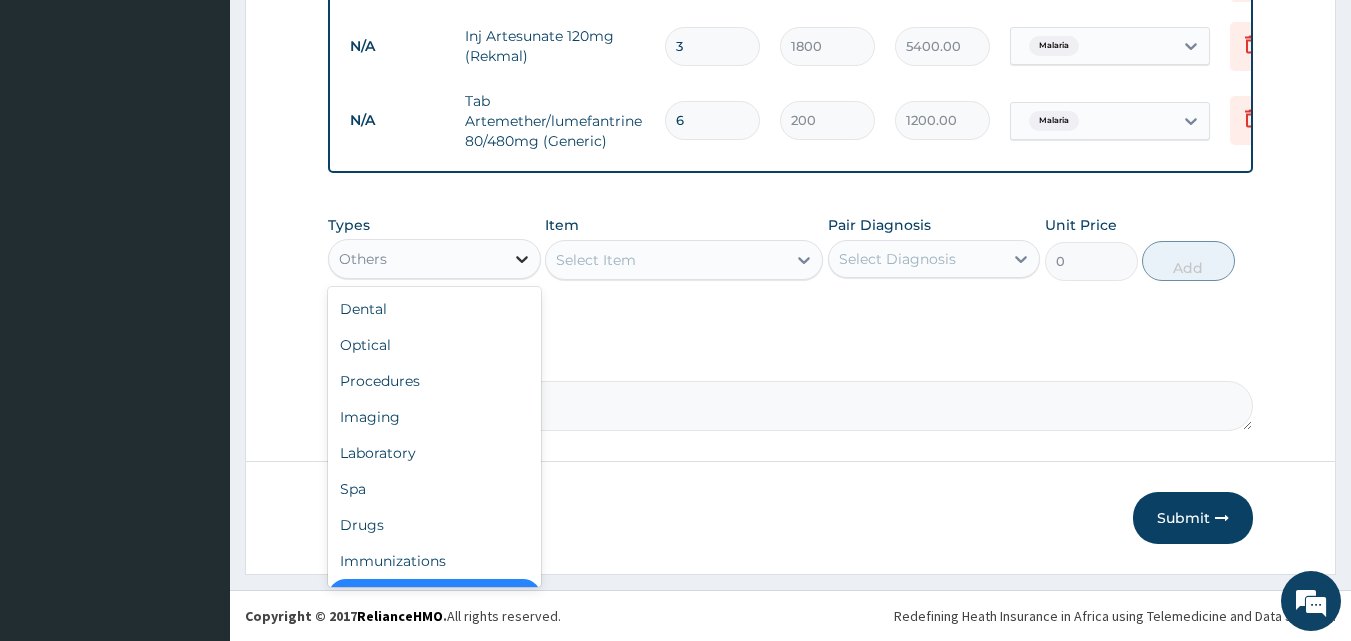 click 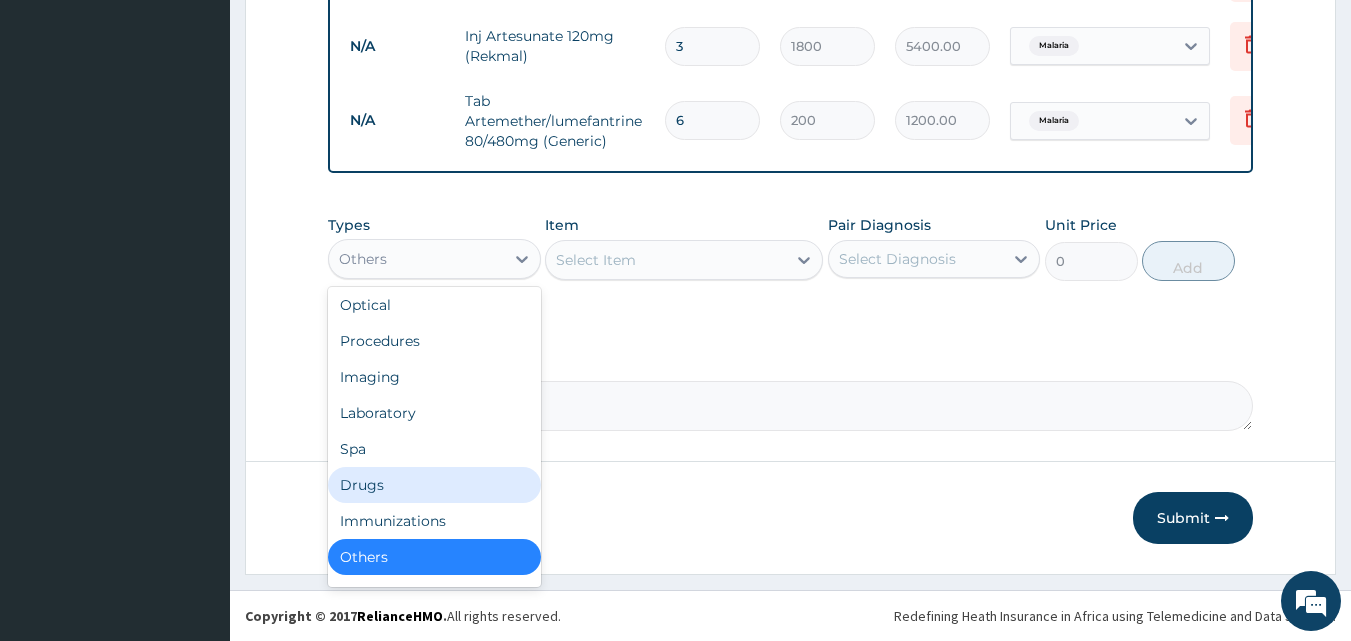 click on "Drugs" at bounding box center [434, 485] 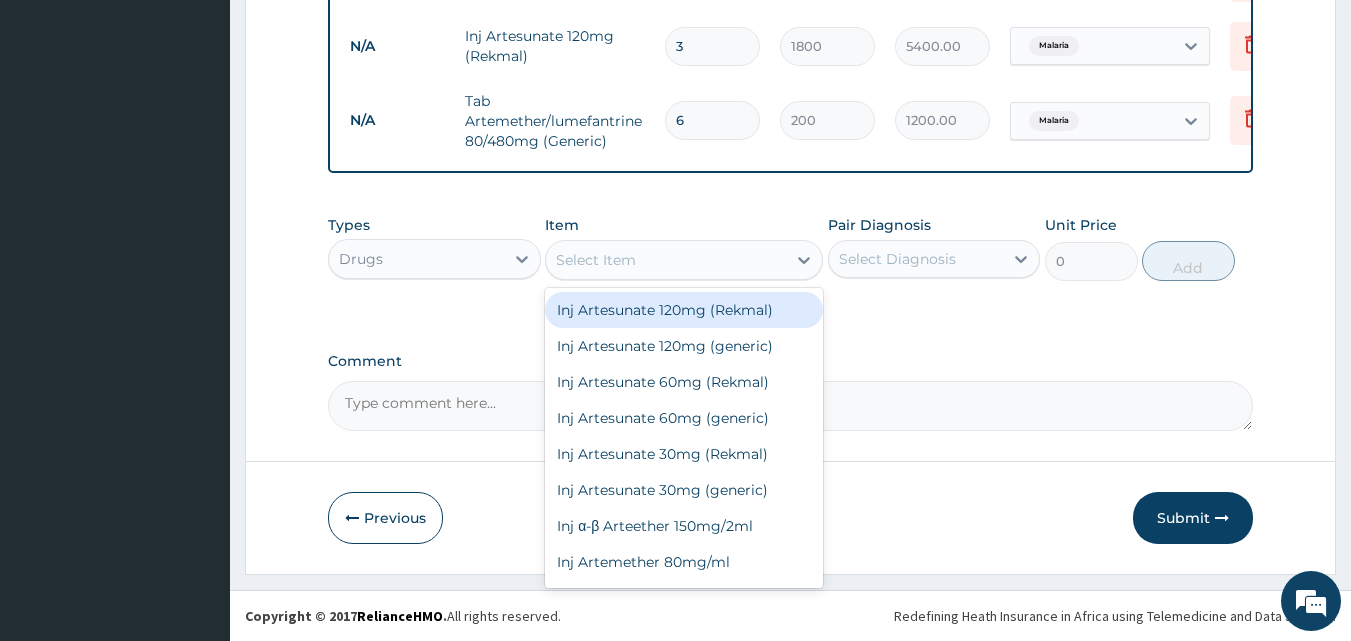 click on "Select Item" at bounding box center [596, 260] 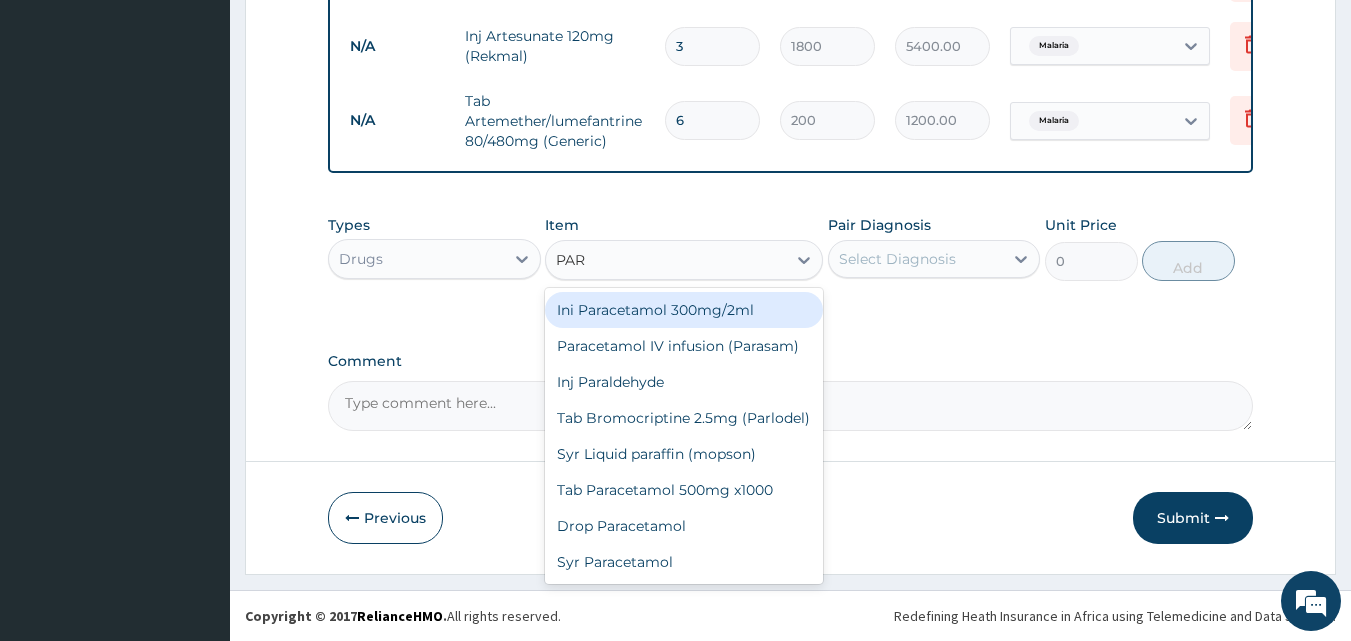type on "PARA" 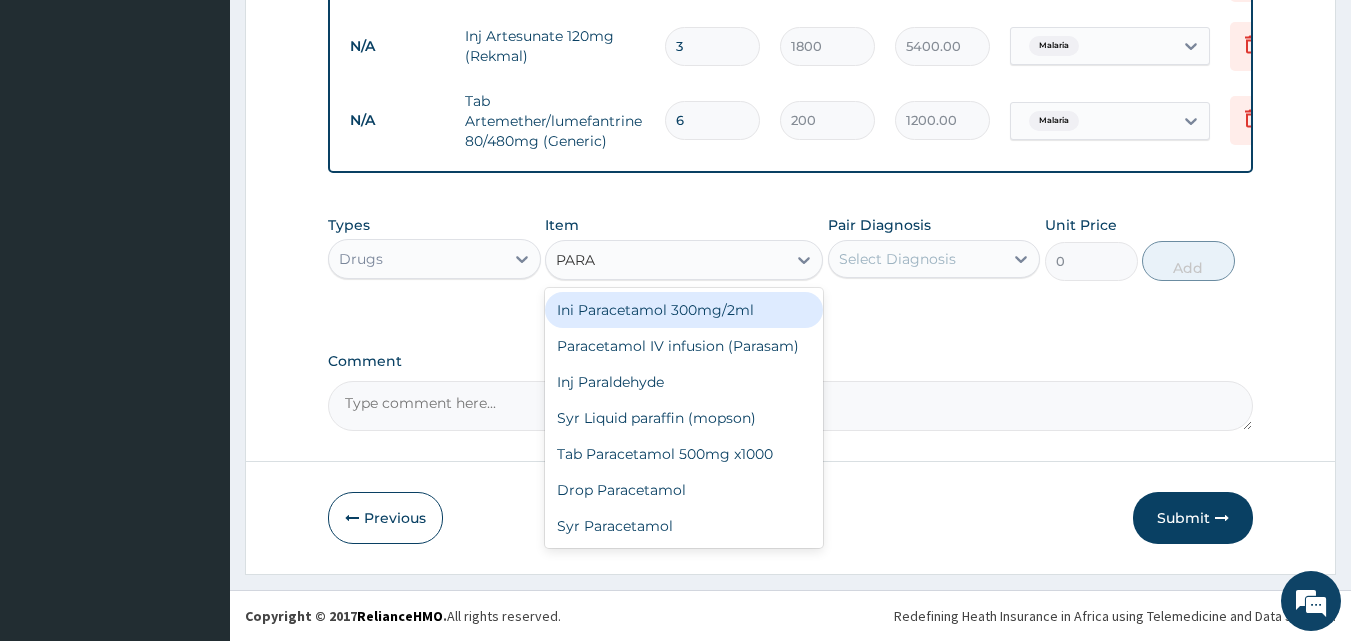 click on "Ini Paracetamol 300mg/2ml" at bounding box center (684, 310) 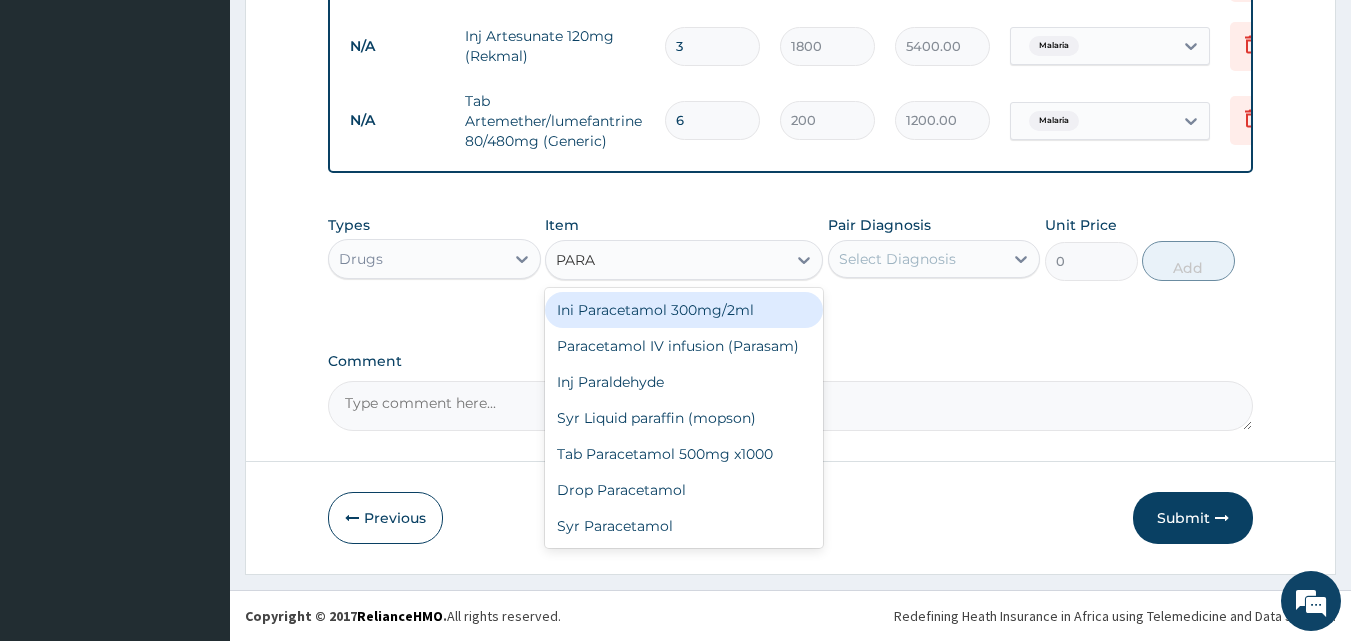 type 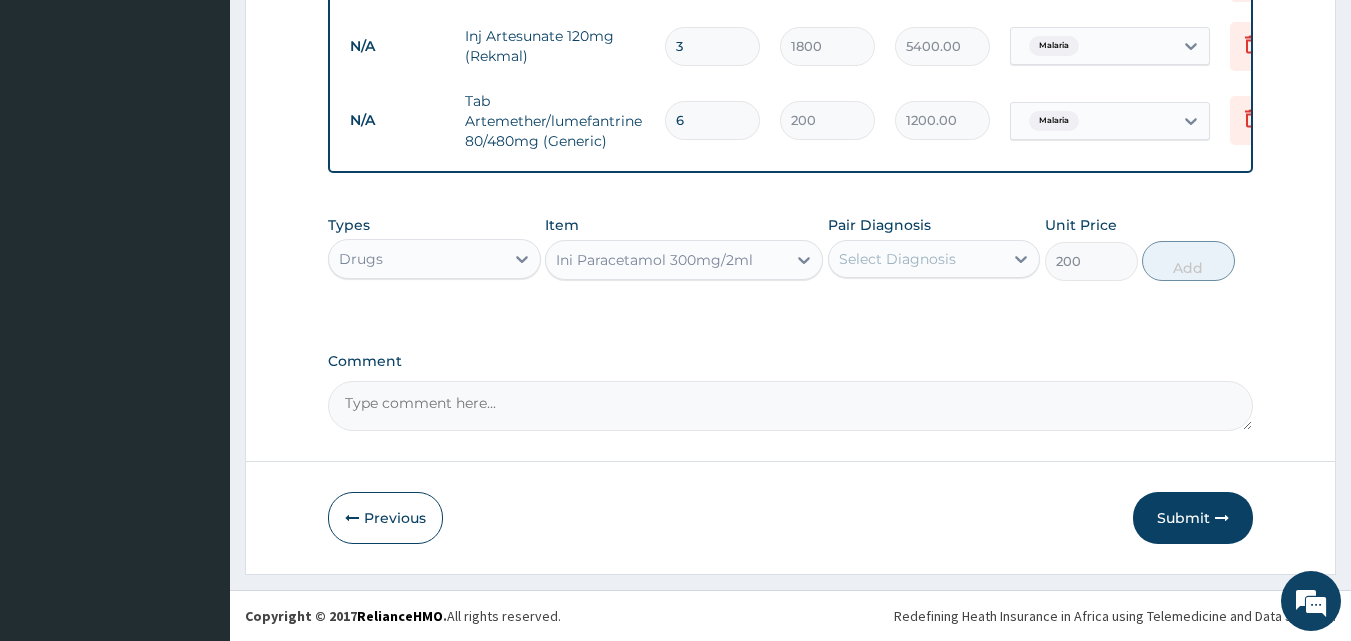 click on "Select Diagnosis" at bounding box center (897, 259) 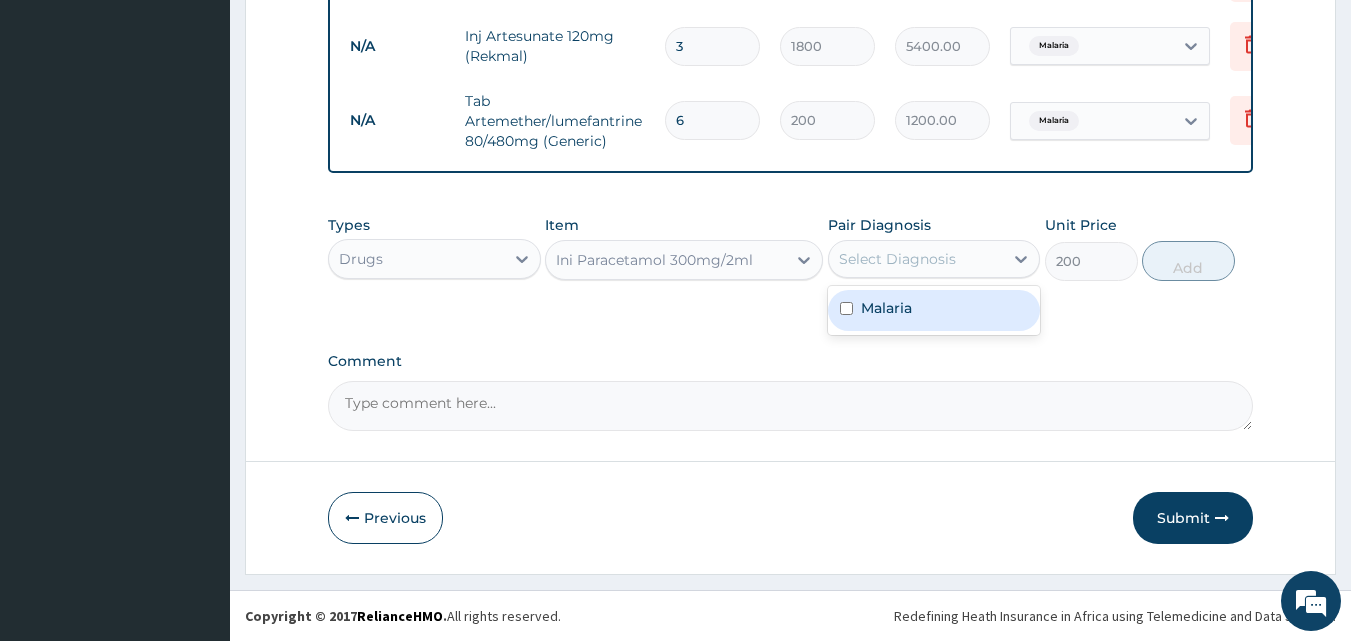 click on "Malaria" at bounding box center (934, 310) 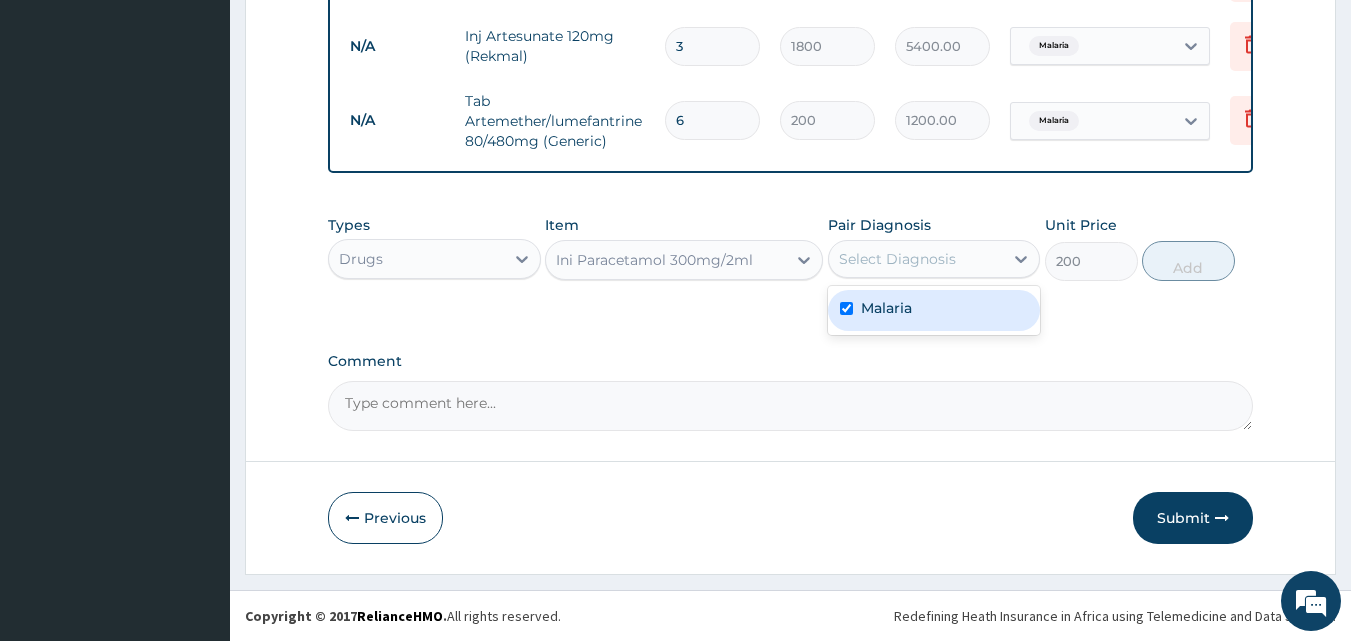checkbox on "true" 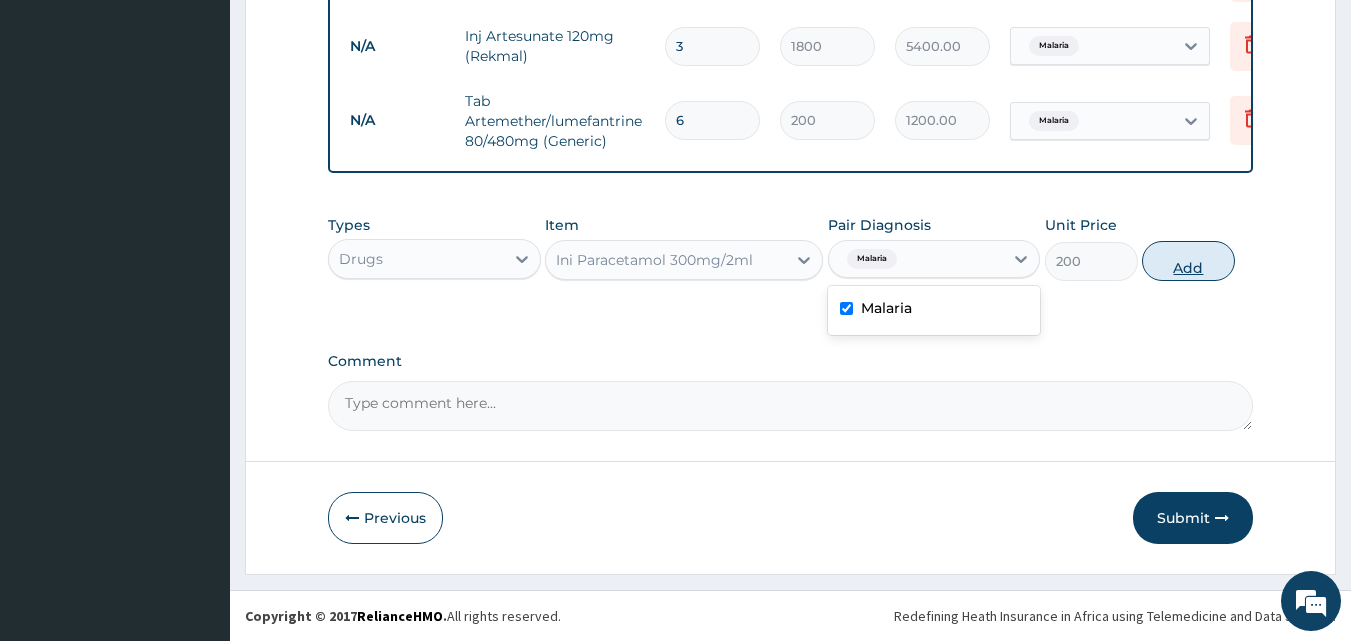 click on "Add" at bounding box center [1188, 261] 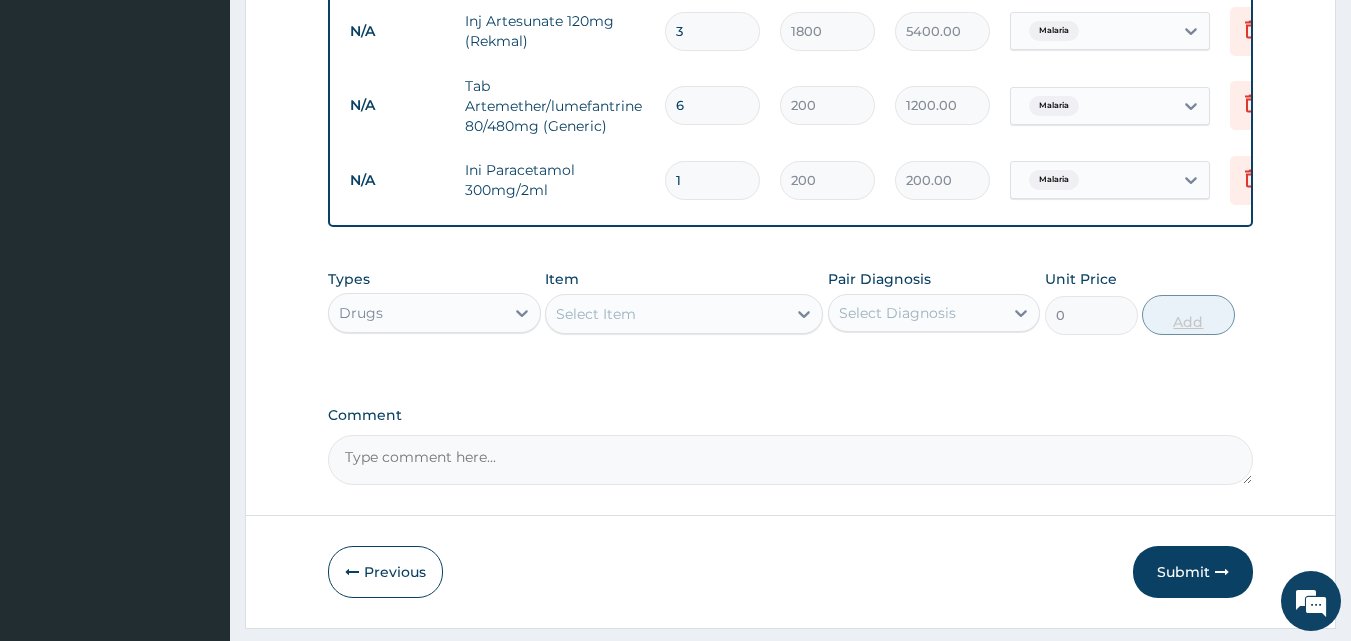 type on "2" 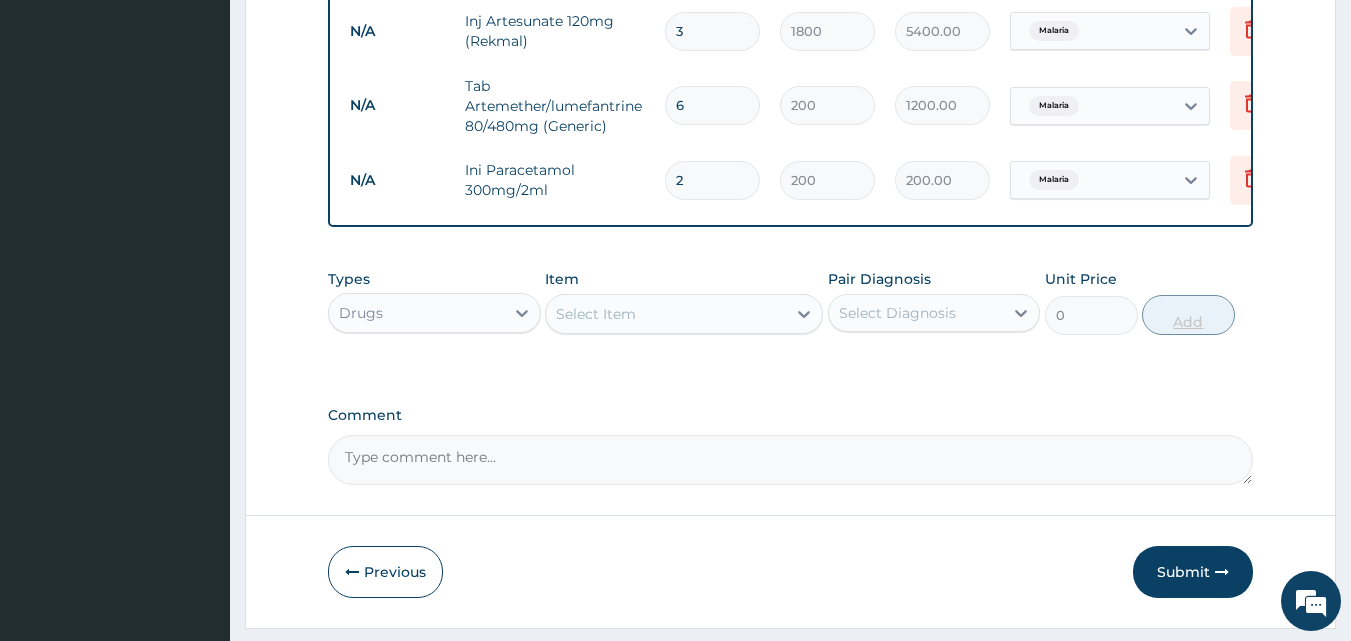 type on "400.00" 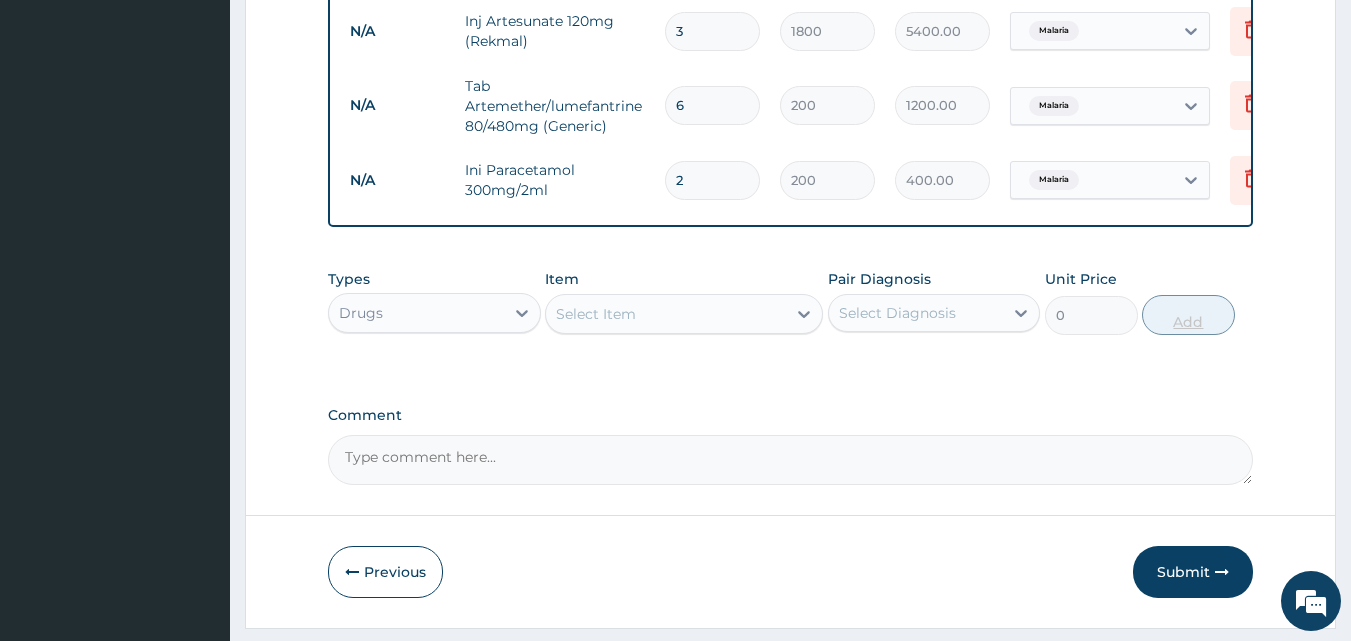 type on "3" 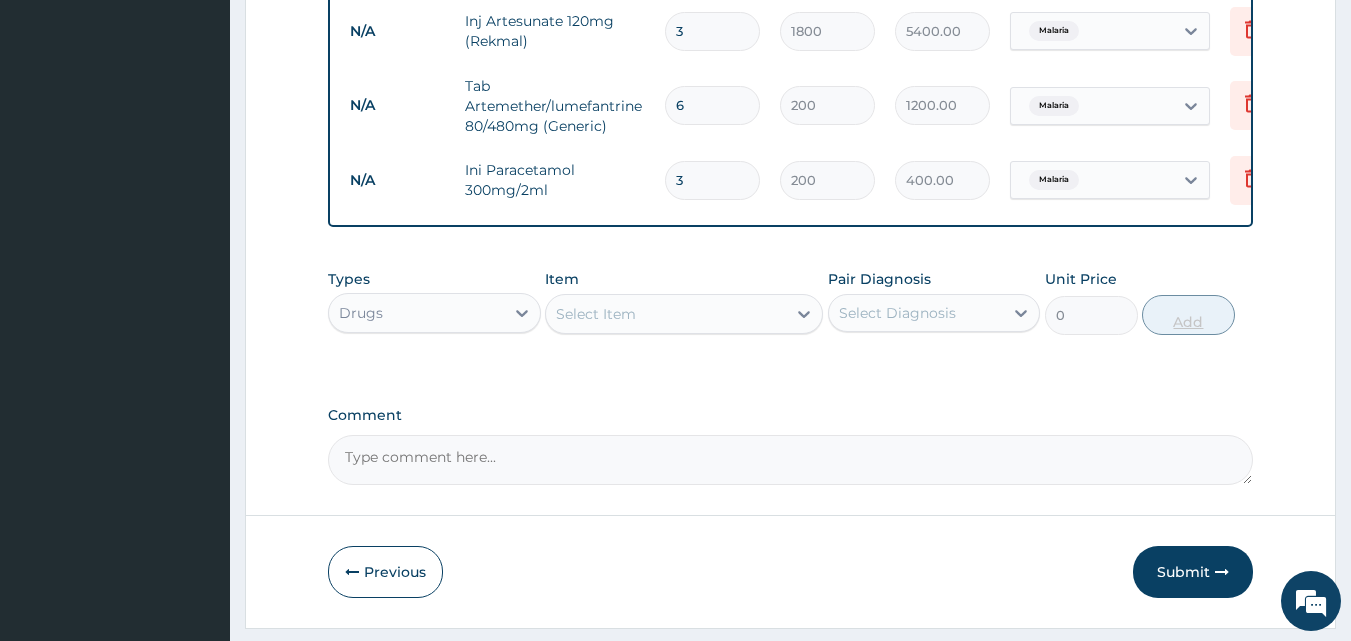 type on "600.00" 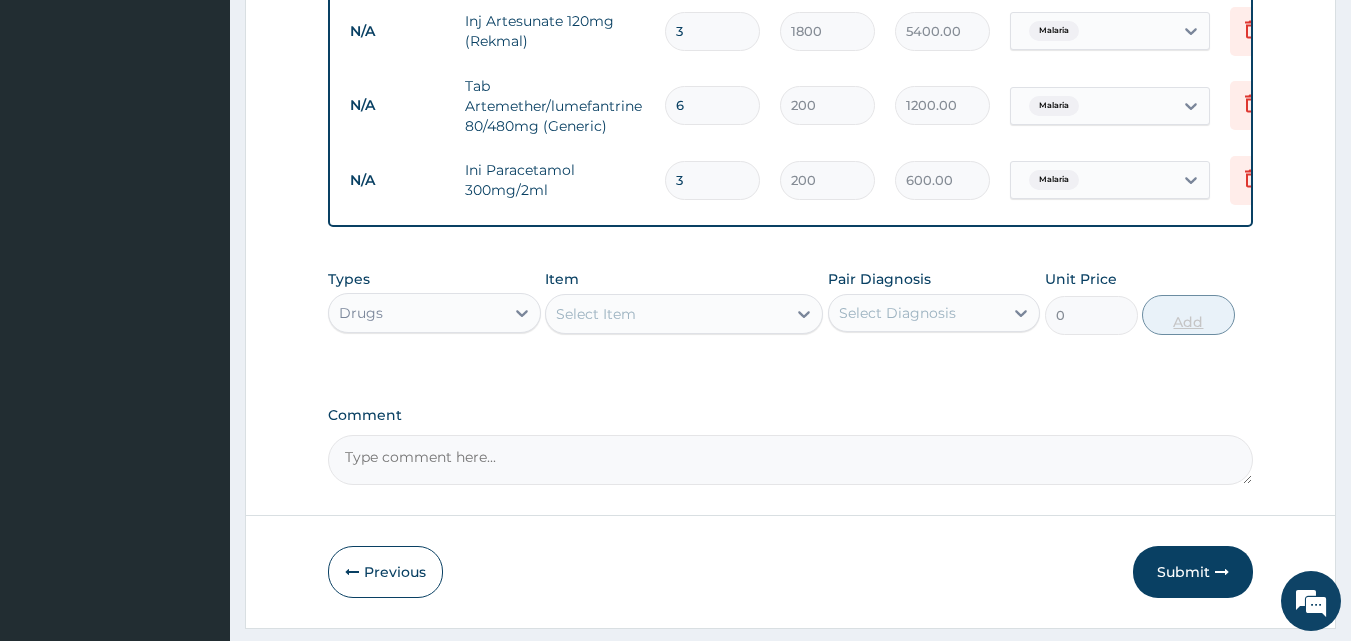 type on "4" 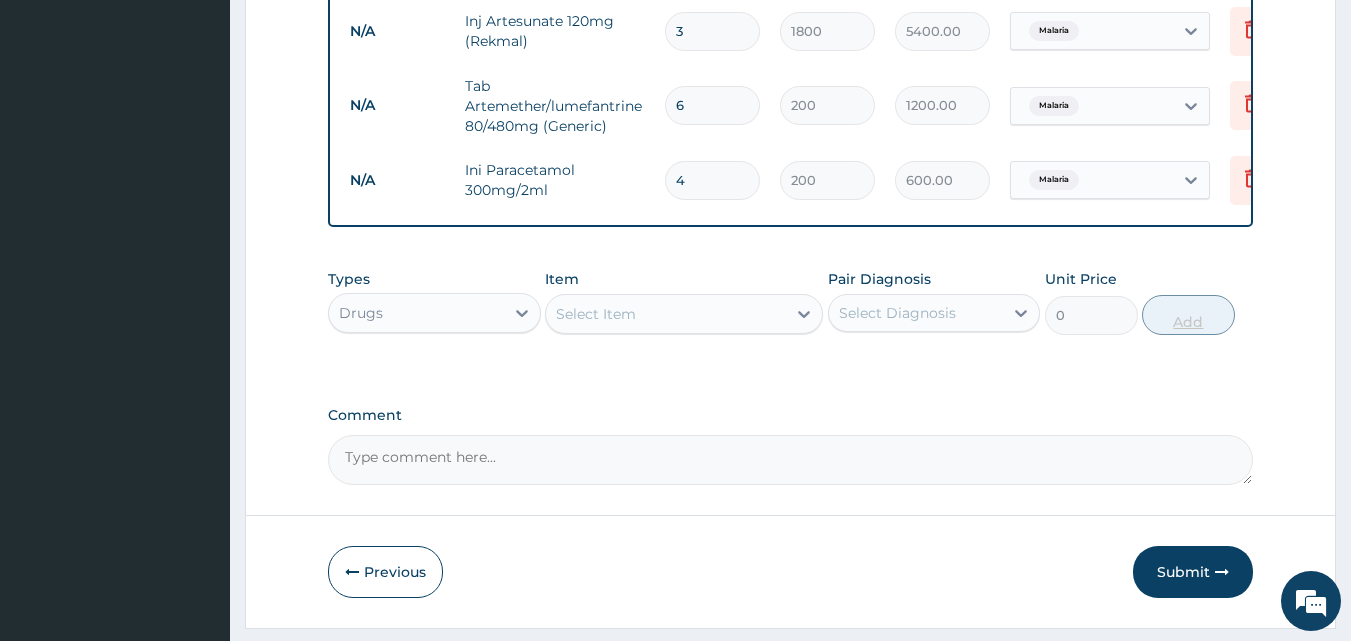 type on "800.00" 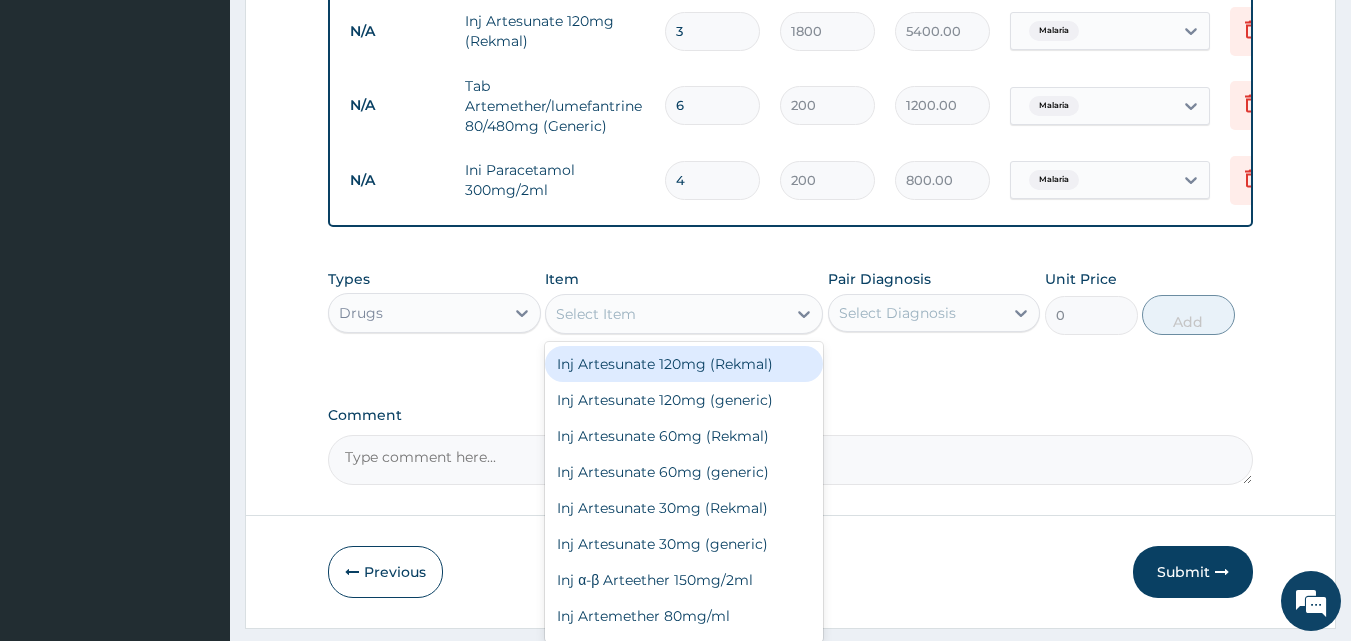 click on "Select Item" at bounding box center [684, 314] 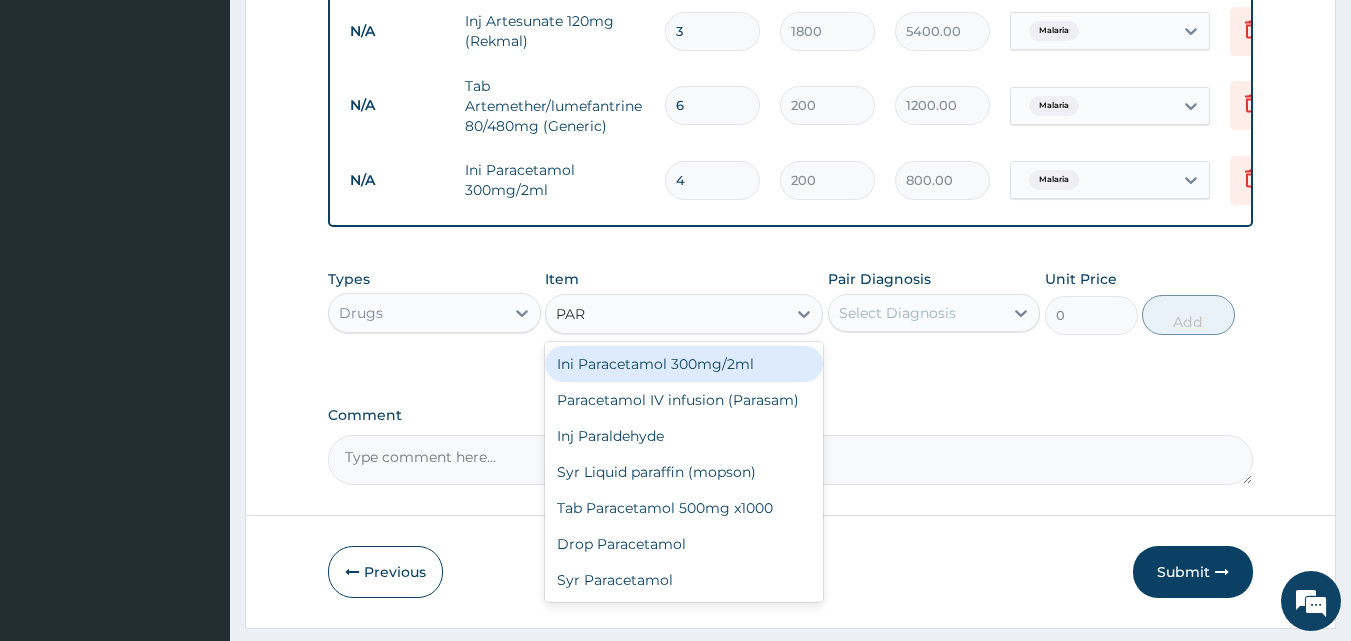 type on "PARA" 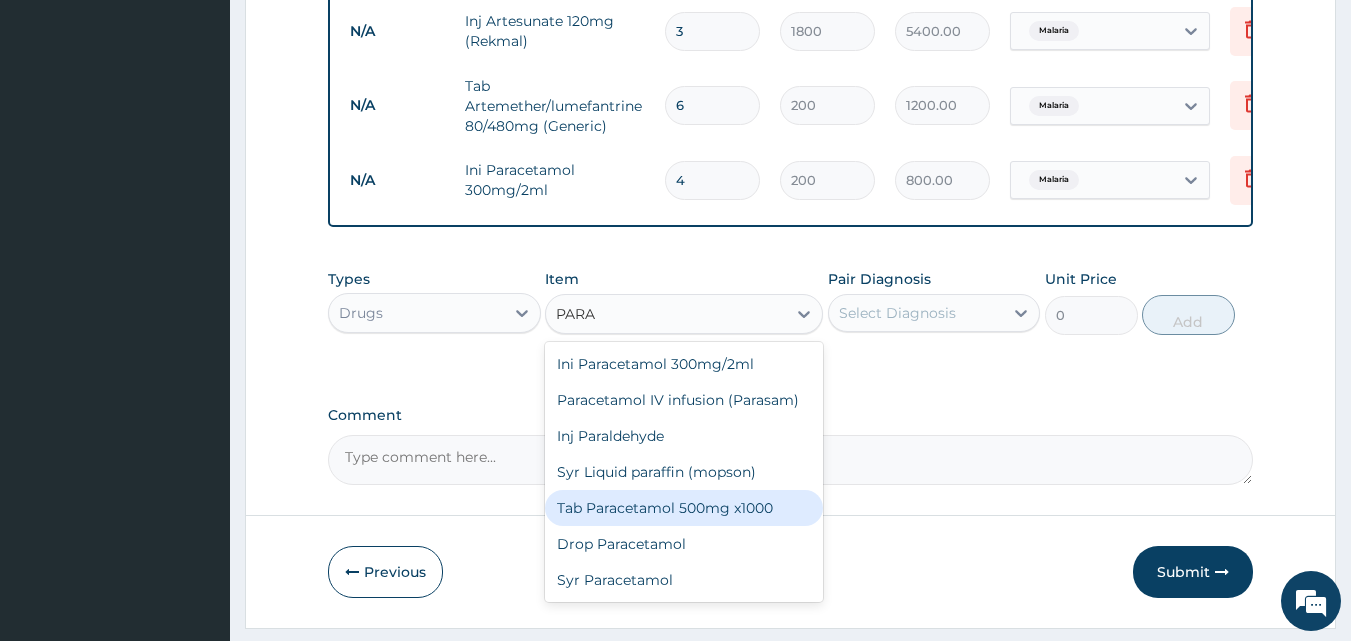 click on "Tab Paracetamol 500mg x1000" at bounding box center [684, 508] 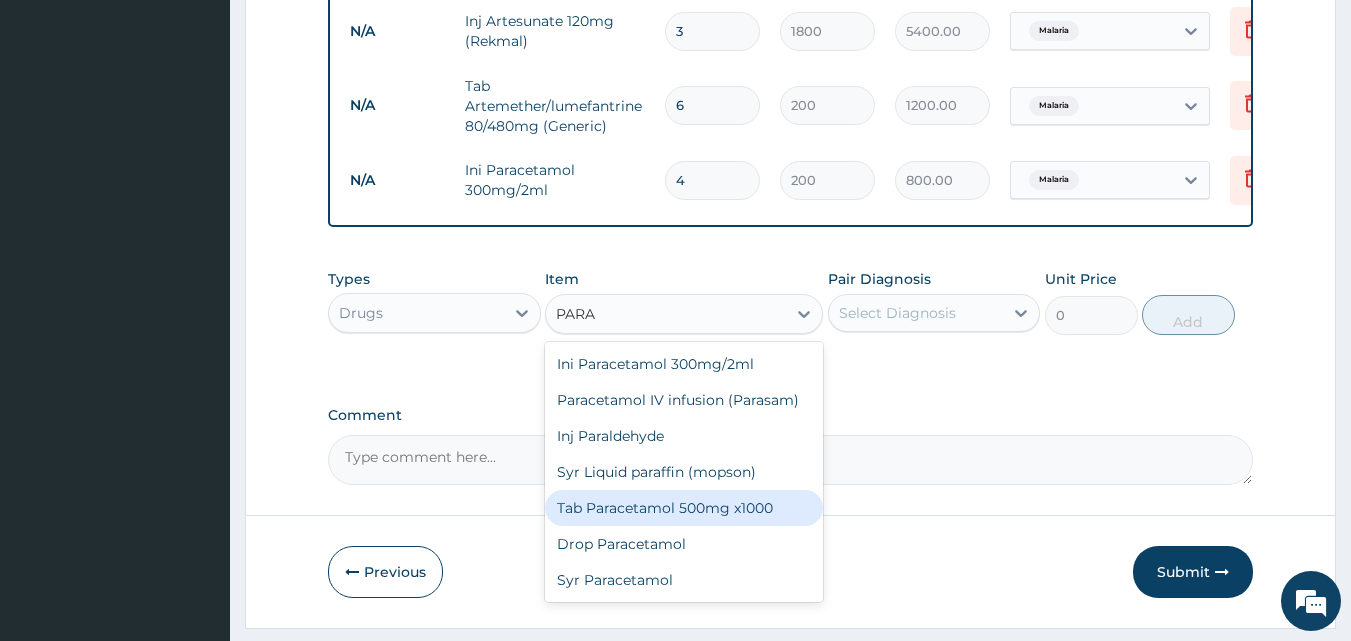 type 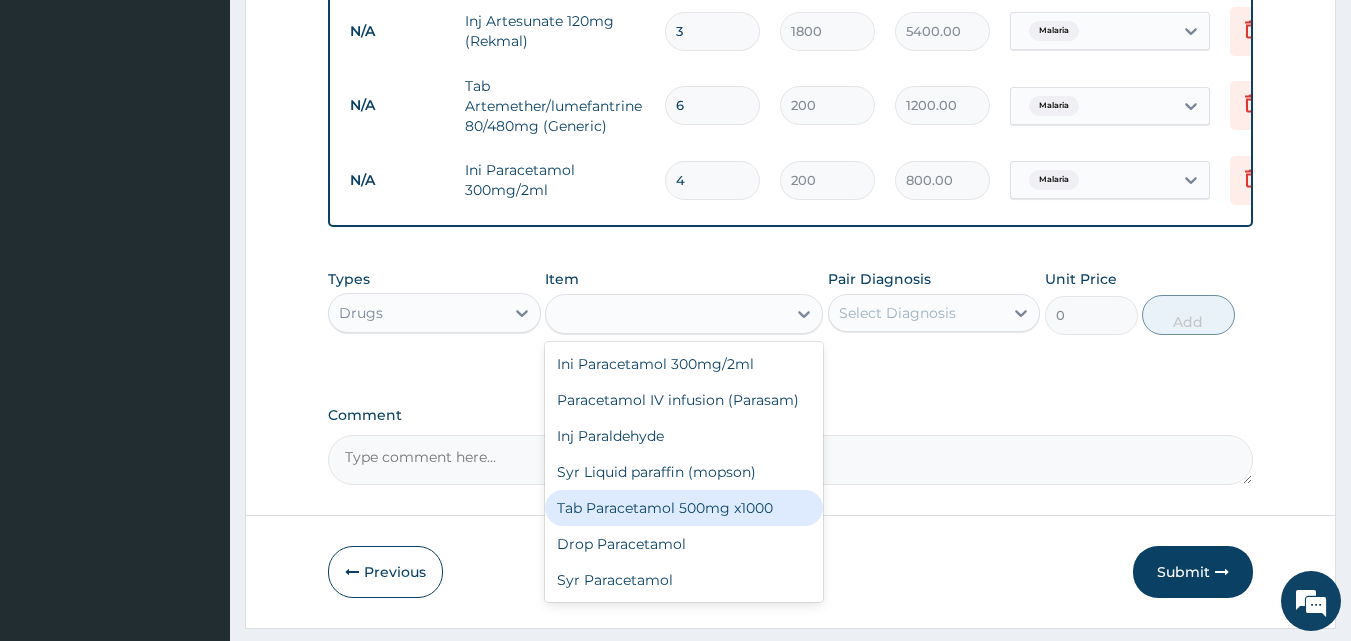 type on "10" 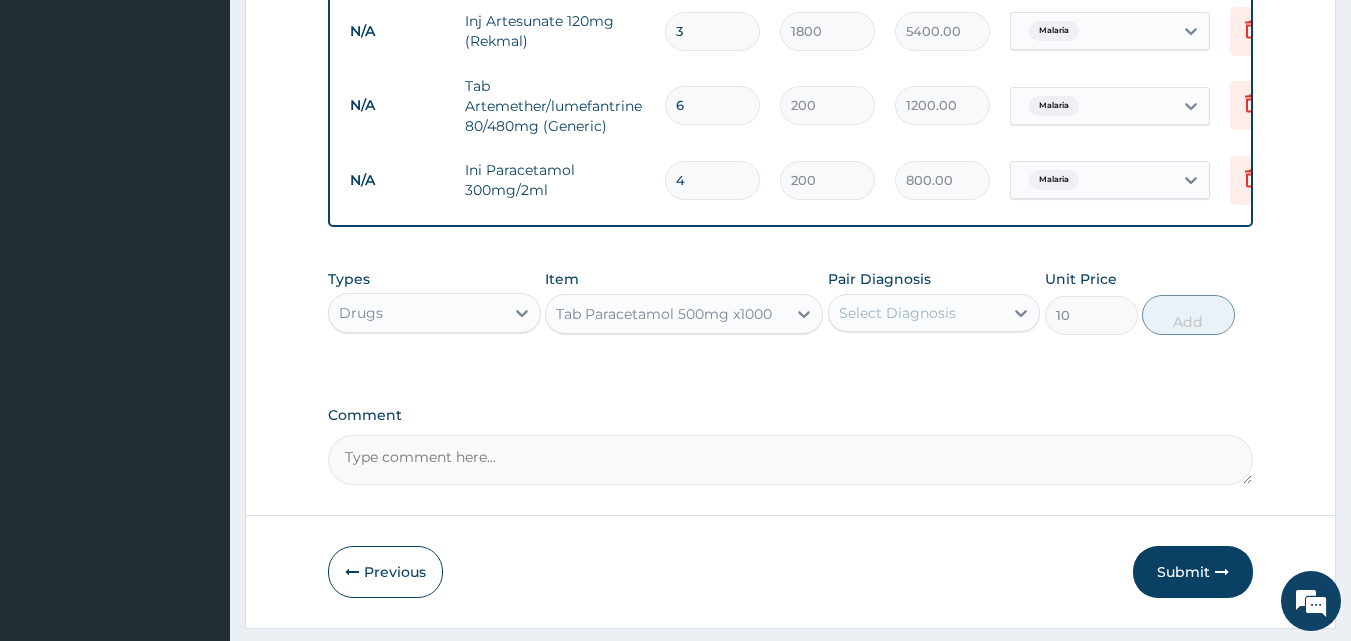 click on "Select Diagnosis" at bounding box center [897, 313] 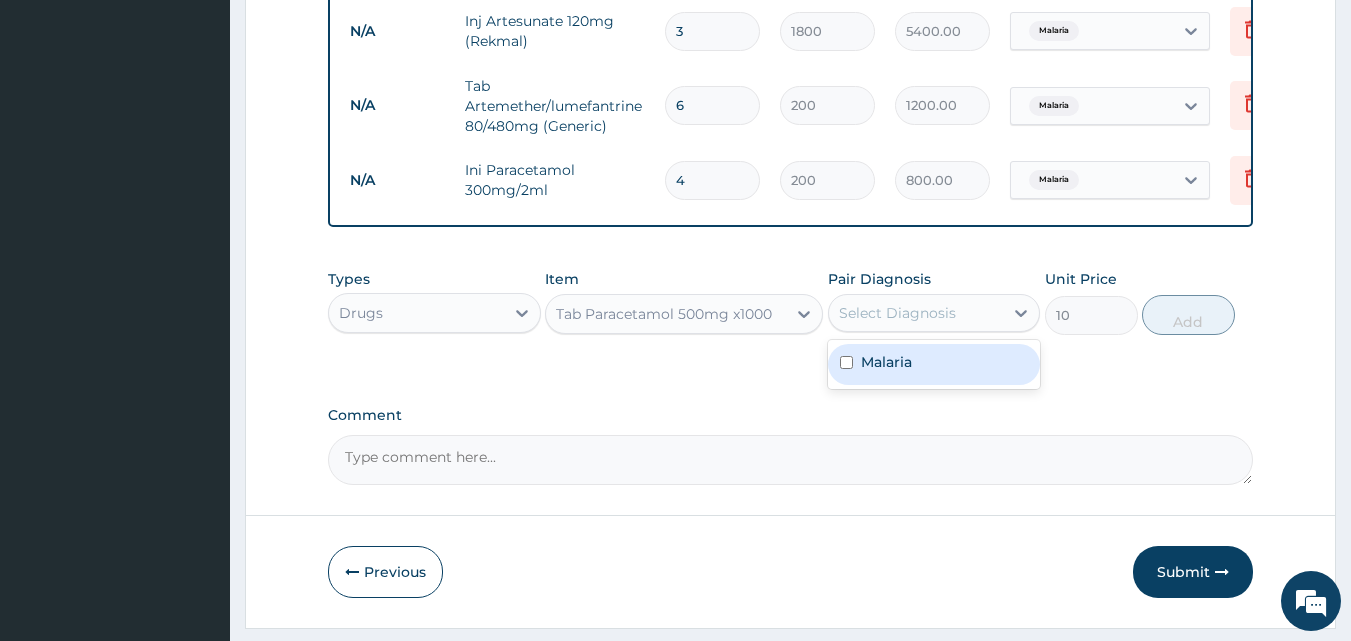 click on "Malaria" at bounding box center (934, 364) 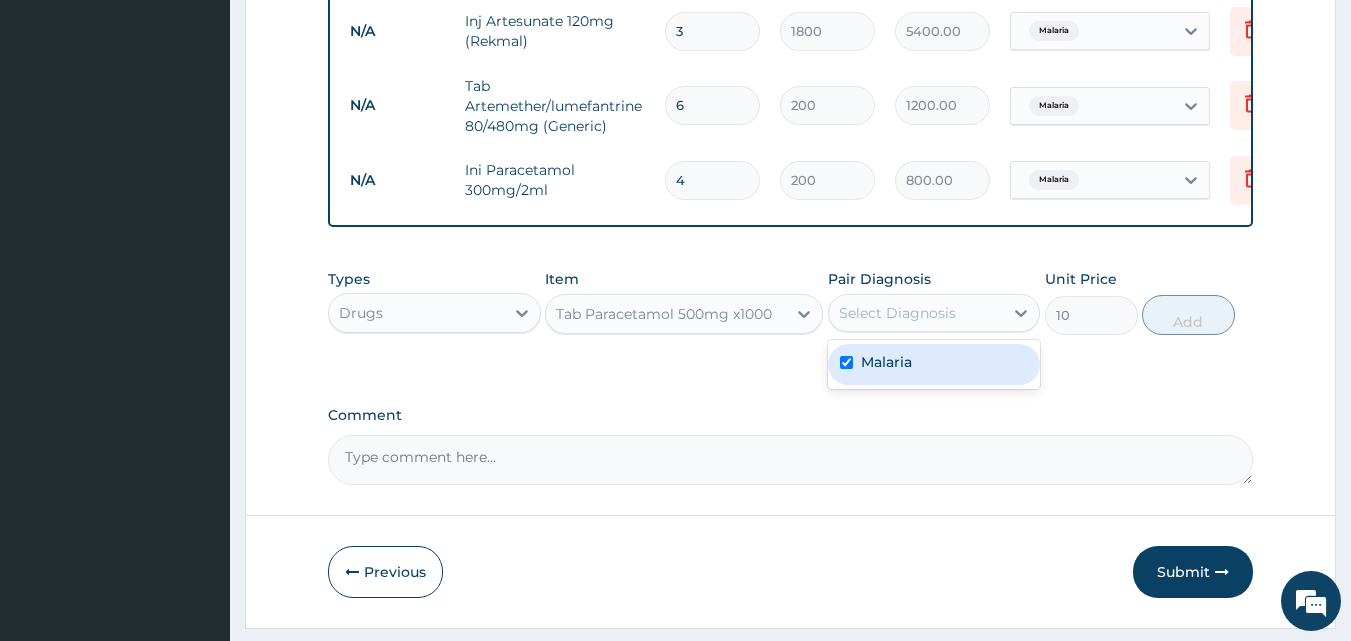 checkbox on "true" 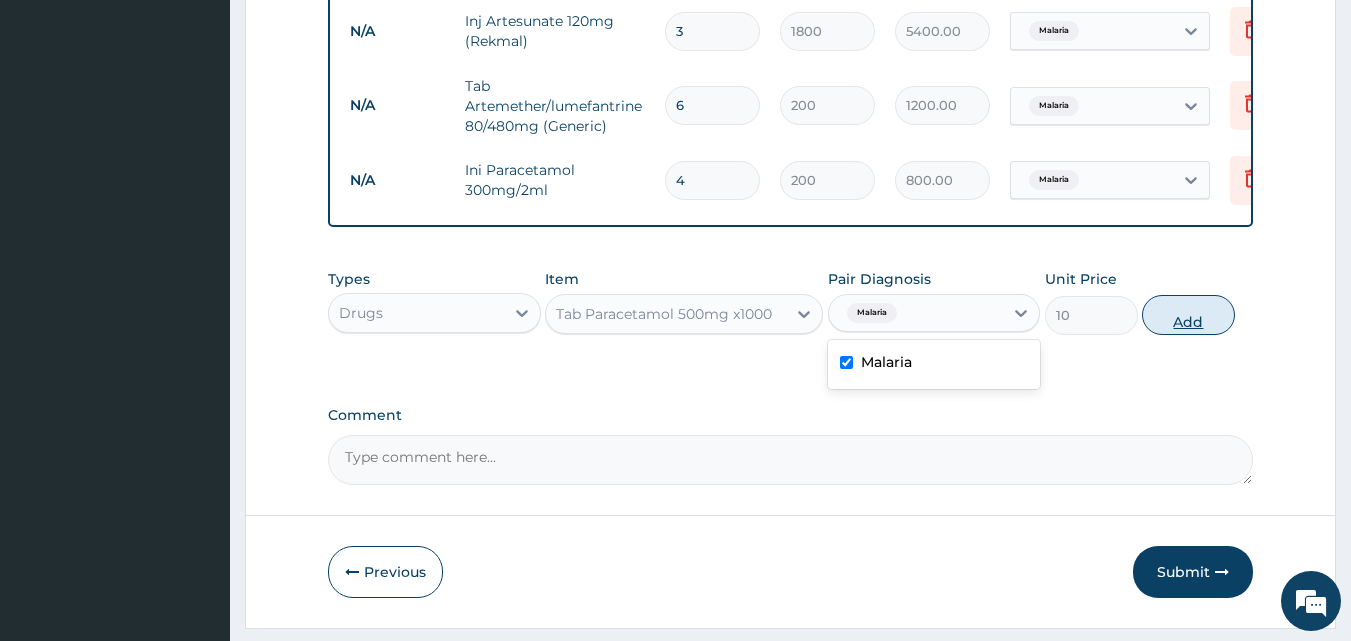 click on "Add" at bounding box center (1188, 315) 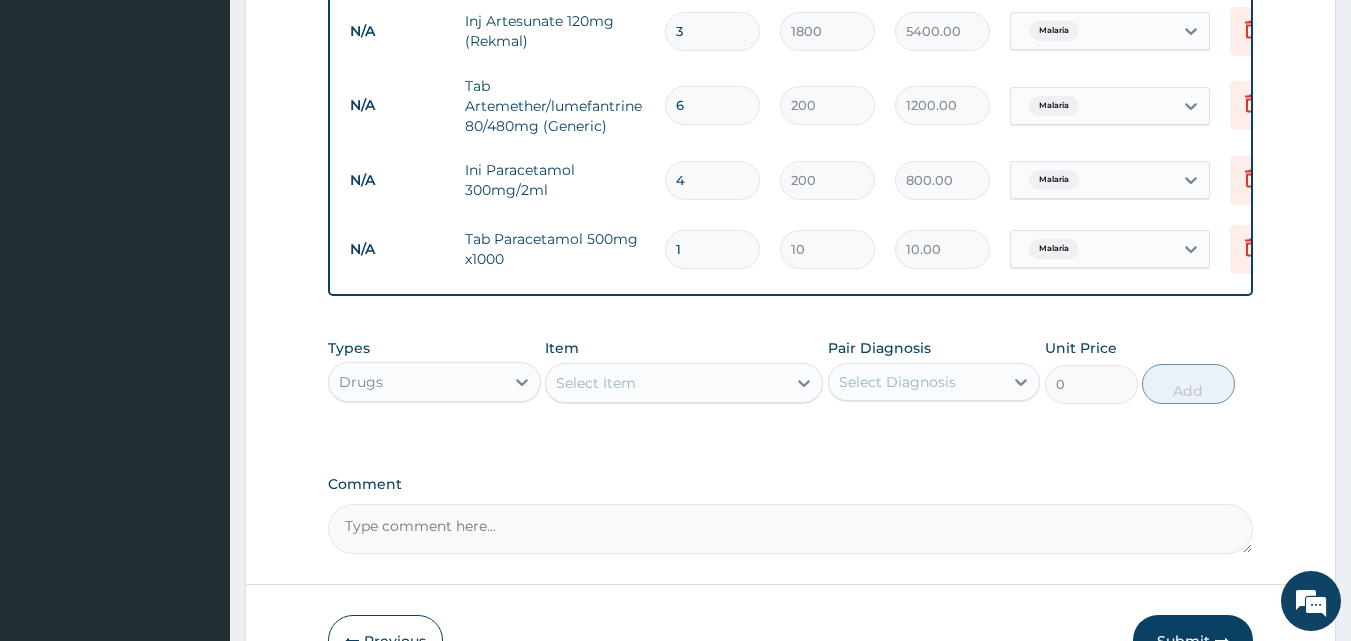 type on "2" 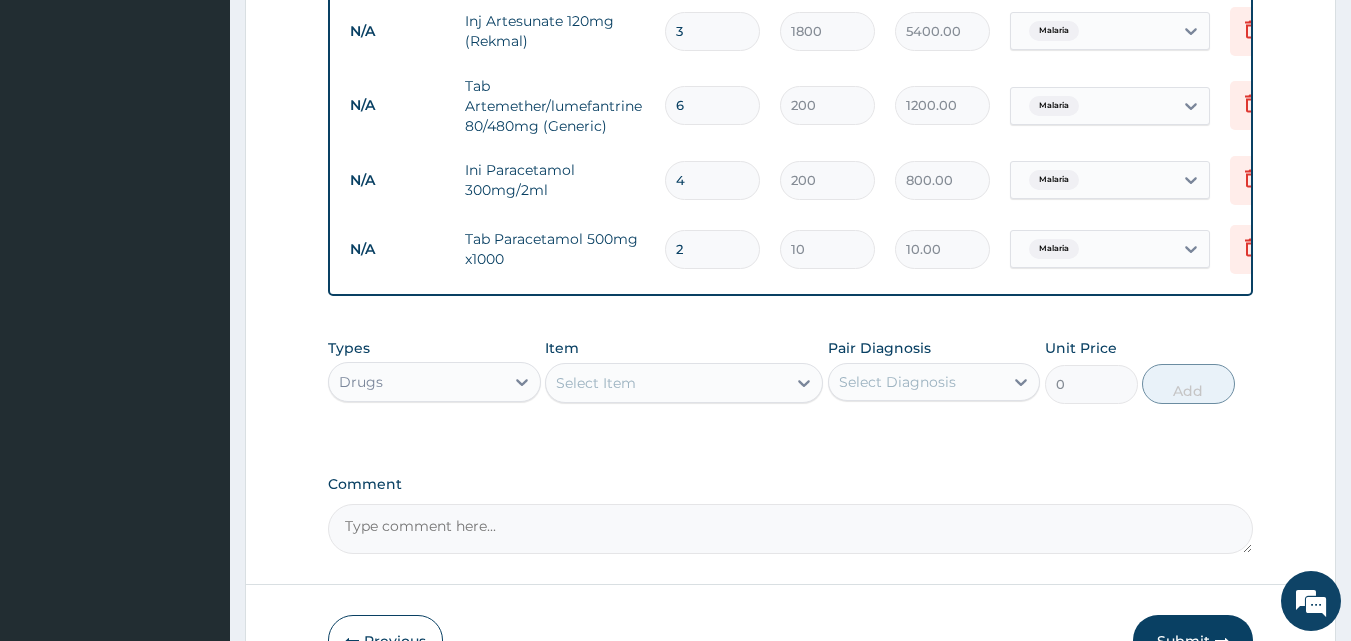 type on "20.00" 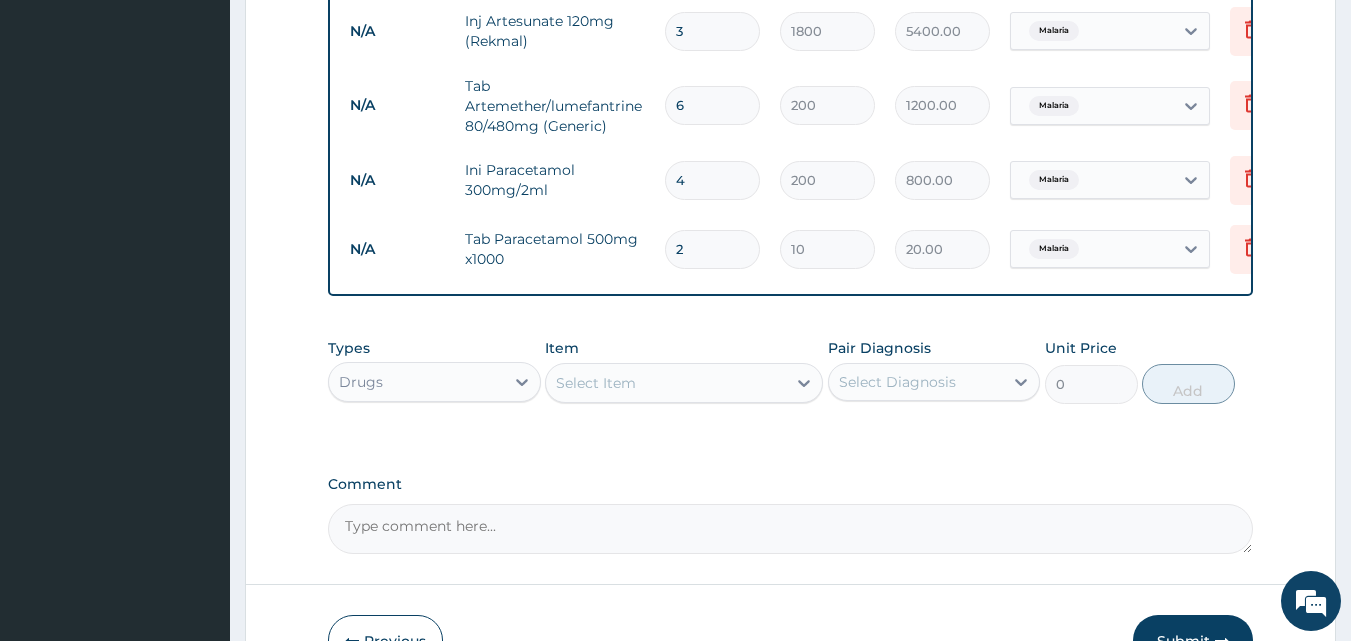type on "3" 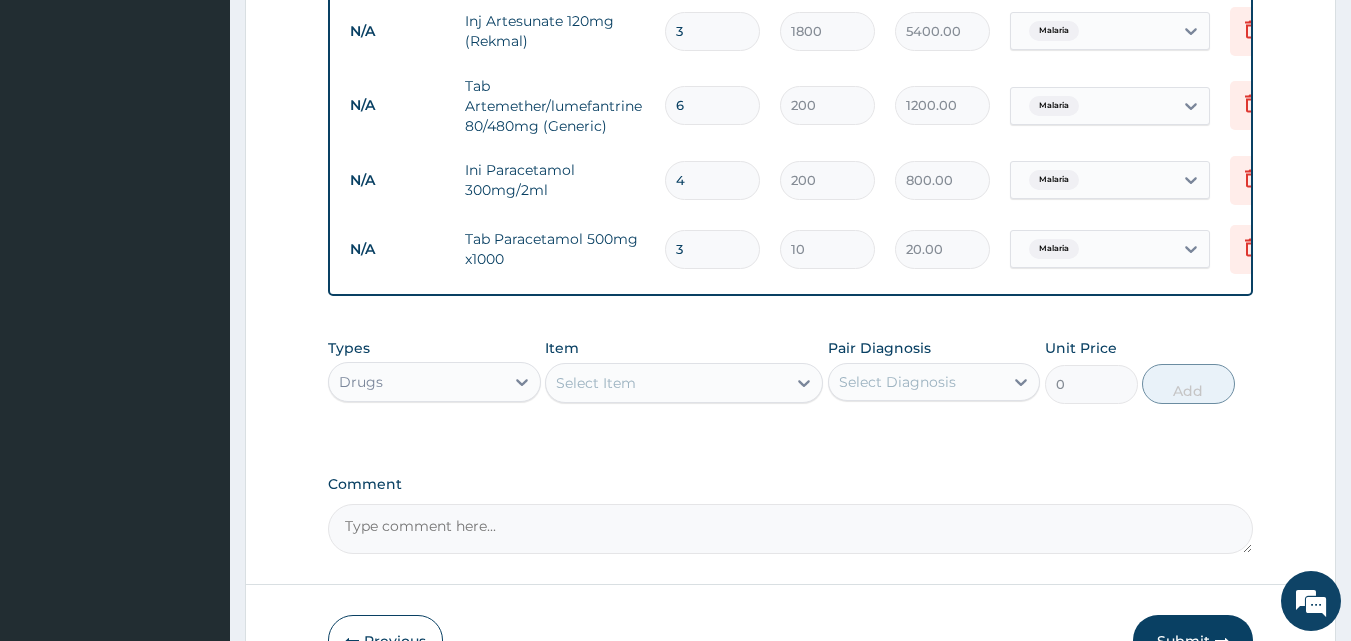 type on "30.00" 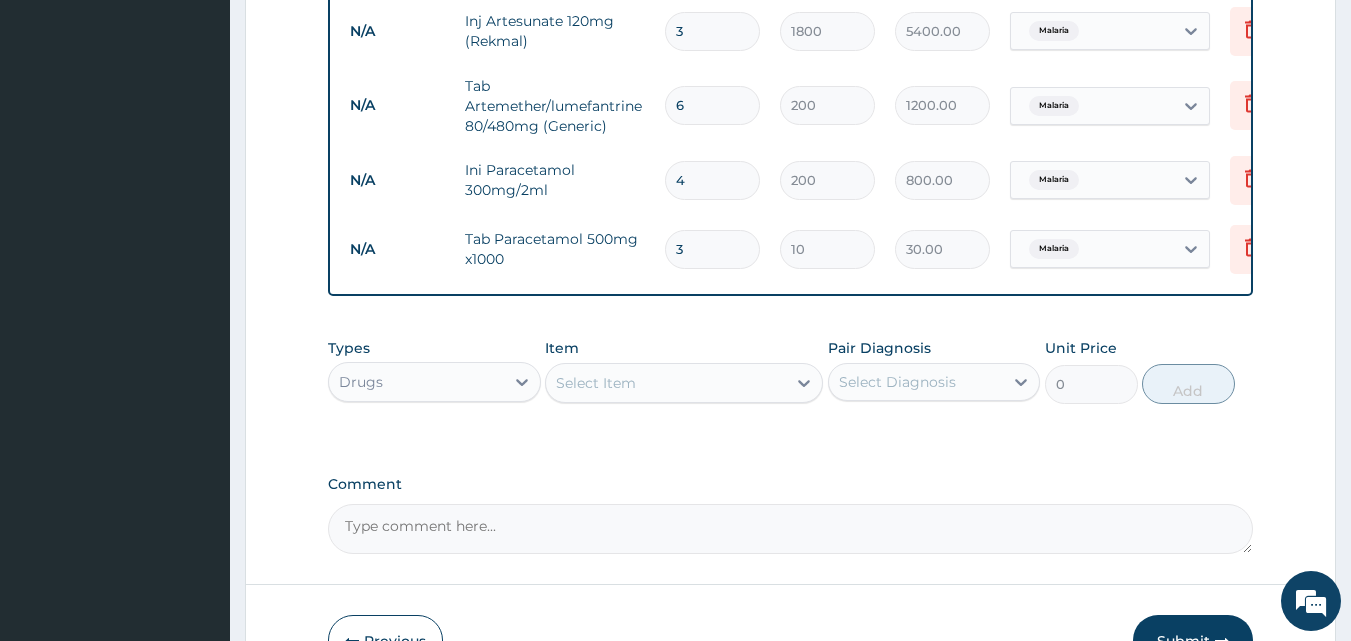 type on "4" 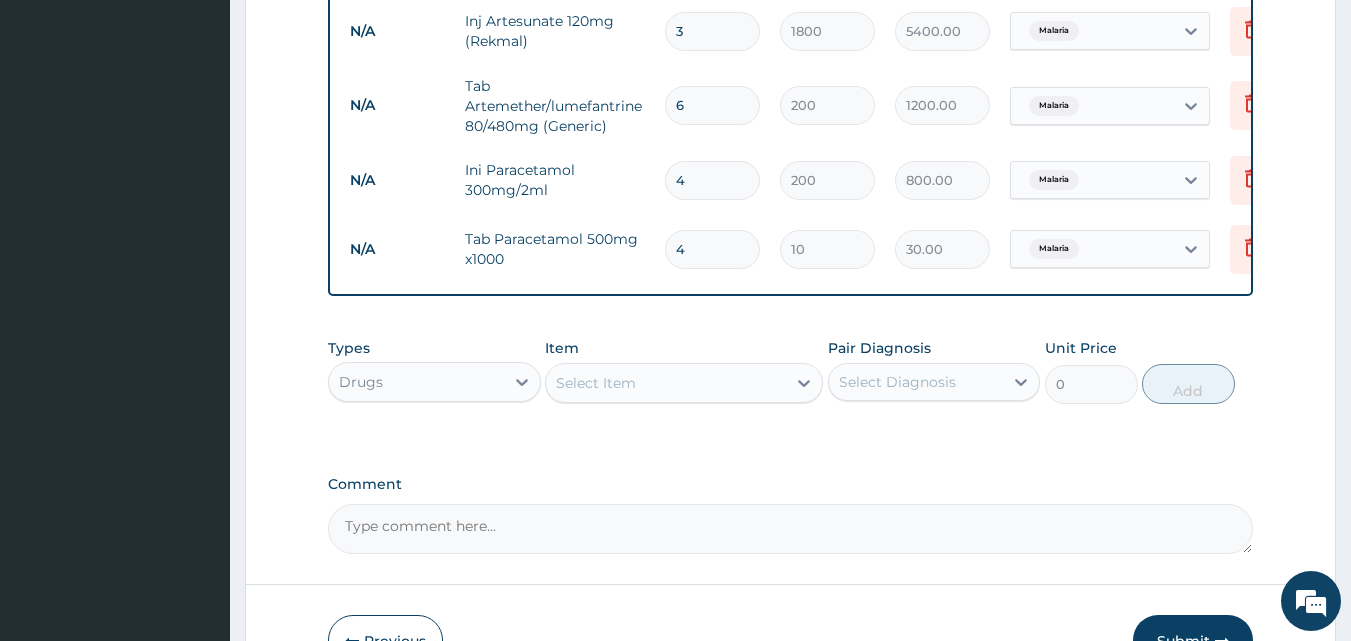 type on "40.00" 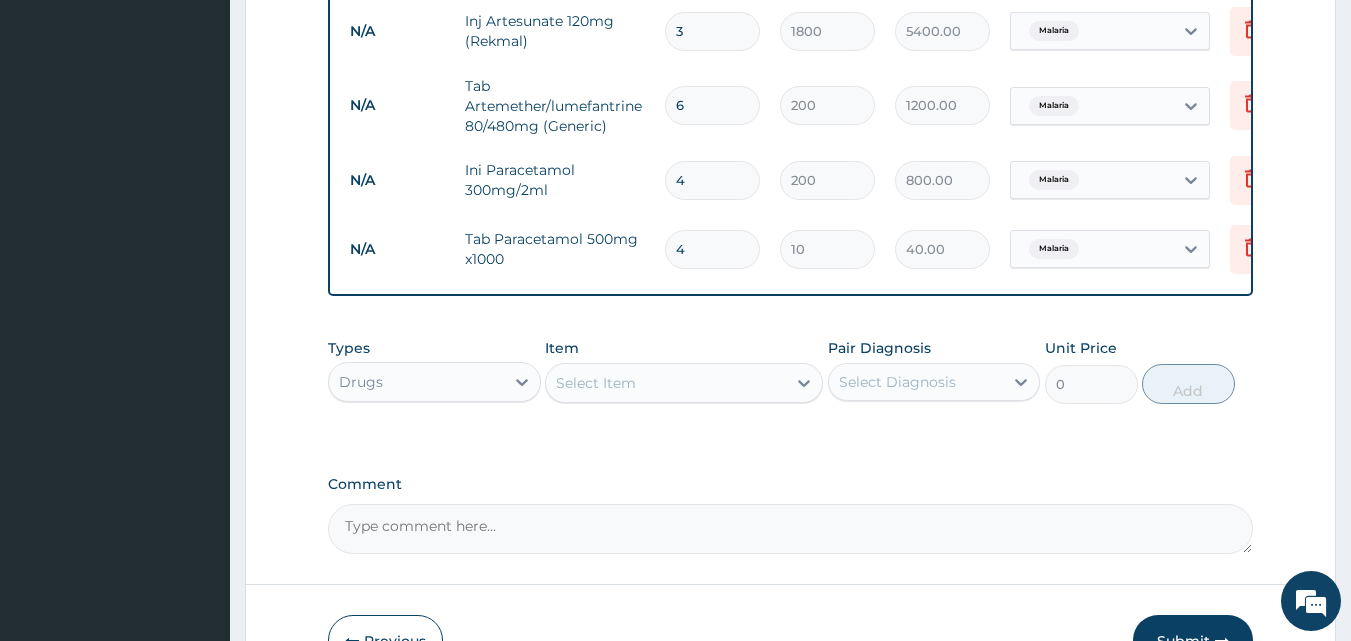 type on "5" 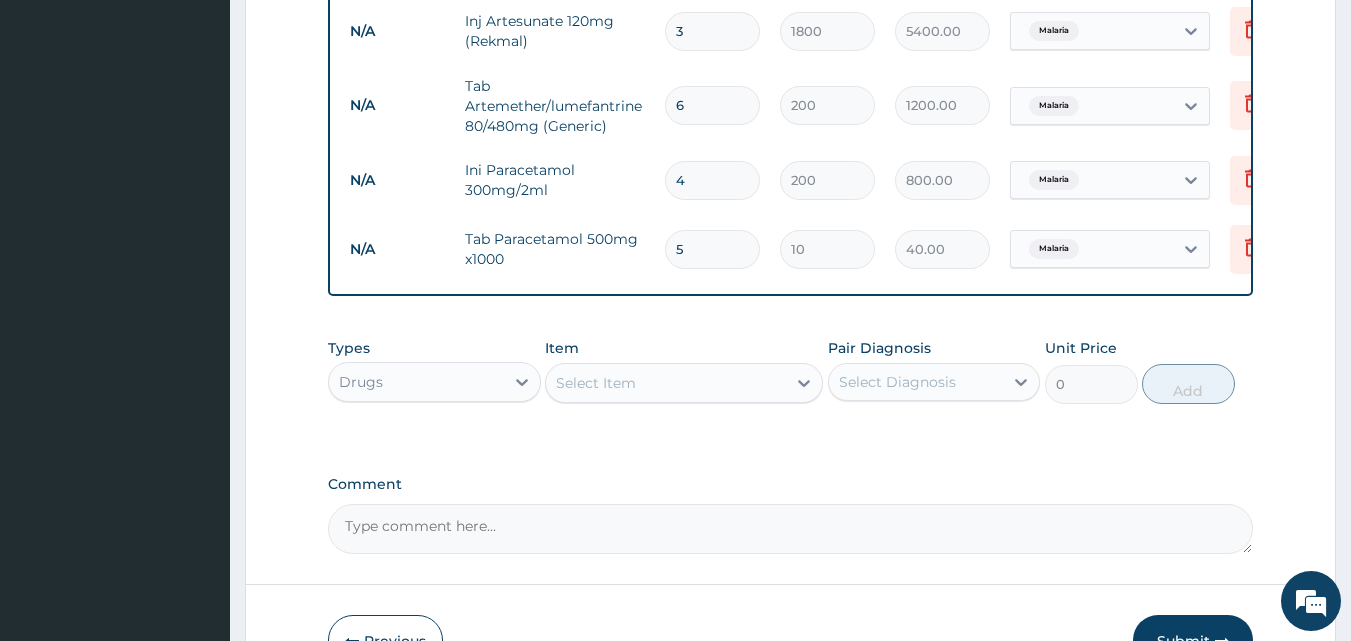 type on "50.00" 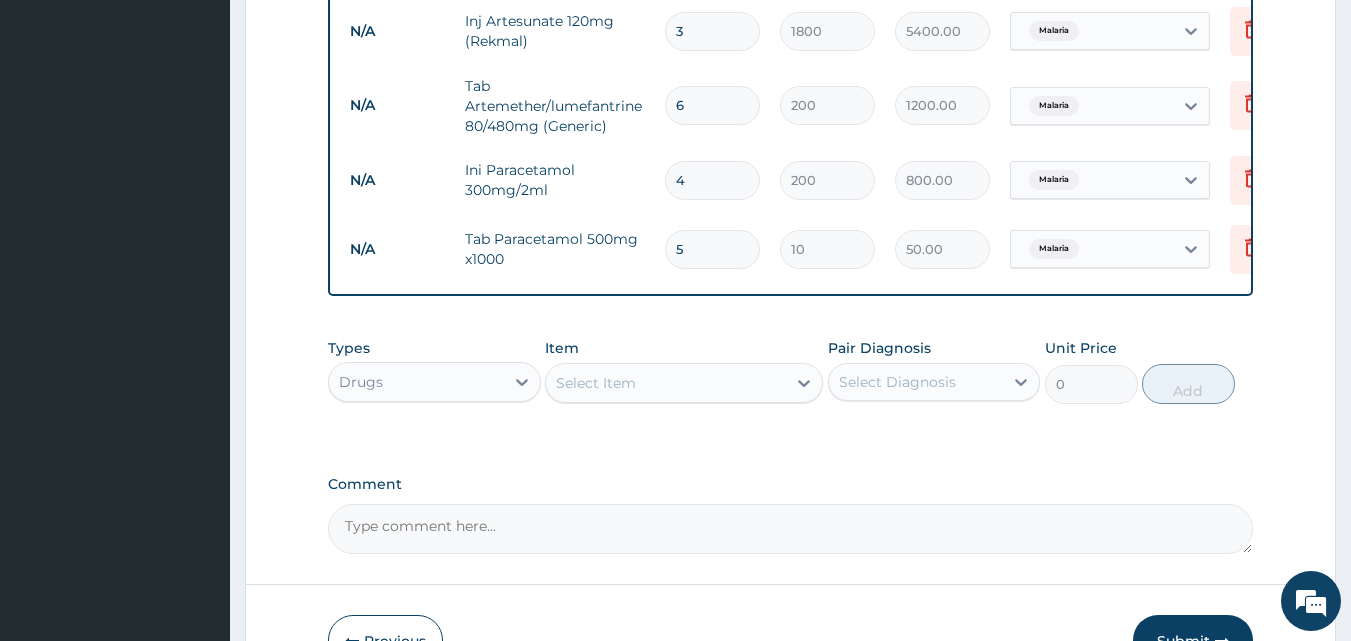 type on "6" 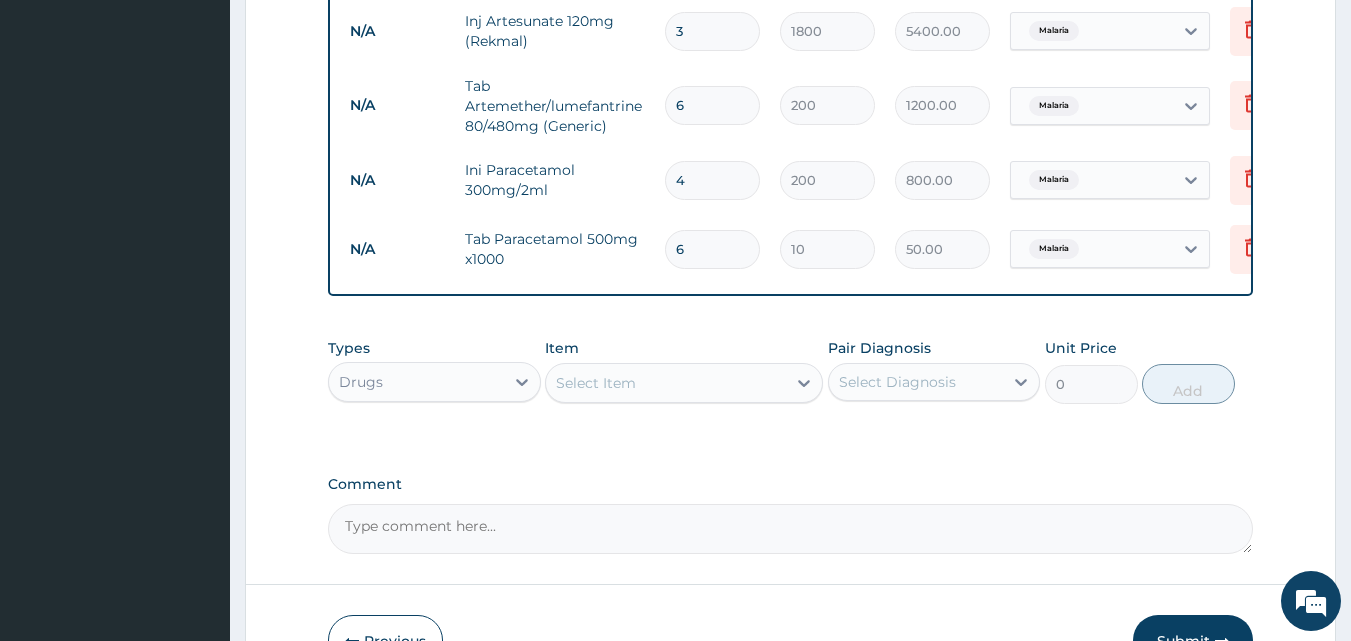 type on "60.00" 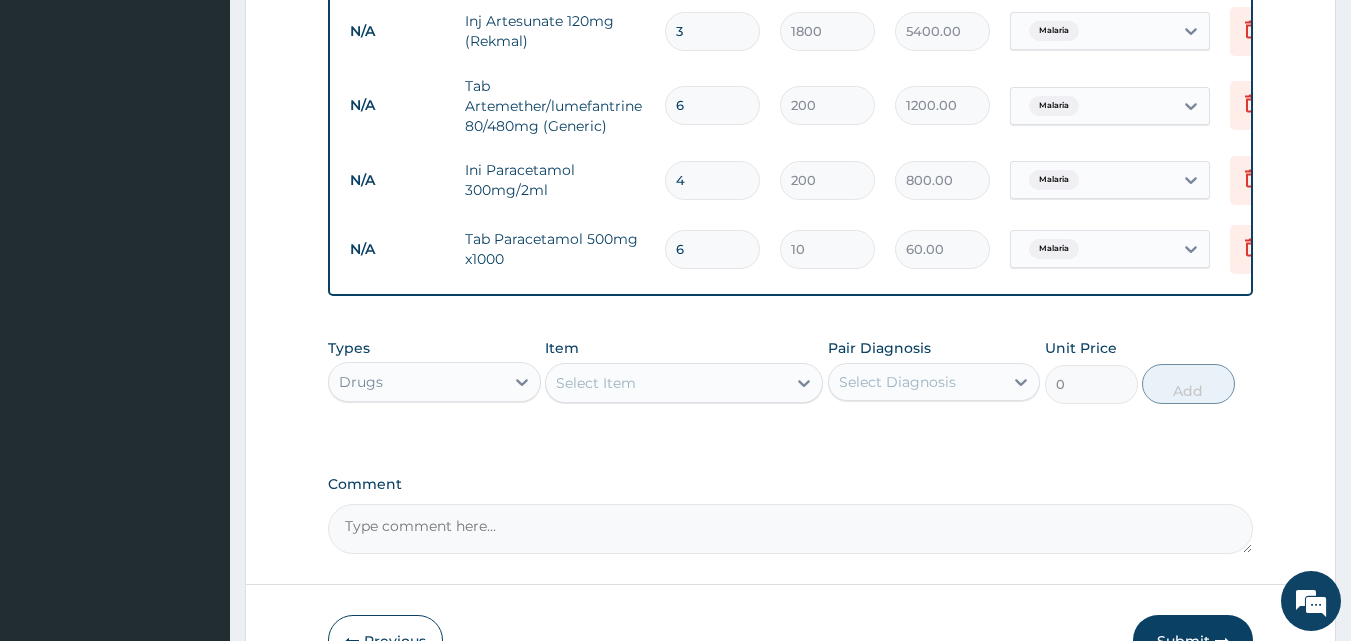 type on "7" 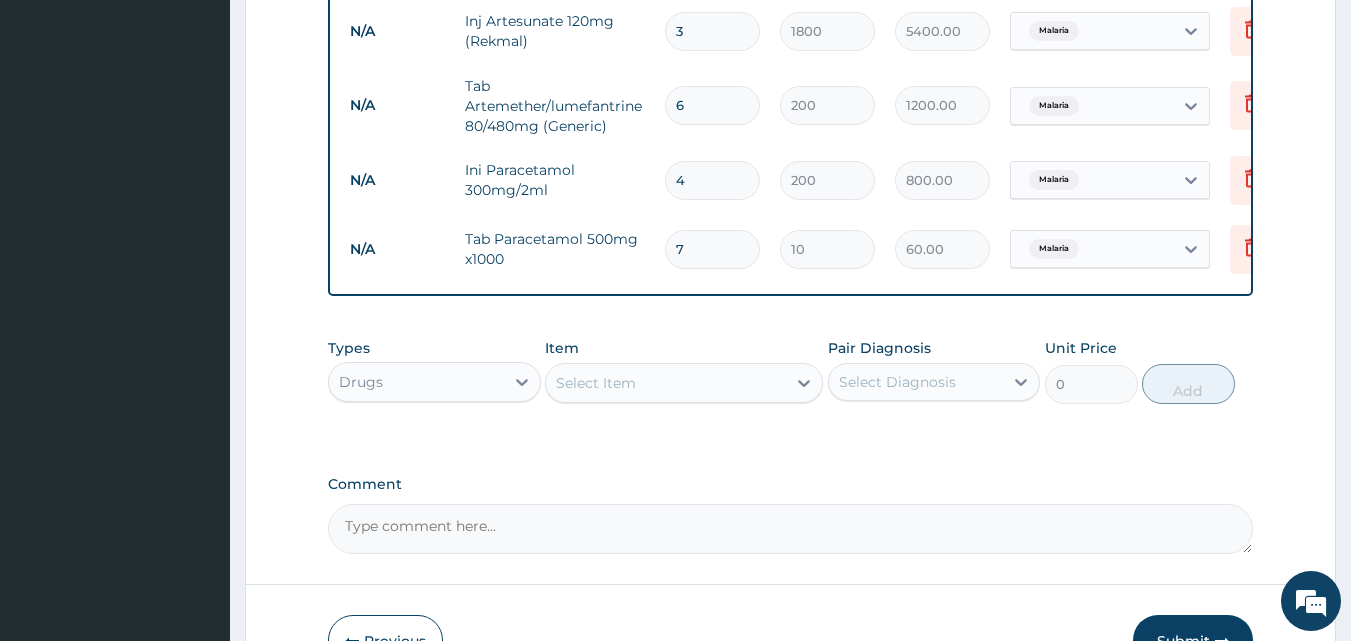 type on "70.00" 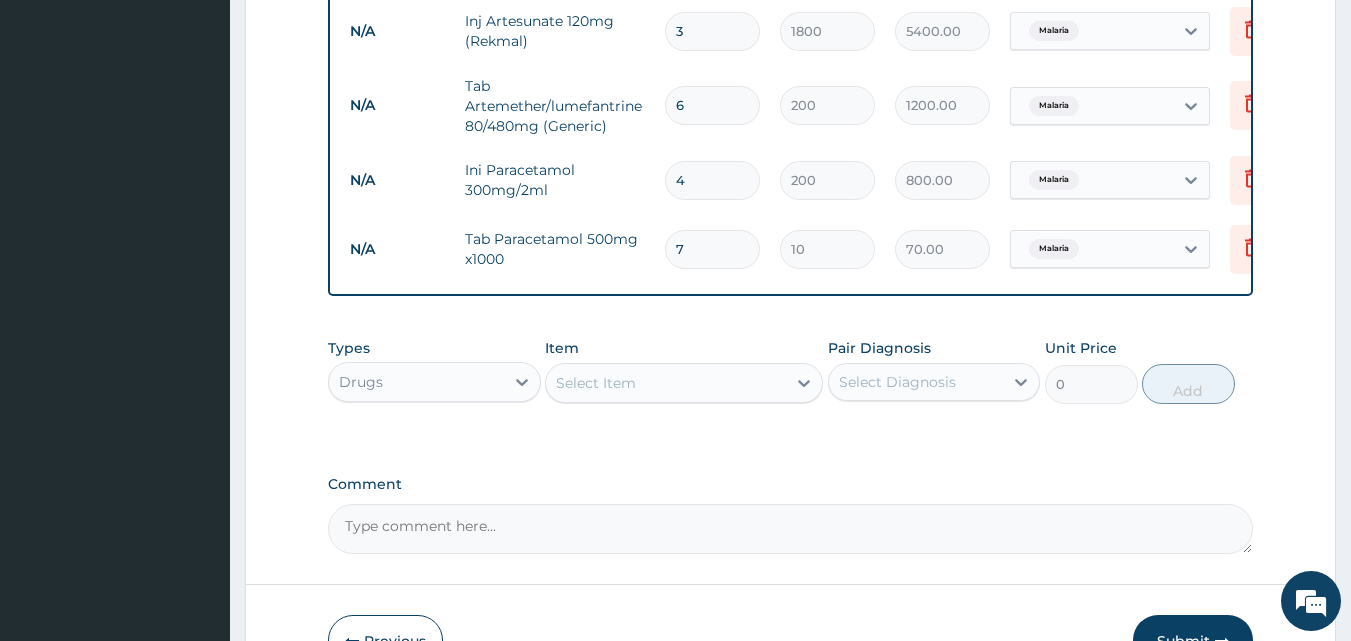 type on "8" 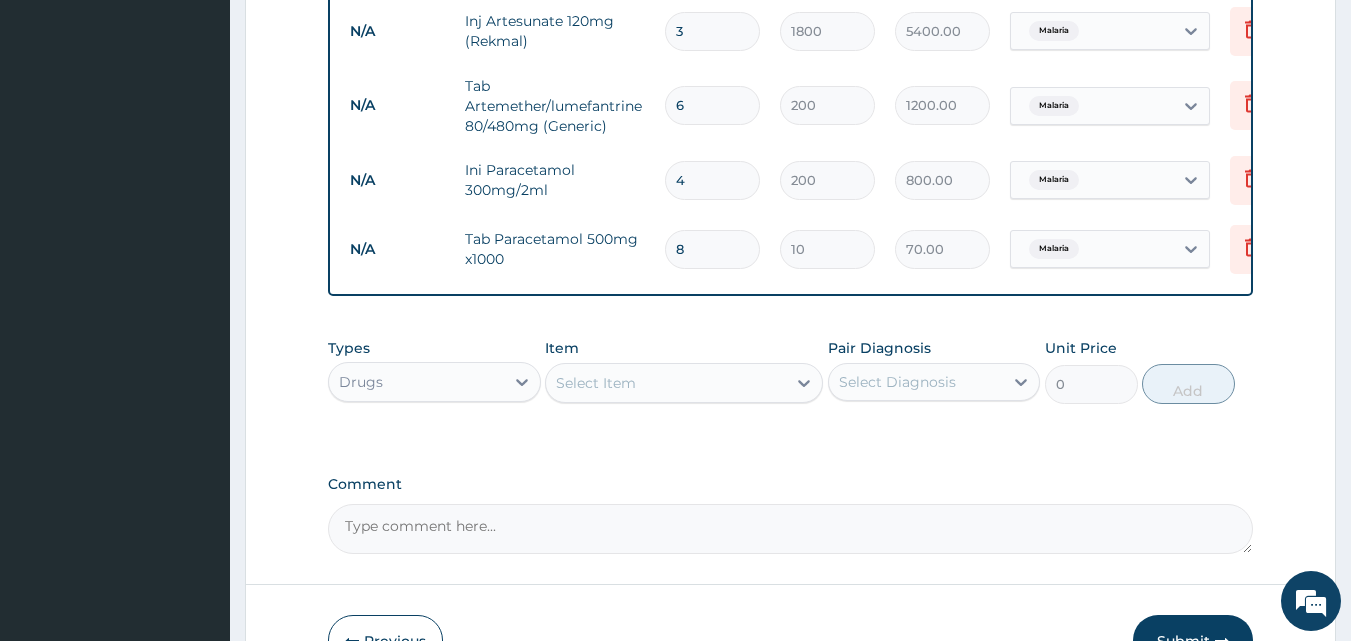 type on "80.00" 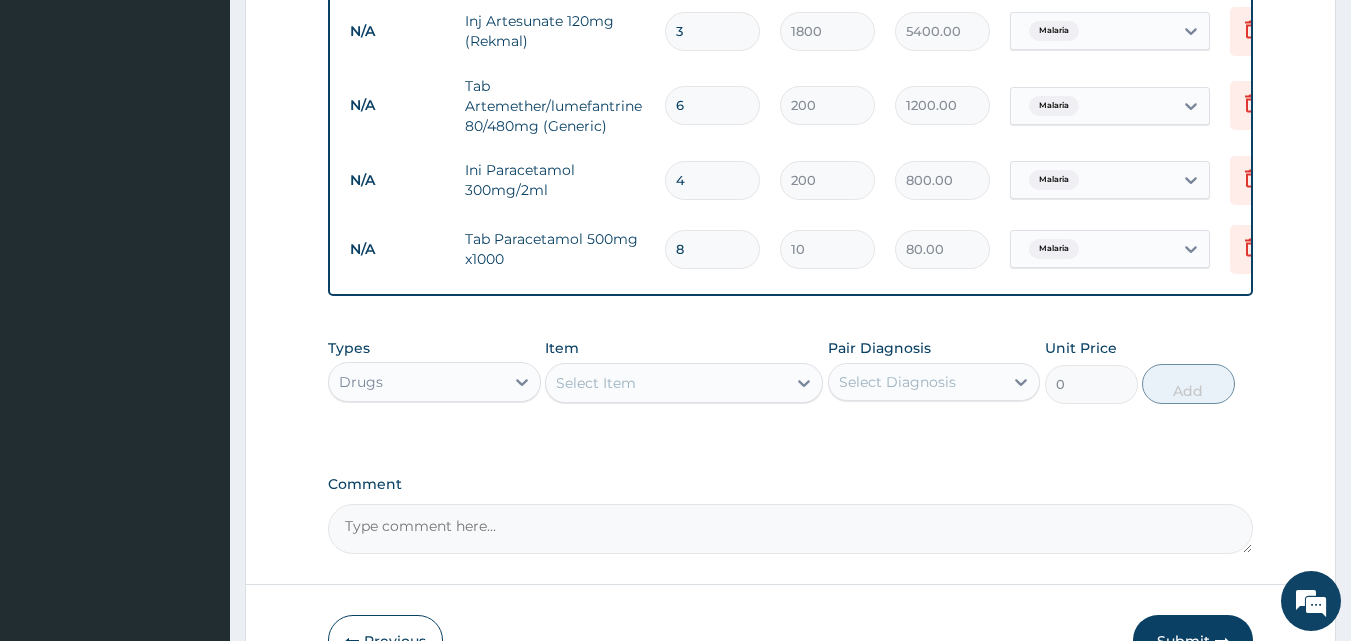 type on "9" 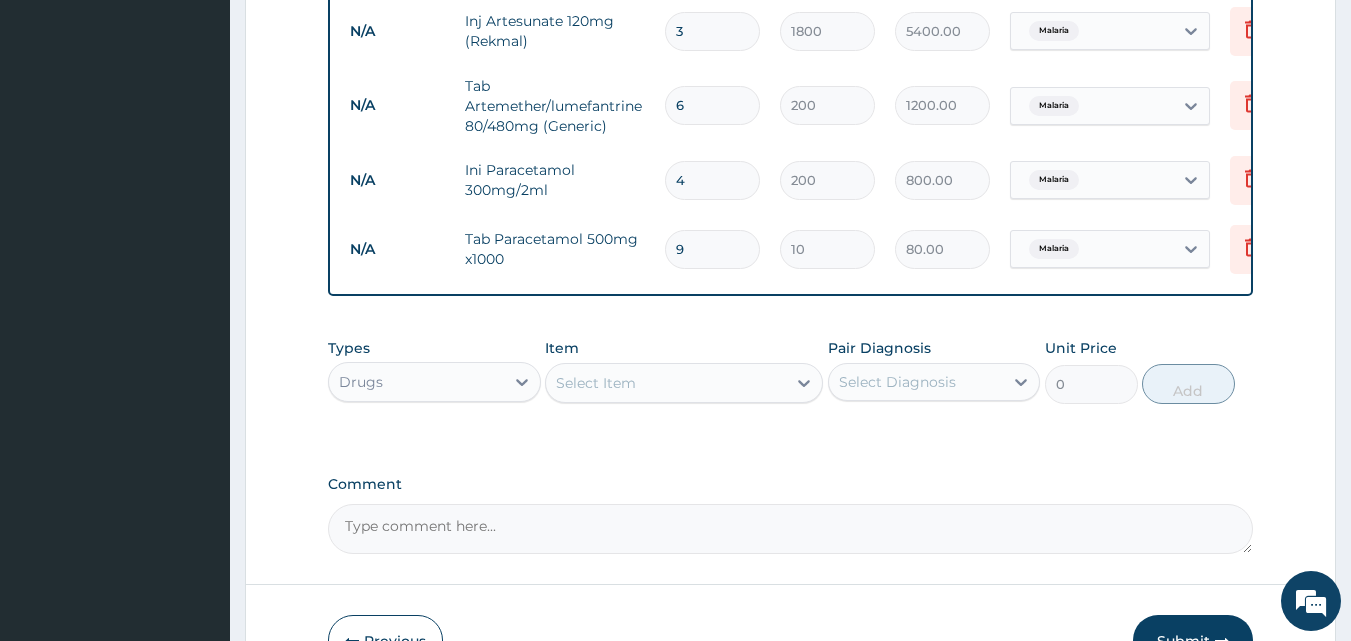 type on "90.00" 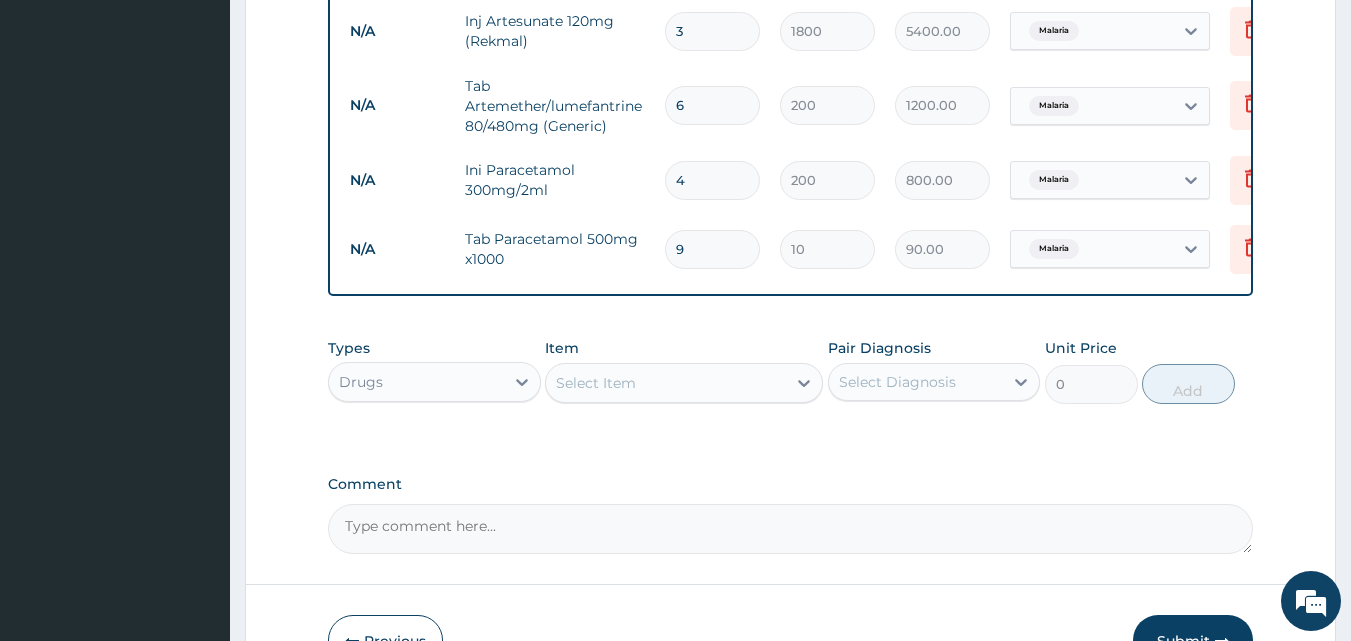type on "10" 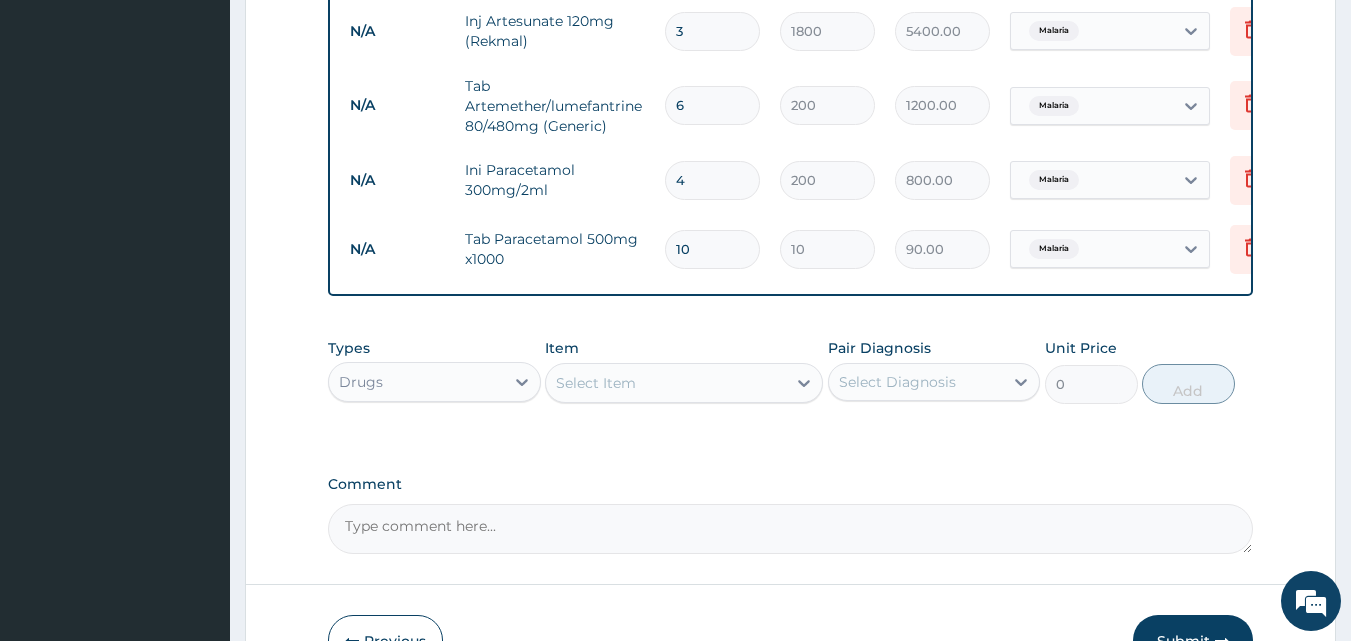 type on "100.00" 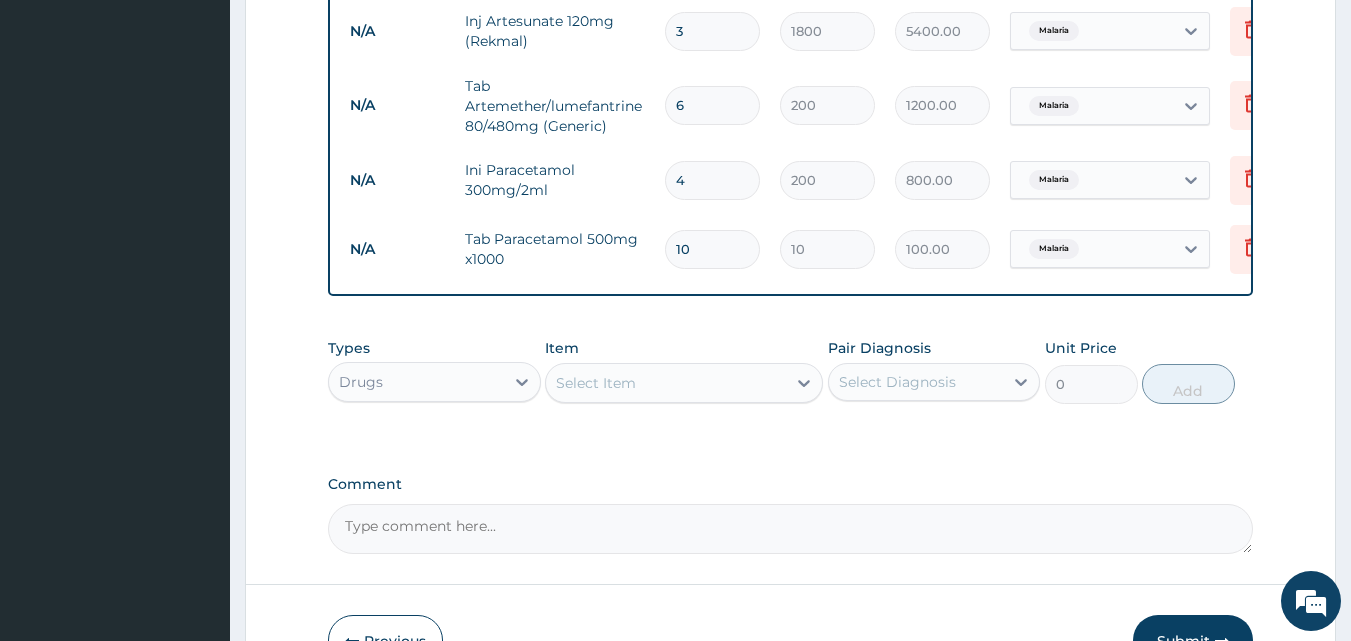 type on "11" 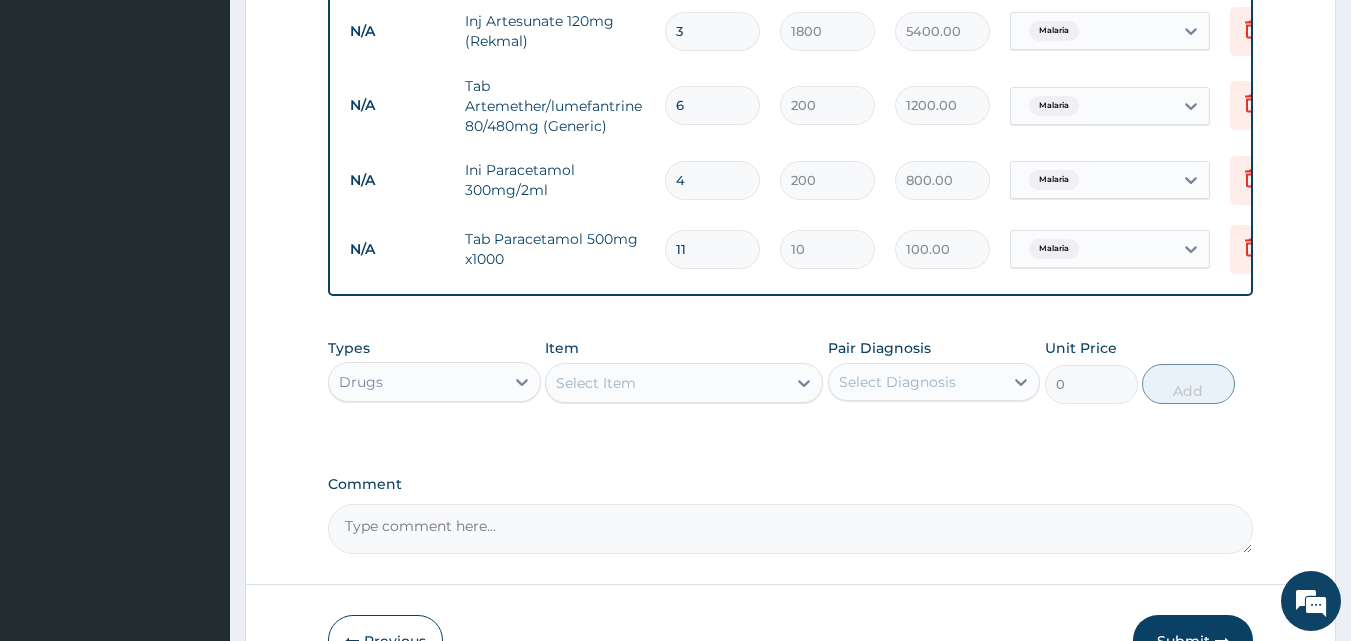 type on "110.00" 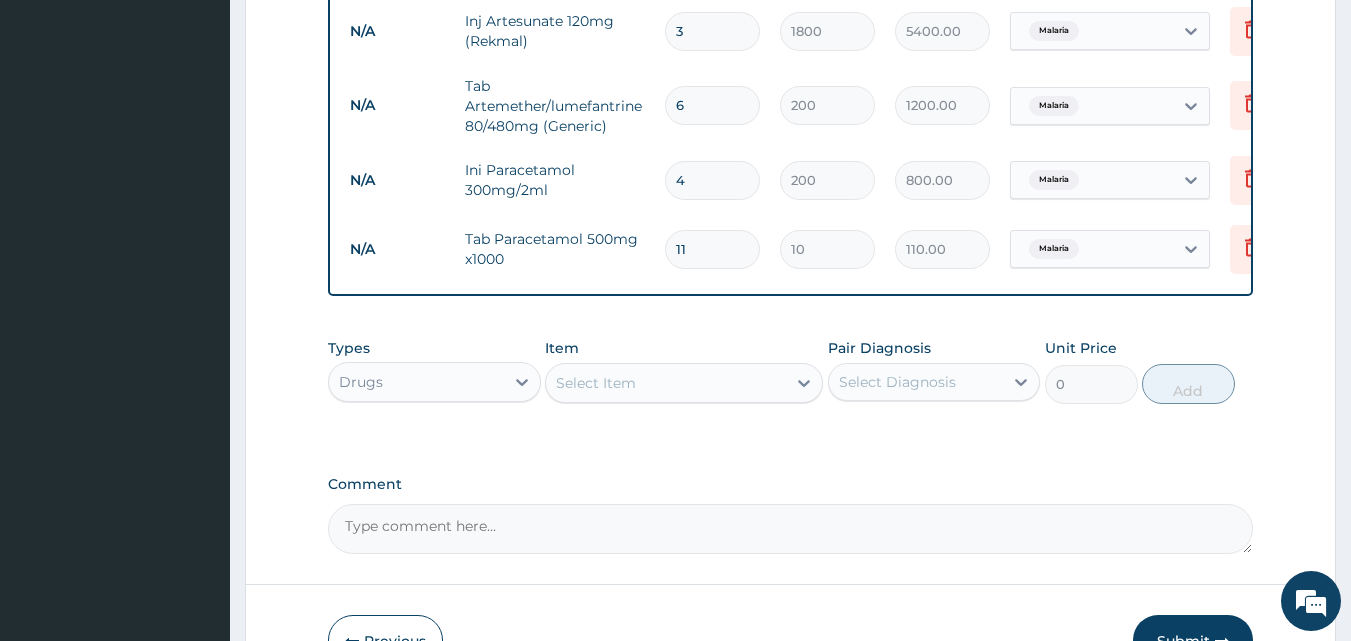 type on "12" 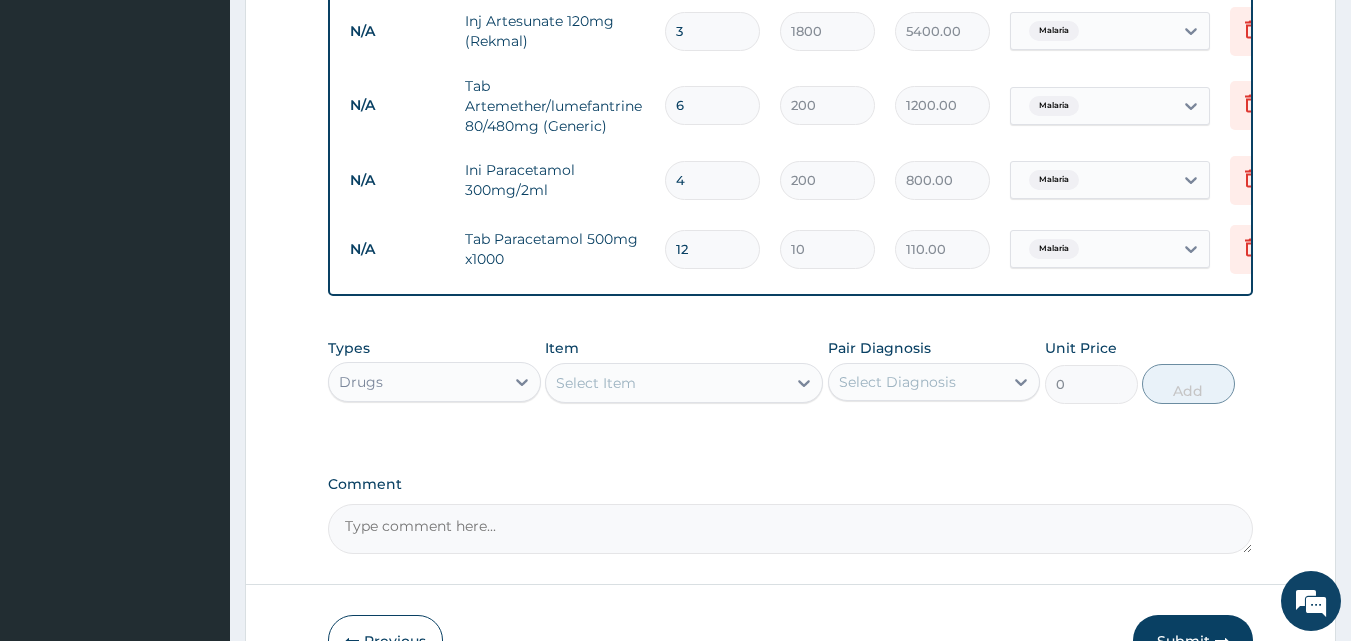 type on "120.00" 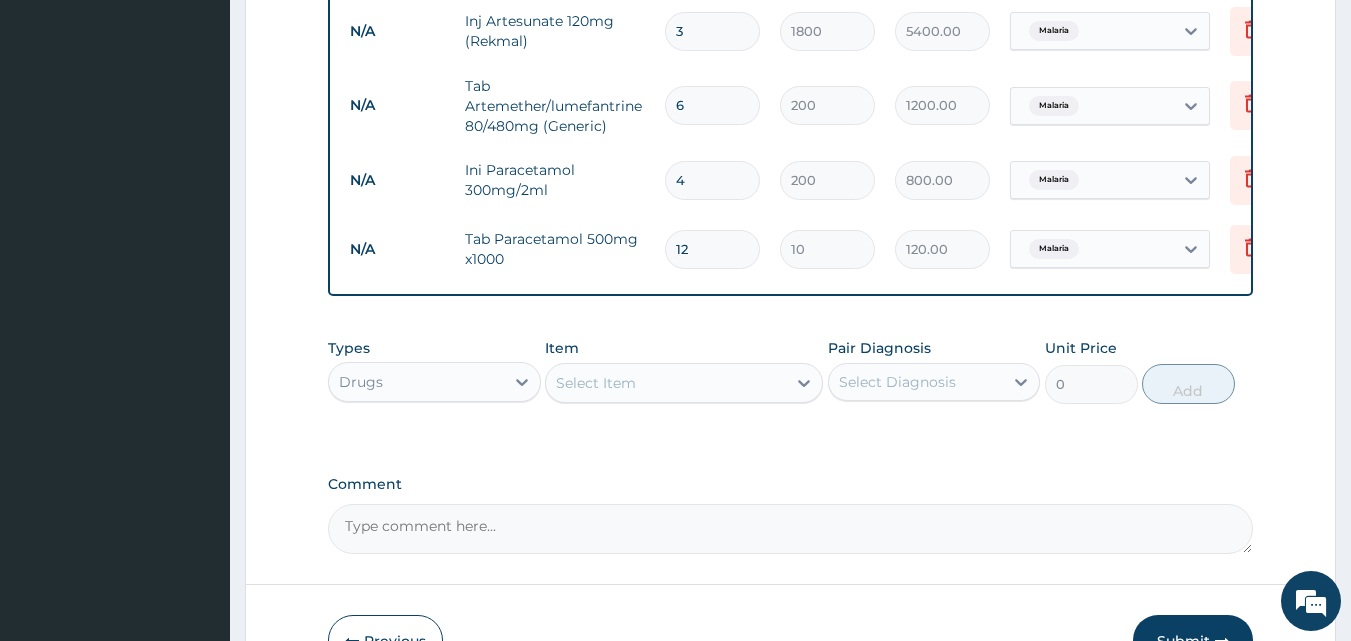 type on "13" 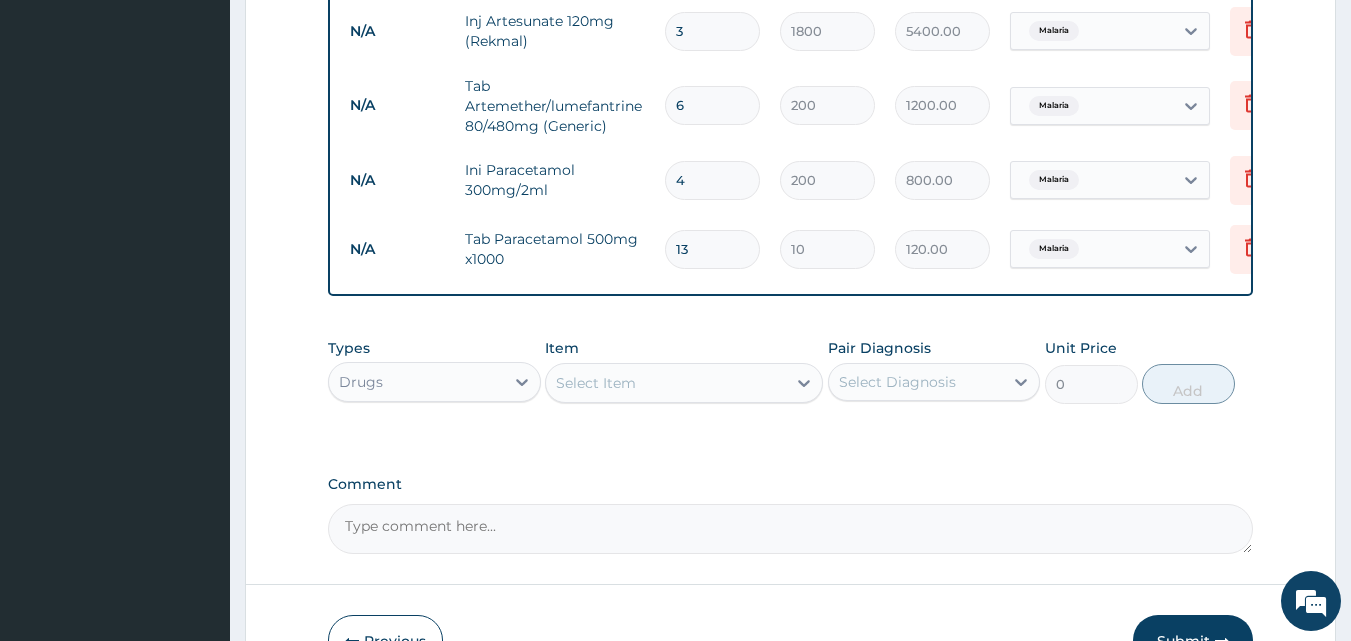 type on "130.00" 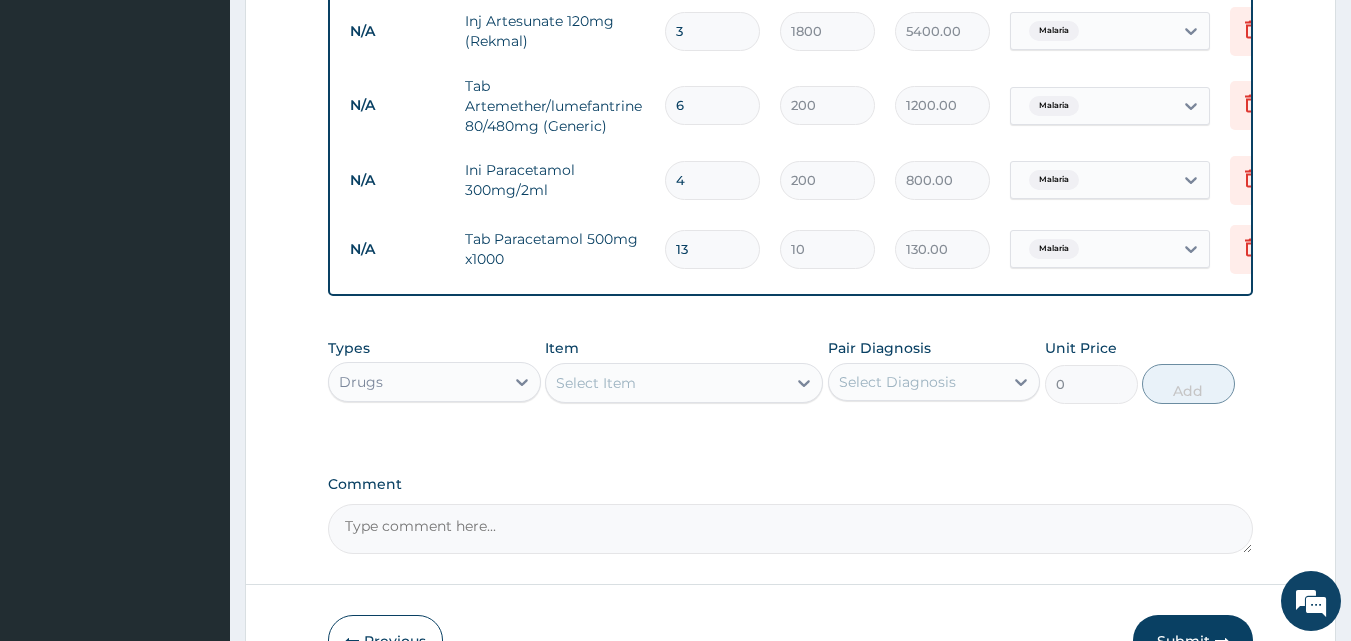 type on "14" 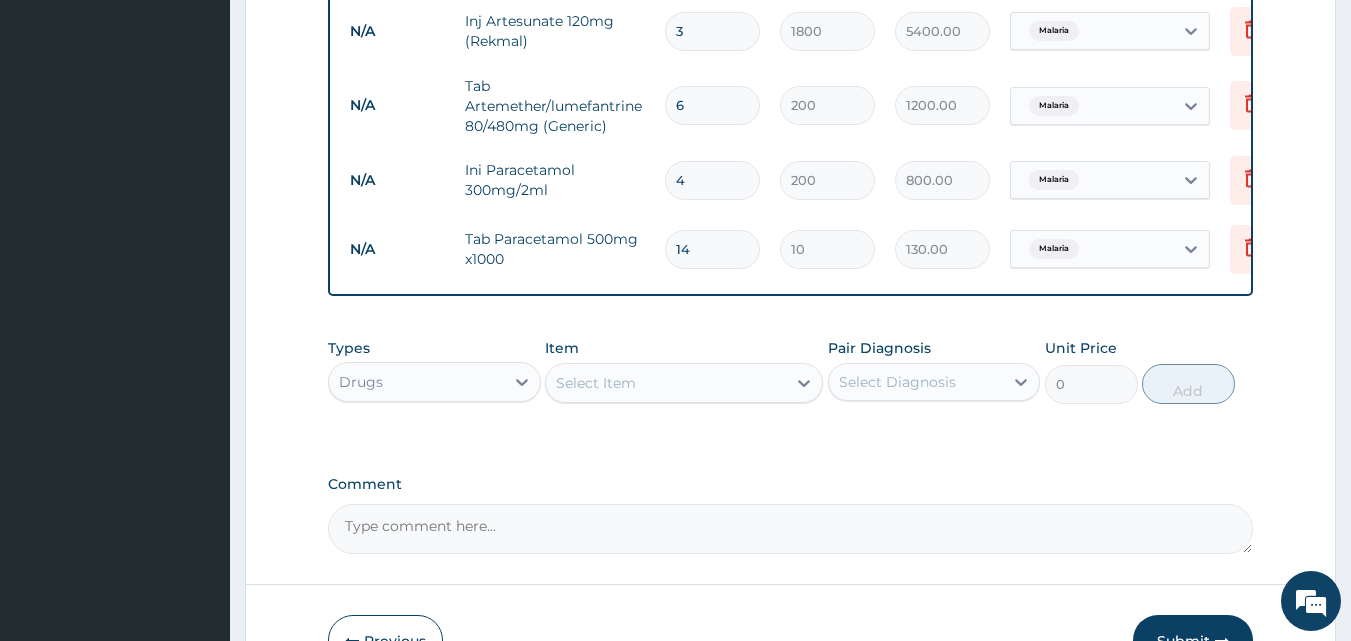 type on "140.00" 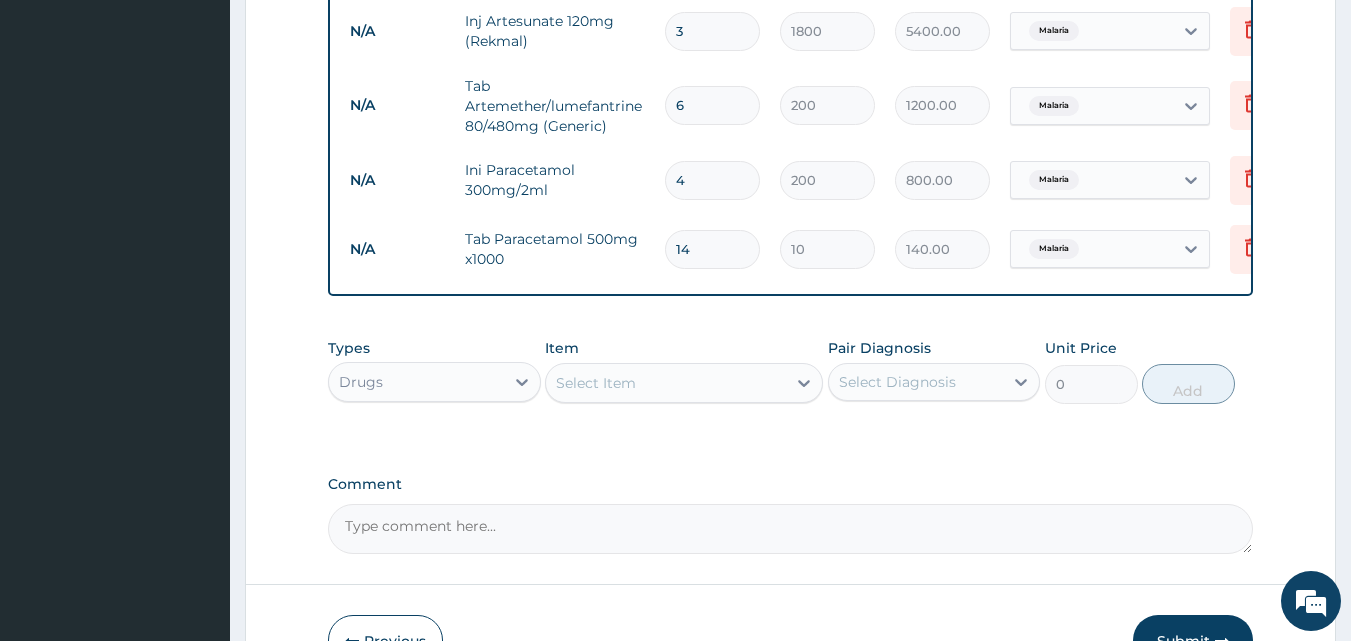 type on "15" 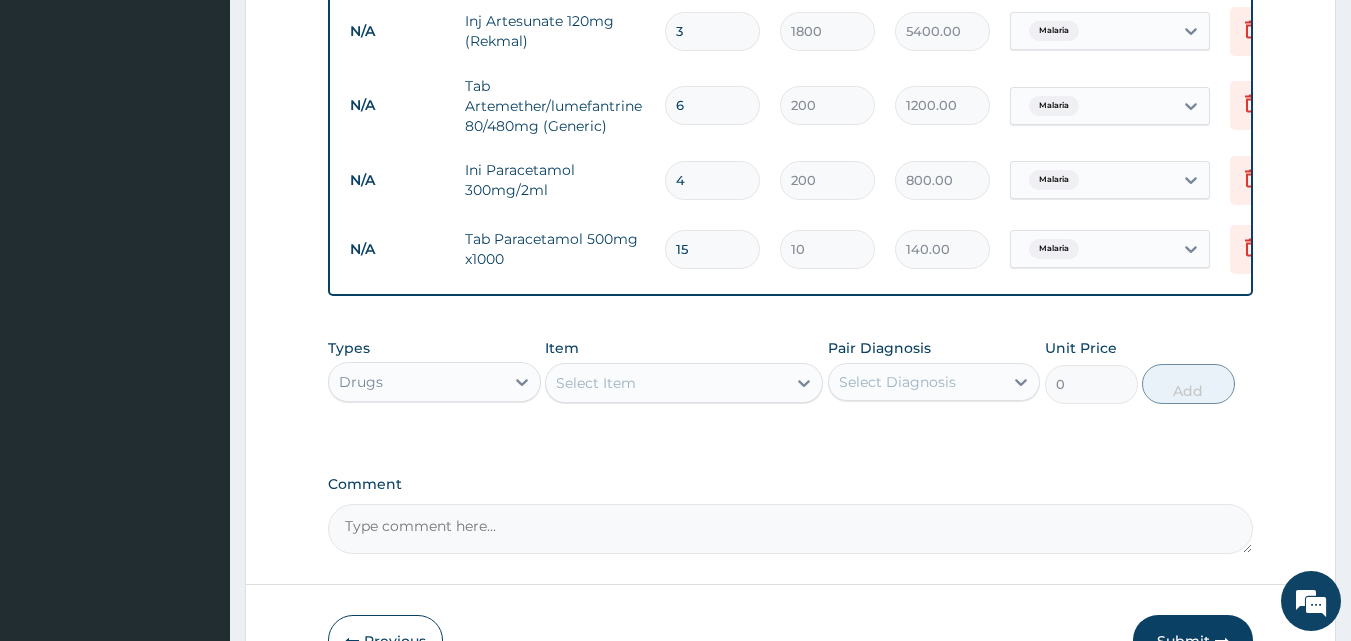 type on "150.00" 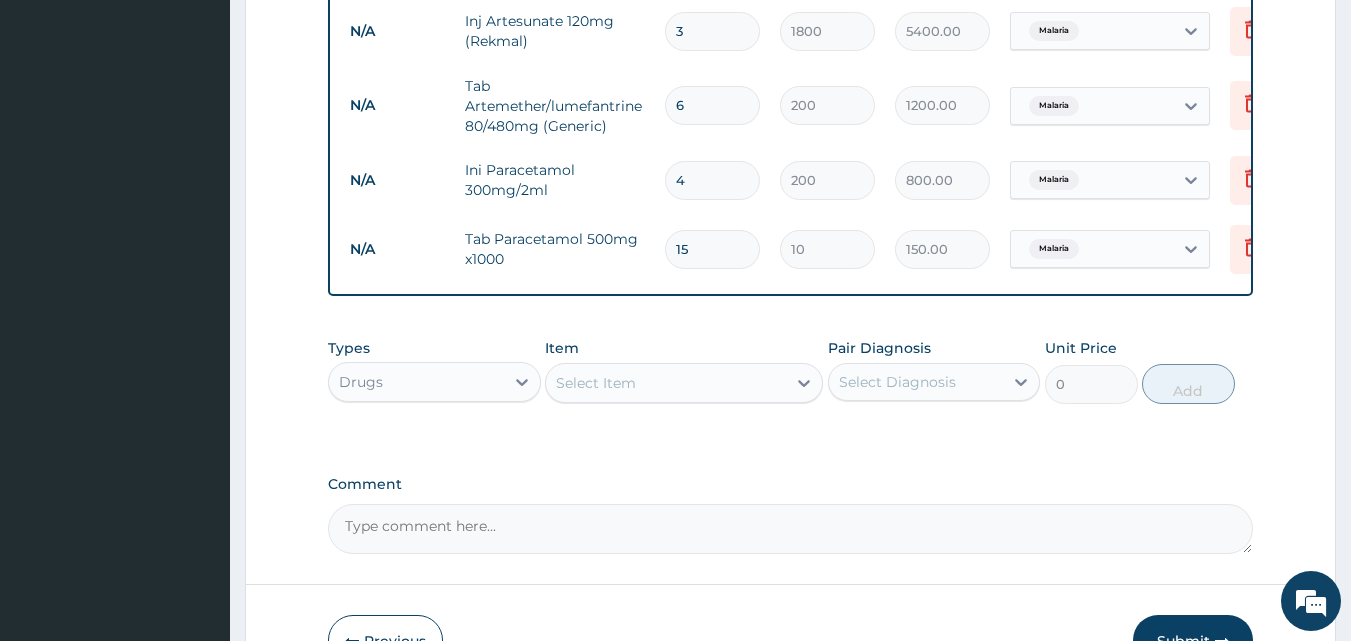 type on "16" 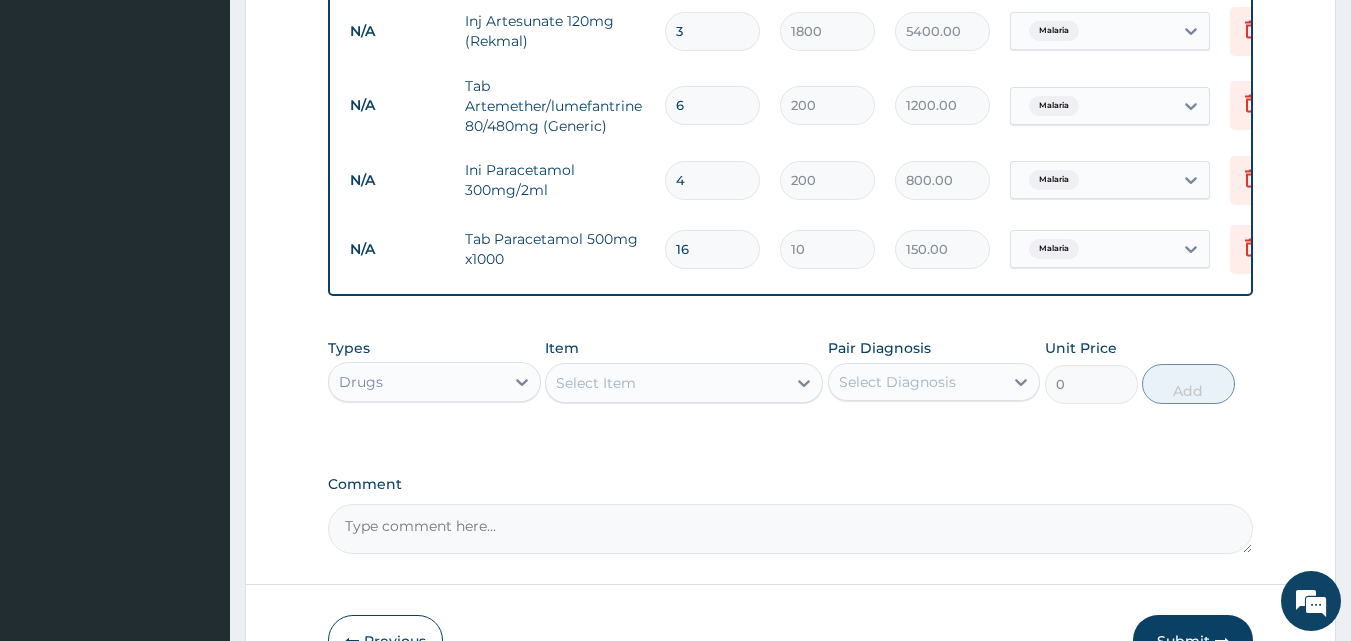 type on "160.00" 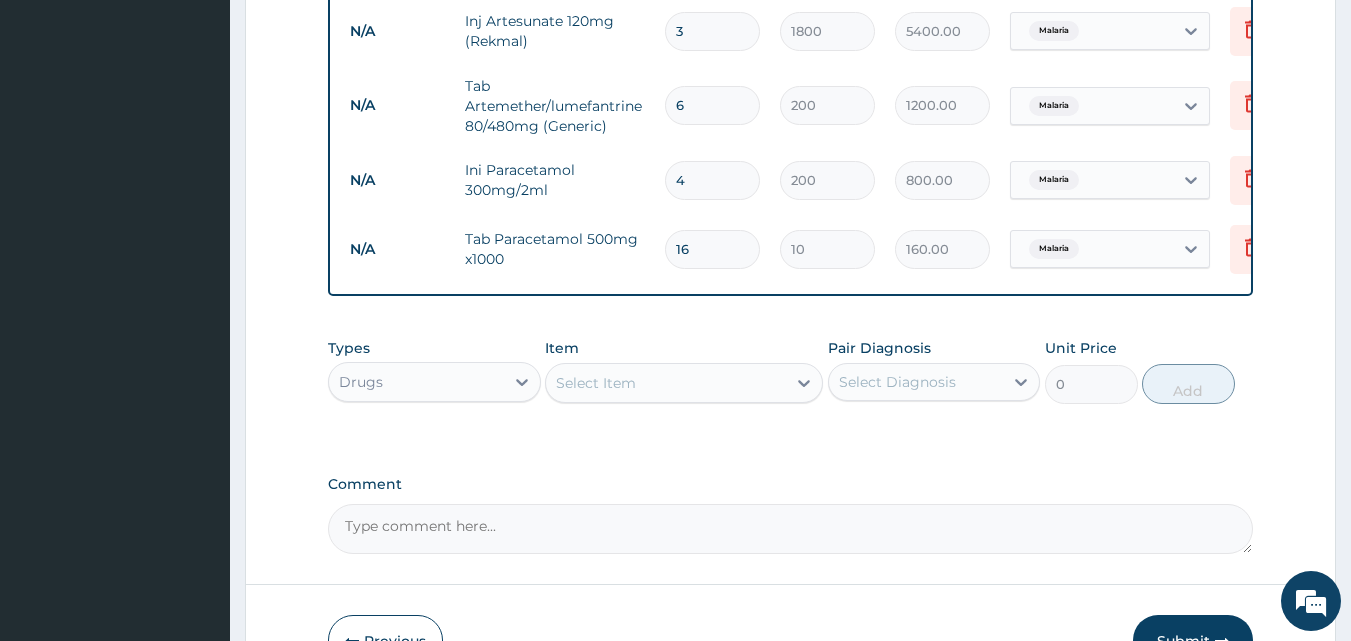 type on "17" 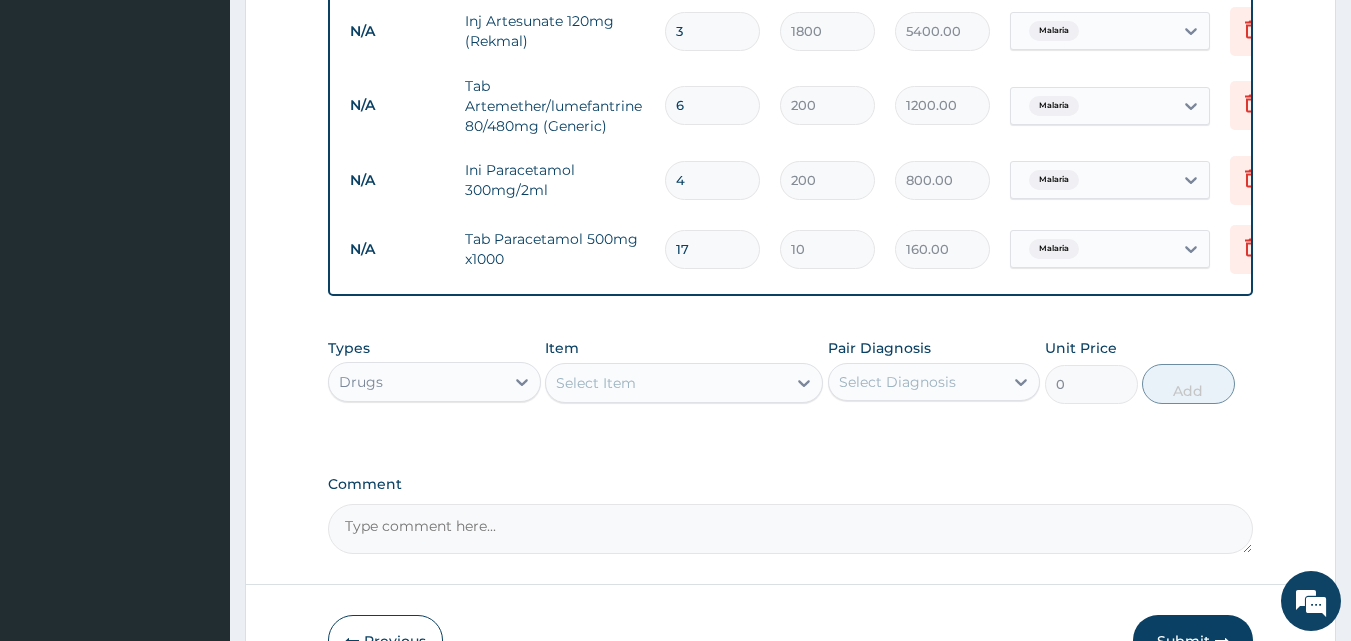 type on "170.00" 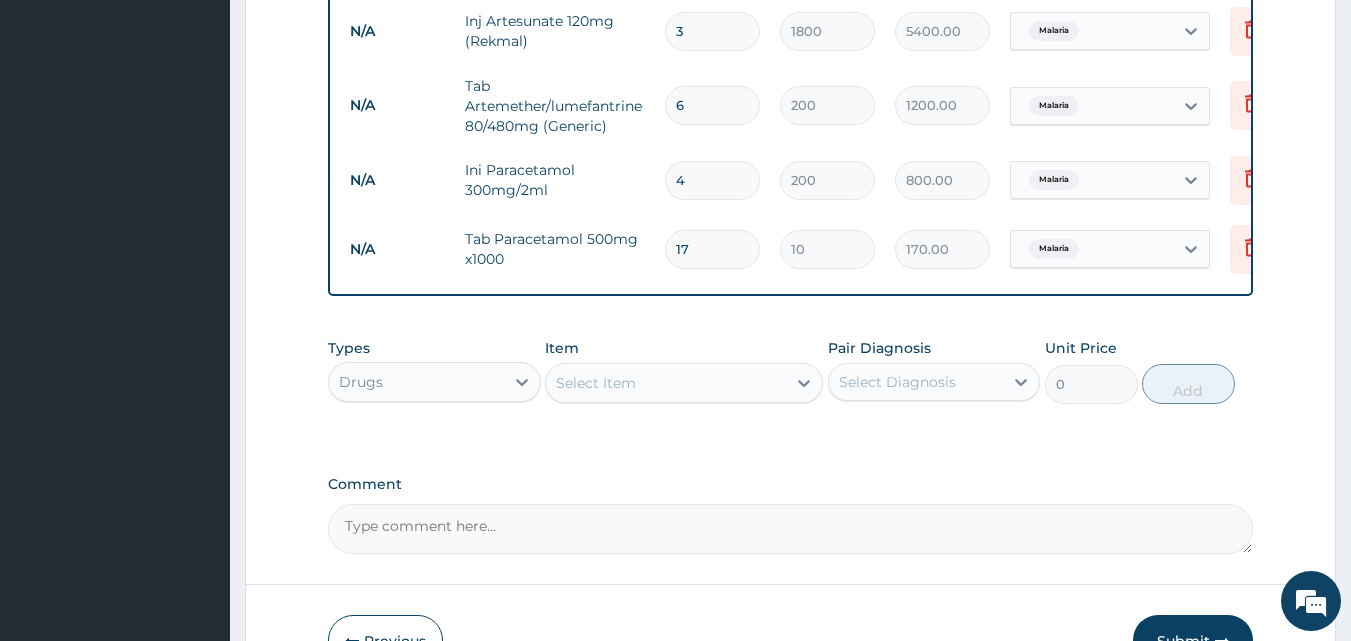 type on "18" 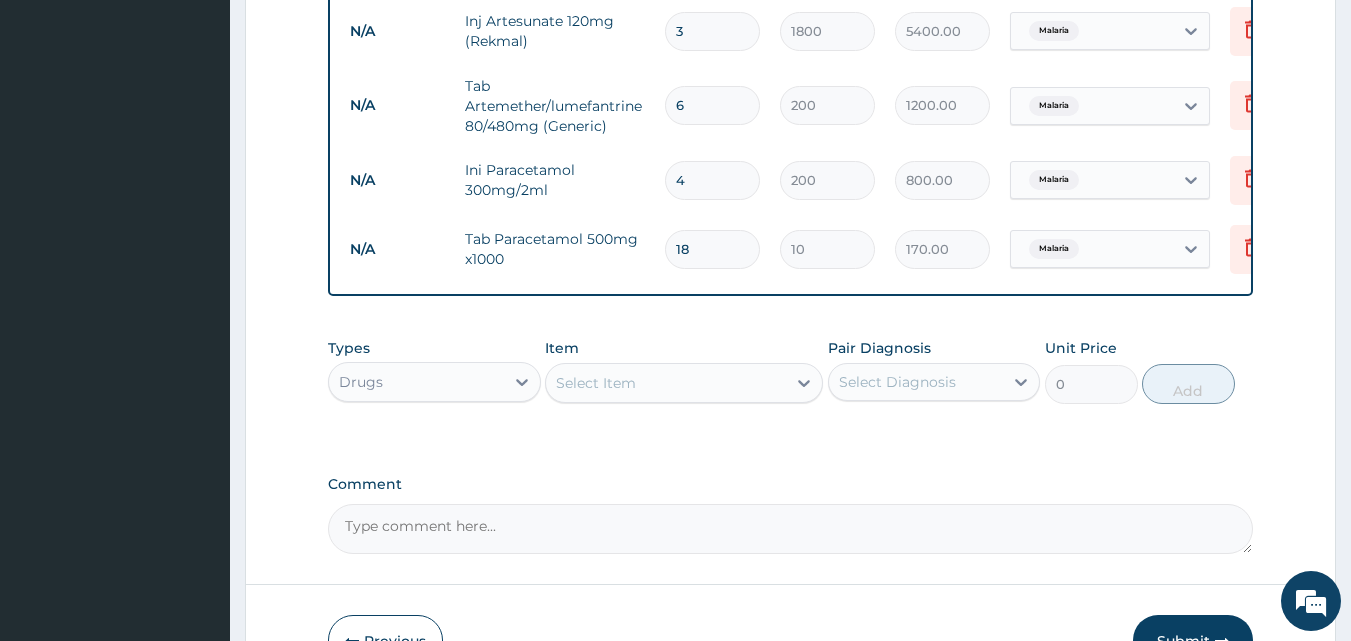 type on "180.00" 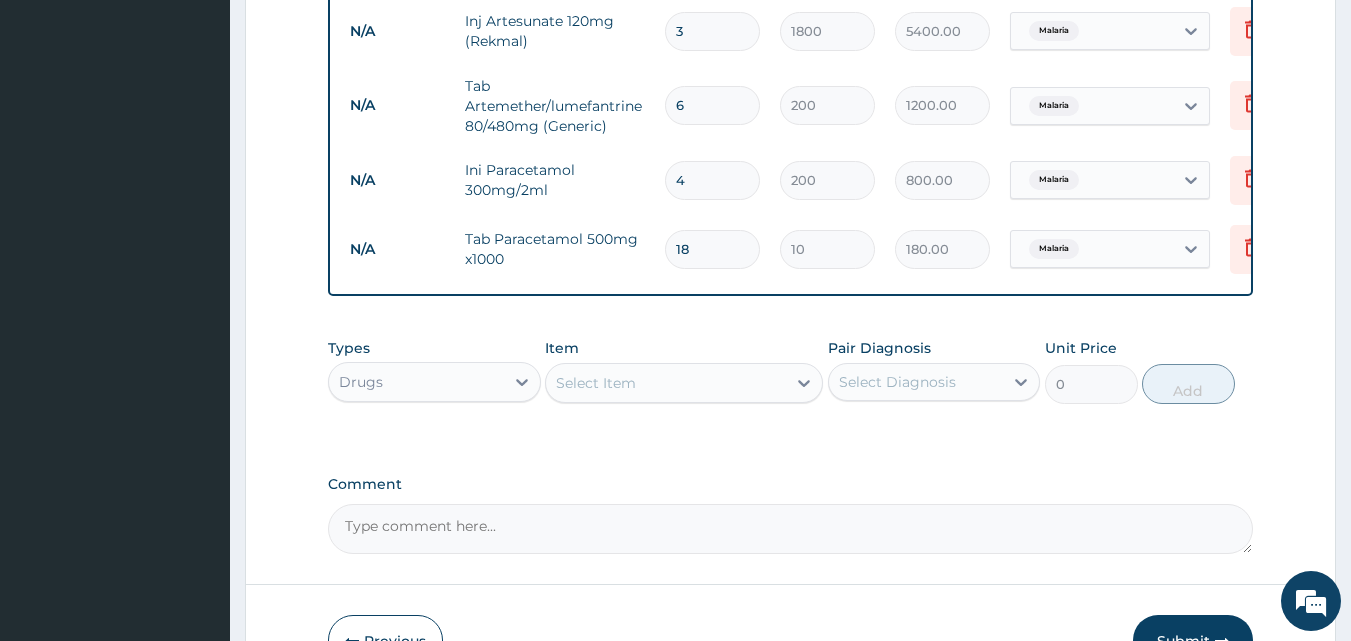 type on "19" 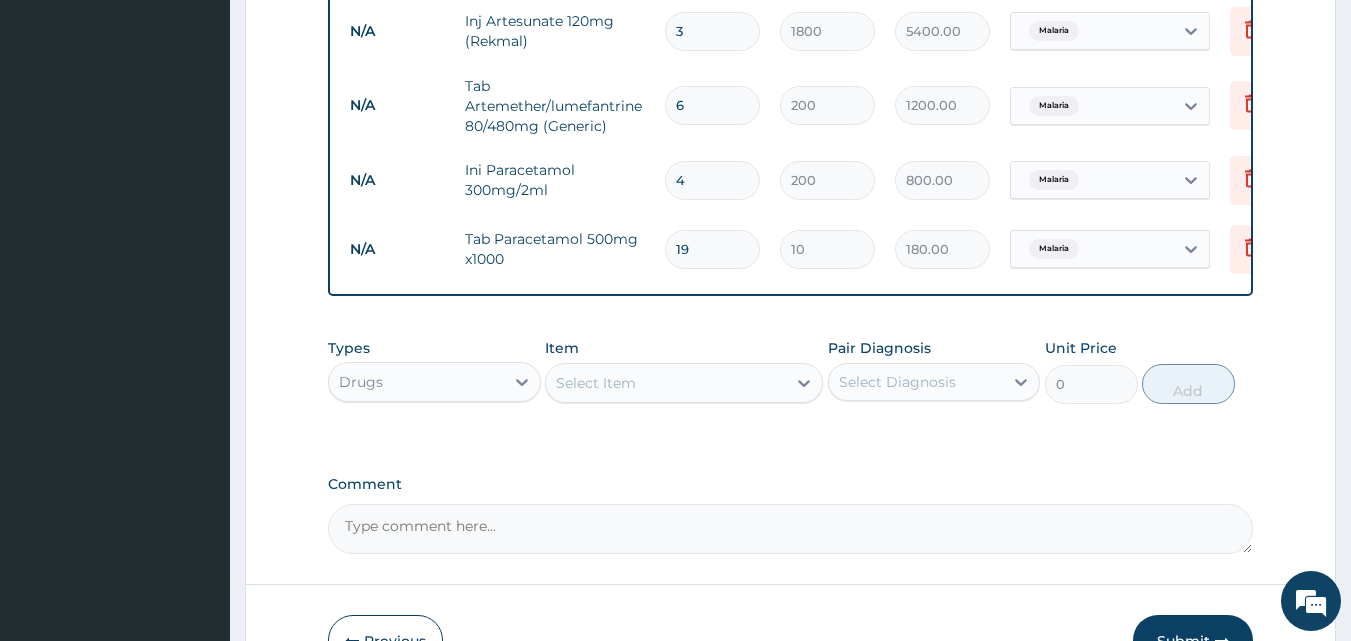 type on "190.00" 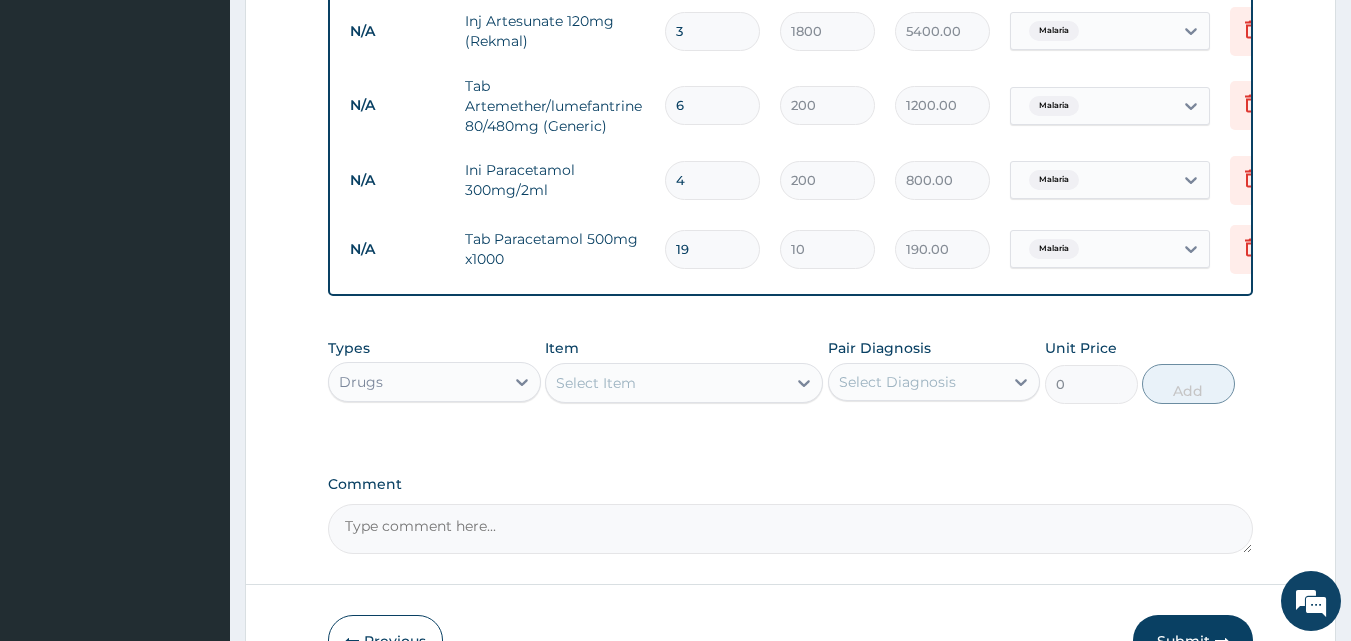 type on "18" 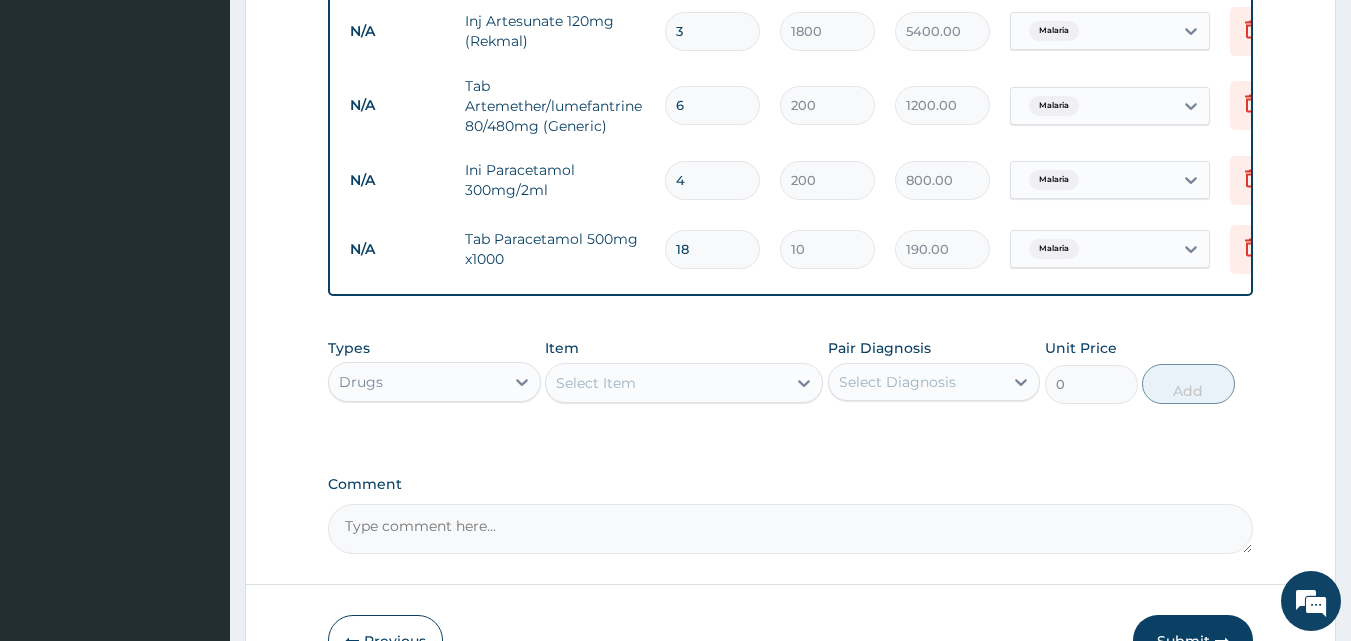 type on "180.00" 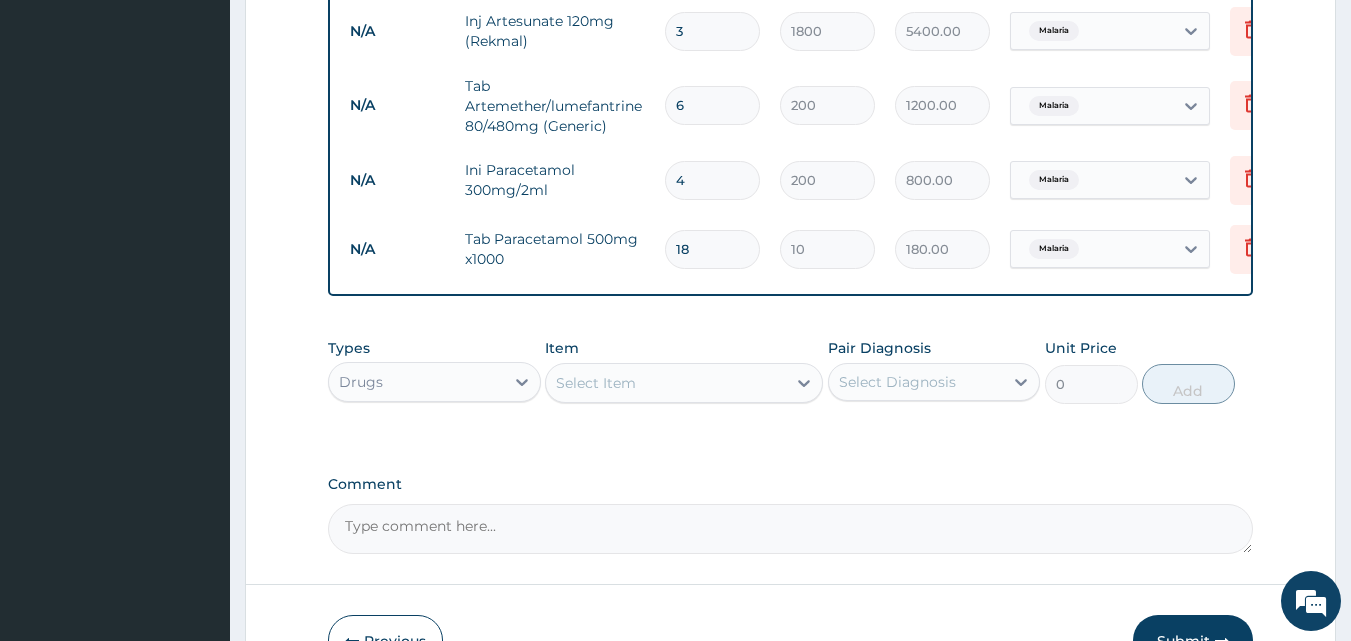 click on "Item Select Item" at bounding box center [684, 371] 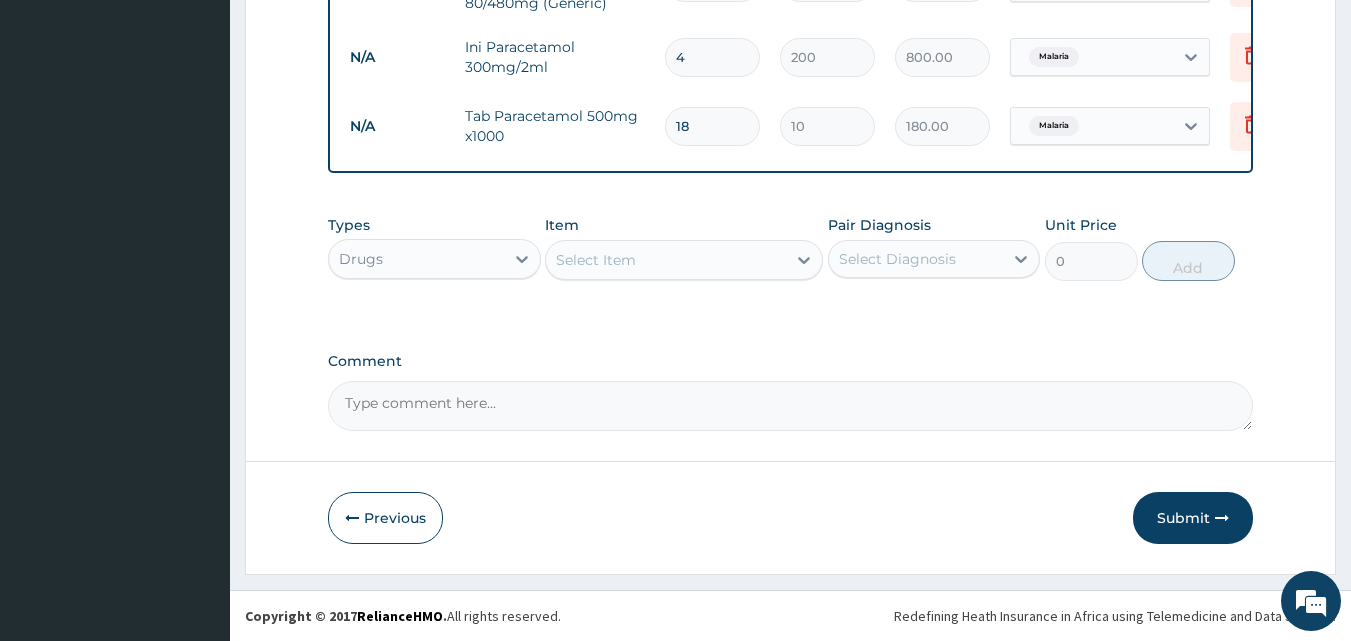 scroll, scrollTop: 1008, scrollLeft: 0, axis: vertical 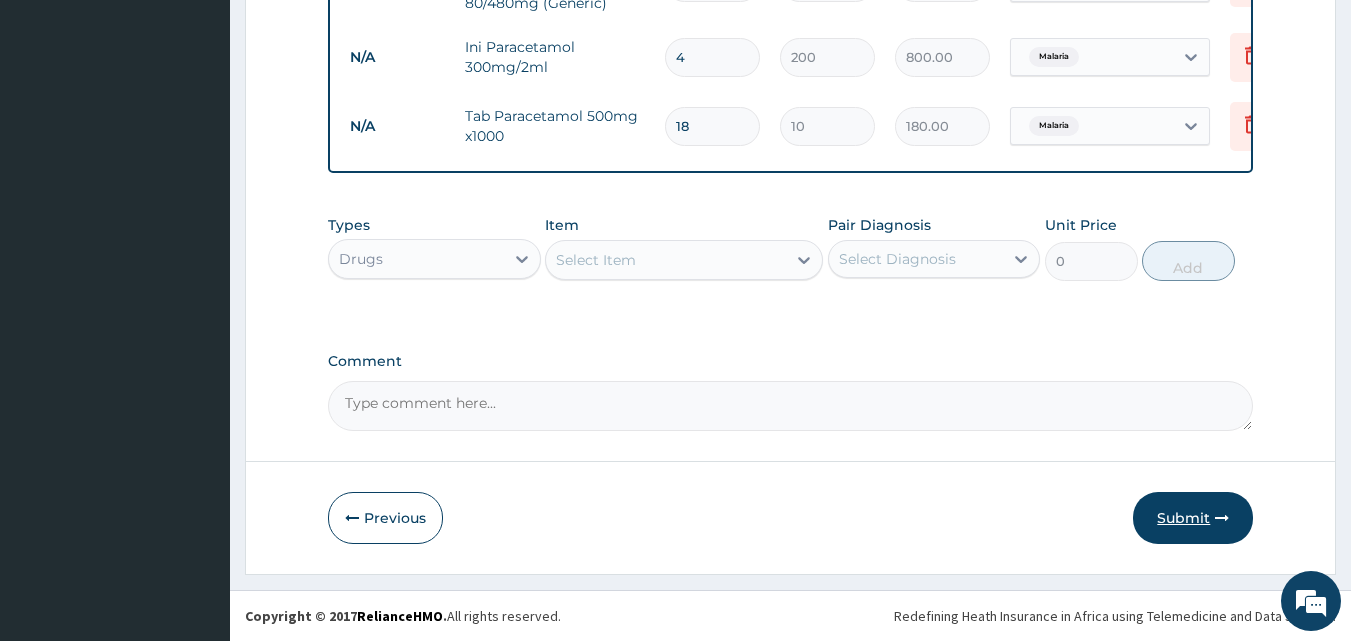 click on "Submit" at bounding box center (1193, 518) 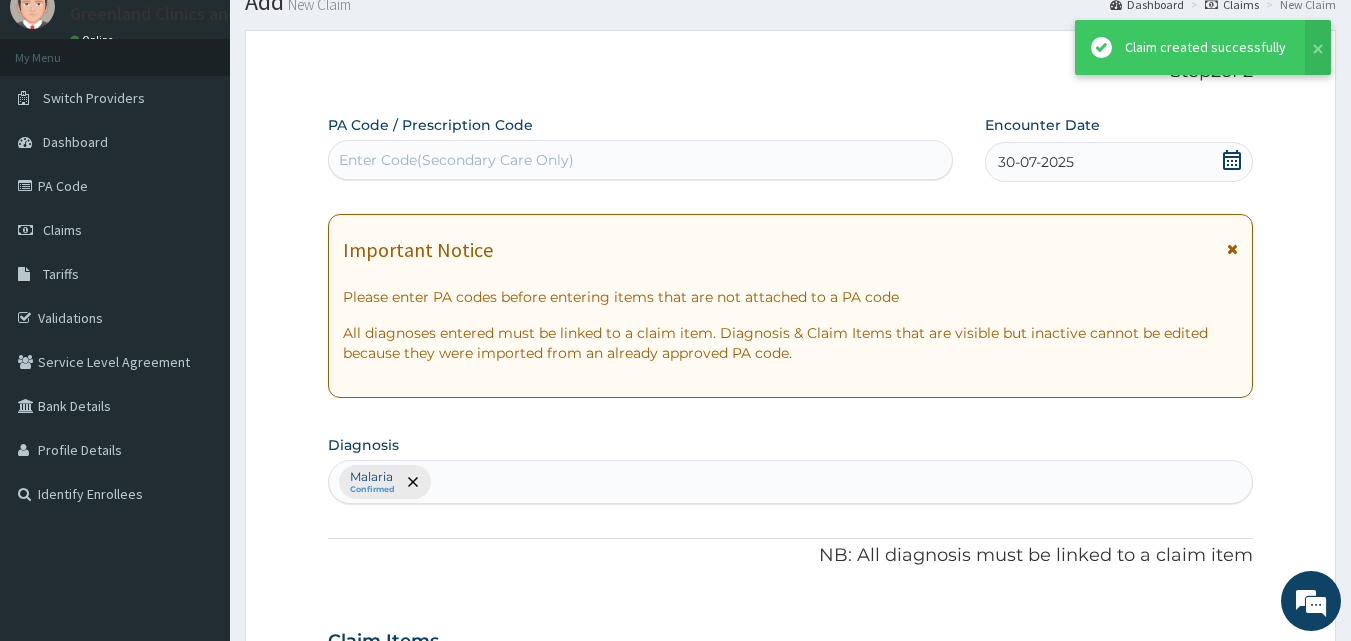 scroll, scrollTop: 1008, scrollLeft: 0, axis: vertical 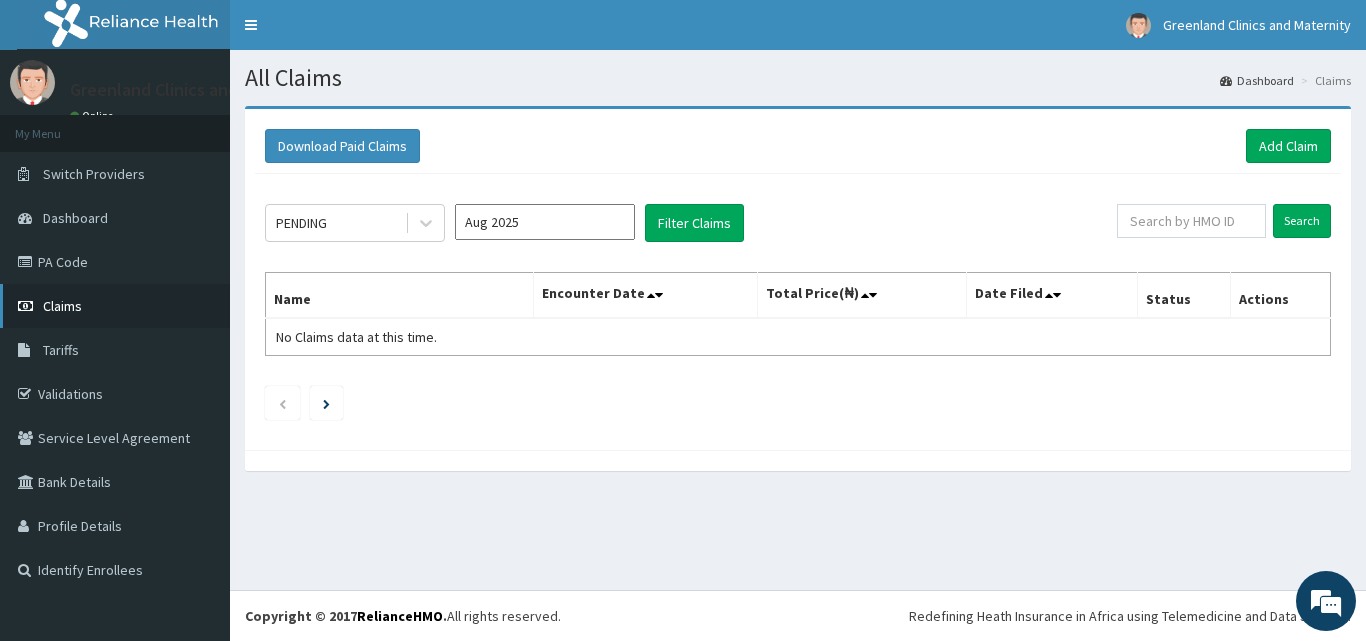 click on "Claims" at bounding box center [115, 306] 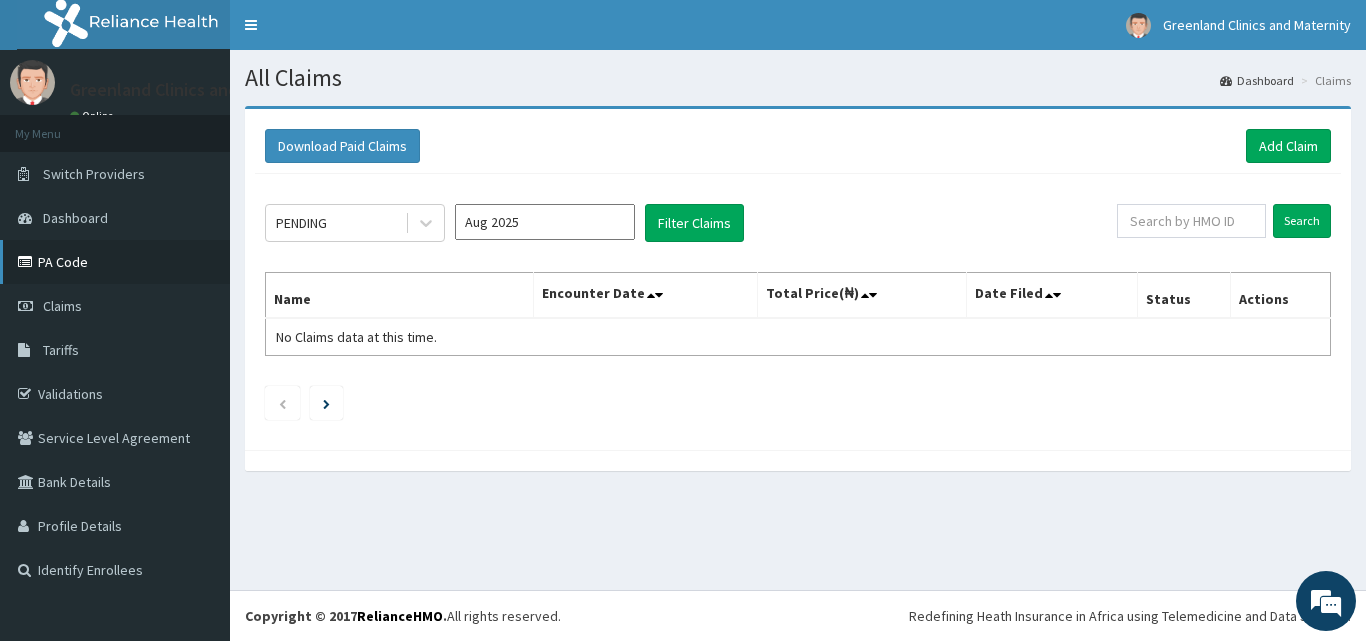 click on "PA Code" at bounding box center (115, 262) 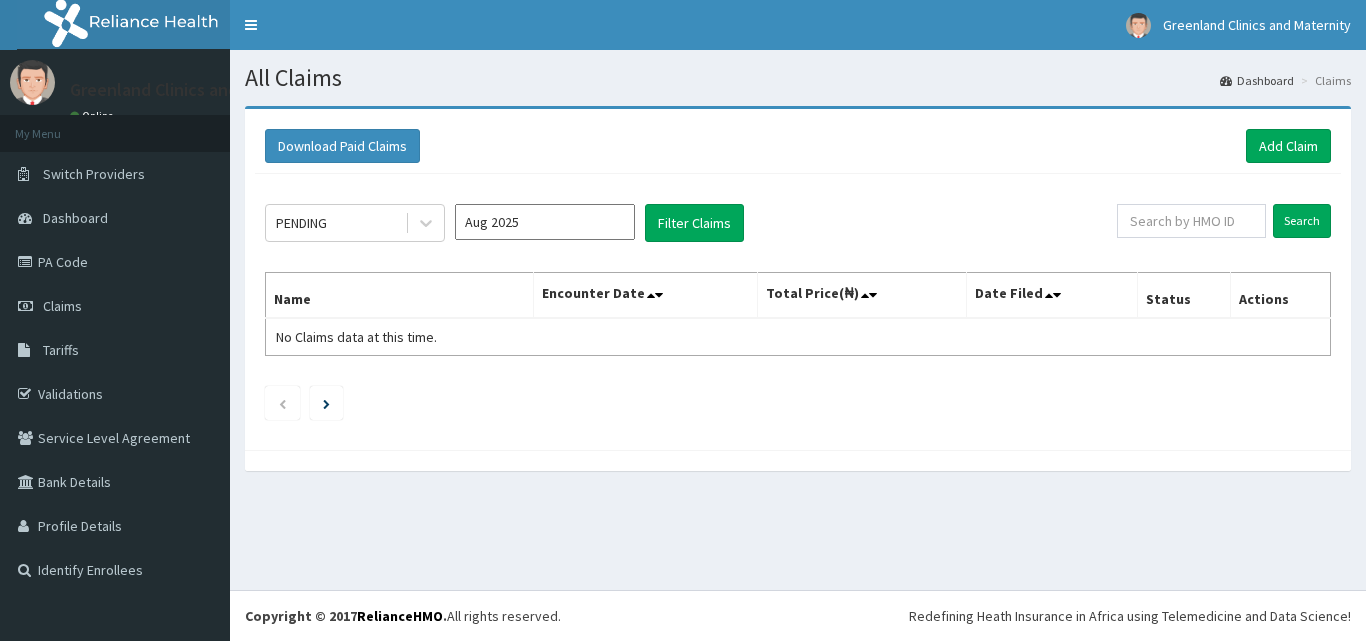 scroll, scrollTop: 0, scrollLeft: 0, axis: both 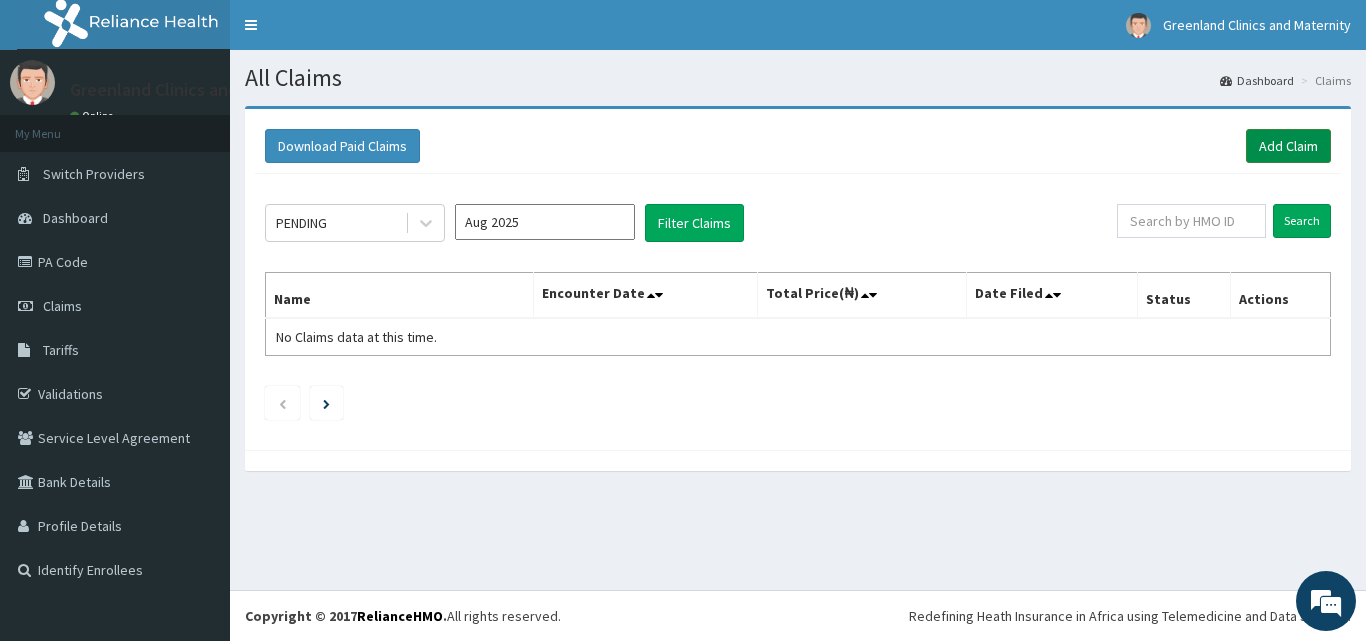 click on "Add Claim" at bounding box center [1288, 146] 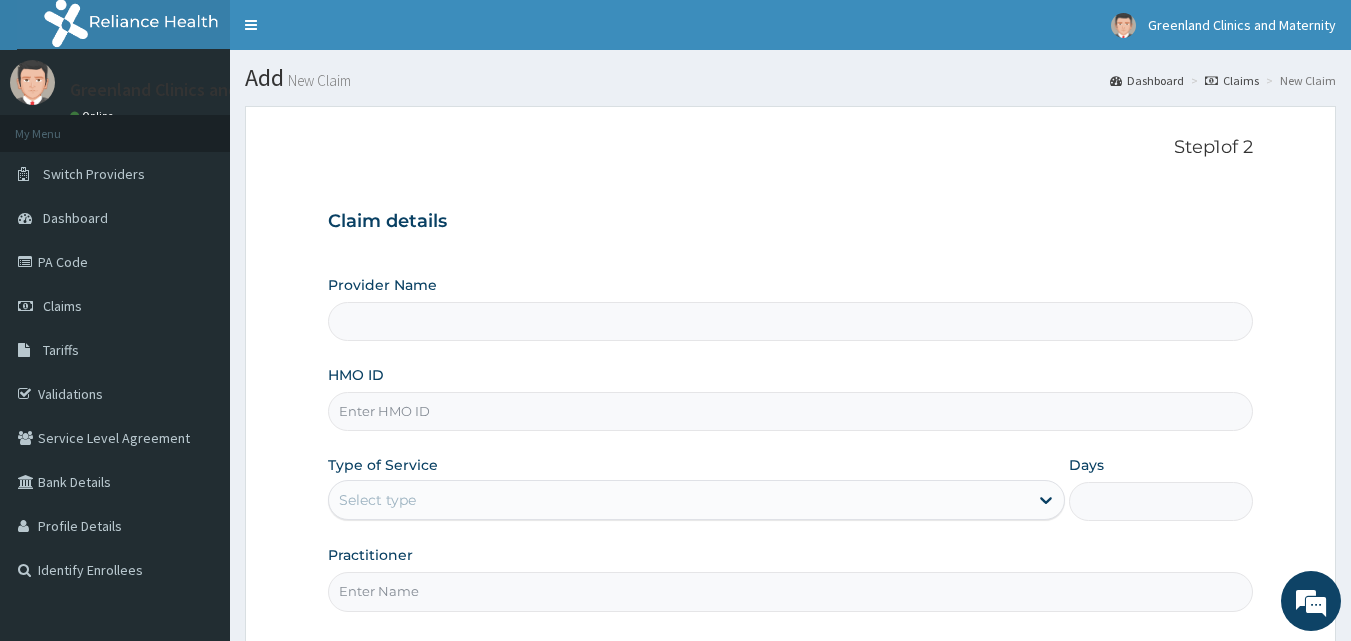 scroll, scrollTop: 0, scrollLeft: 0, axis: both 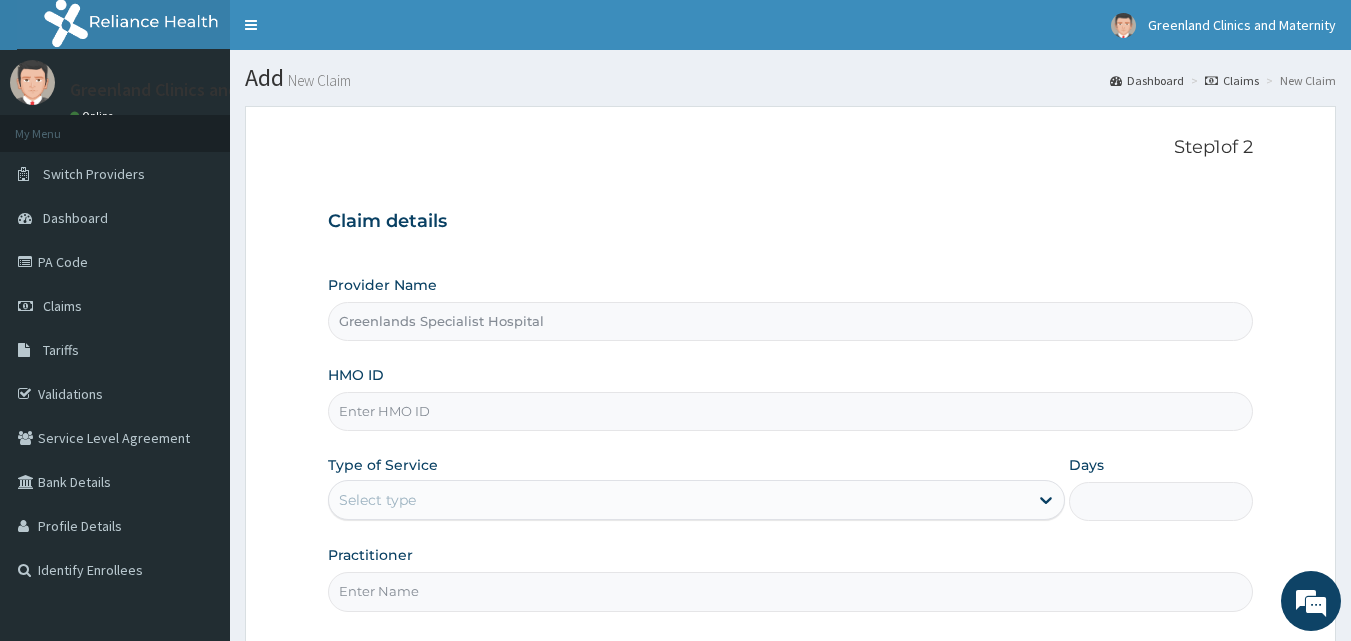 click on "HMO ID" at bounding box center [791, 411] 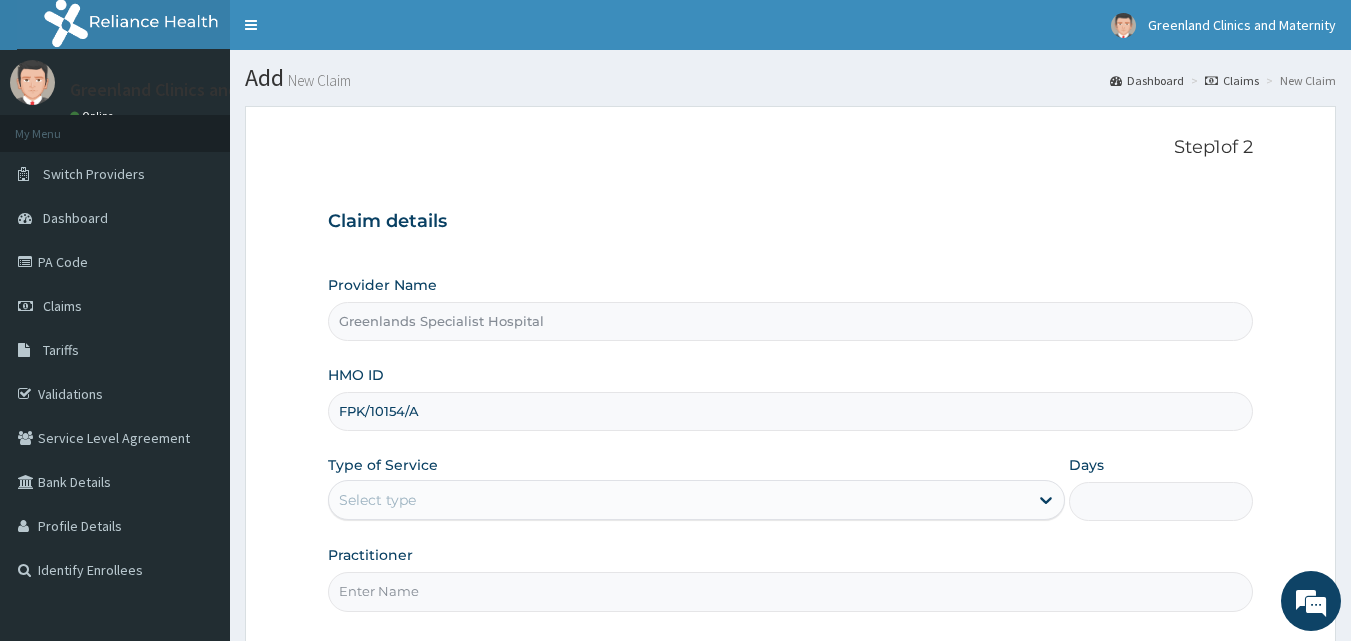 type on "FPK/10154/A" 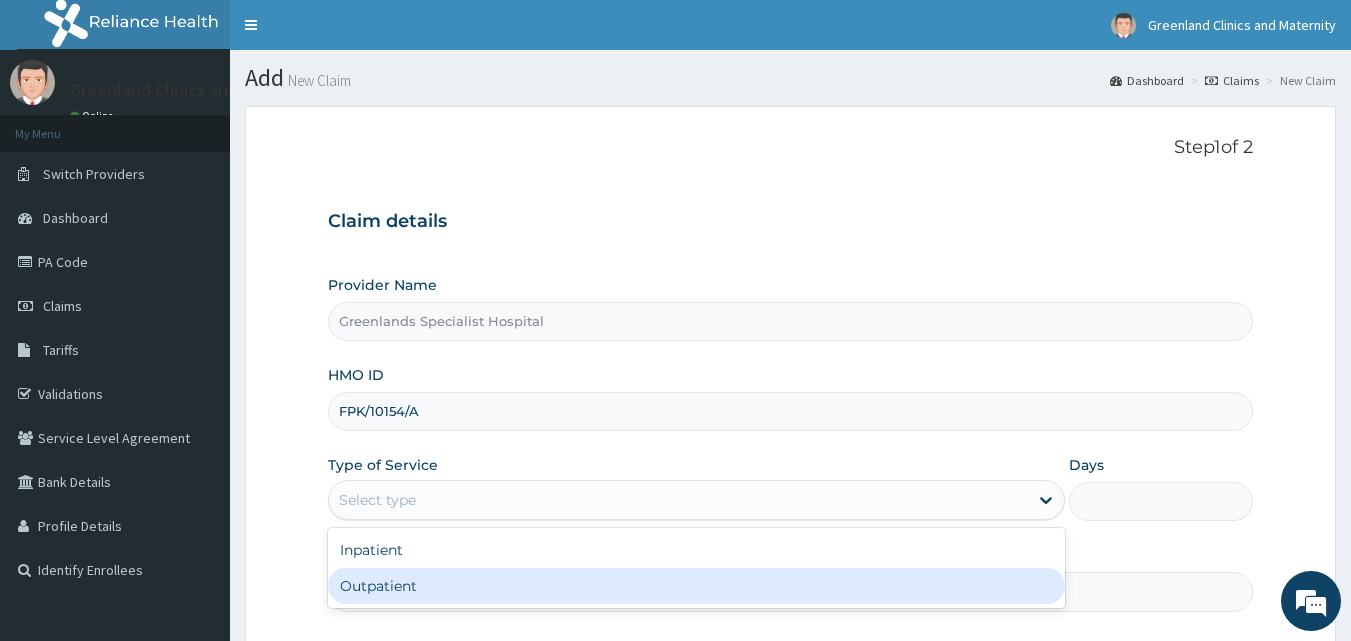 click on "Outpatient" at bounding box center (696, 586) 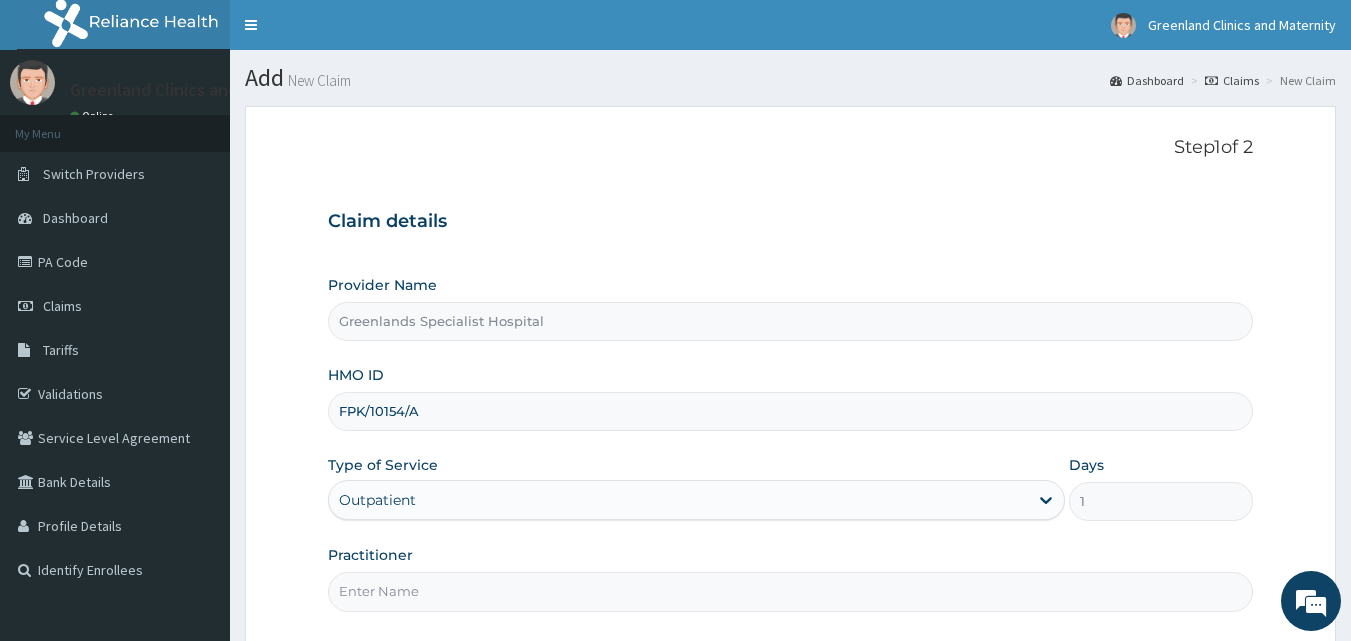 click on "Practitioner" at bounding box center [791, 591] 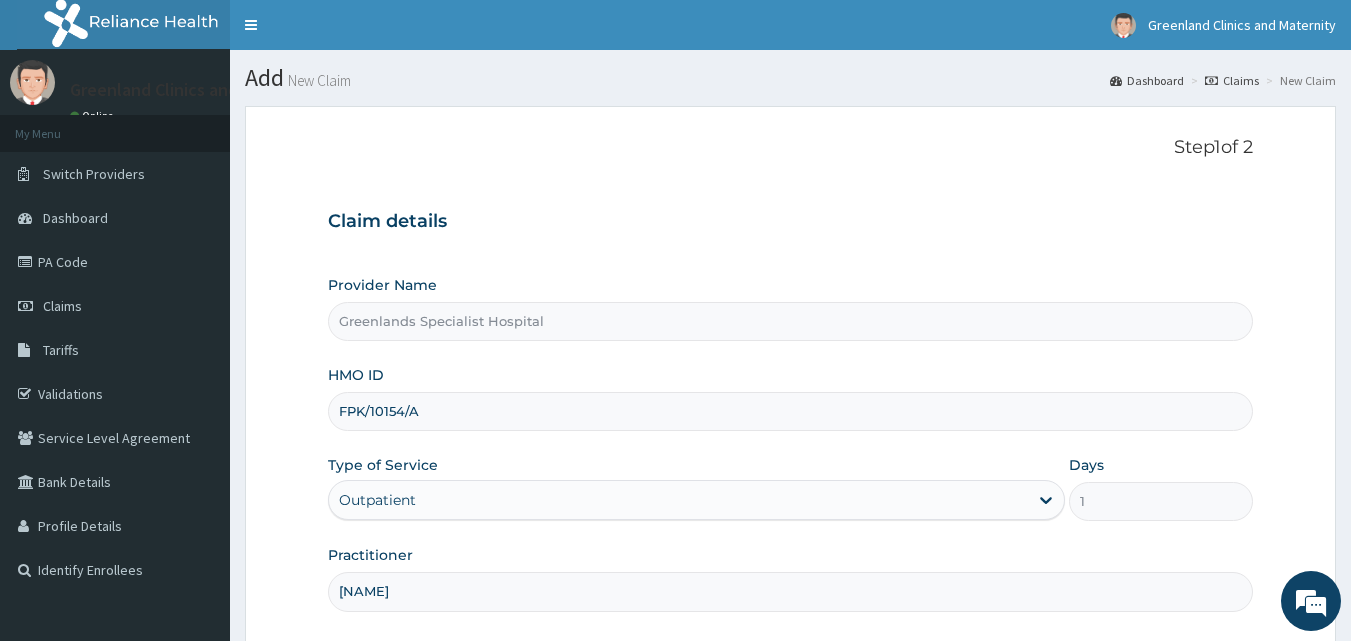 type on "DAVID" 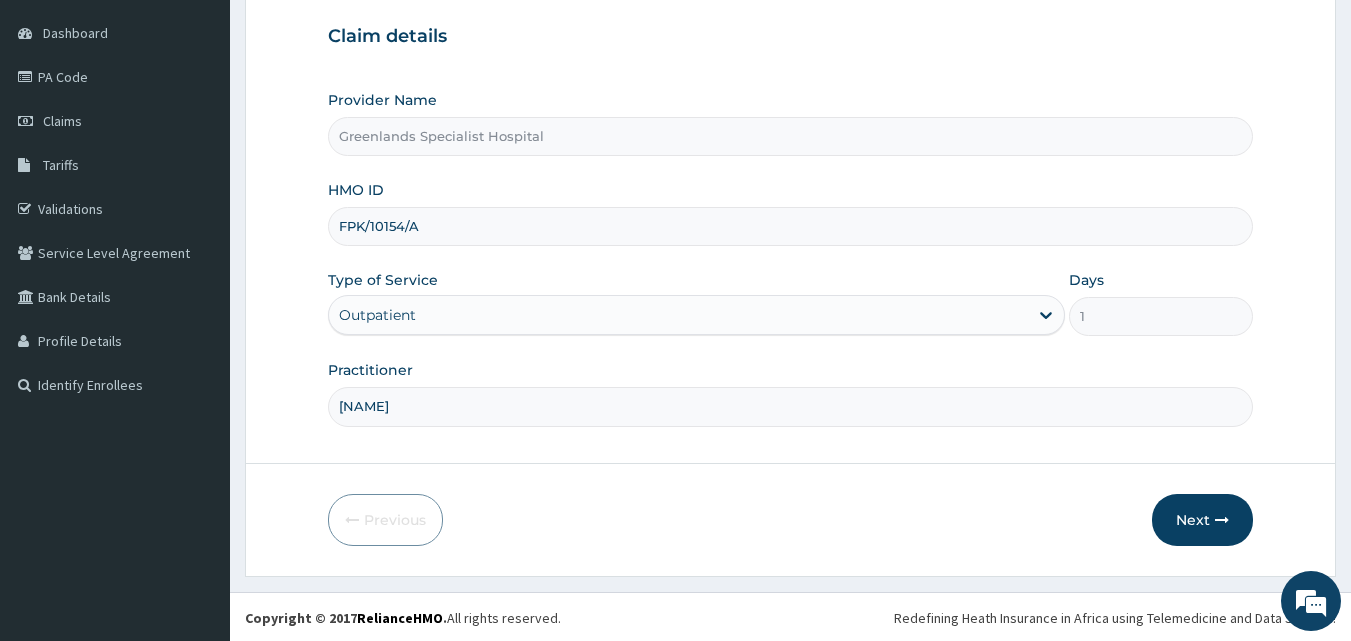 scroll, scrollTop: 187, scrollLeft: 0, axis: vertical 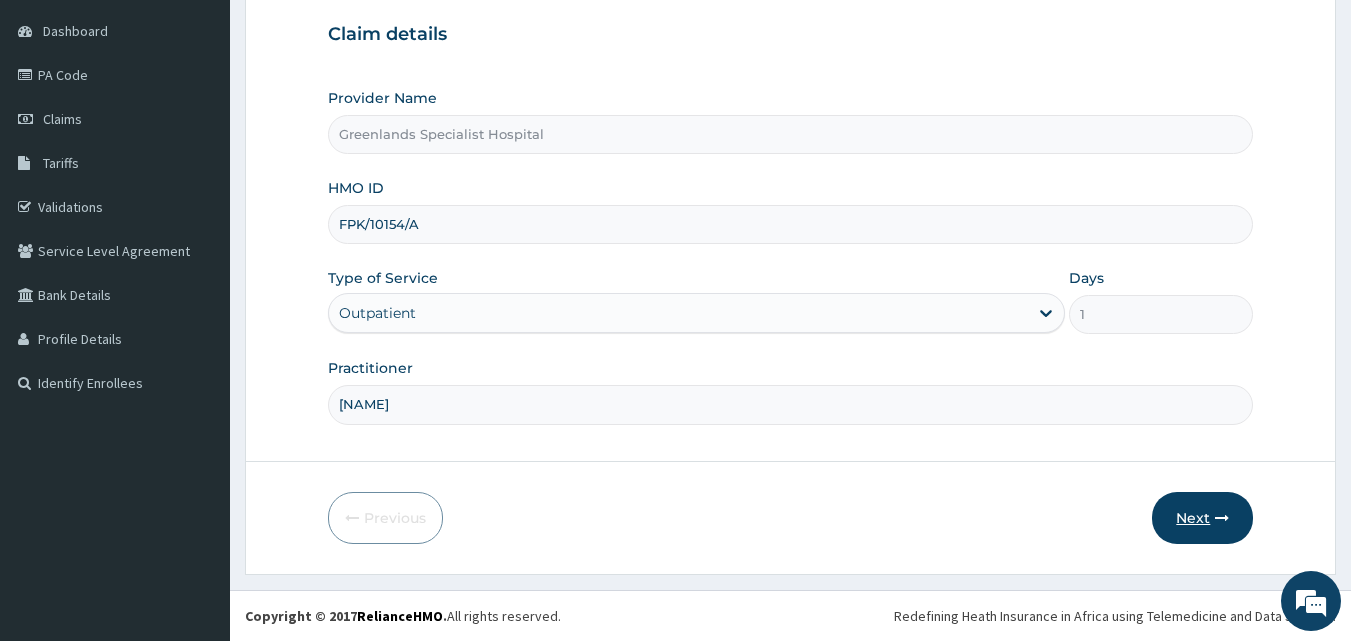 click on "Next" at bounding box center [1202, 518] 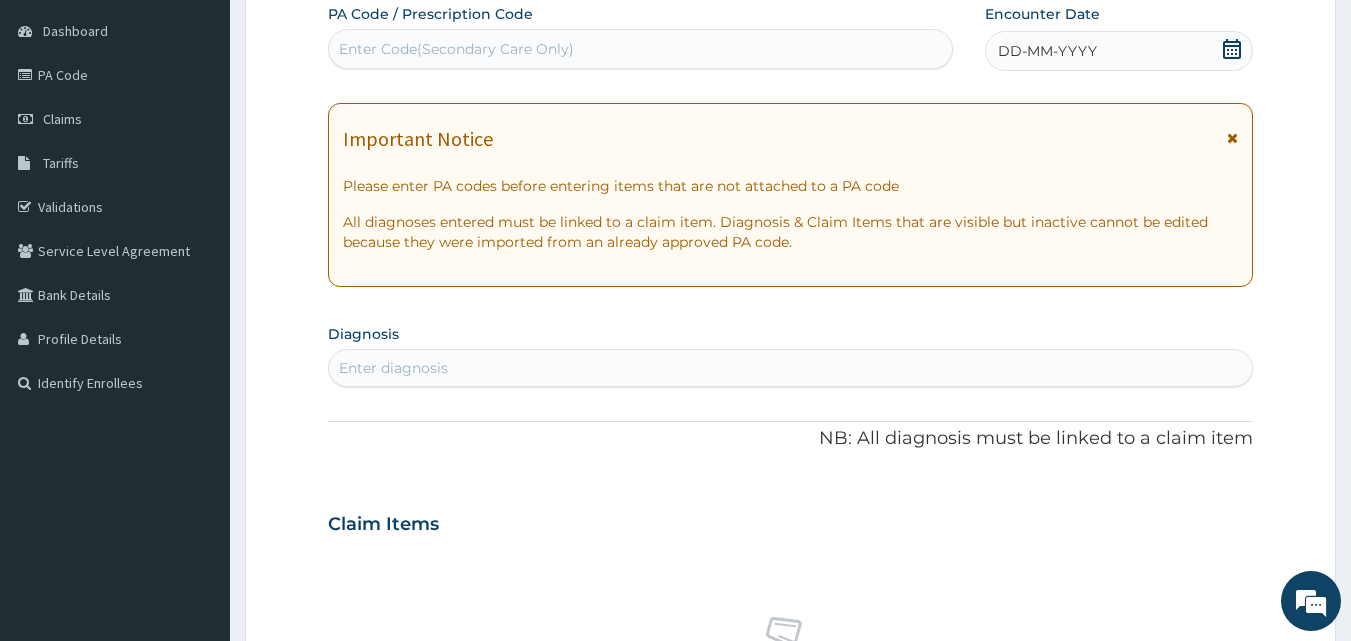 click 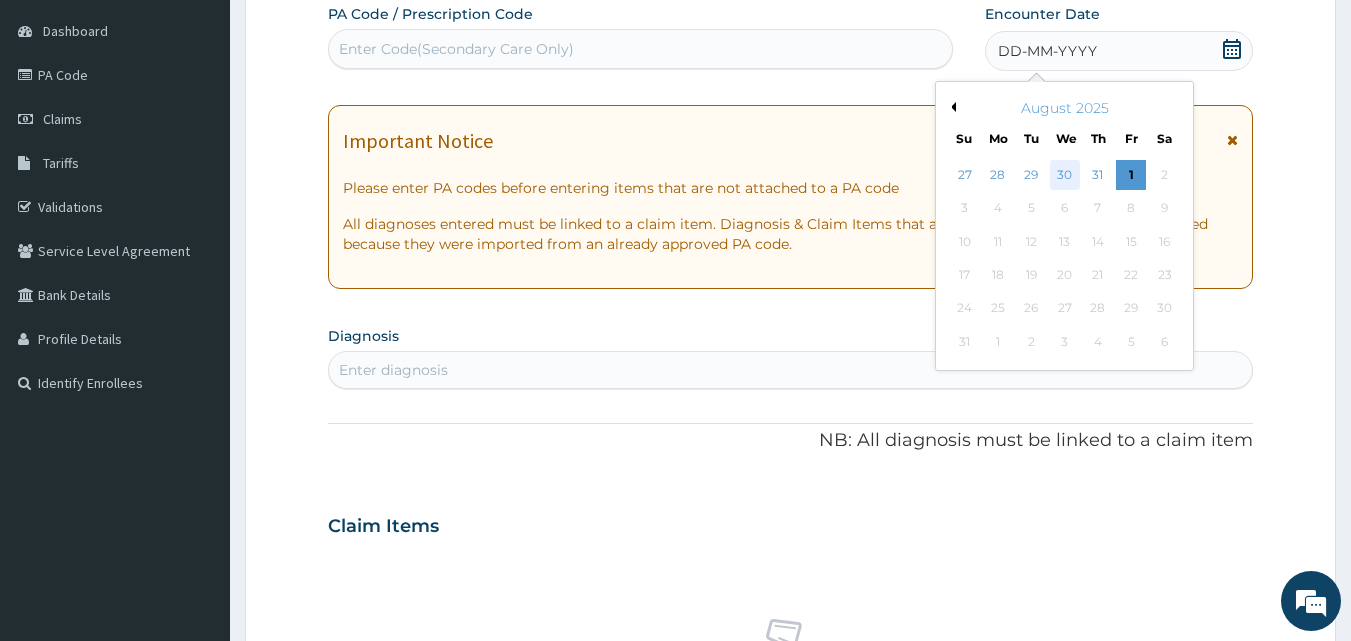 click on "30" at bounding box center [1065, 175] 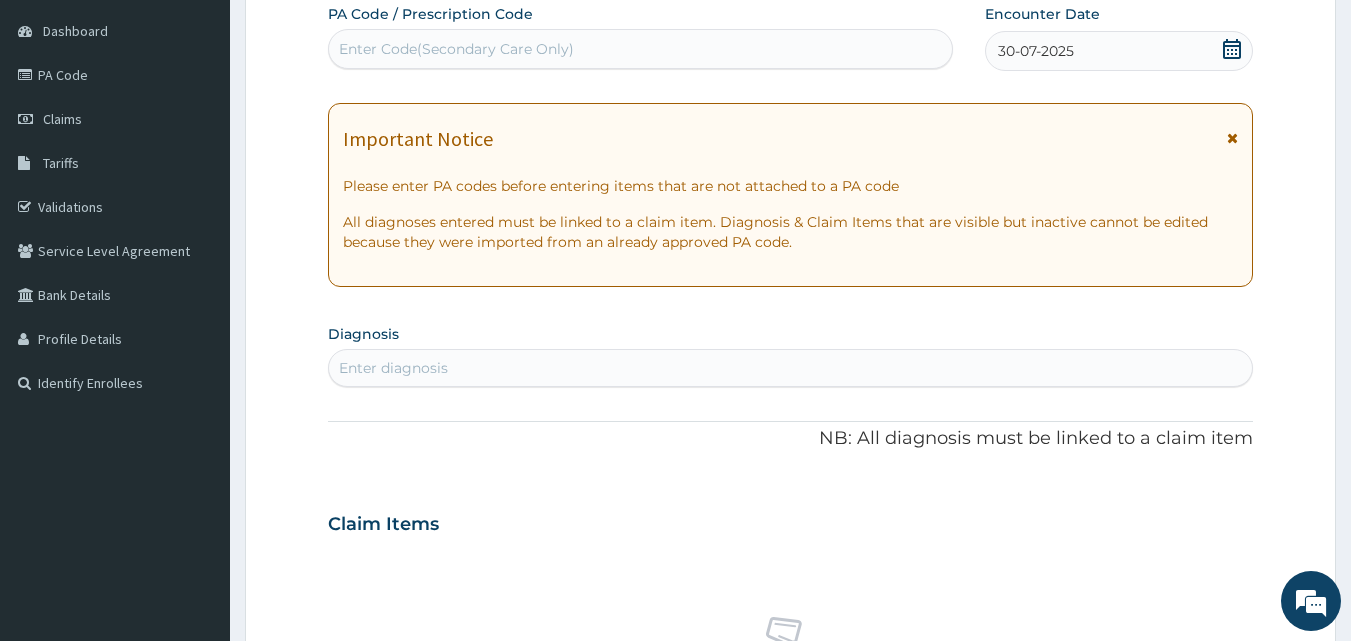 click on "Enter diagnosis" at bounding box center (393, 368) 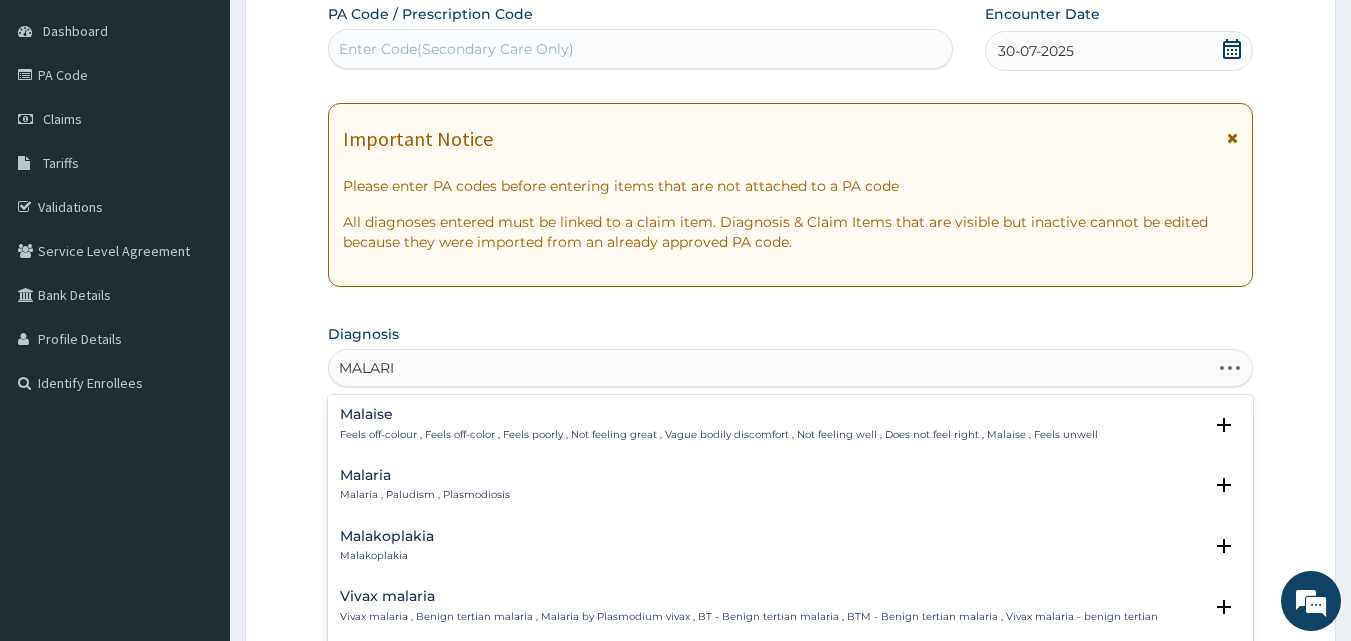 type on "MALARIA" 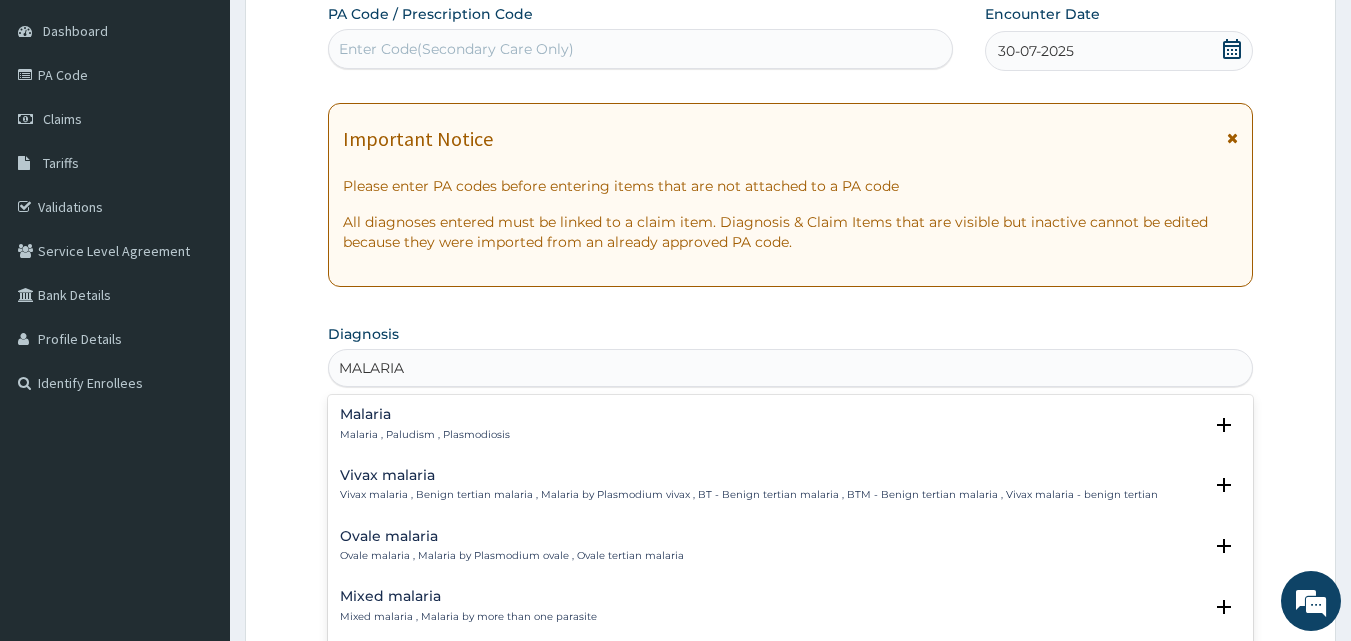 click on "Malaria" at bounding box center (425, 414) 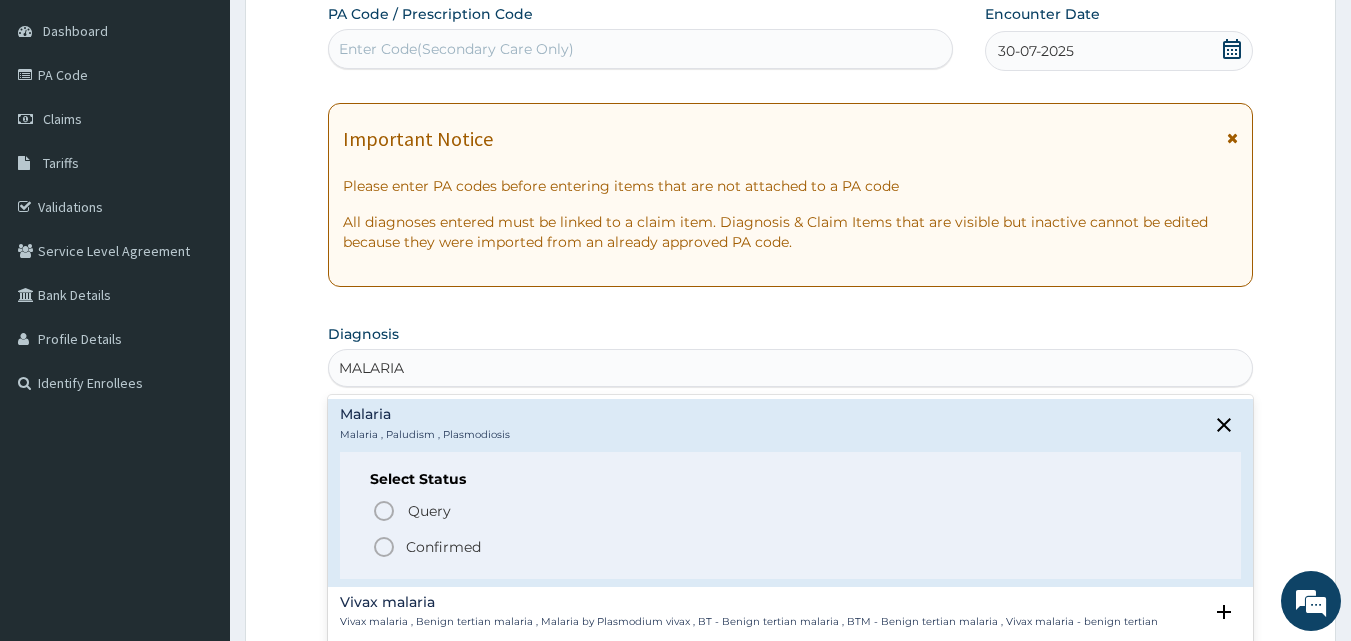 click 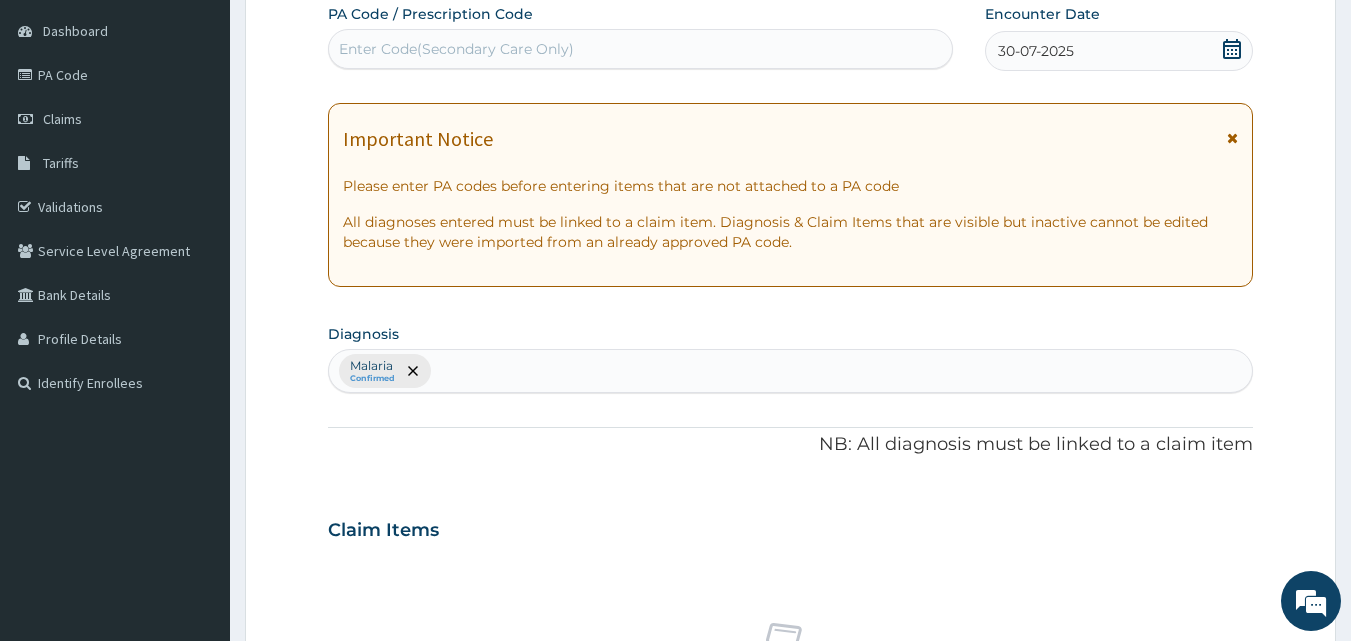 click on "Malaria Confirmed" at bounding box center (791, 371) 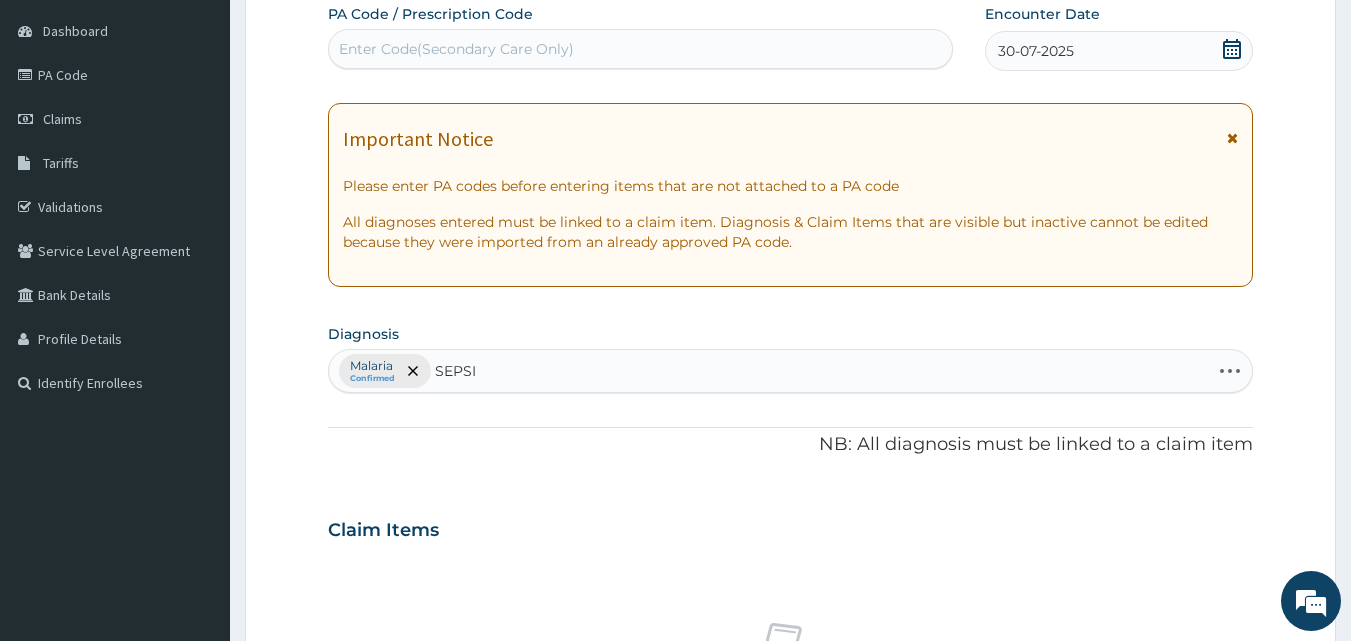 type on "SEPSIS" 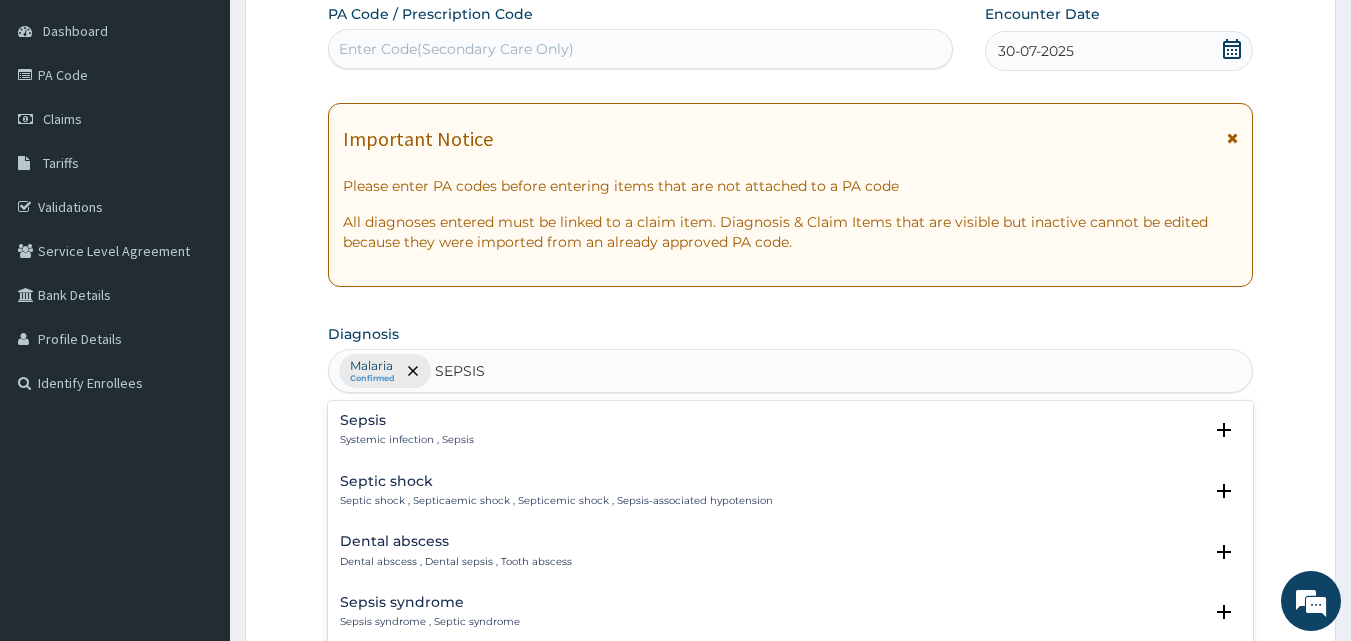 click on "Sepsis Systemic infection , Sepsis" at bounding box center [407, 430] 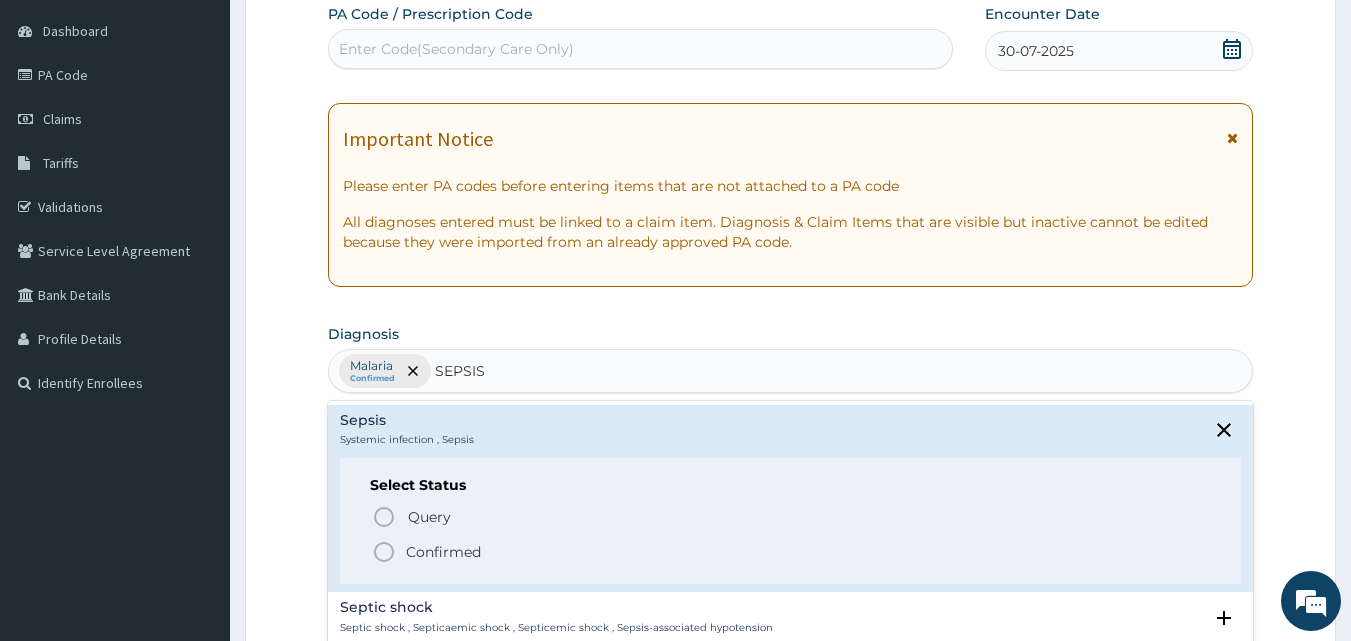 click on "Select Status Query Query covers suspected (?), Keep in view (kiv), Ruled out (r/o) Confirmed" at bounding box center [791, 521] 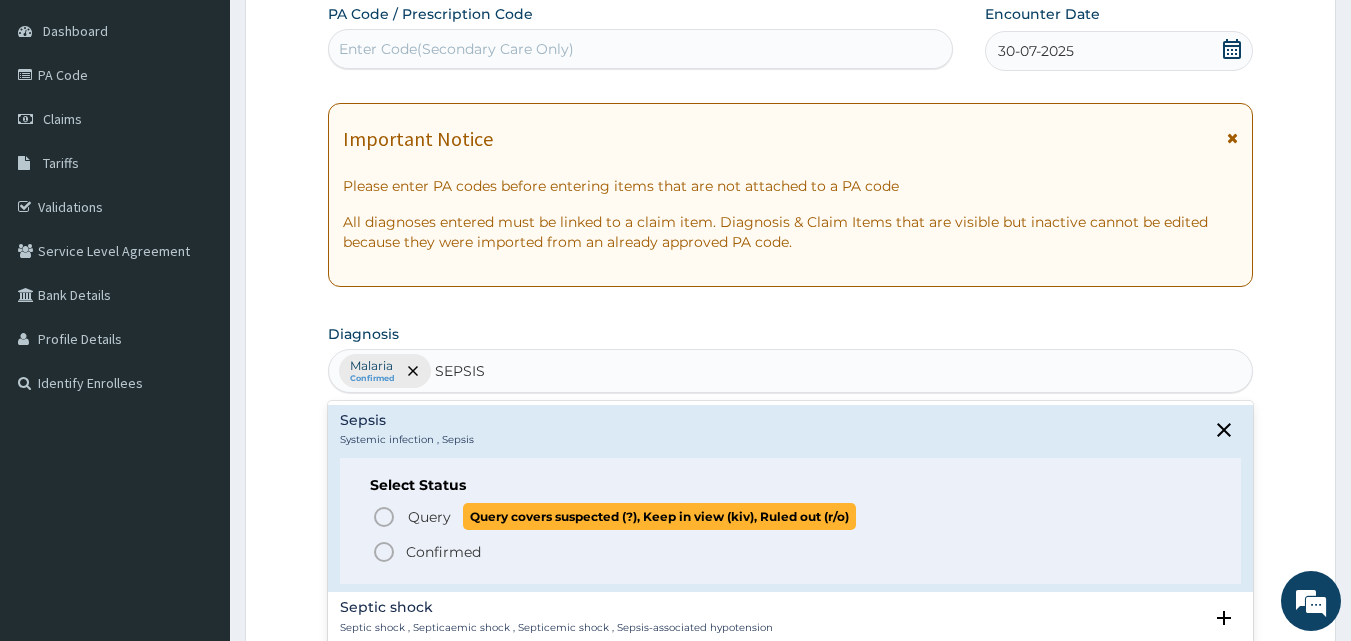 click on "Query" at bounding box center (429, 517) 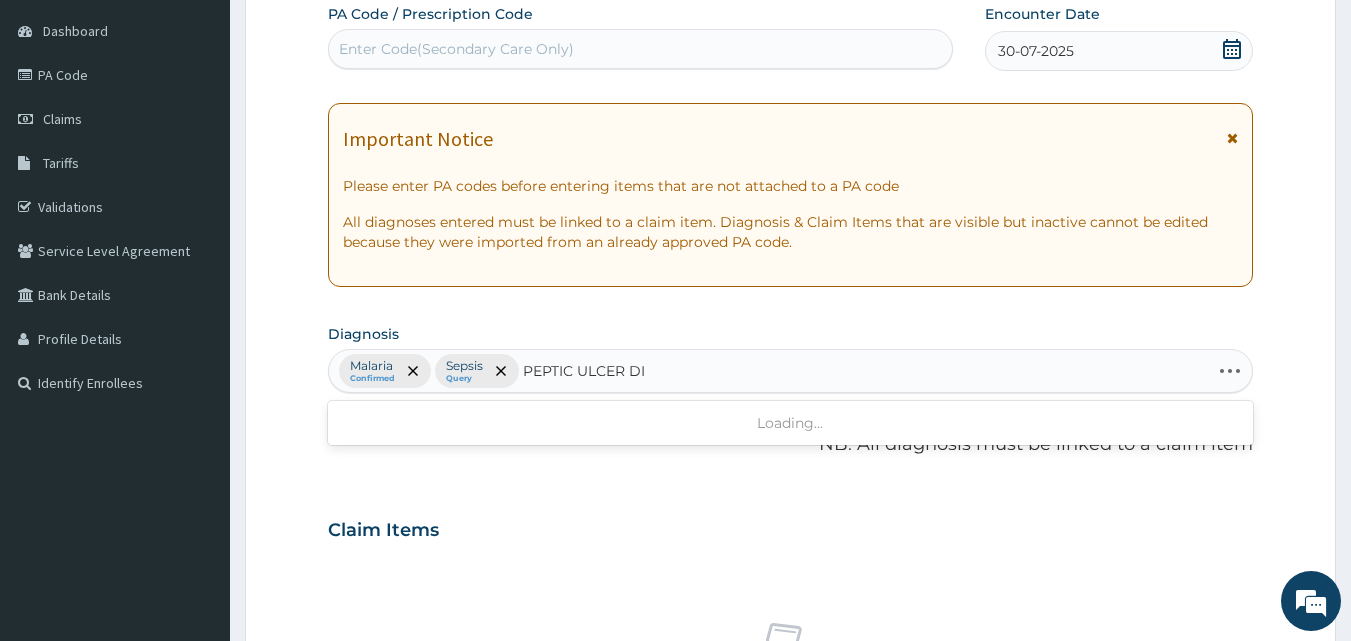 type on "PEPTIC ULCER DIS" 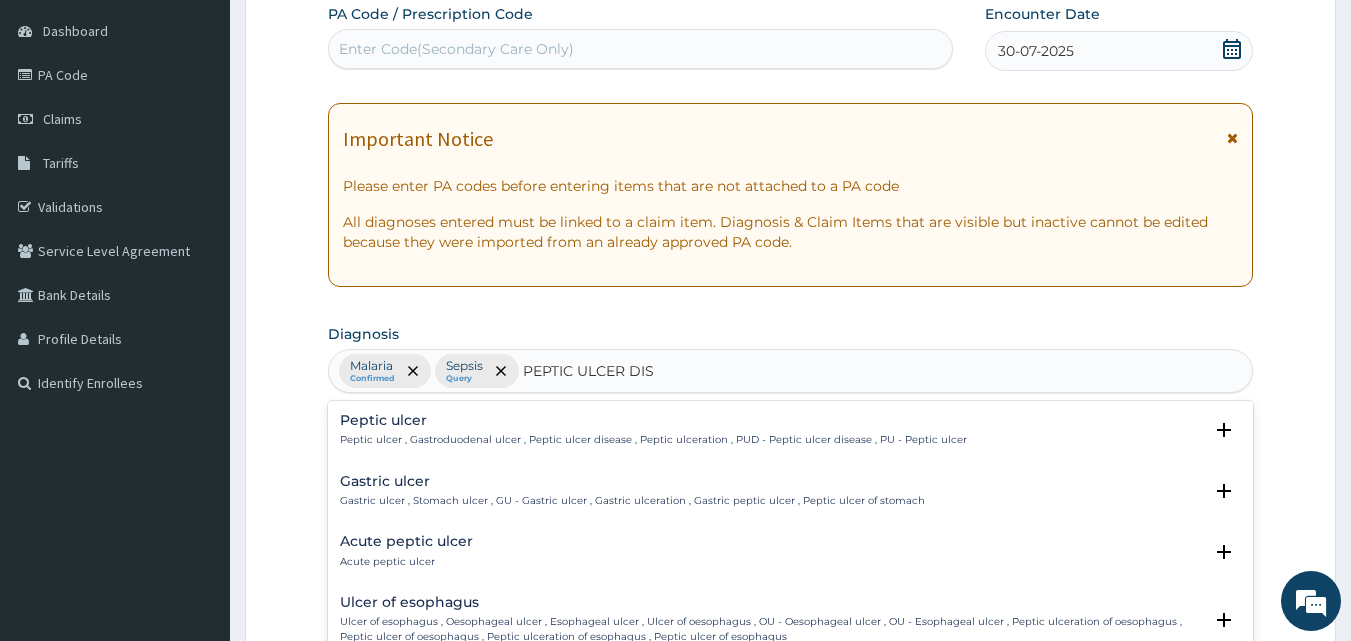 click on "Peptic ulcer" at bounding box center (653, 420) 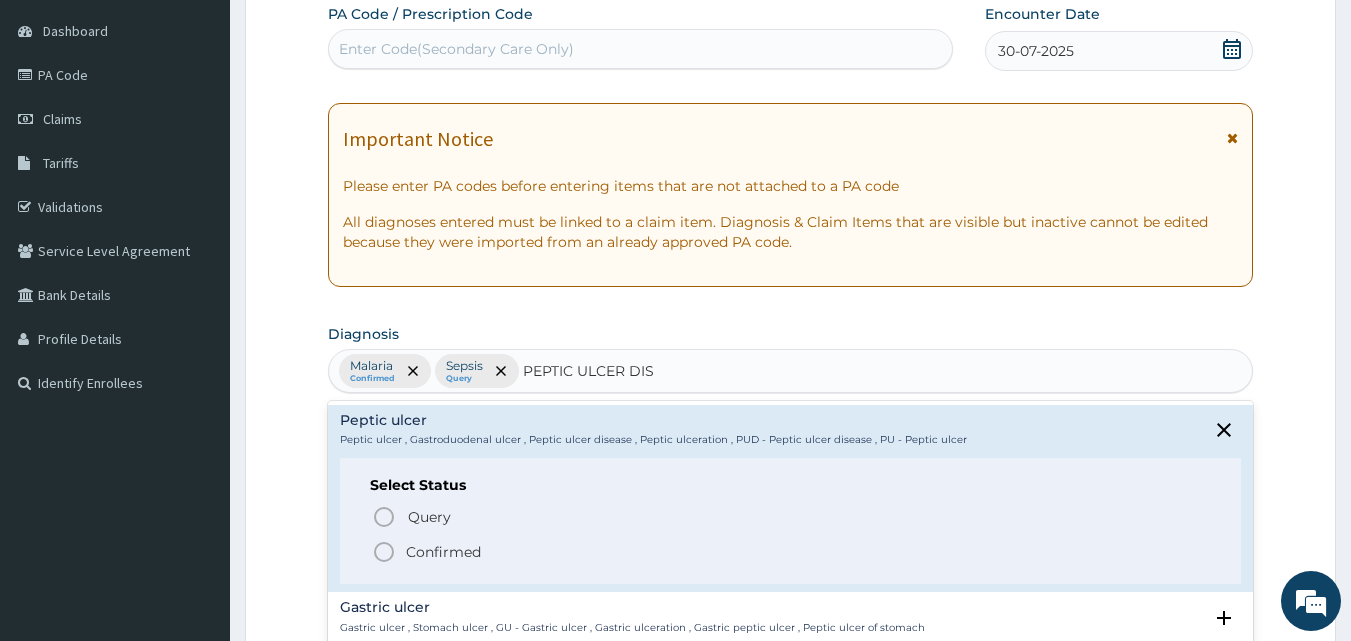 click on "Confirmed" at bounding box center (792, 552) 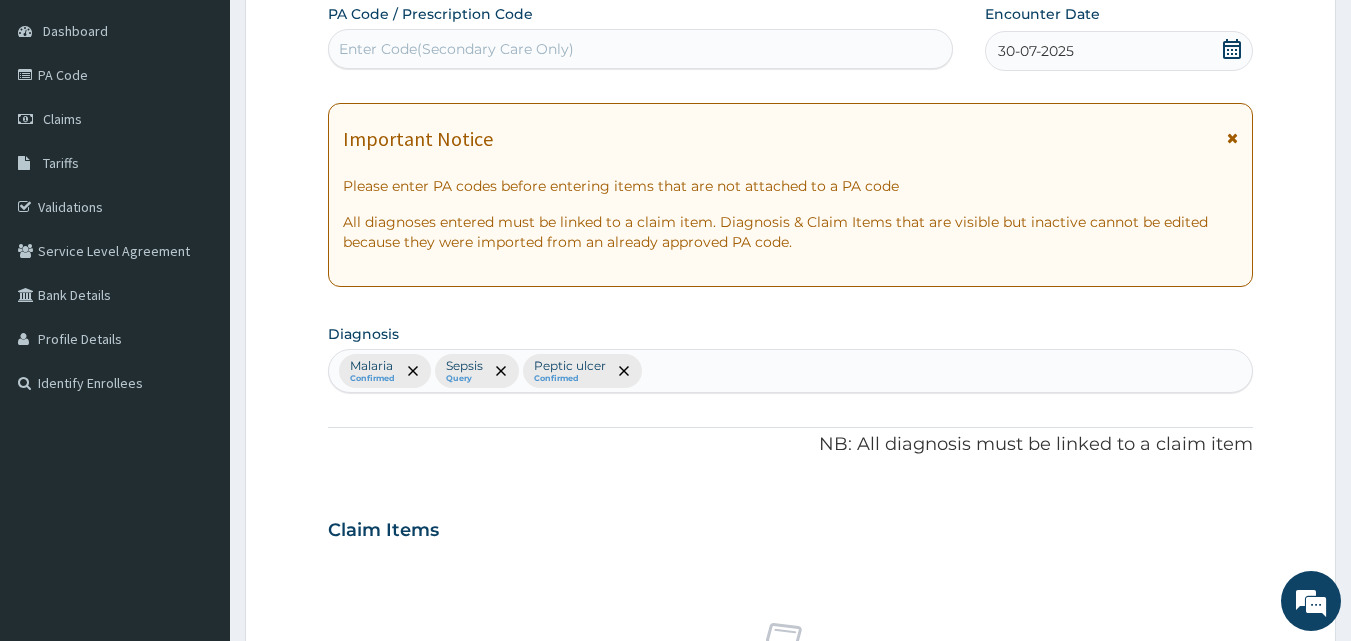 click on "Important Notice" at bounding box center (418, 139) 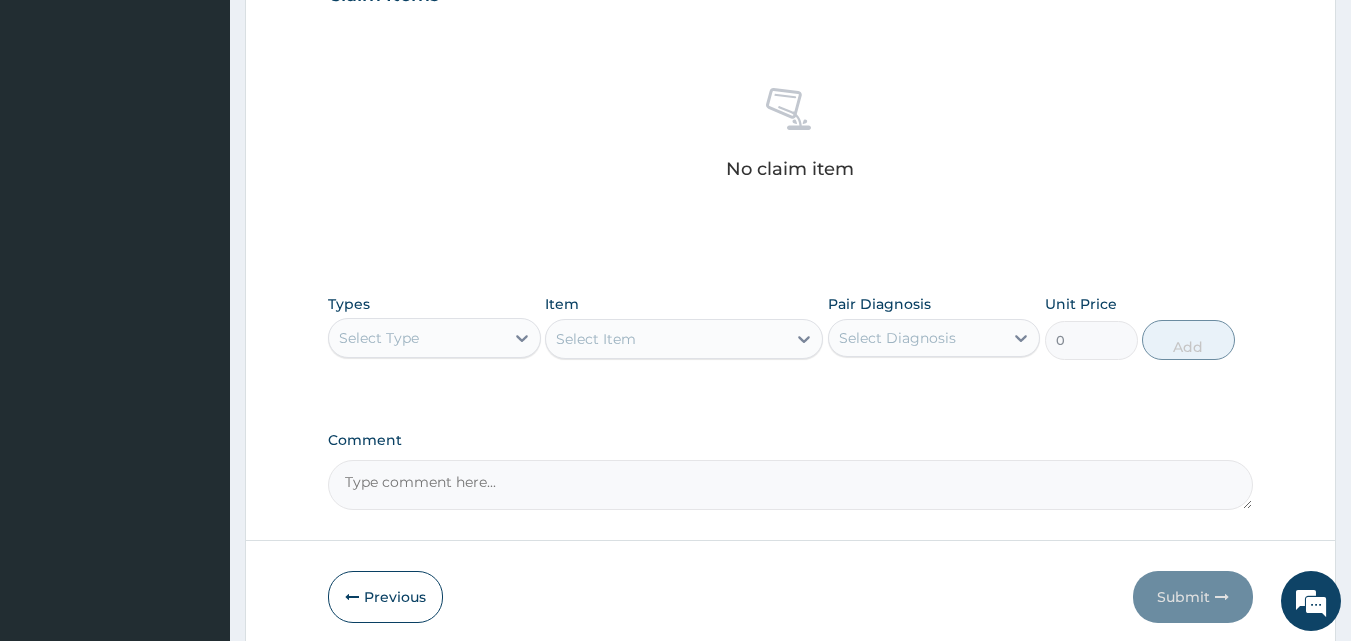 scroll, scrollTop: 801, scrollLeft: 0, axis: vertical 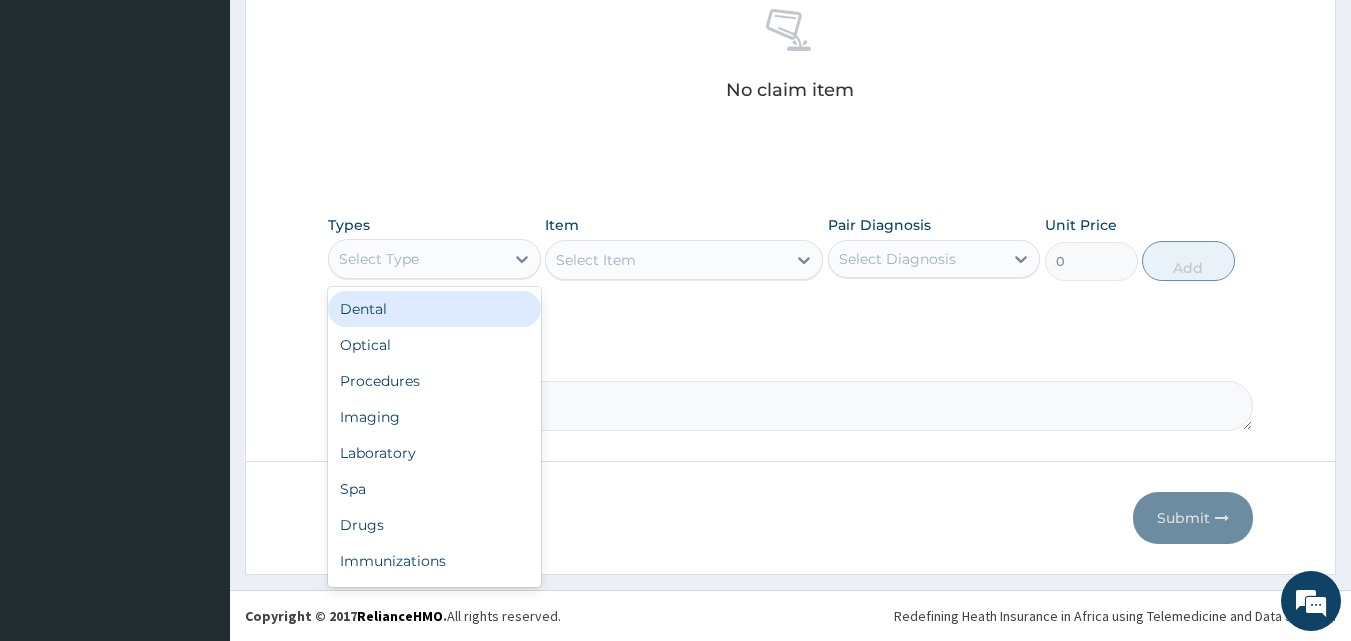 click on "Select Type" at bounding box center [416, 259] 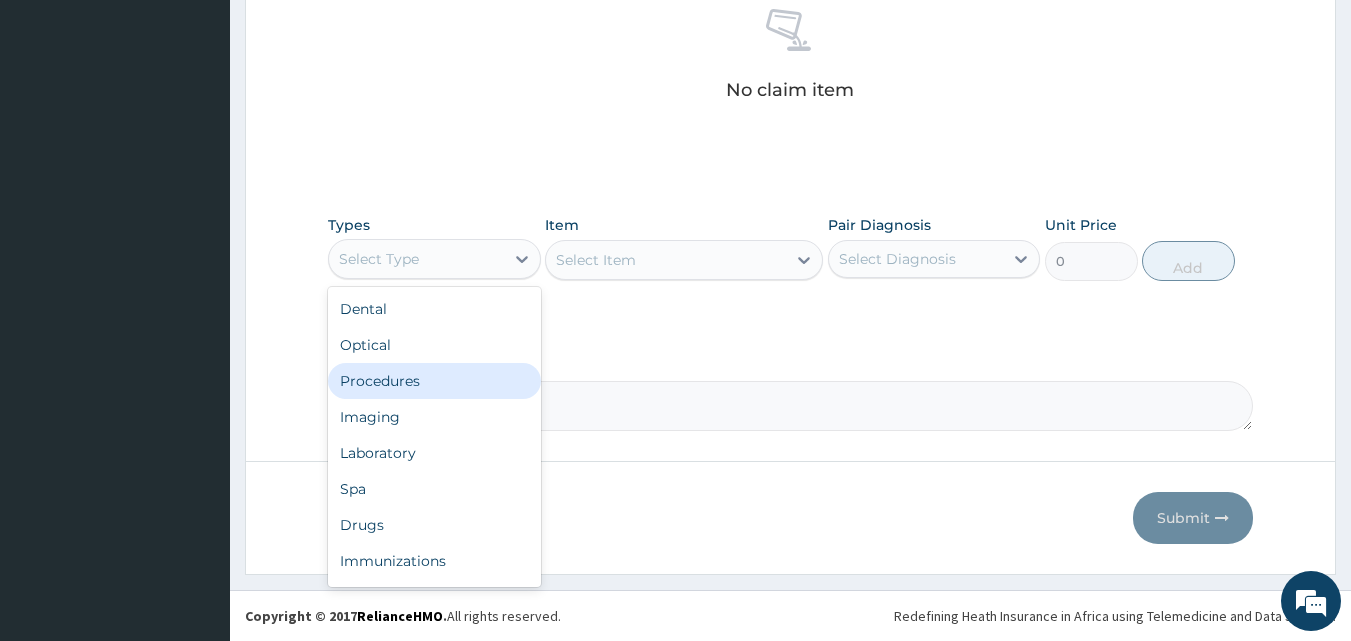click on "Procedures" at bounding box center [434, 381] 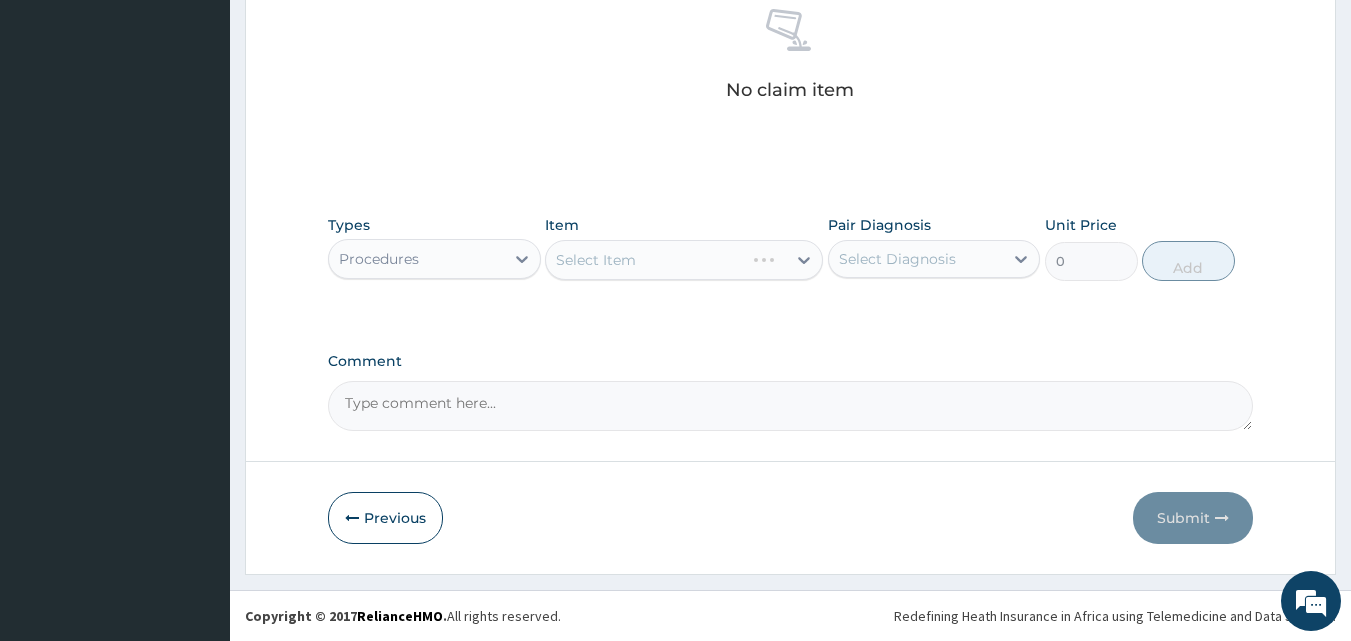 click on "Select Item" at bounding box center (684, 260) 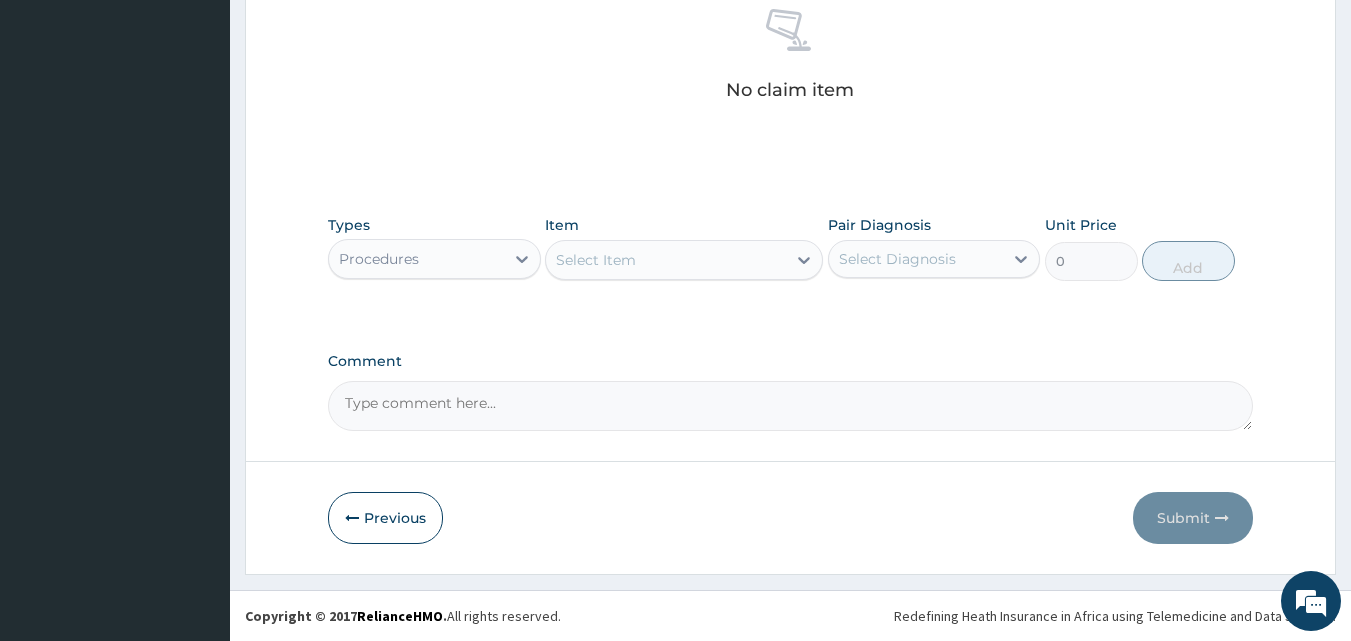 click on "Select Item" at bounding box center [596, 260] 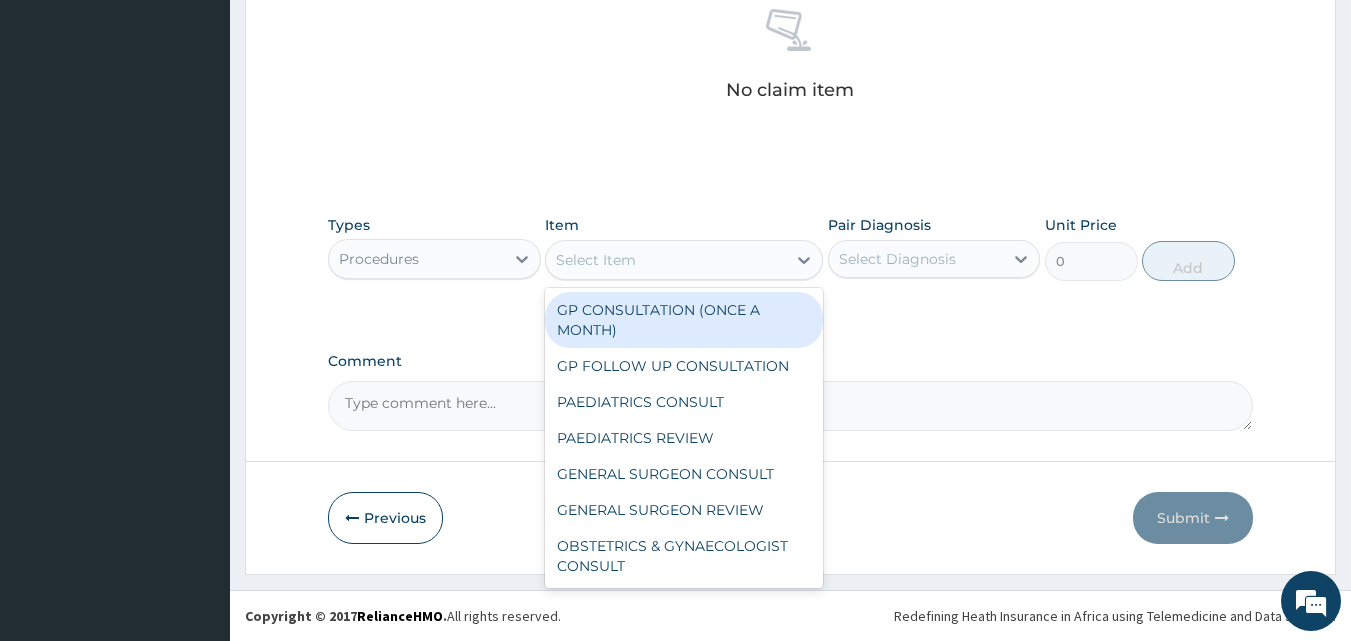 click on "GP CONSULTATION (ONCE A MONTH)" at bounding box center (684, 320) 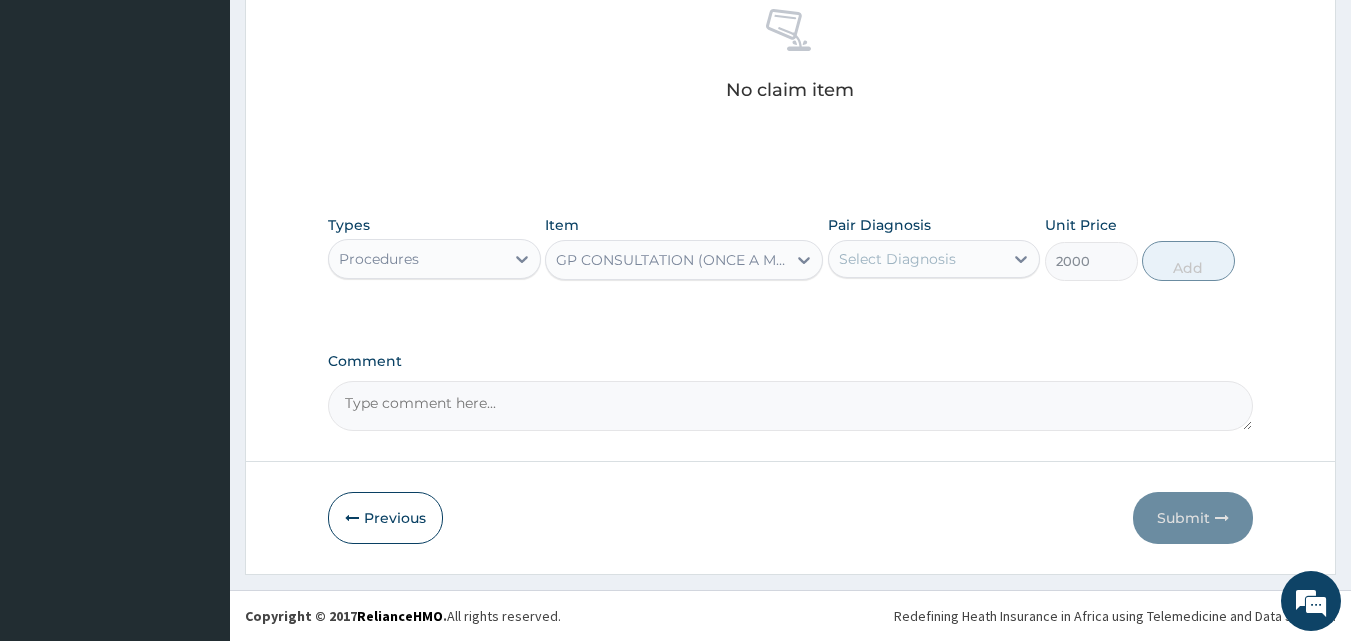click on "Select Diagnosis" at bounding box center [916, 259] 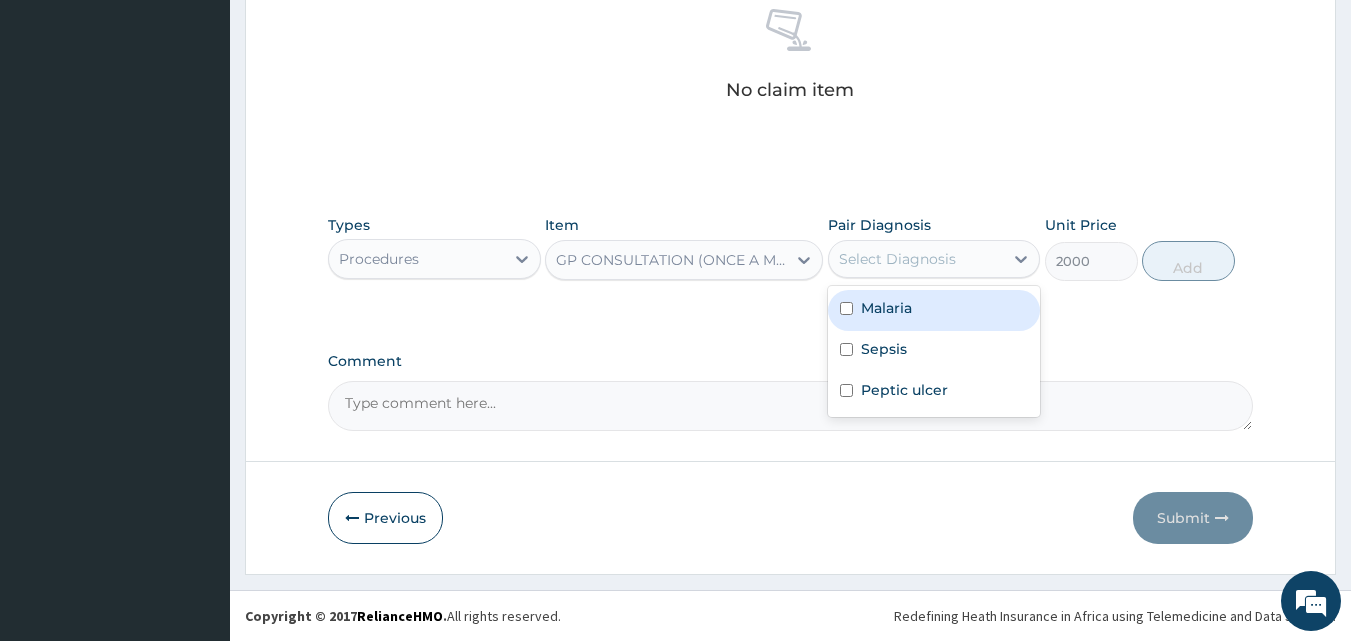 click on "Malaria" at bounding box center (934, 310) 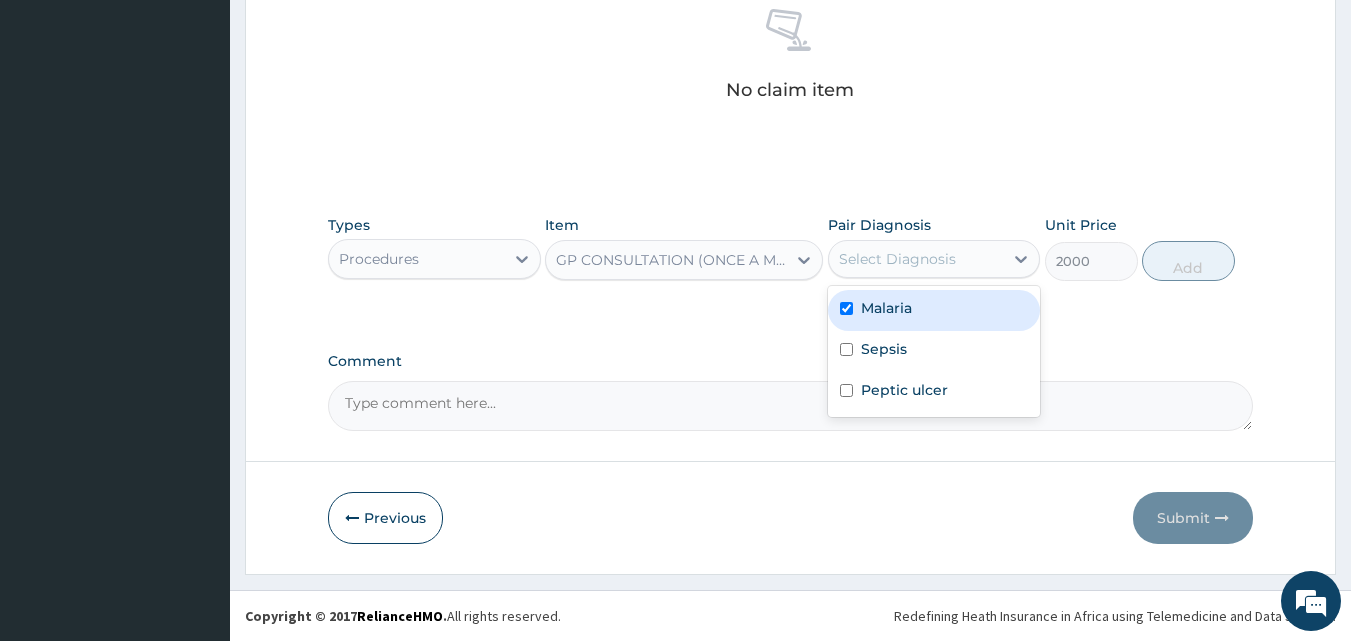 checkbox on "true" 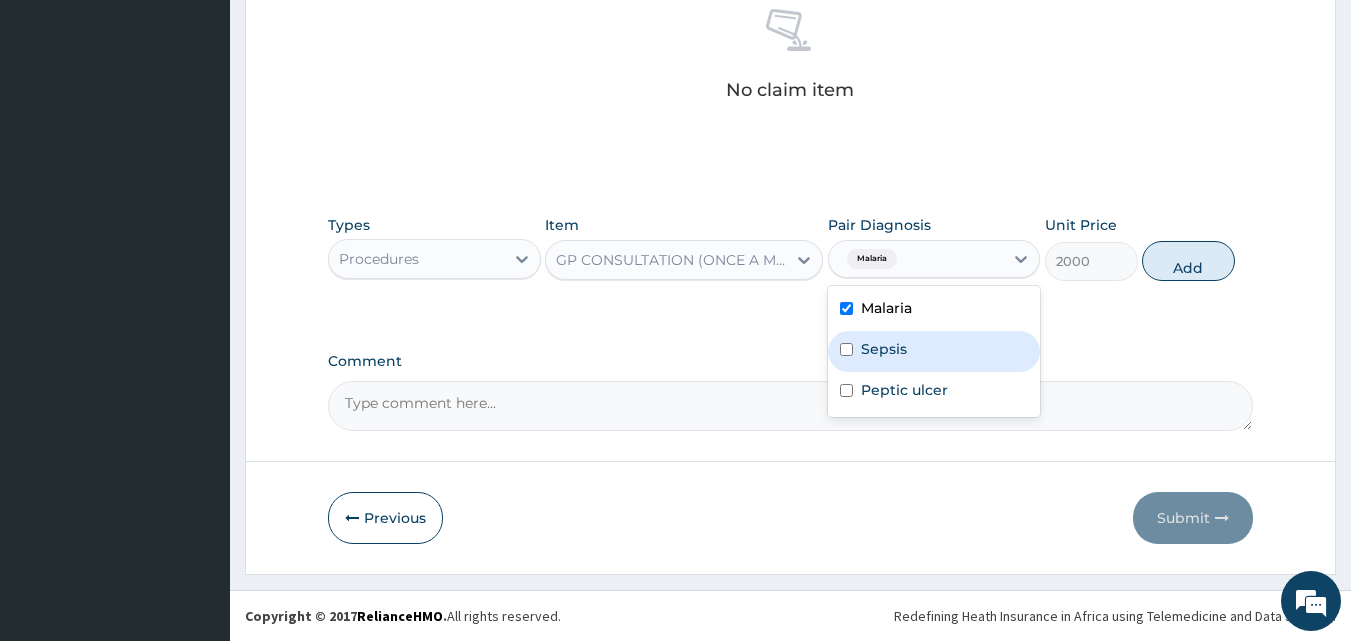 click on "Sepsis" at bounding box center [934, 351] 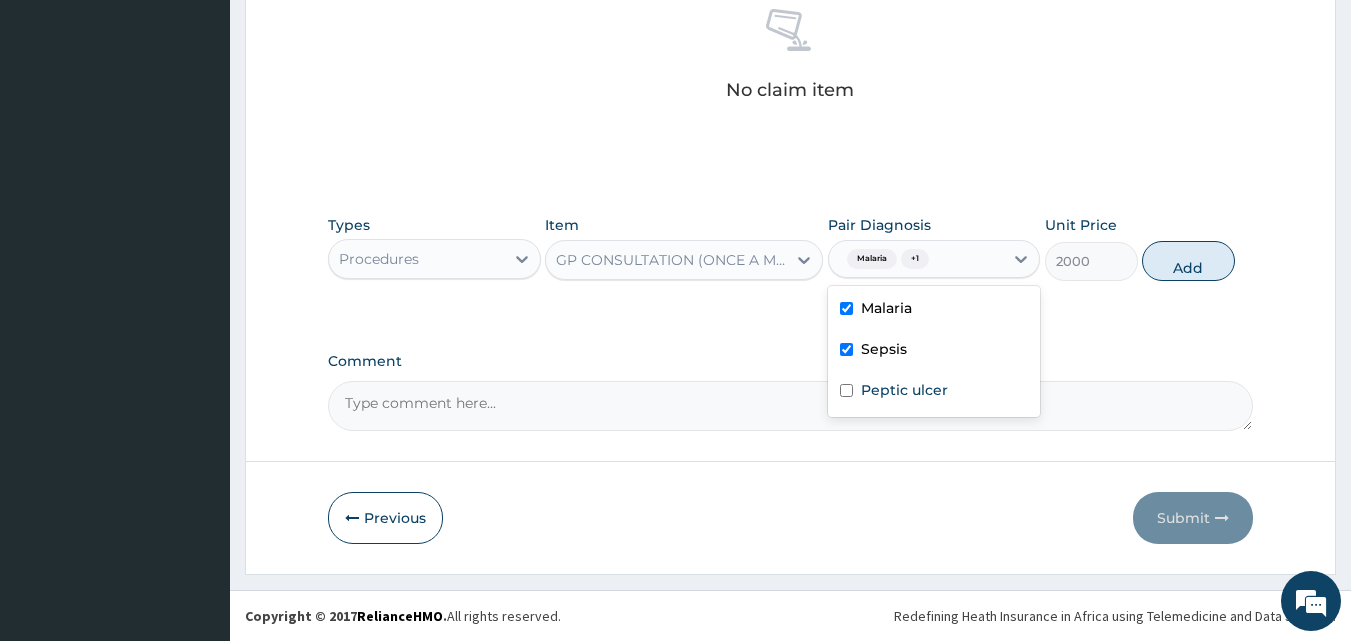 click on "Sepsis" at bounding box center [934, 351] 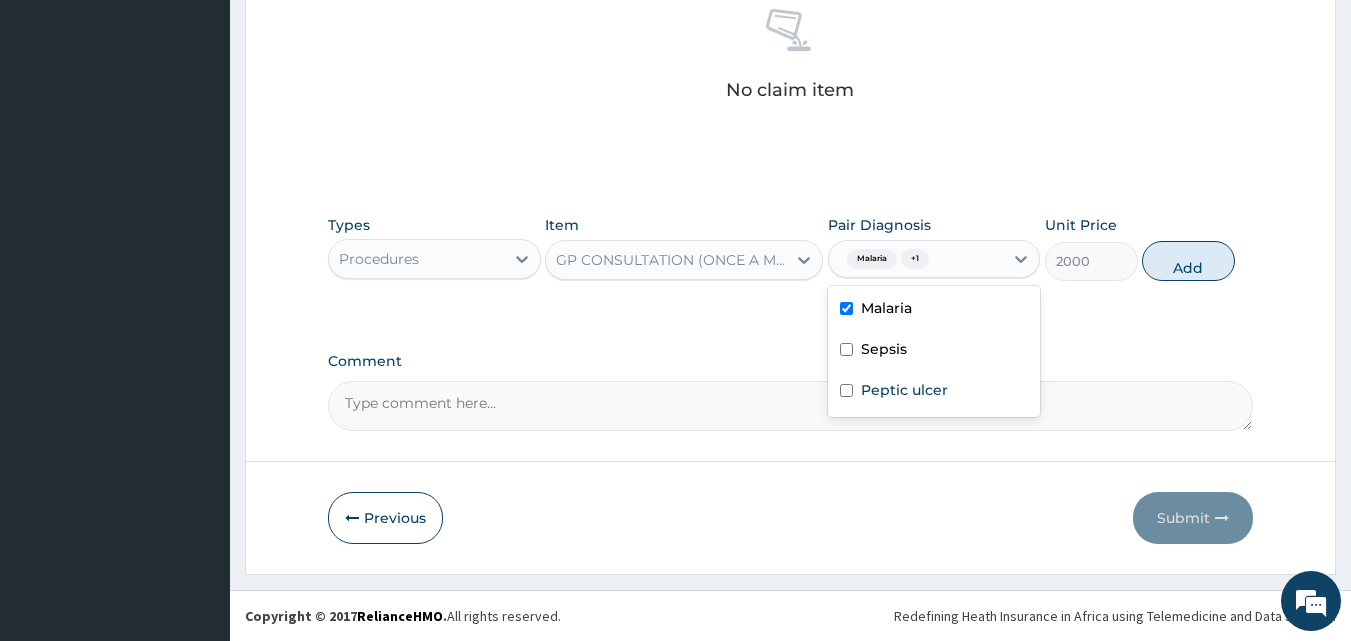 checkbox on "false" 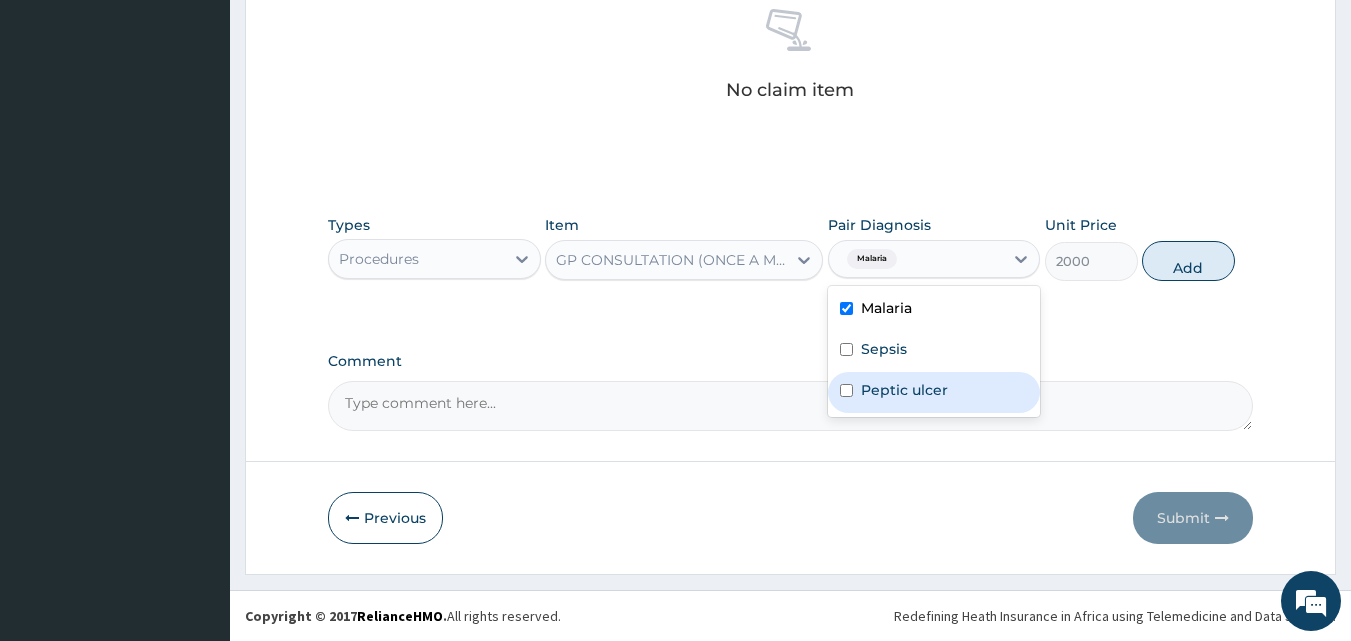 click on "Peptic ulcer" at bounding box center [934, 392] 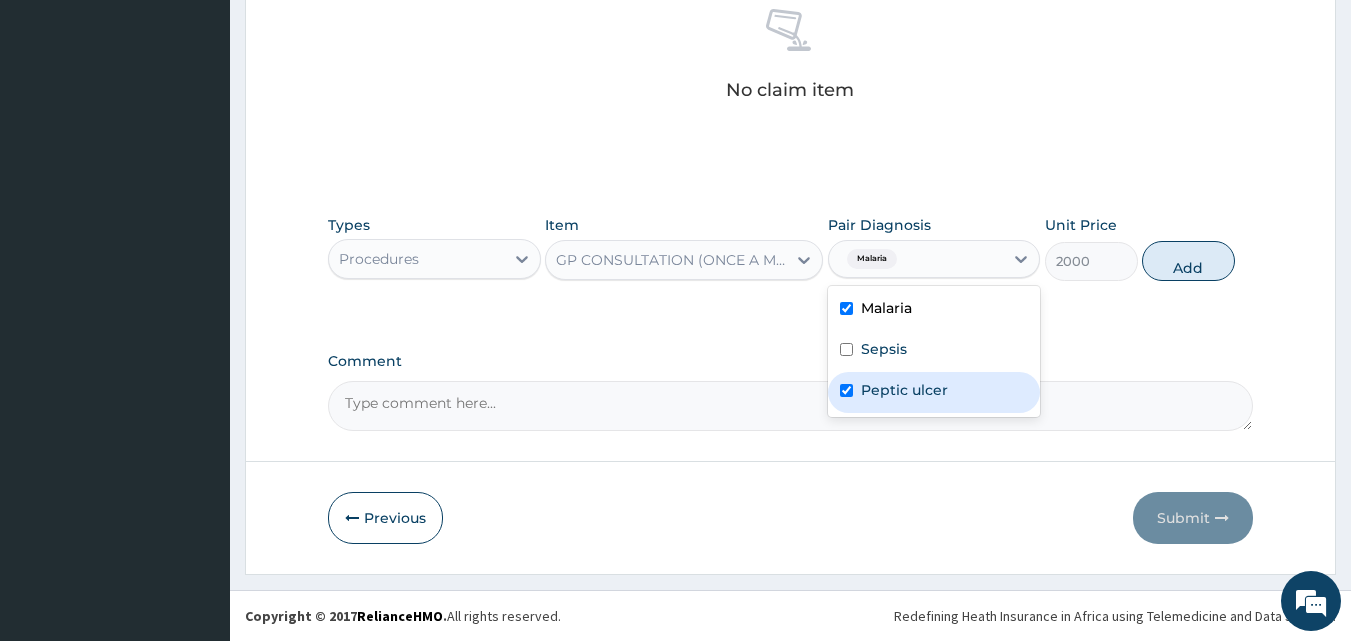 checkbox on "true" 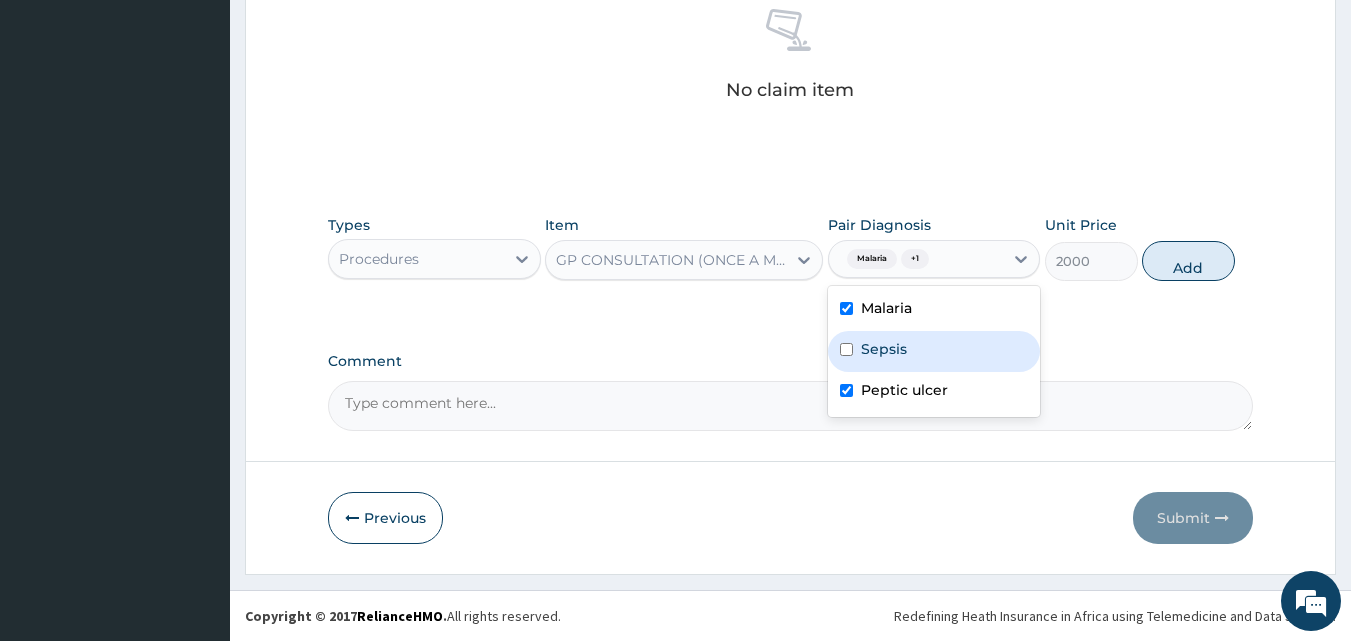 click on "Sepsis" at bounding box center (934, 351) 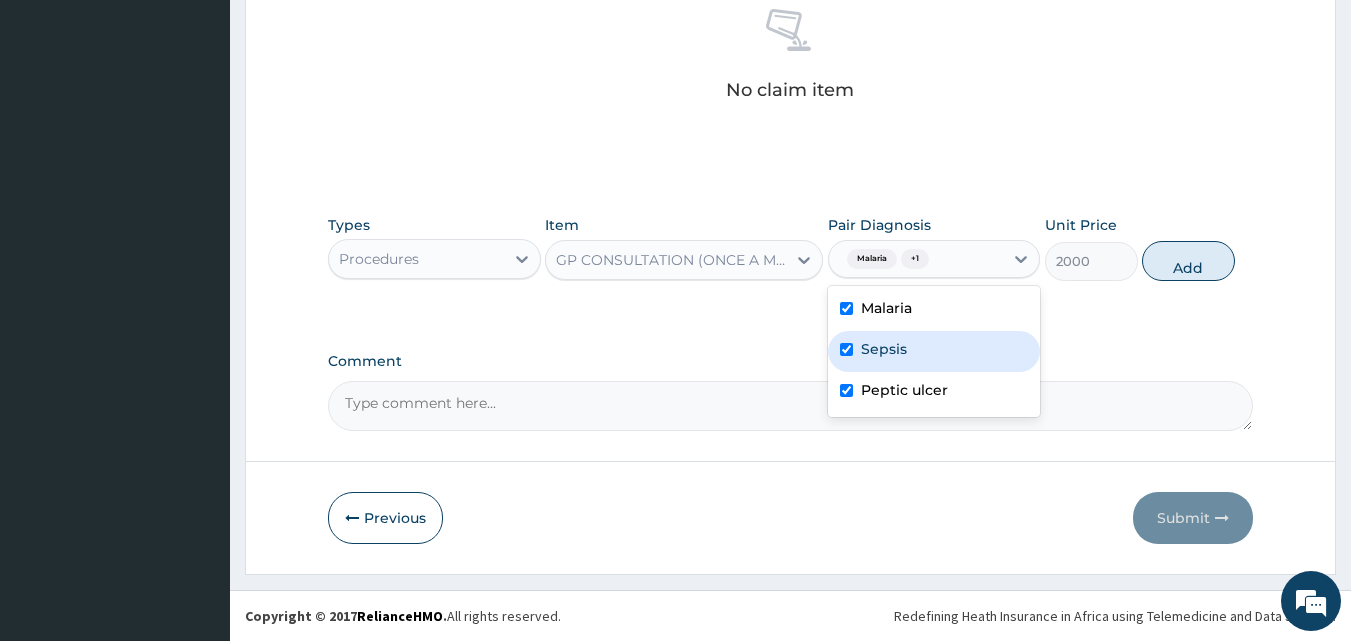 checkbox on "true" 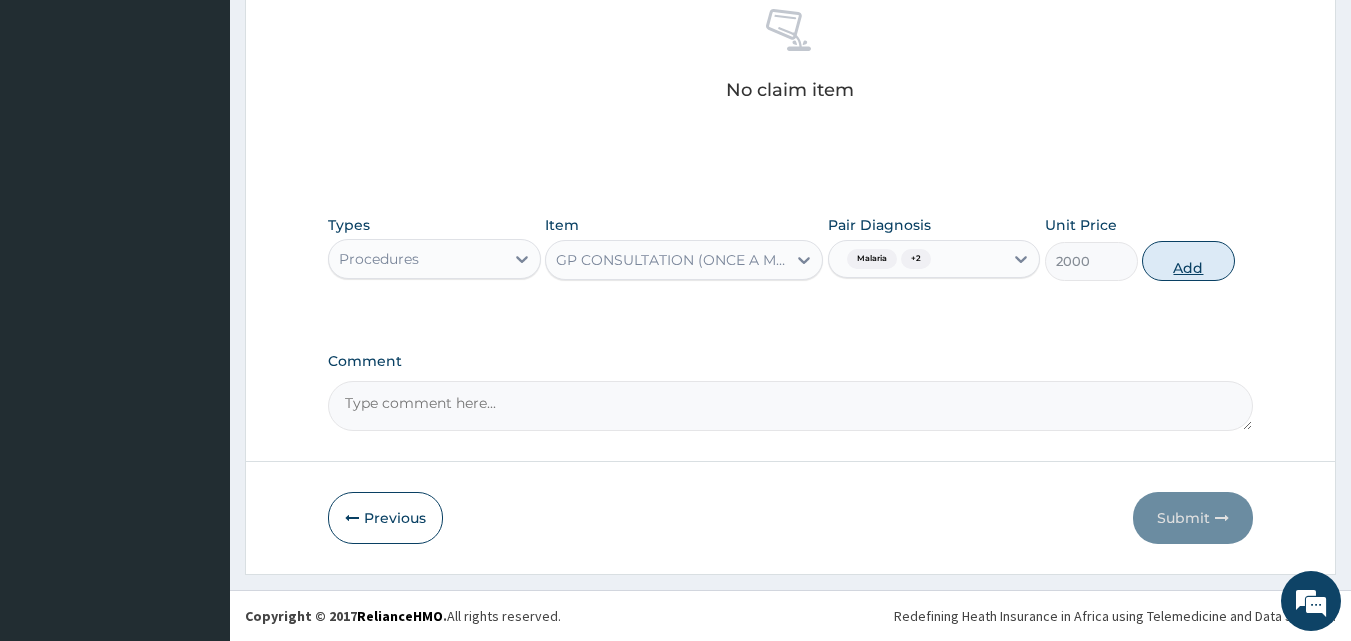 click on "Add" at bounding box center (1188, 261) 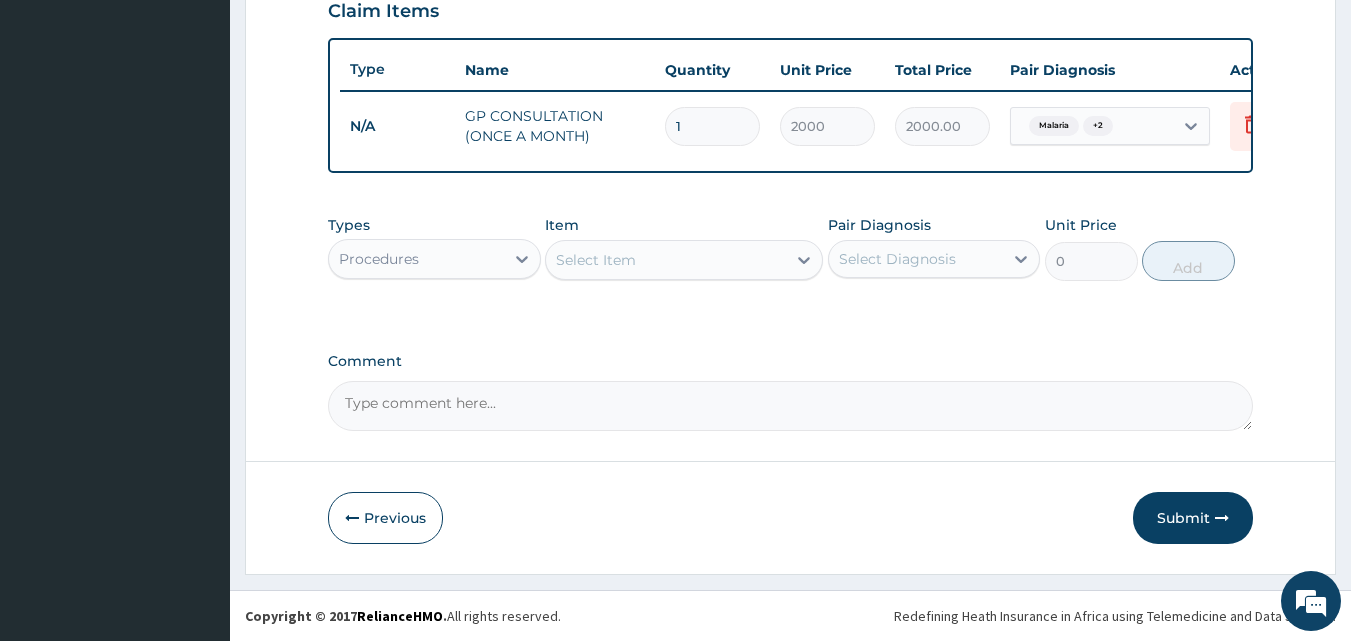 scroll, scrollTop: 721, scrollLeft: 0, axis: vertical 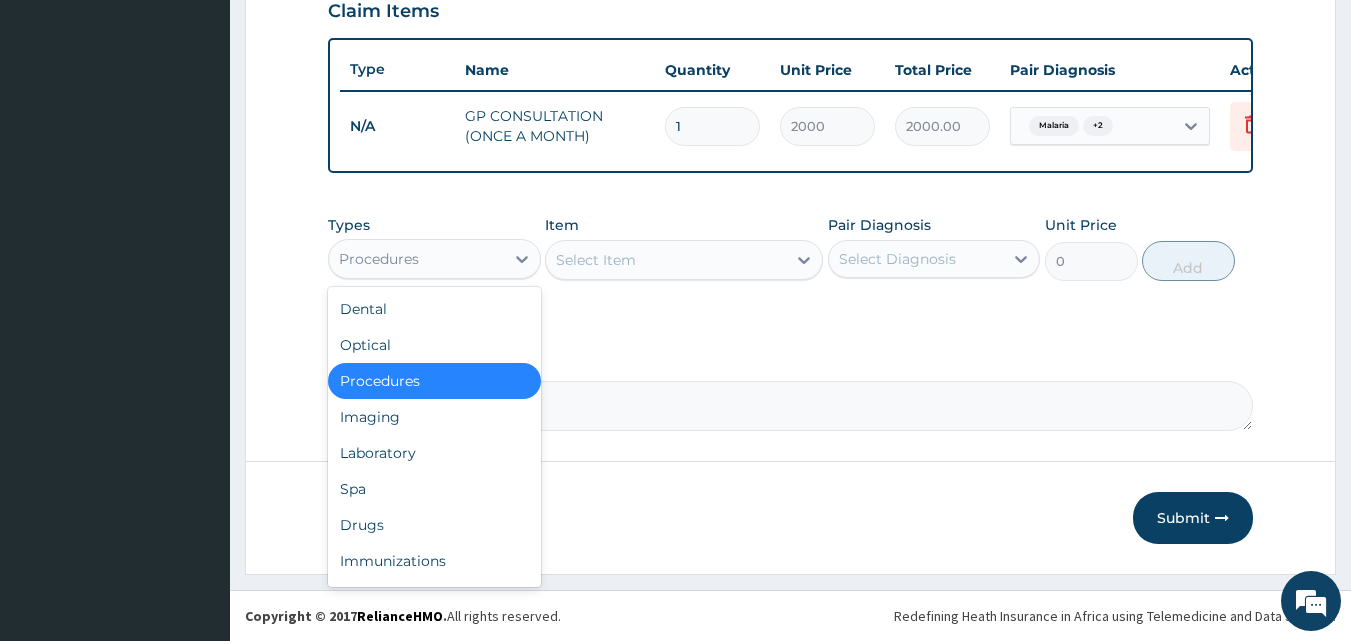 click on "Procedures" at bounding box center [416, 259] 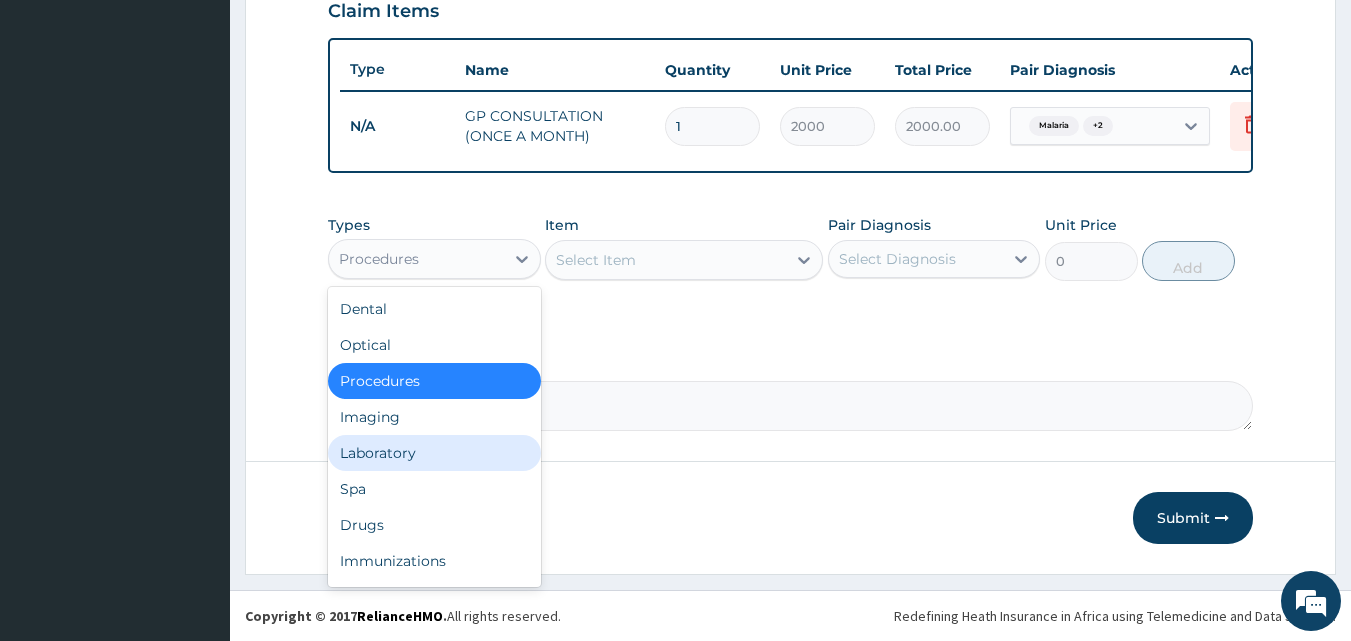 click on "Laboratory" at bounding box center [434, 453] 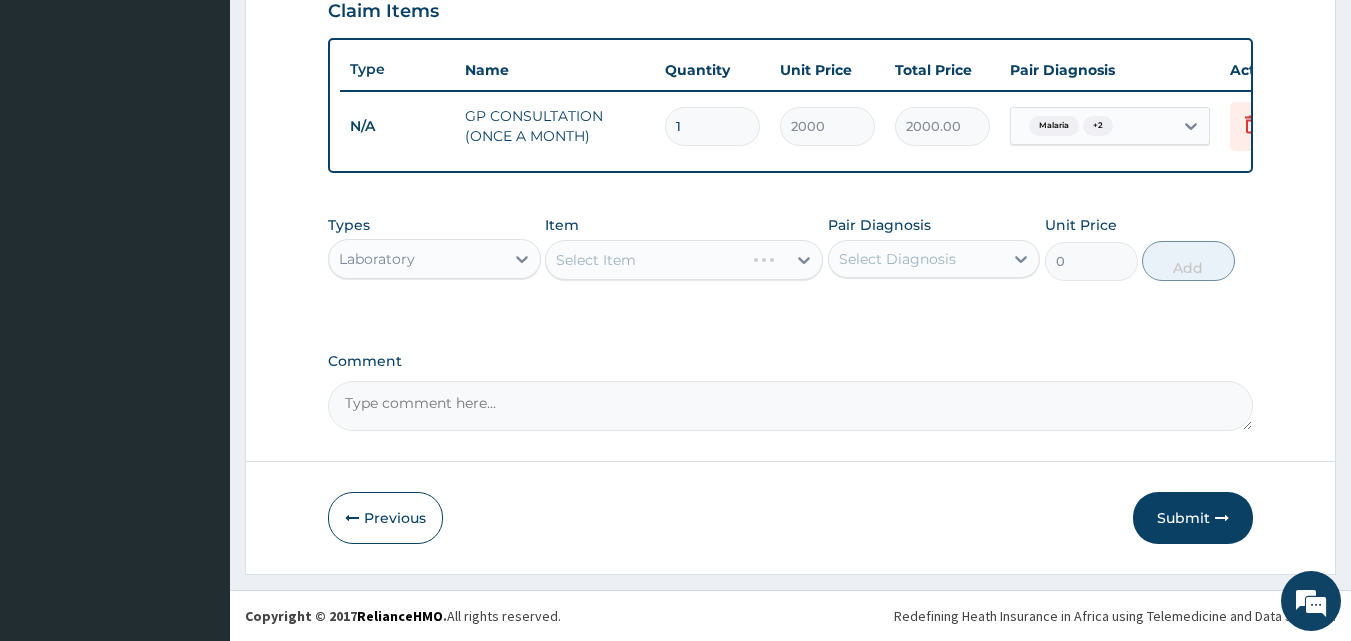 click on "Select Item" at bounding box center (684, 260) 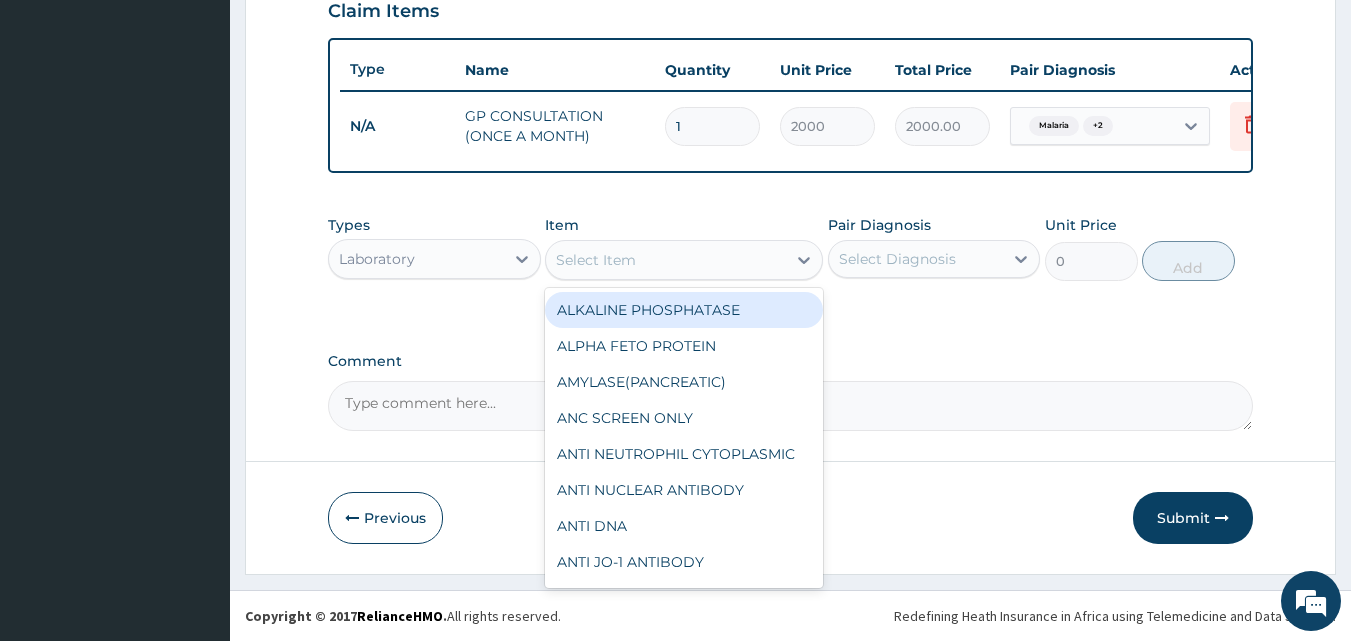 click on "Select Item" at bounding box center [596, 260] 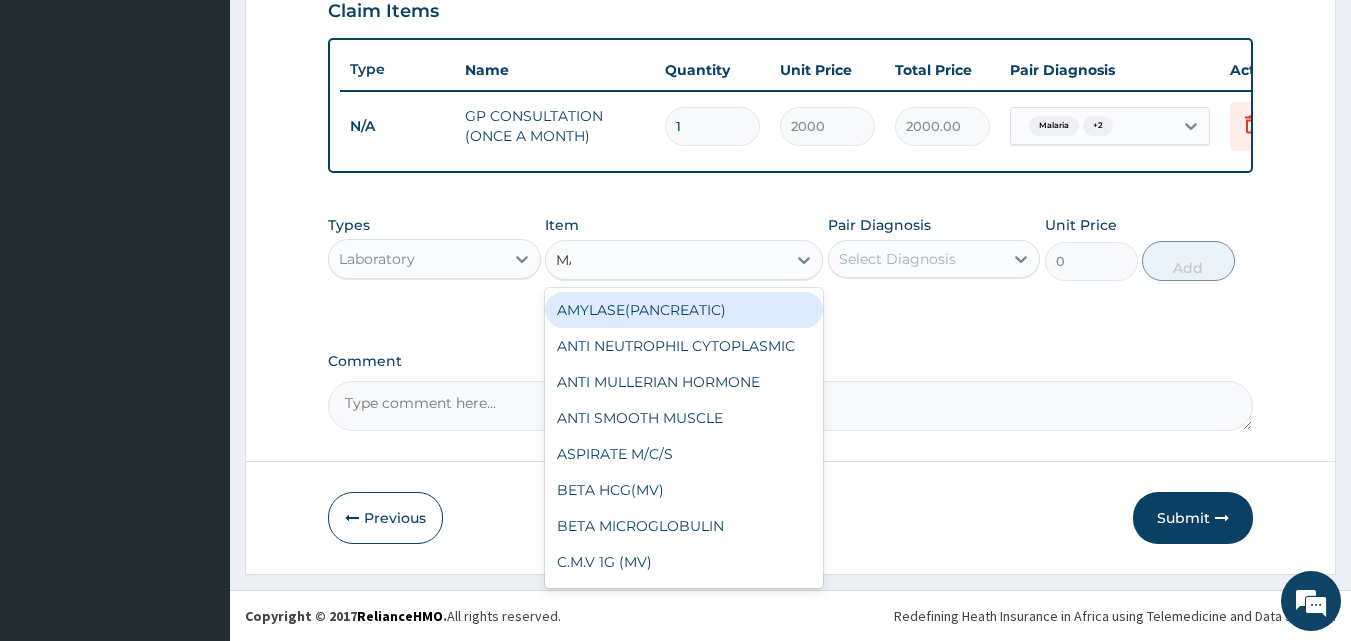 type on "MAL" 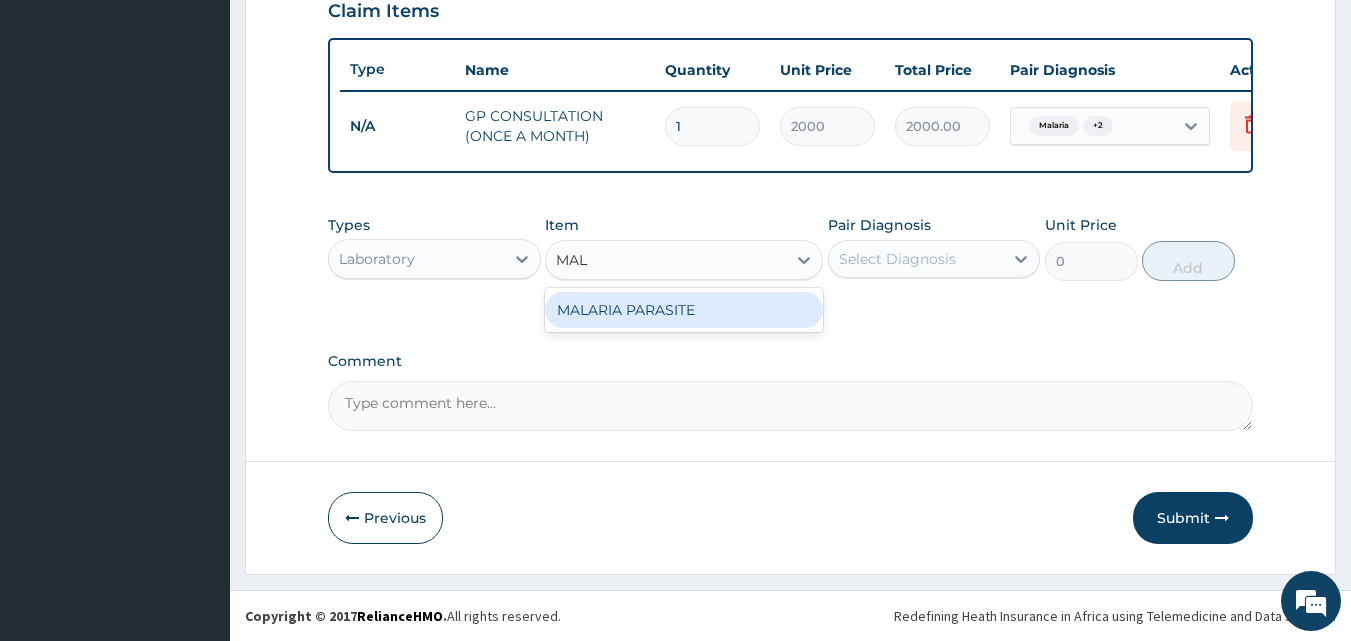 click on "MALARIA PARASITE" at bounding box center [684, 310] 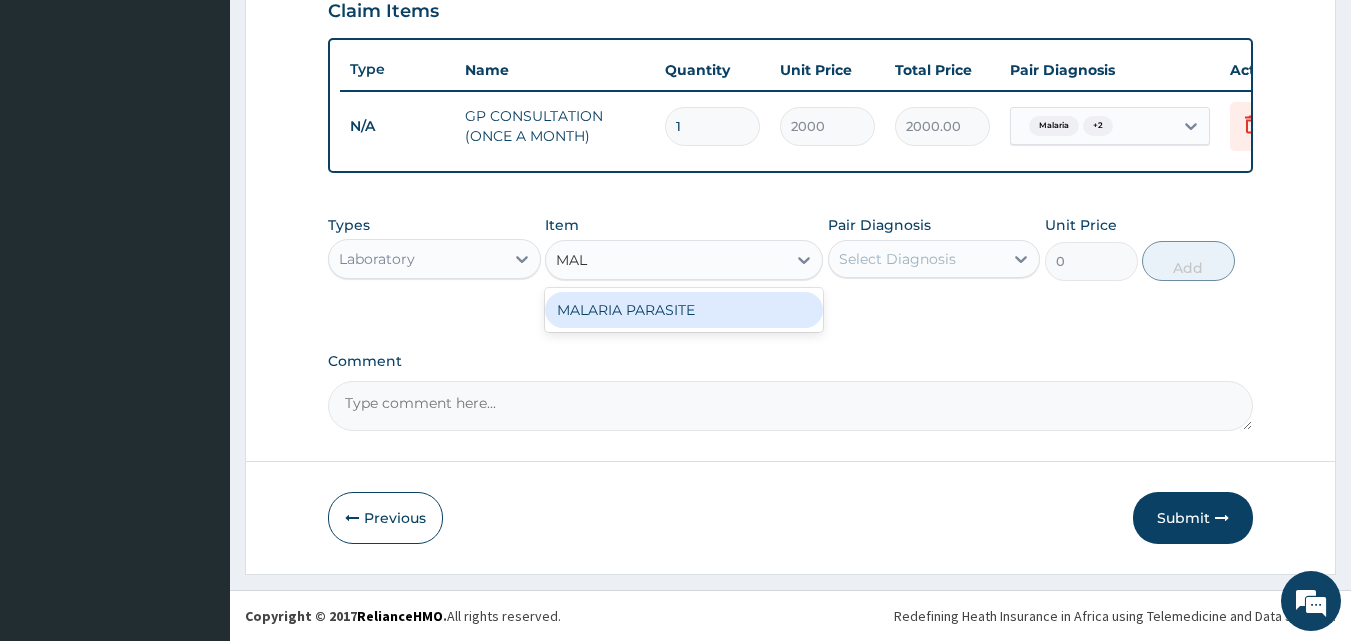 click on "MALARIA PARASITE" at bounding box center (684, 310) 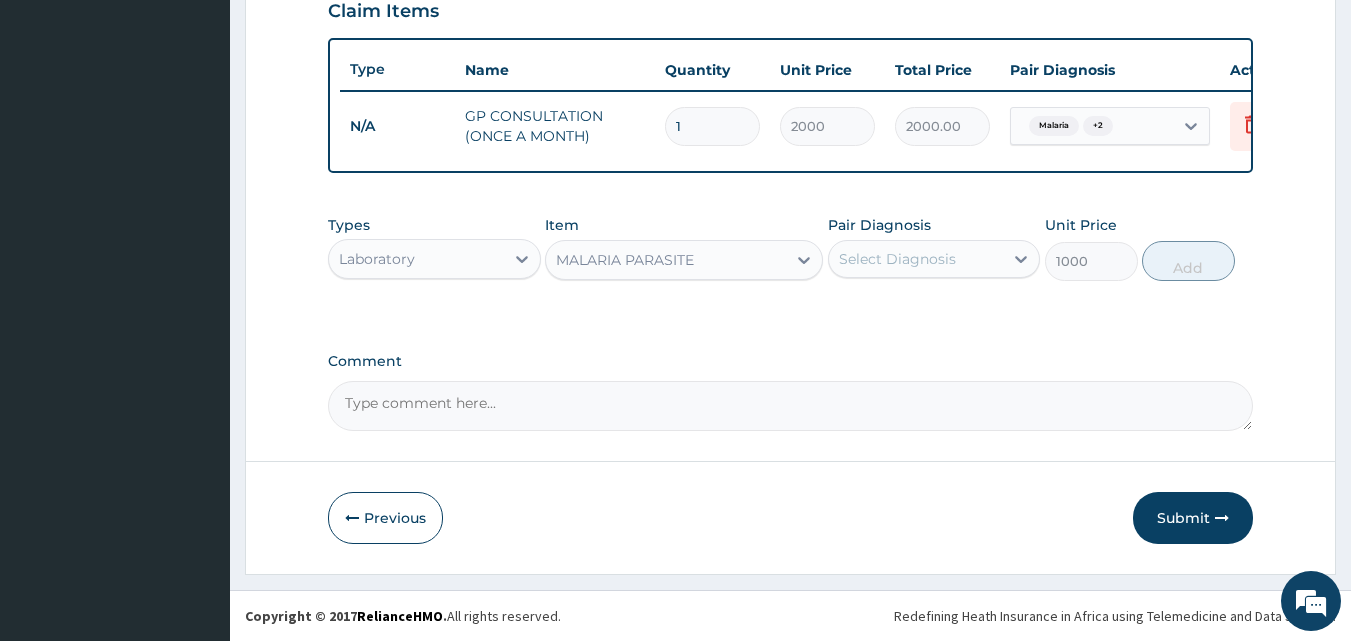 click on "Select Diagnosis" at bounding box center [897, 259] 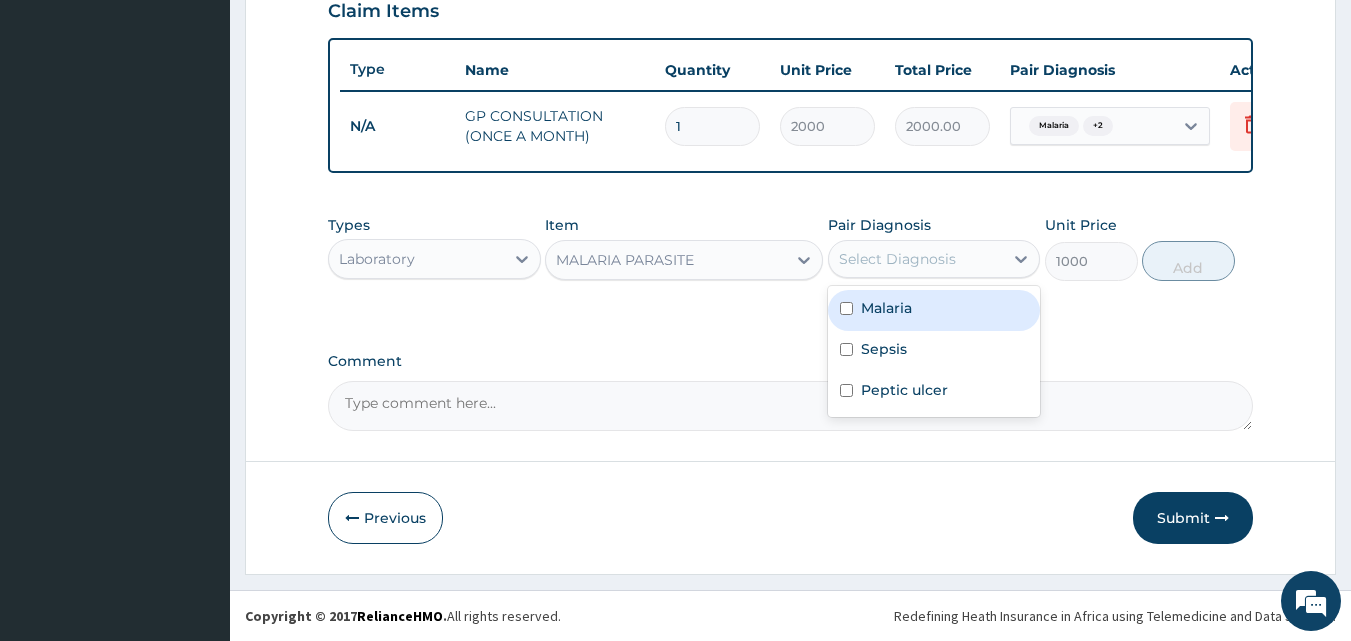 click on "Malaria" at bounding box center [934, 310] 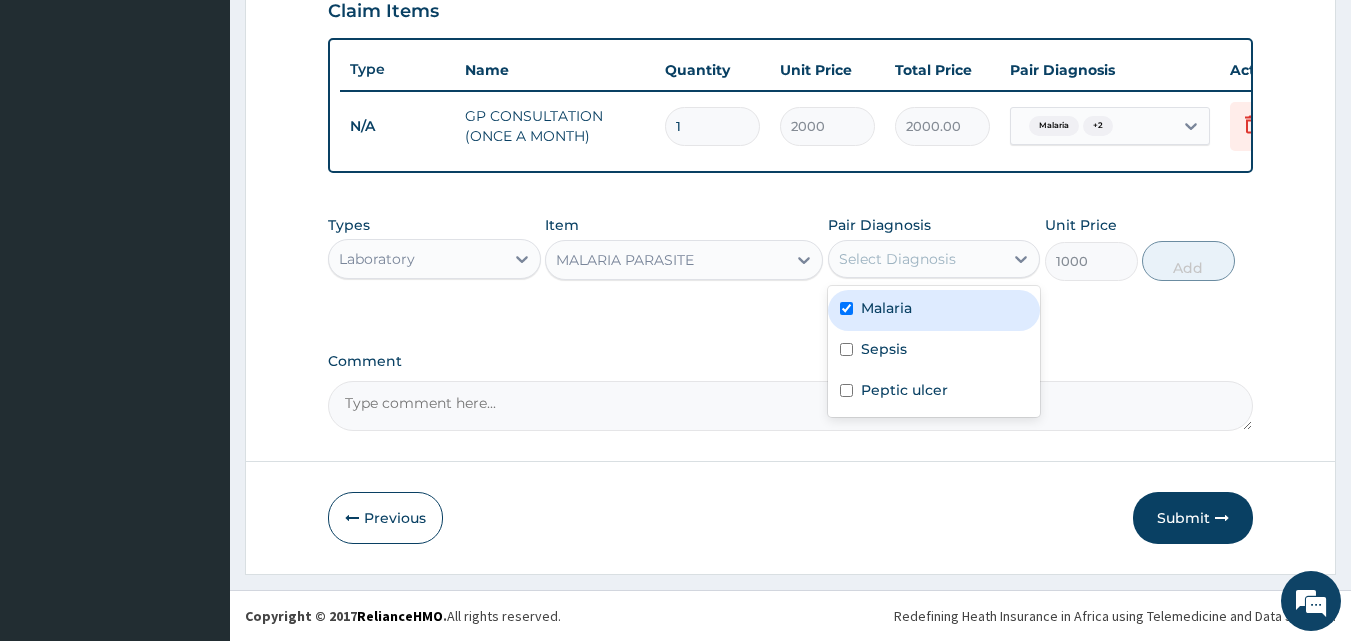 checkbox on "true" 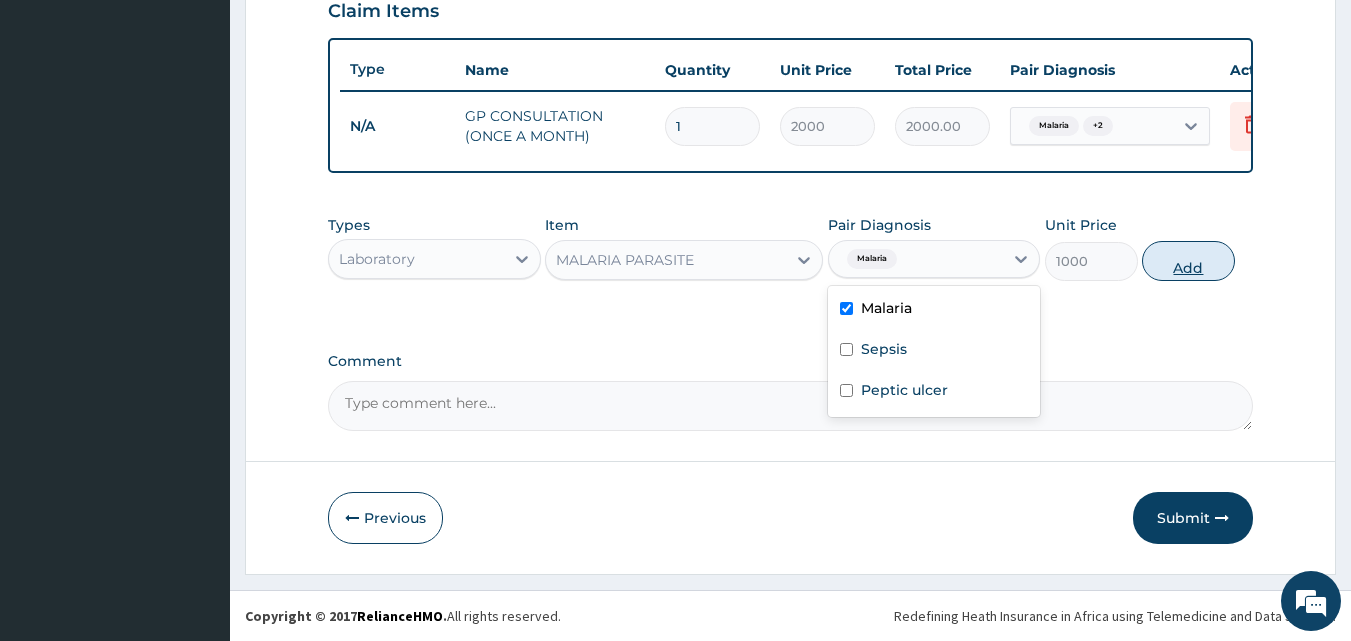 click on "Add" at bounding box center (1188, 261) 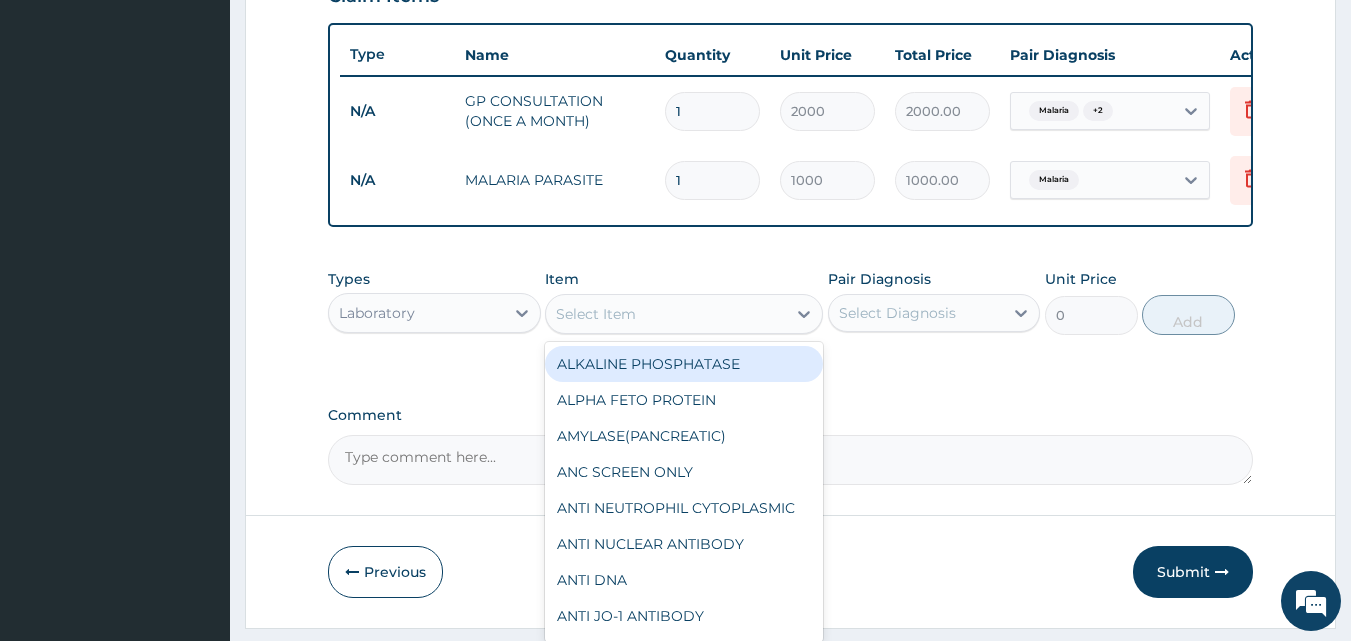 click on "Select Item" at bounding box center [666, 314] 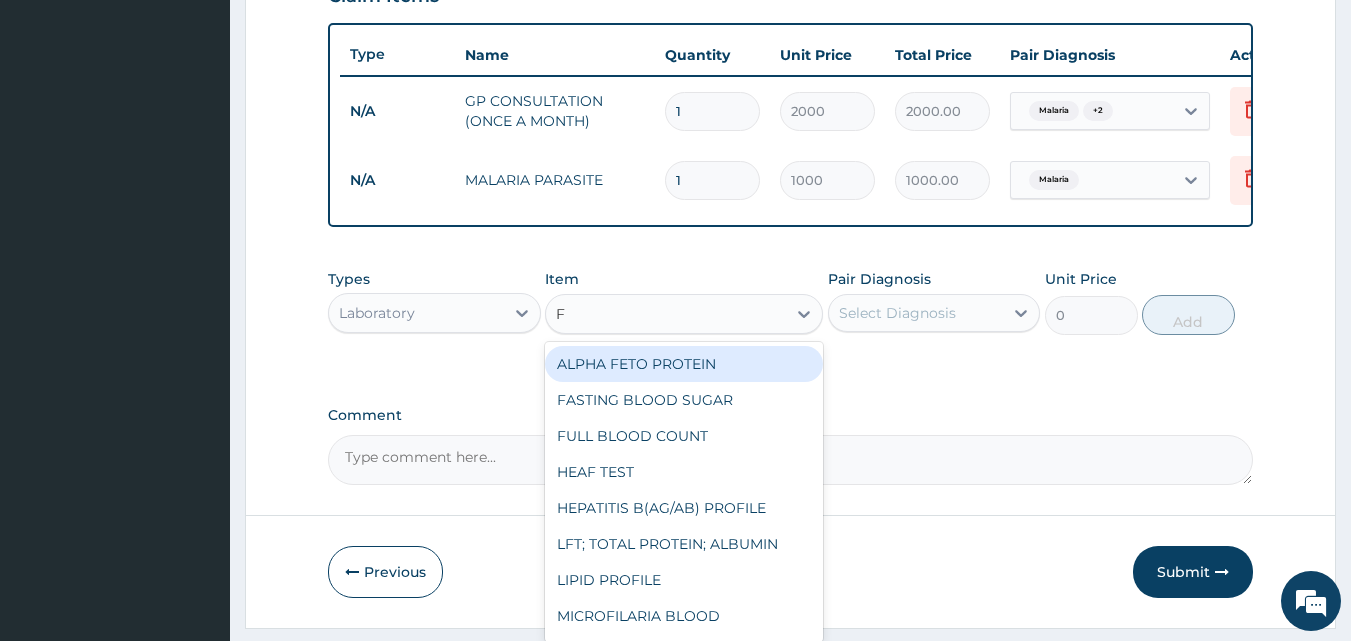 type on "FU" 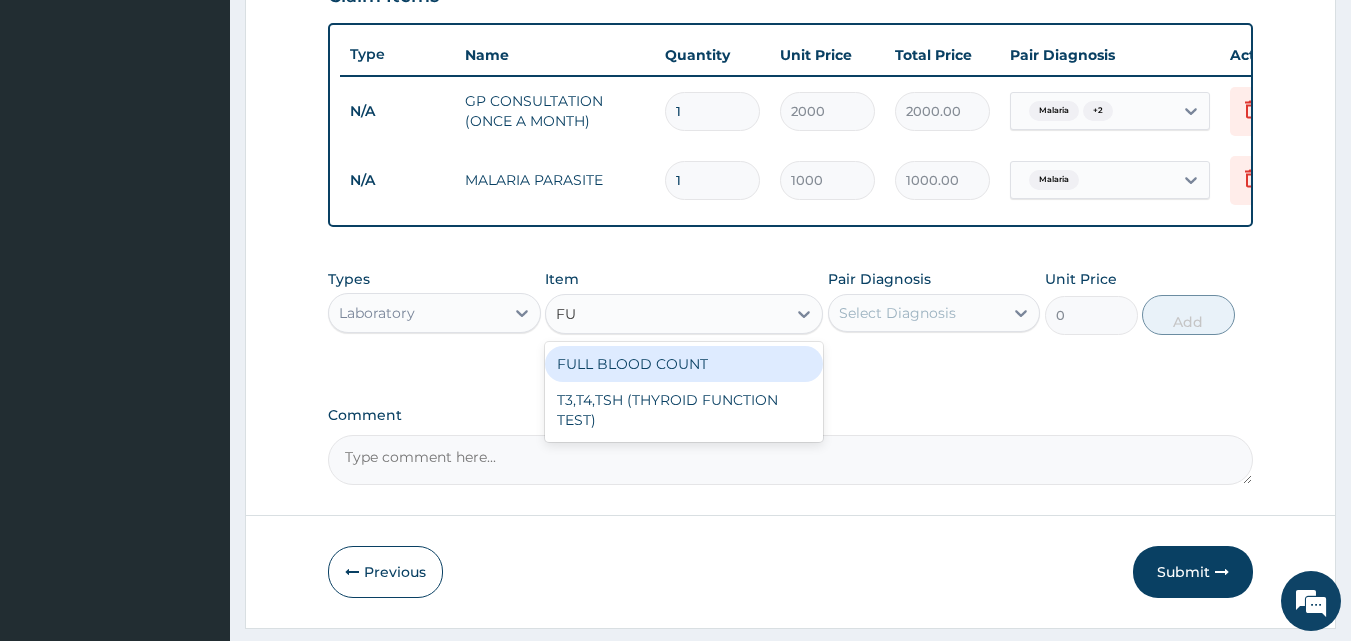 click on "FULL BLOOD COUNT" at bounding box center [684, 364] 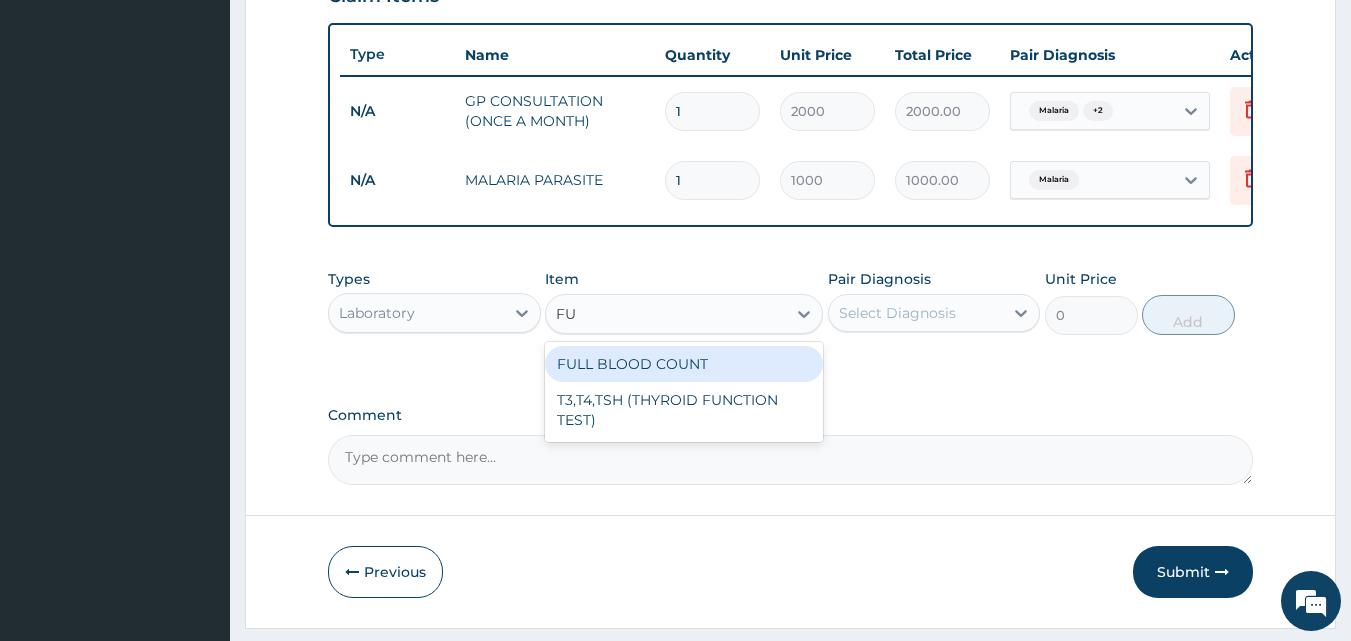 type 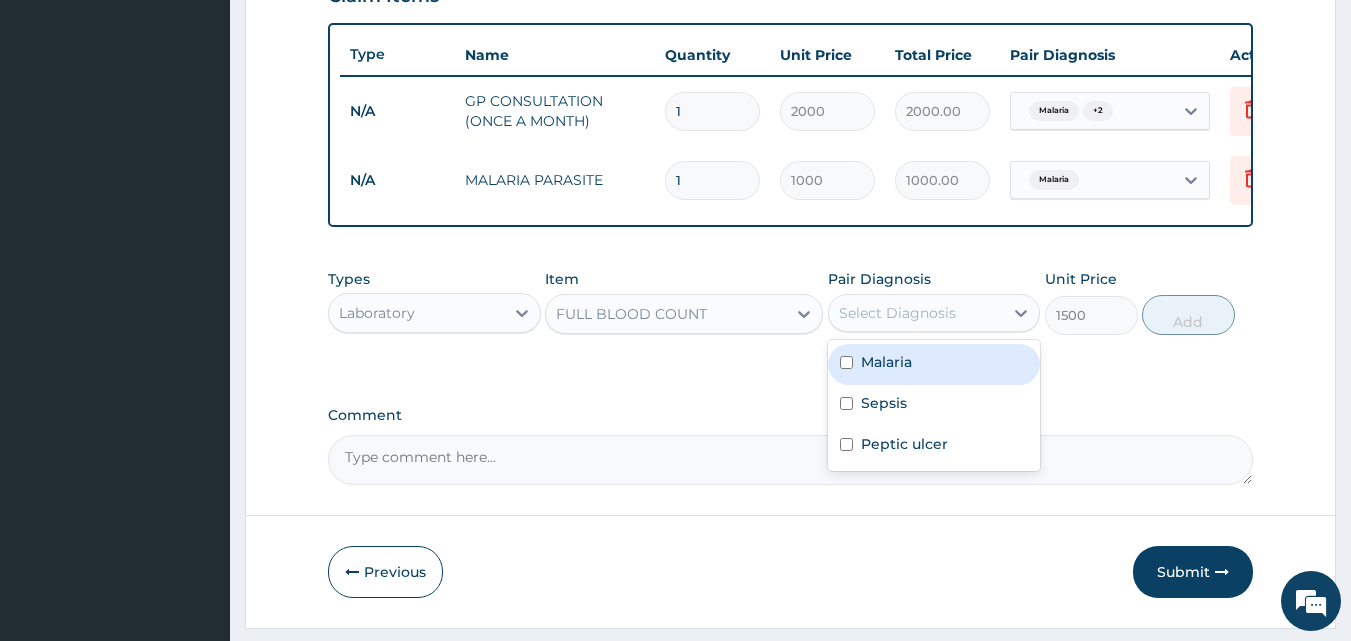 click on "Select Diagnosis" at bounding box center [897, 313] 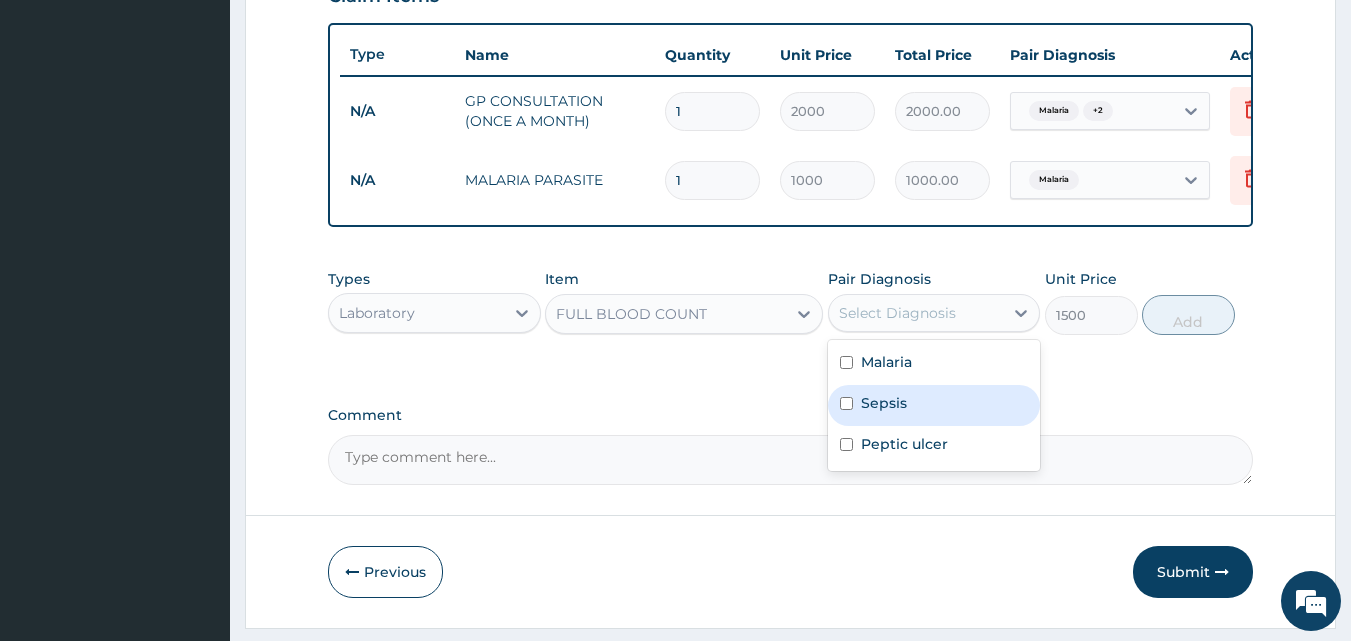 click on "Sepsis" at bounding box center [884, 403] 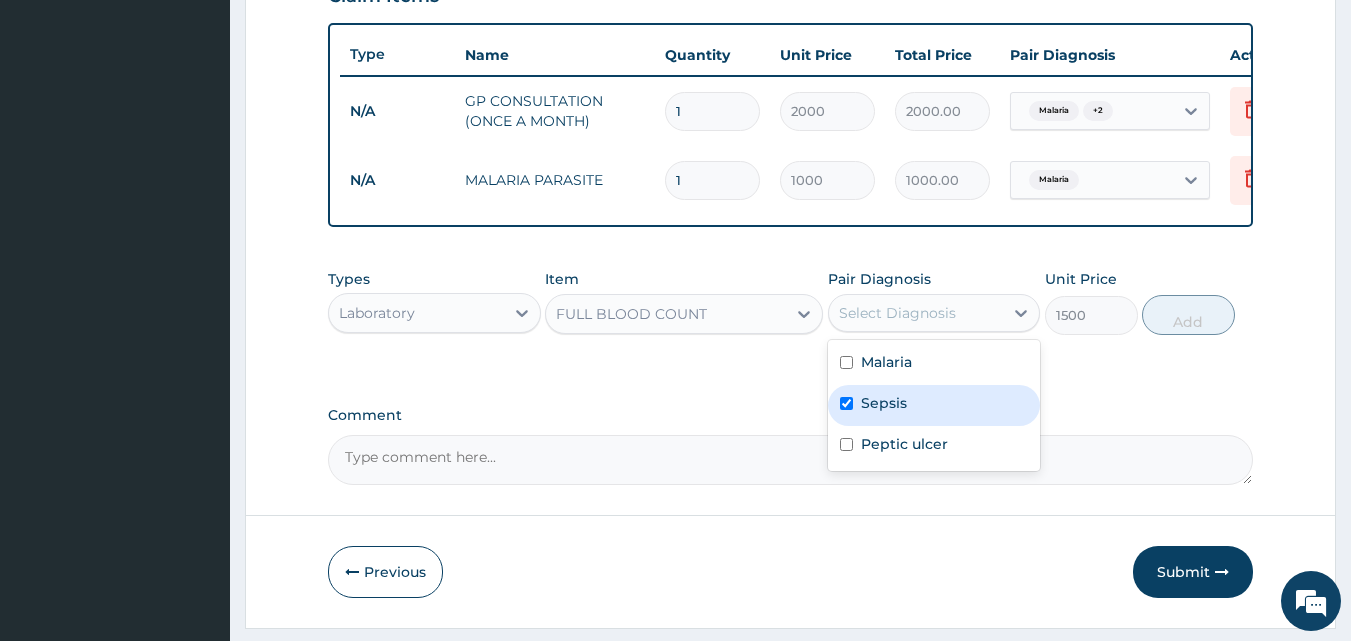 checkbox on "true" 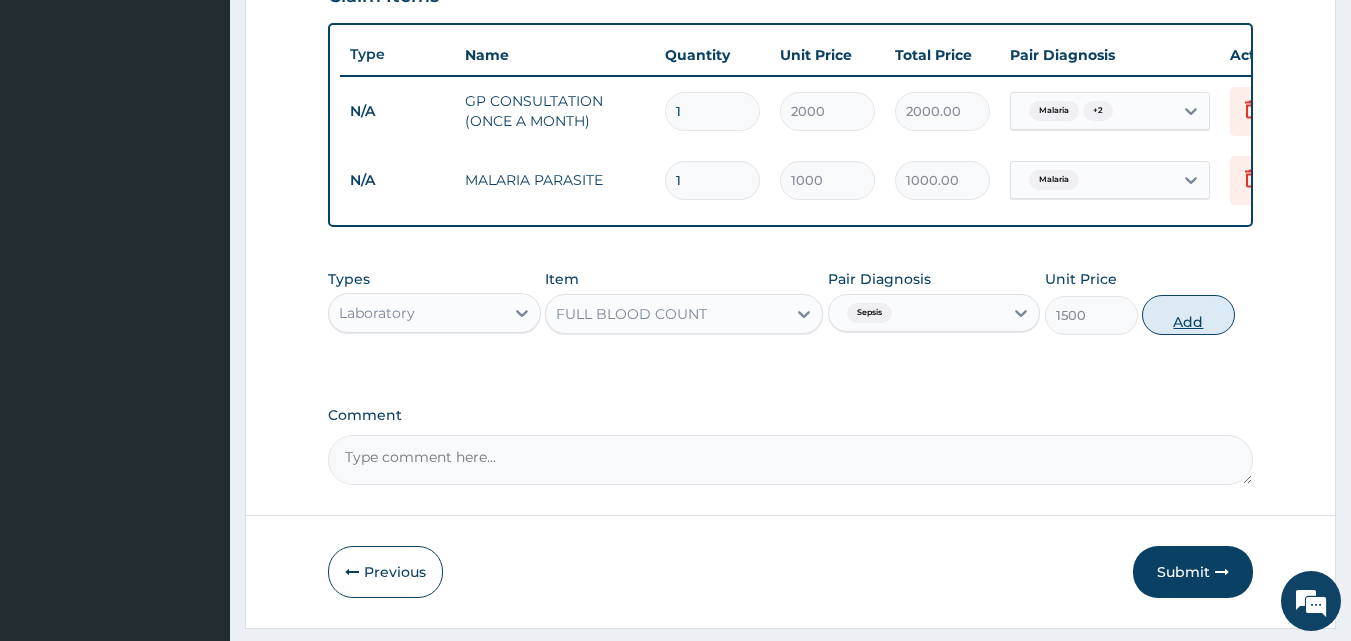 click on "Add" at bounding box center (1188, 315) 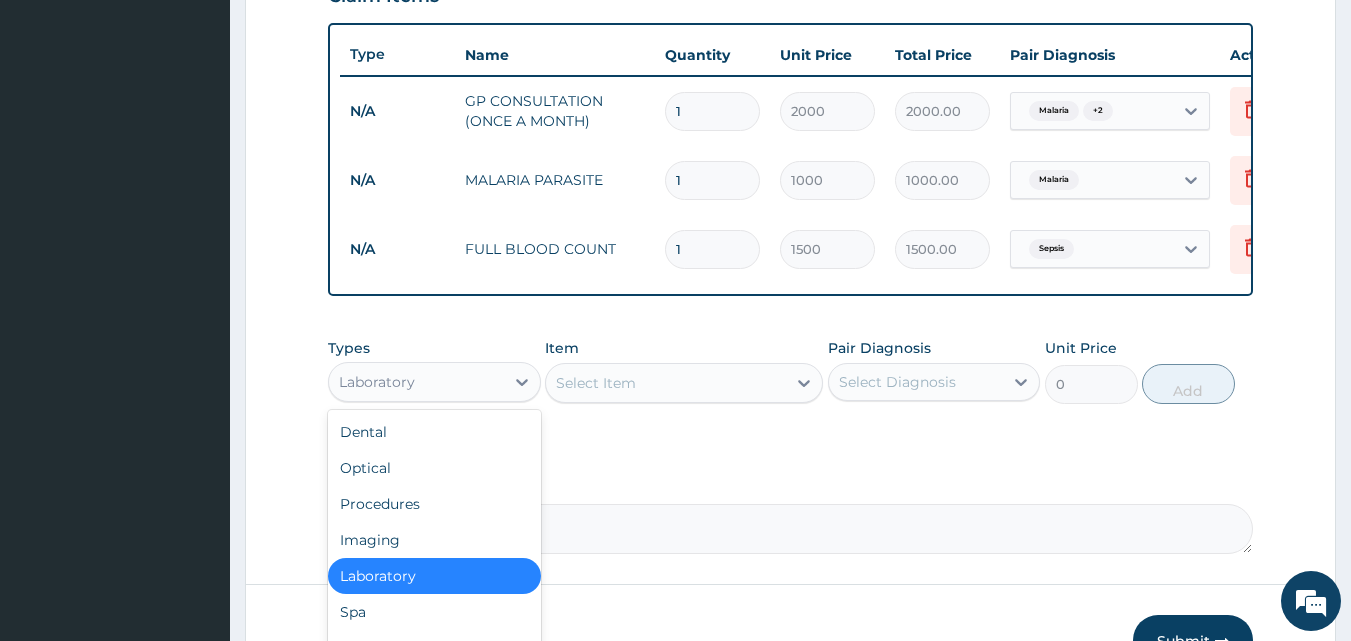 click on "Laboratory" at bounding box center (416, 382) 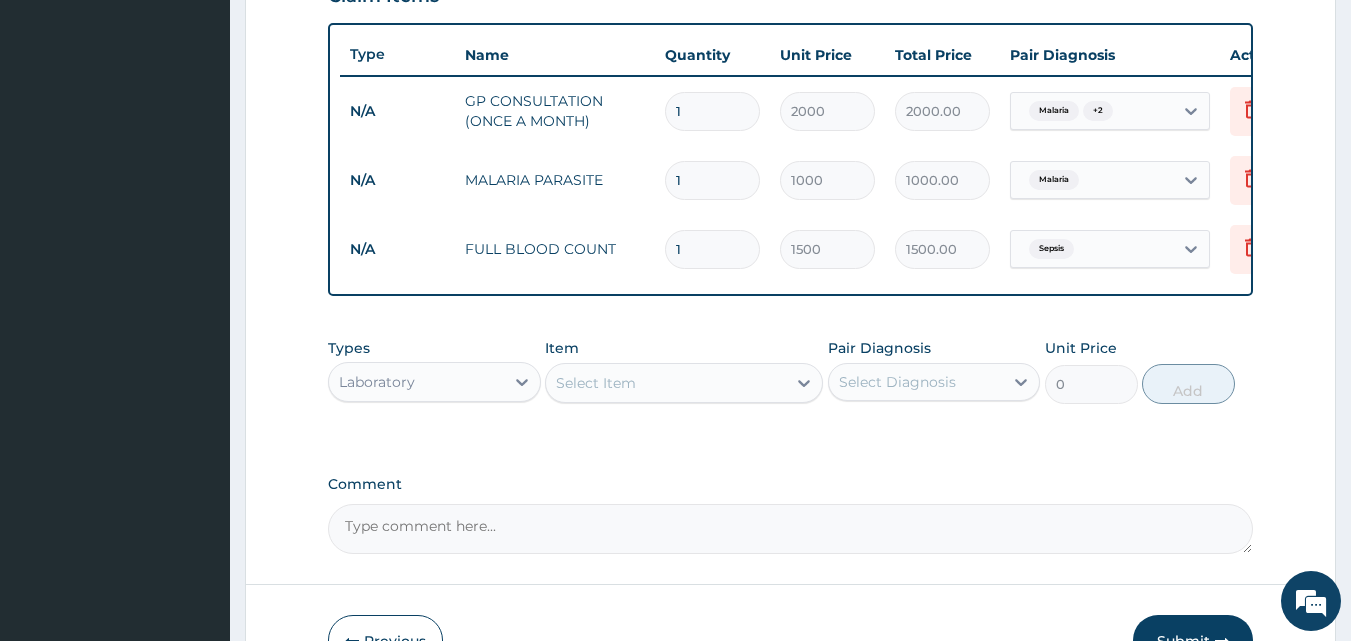click on "Types Laboratory Item Select Item Pair Diagnosis Select Diagnosis Unit Price 0 Add" at bounding box center (791, 386) 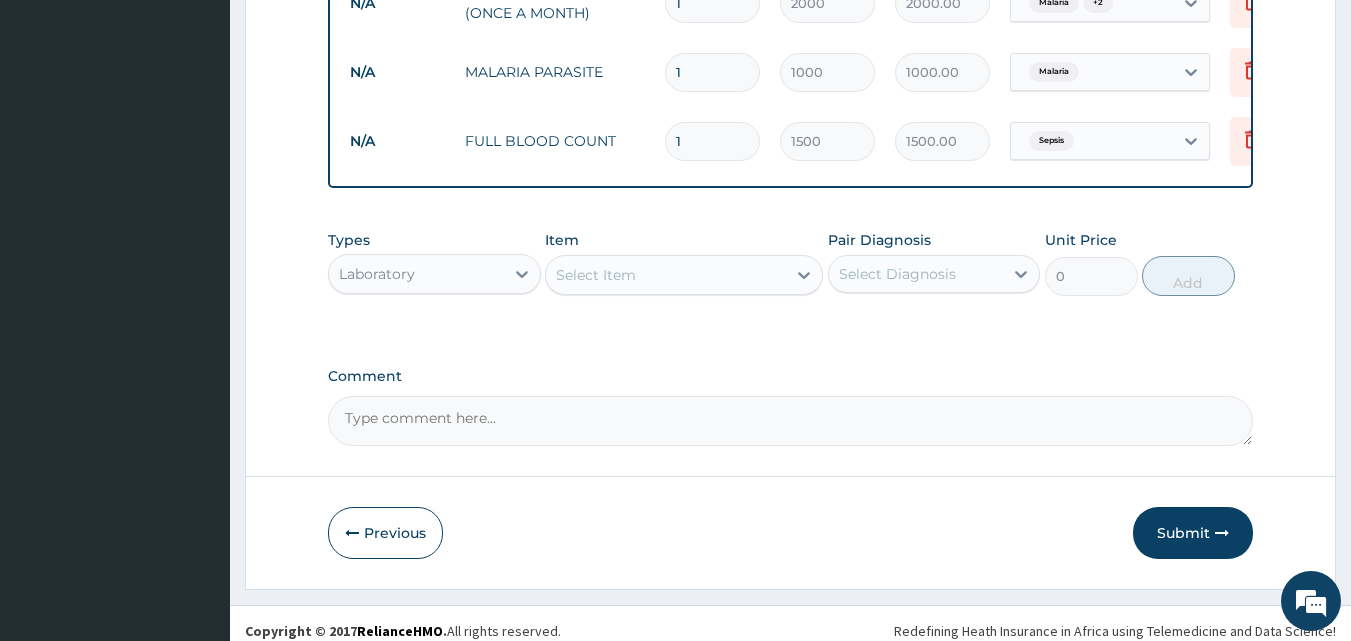 scroll, scrollTop: 859, scrollLeft: 0, axis: vertical 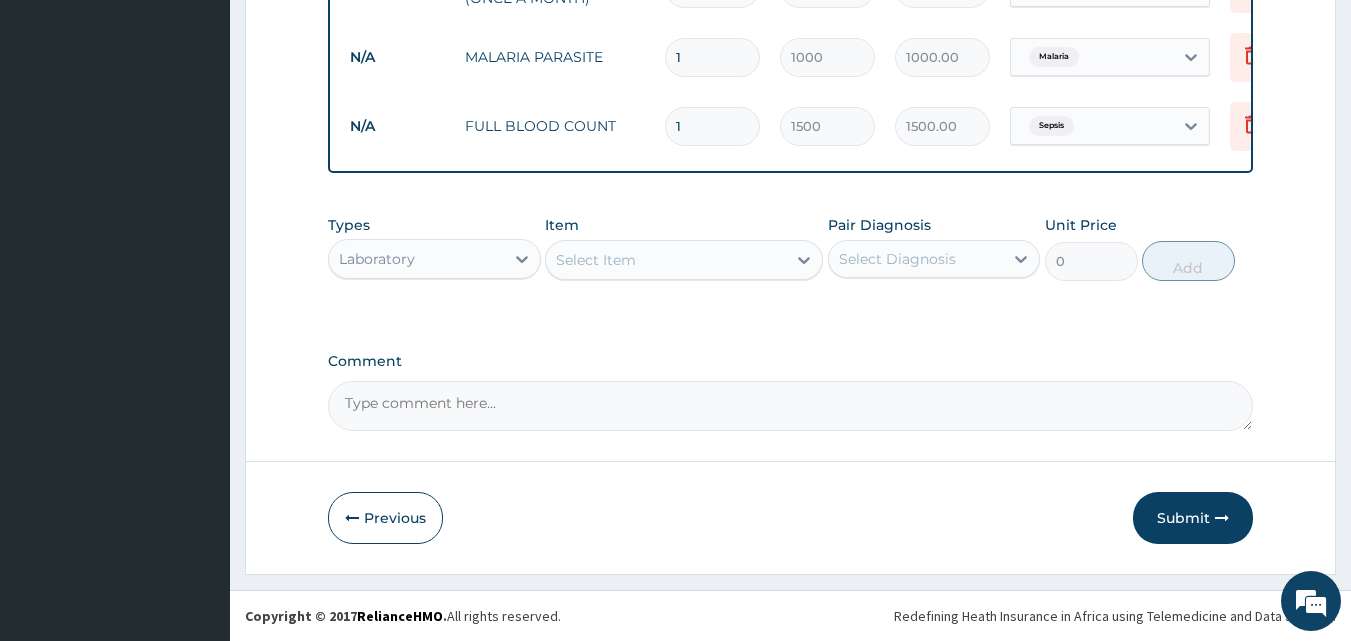 click on "Laboratory" at bounding box center [416, 259] 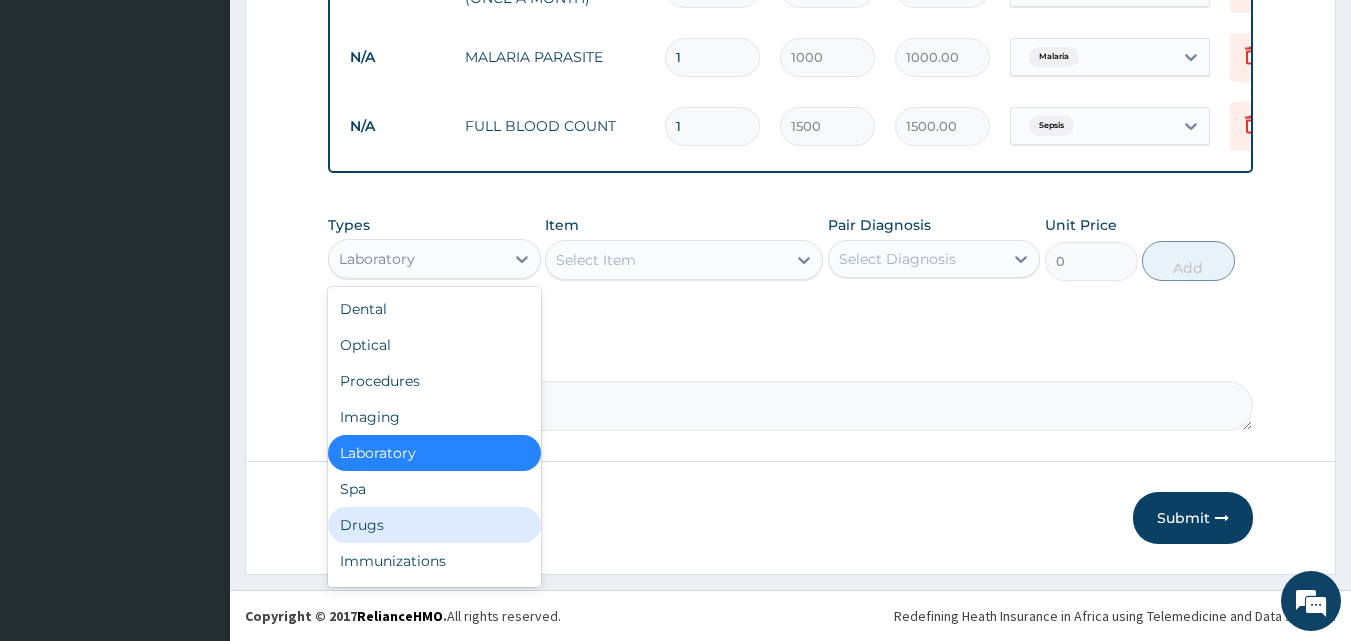 click on "Drugs" at bounding box center [434, 525] 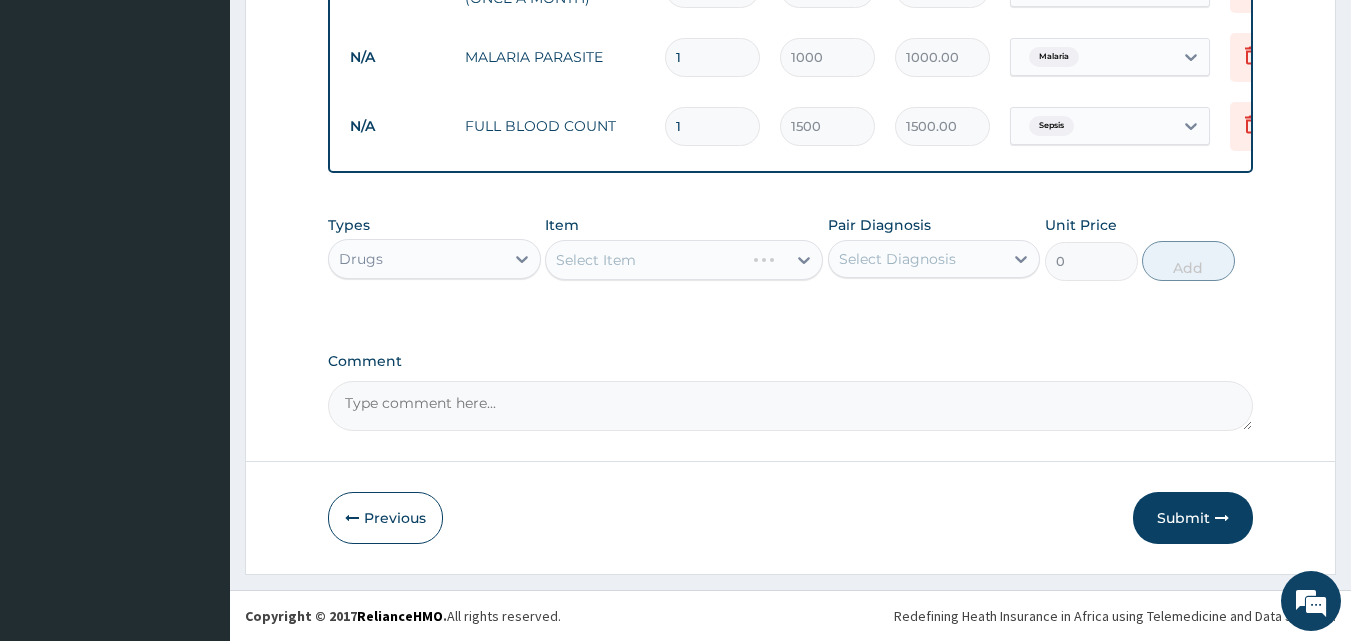 click on "Select Item" at bounding box center (684, 260) 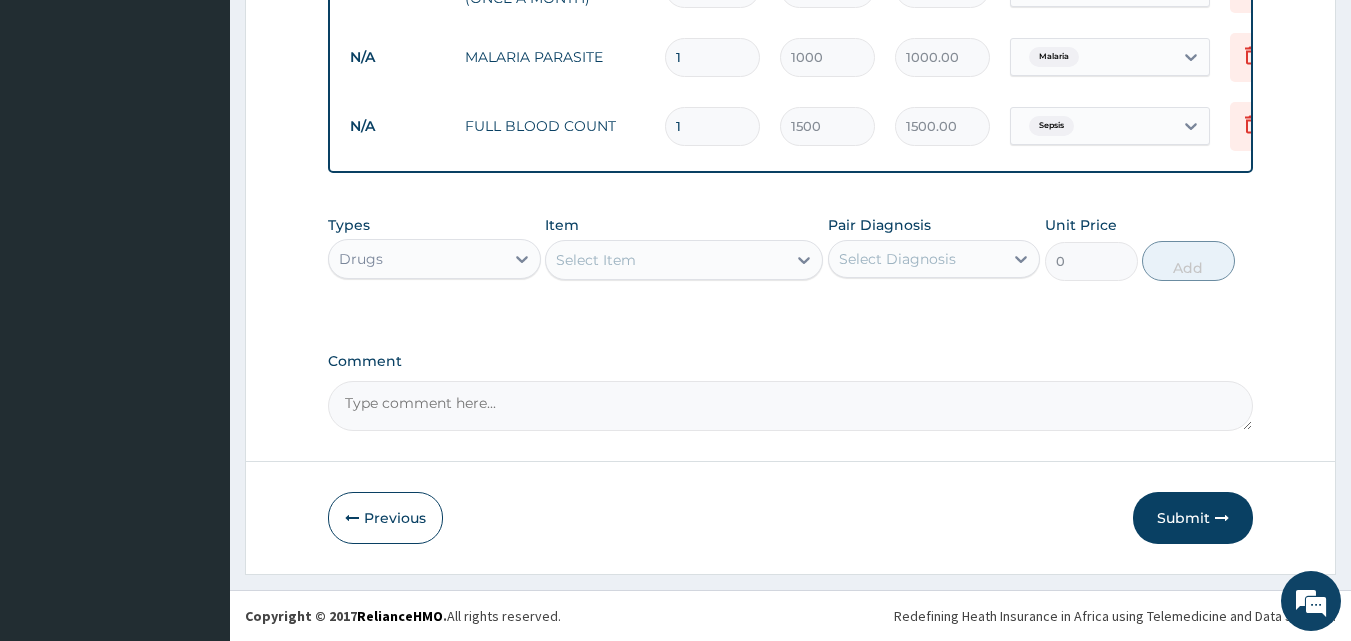 click on "Select Item" at bounding box center (596, 260) 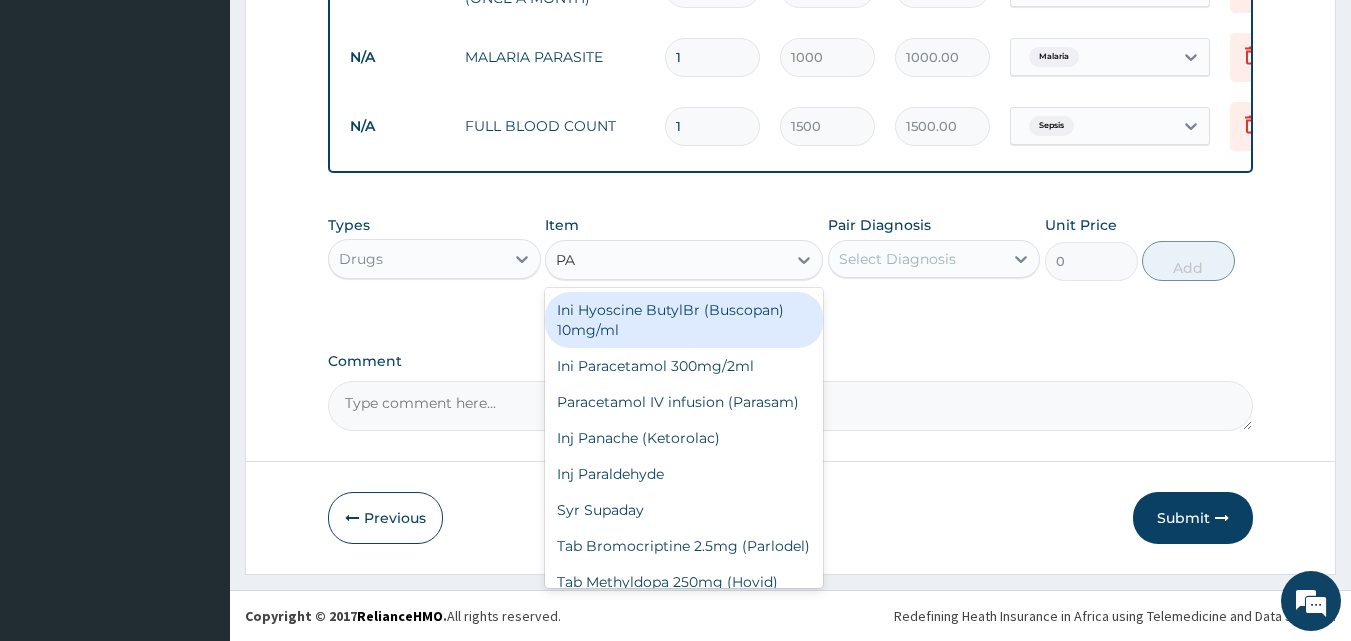 type on "PAR" 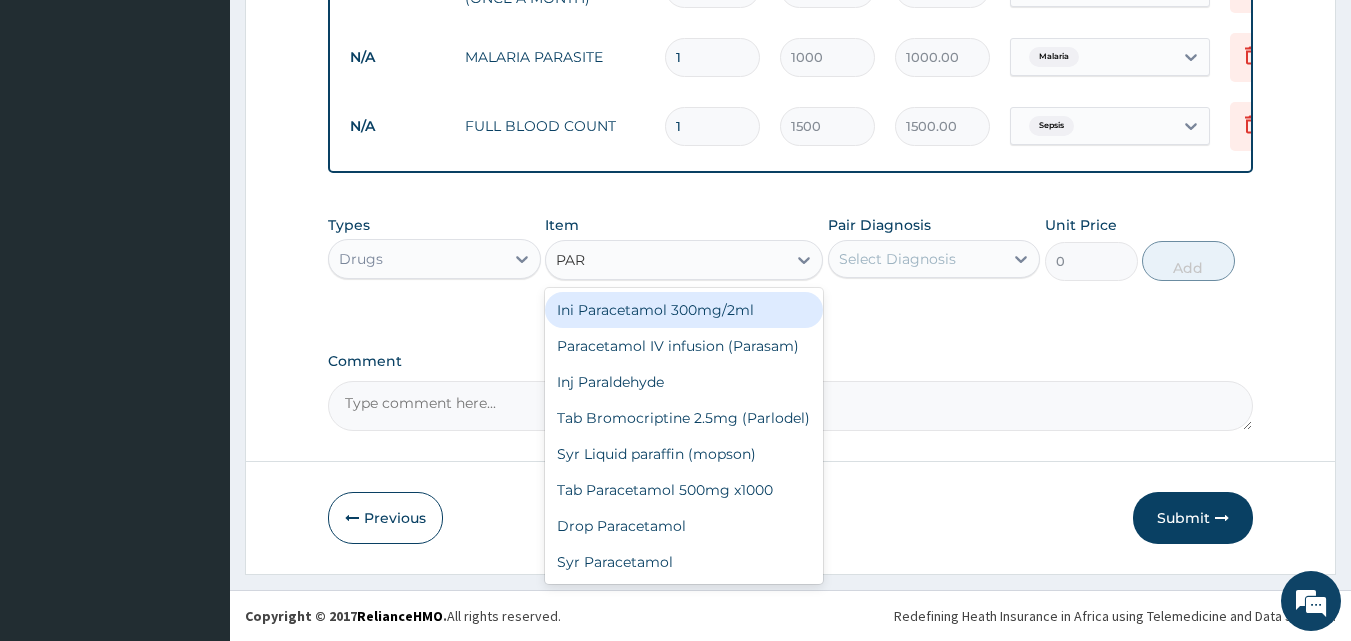 click on "Ini Paracetamol 300mg/2ml" at bounding box center [684, 310] 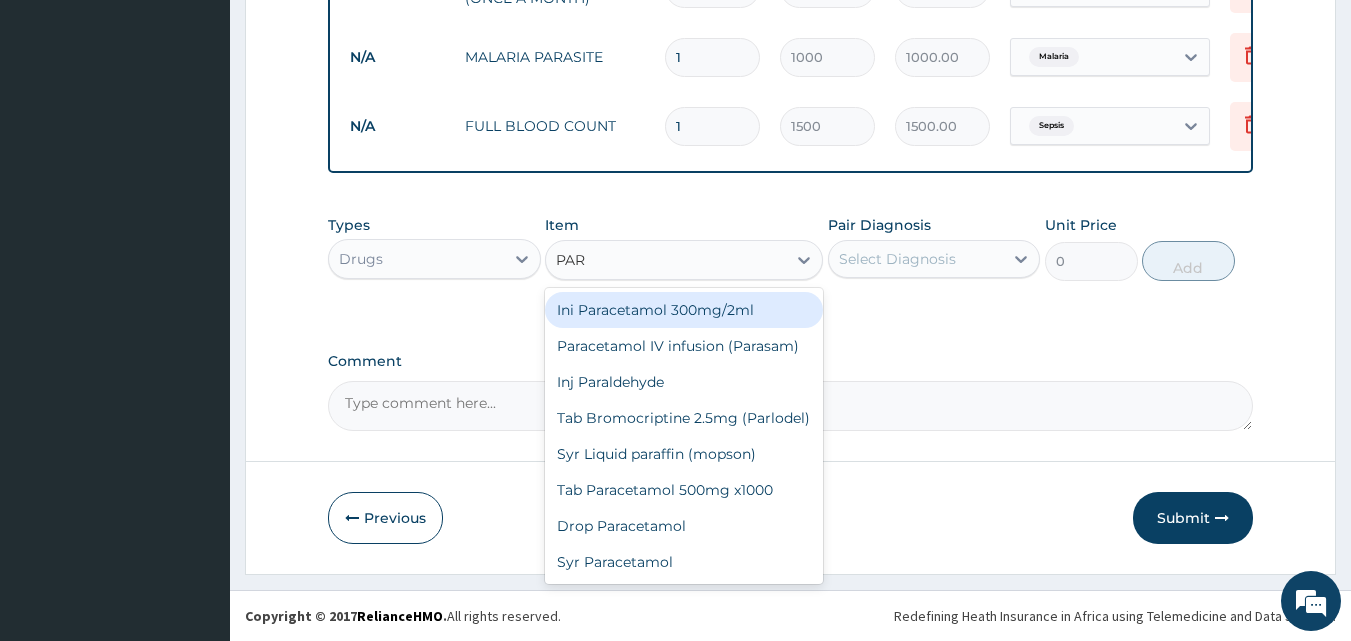 type 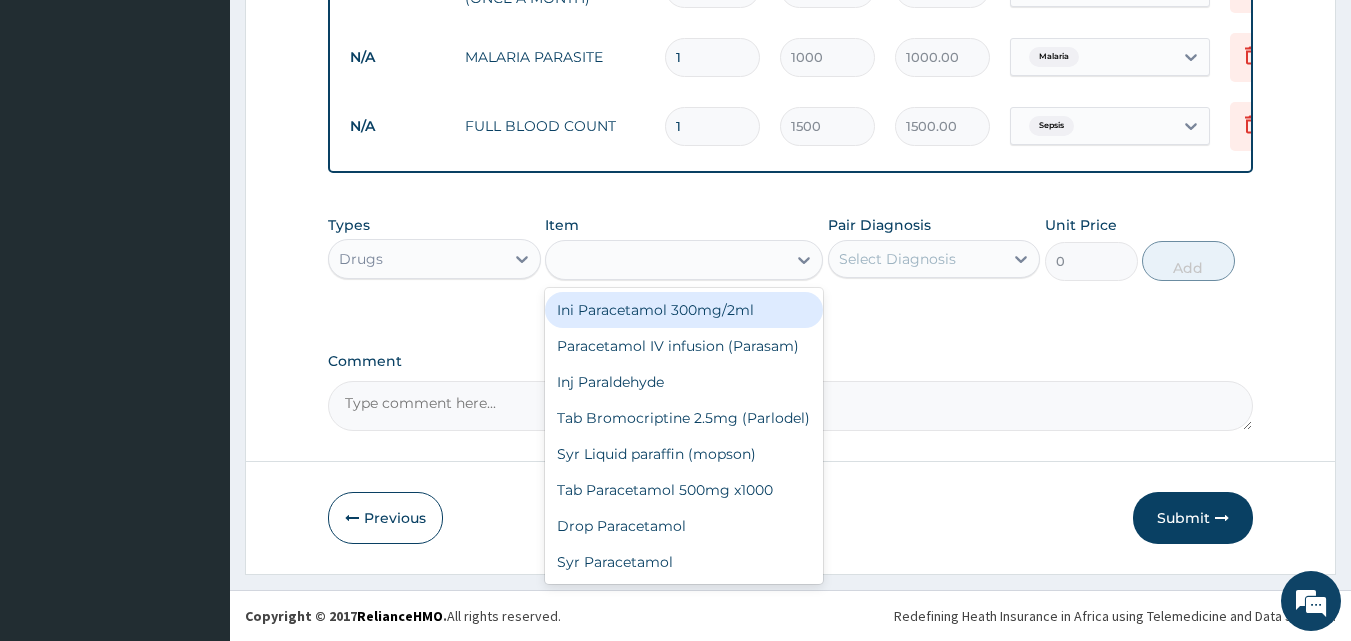 type on "200" 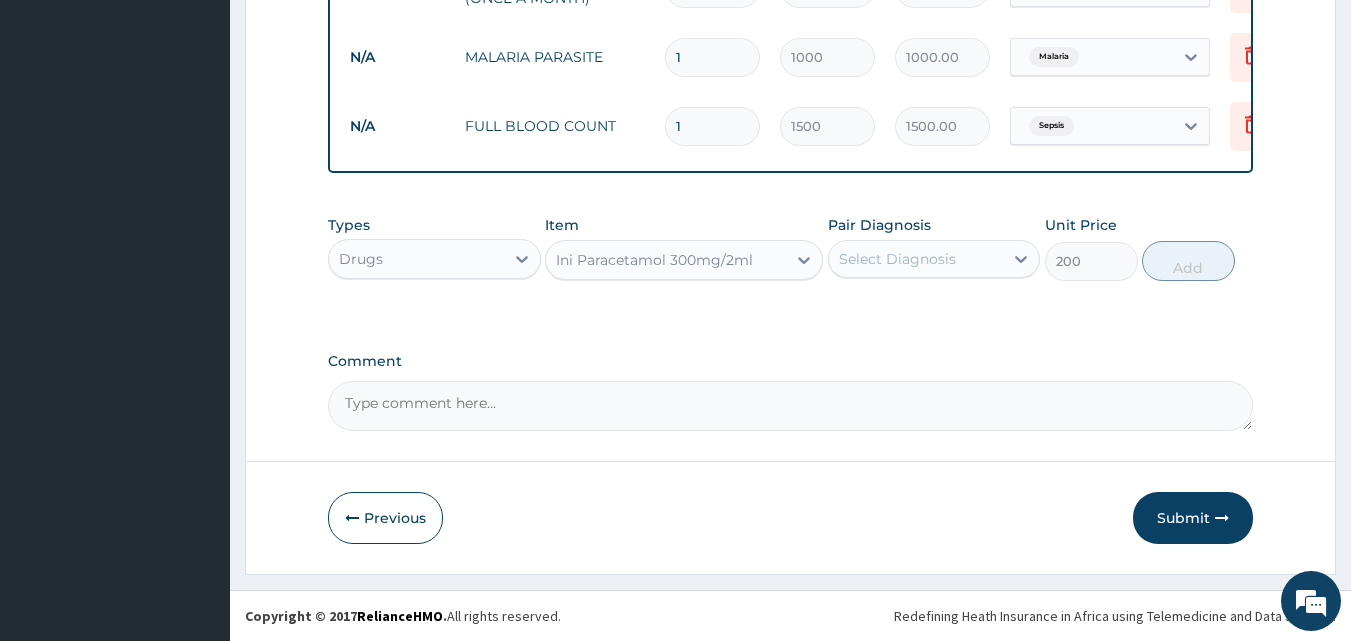 click on "Select Diagnosis" at bounding box center [897, 259] 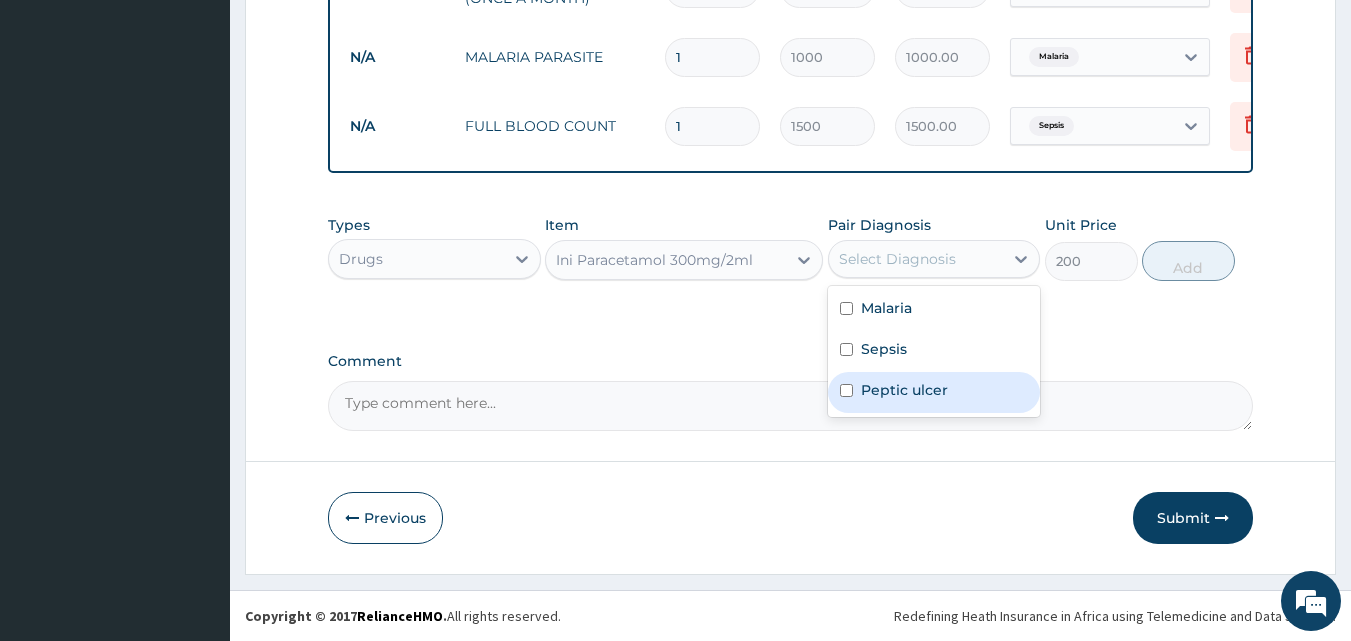 click on "Peptic ulcer" at bounding box center [904, 390] 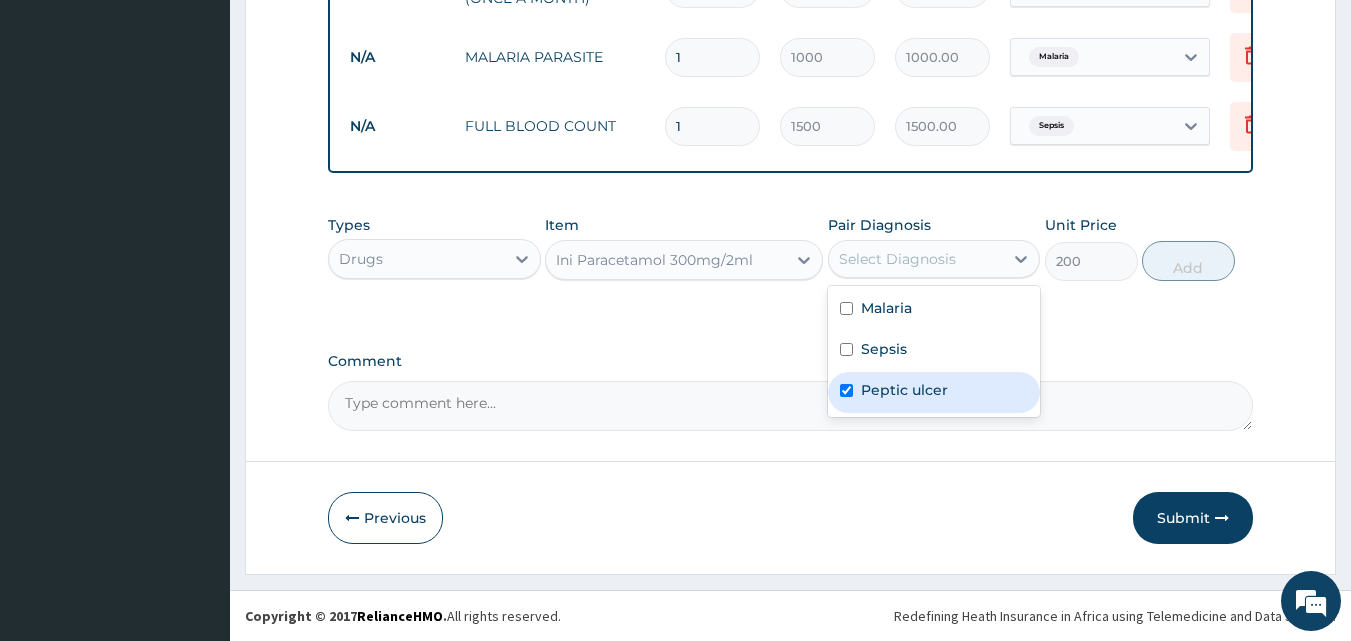 checkbox on "true" 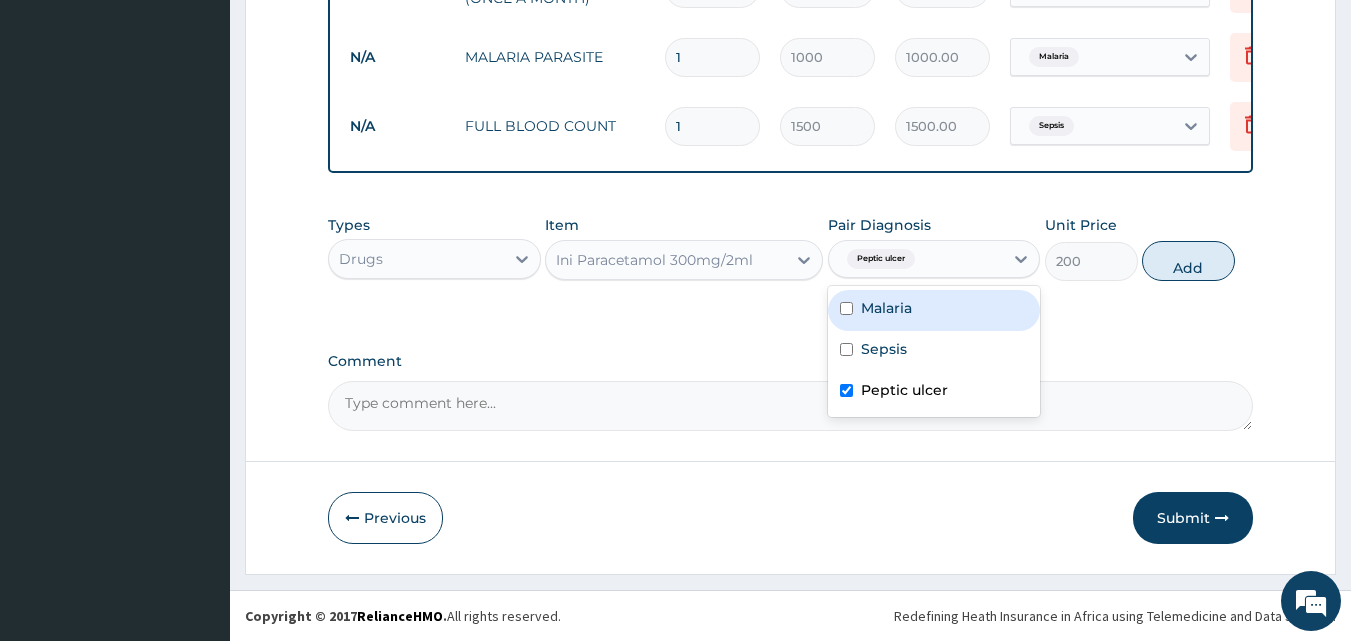 click on "Malaria" at bounding box center [934, 310] 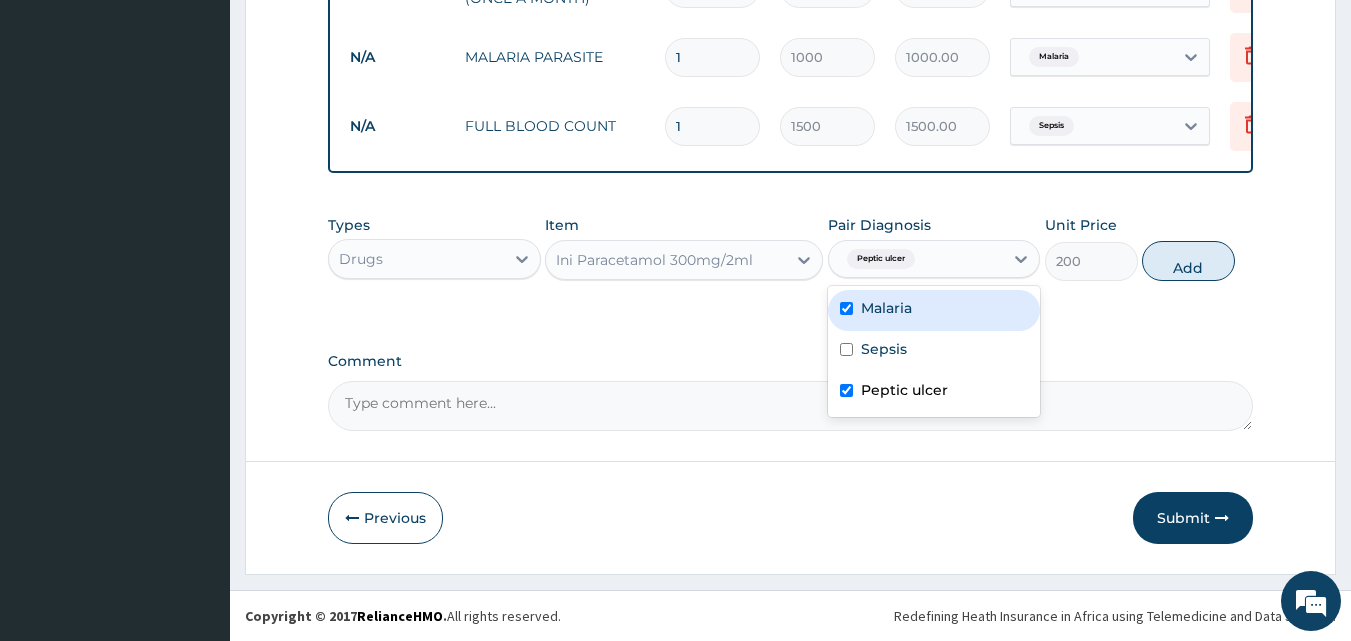 checkbox on "true" 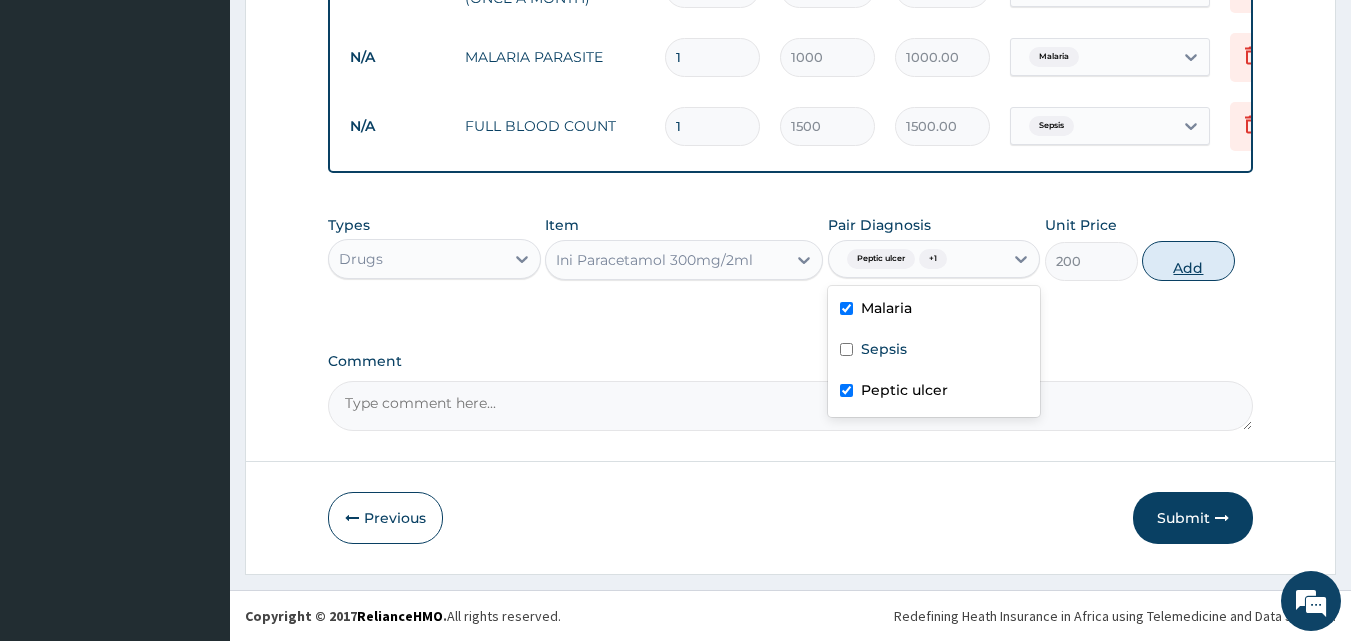 click on "Add" at bounding box center [1188, 261] 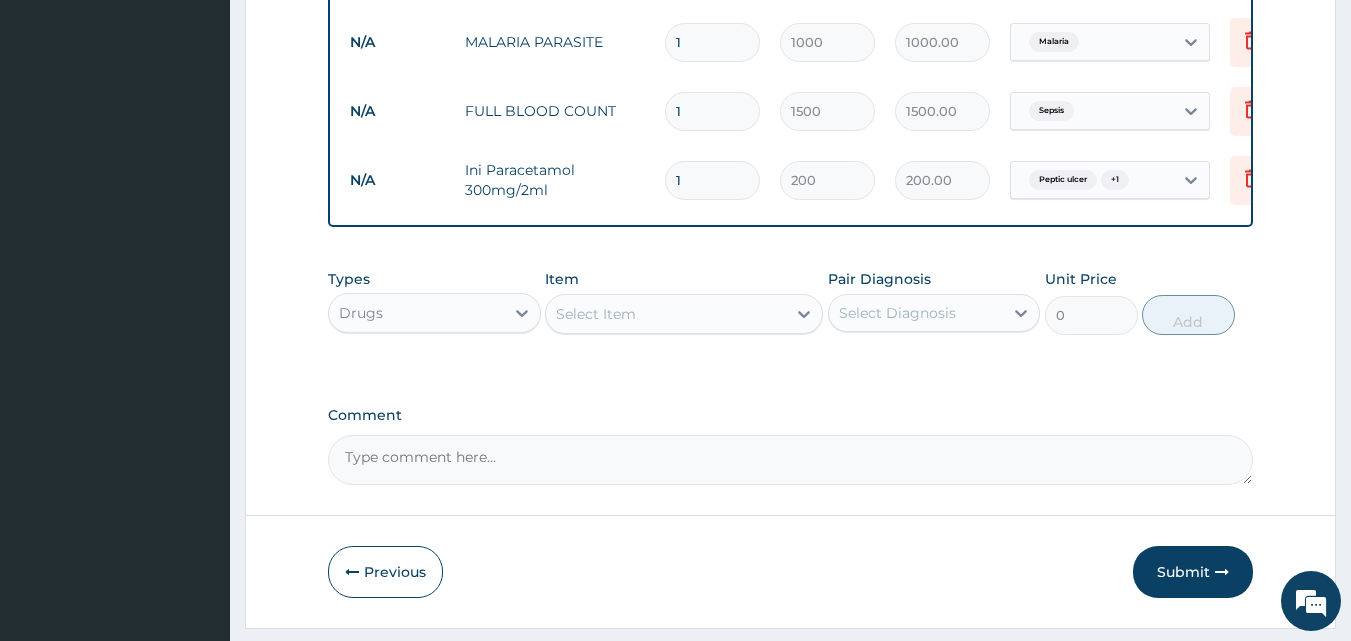 type on "2" 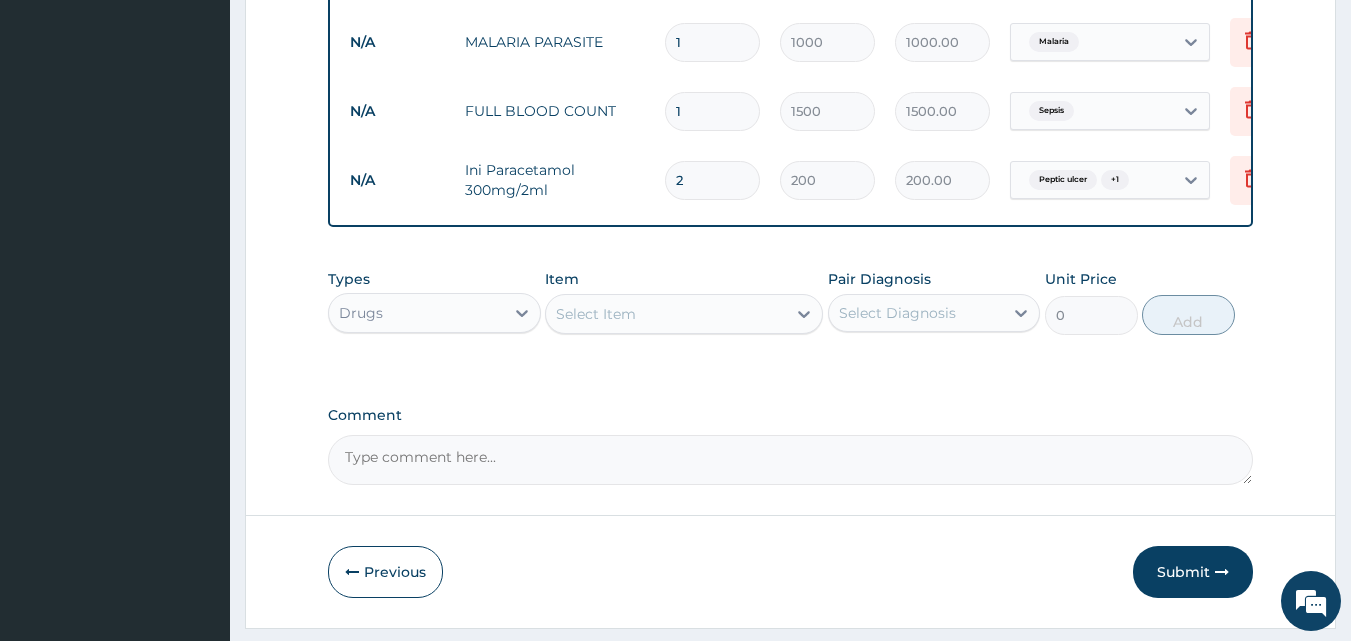 type on "400.00" 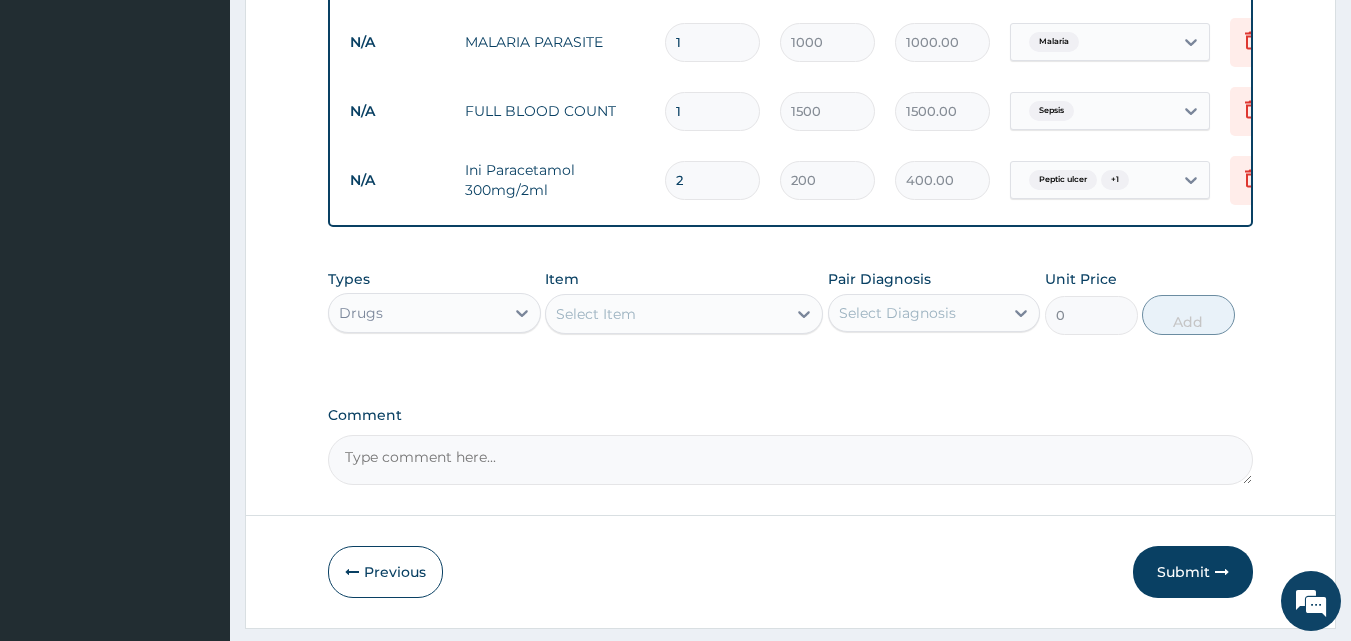 click on "Types Drugs Item Select Item Pair Diagnosis Select Diagnosis Unit Price 0 Add" at bounding box center (791, 302) 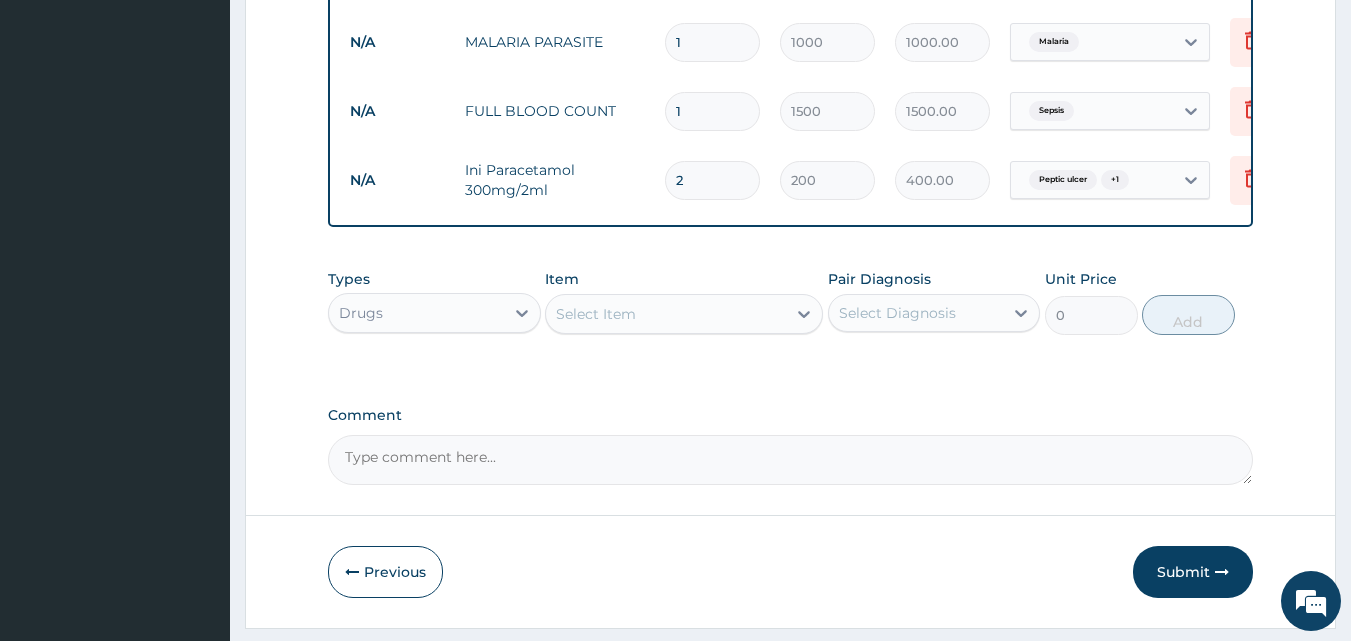click on "Select Item" at bounding box center [596, 314] 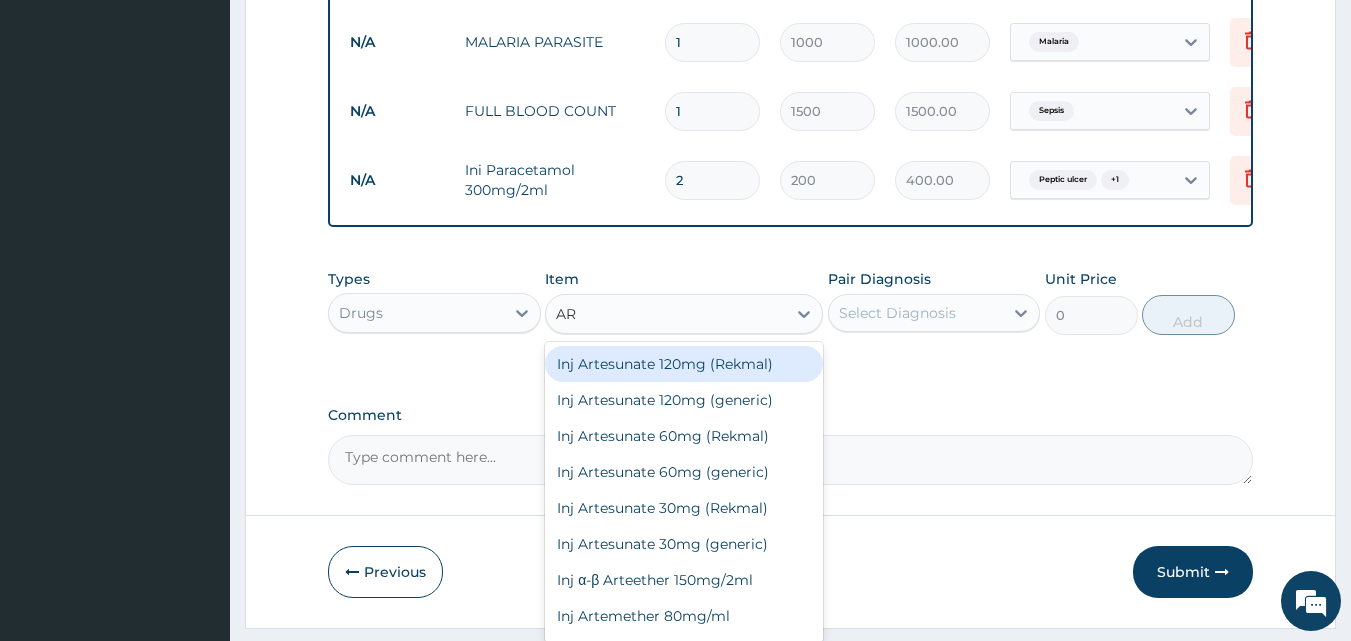 type on "ART" 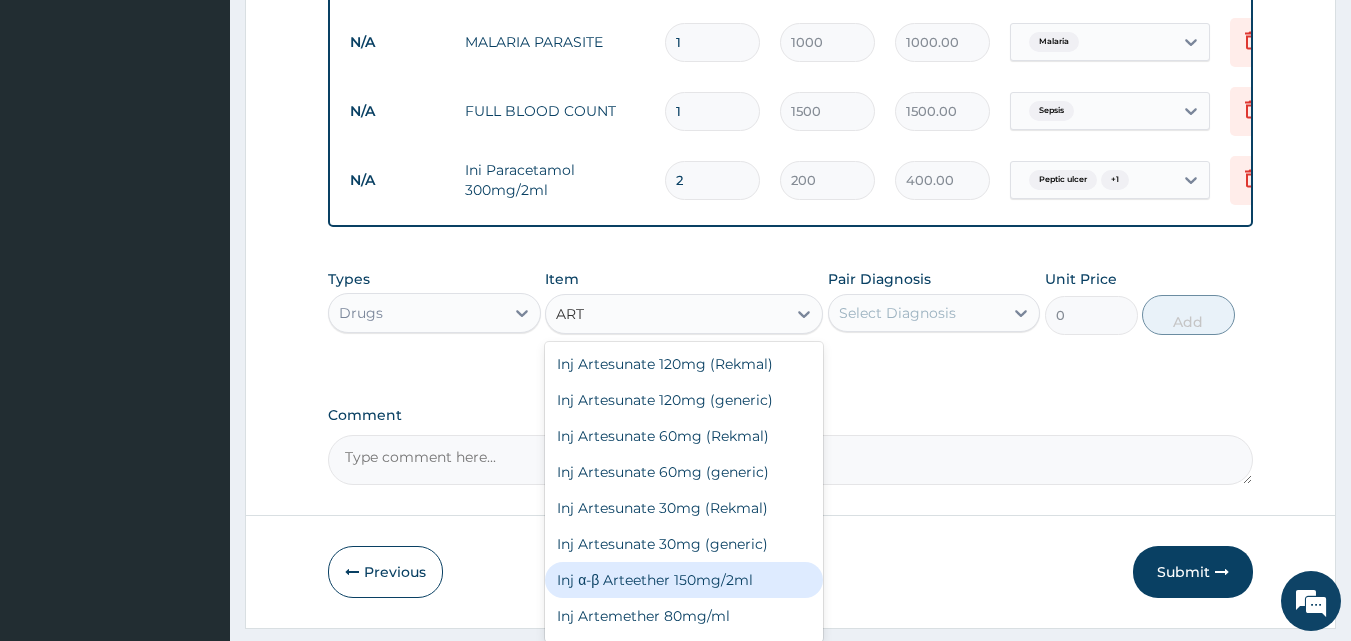 click on "Inj α-β Arteether 150mg/2ml" at bounding box center [684, 580] 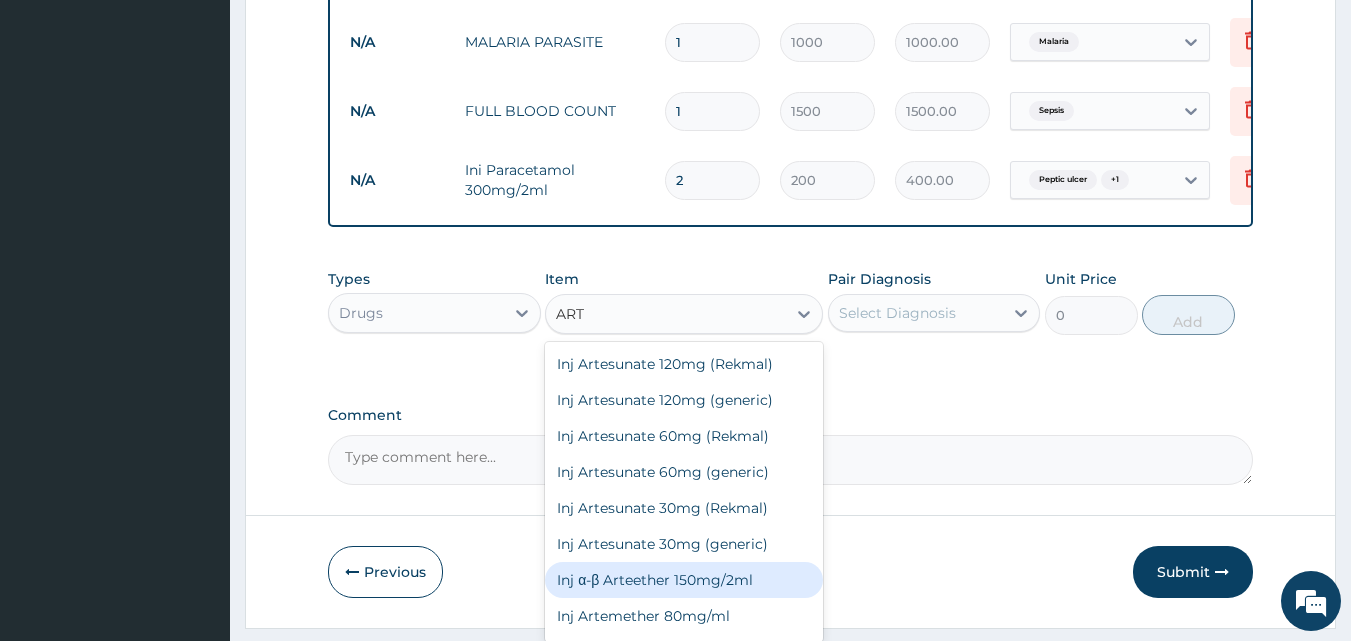 type 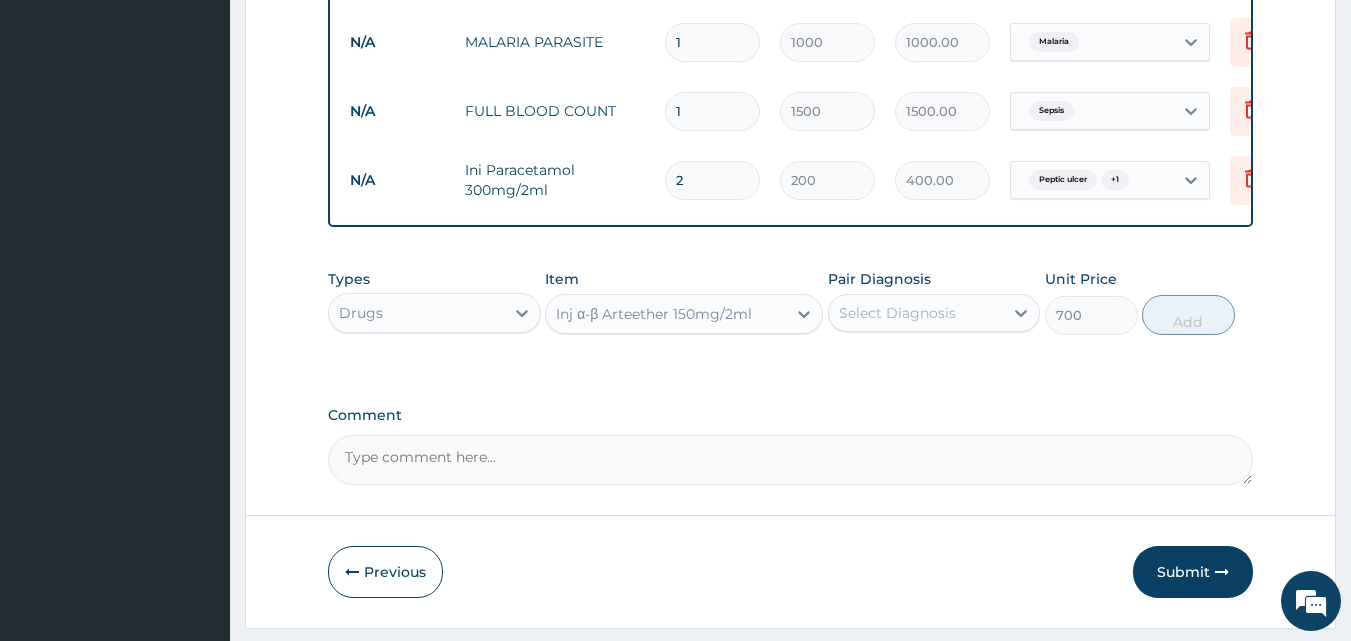 click on "Select Diagnosis" at bounding box center [897, 313] 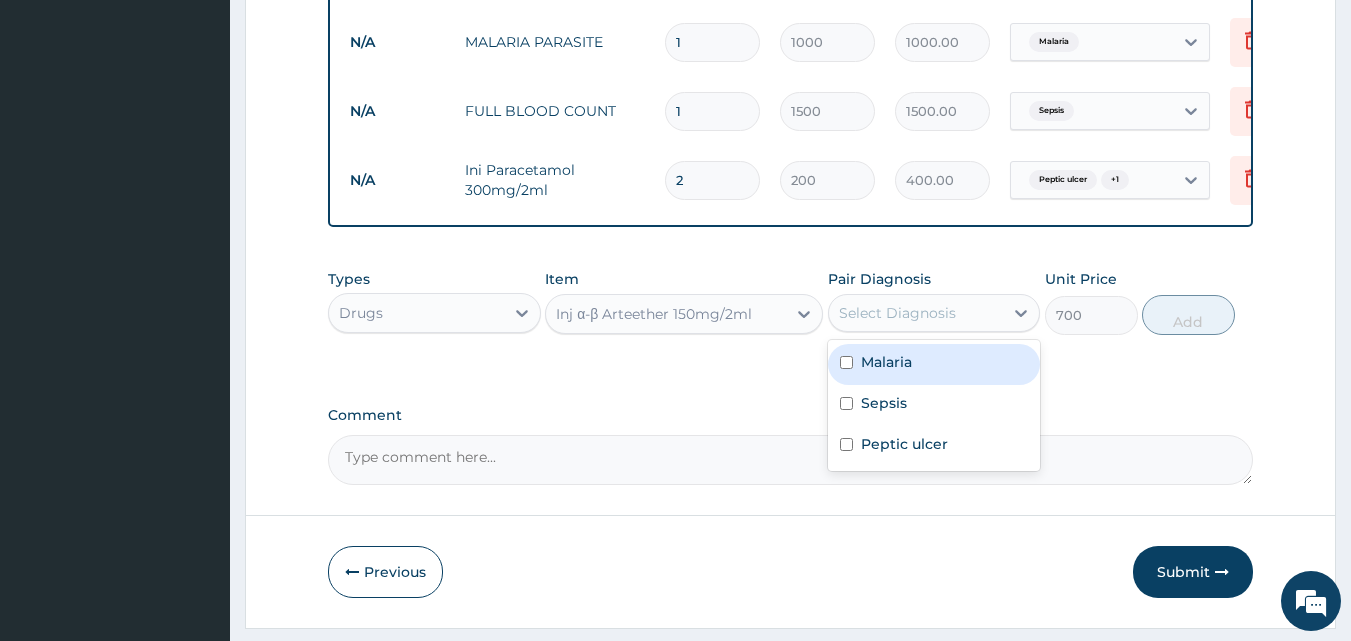 click on "Malaria" at bounding box center (886, 362) 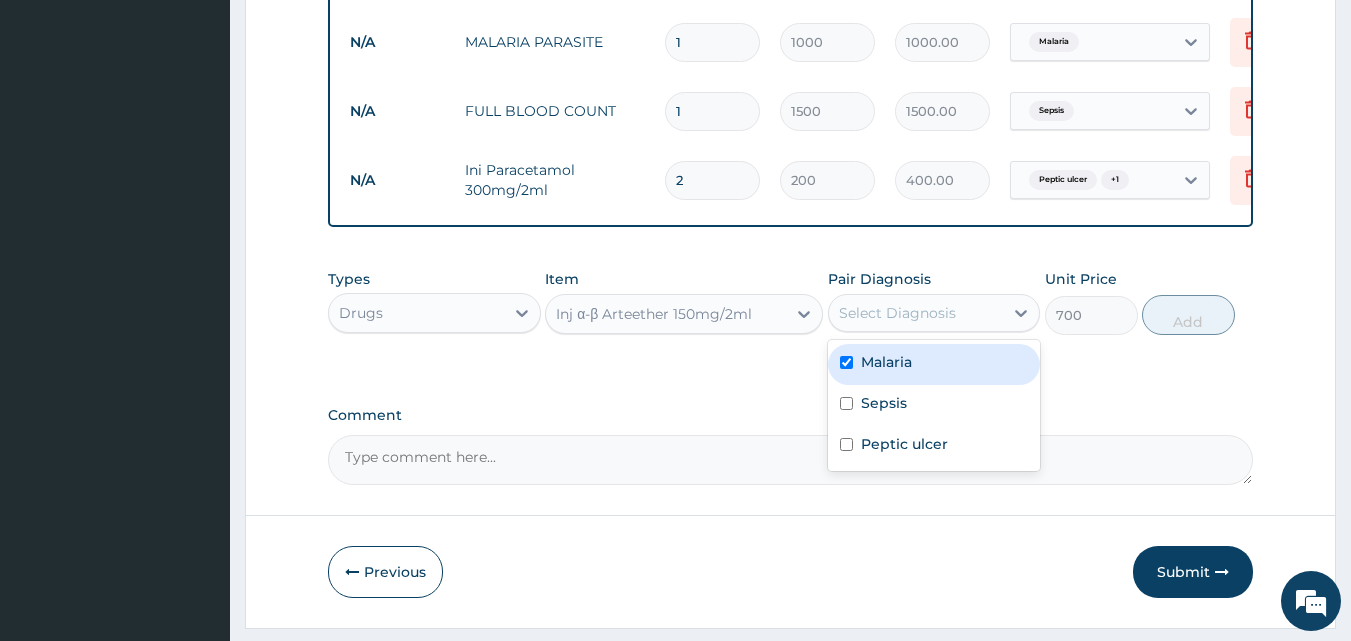 checkbox on "true" 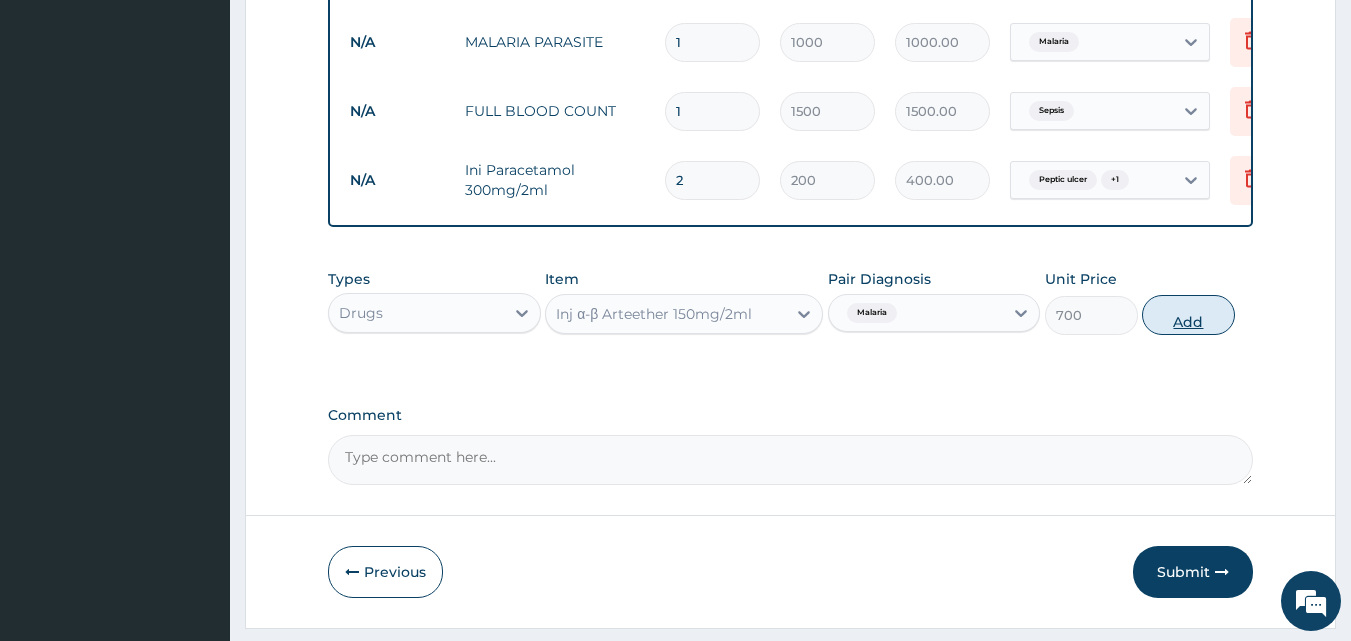 click on "Add" at bounding box center (1188, 315) 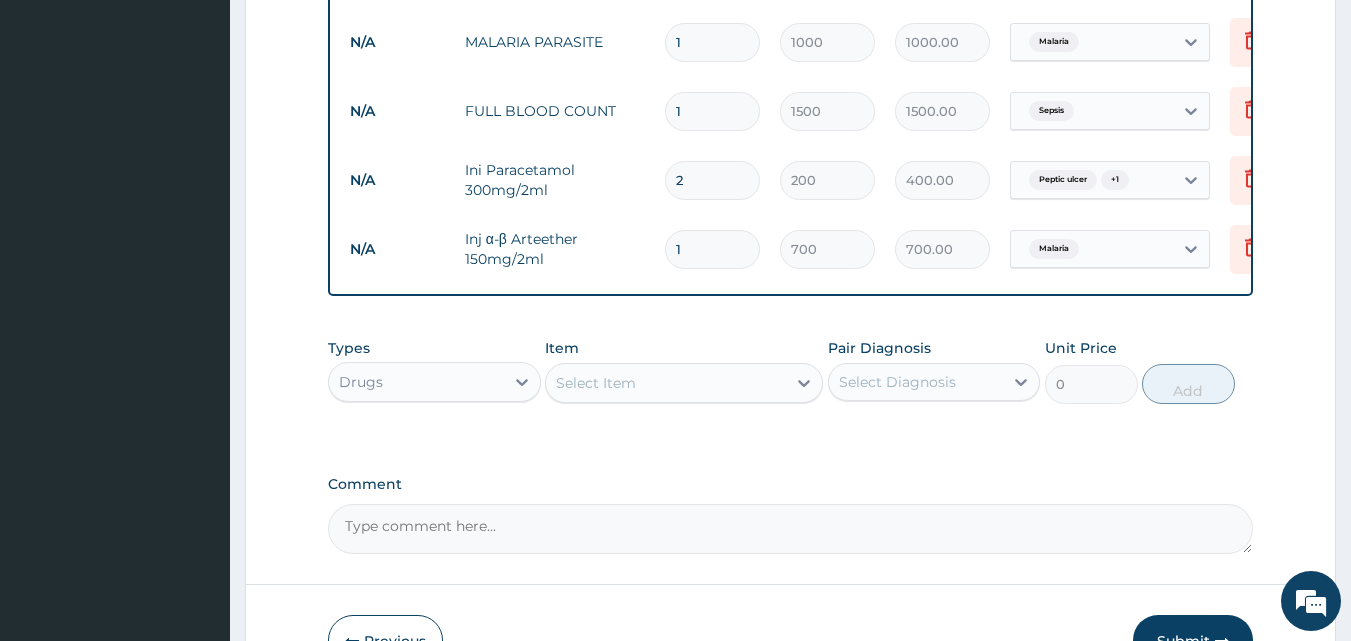type on "2" 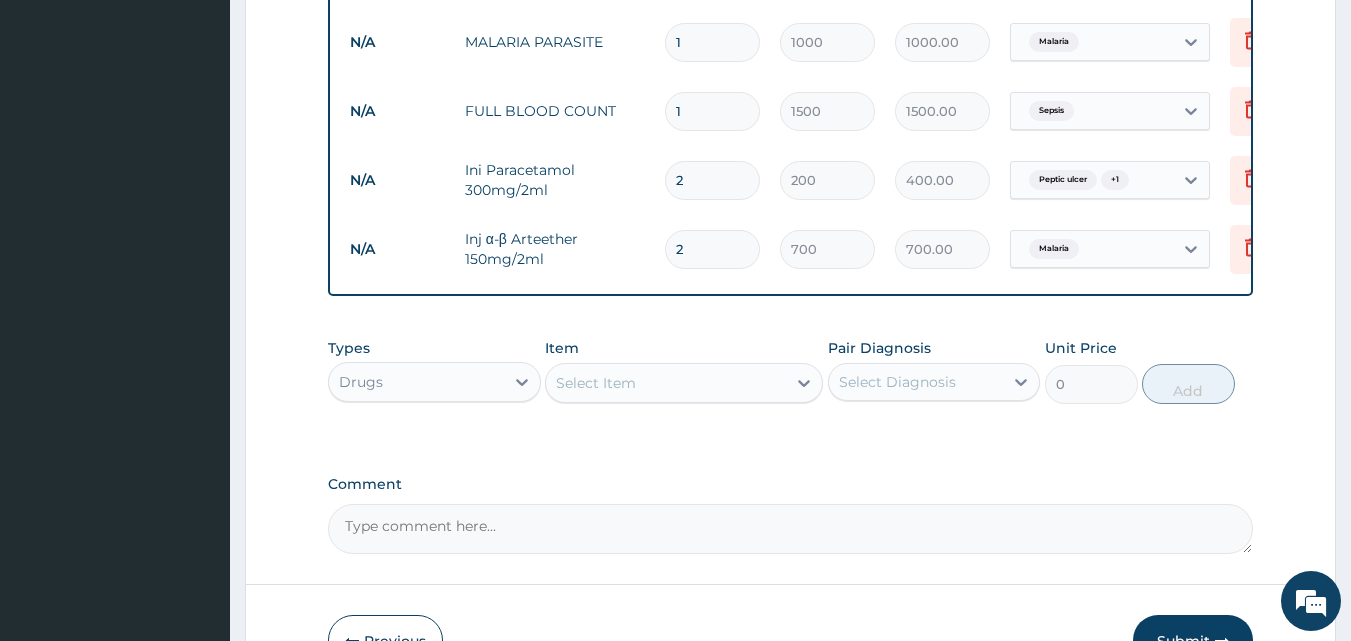 type on "1400.00" 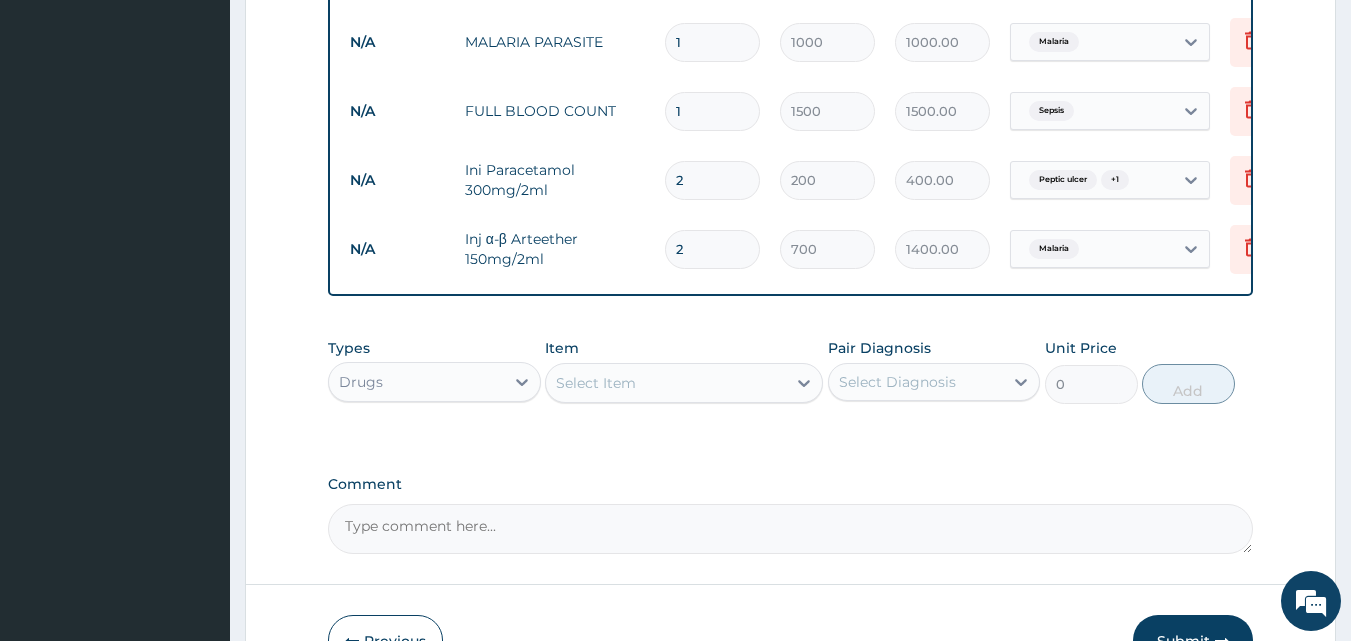 type on "3" 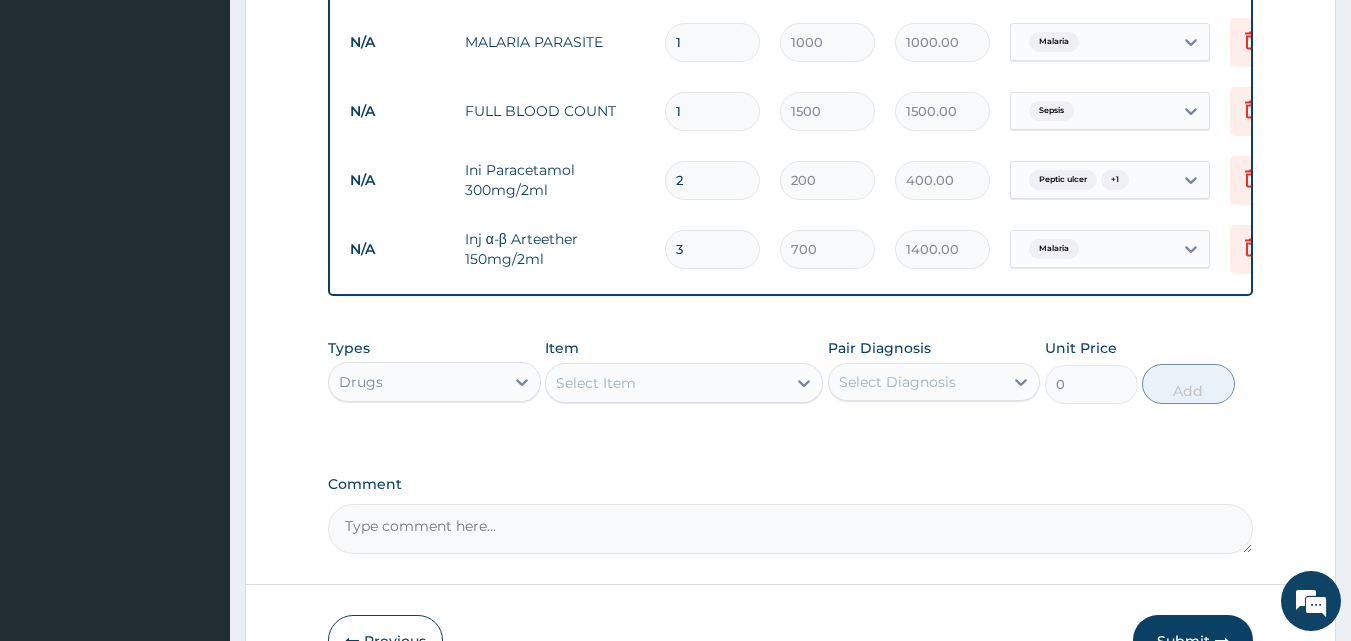 type on "2100.00" 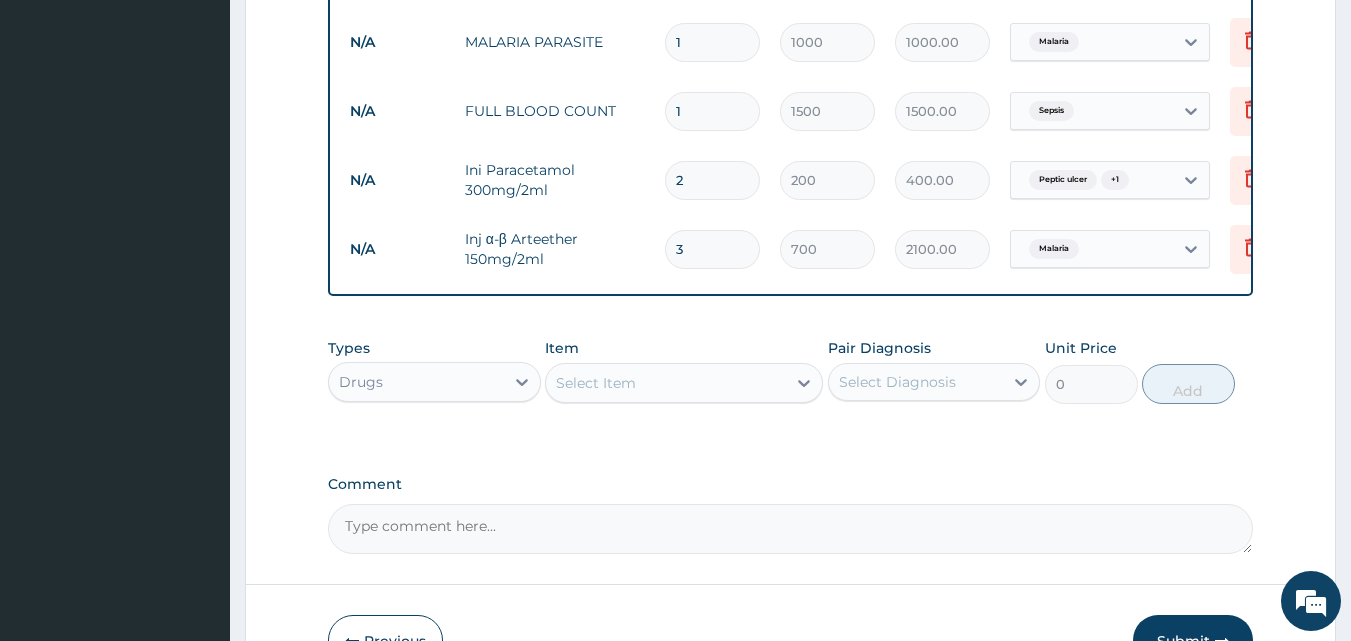 click on "PA Code / Prescription Code Enter Code(Secondary Care Only) Encounter Date 30-07-2025 Important Notice Please enter PA codes before entering items that are not attached to a PA code   All diagnoses entered must be linked to a claim item. Diagnosis & Claim Items that are visible but inactive cannot be edited because they were imported from an already approved PA code. Diagnosis Malaria Confirmed Sepsis Query Peptic ulcer Confirmed NB: All diagnosis must be linked to a claim item Claim Items Type Name Quantity Unit Price Total Price Pair Diagnosis Actions N/A GP CONSULTATION (ONCE A MONTH) 1 2000 2000.00 Malaria  + 2 Delete N/A MALARIA PARASITE 1 1000 1000.00 Malaria Delete N/A FULL BLOOD COUNT 1 1500 1500.00 Sepsis Delete N/A Ini Paracetamol 300mg/2ml 2 200 400.00 Peptic ulcer  + 1 Delete N/A Inj α-β Arteether 150mg/2ml 3 700 2100.00 Malaria Delete Types Drugs Item Select Item Pair Diagnosis Select Diagnosis Unit Price 0 Add Comment" at bounding box center (791, -57) 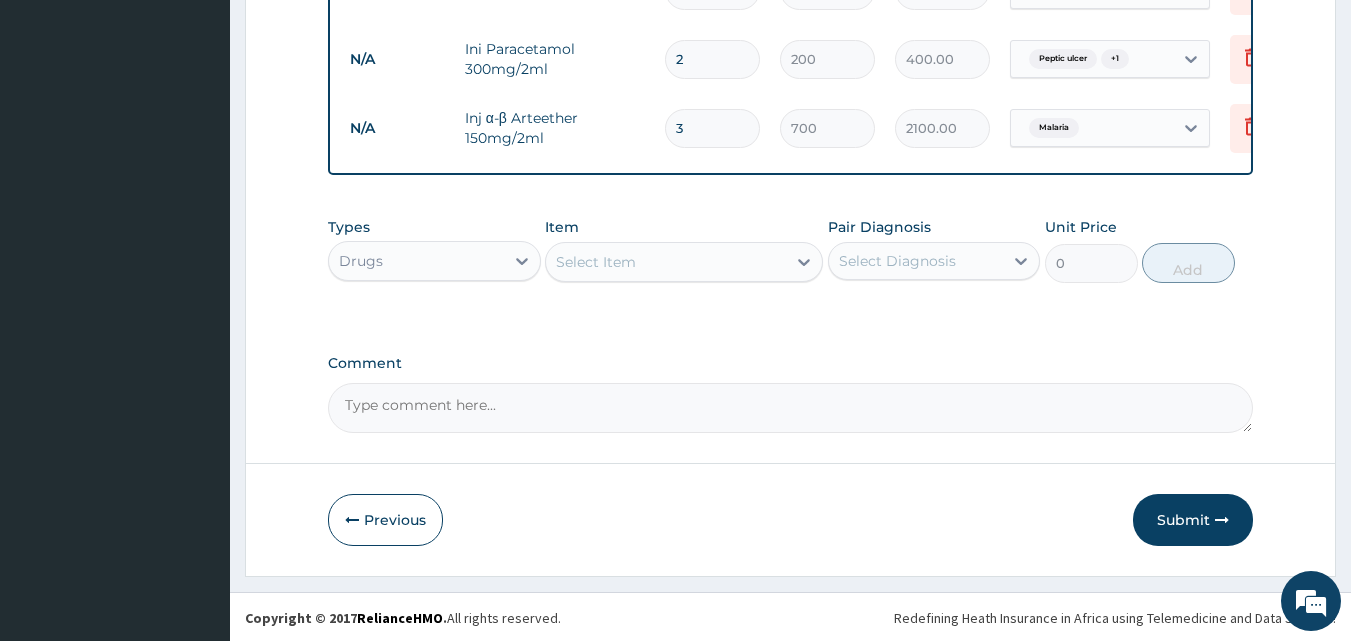 scroll, scrollTop: 997, scrollLeft: 0, axis: vertical 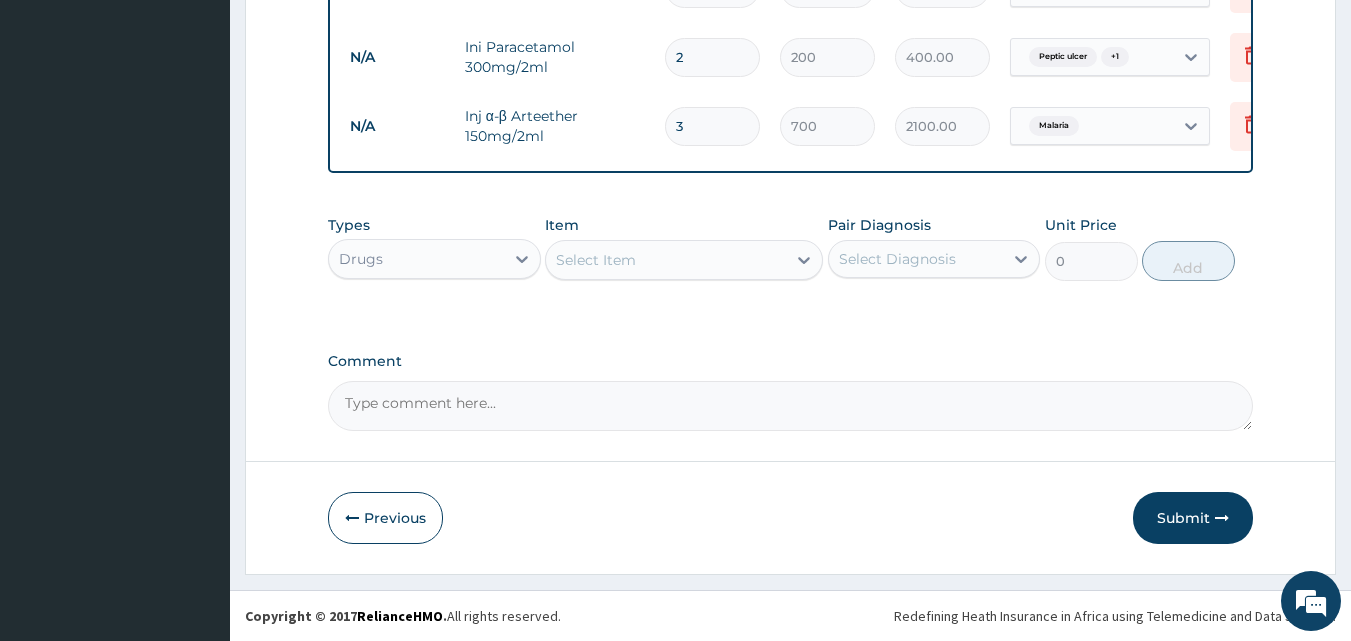 click on "Select Item" at bounding box center [596, 260] 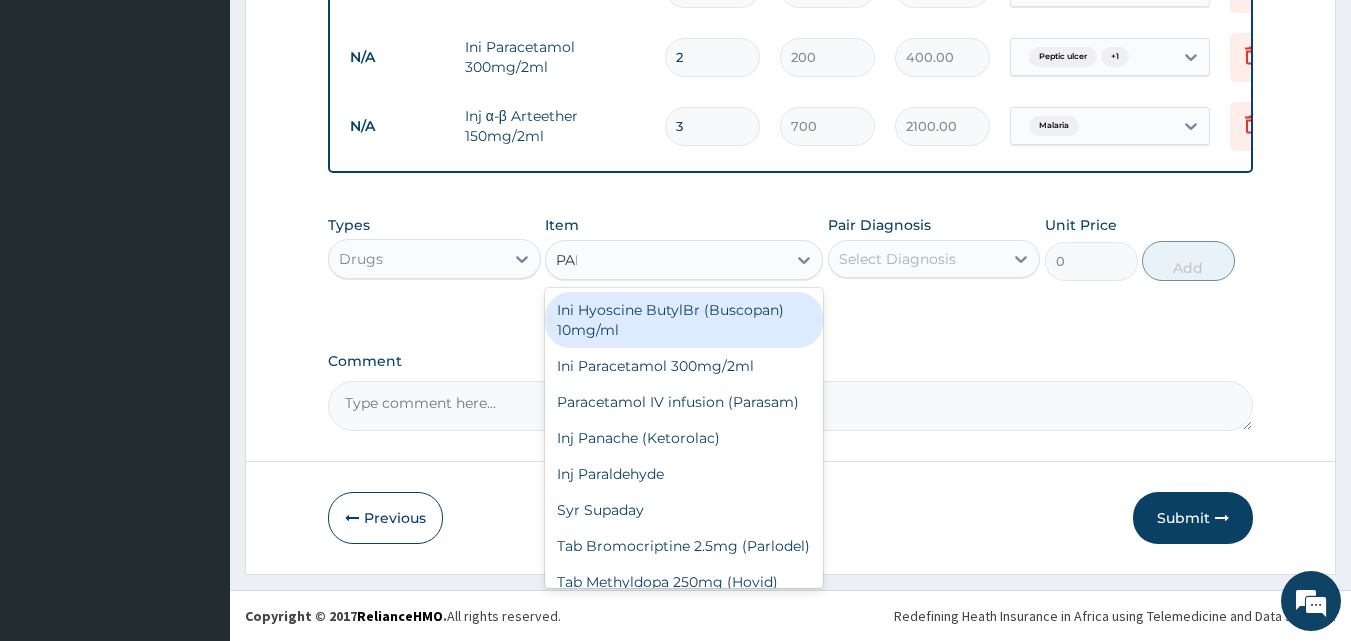 type on "PARA" 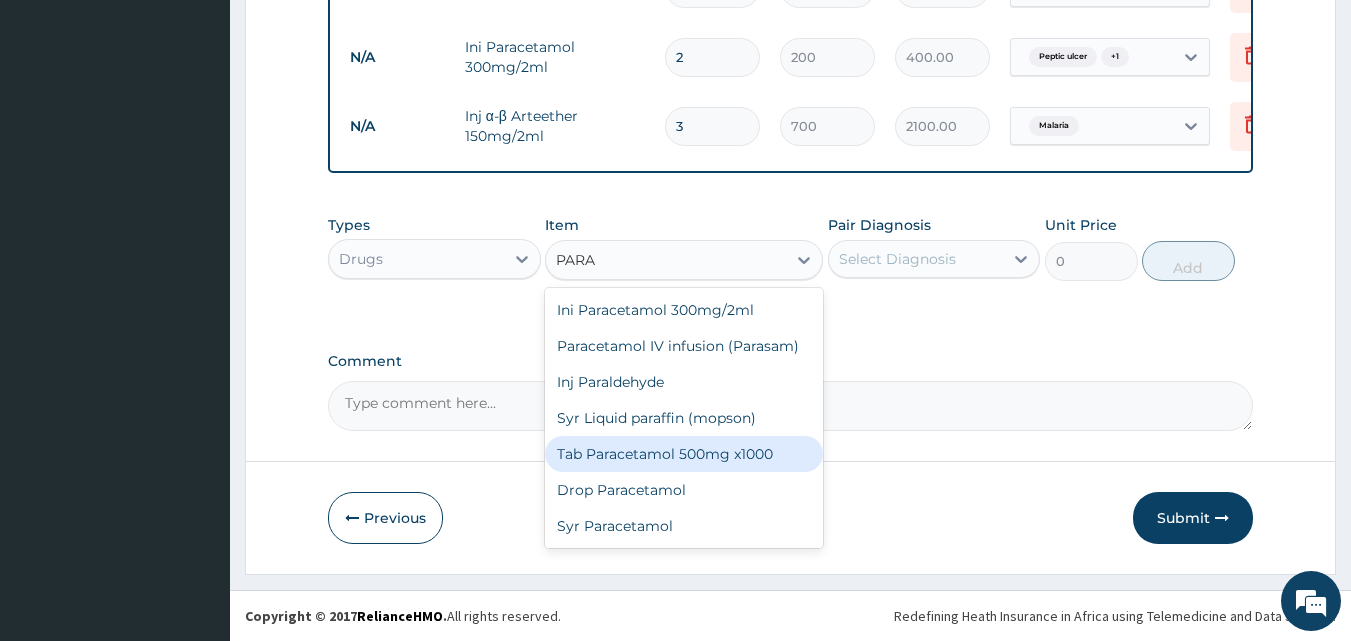 click on "Tab Paracetamol 500mg x1000" at bounding box center (684, 454) 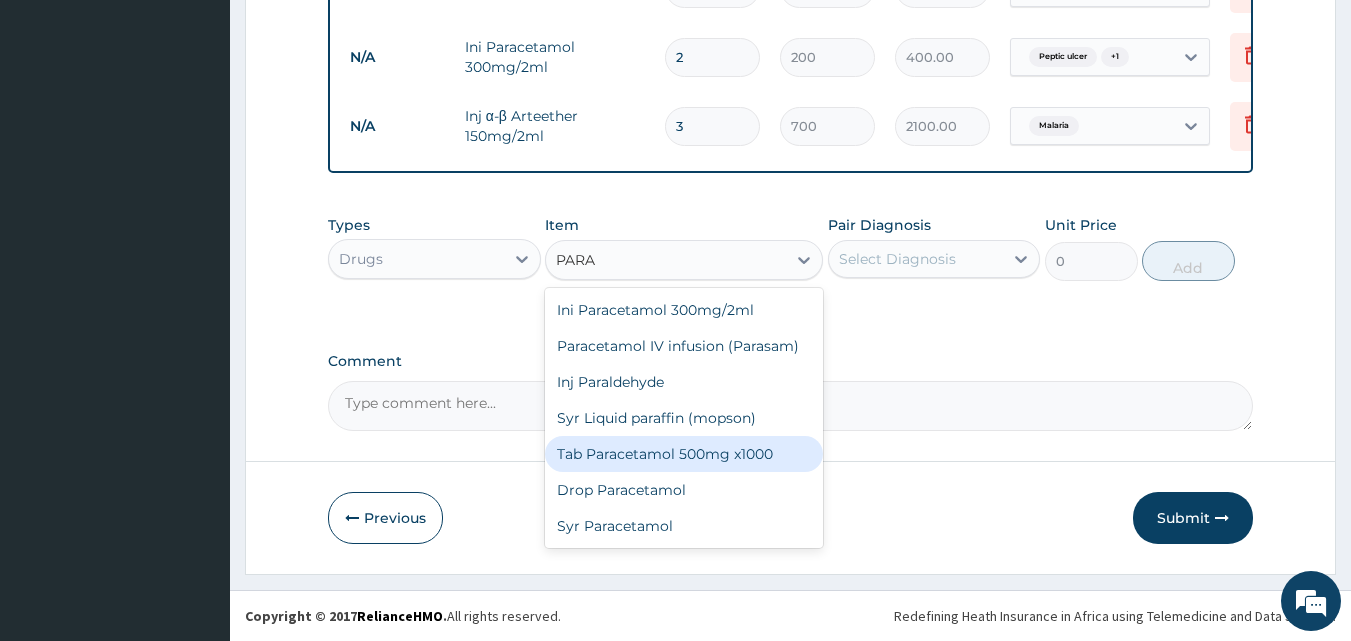 type 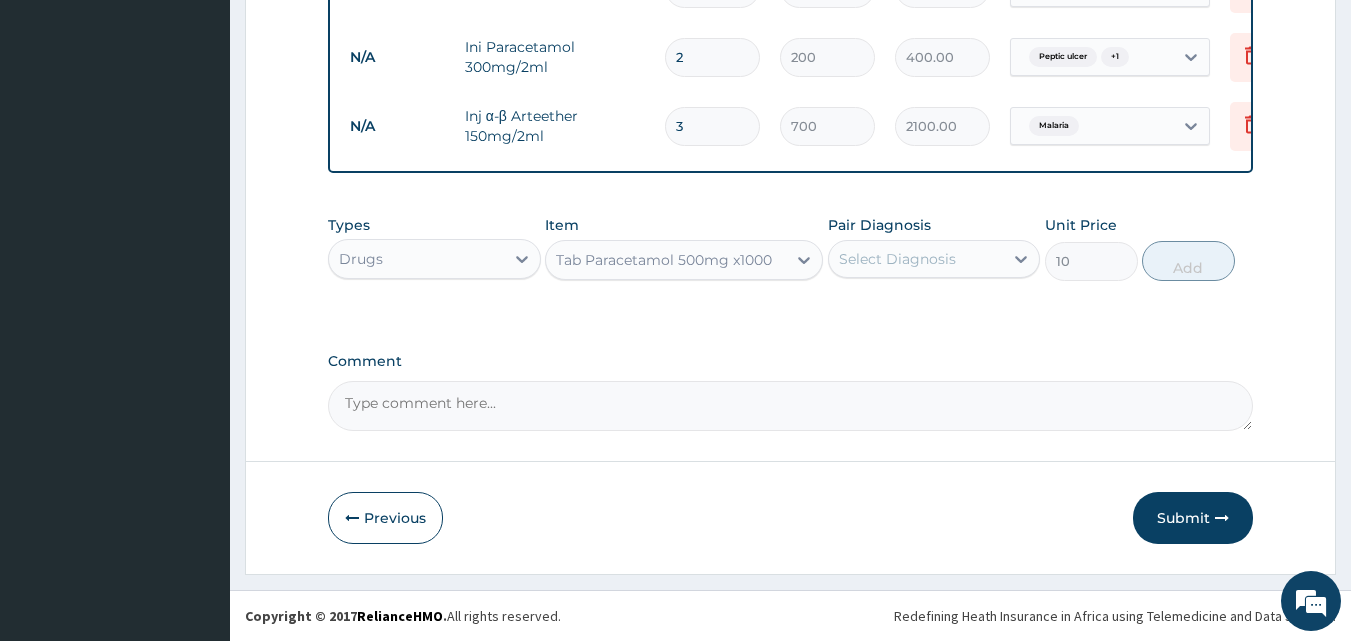 click on "Select Diagnosis" at bounding box center [897, 259] 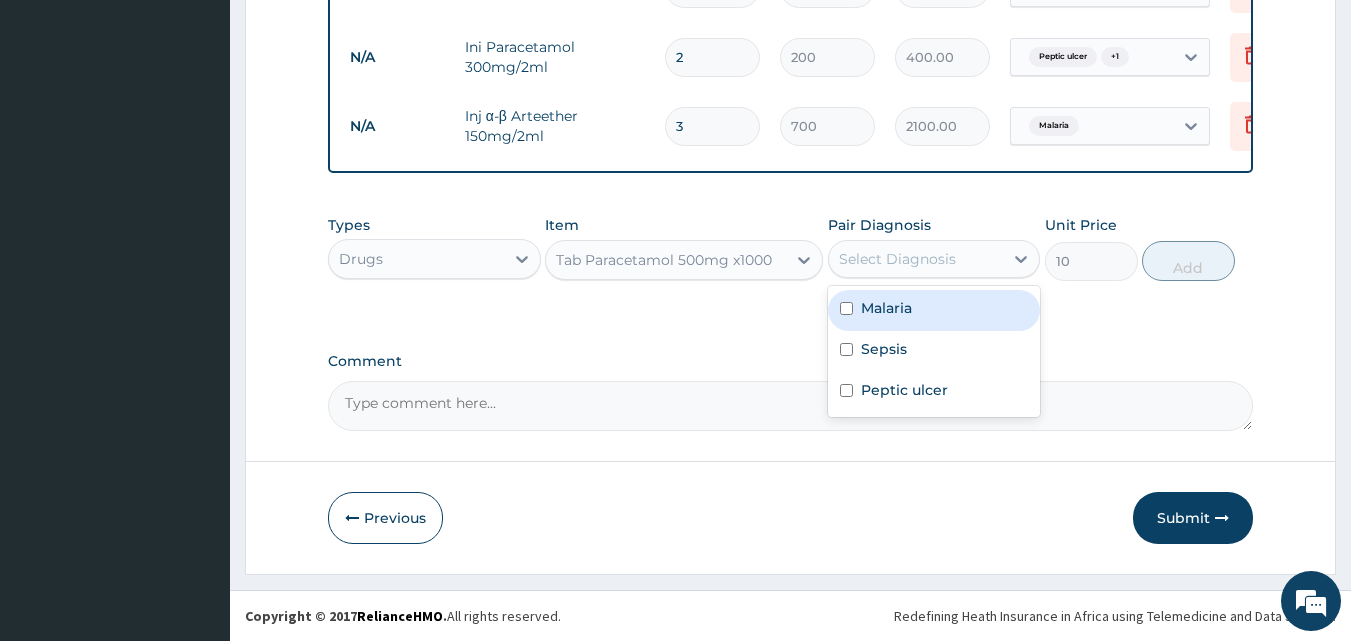 click on "Malaria" at bounding box center [886, 308] 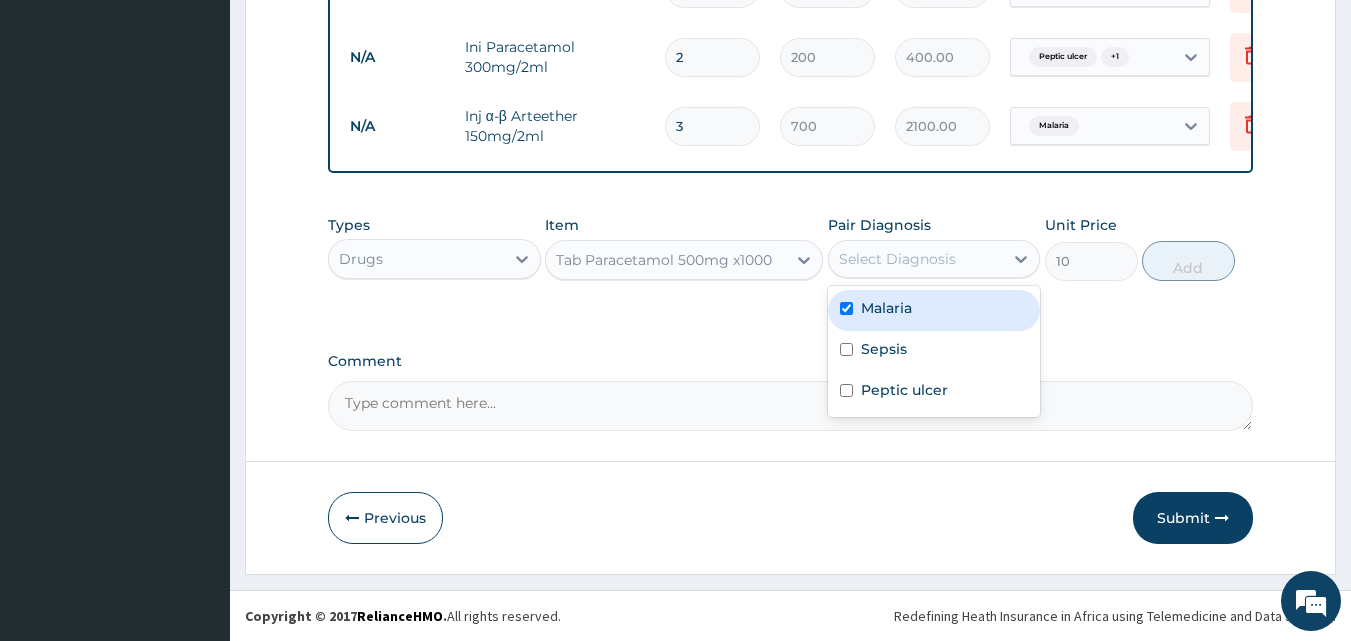 checkbox on "true" 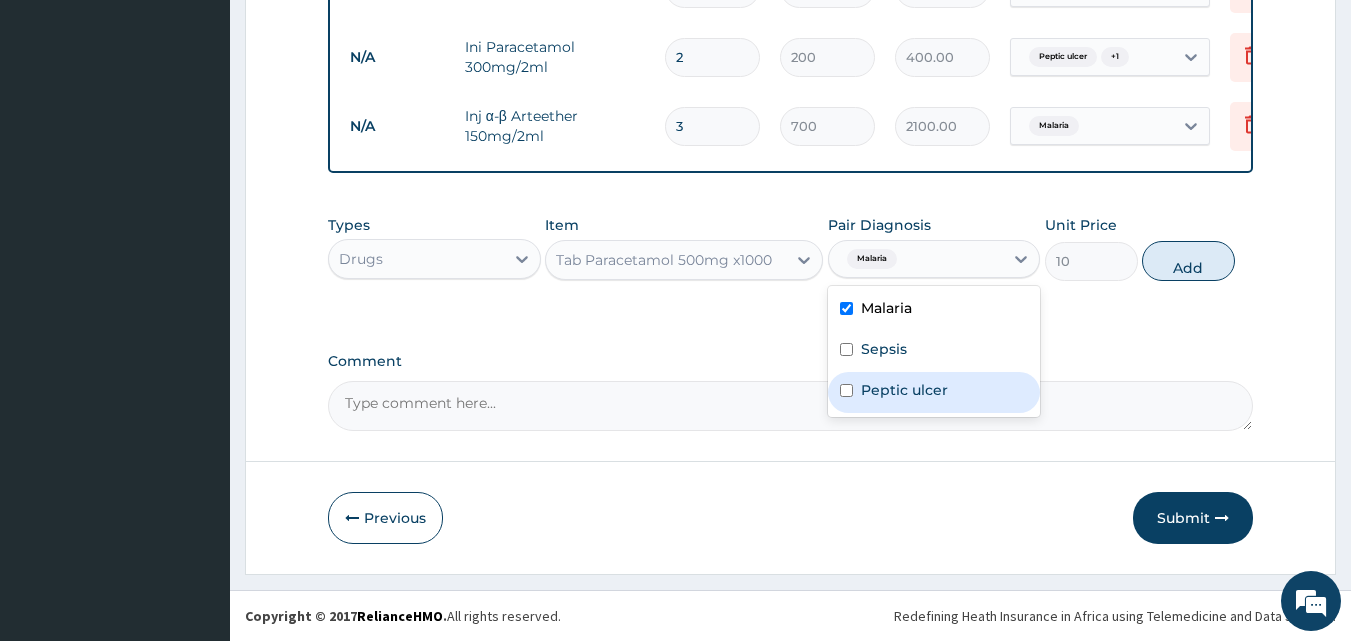 click on "Peptic ulcer" at bounding box center [904, 390] 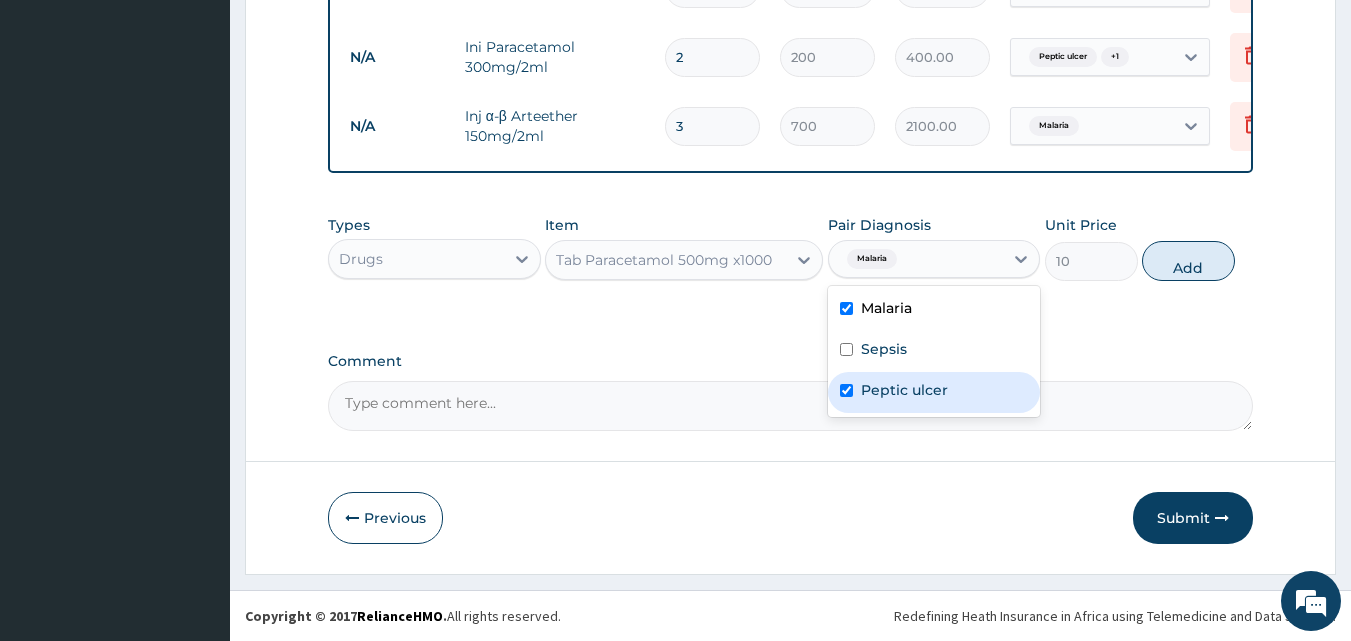 checkbox on "true" 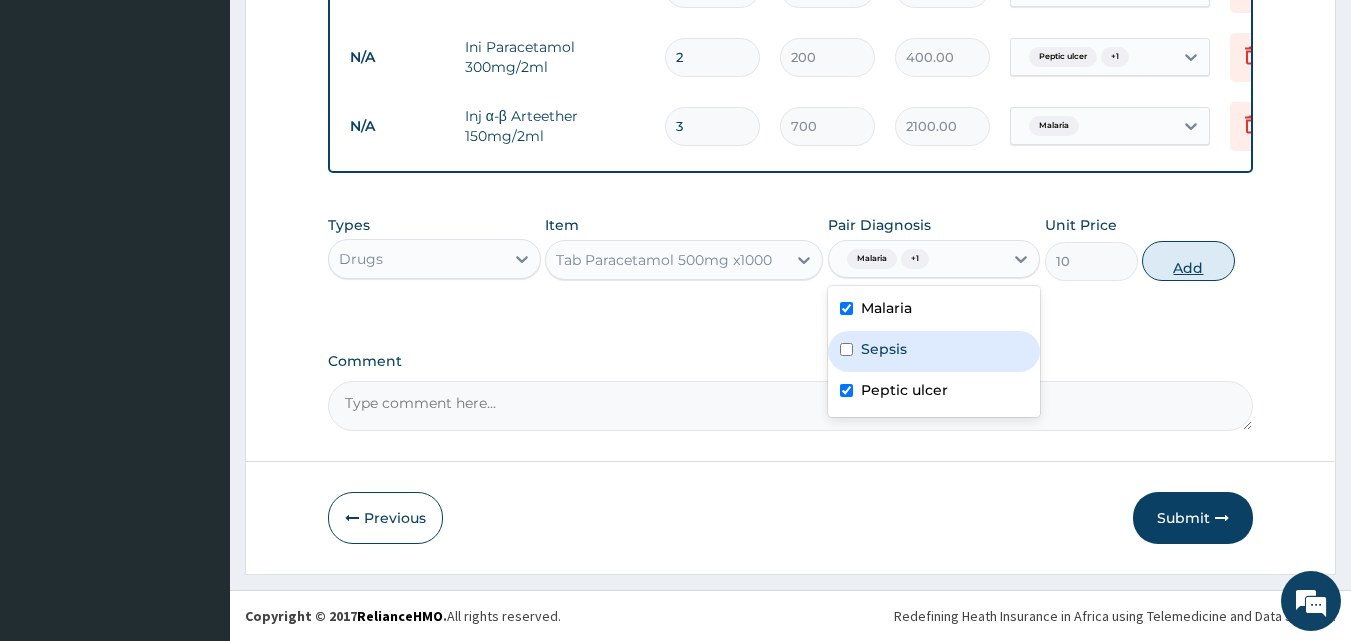click on "Add" at bounding box center [1188, 261] 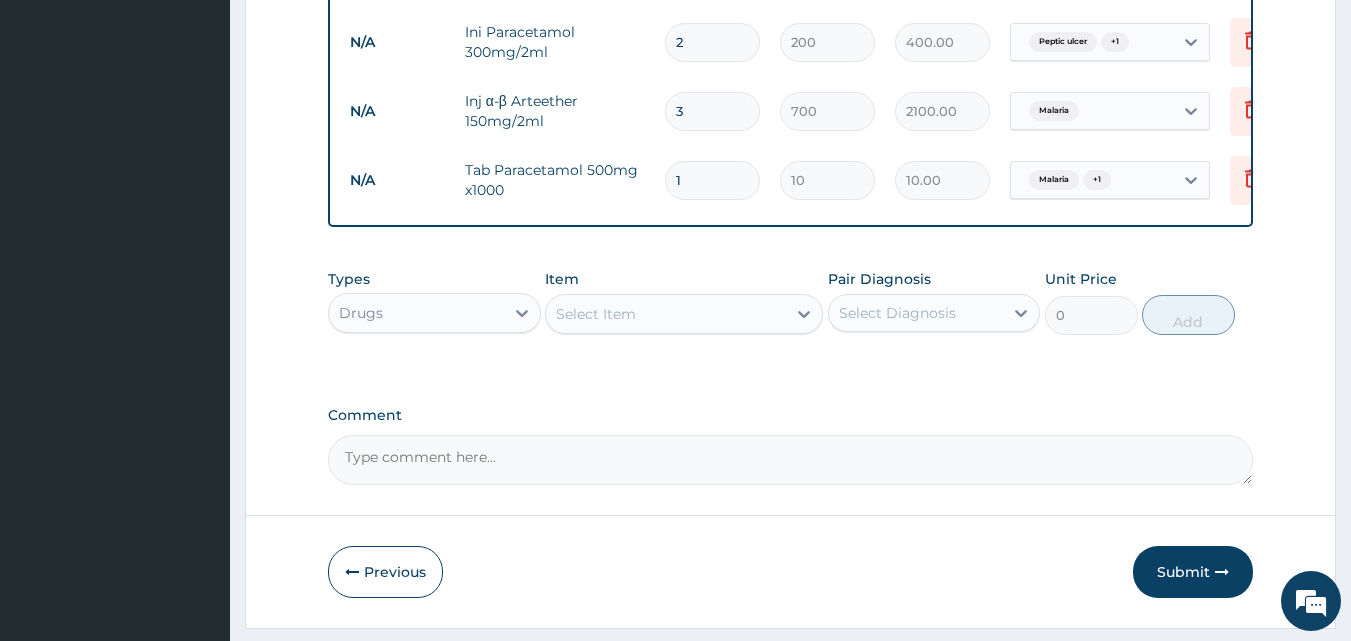 type on "18" 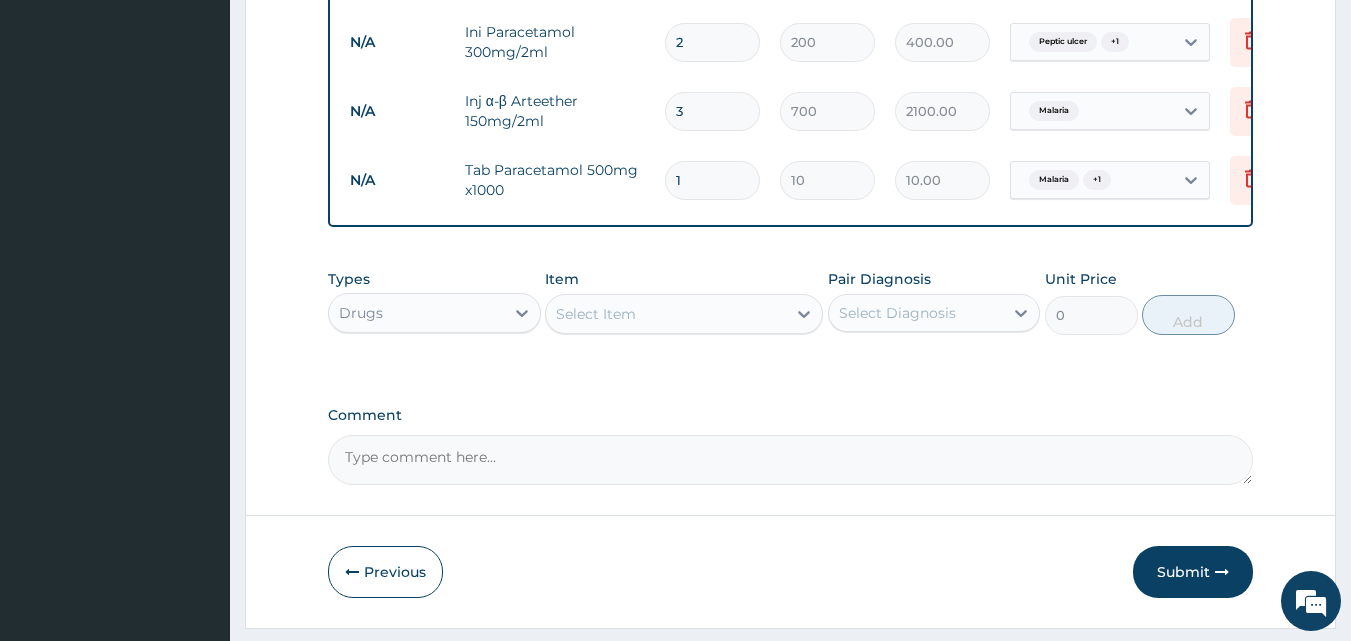 type on "180.00" 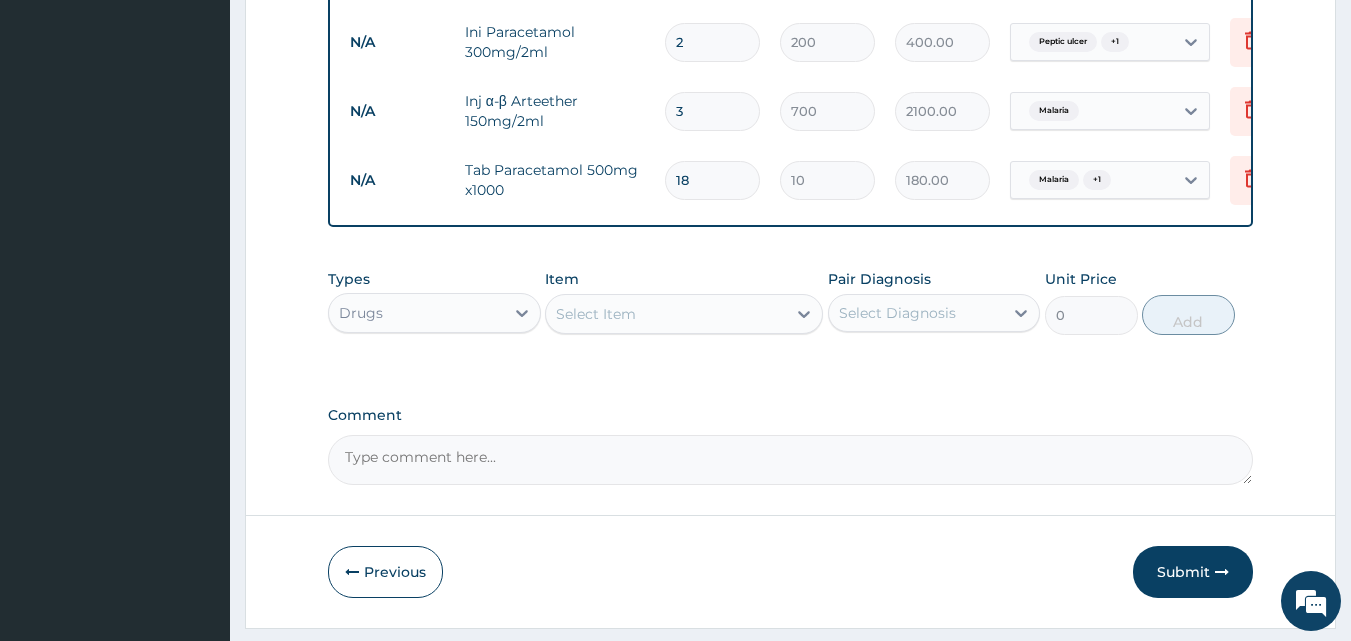 type on "18" 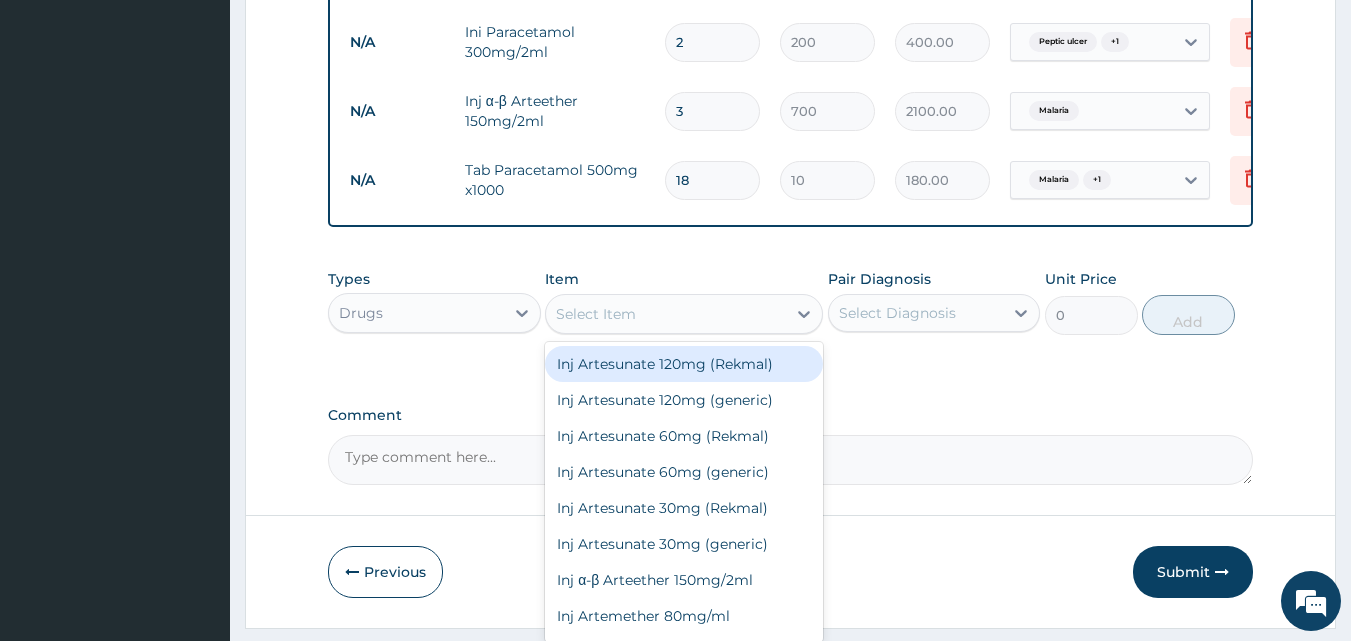 click on "Select Item" at bounding box center (596, 314) 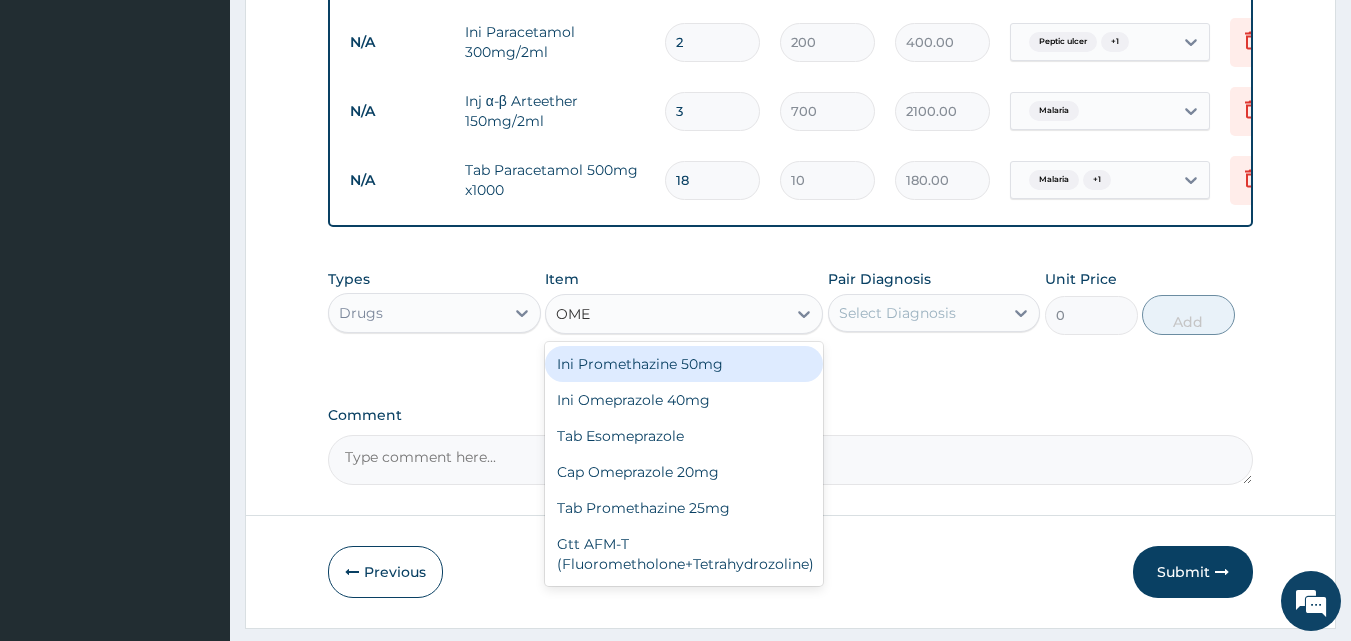 type on "OMEP" 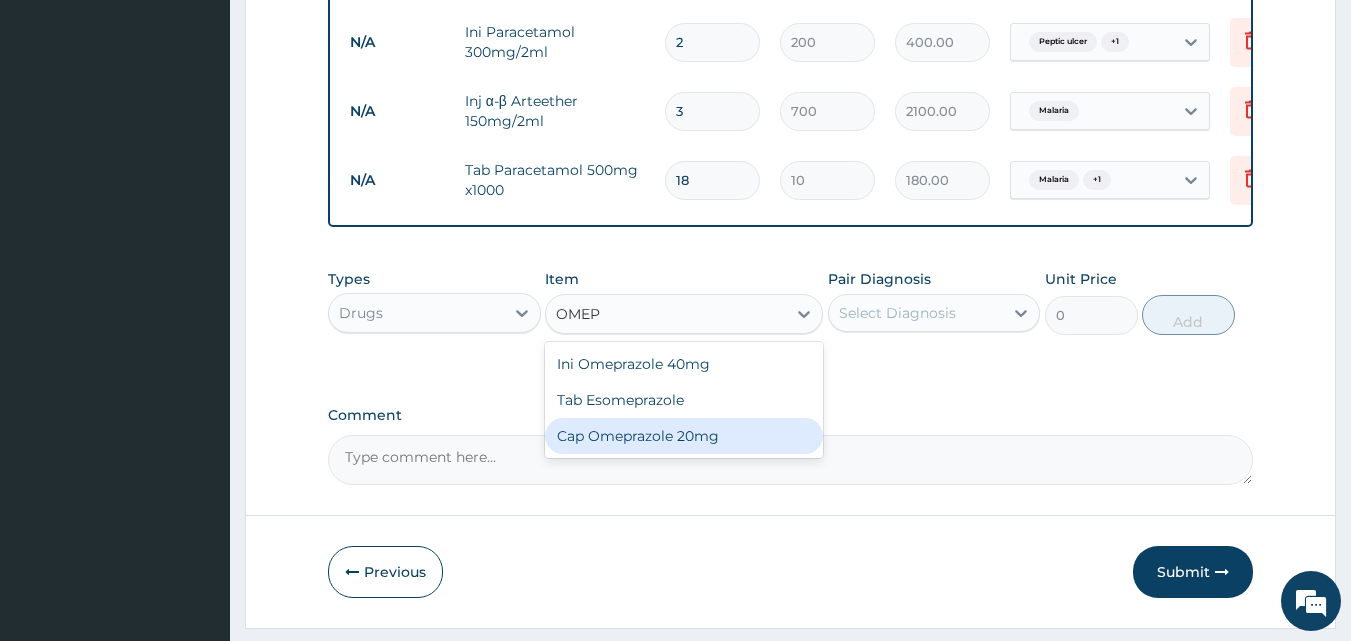 click on "Cap Omeprazole 20mg" at bounding box center [684, 436] 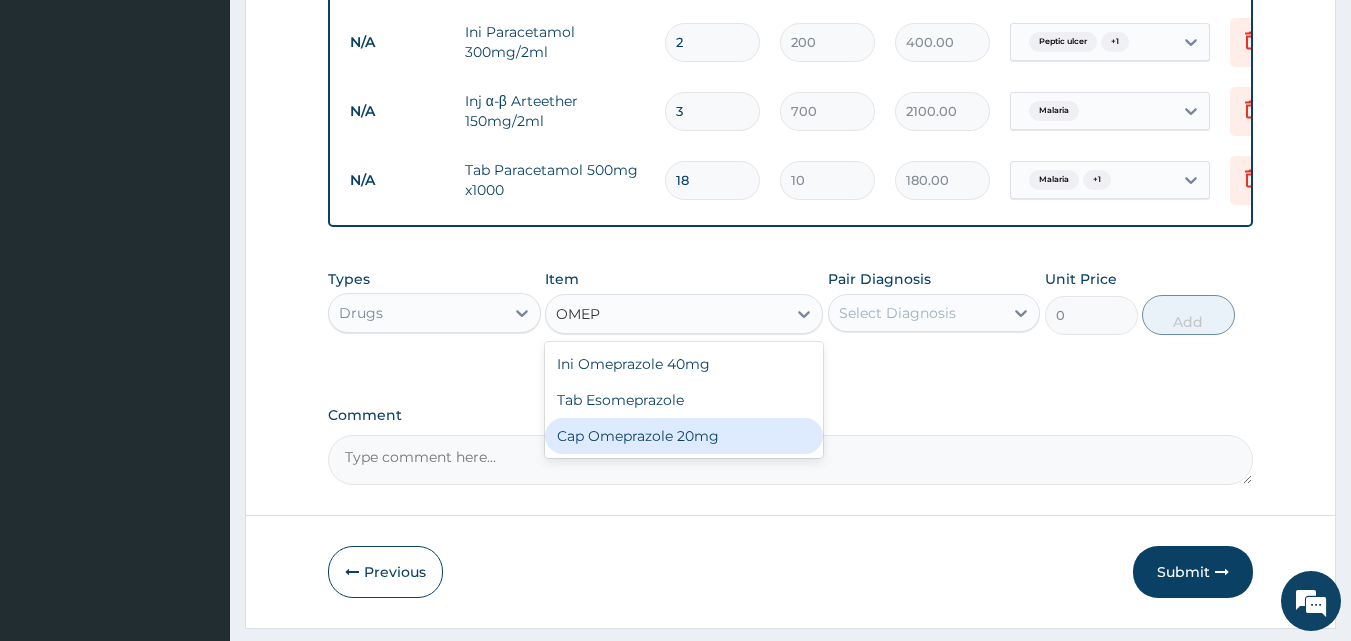 type 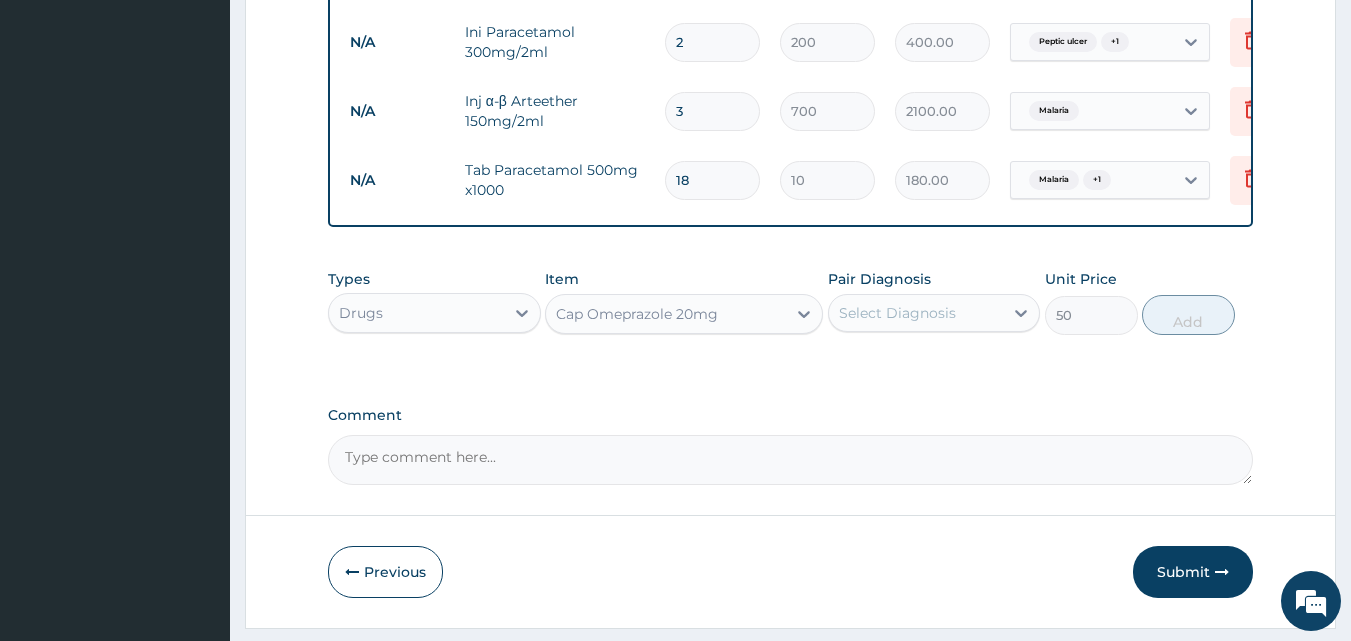click on "Pair Diagnosis Select Diagnosis" at bounding box center (934, 302) 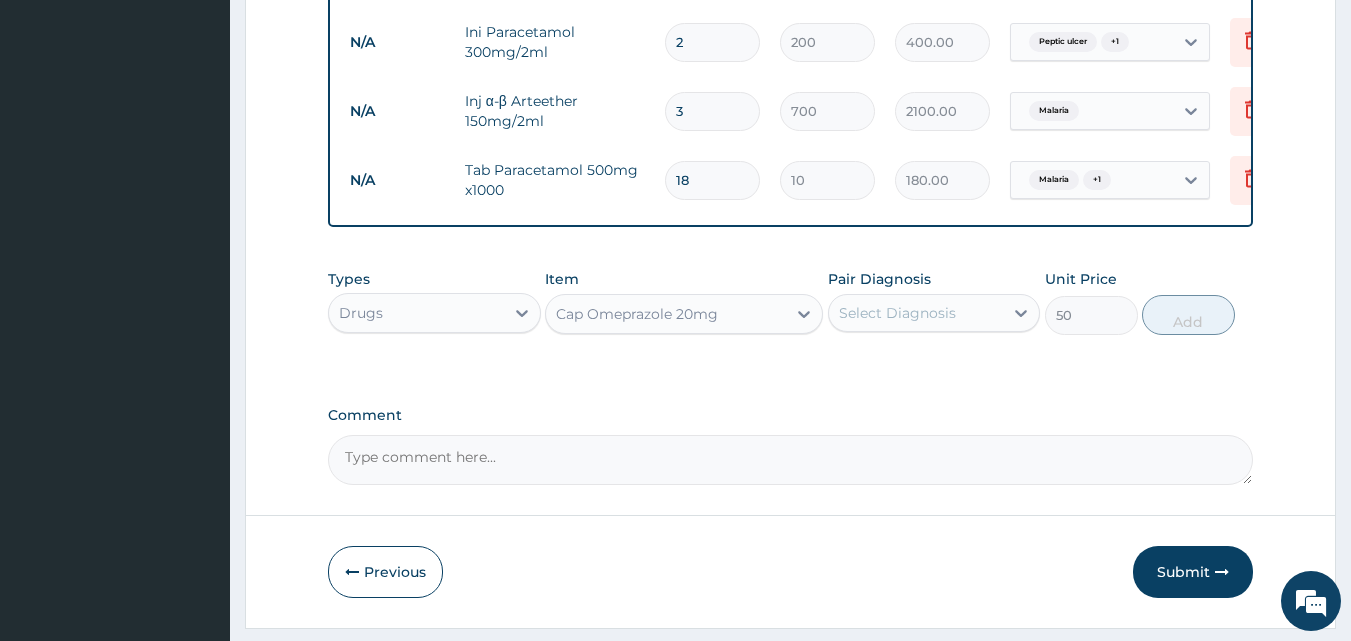 click on "Select Diagnosis" at bounding box center [897, 313] 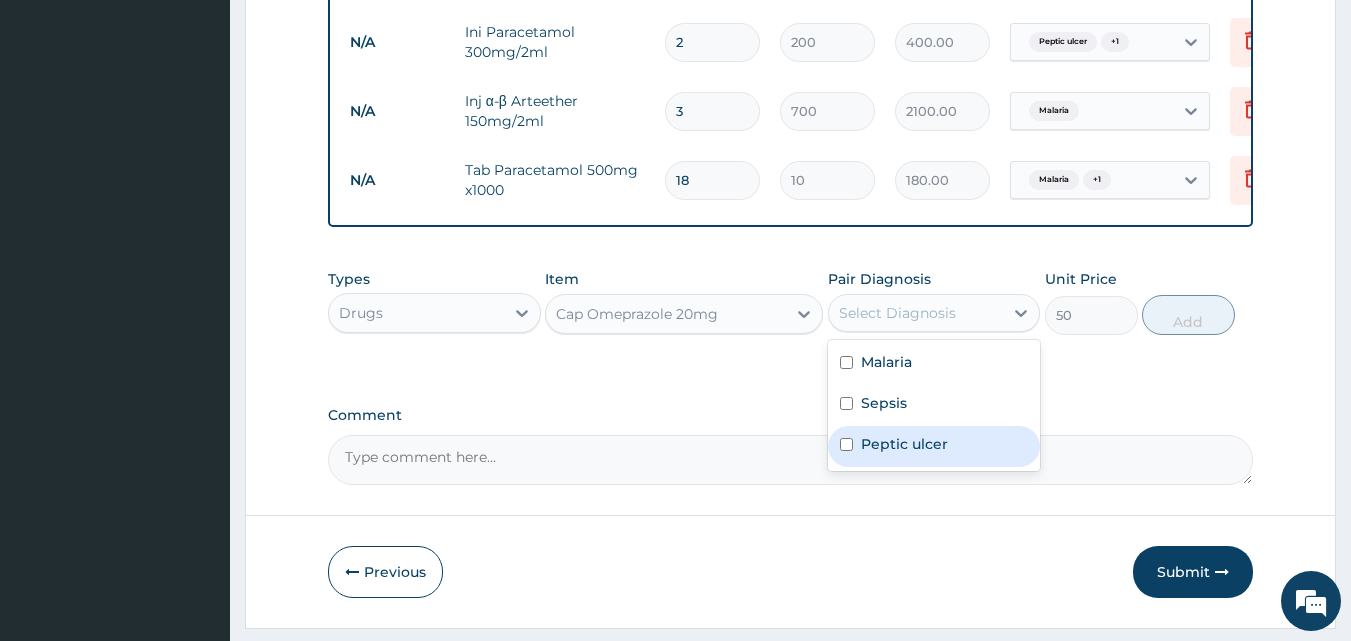 click on "Peptic ulcer" at bounding box center (934, 446) 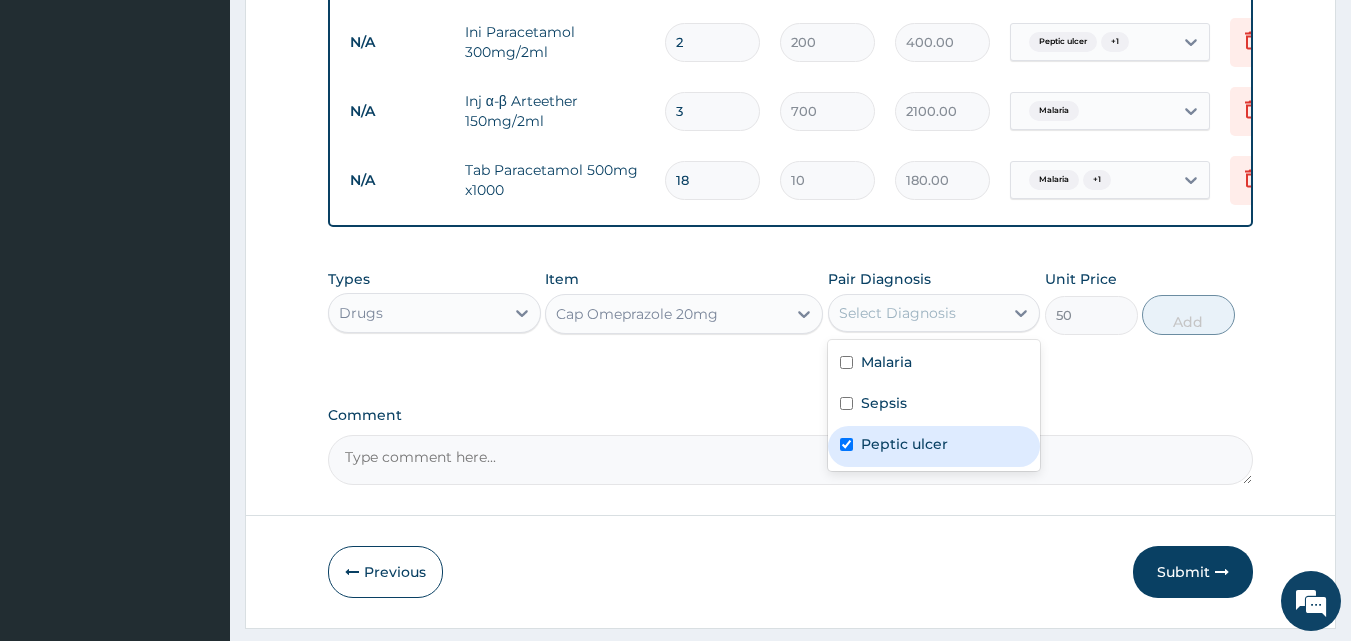 checkbox on "true" 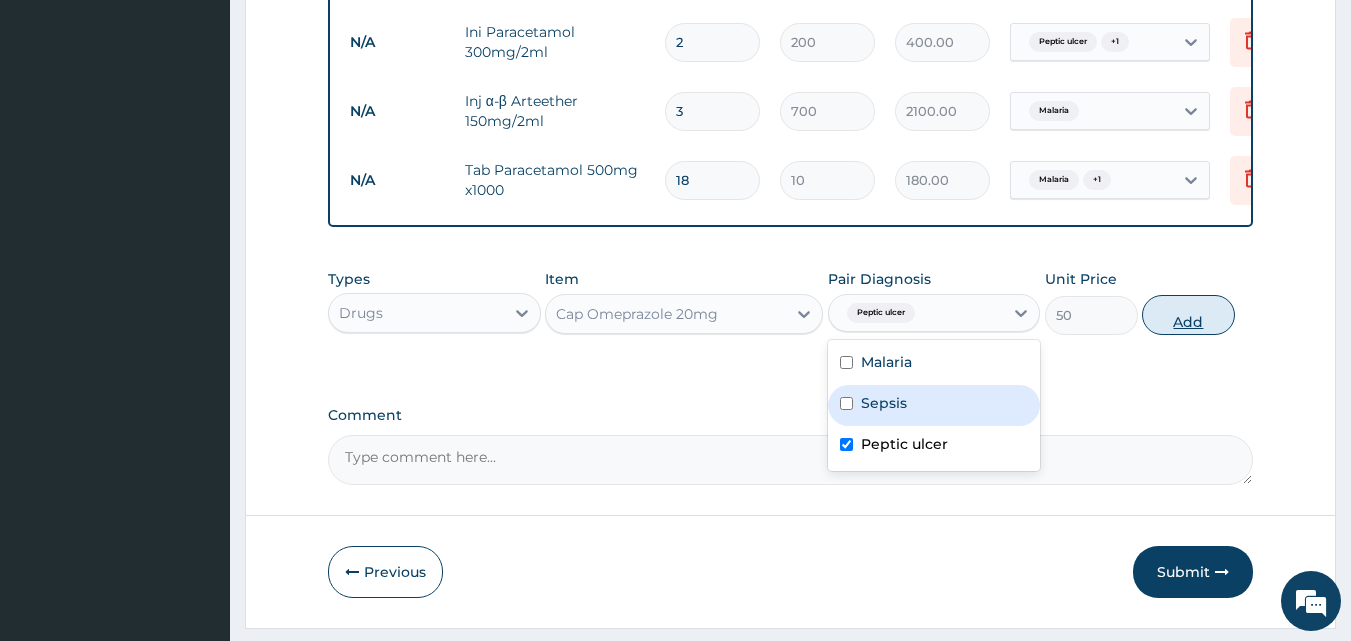 click on "Add" at bounding box center (1188, 315) 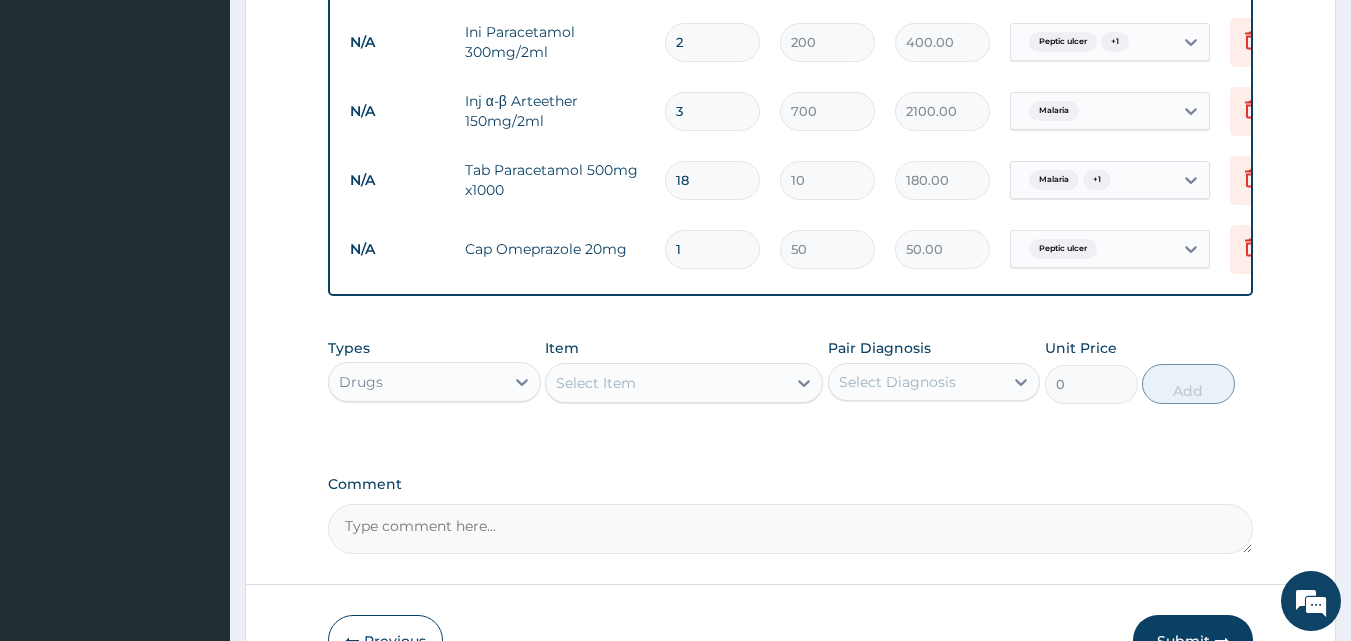 type 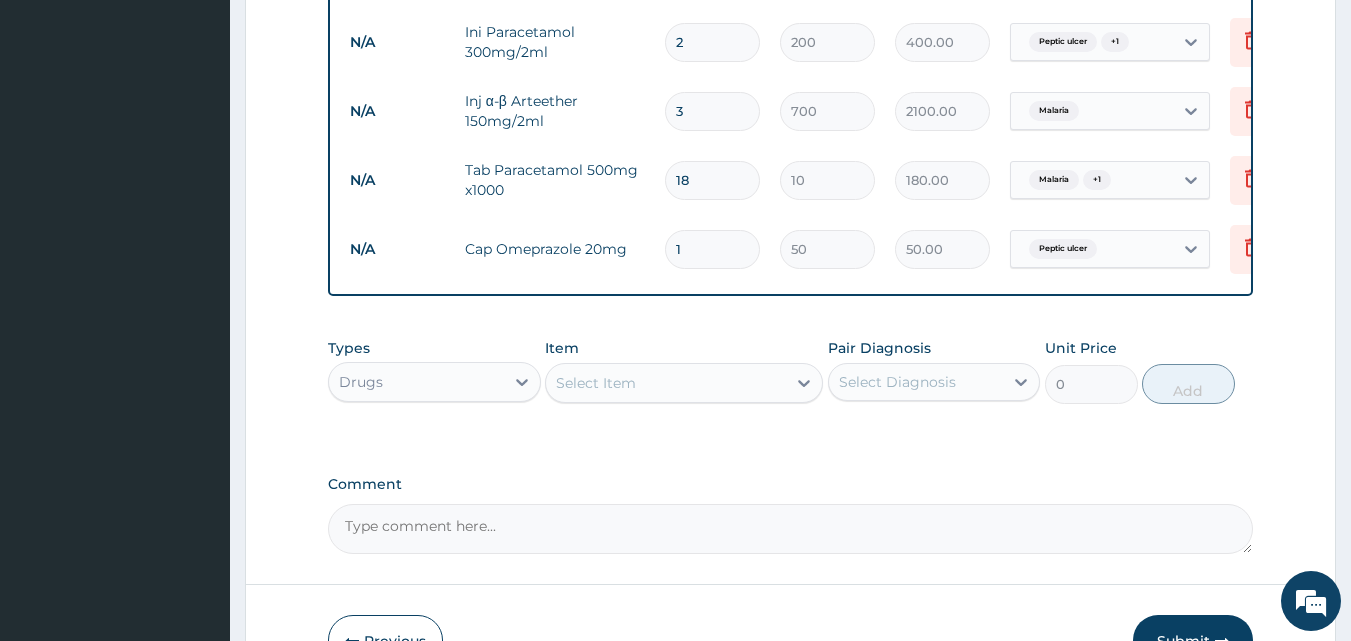 type on "0.00" 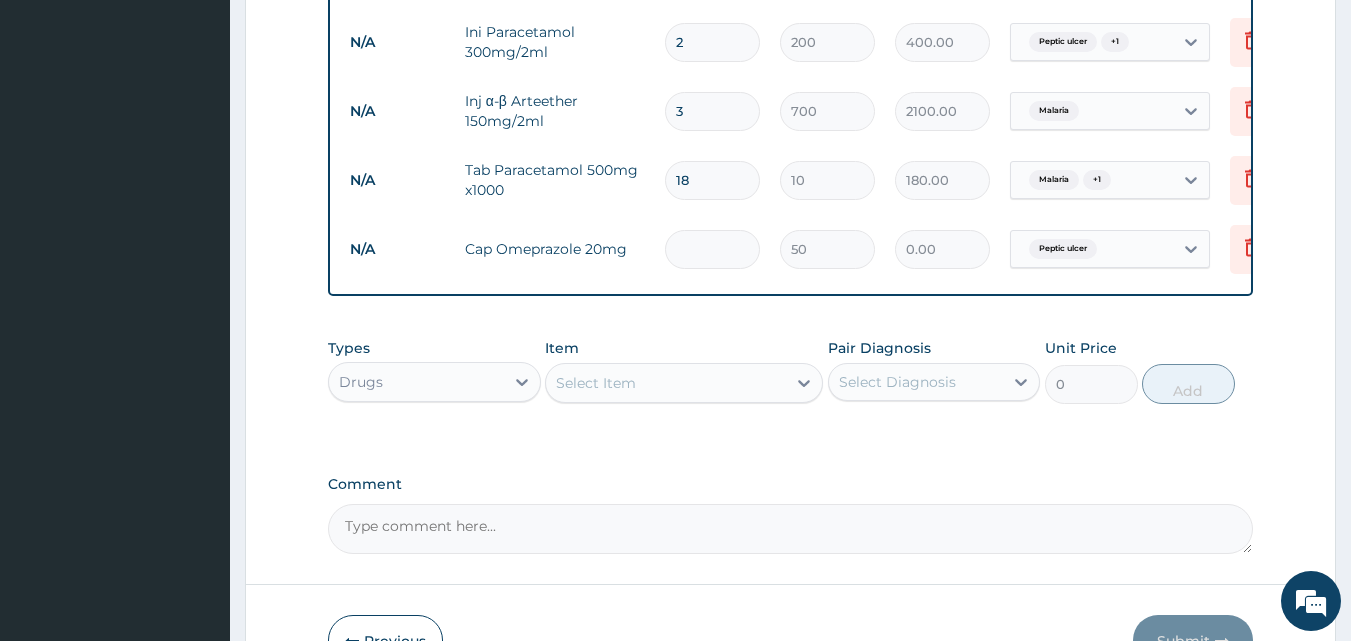 type on "2" 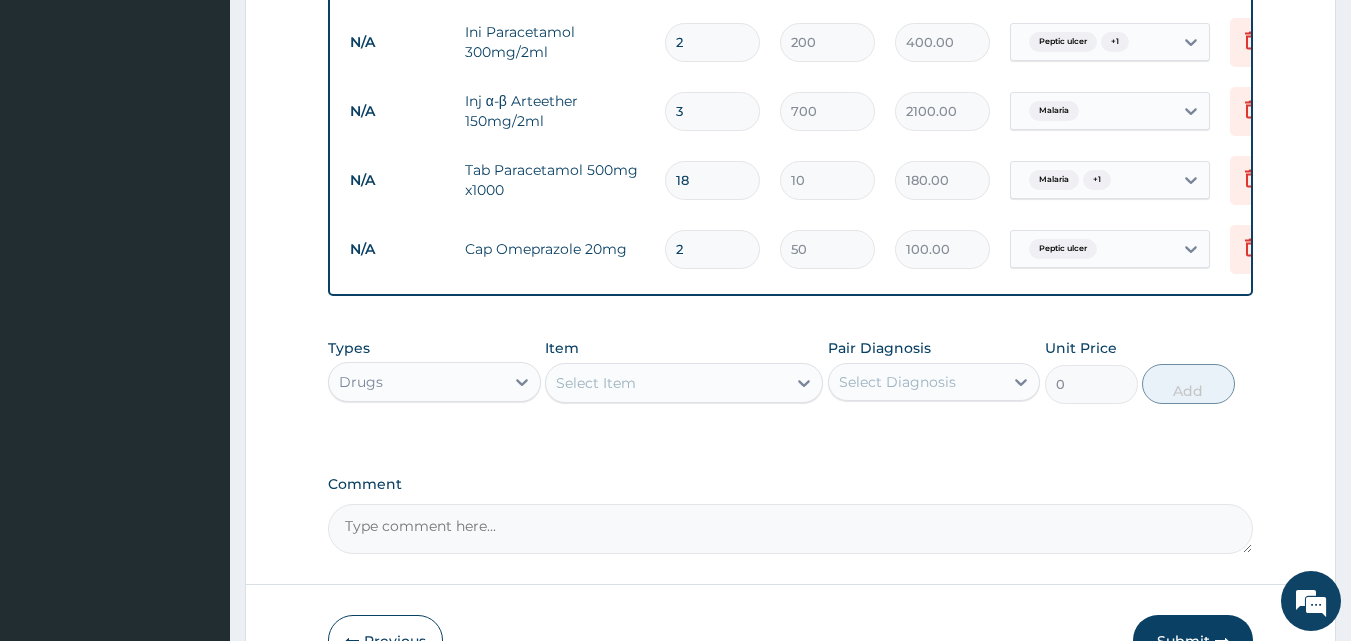 type on "28" 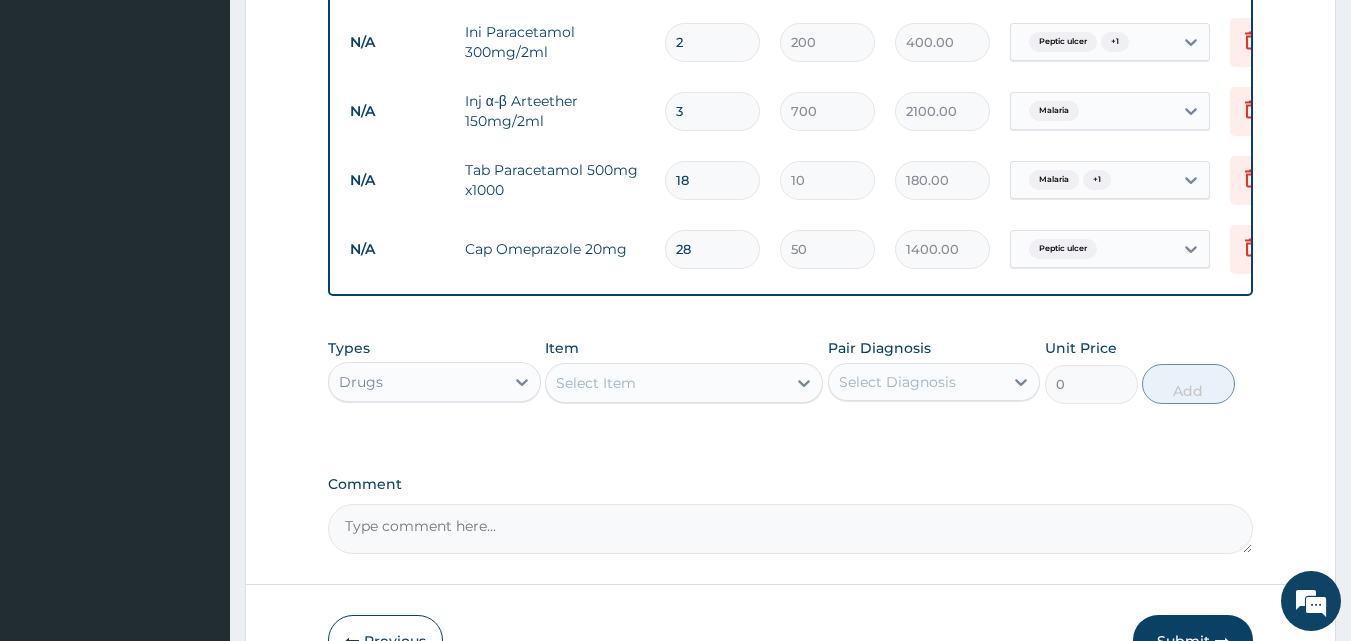 type on "28" 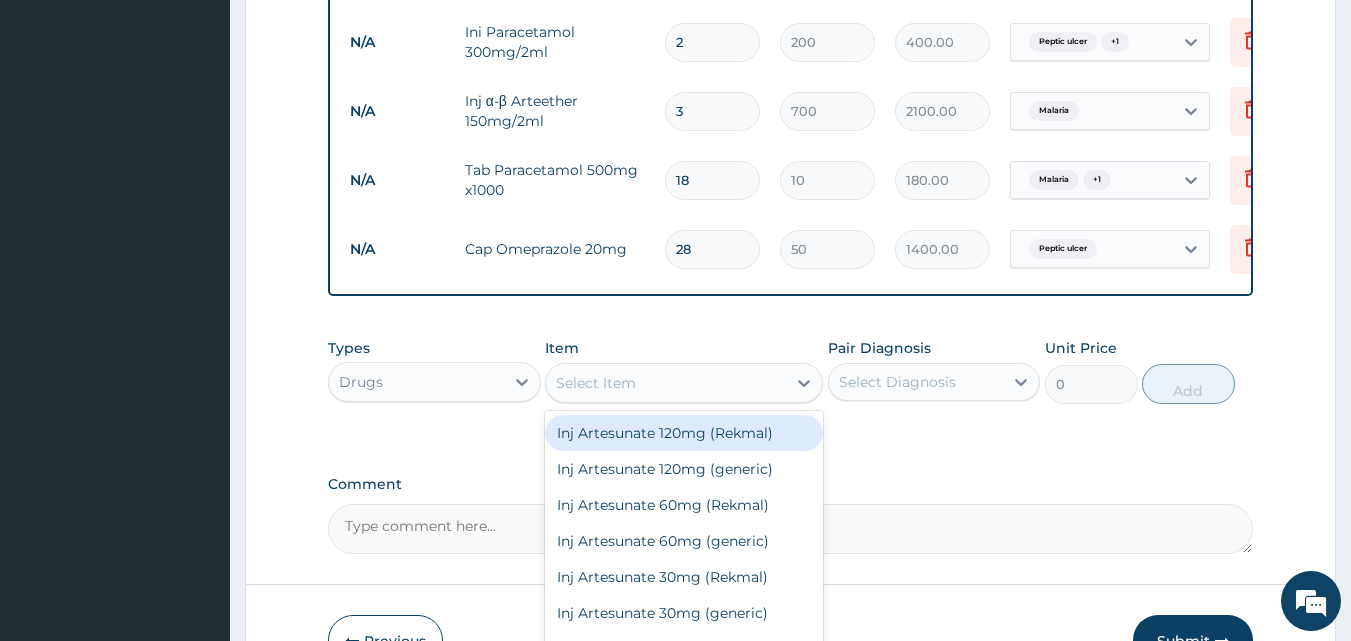 click on "Select Item" at bounding box center (666, 383) 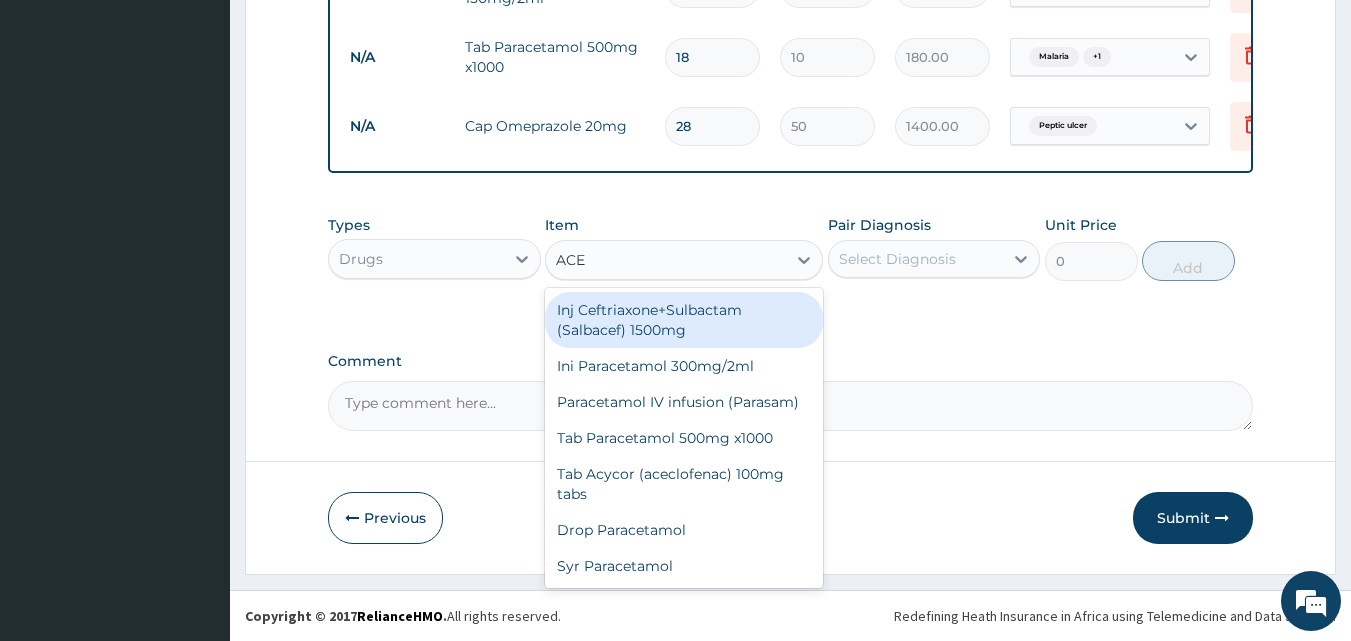 scroll, scrollTop: 1135, scrollLeft: 0, axis: vertical 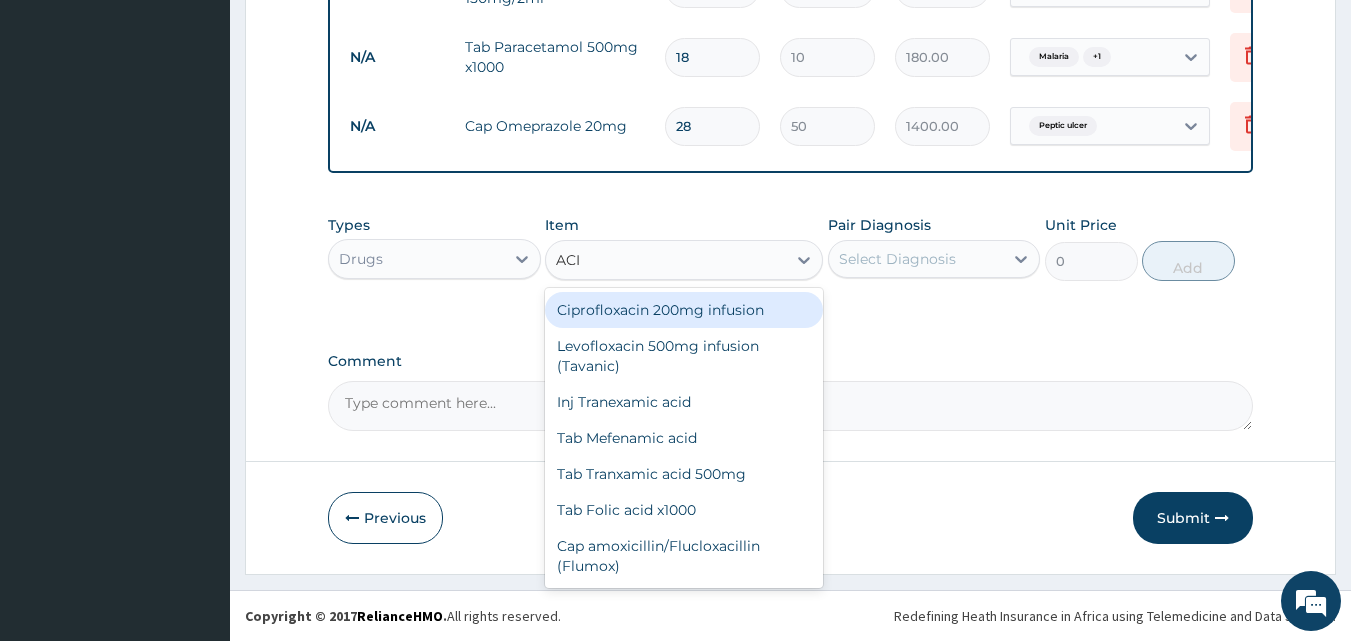 type on "ACIG" 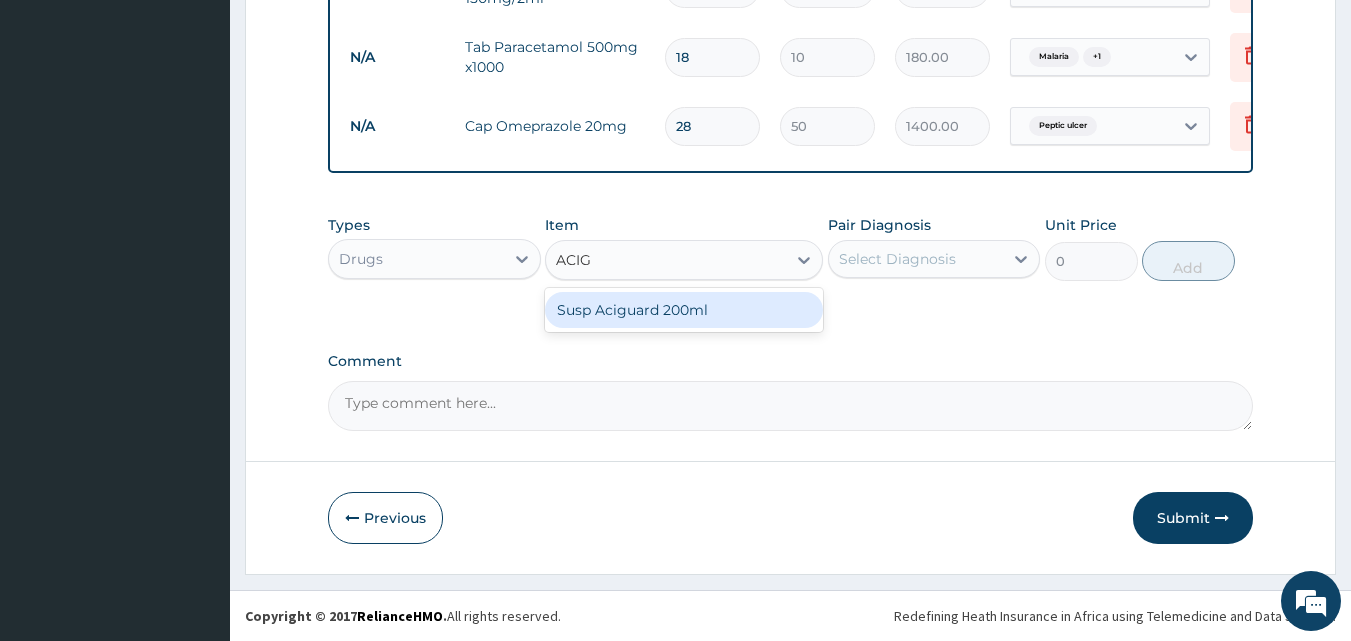 click on "Susp Aciguard 200ml" at bounding box center (684, 310) 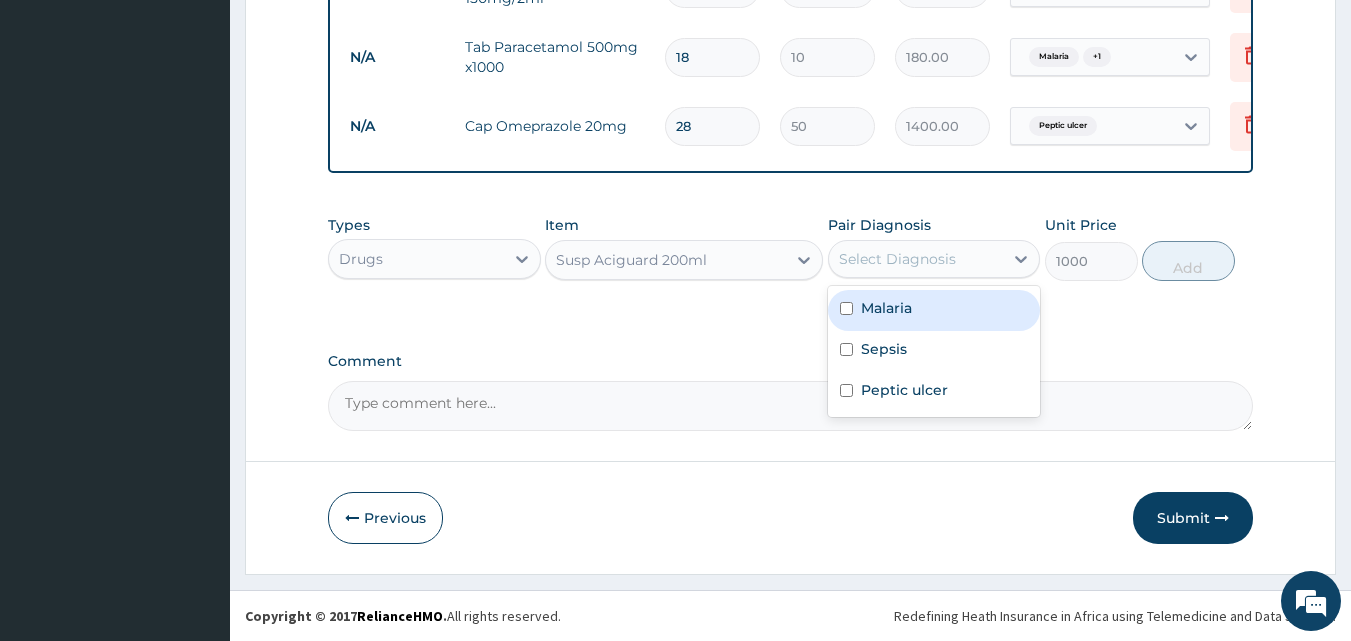 click on "Select Diagnosis" at bounding box center [897, 259] 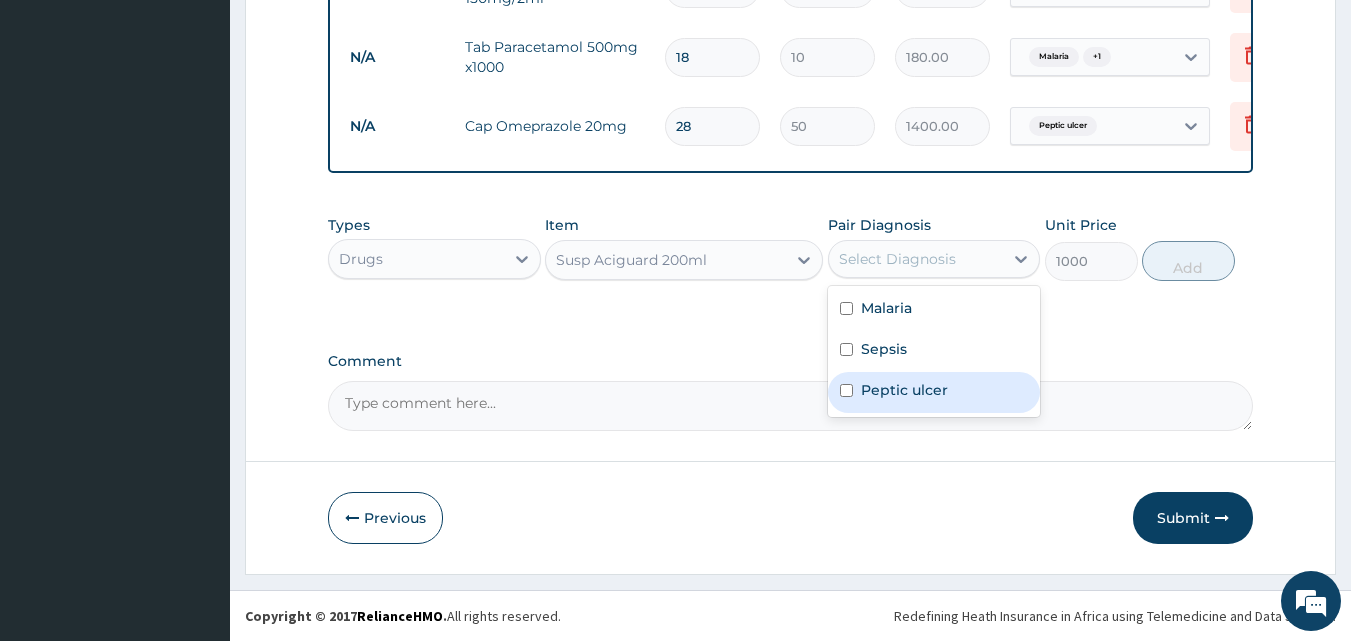 click on "Peptic ulcer" at bounding box center (904, 390) 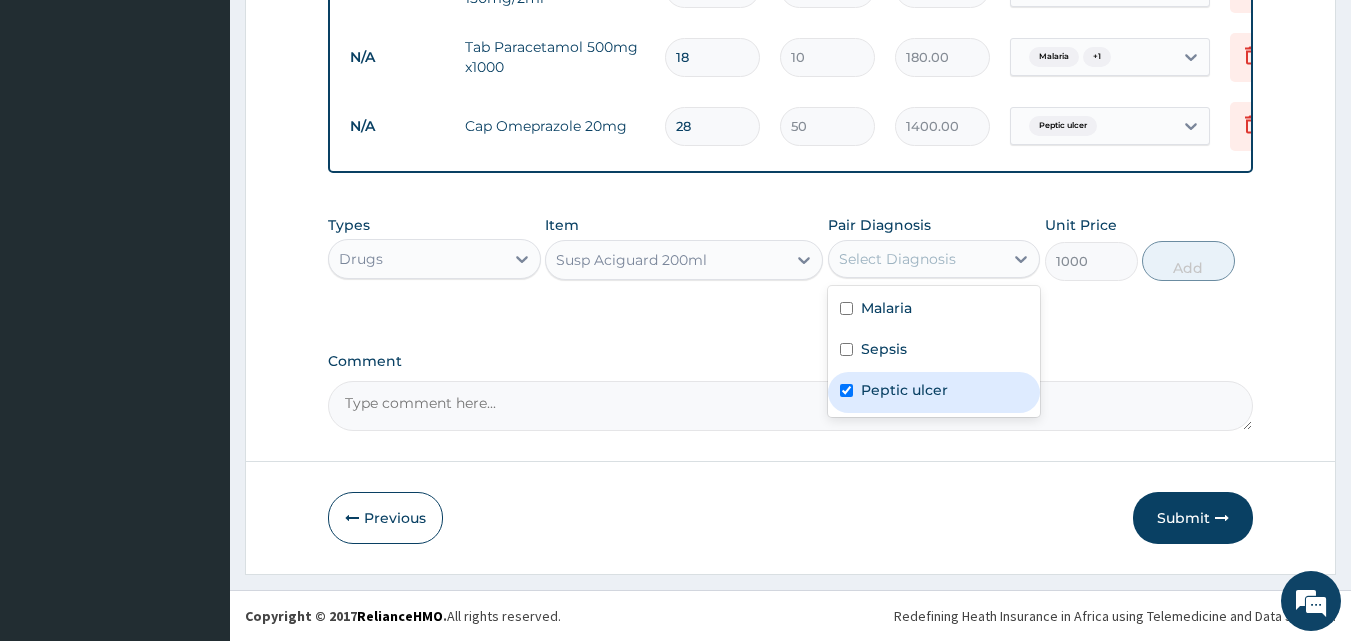 checkbox on "true" 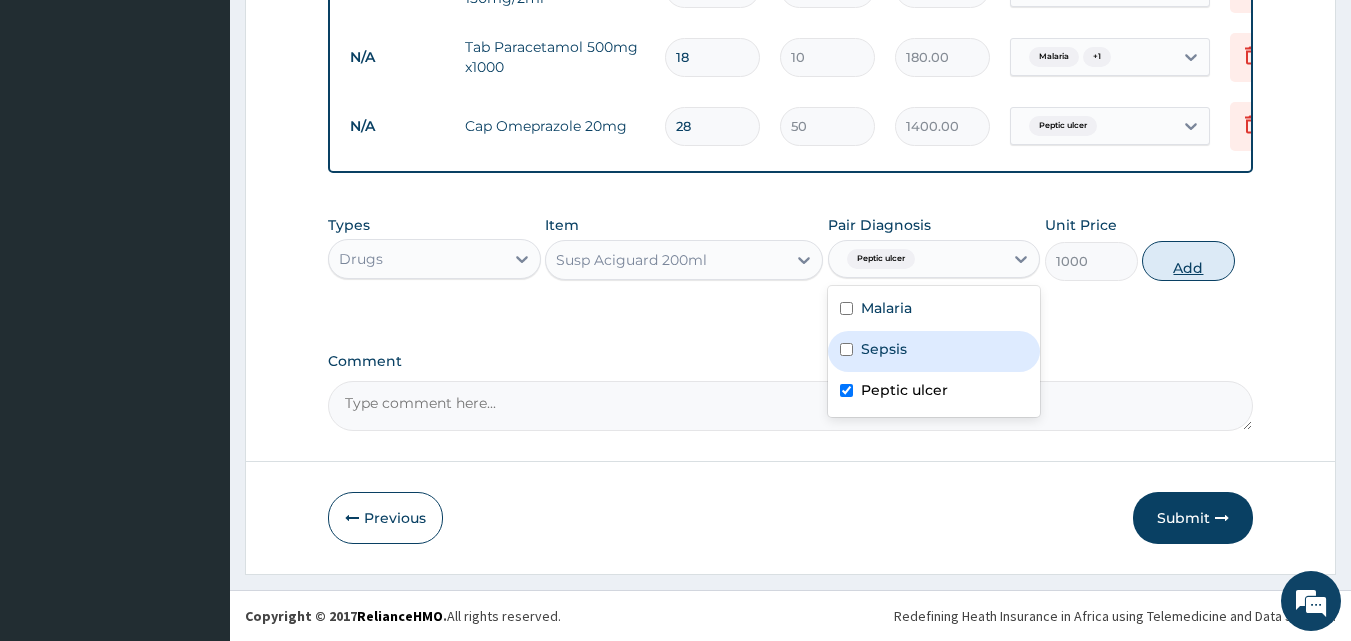 click on "Add" at bounding box center (1188, 261) 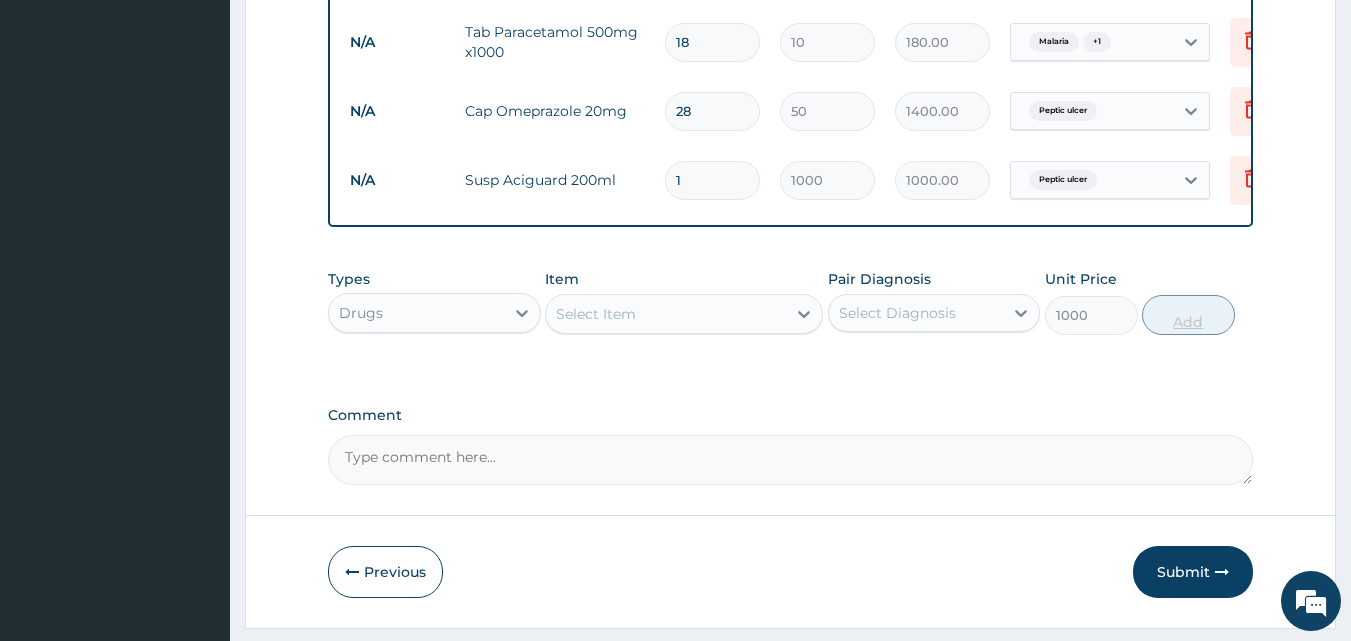 type on "0" 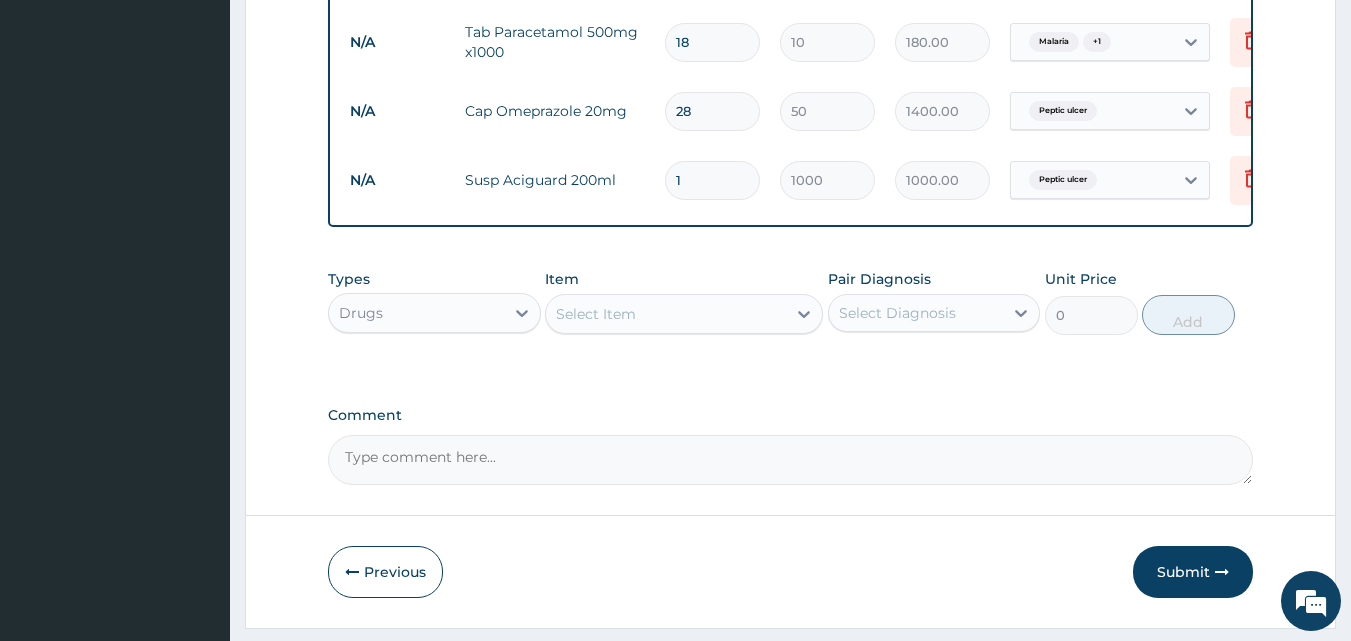 click on "Select Item" at bounding box center (666, 314) 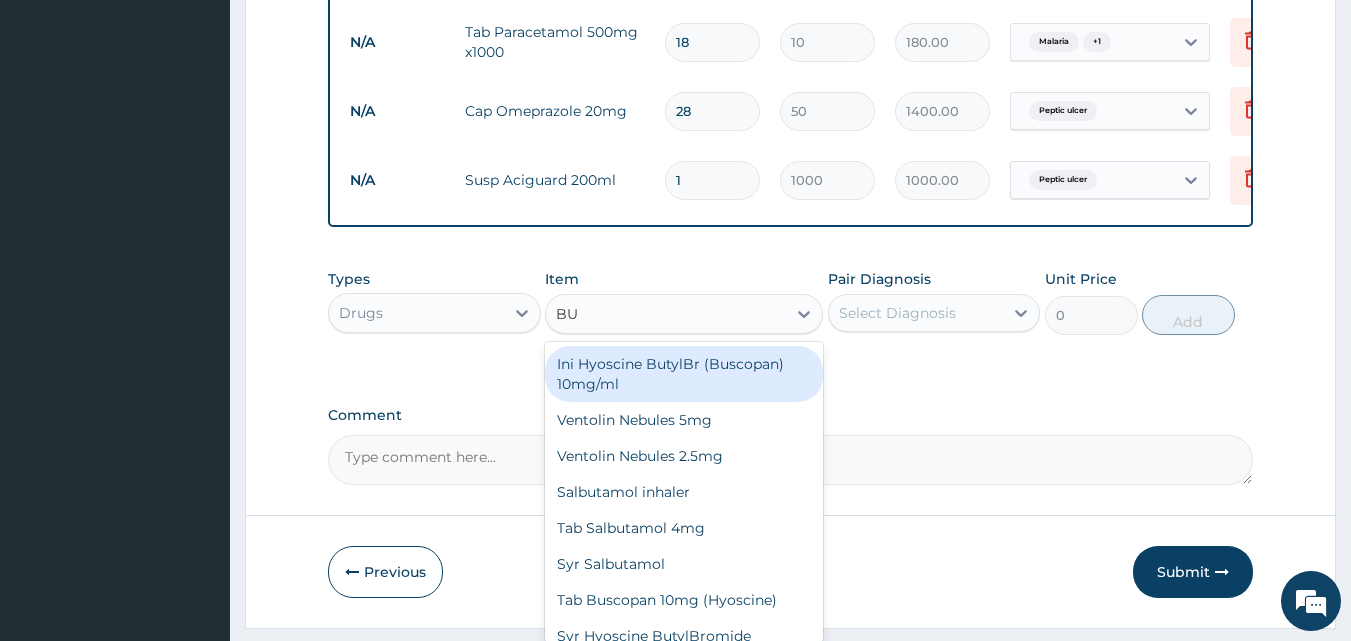 type on "BUS" 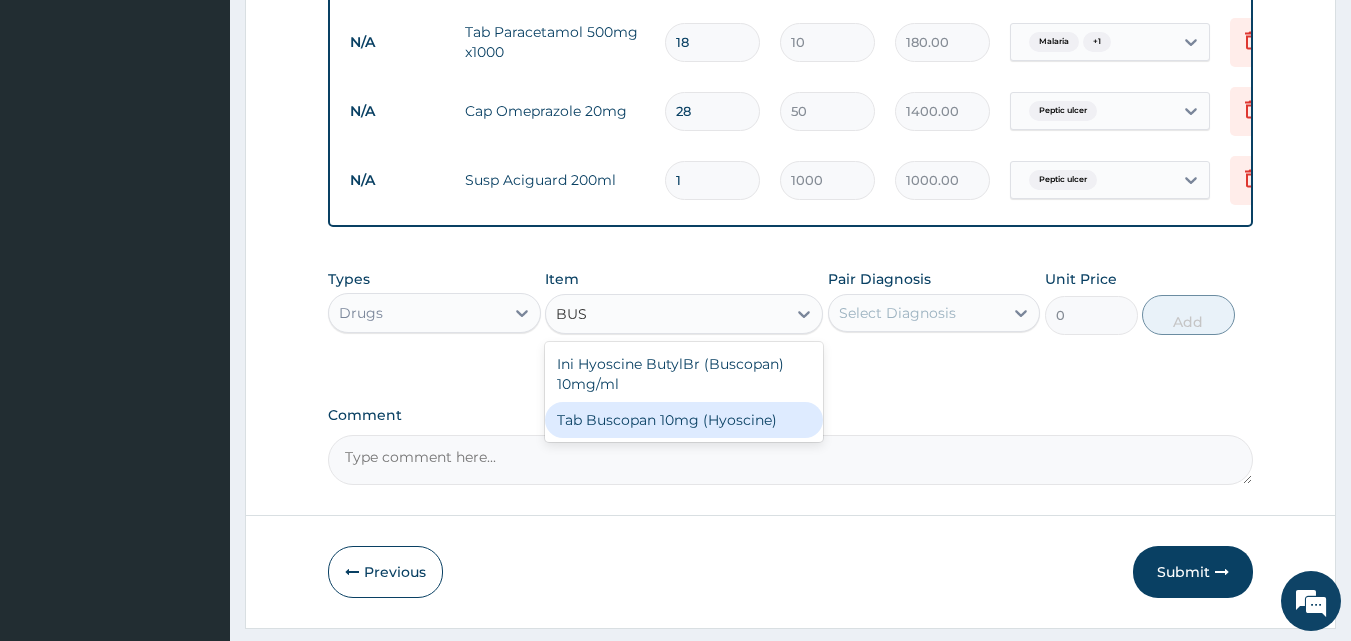 click on "Tab Buscopan 10mg (Hyoscine)" at bounding box center (684, 420) 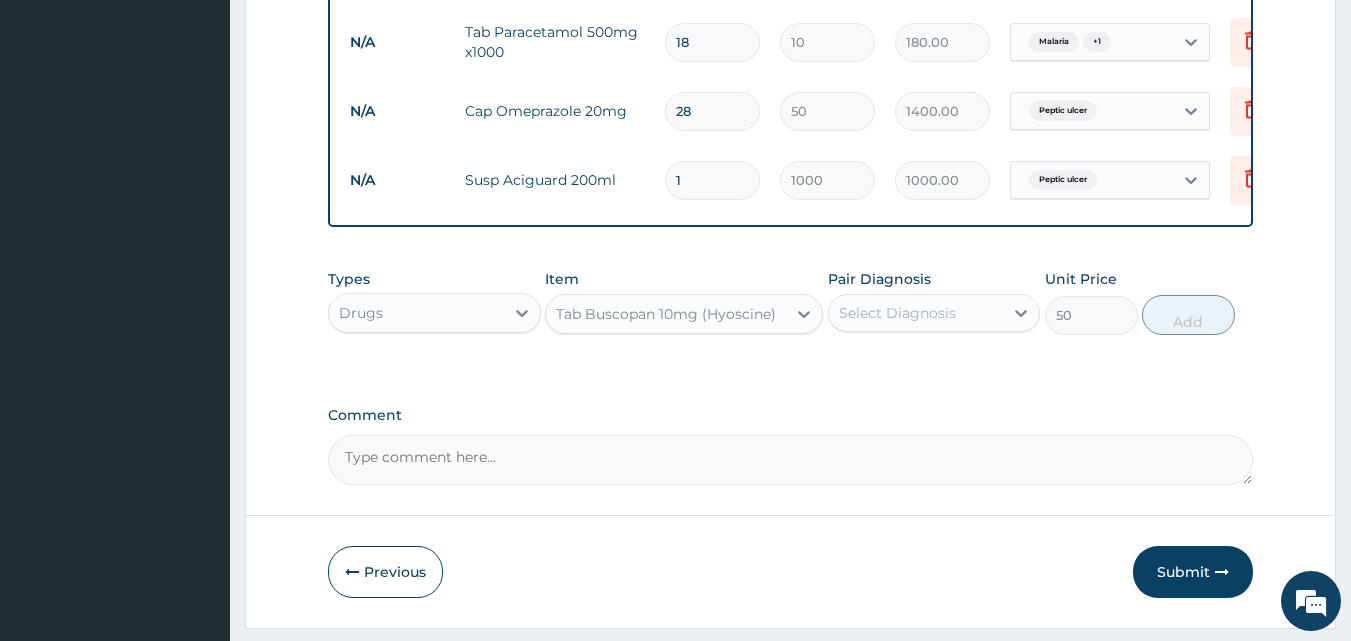 click on "Select Diagnosis" at bounding box center [897, 313] 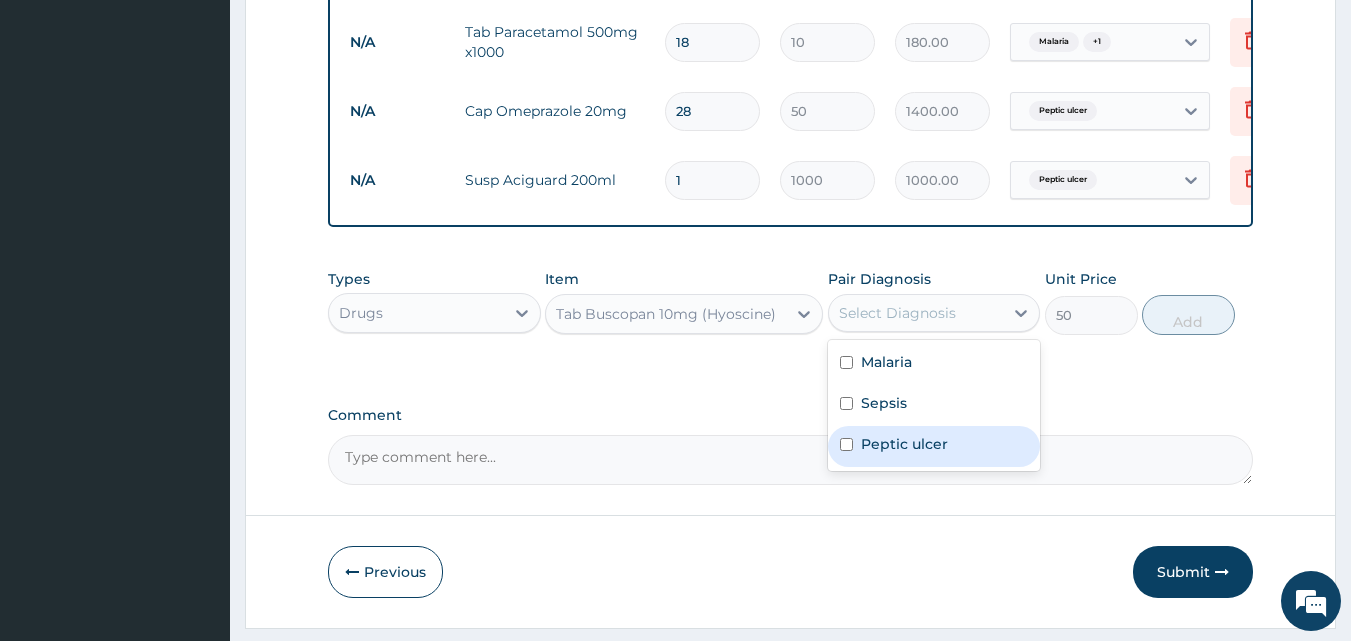 click on "Peptic ulcer" at bounding box center [904, 444] 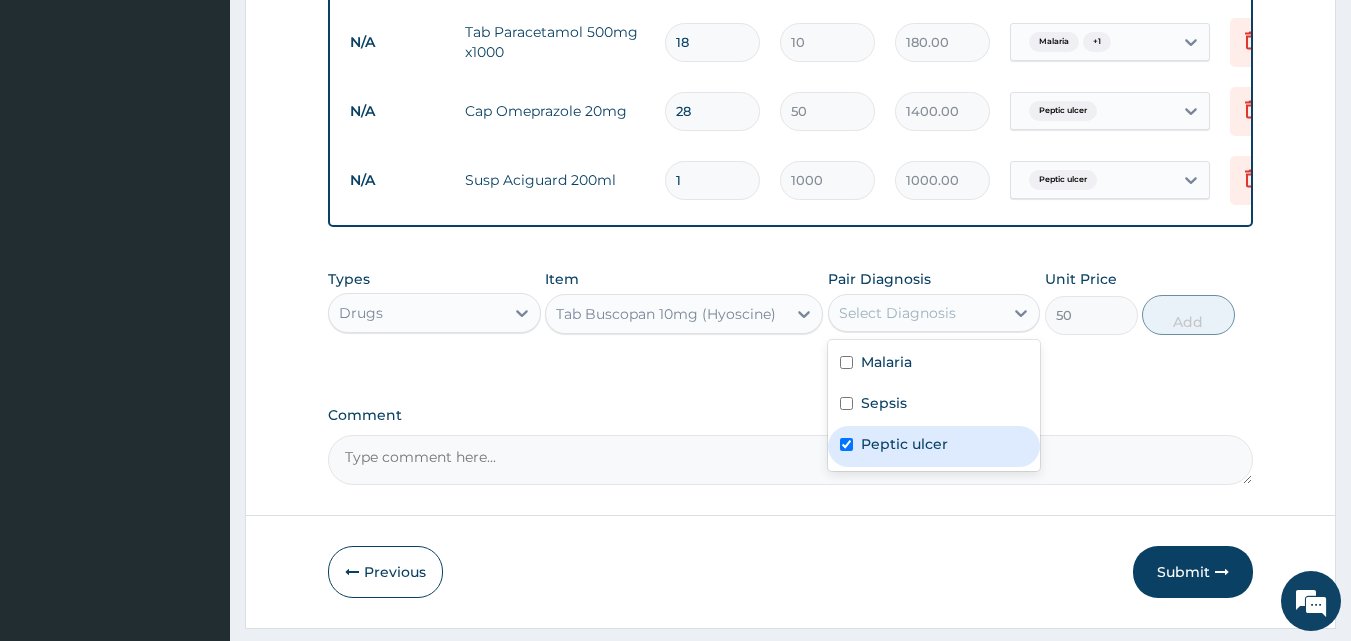 checkbox on "true" 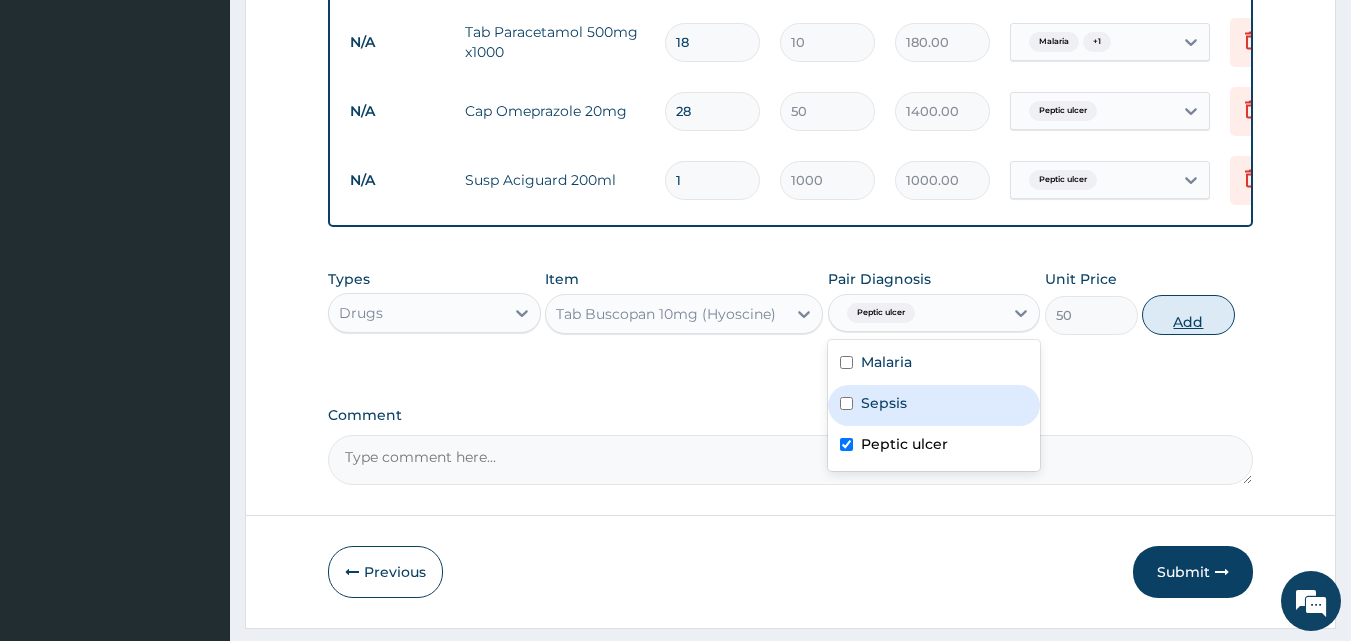 click on "Add" at bounding box center (1188, 315) 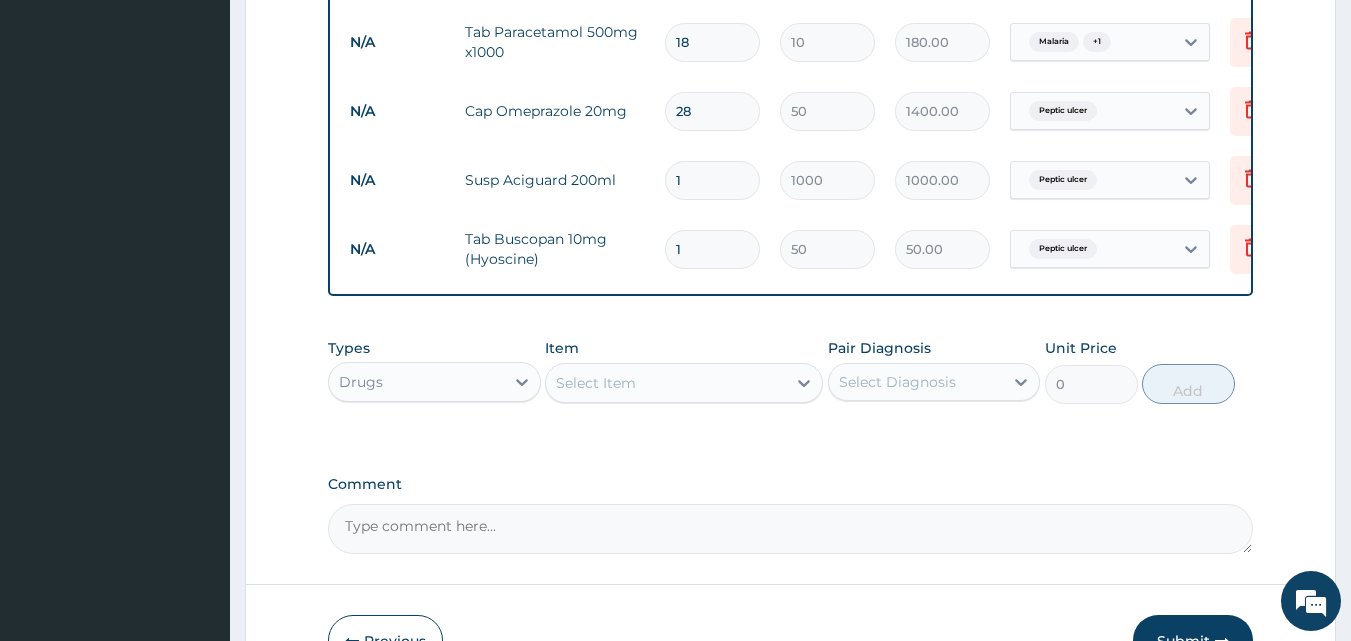 type on "2" 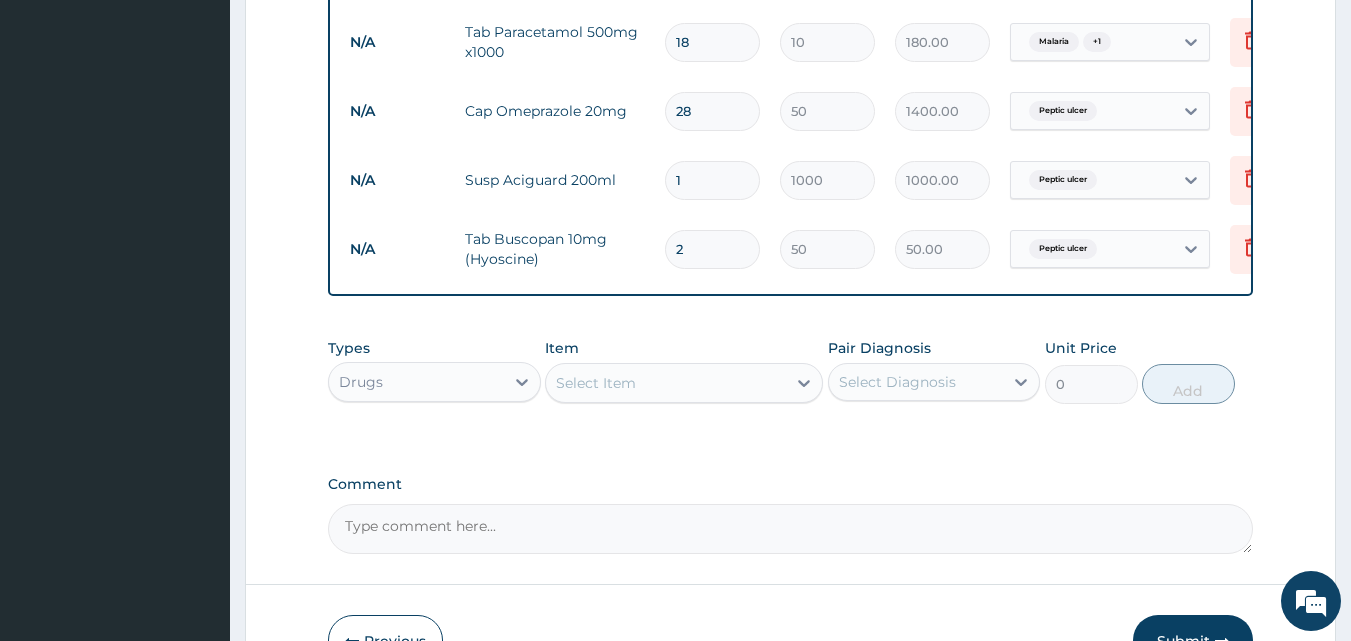type on "100.00" 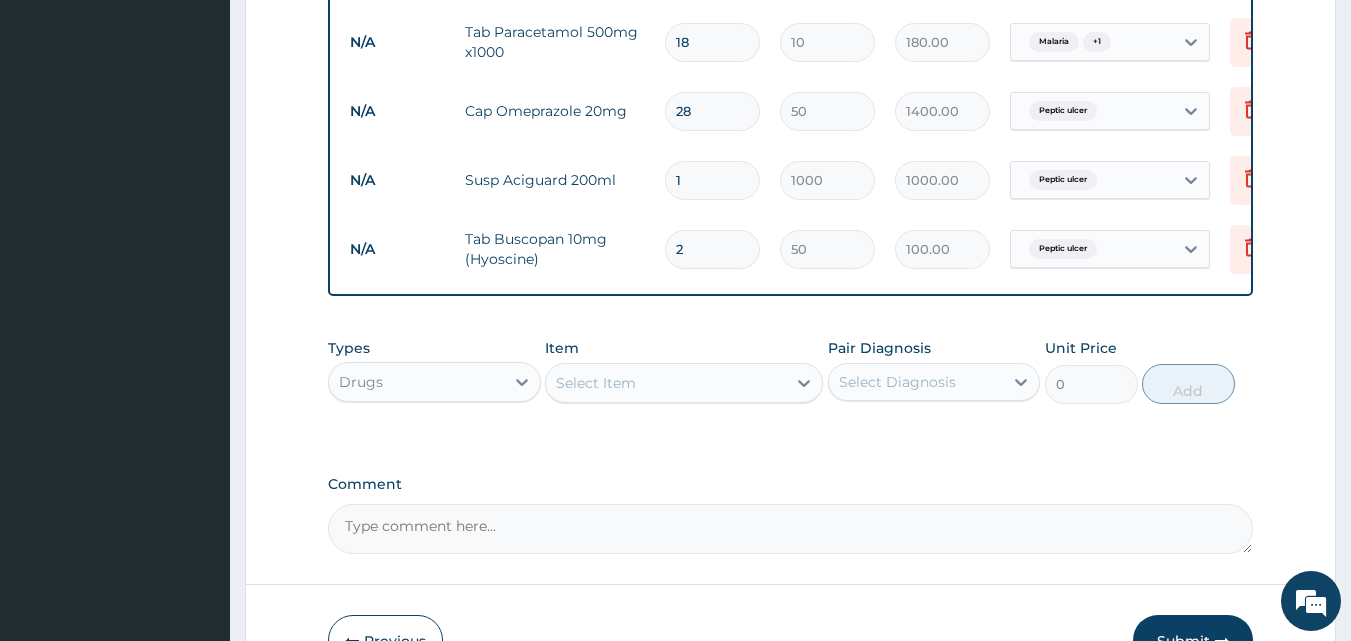type on "3" 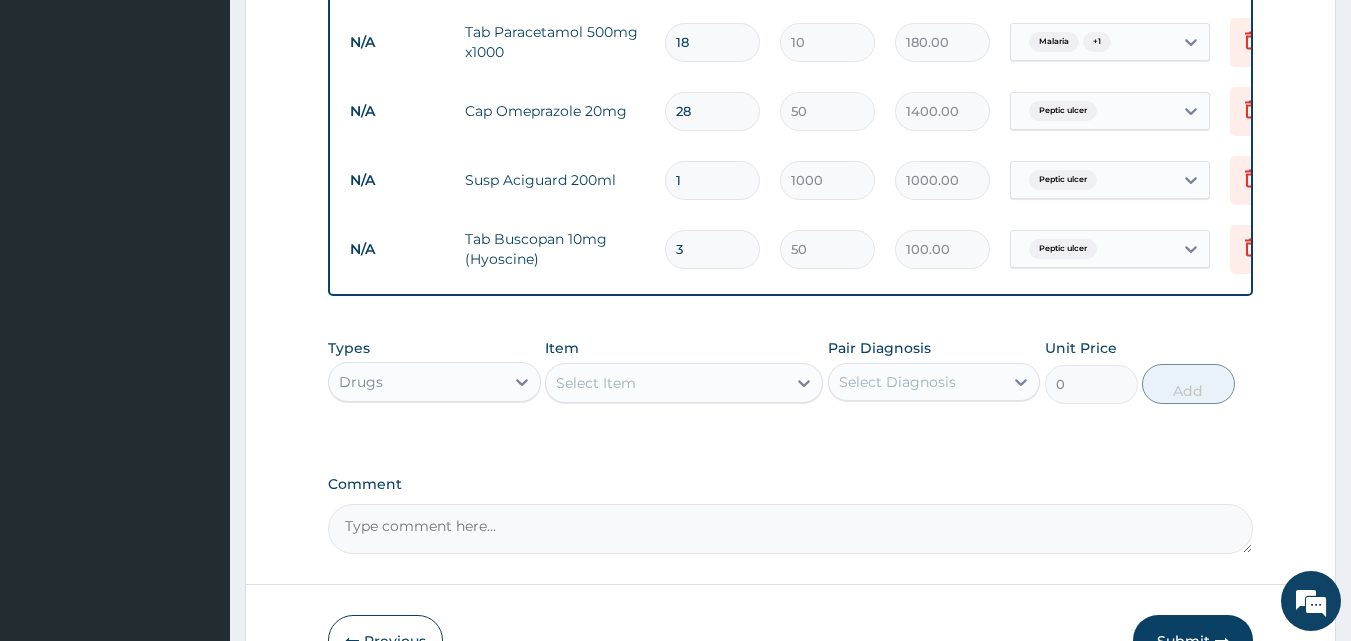 type on "150.00" 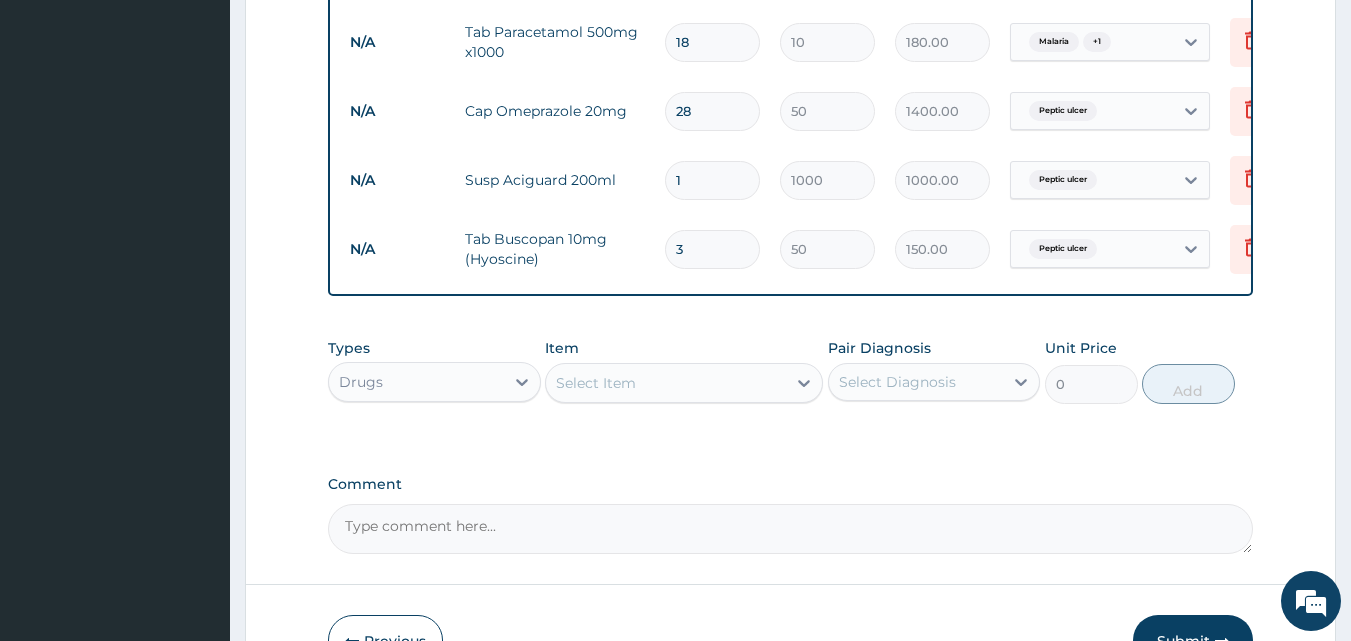 type on "4" 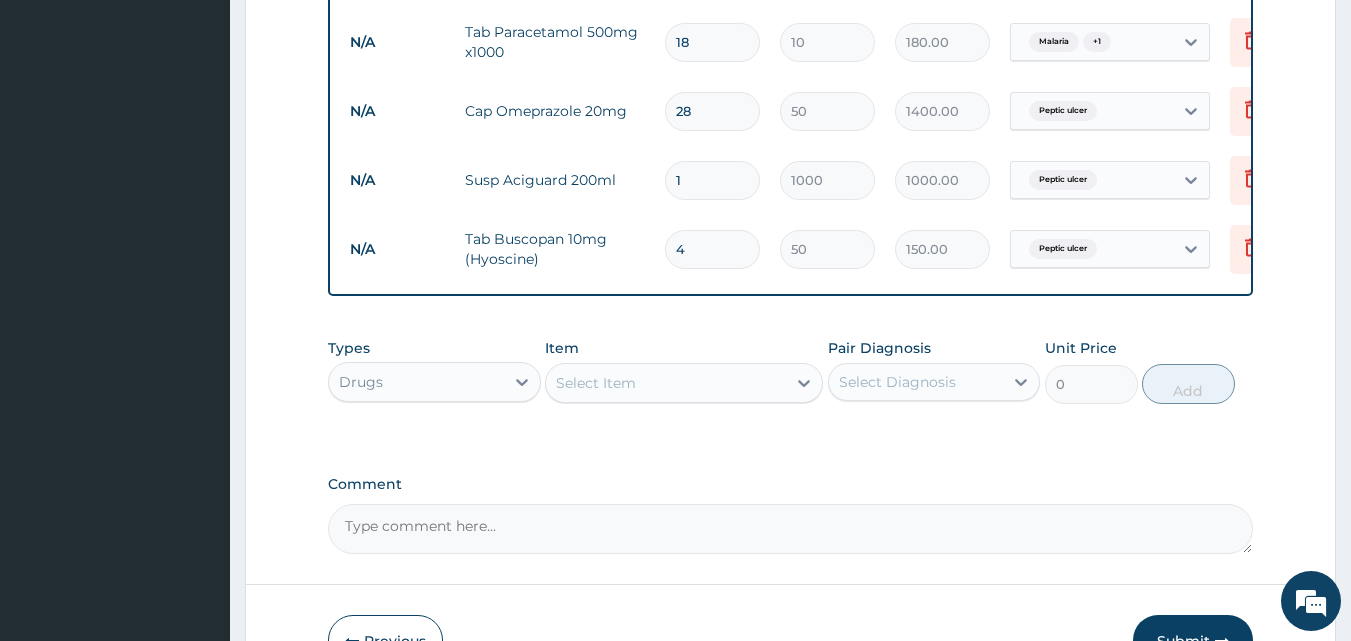 type on "200.00" 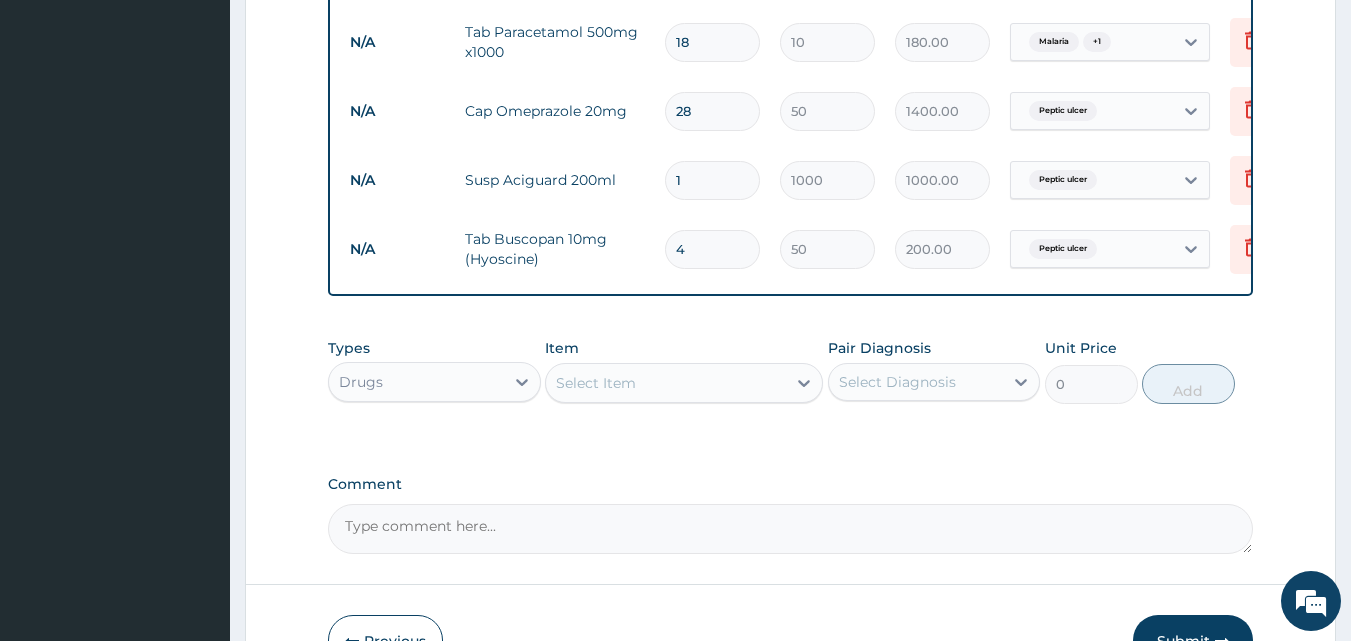 type on "5" 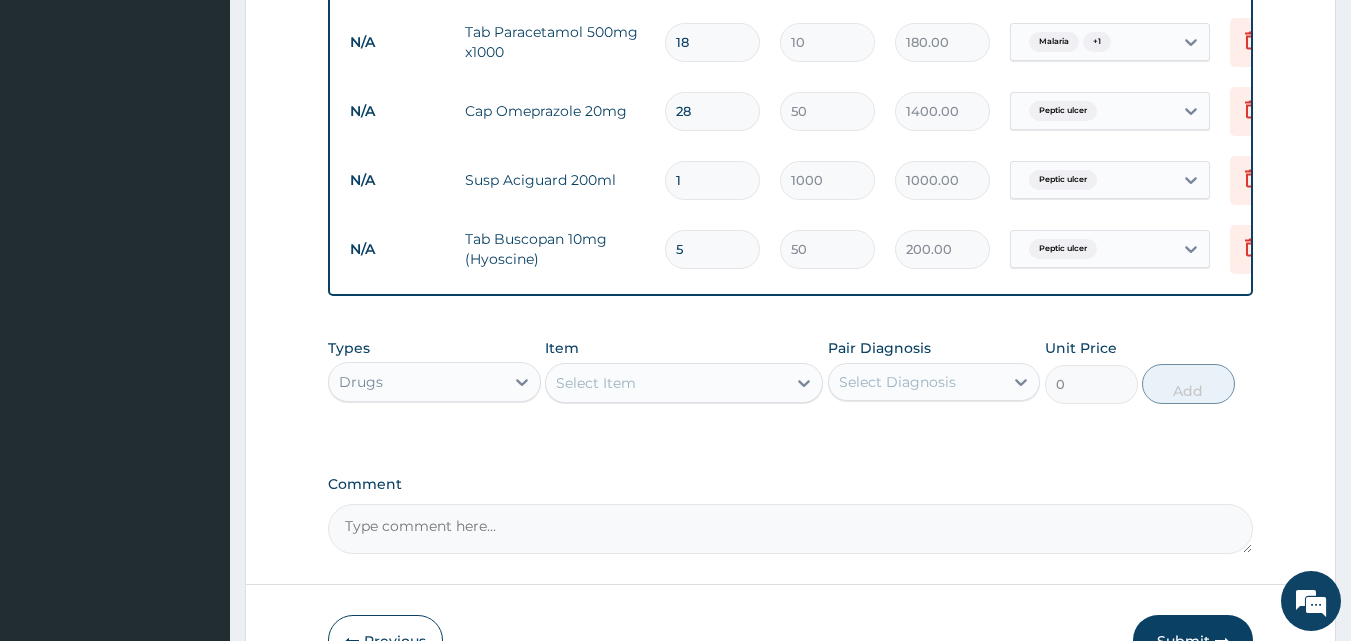 type on "250.00" 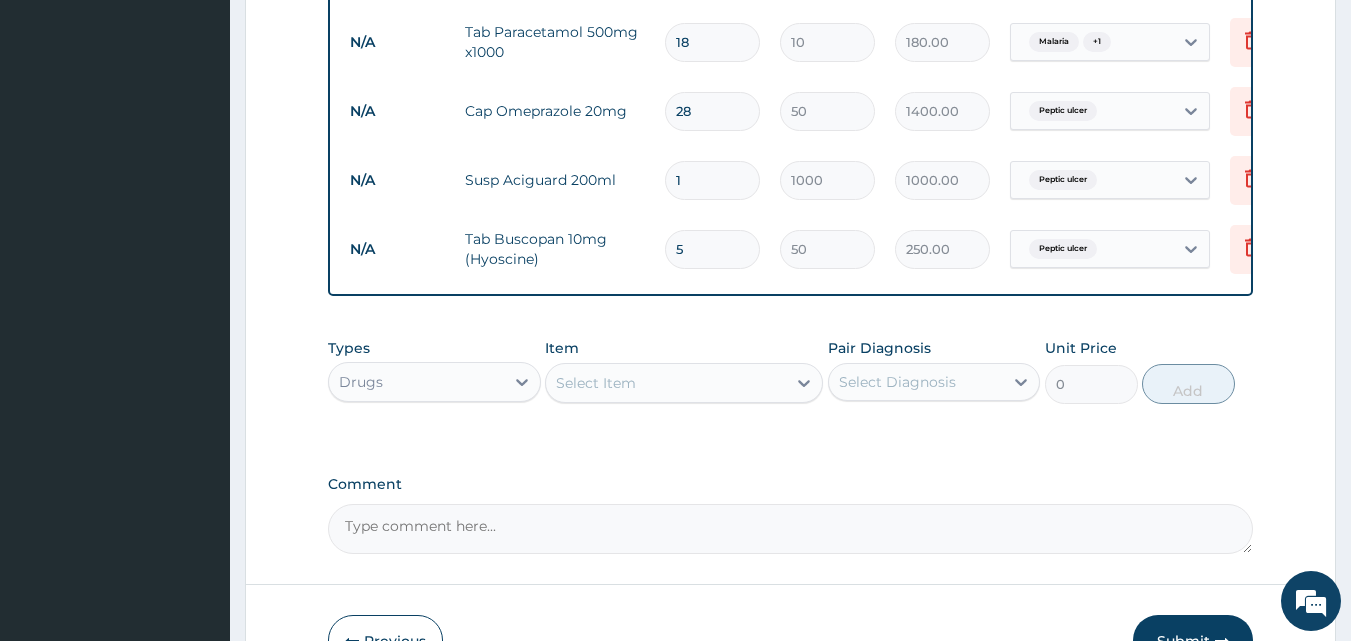 type on "6" 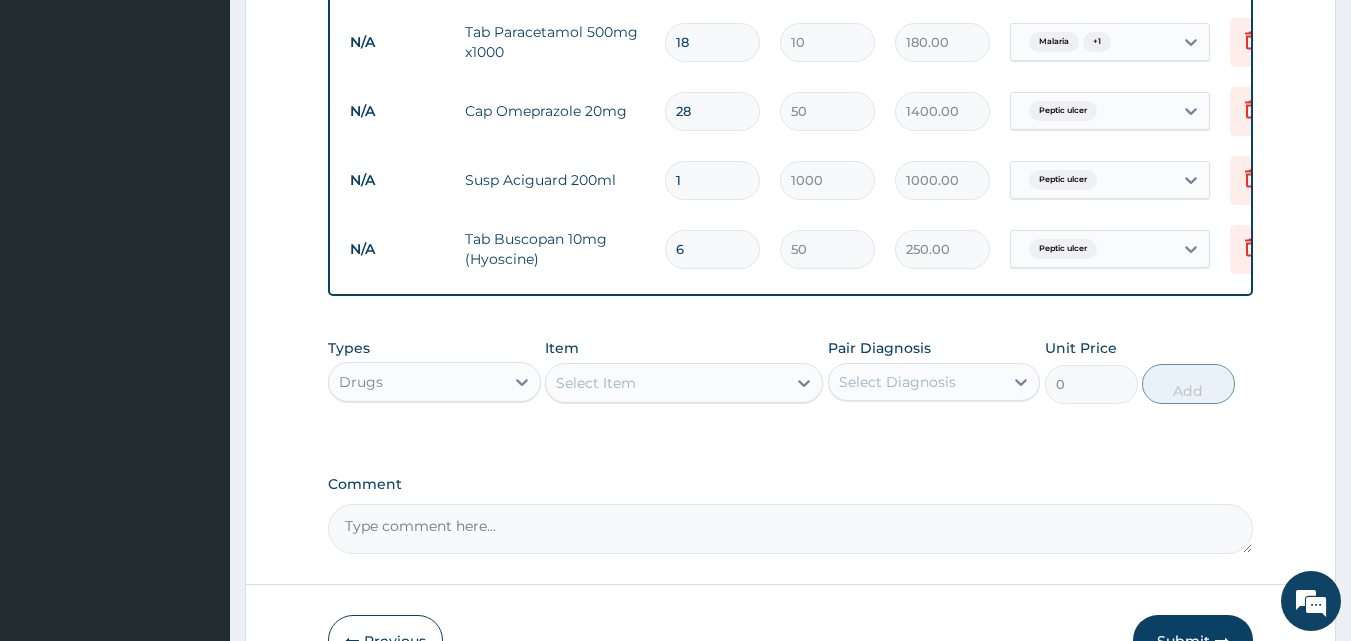 type on "300.00" 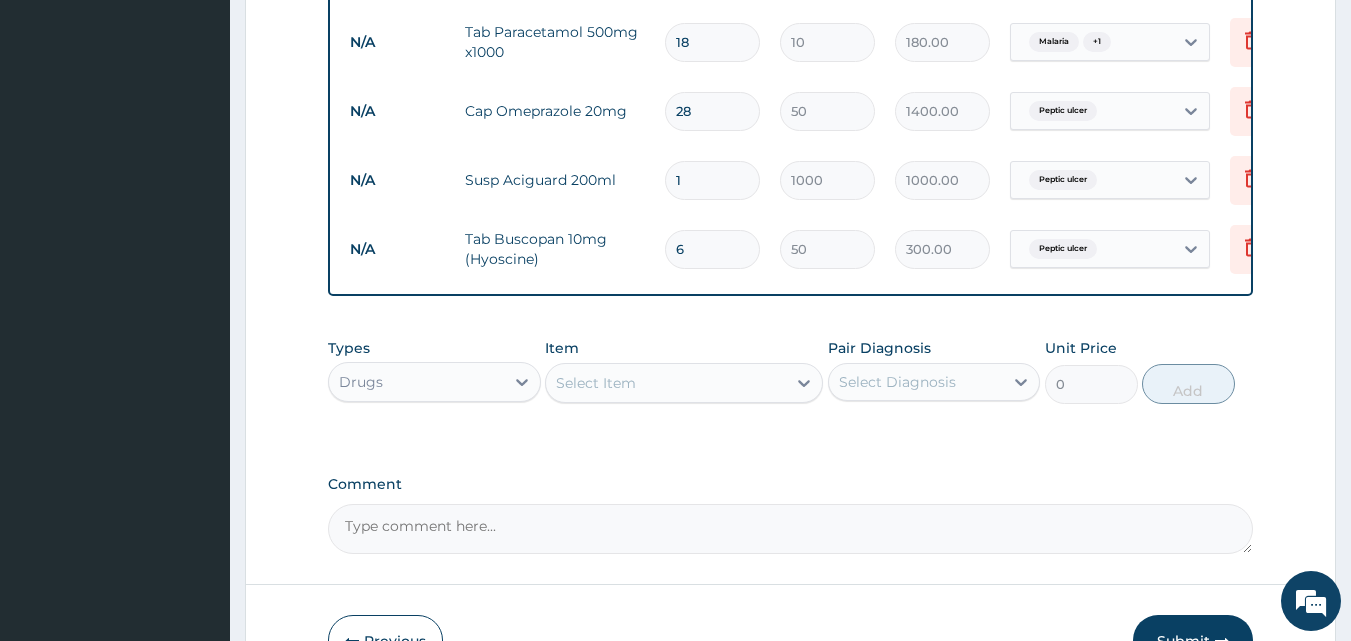 click on "Item Select Item" at bounding box center [684, 371] 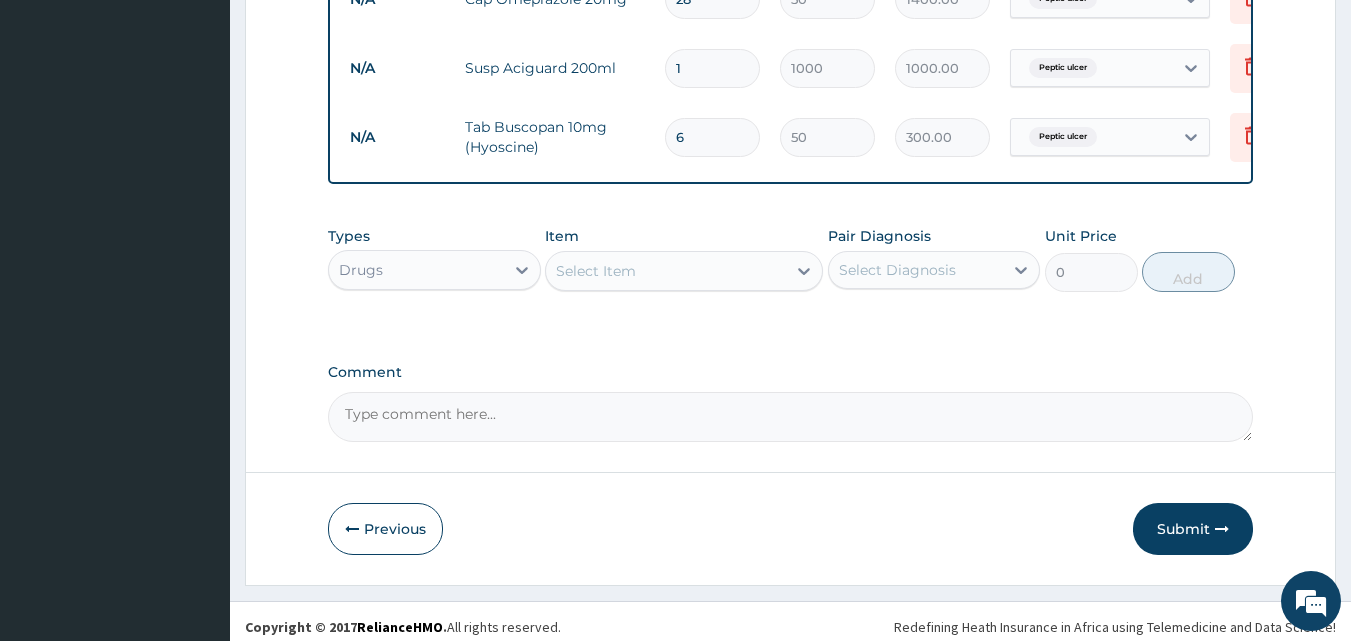 scroll, scrollTop: 1273, scrollLeft: 0, axis: vertical 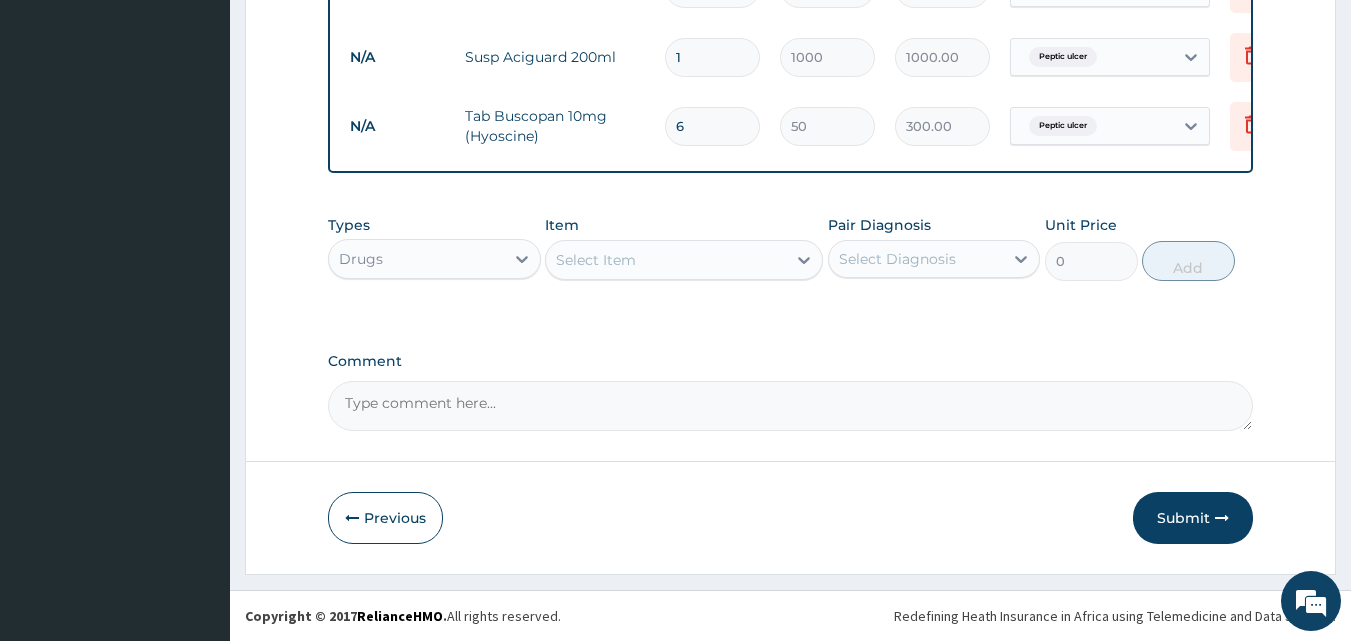 click on "Select Item" at bounding box center (666, 260) 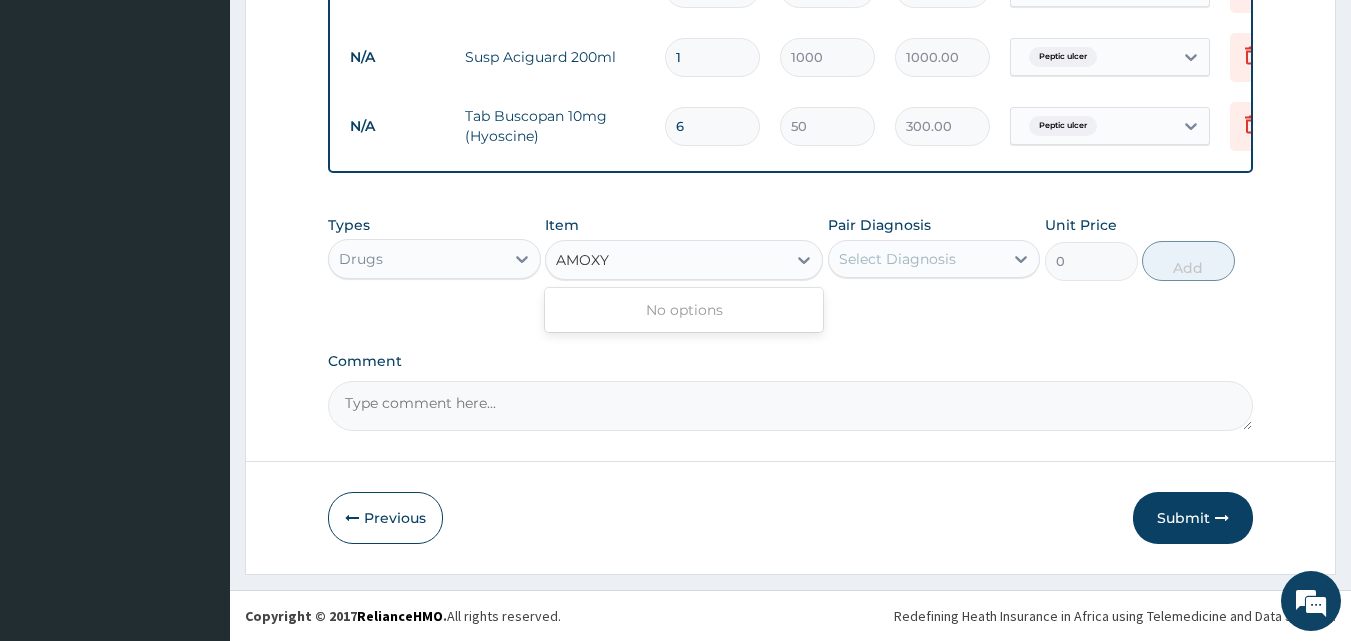 type on "AMOX" 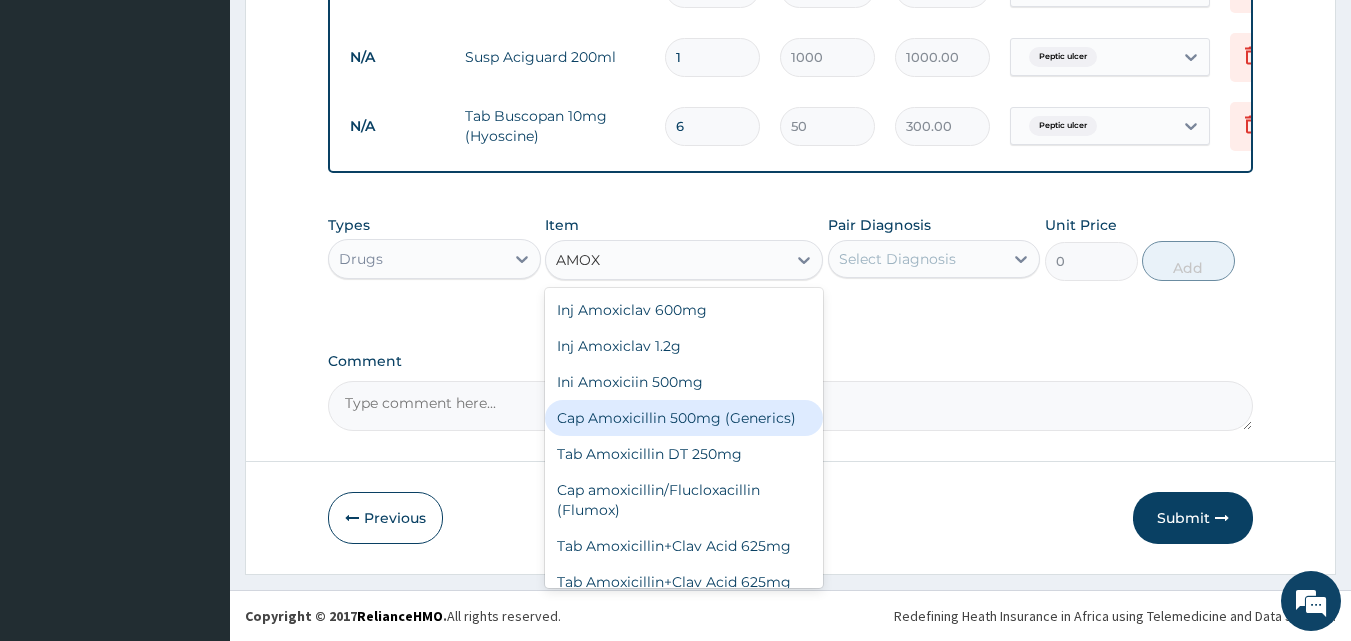 click on "Cap Amoxicillin 500mg (Generics)" at bounding box center [684, 418] 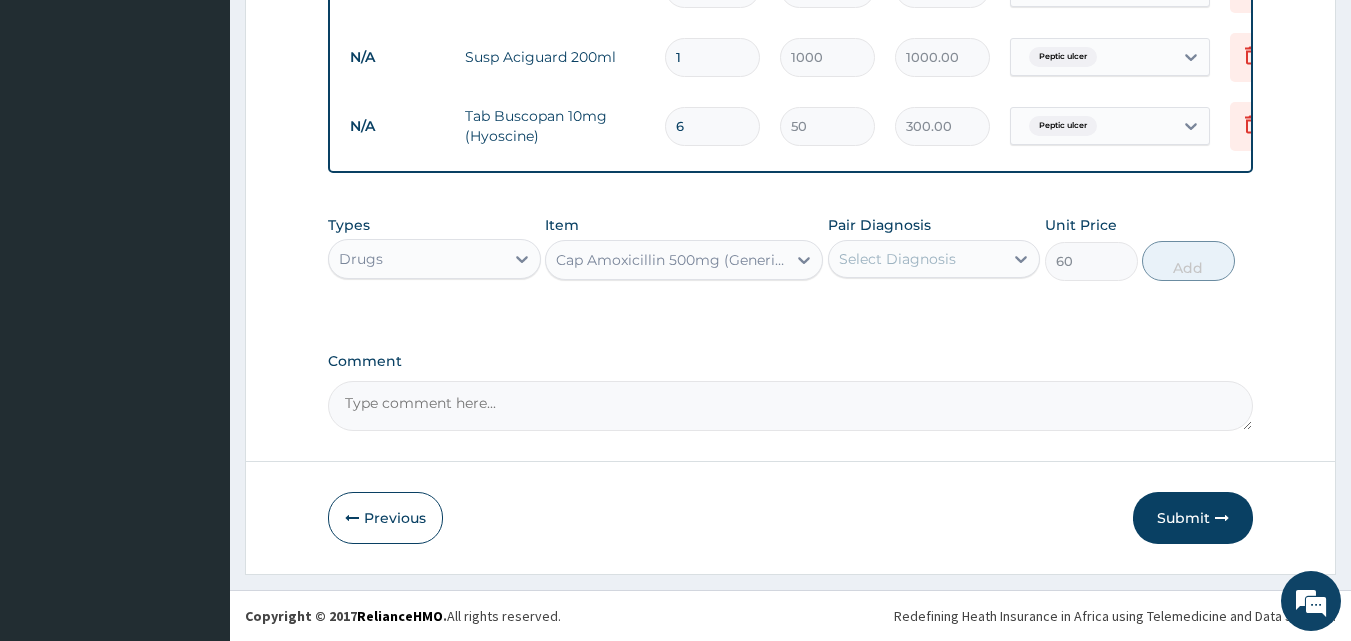click on "Select Diagnosis" at bounding box center (897, 259) 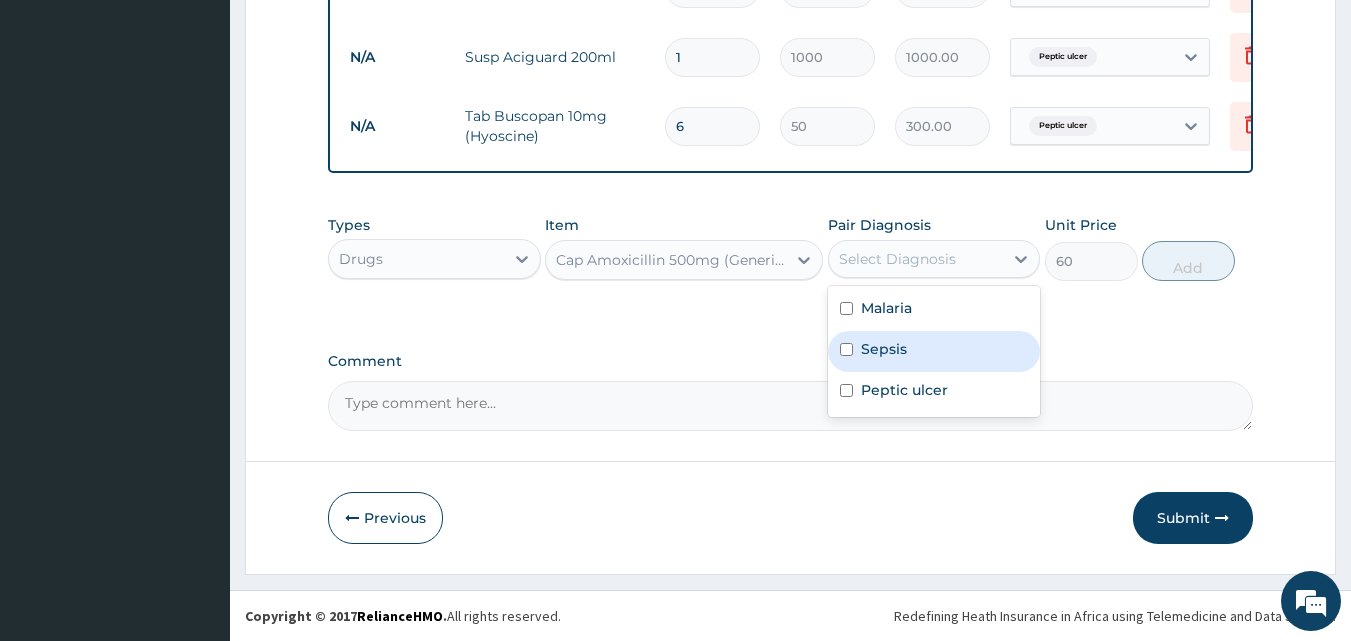 click on "Sepsis" at bounding box center (884, 349) 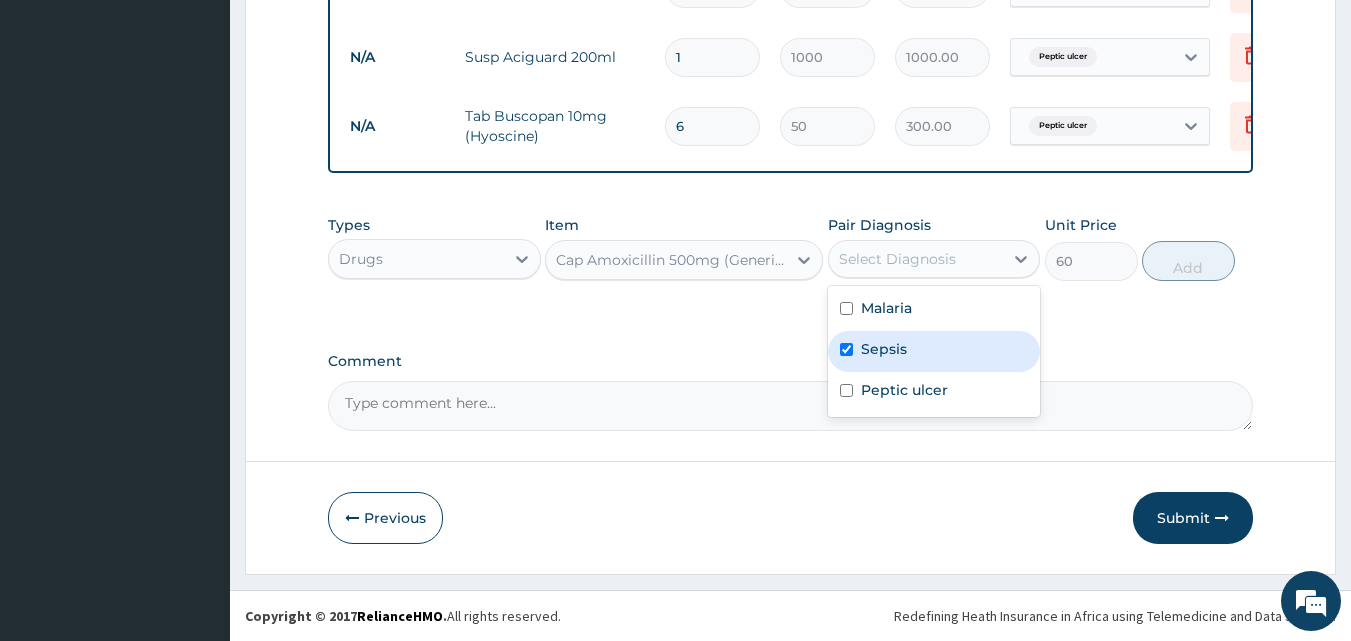checkbox on "true" 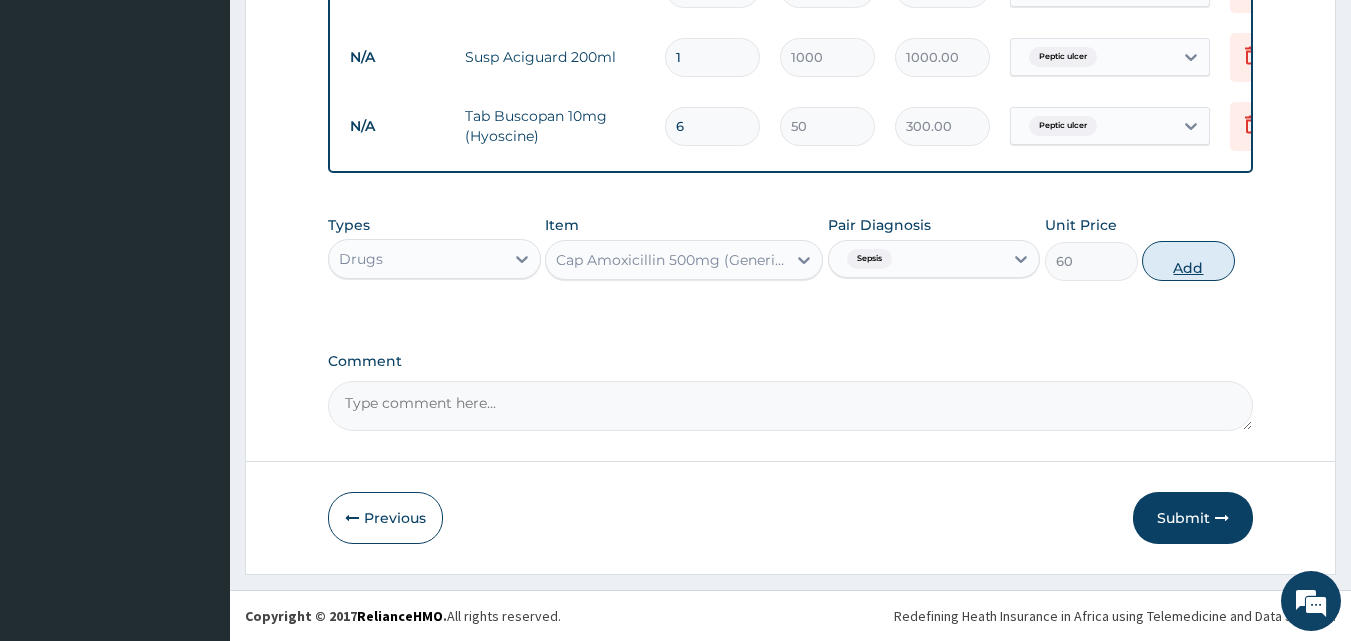 click on "Add" at bounding box center [1188, 261] 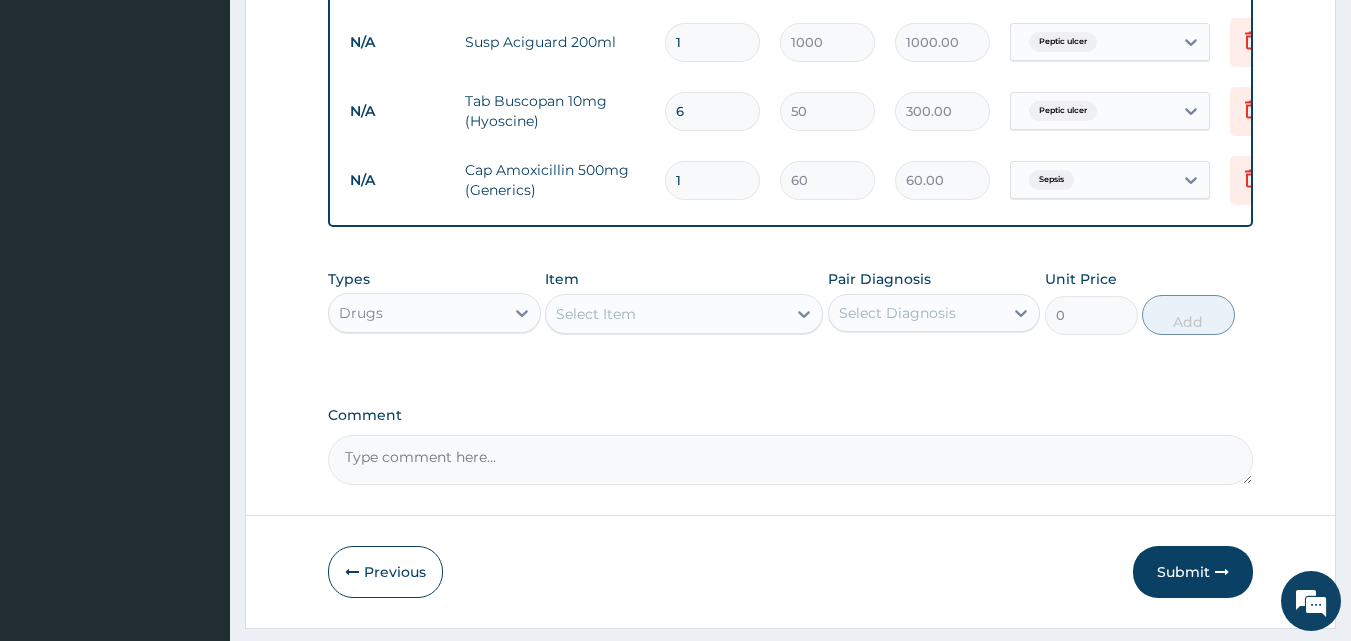 type 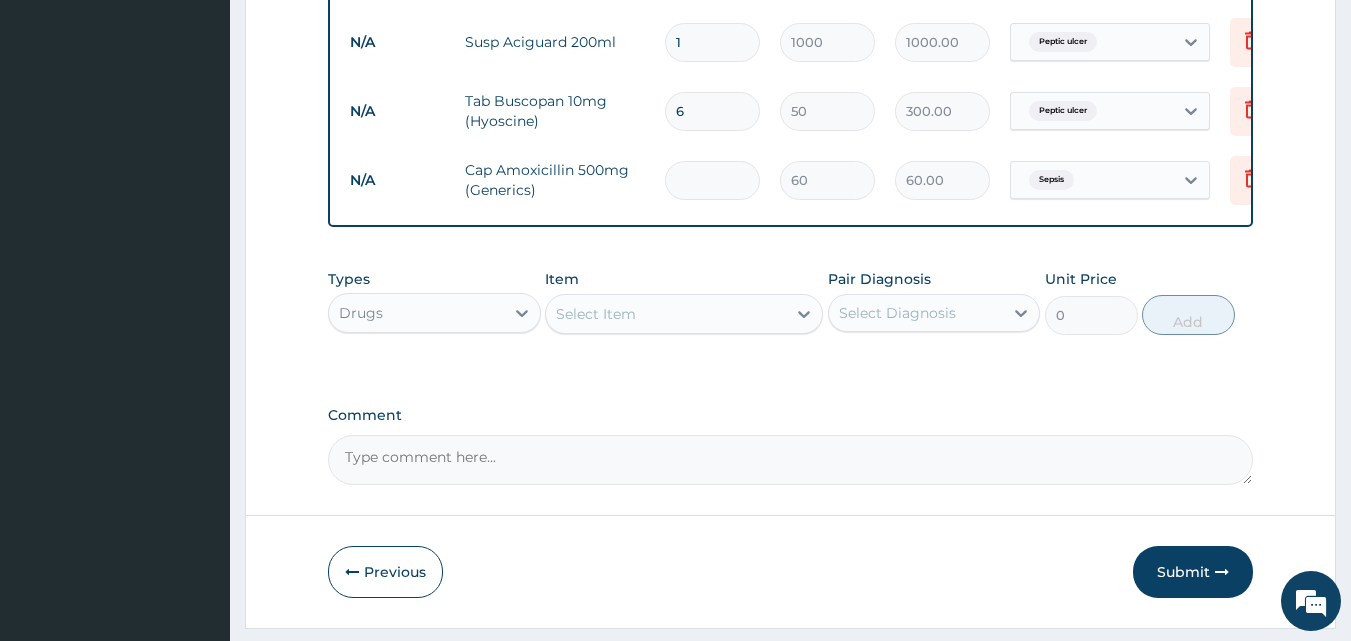 type on "0.00" 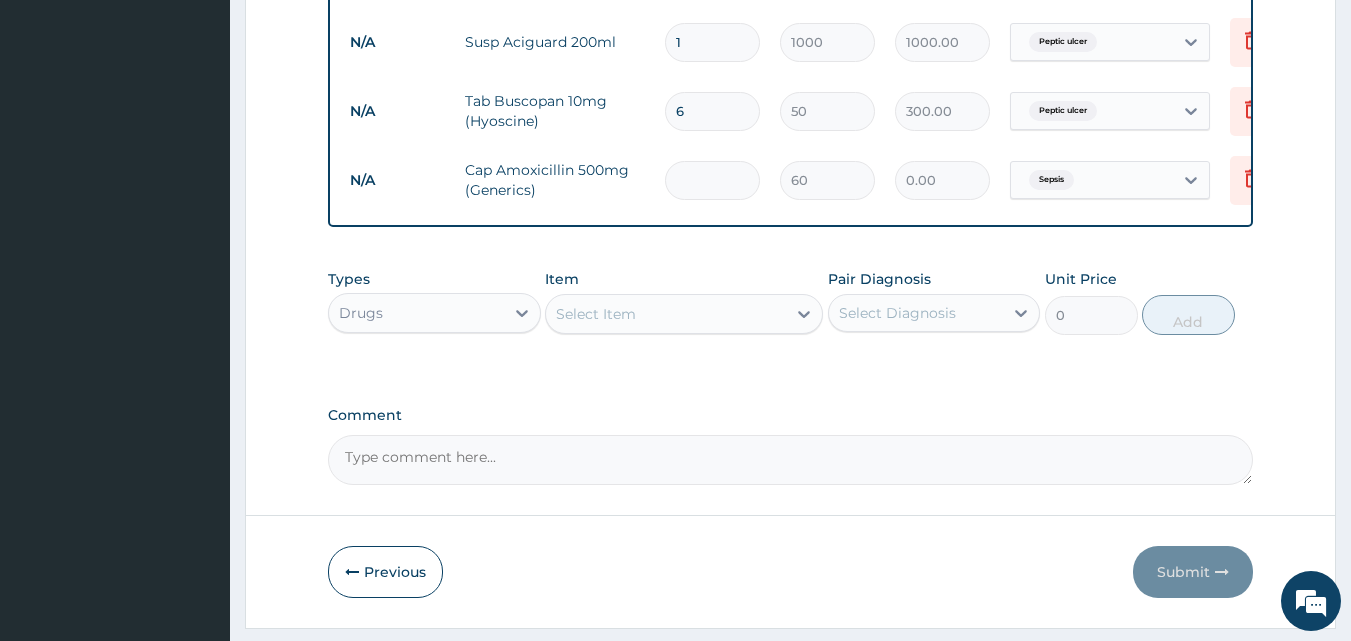 type on "2" 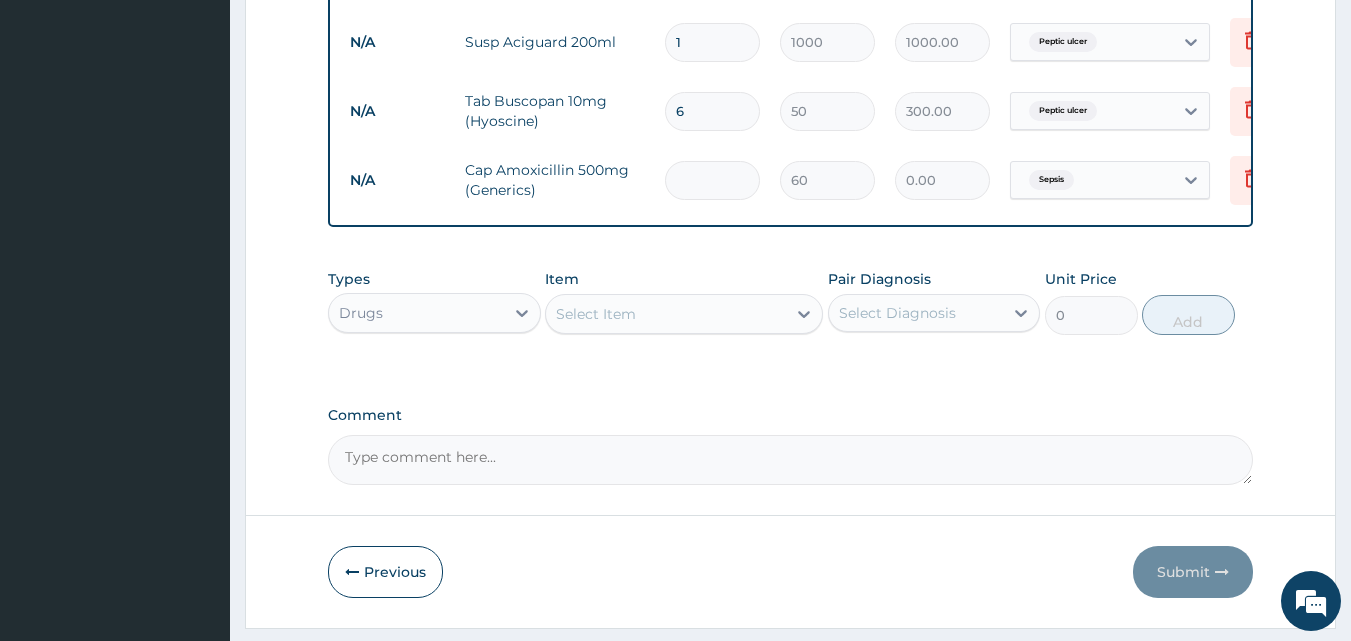 type on "120.00" 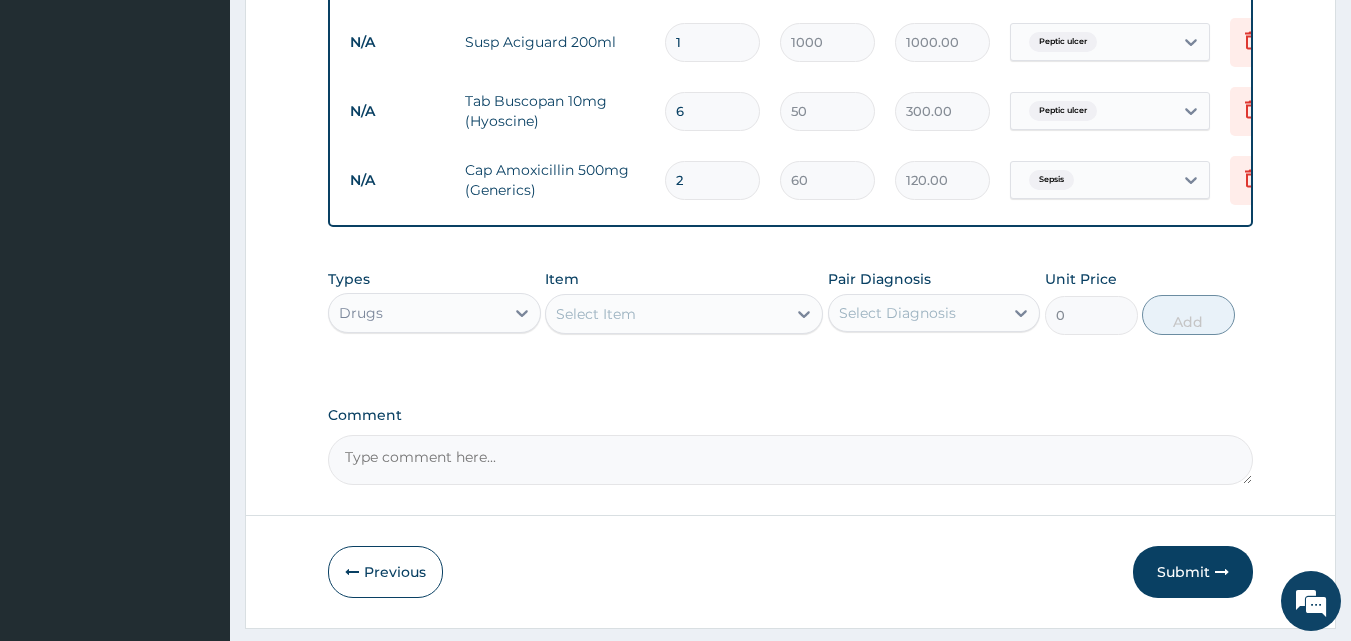 type on "28" 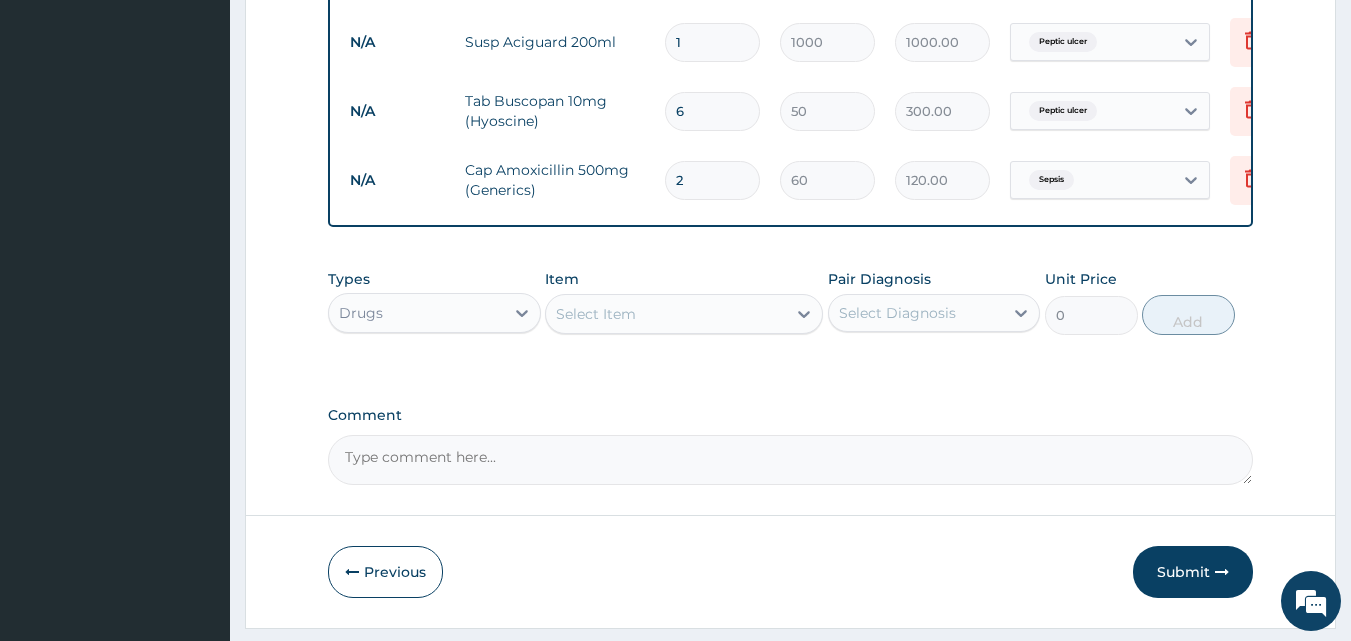 type on "1680.00" 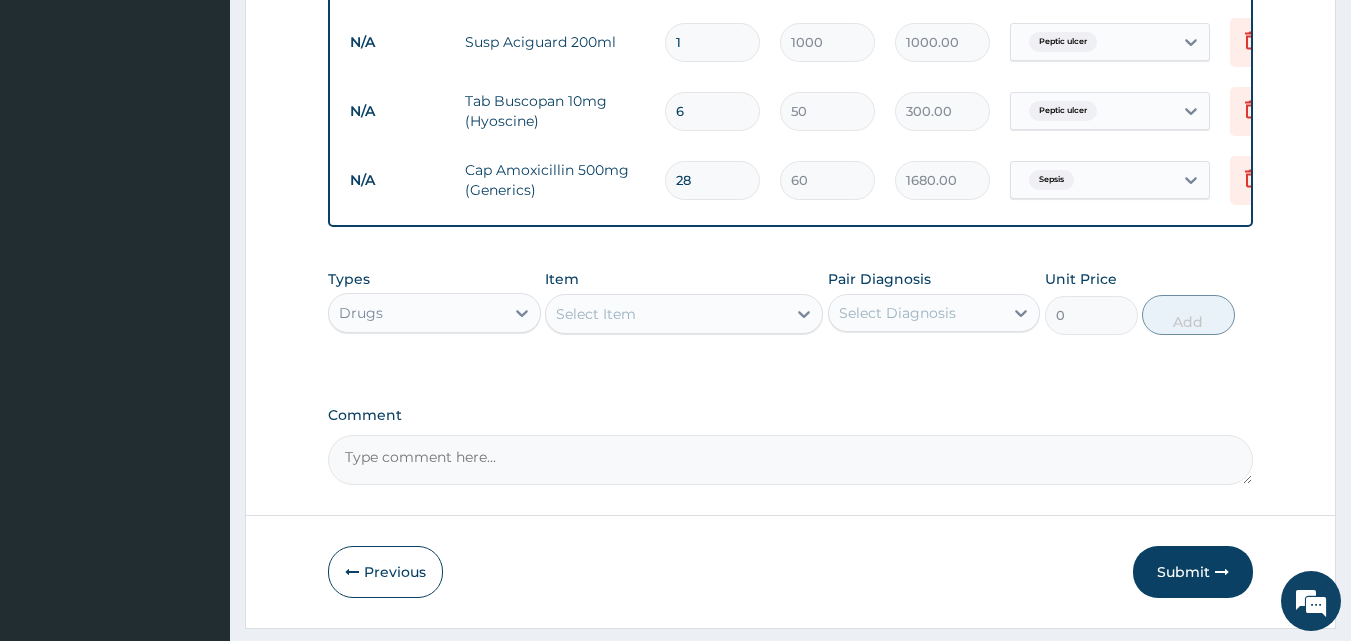 type on "28" 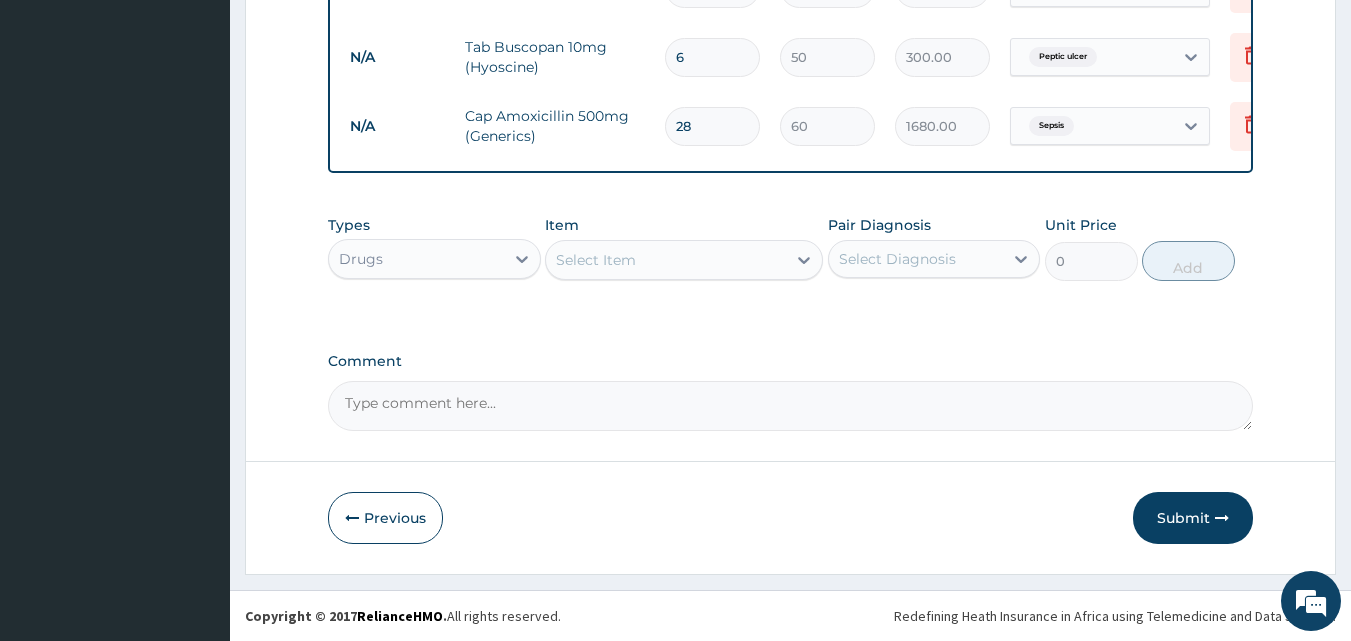 scroll, scrollTop: 1342, scrollLeft: 0, axis: vertical 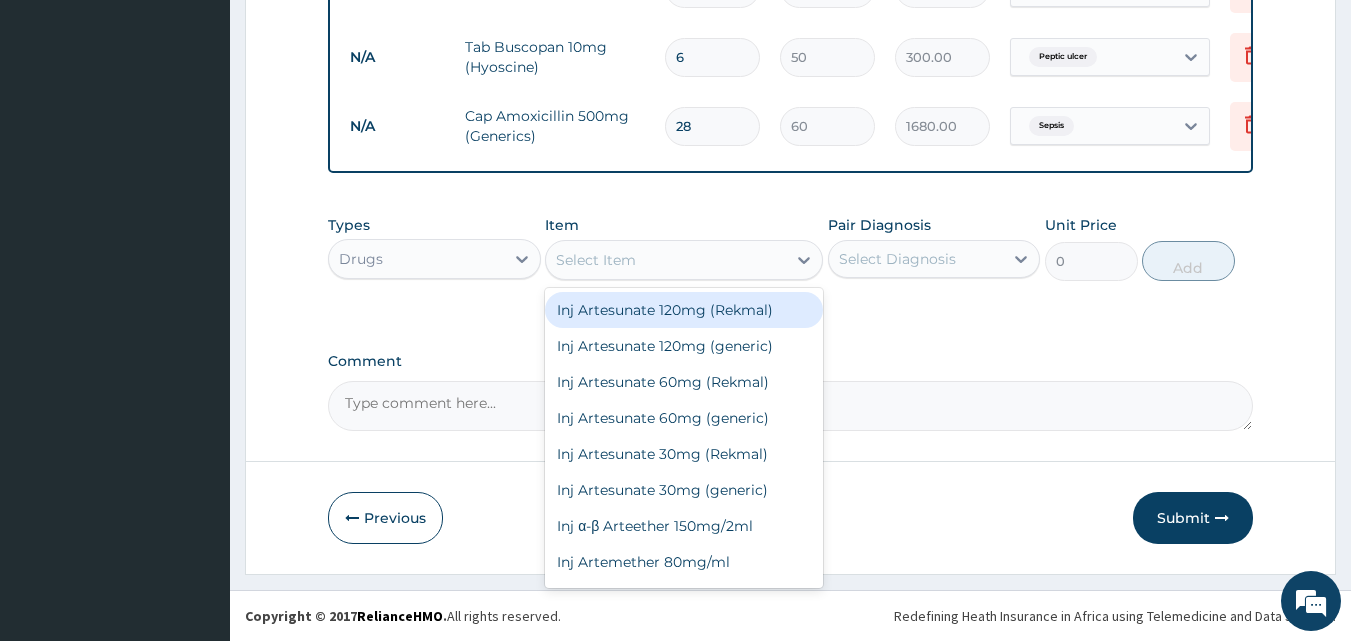 click on "Select Item" at bounding box center [666, 260] 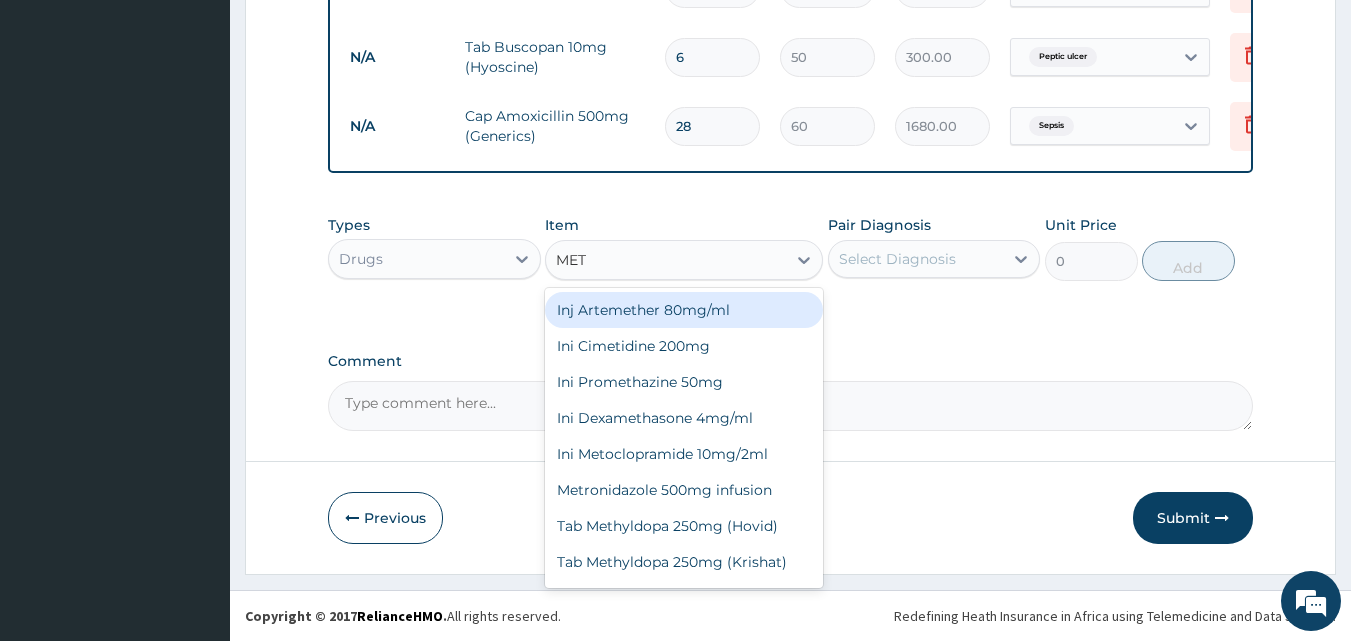 type on "METR" 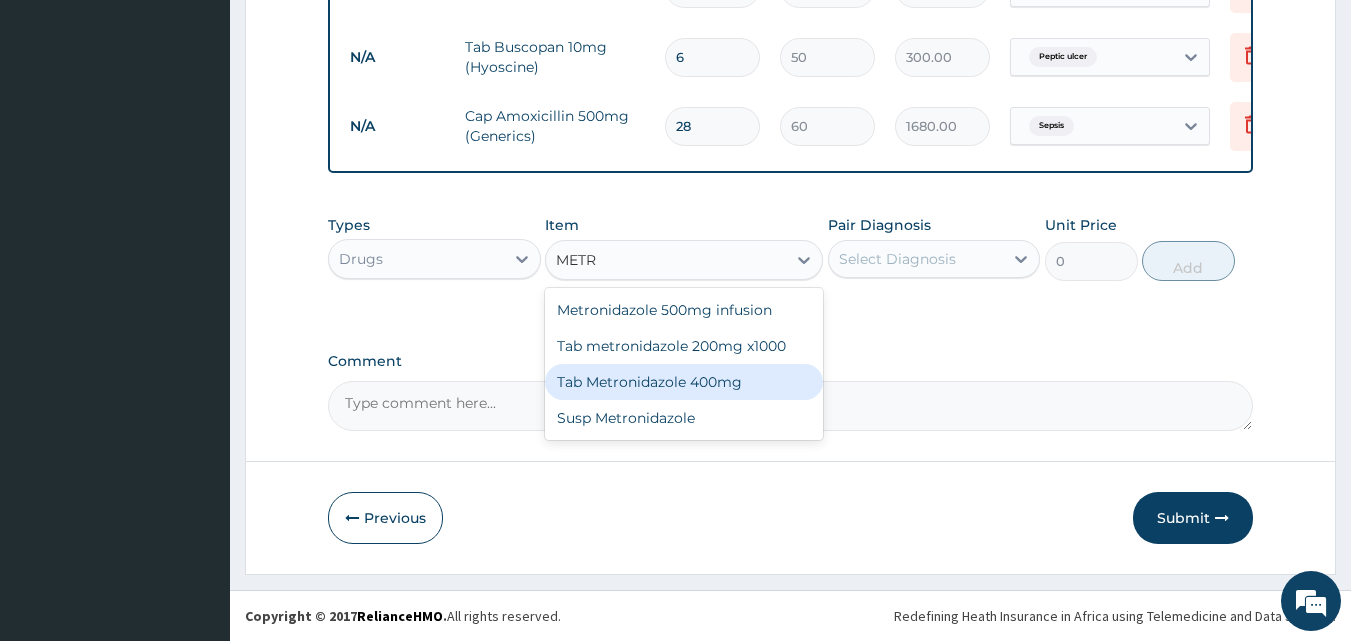 click on "Tab Metronidazole 400mg" at bounding box center (684, 382) 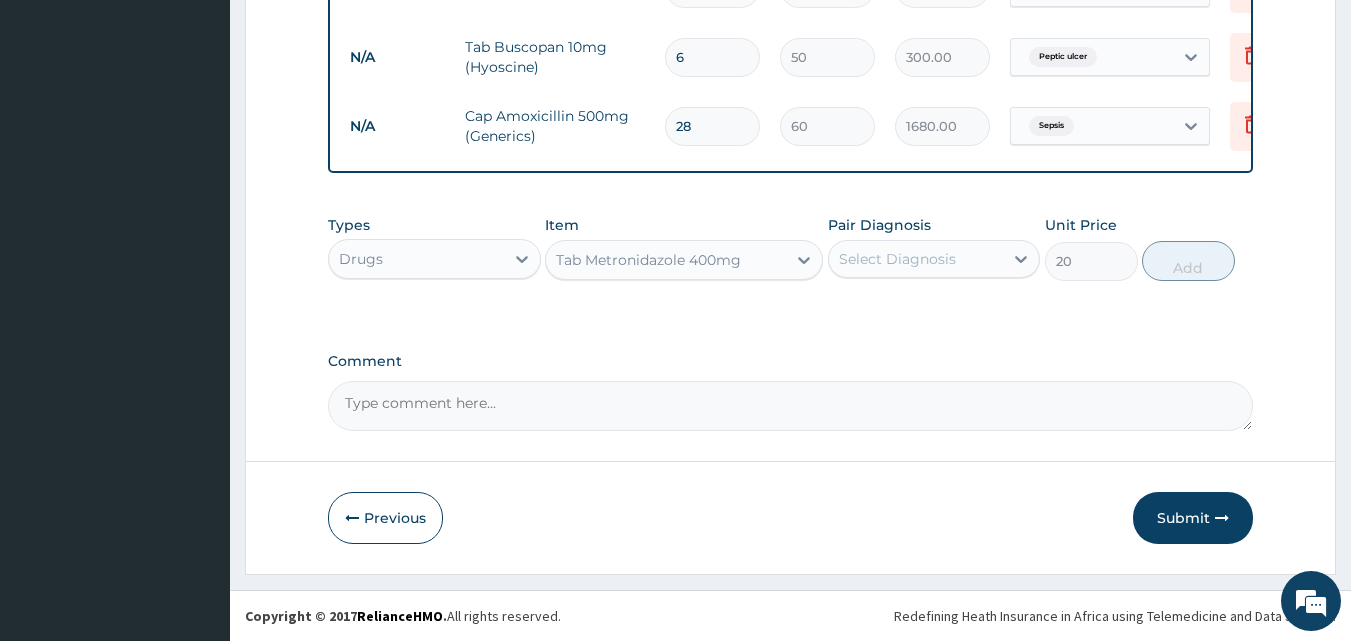 click on "Select Diagnosis" at bounding box center [897, 259] 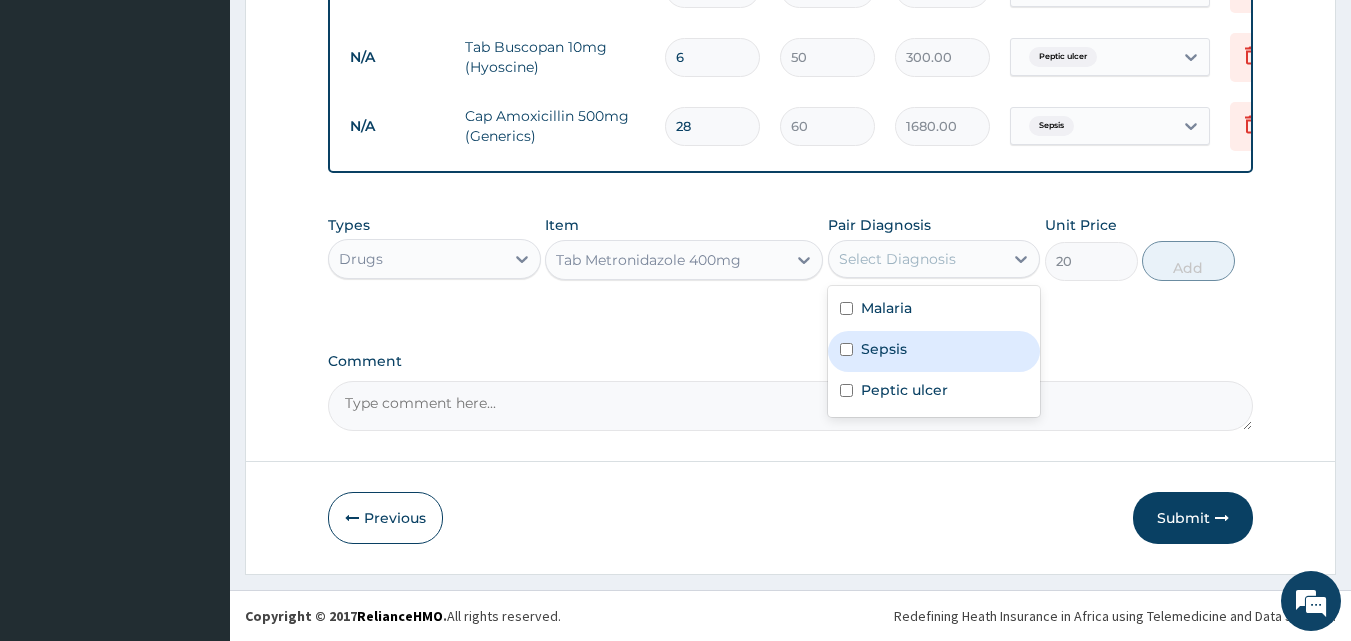 click on "Sepsis" at bounding box center [884, 349] 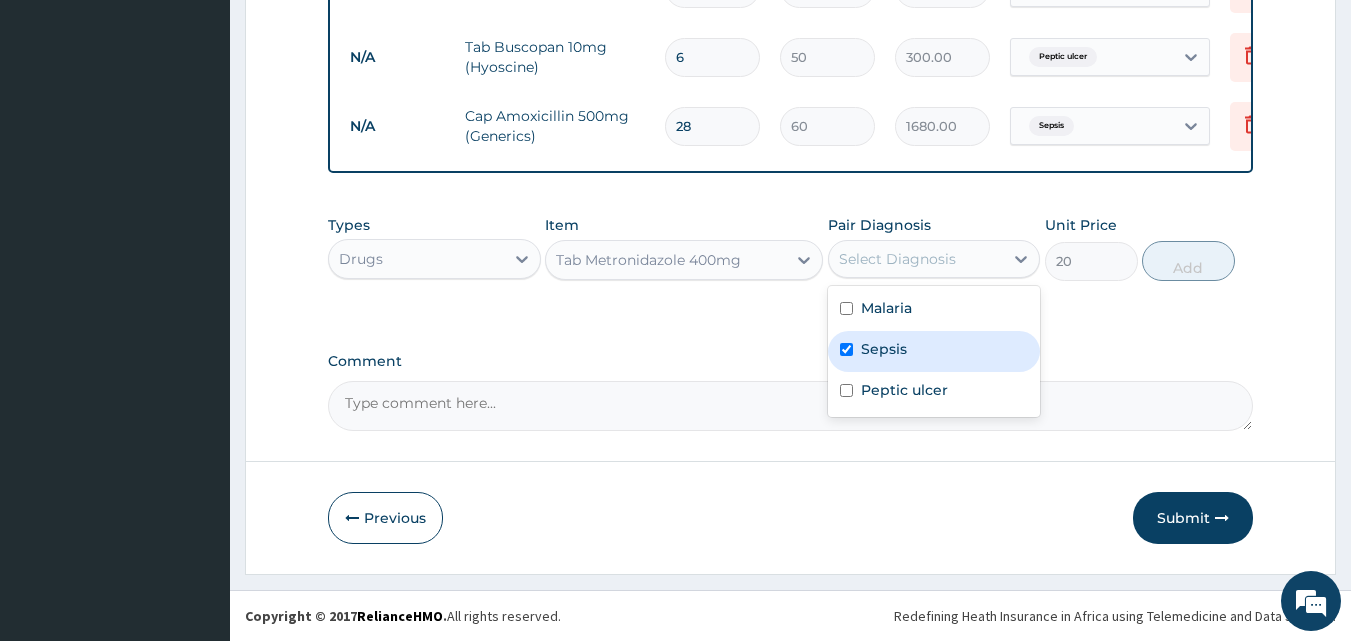 checkbox on "true" 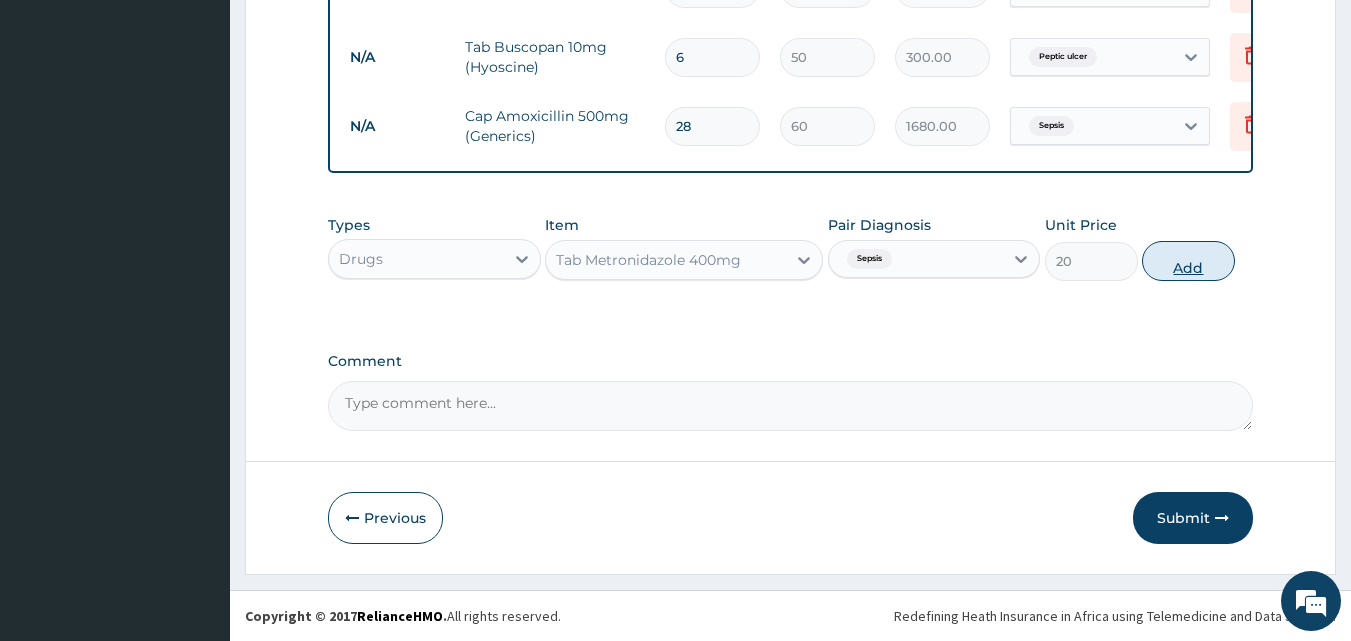 click on "Add" at bounding box center [1188, 261] 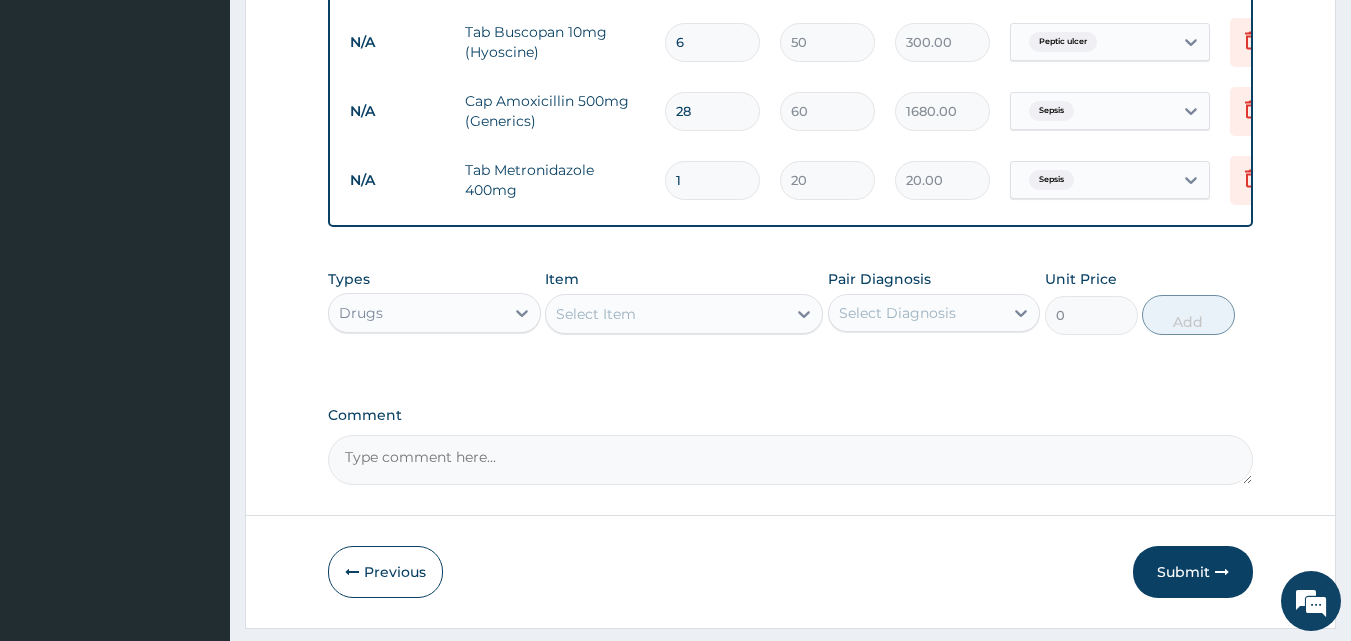 type 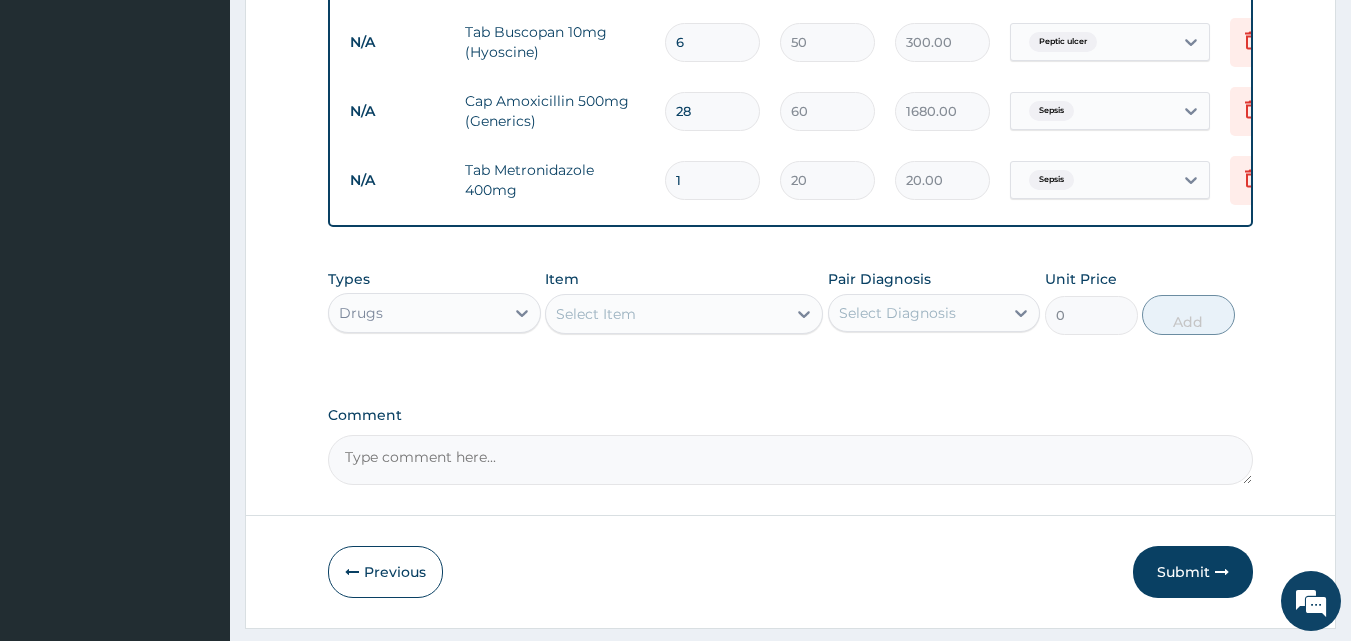 type on "0.00" 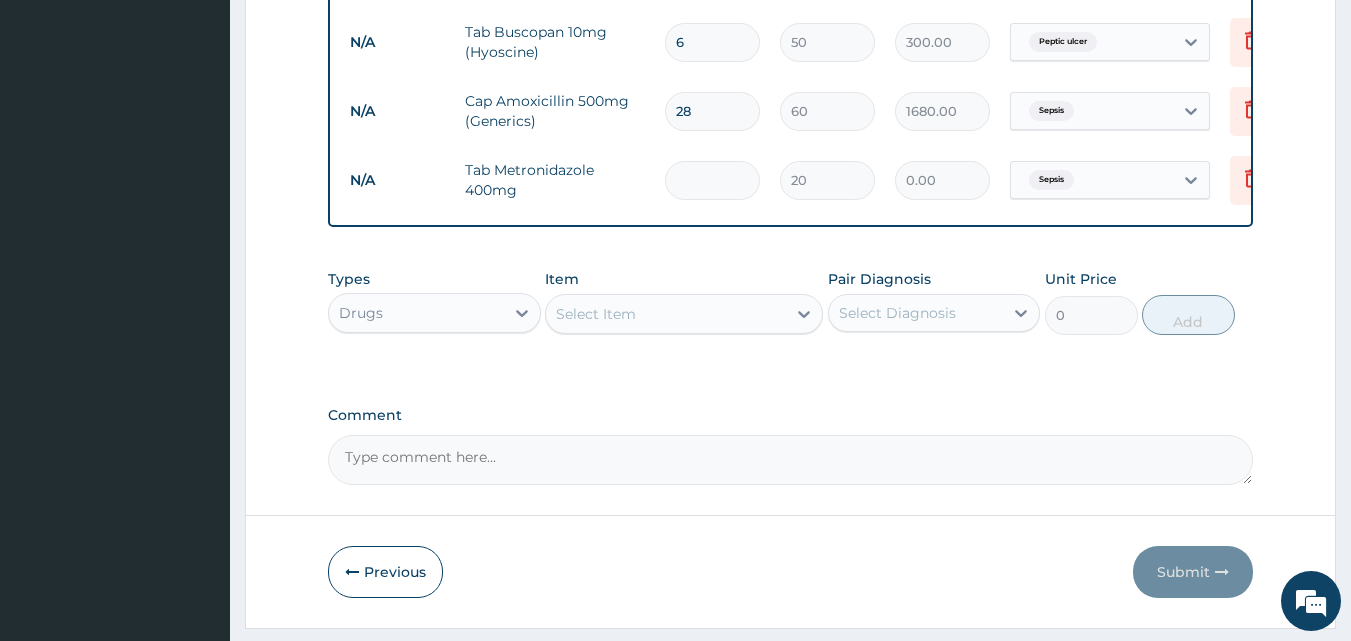type on "4" 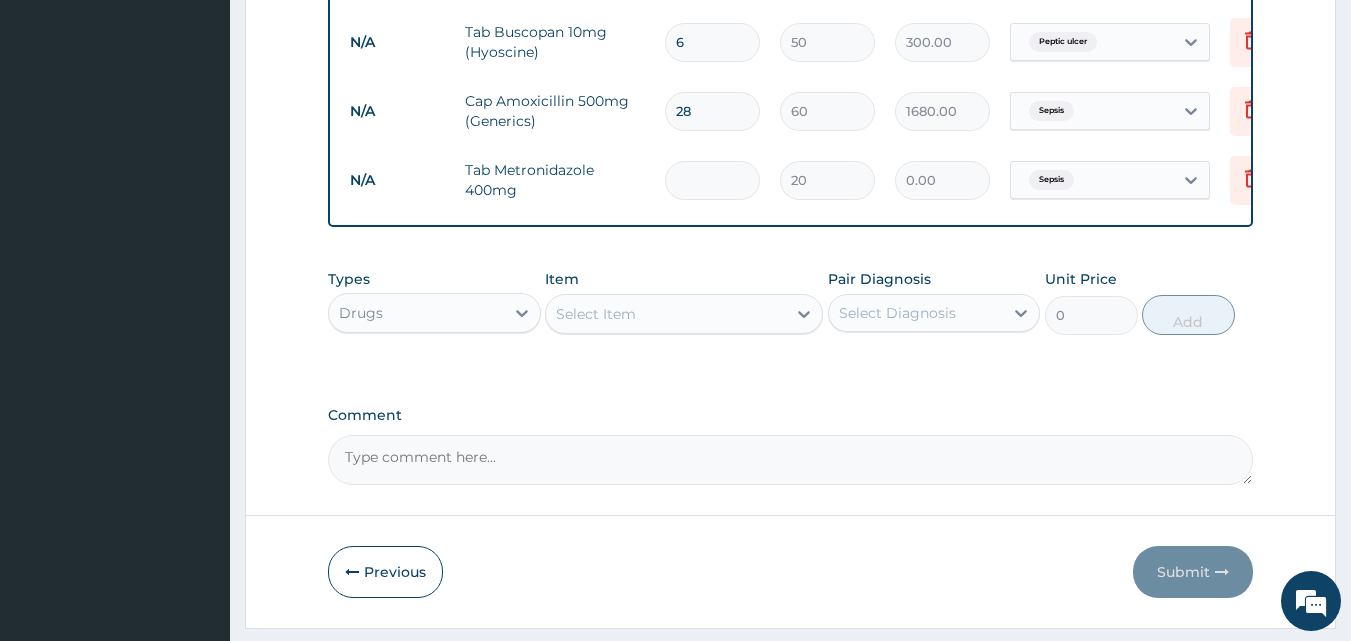 type on "80.00" 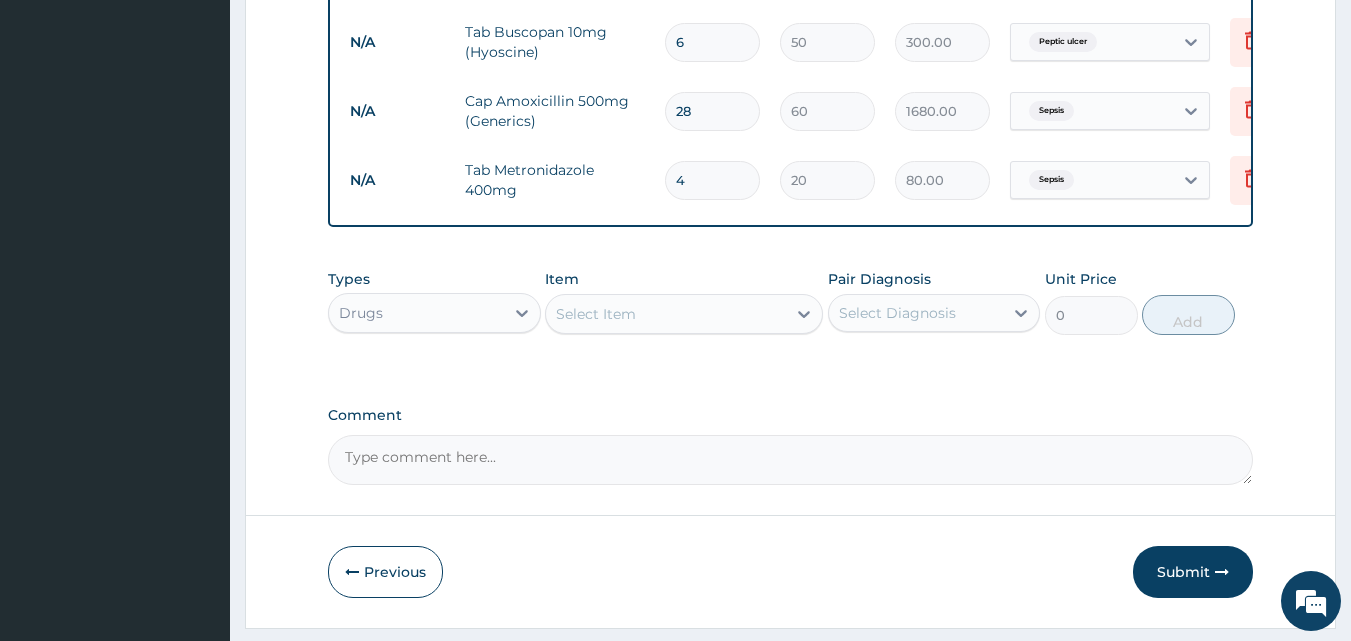 type on "42" 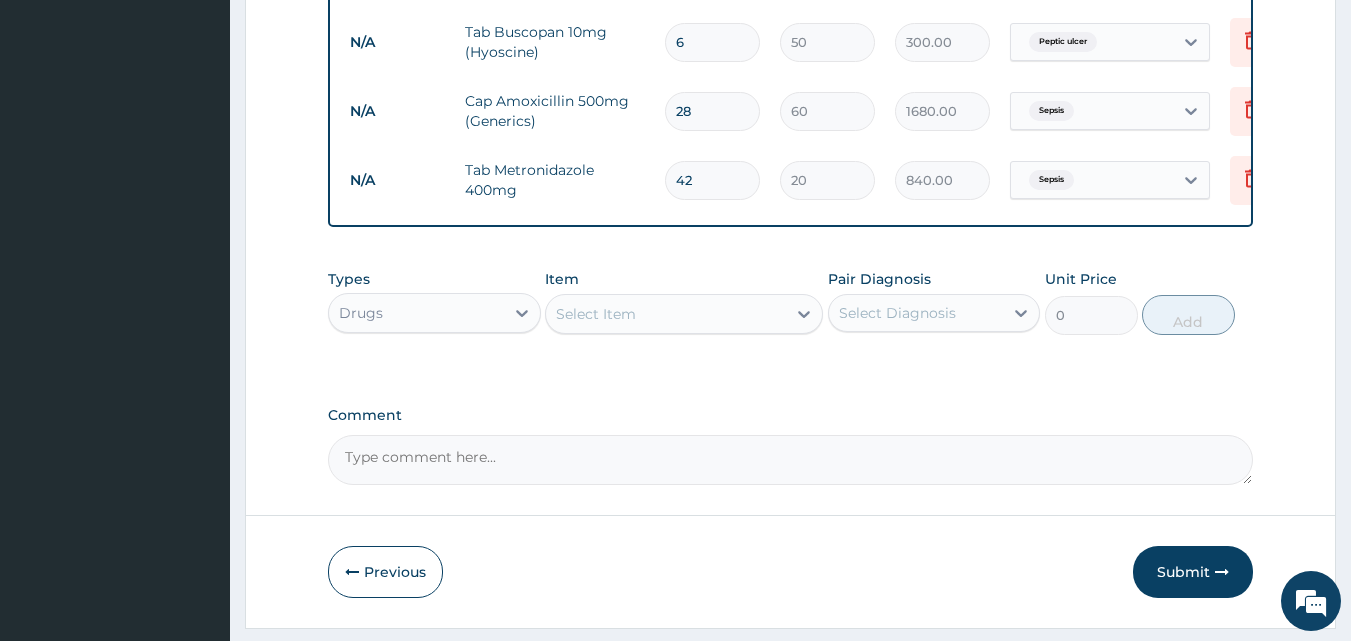 type on "42" 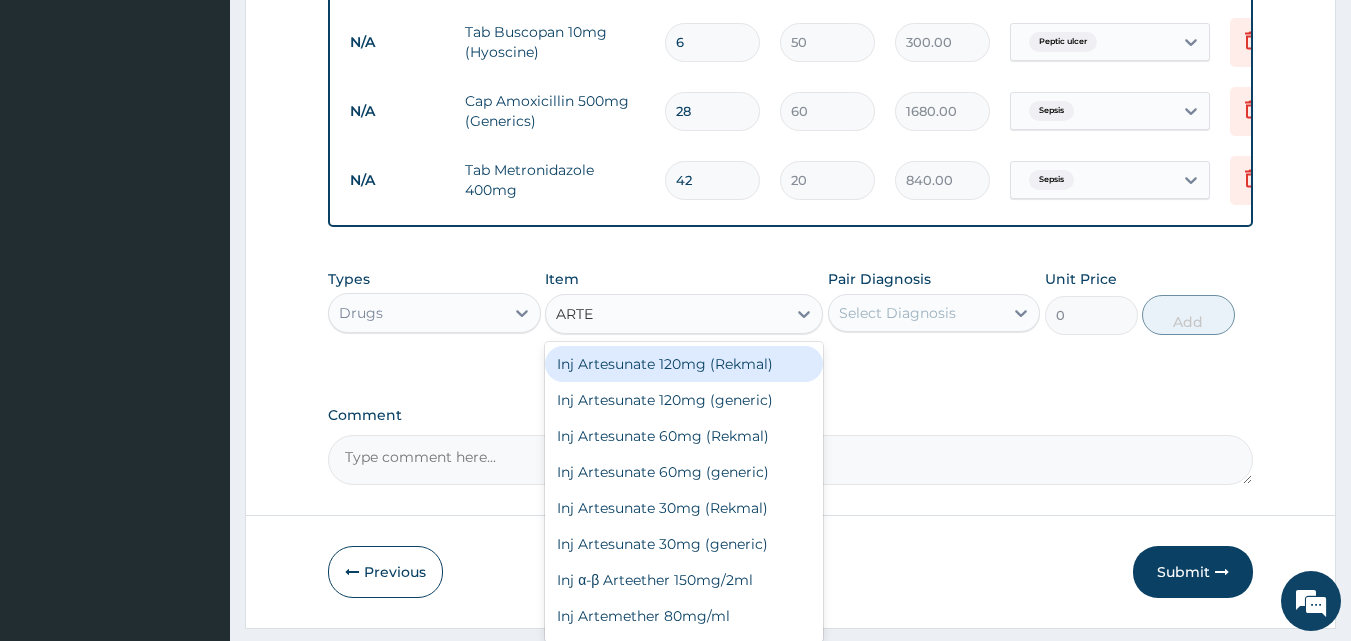 type on "ARTEM" 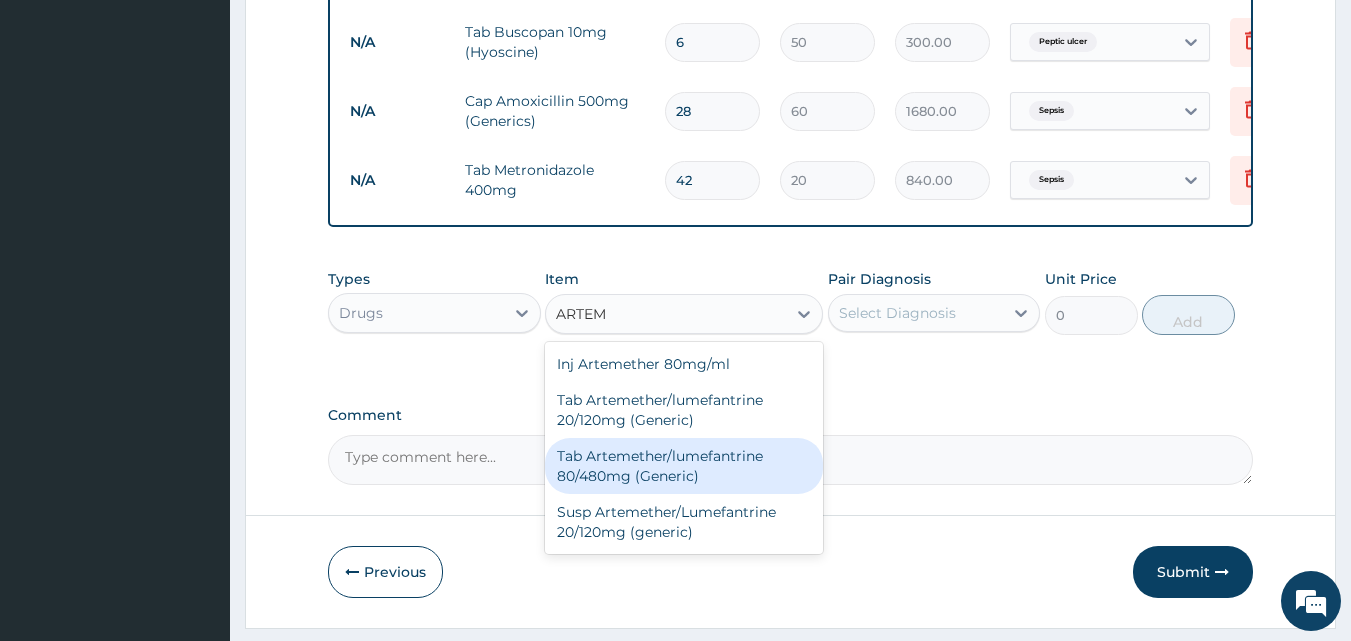 click on "Tab Artemether/lumefantrine 80/480mg (Generic)" at bounding box center (684, 466) 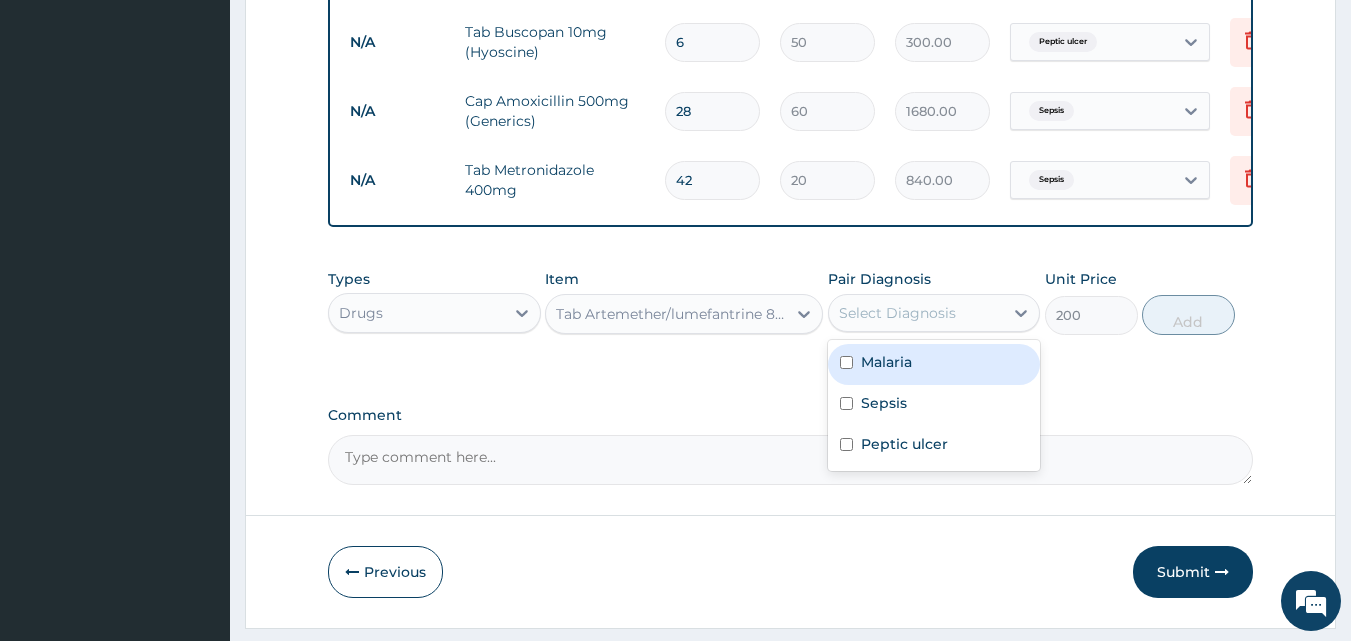 click on "Select Diagnosis" at bounding box center (897, 313) 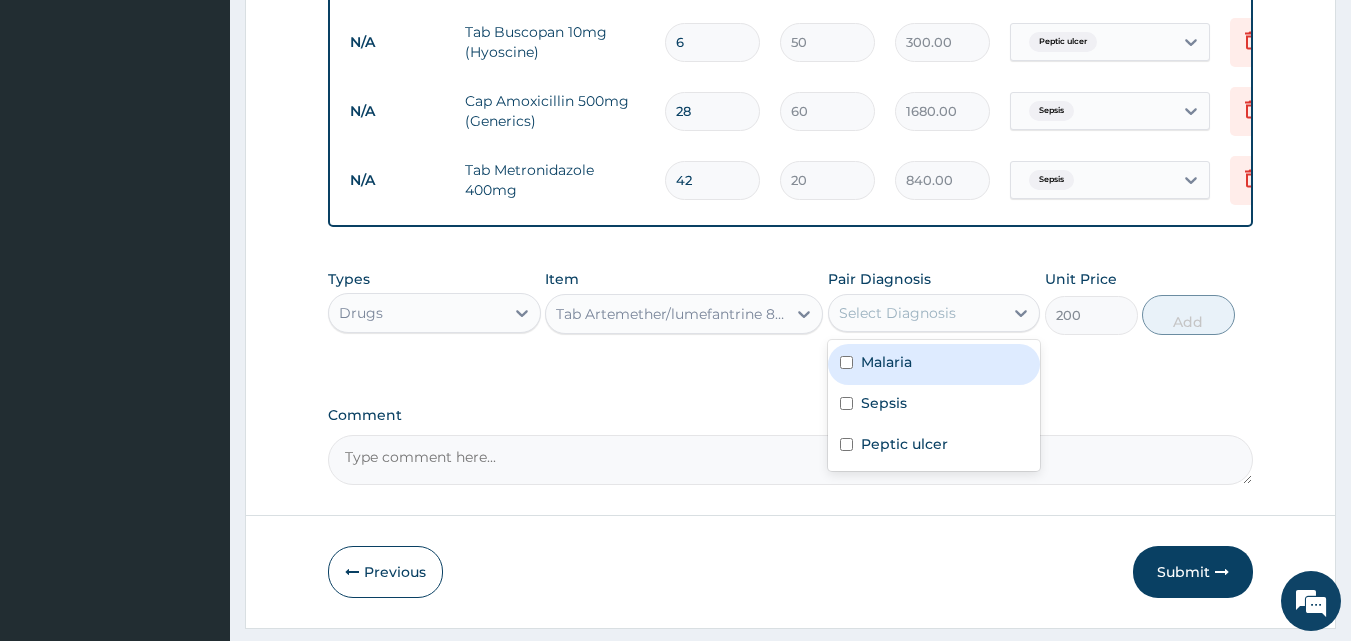click on "Malaria" at bounding box center (886, 362) 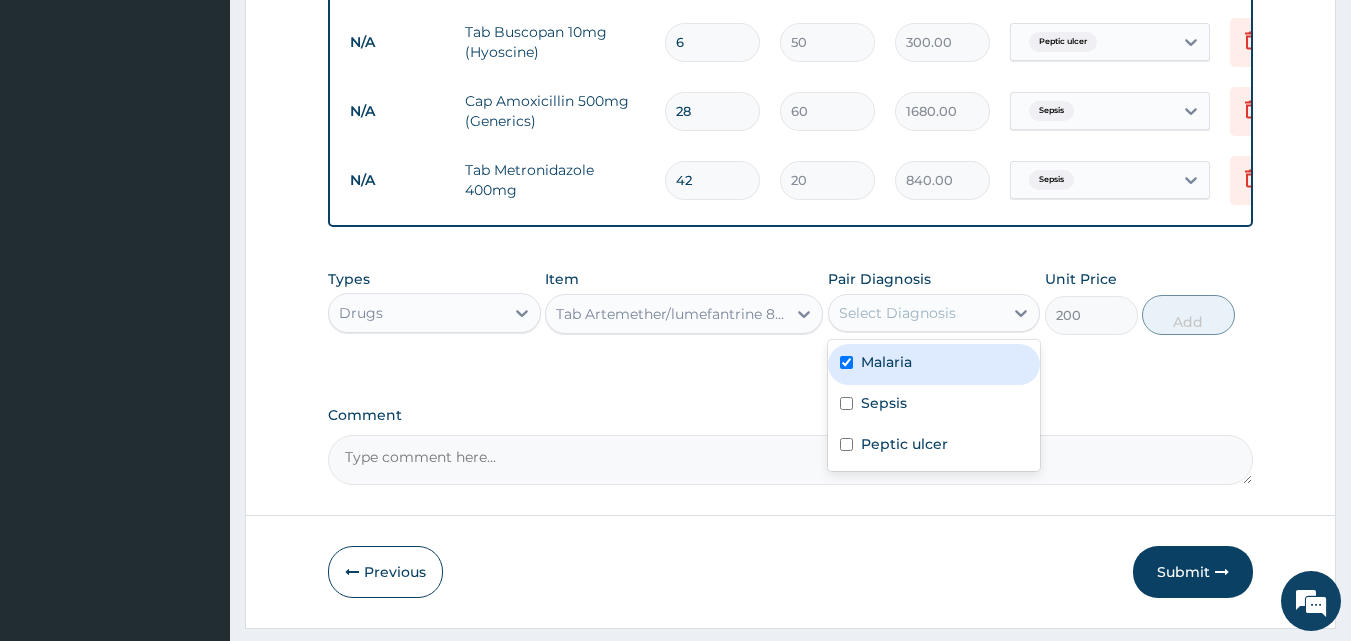 checkbox on "true" 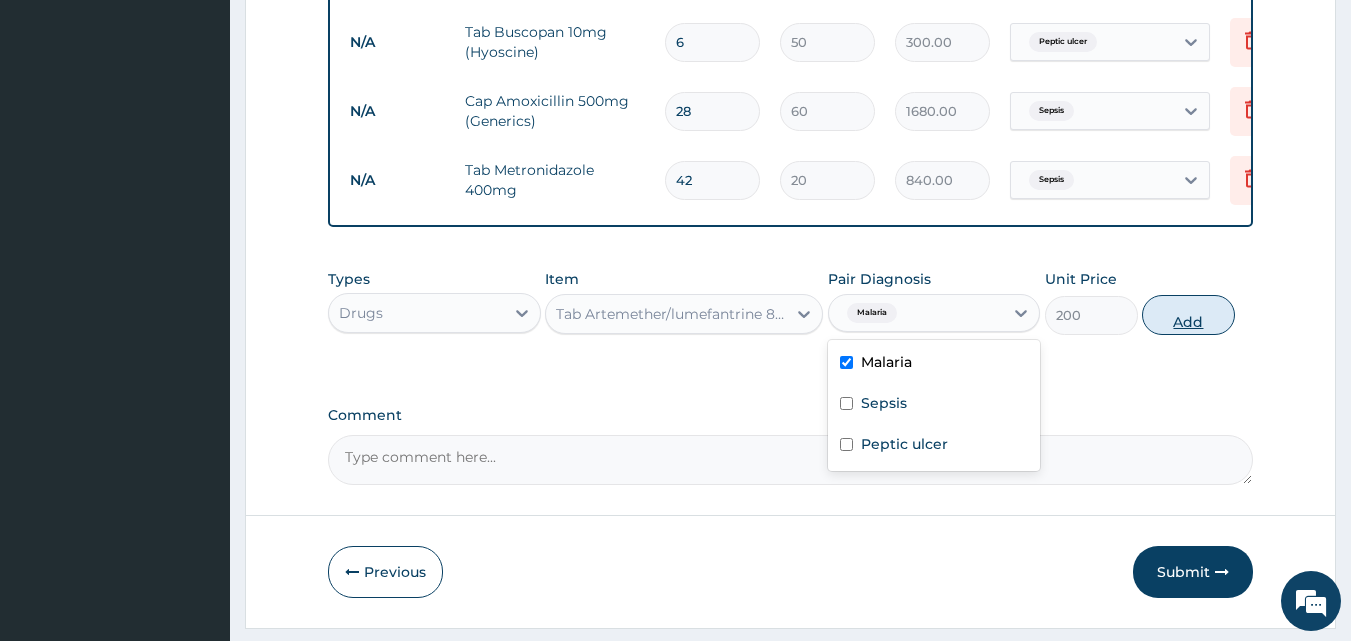click on "Add" at bounding box center [1188, 315] 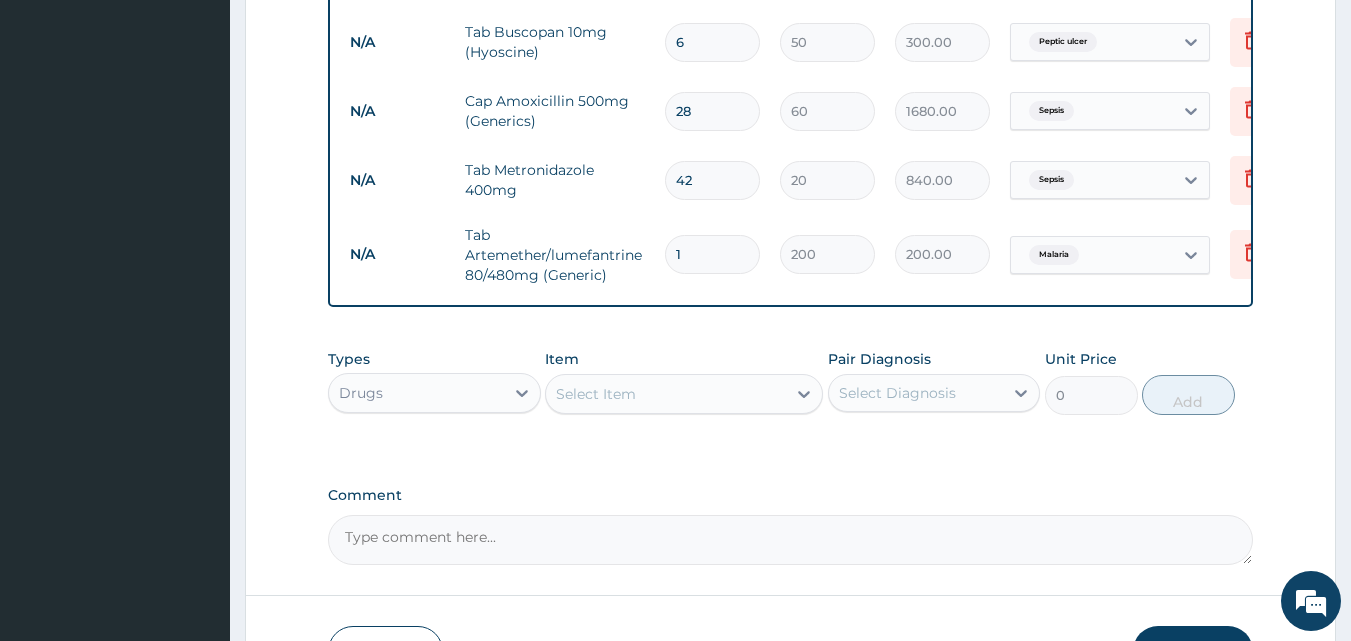 type on "2" 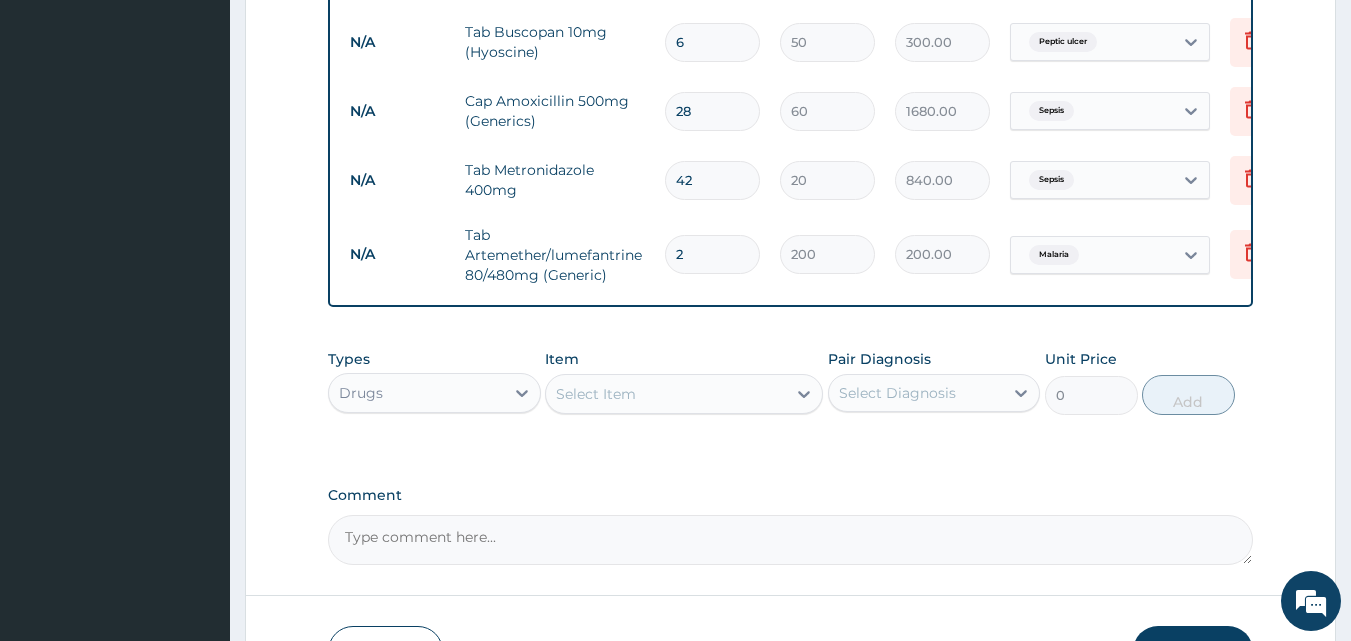 type on "400.00" 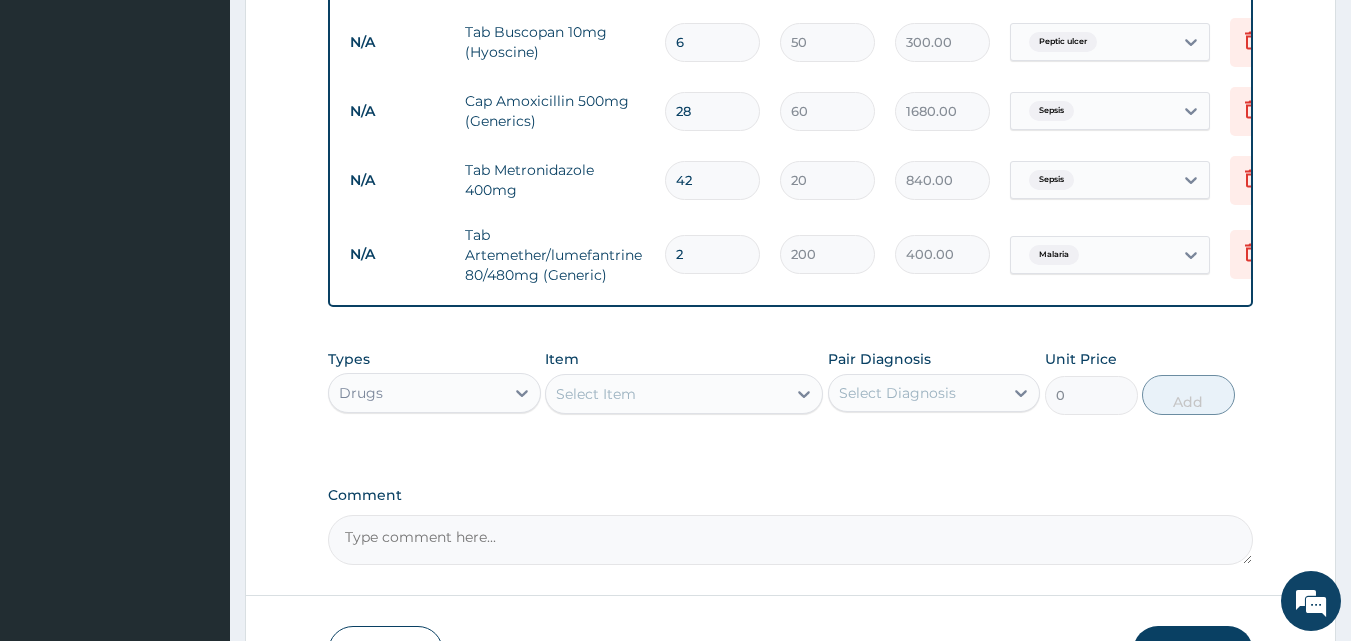 type on "3" 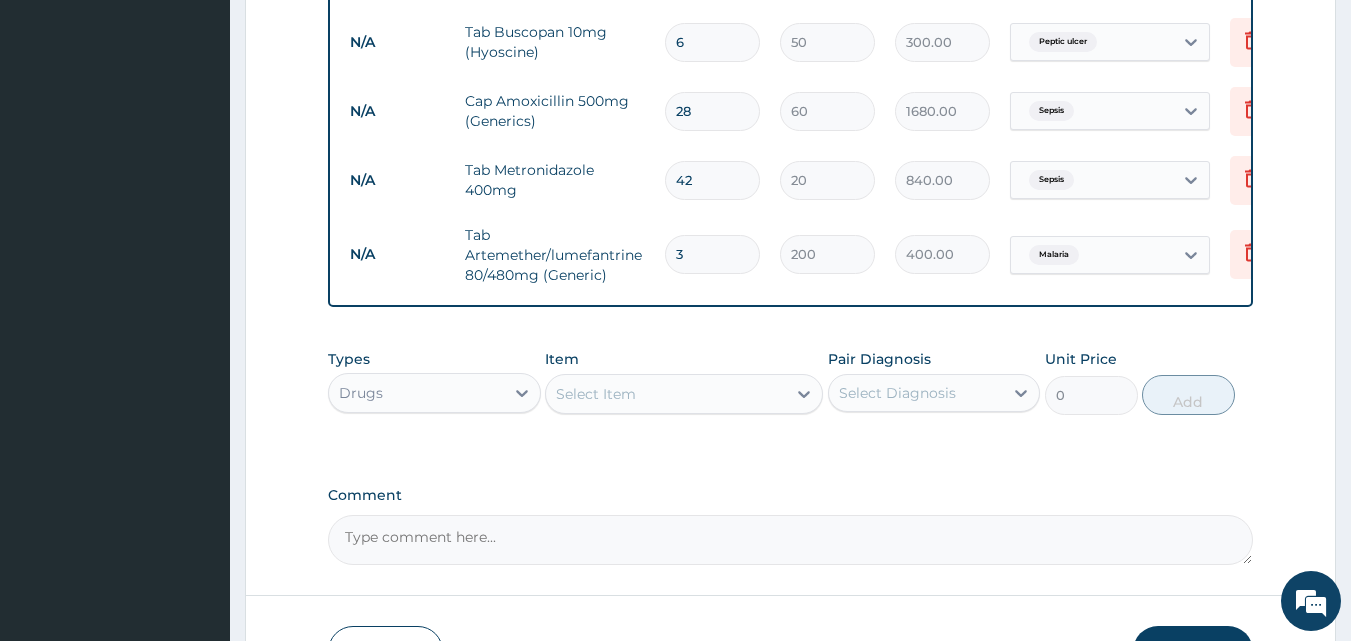 type on "600.00" 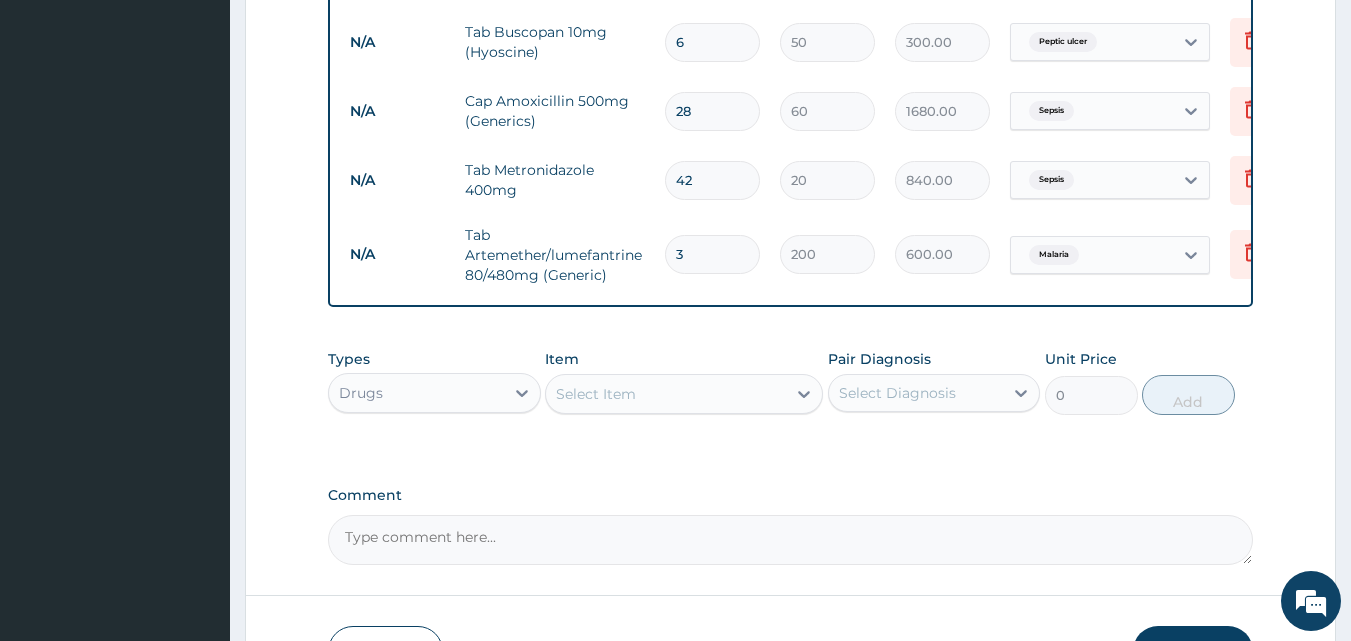 type on "4" 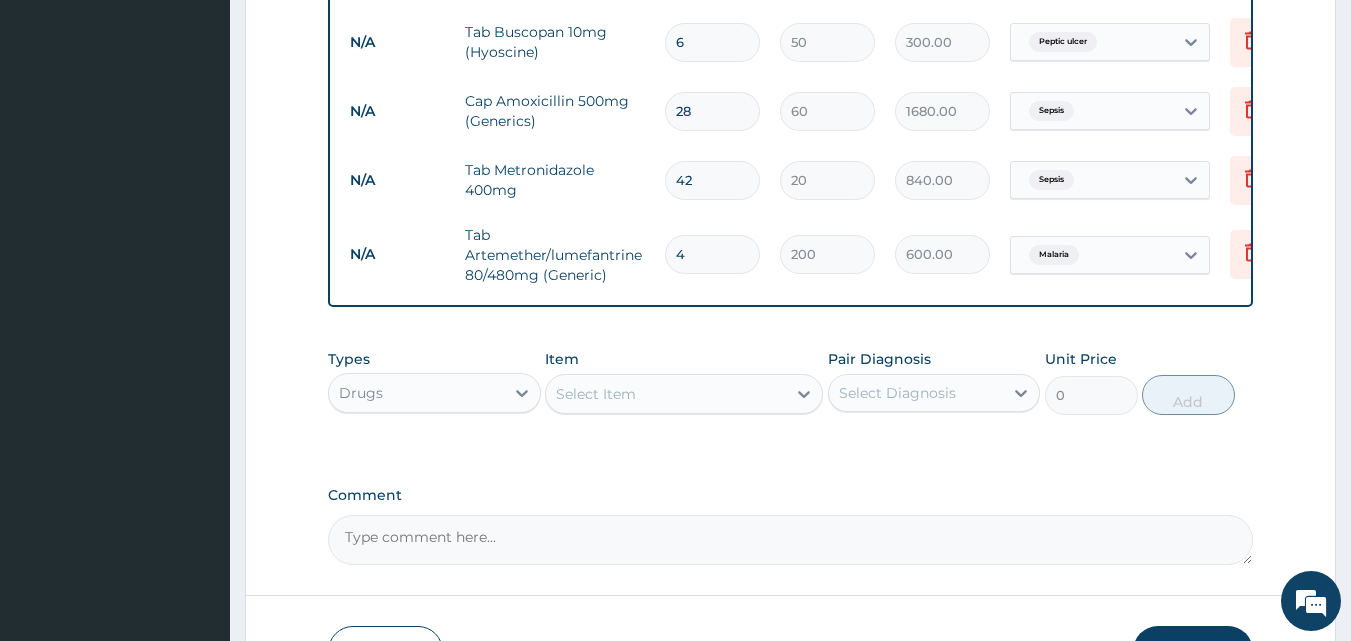 type on "800.00" 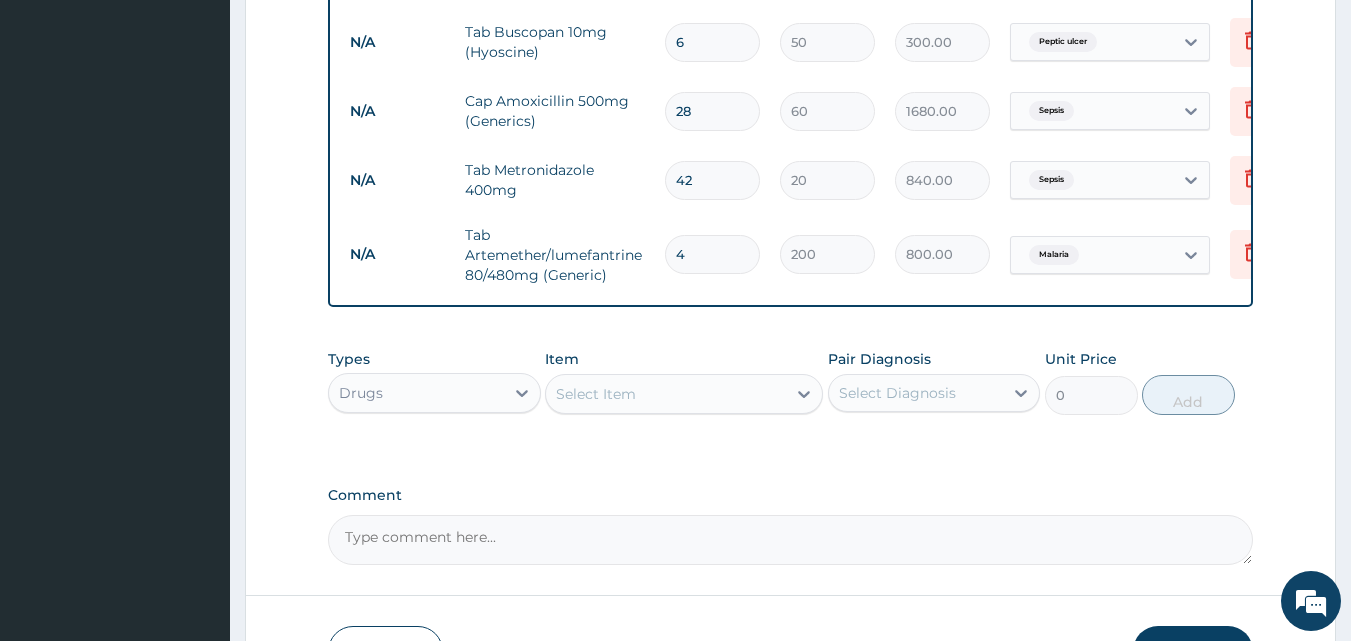type on "5" 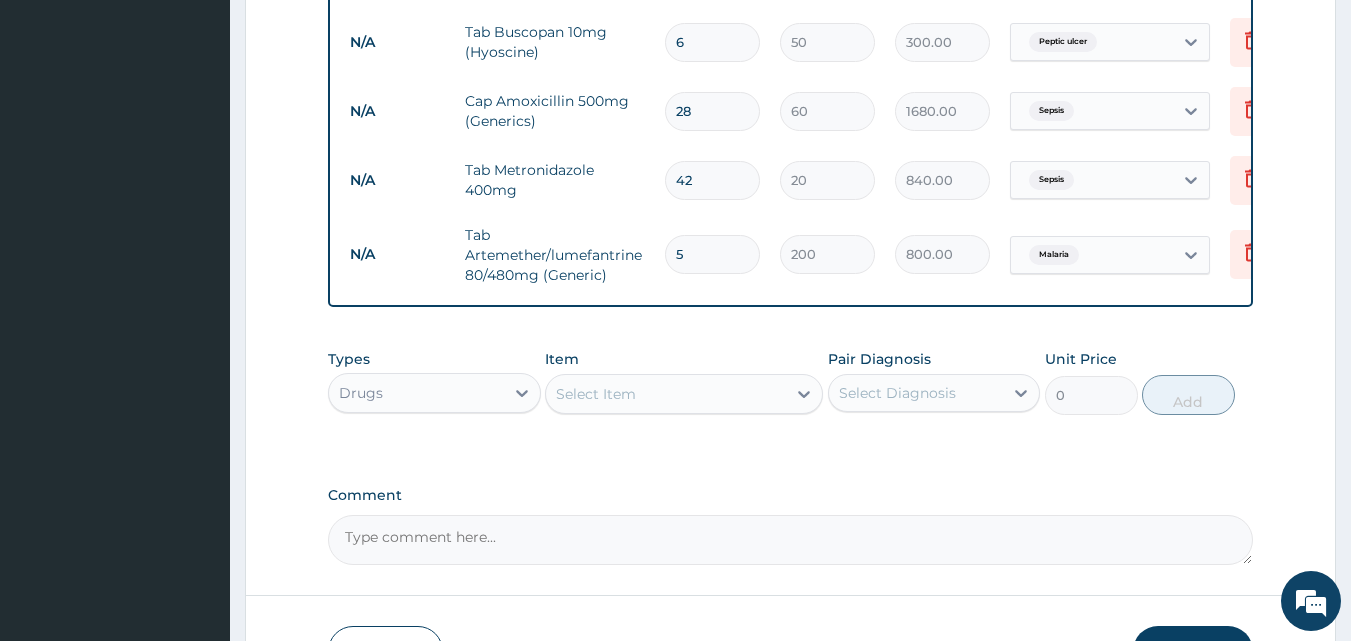 type on "1000.00" 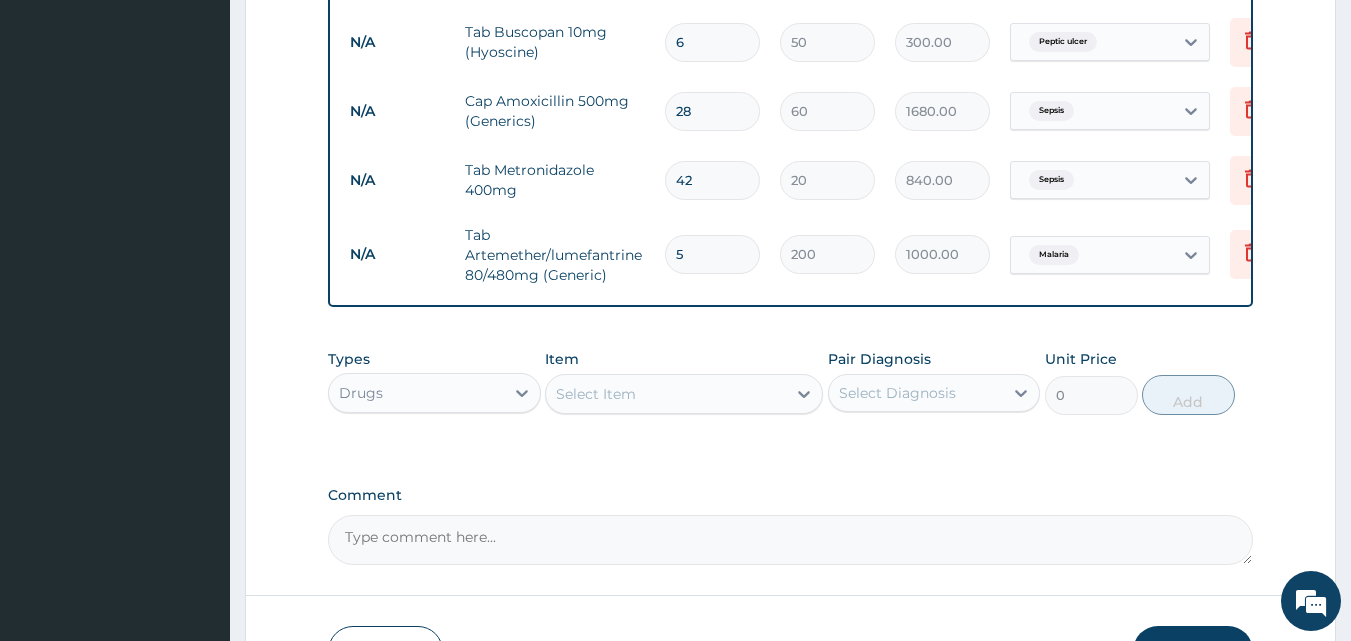 type on "6" 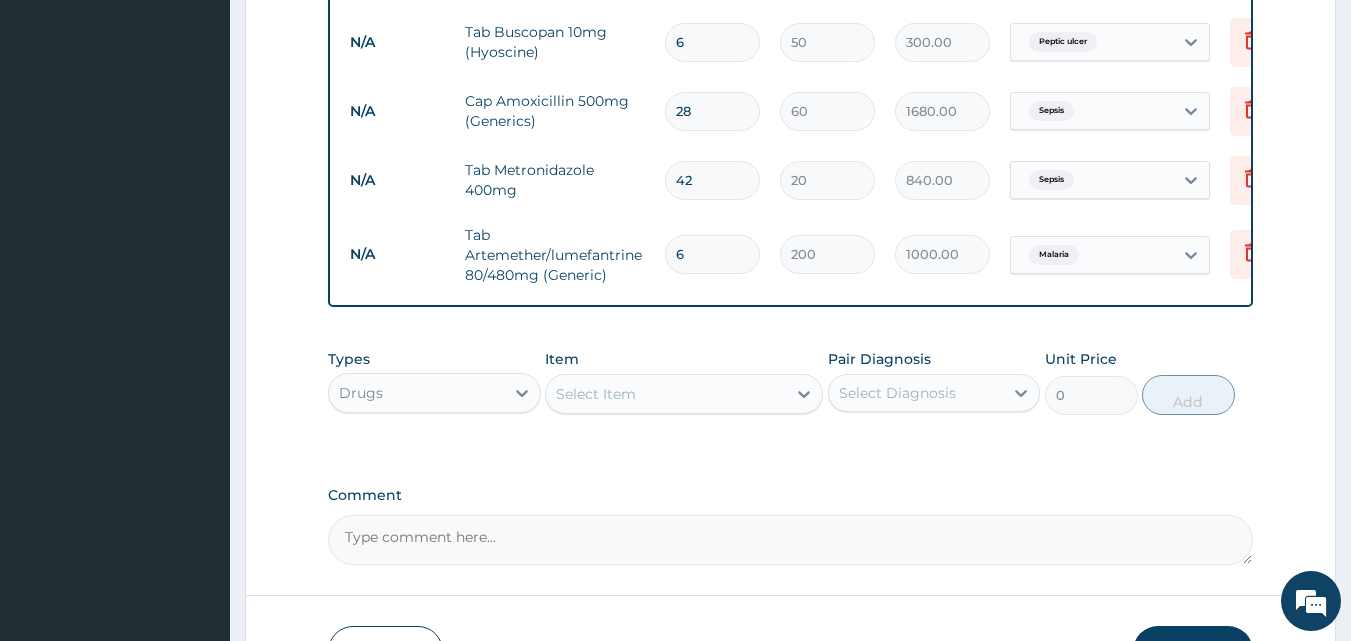 type on "1200.00" 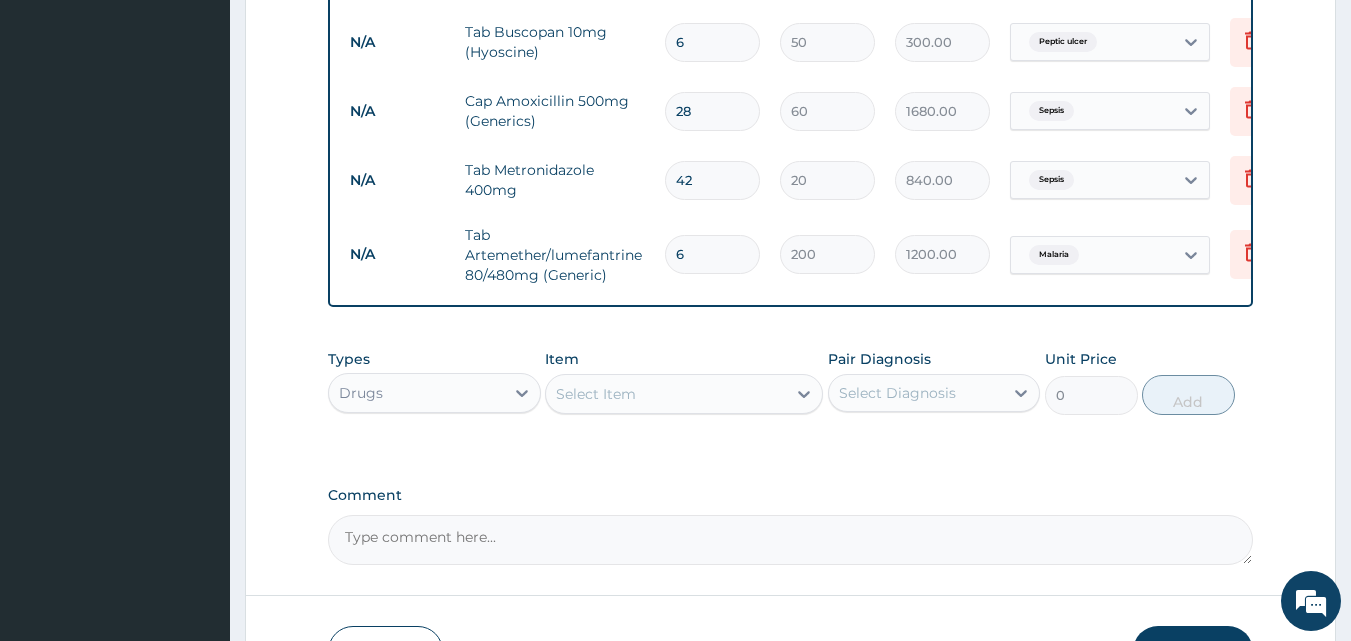 click on "PA Code / Prescription Code Enter Code(Secondary Care Only) Encounter Date 30-07-2025 Important Notice Please enter PA codes before entering items that are not attached to a PA code   All diagnoses entered must be linked to a claim item. Diagnosis & Claim Items that are visible but inactive cannot be edited because they were imported from an already approved PA code. Diagnosis Malaria Confirmed Sepsis Query Peptic ulcer Confirmed NB: All diagnosis must be linked to a claim item Claim Items Type Name Quantity Unit Price Total Price Pair Diagnosis Actions N/A GP CONSULTATION (ONCE A MONTH) 1 2000 2000.00 Malaria  + 2 Delete N/A MALARIA PARASITE 1 1000 1000.00 Malaria Delete N/A FULL BLOOD COUNT 1 1500 1500.00 Sepsis Delete N/A Ini Paracetamol 300mg/2ml 2 200 400.00 Peptic ulcer  + 1 Delete N/A Inj α-β Arteether 150mg/2ml 3 700 2100.00 Malaria Delete N/A Tab Paracetamol 500mg x1000 18 10 180.00 Malaria  + 1 Delete N/A Cap Omeprazole 20mg 28 50 1400.00 Peptic ulcer Delete N/A Susp Aciguard 200ml 1 1000 1000.00" at bounding box center [791, -293] 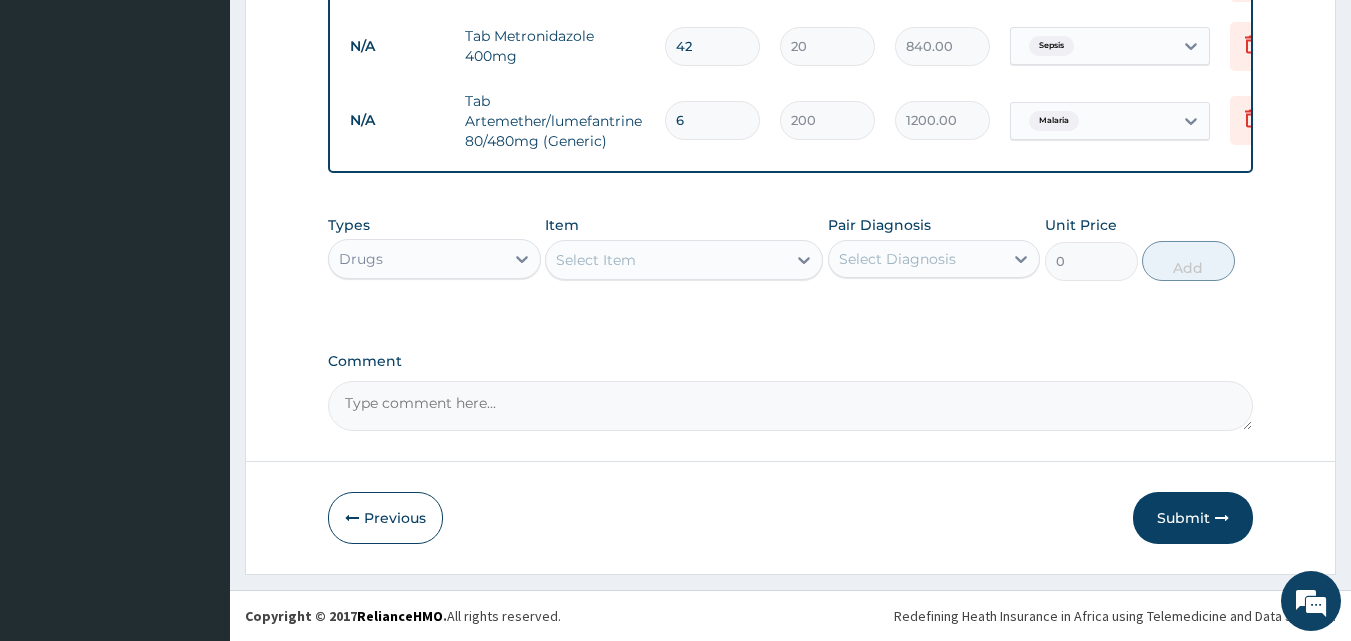 scroll, scrollTop: 1491, scrollLeft: 0, axis: vertical 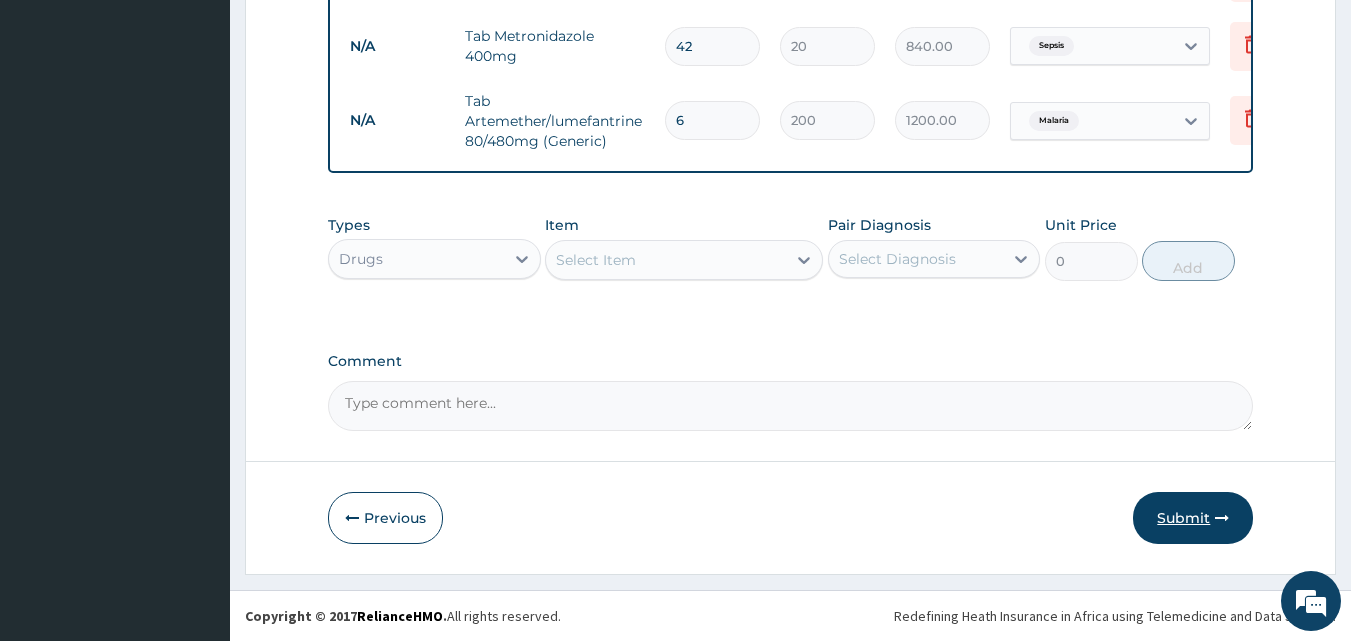 click on "Submit" at bounding box center [1193, 518] 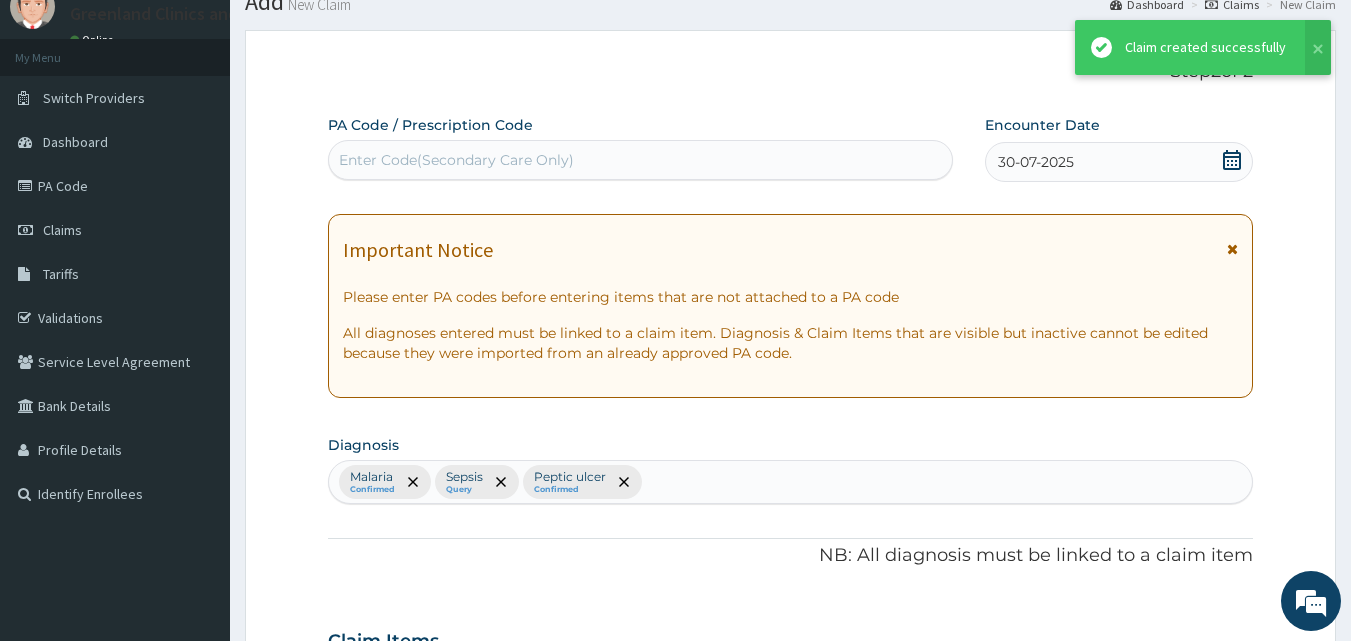 scroll, scrollTop: 1491, scrollLeft: 0, axis: vertical 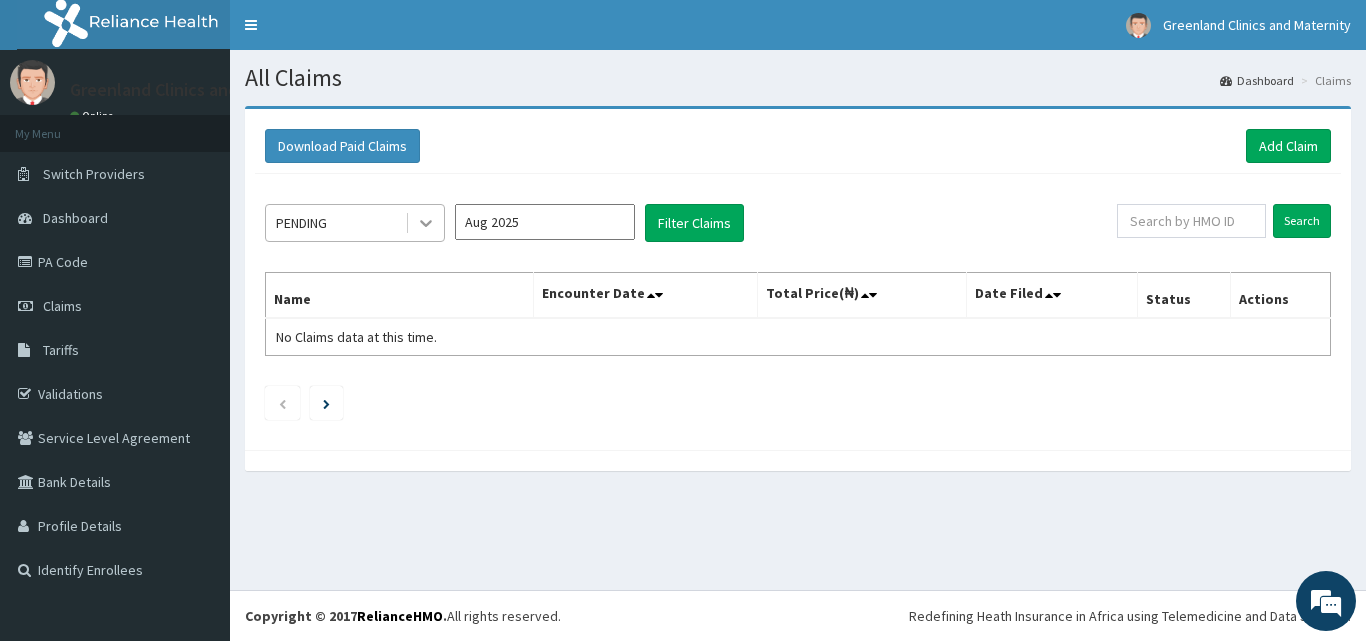 click 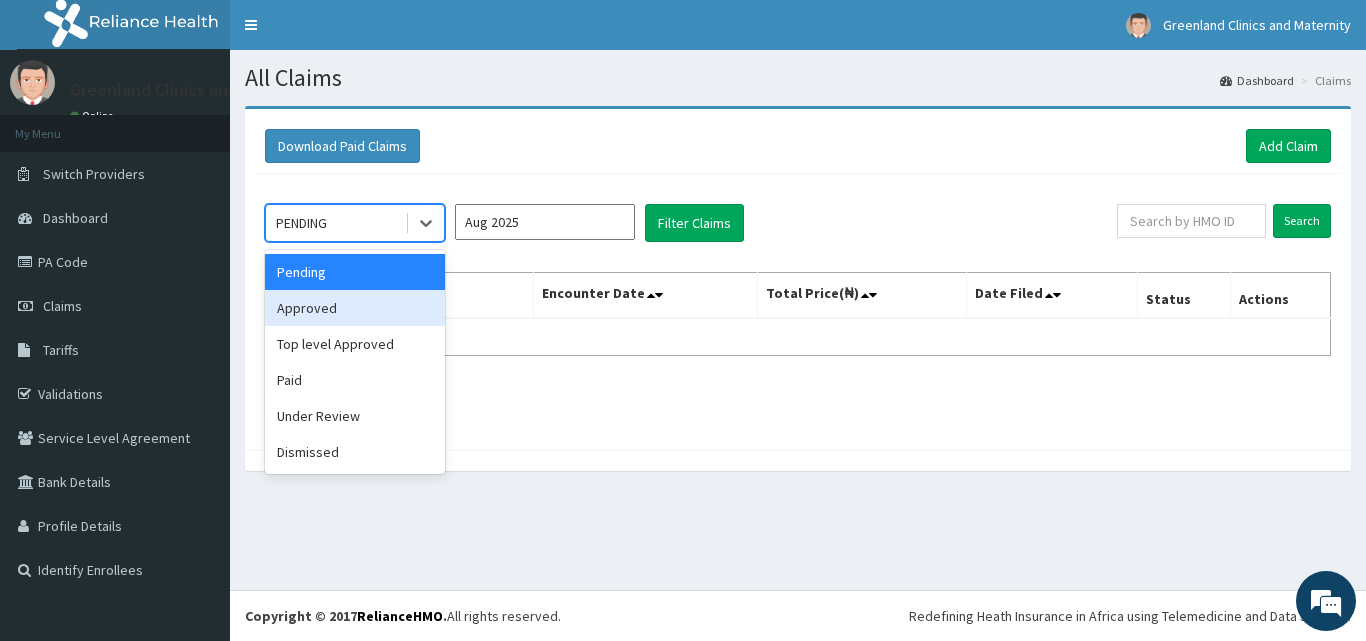 click on "Approved" at bounding box center [355, 308] 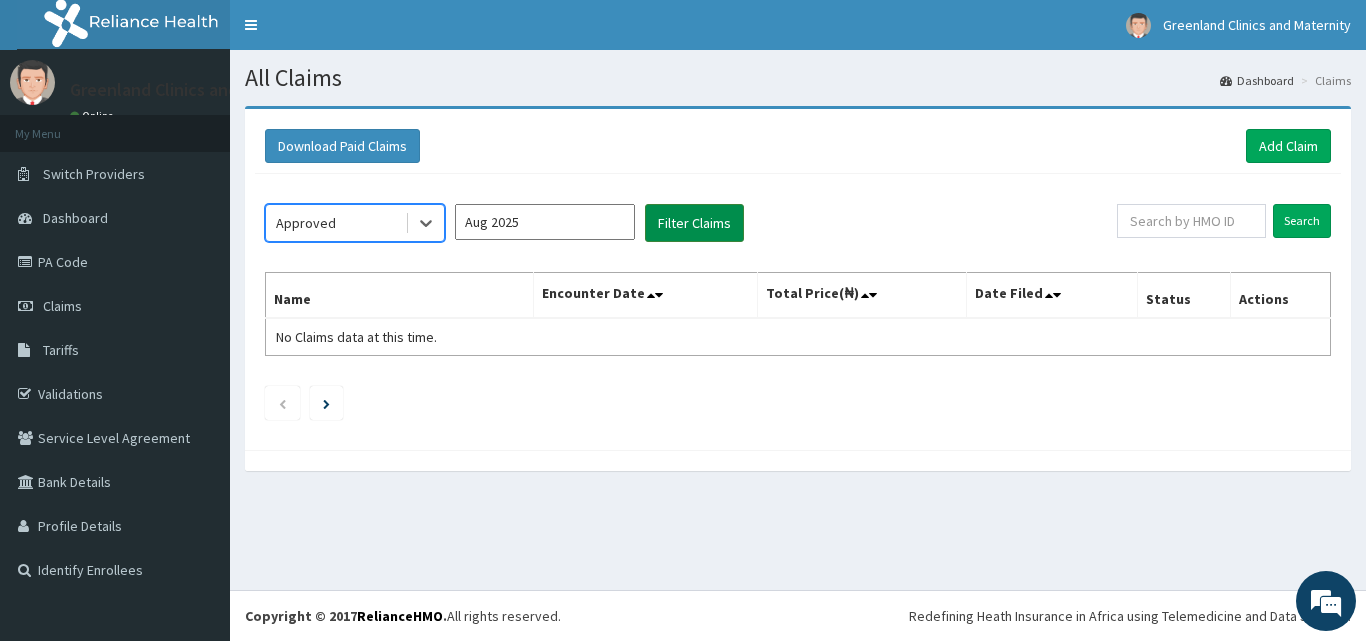 click on "Filter Claims" at bounding box center (694, 223) 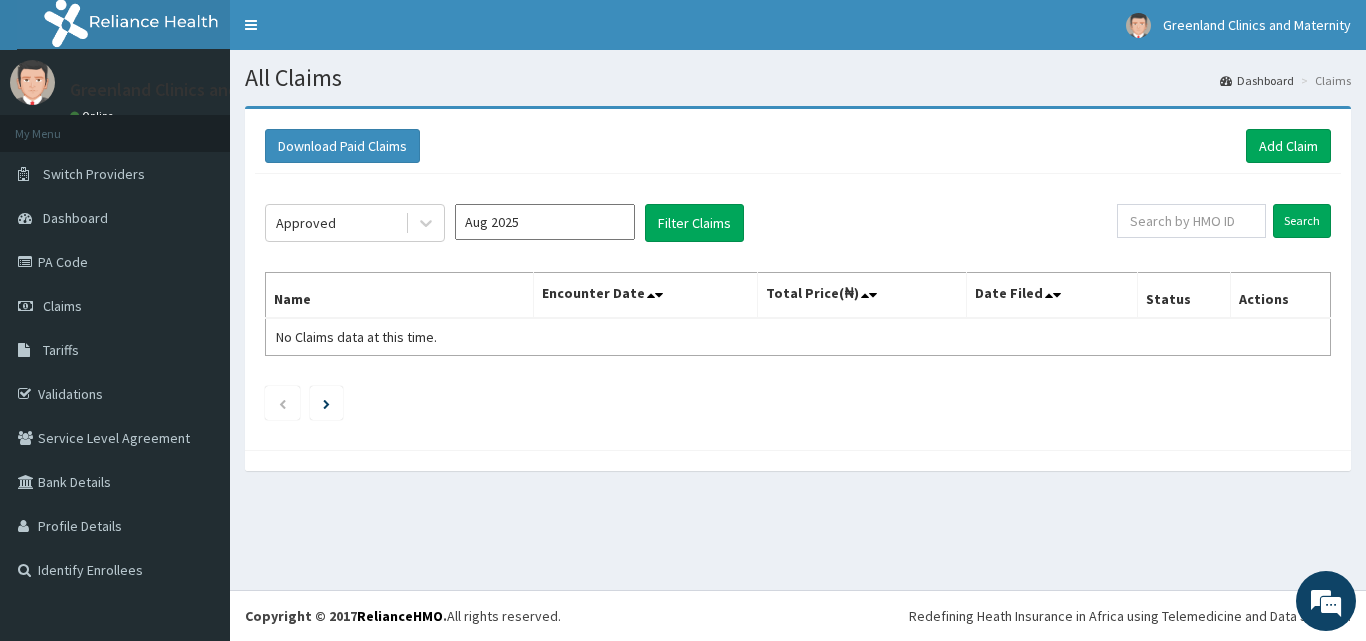 click on "Aug 2025" at bounding box center (545, 222) 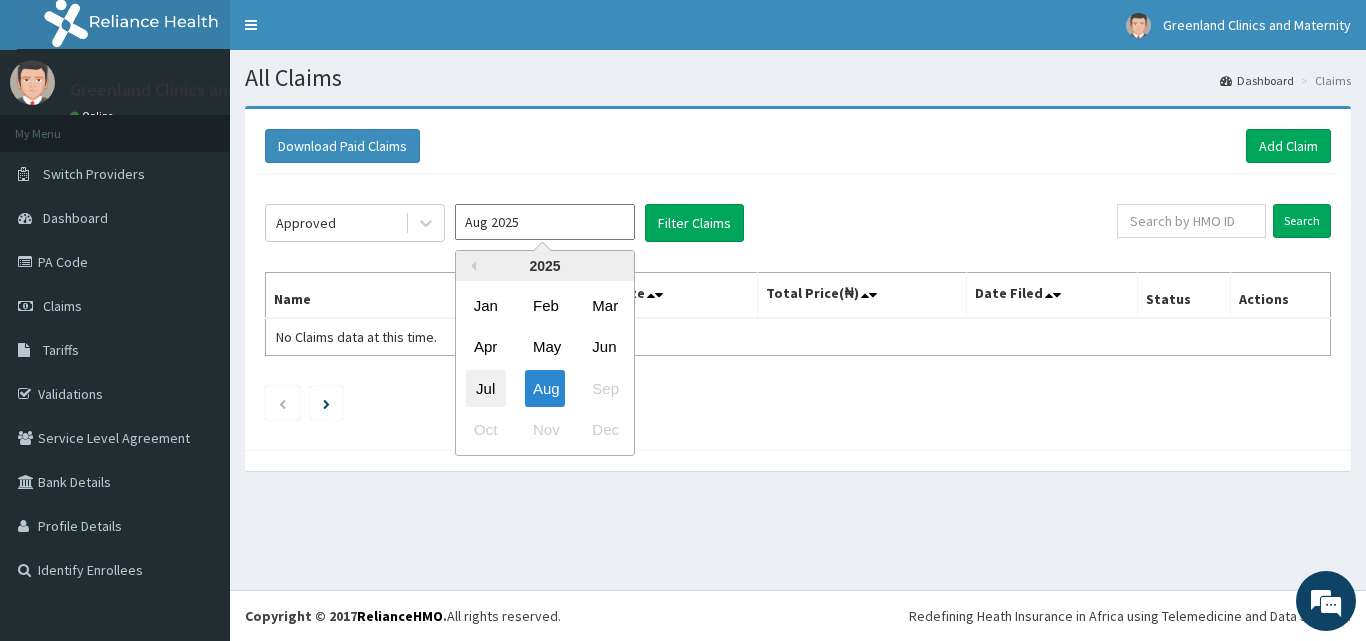 click on "Jul" at bounding box center (486, 388) 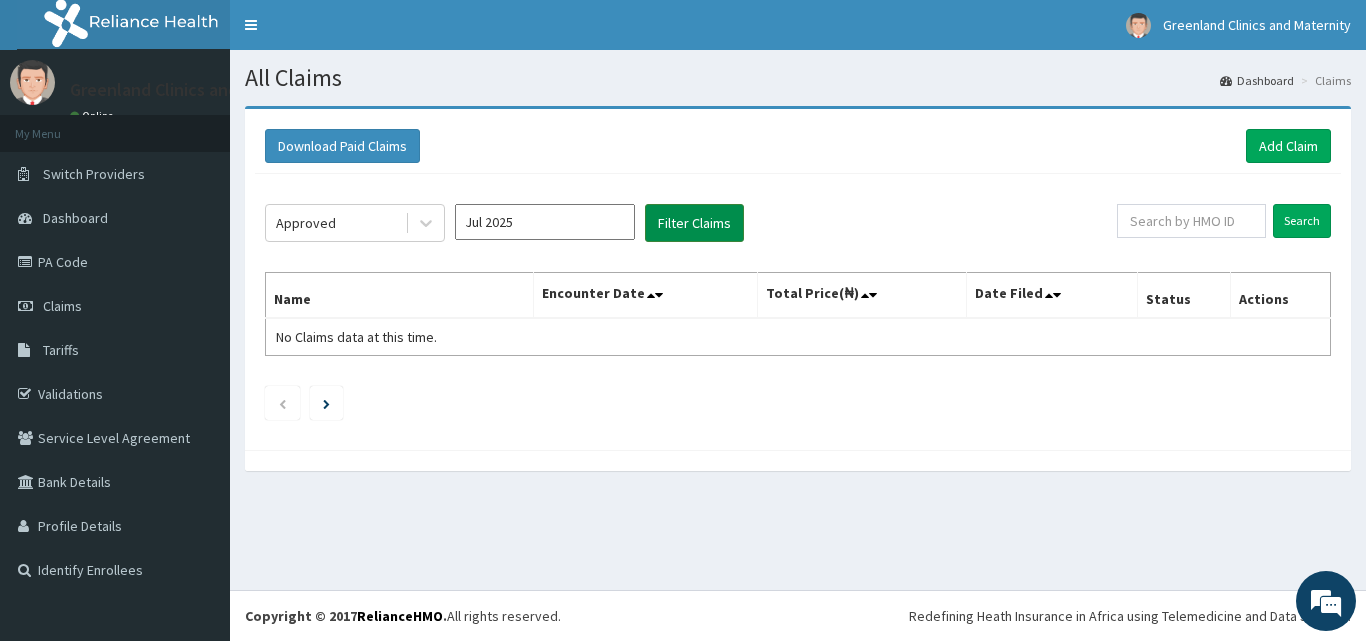 click on "Filter Claims" at bounding box center (694, 223) 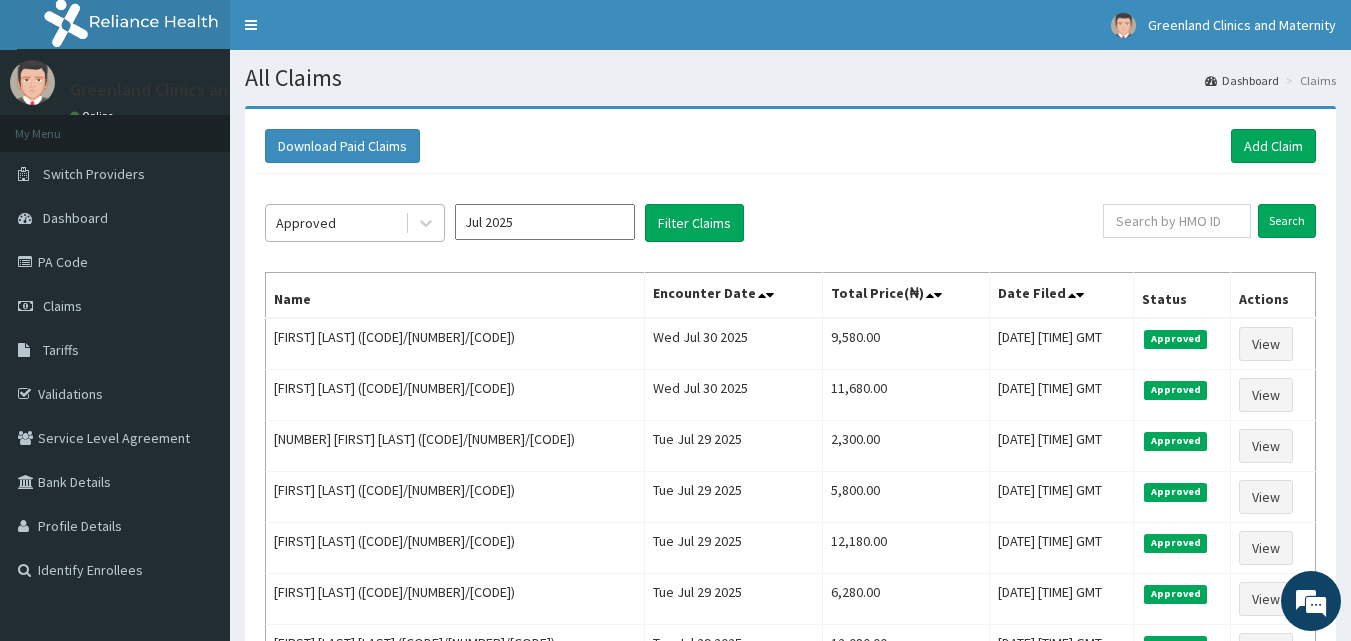 click at bounding box center [424, 223] 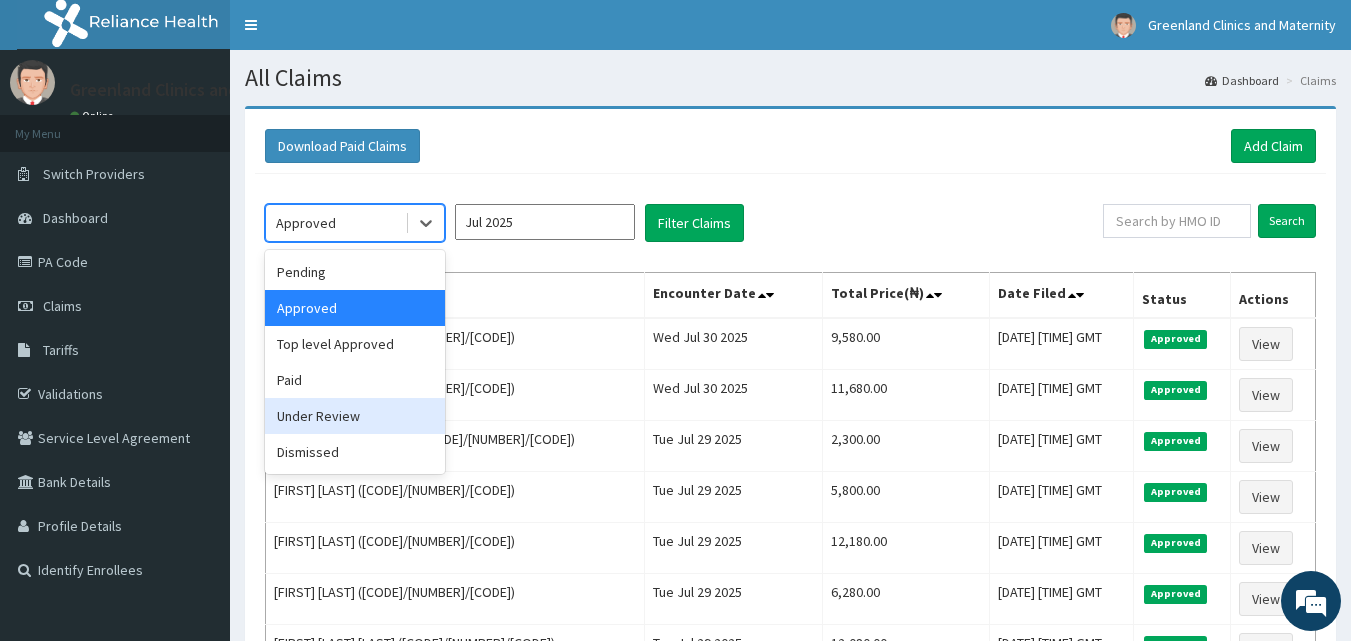 click on "Under Review" at bounding box center [355, 416] 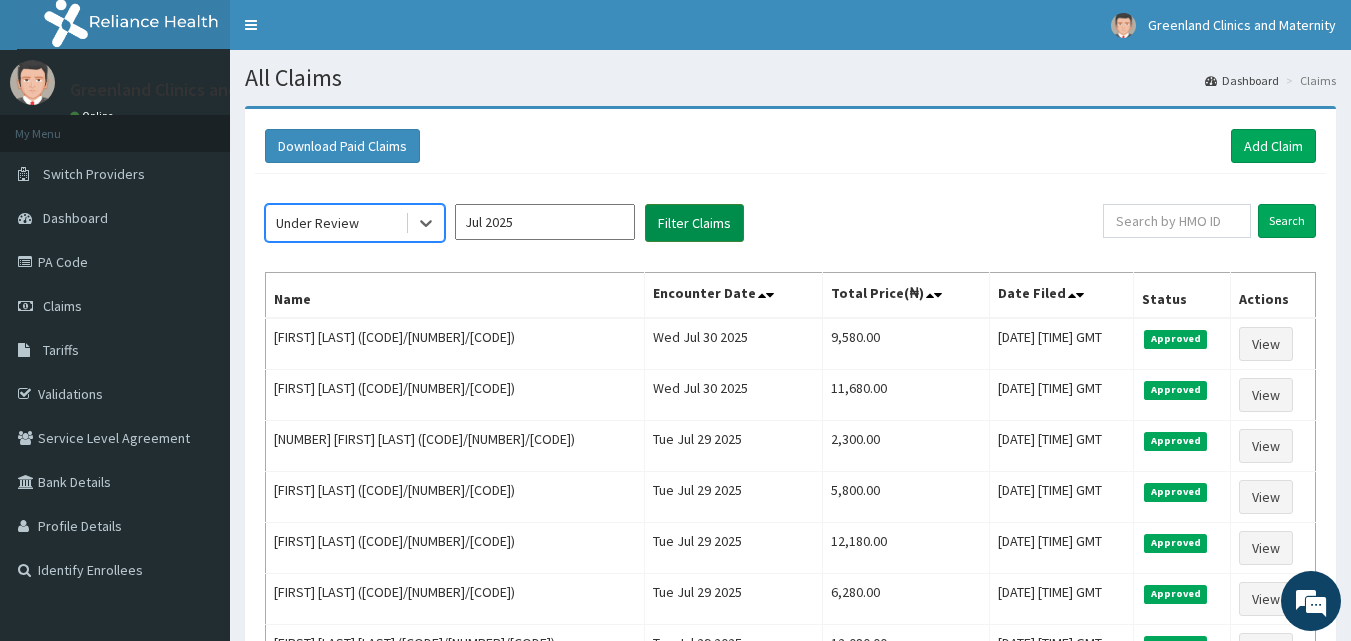 click on "Filter Claims" at bounding box center (694, 223) 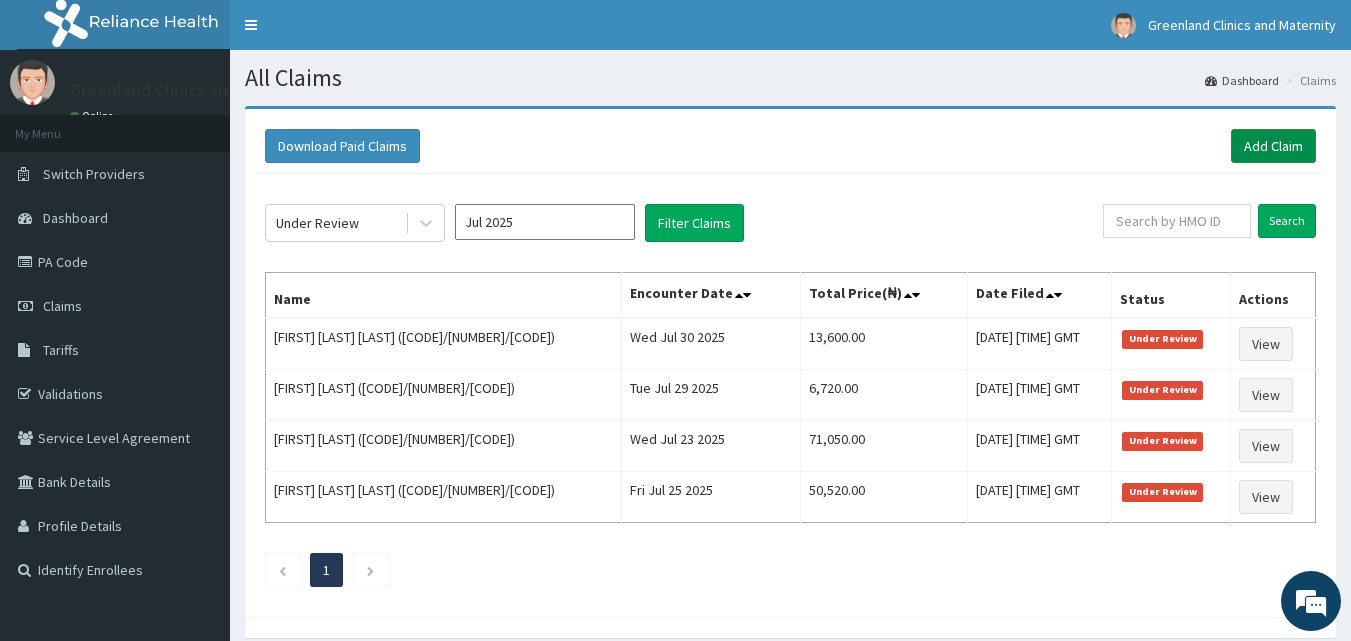 click on "Add Claim" at bounding box center (1273, 146) 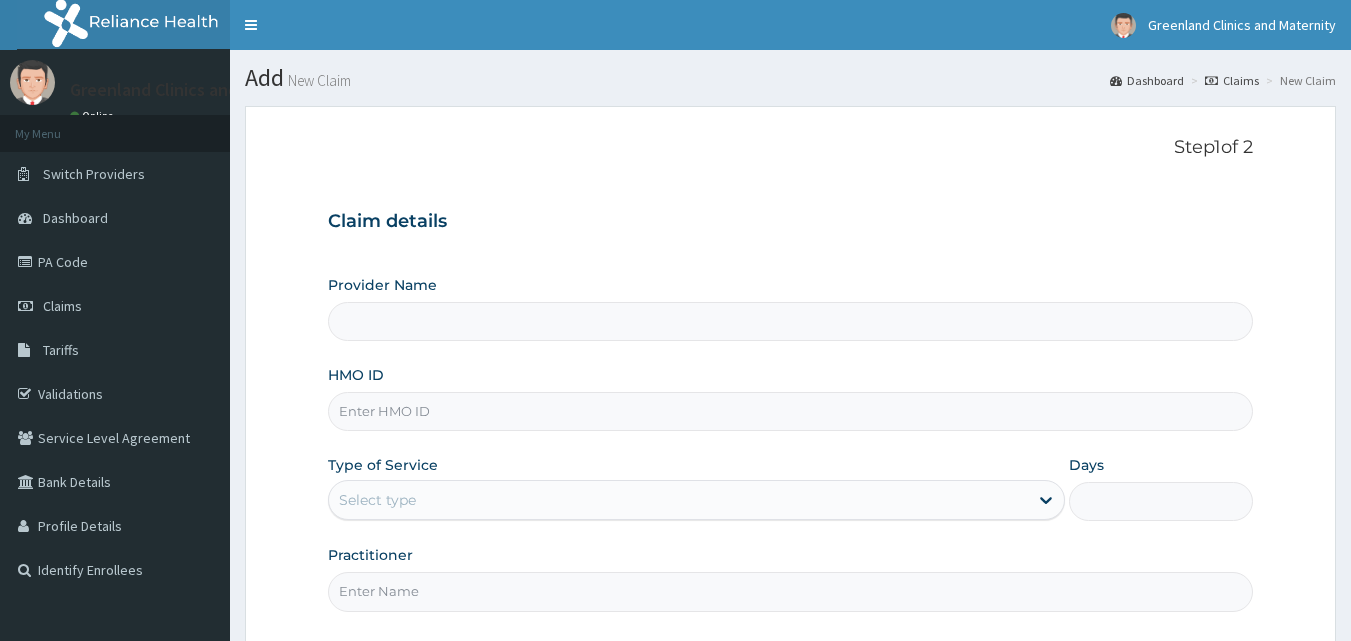 scroll, scrollTop: 0, scrollLeft: 0, axis: both 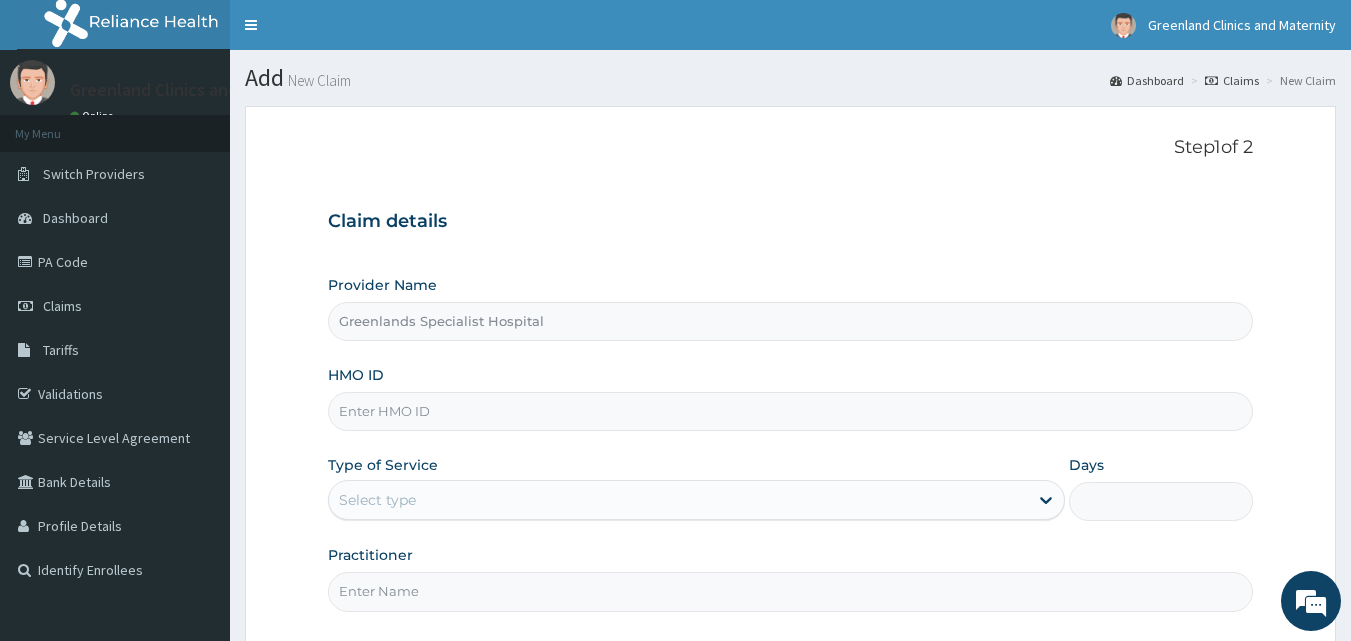 click on "HMO ID" at bounding box center (791, 411) 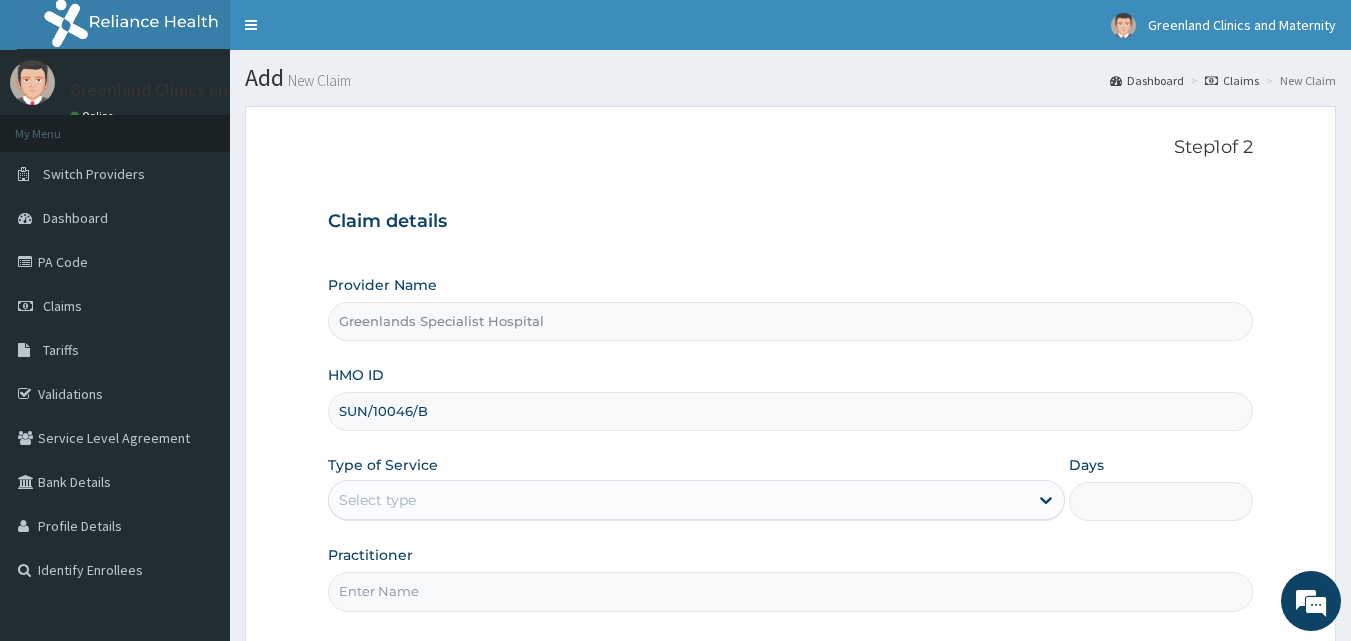 type on "SUN/10046/B" 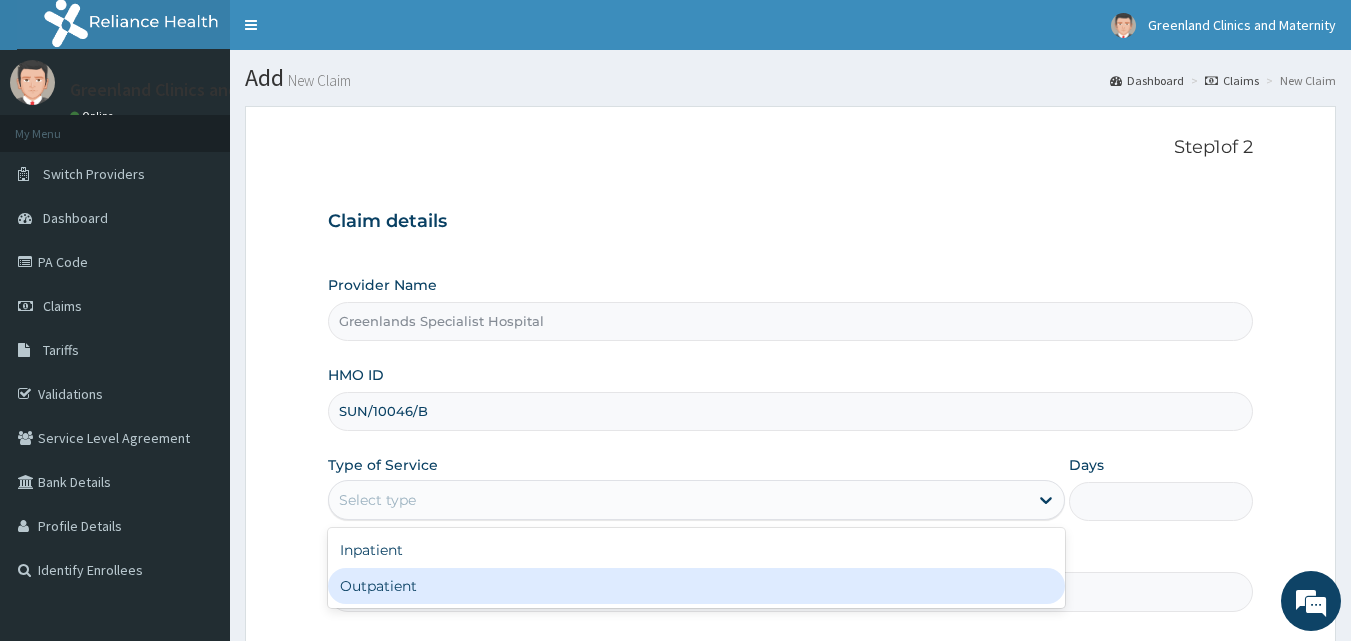 click on "Outpatient" at bounding box center [696, 586] 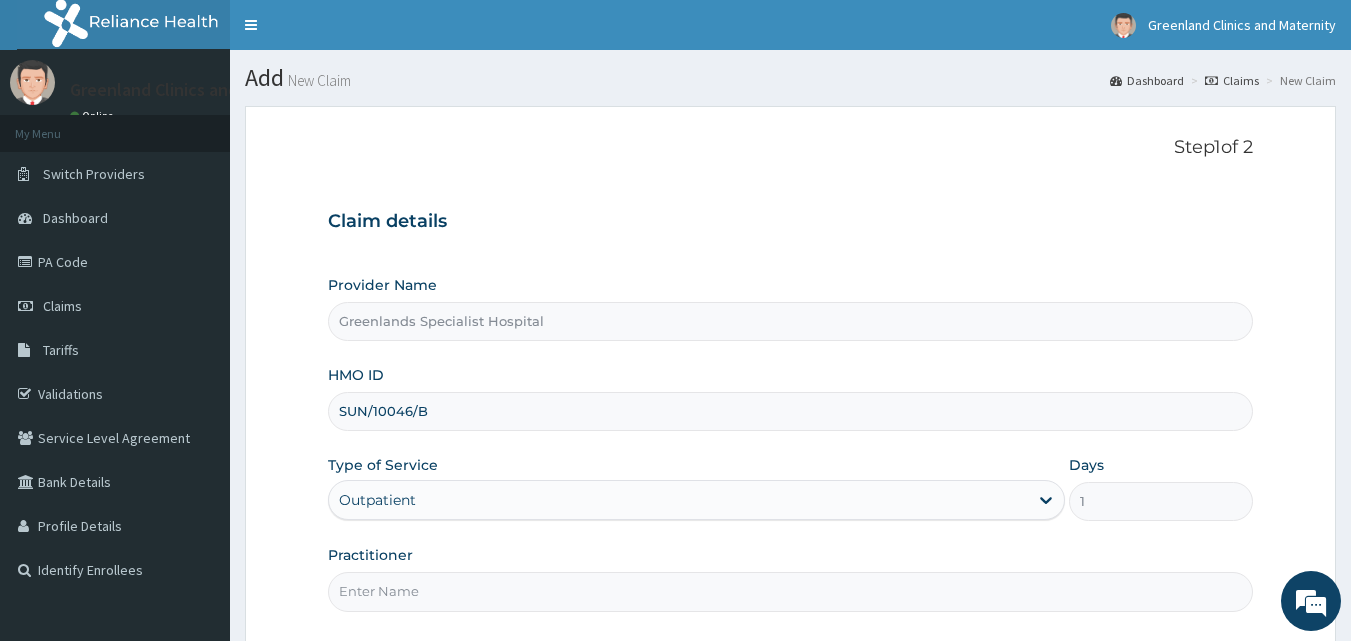 click on "Practitioner" at bounding box center (791, 591) 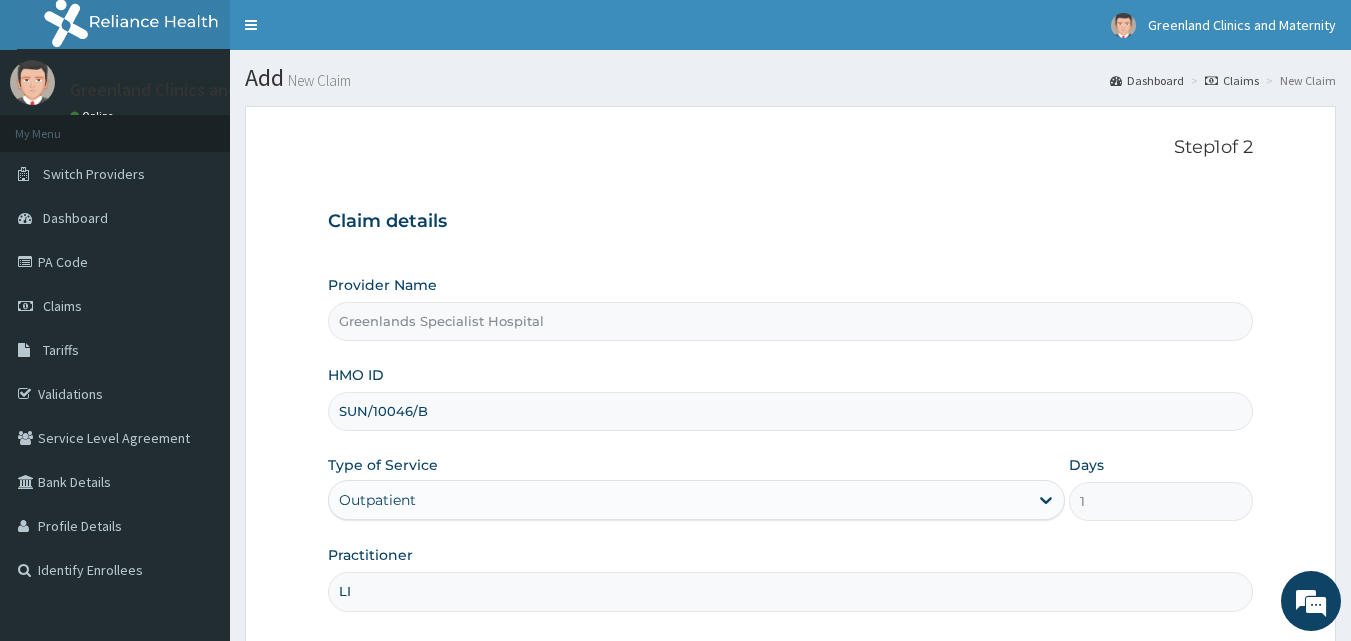 type on "LILIAN" 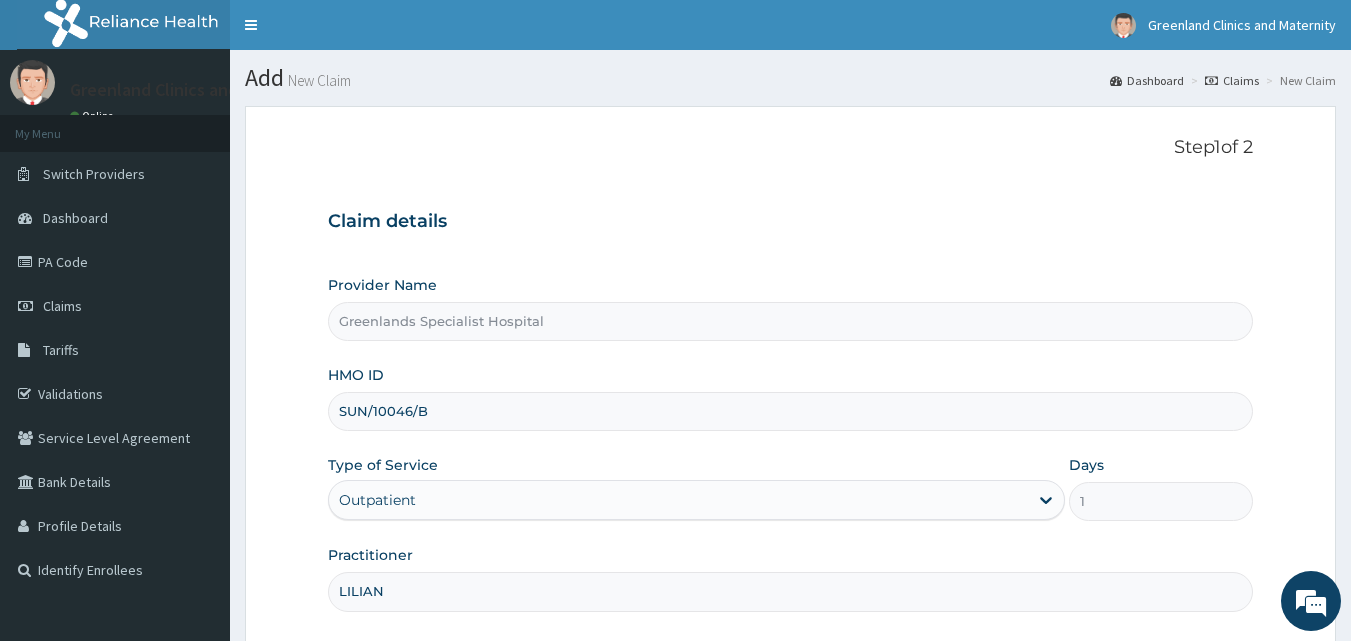 click on "Provider Name Greenlands Specialist Hospital HMO ID SUN/10046/B Type of Service Outpatient Days 1 Practitioner LILIAN" at bounding box center [791, 443] 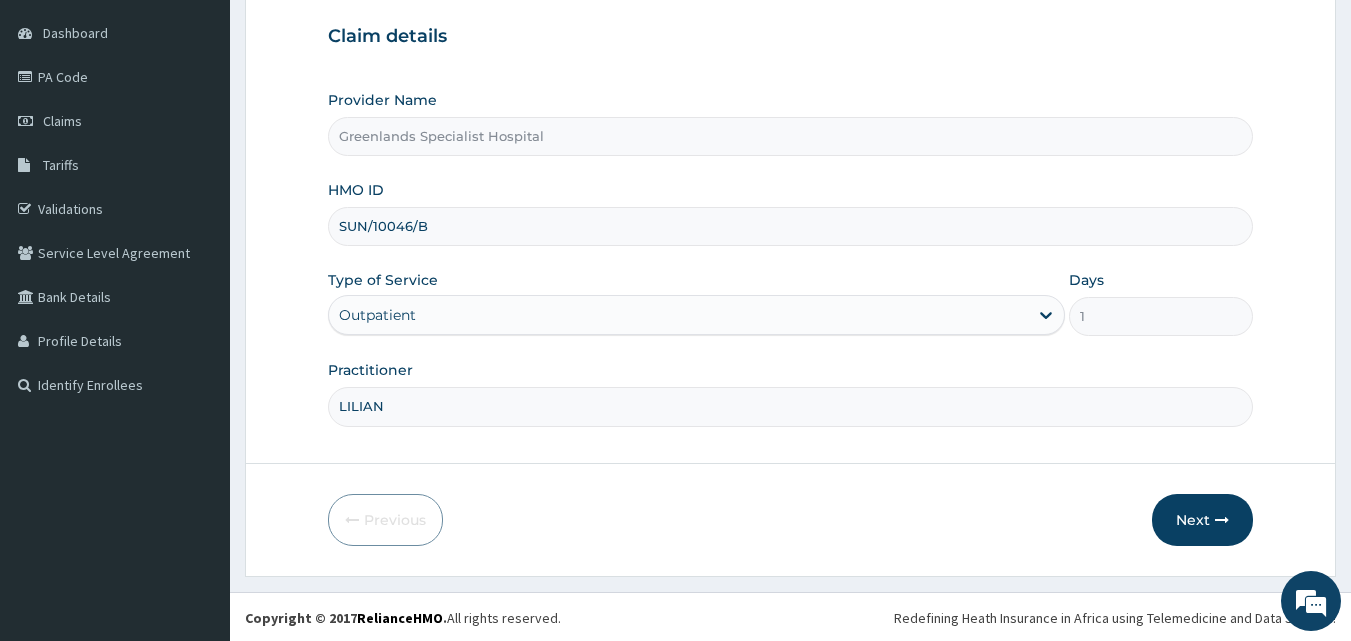 scroll, scrollTop: 187, scrollLeft: 0, axis: vertical 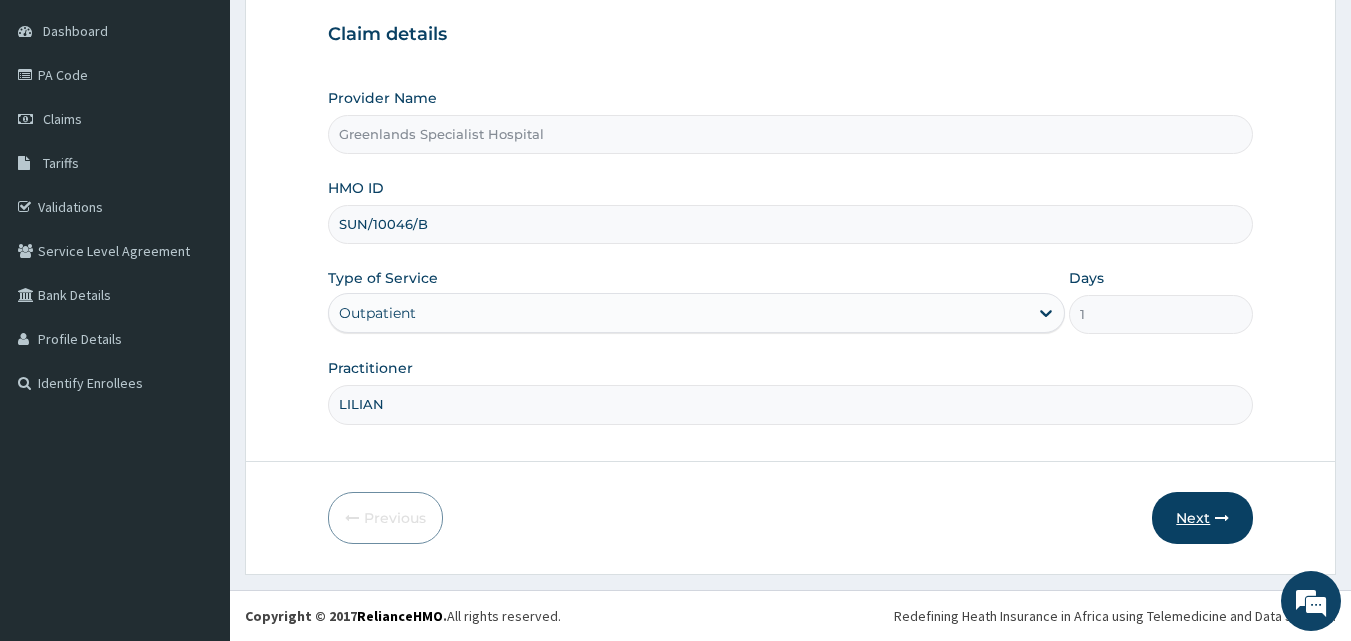 click on "Next" at bounding box center [1202, 518] 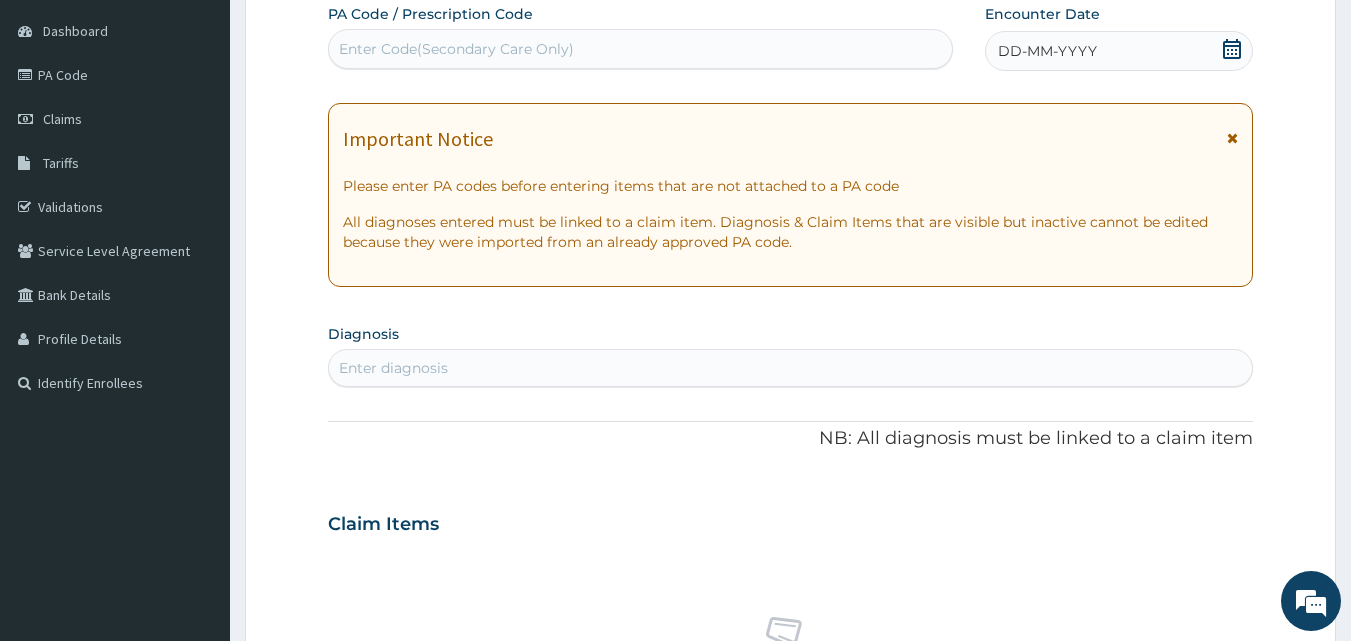 click 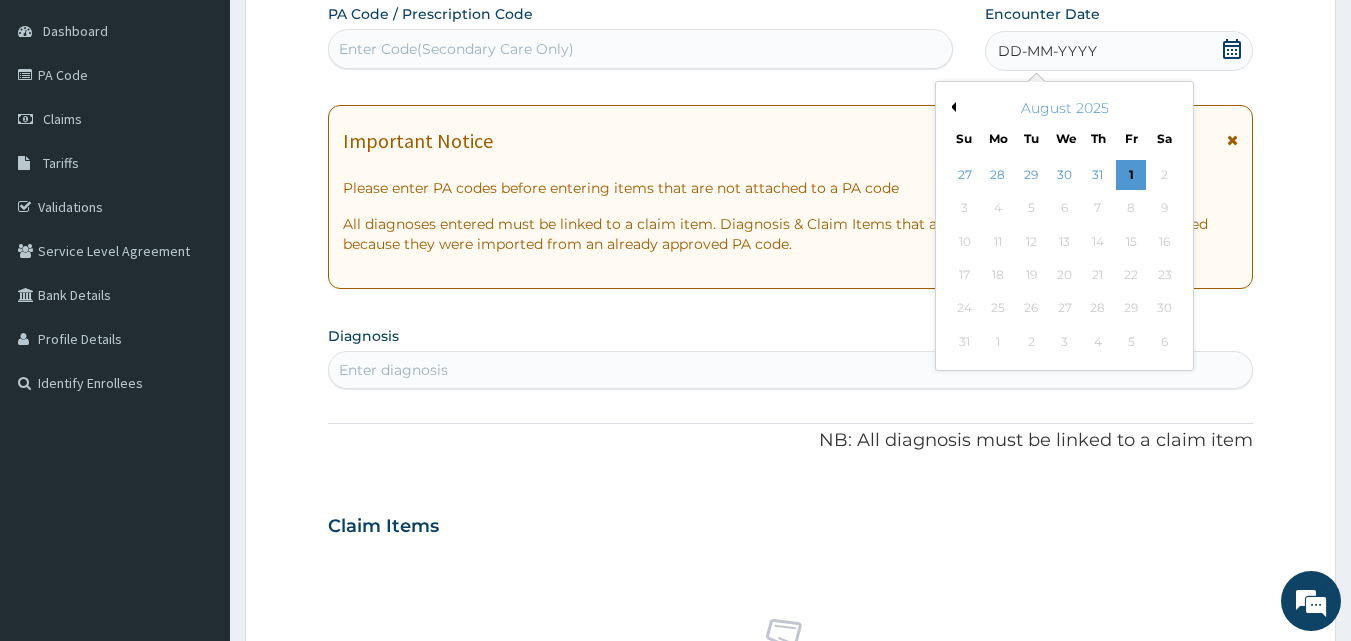 click 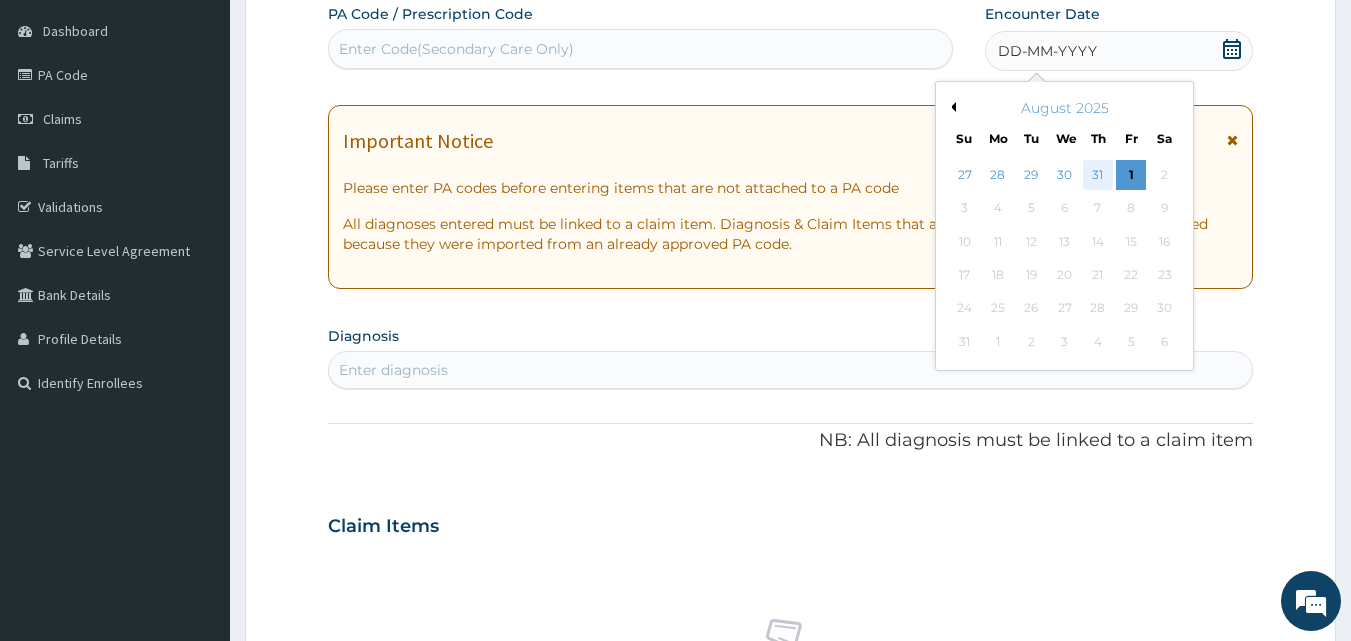 click on "31" at bounding box center [1098, 175] 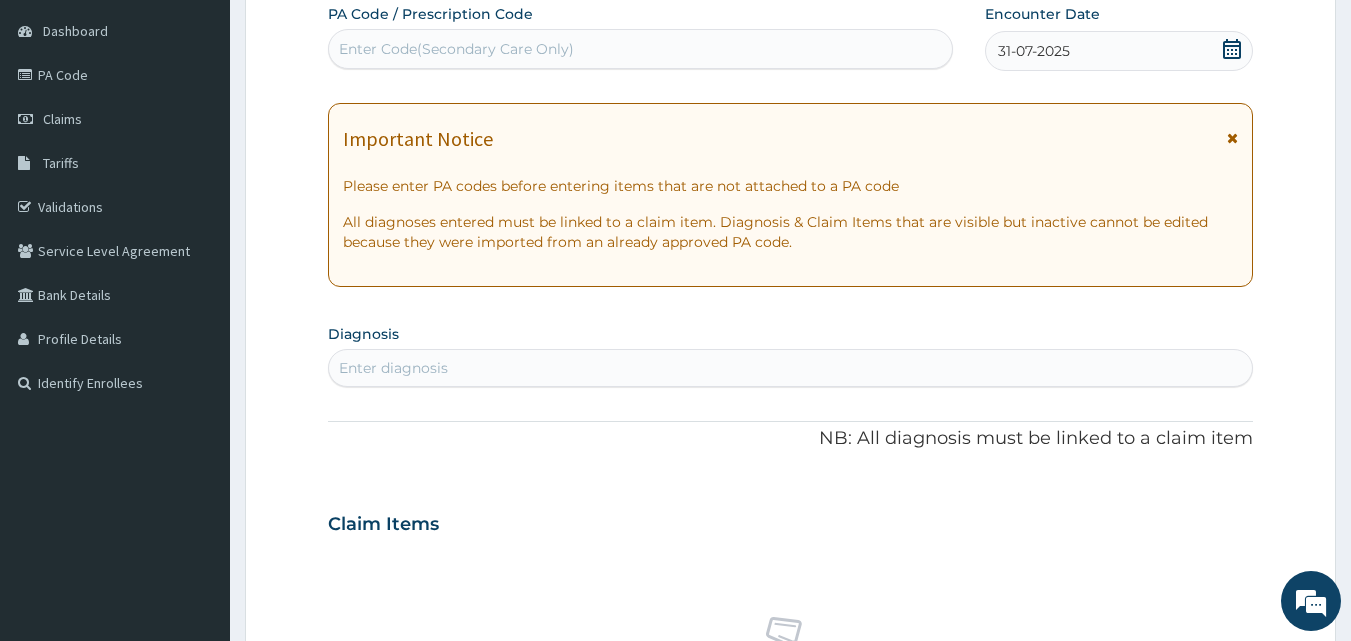 click on "Enter diagnosis" at bounding box center [393, 368] 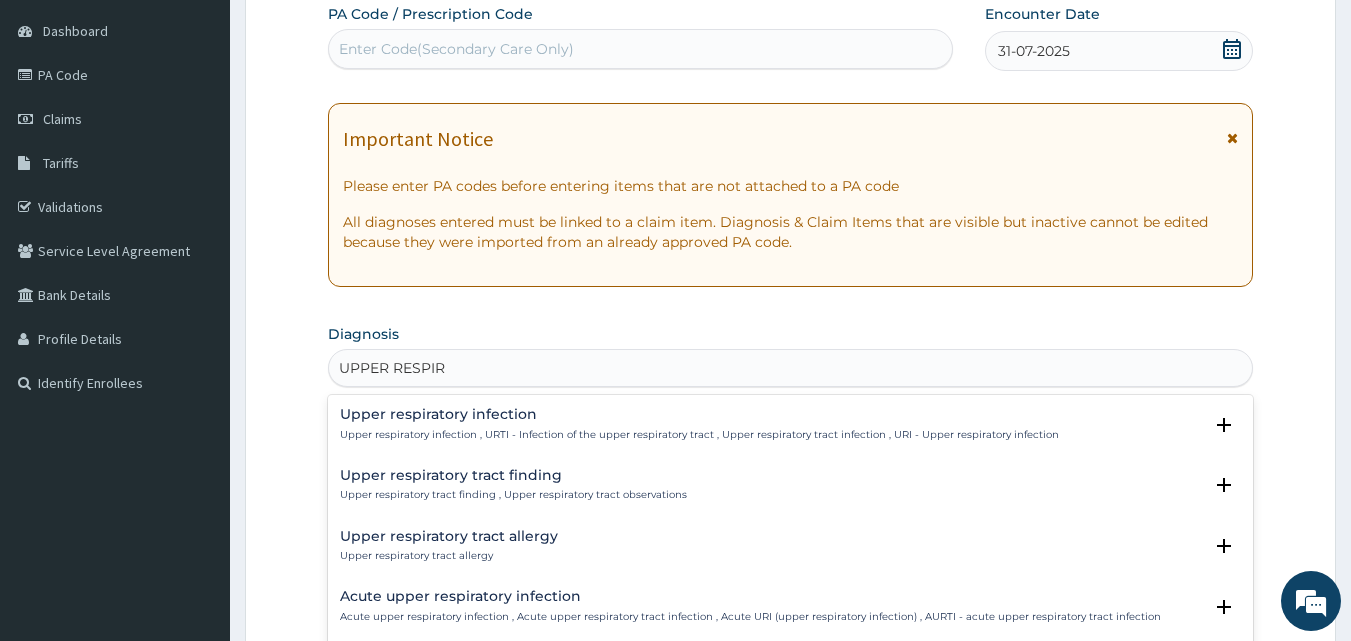 type on "UPPER RESPIRA" 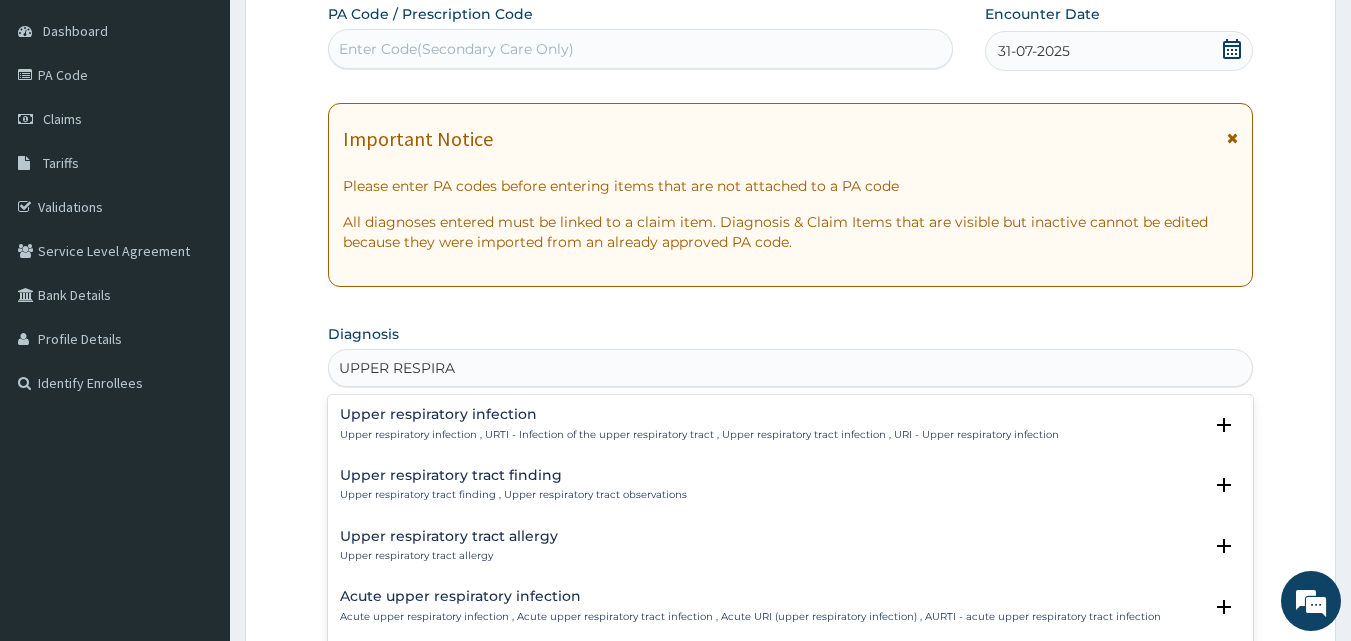 click on "Upper respiratory infection" at bounding box center (699, 414) 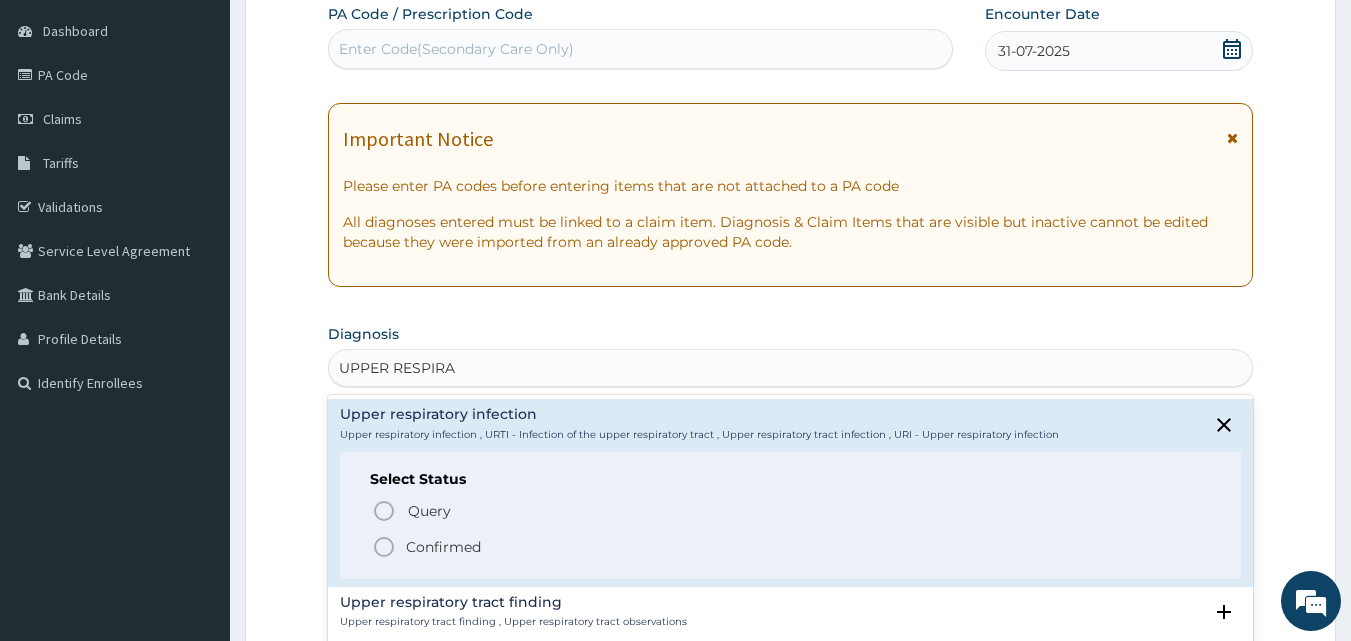click on "Query Query covers suspected (?), Keep in view (kiv), Ruled out (r/o) Confirmed" at bounding box center [791, 527] 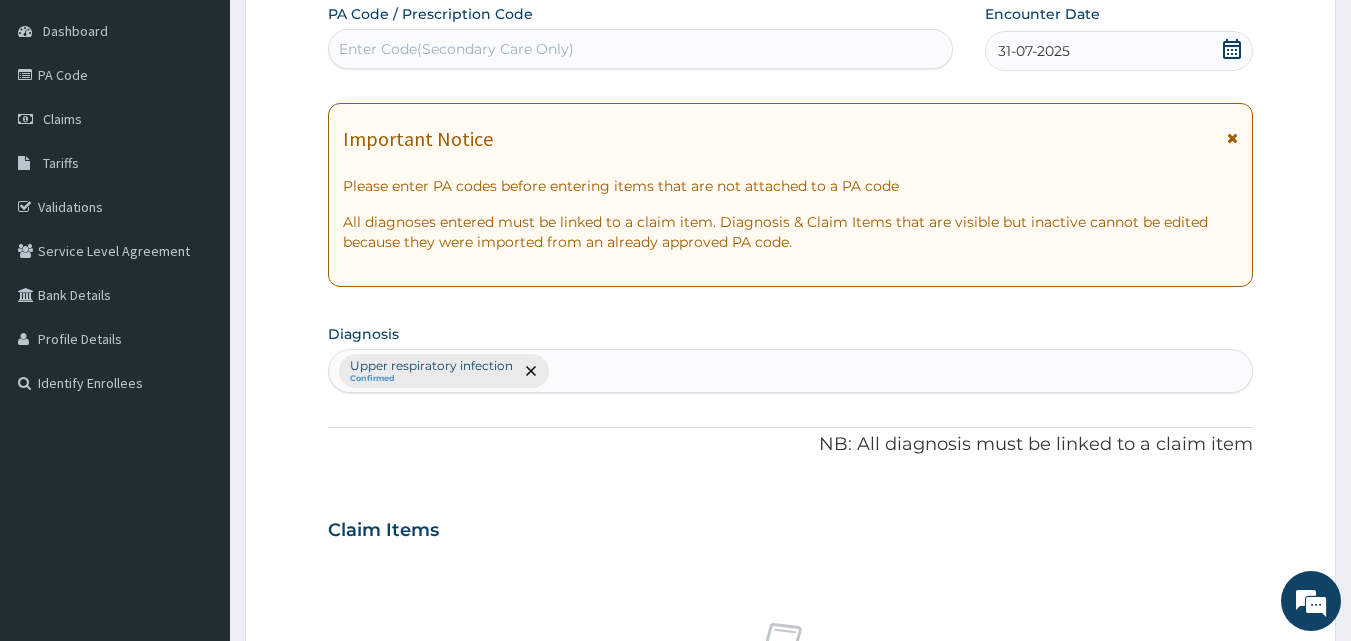 click on "Claim Items" at bounding box center (791, 526) 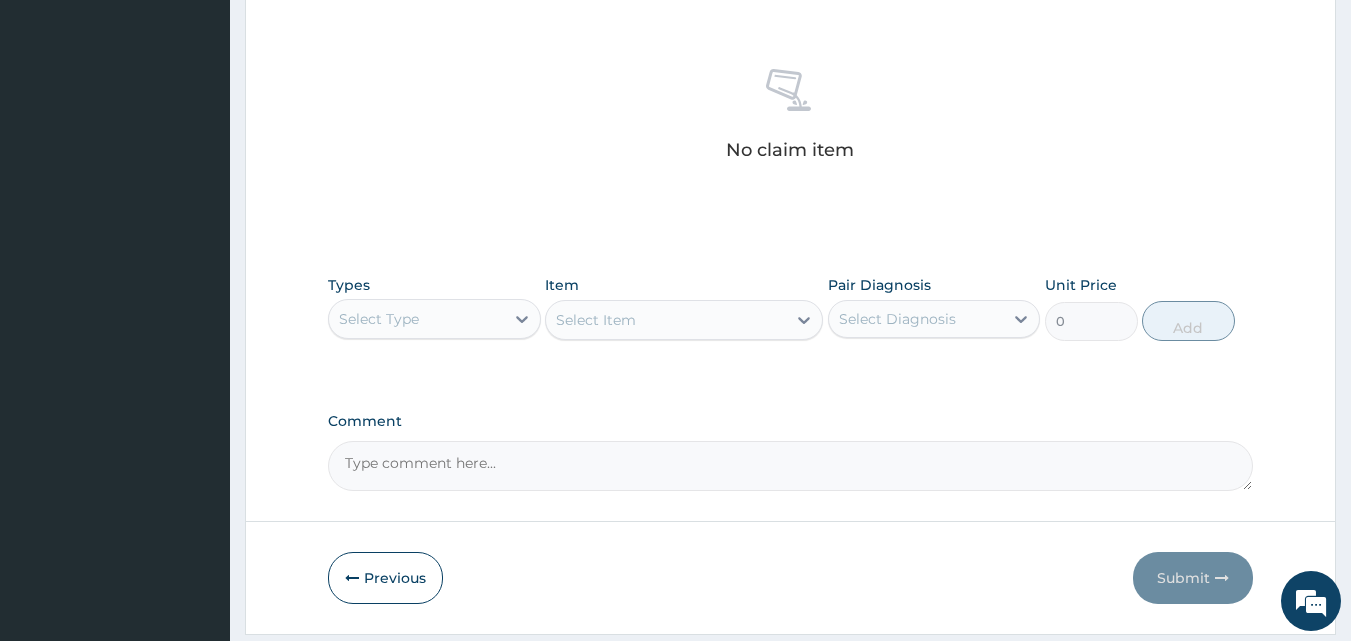 scroll, scrollTop: 801, scrollLeft: 0, axis: vertical 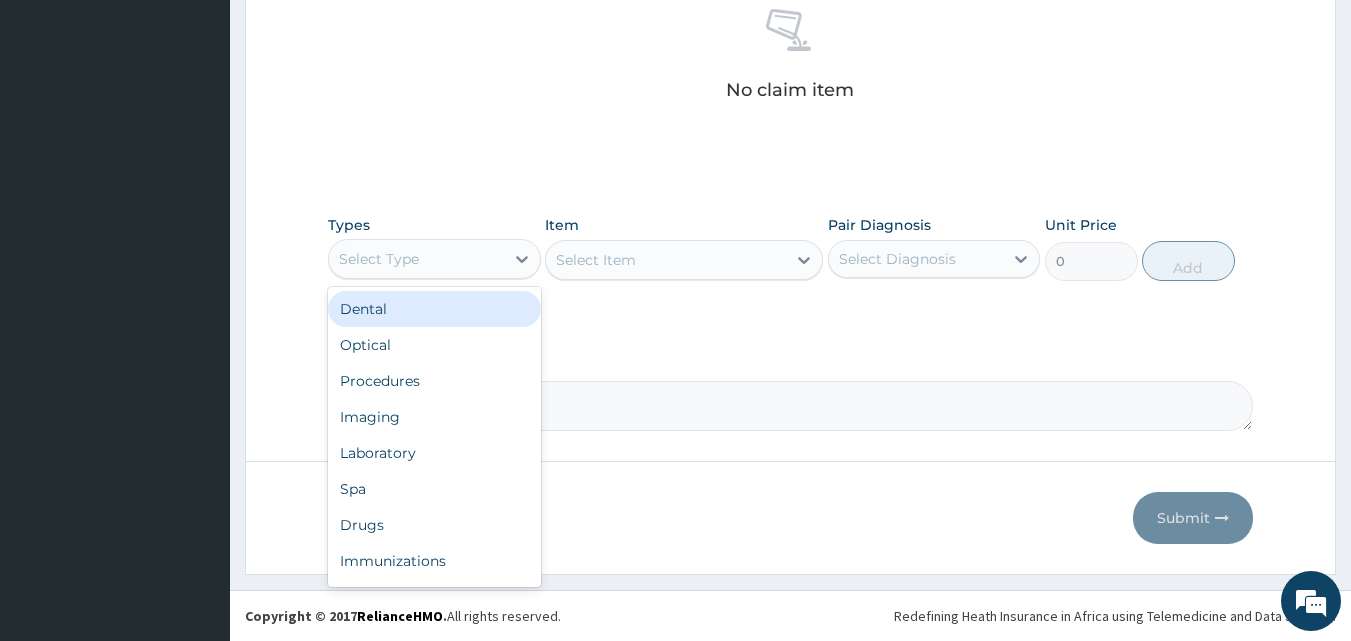 click on "Select Type" at bounding box center (379, 259) 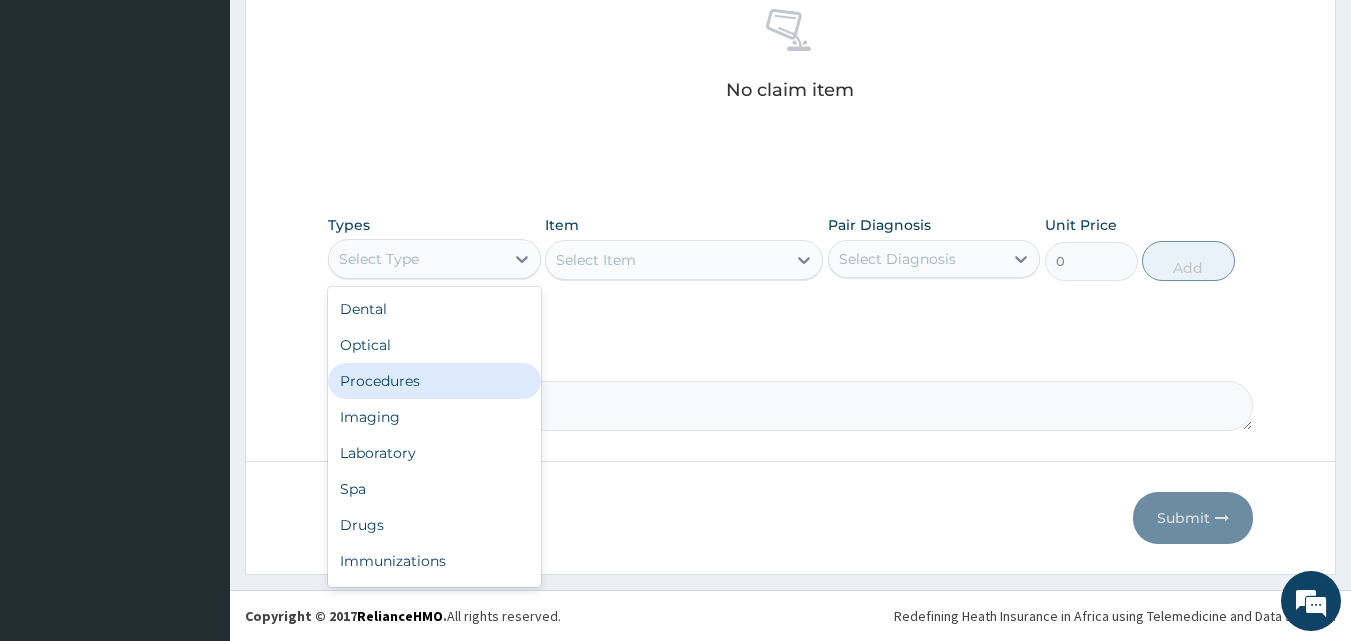 click on "Procedures" at bounding box center [434, 381] 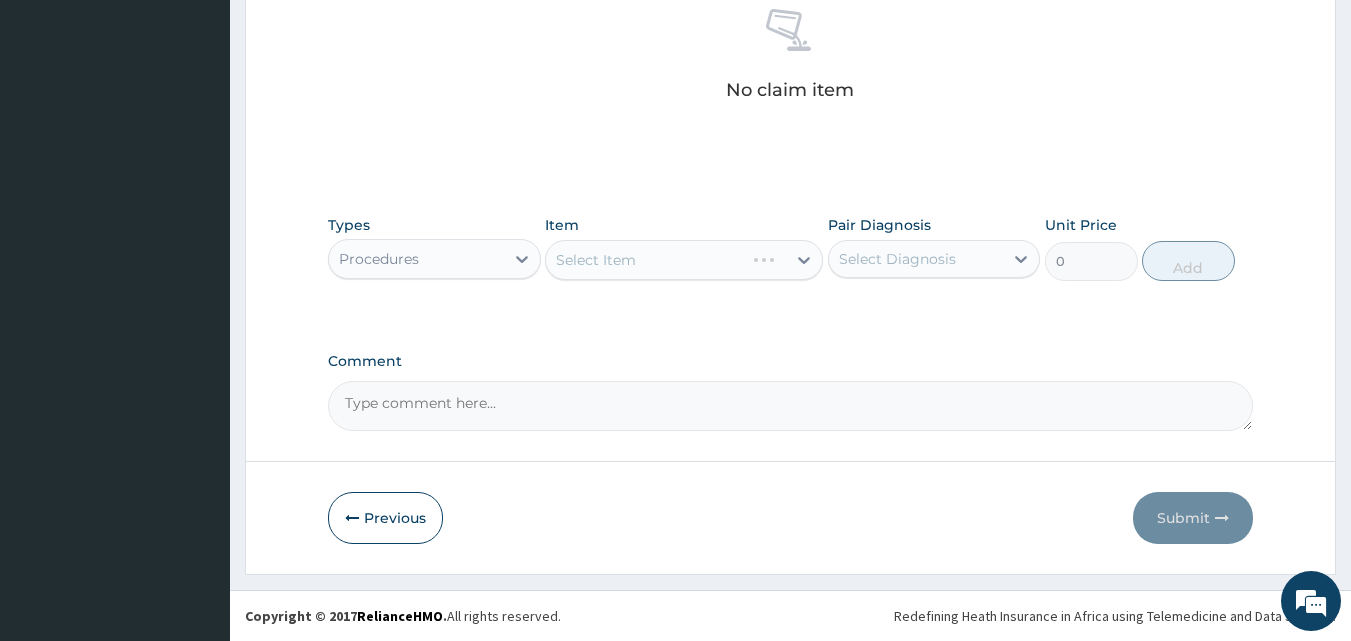 click on "Select Item" at bounding box center [684, 260] 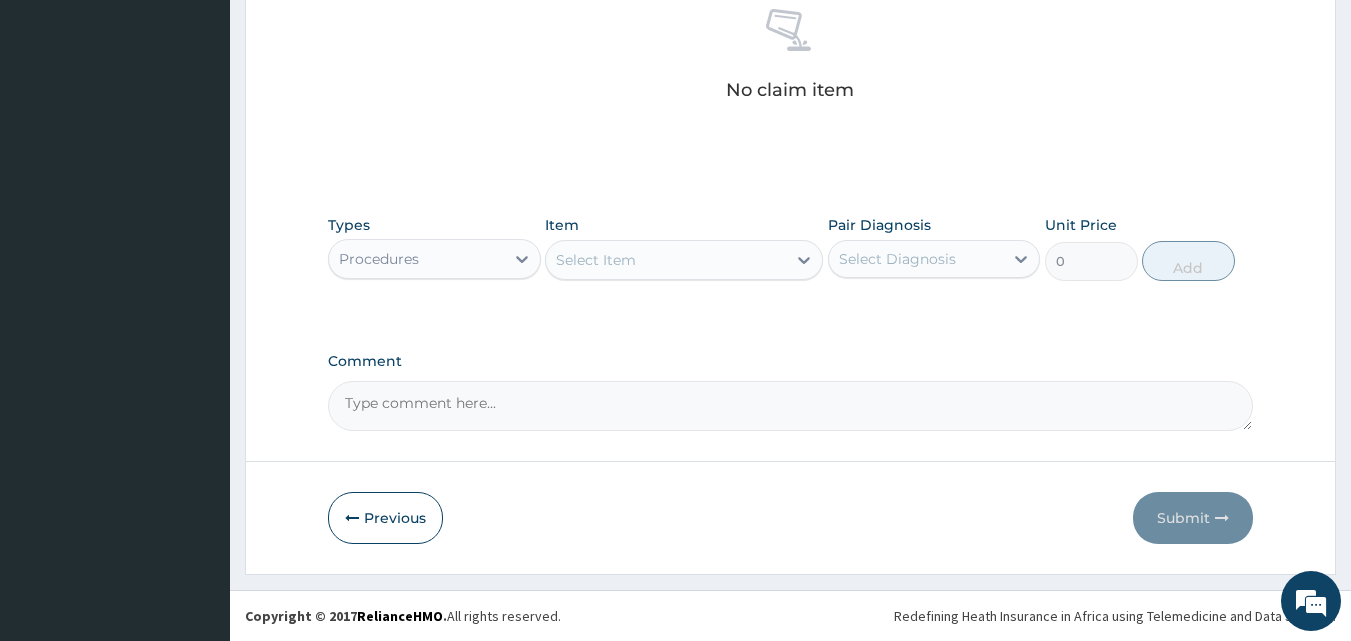 click on "Select Item" at bounding box center (596, 260) 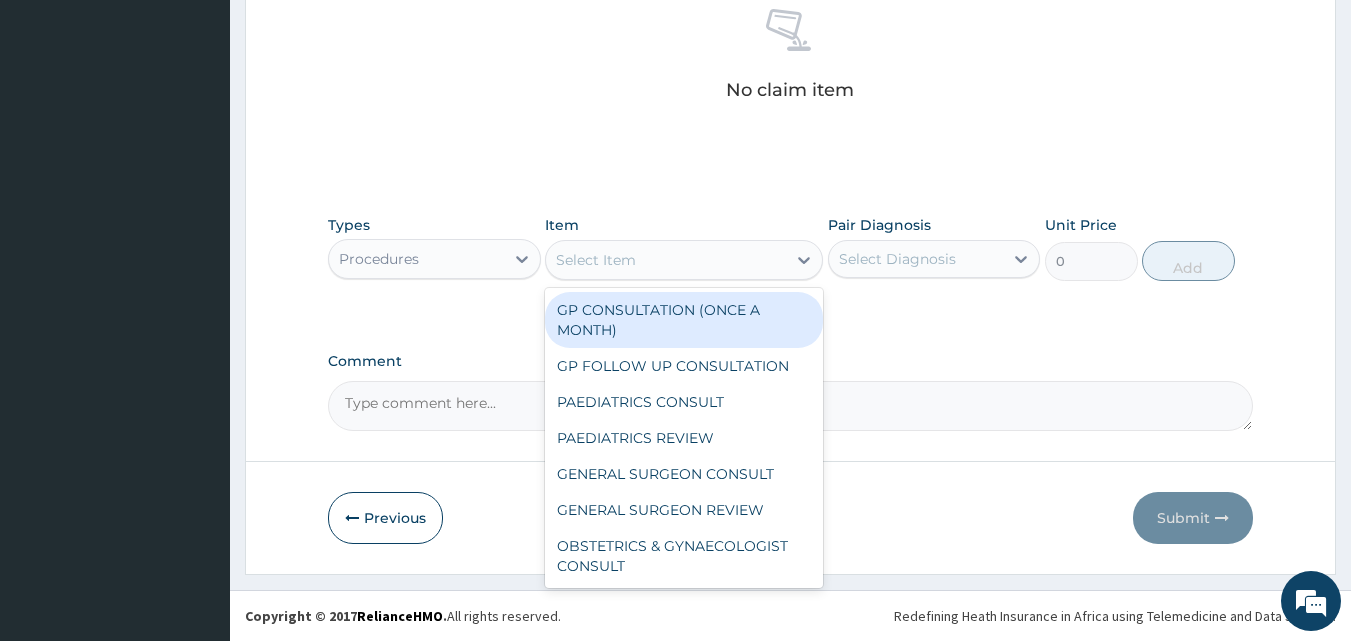 click on "GP CONSULTATION (ONCE A MONTH)" at bounding box center [684, 320] 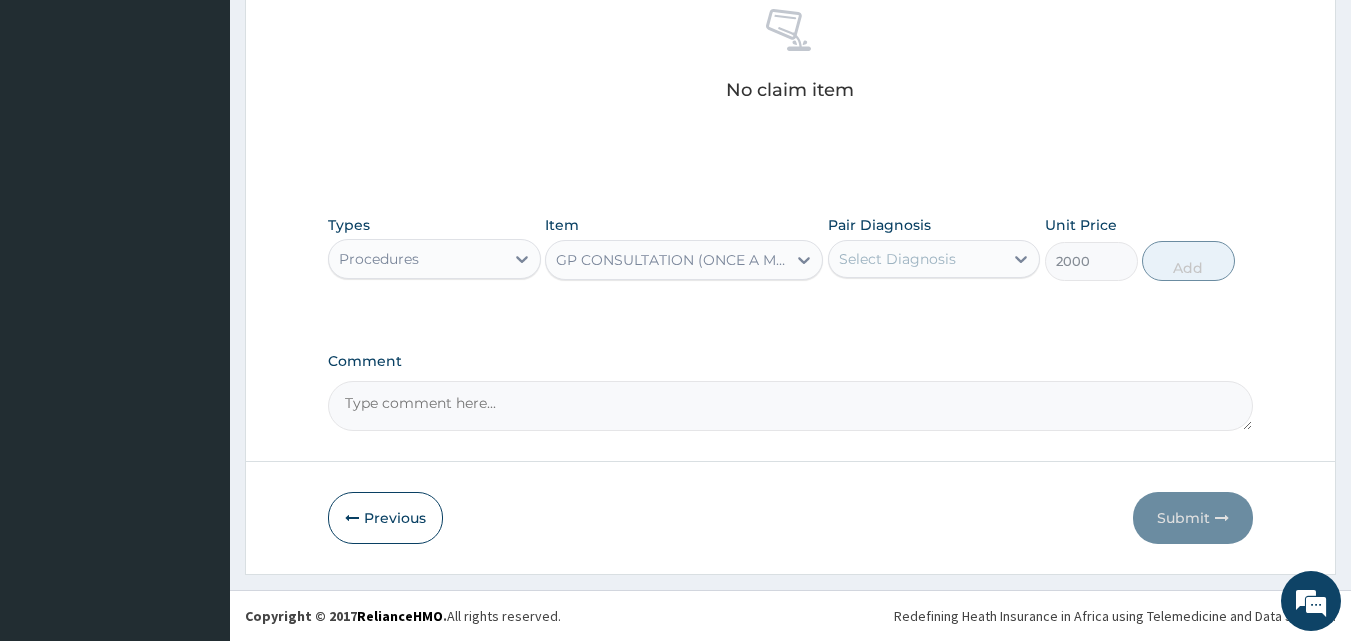 click on "Select Diagnosis" at bounding box center [897, 259] 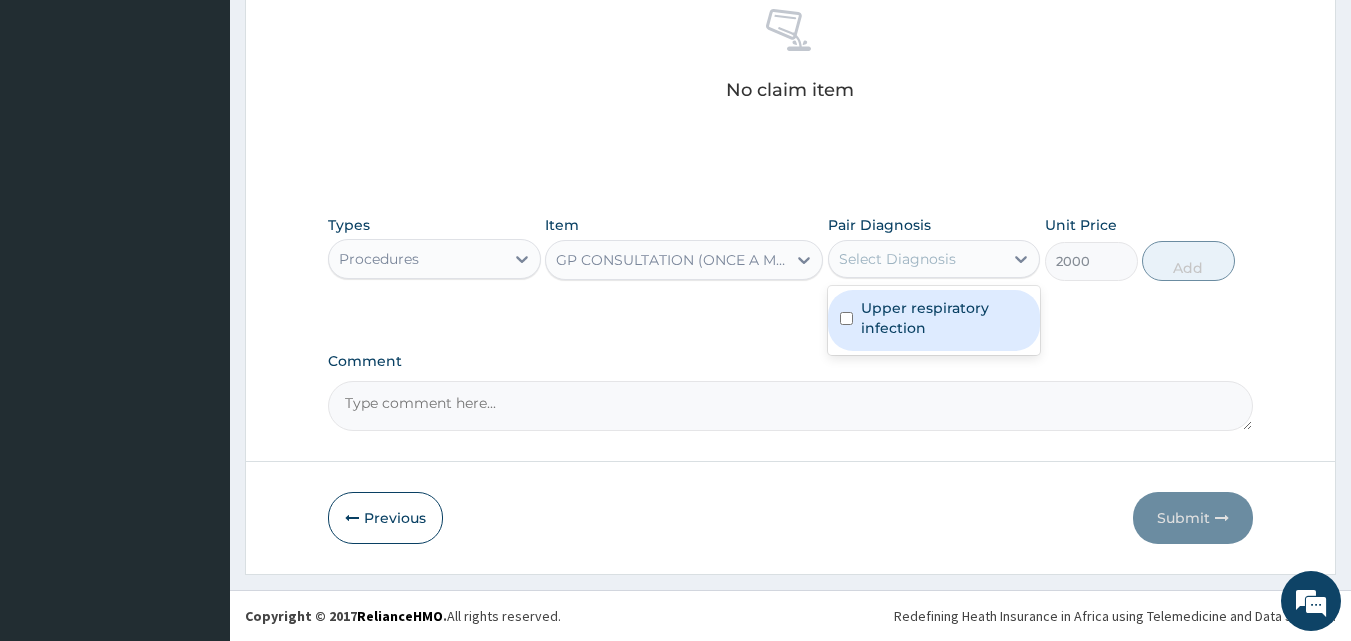 click on "Upper respiratory infection" at bounding box center (945, 318) 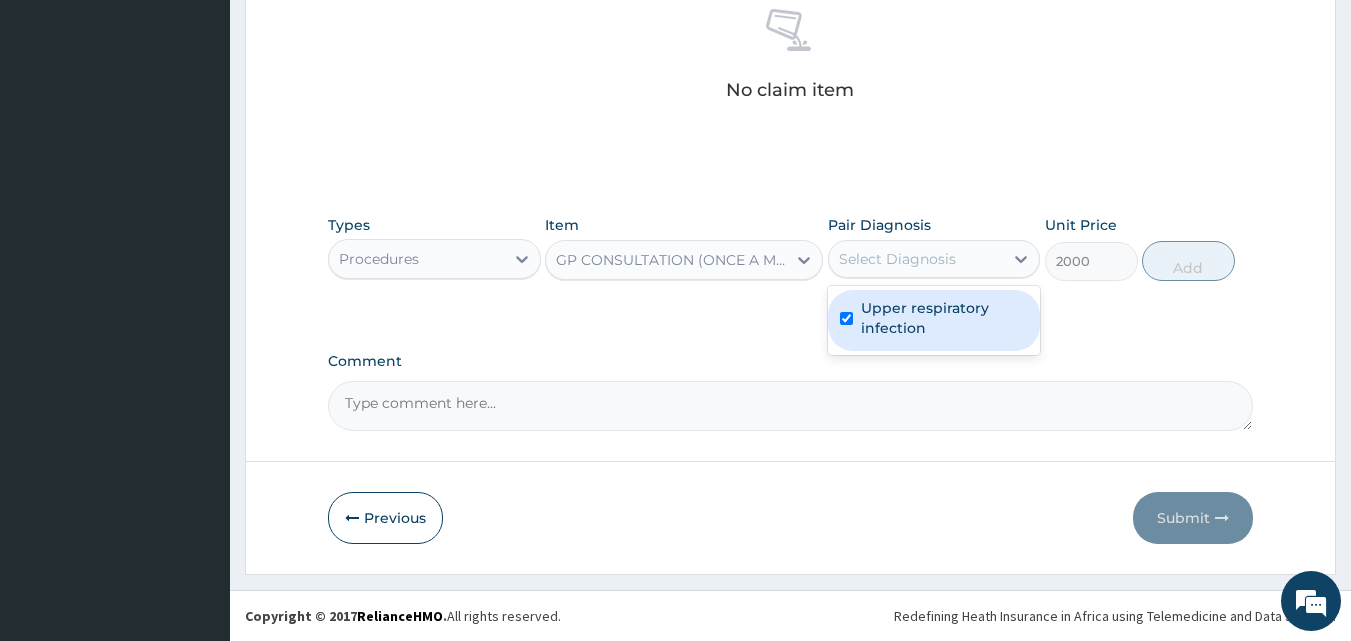 checkbox on "true" 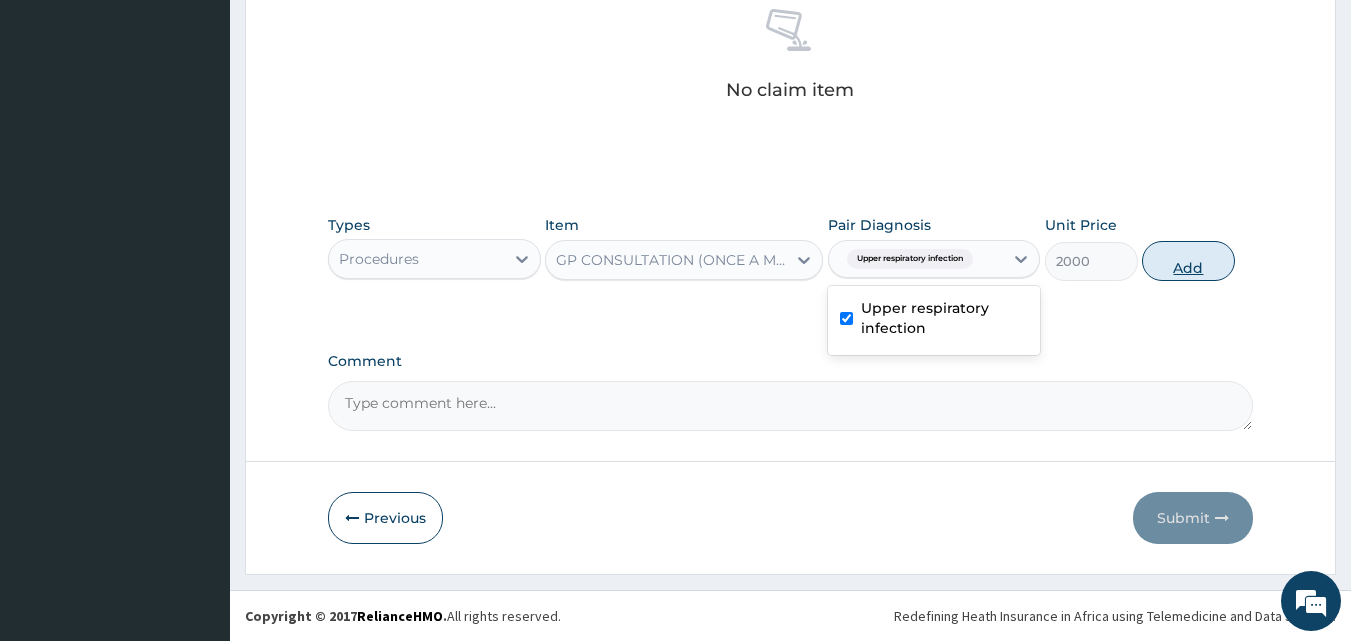 click on "Add" at bounding box center (1188, 261) 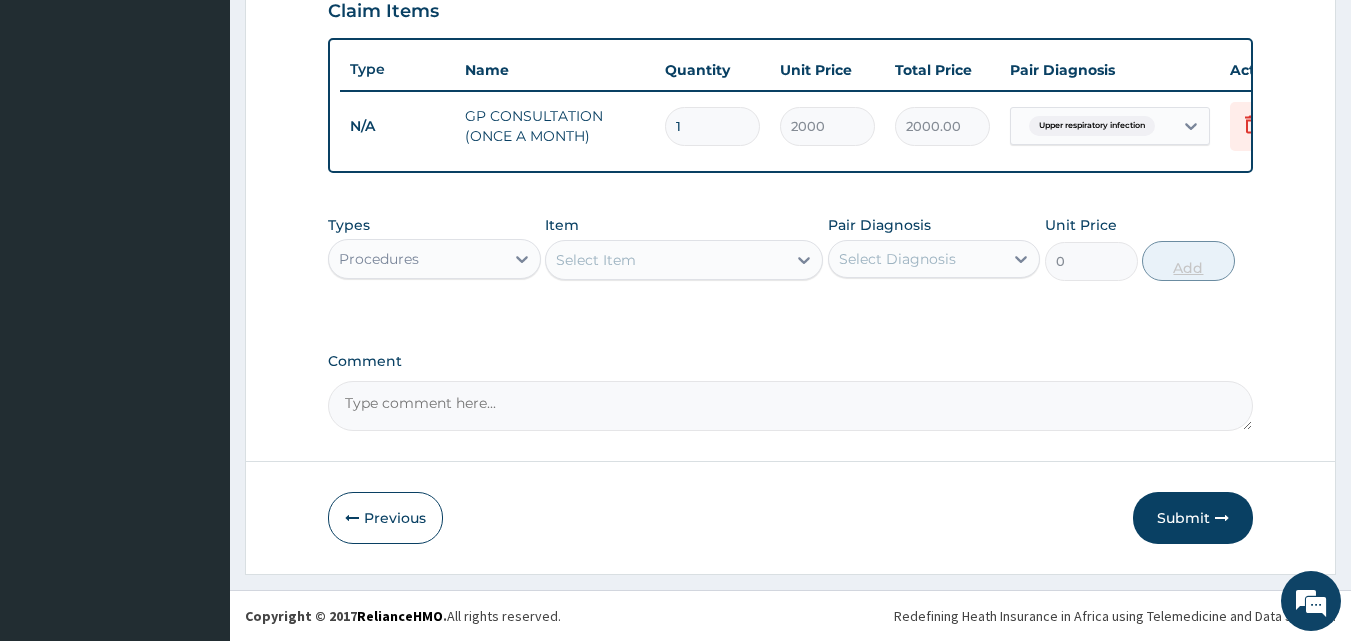 scroll, scrollTop: 721, scrollLeft: 0, axis: vertical 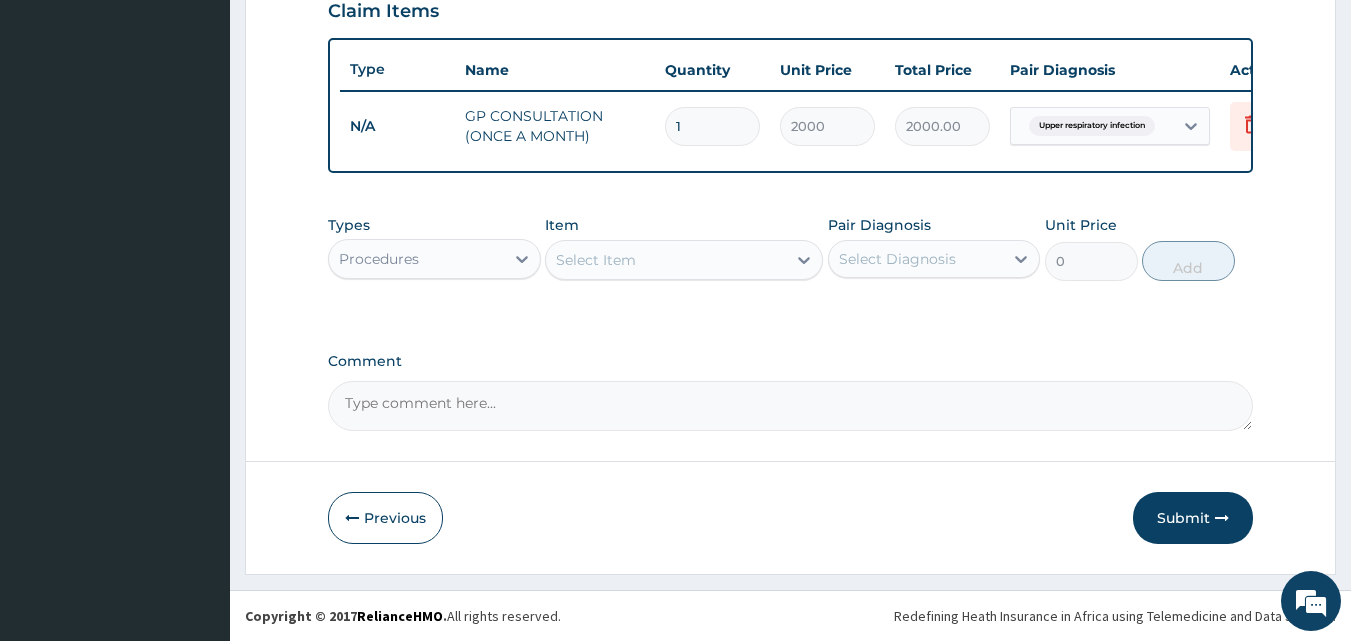click on "Procedures" at bounding box center (416, 259) 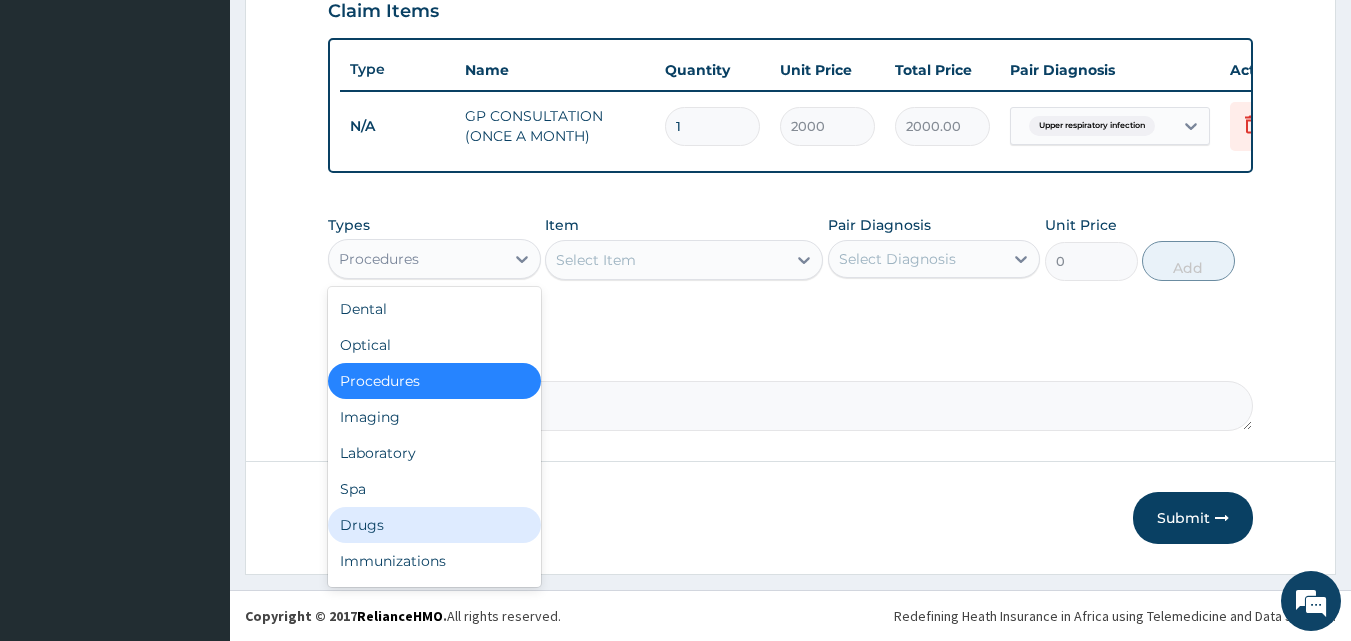 click on "Drugs" at bounding box center [434, 525] 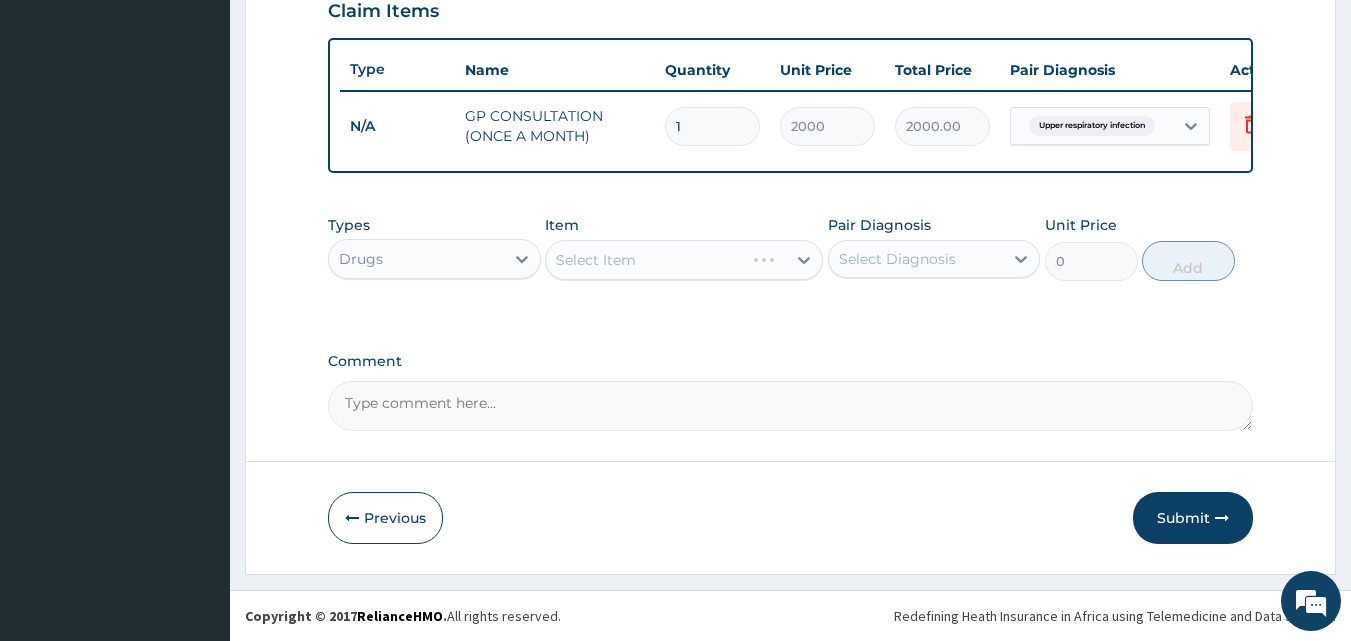 click on "Types option Drugs, selected.   Select is focused ,type to refine list, press Down to open the menu,  Drugs Item Select Item Pair Diagnosis Select Diagnosis Unit Price 0 Add" at bounding box center (791, 248) 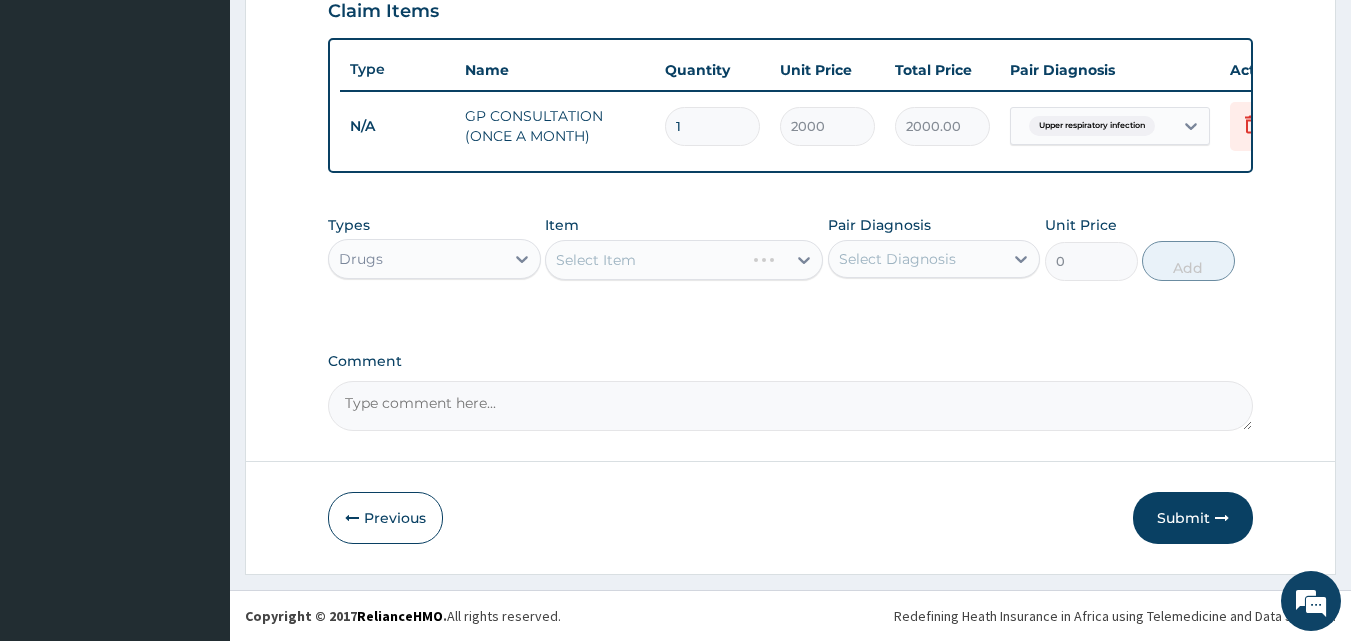 click on "Select Item" at bounding box center (684, 260) 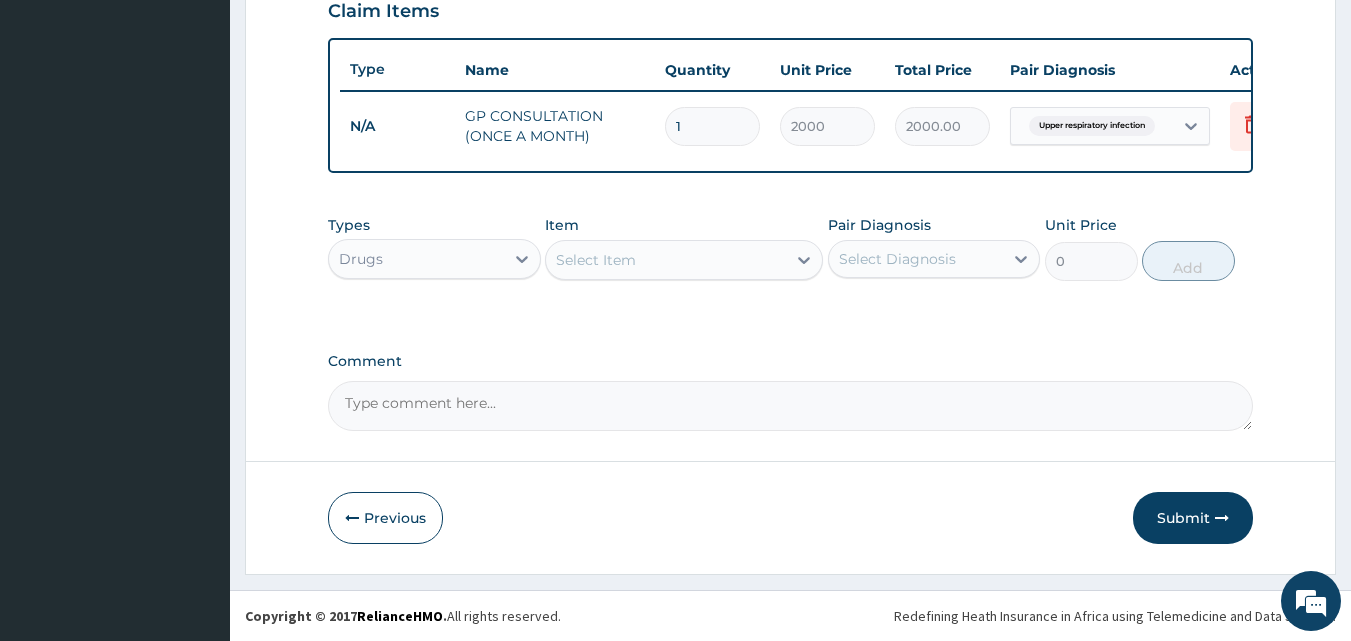 click on "Select Item" at bounding box center [596, 260] 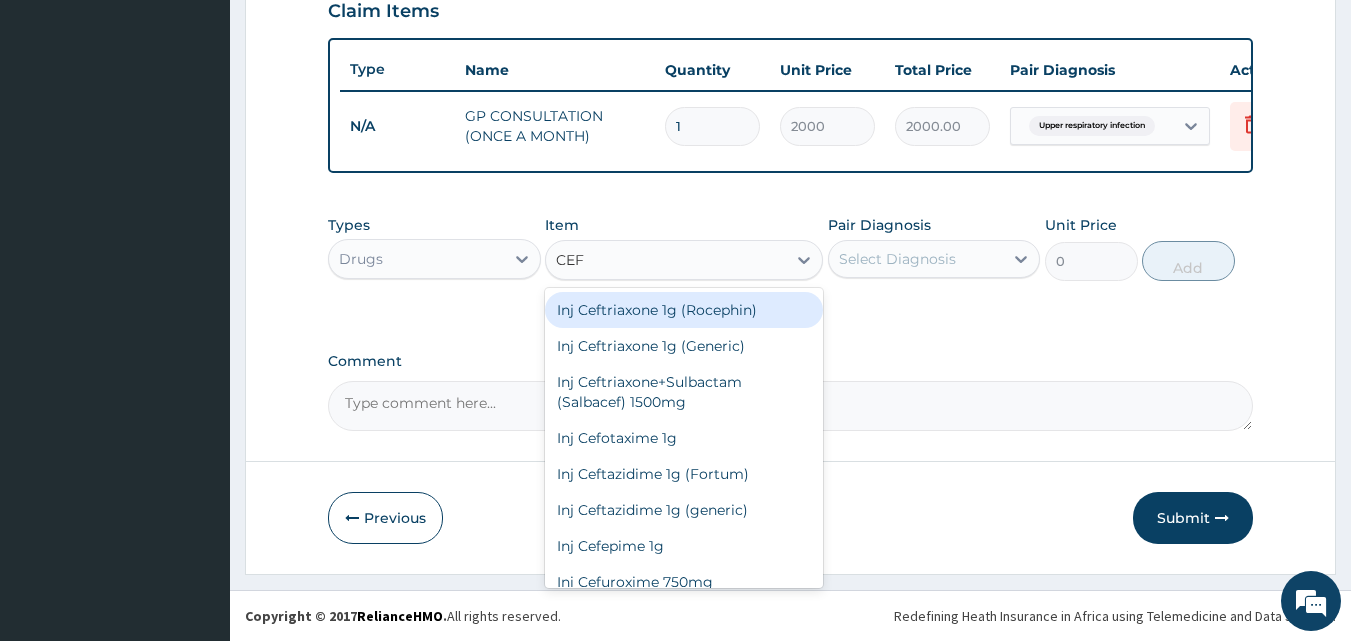 type on "CEFI" 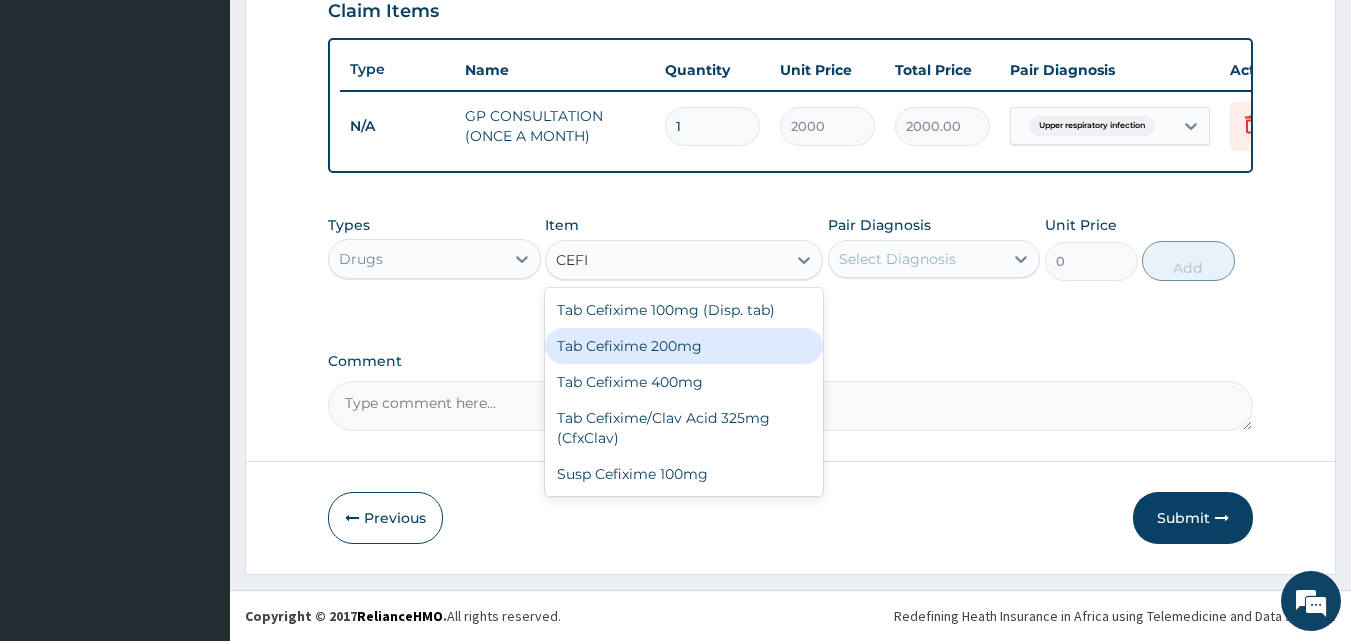click on "Tab Cefixime 200mg" at bounding box center (684, 346) 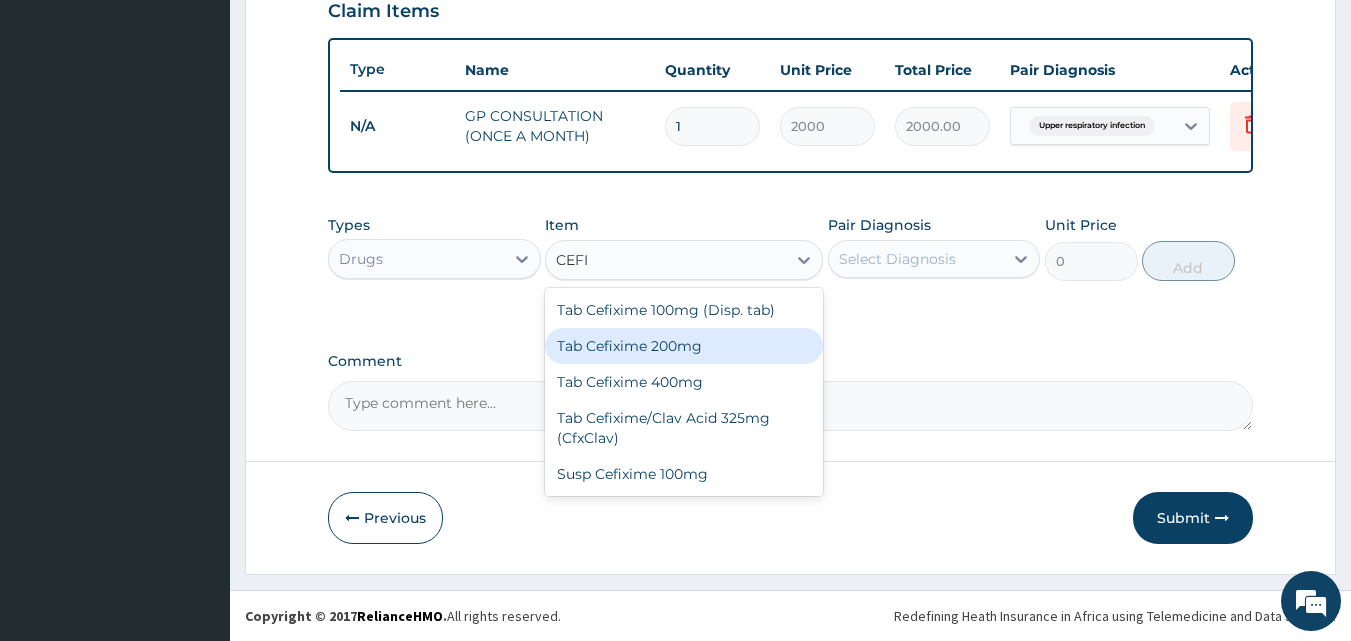 type 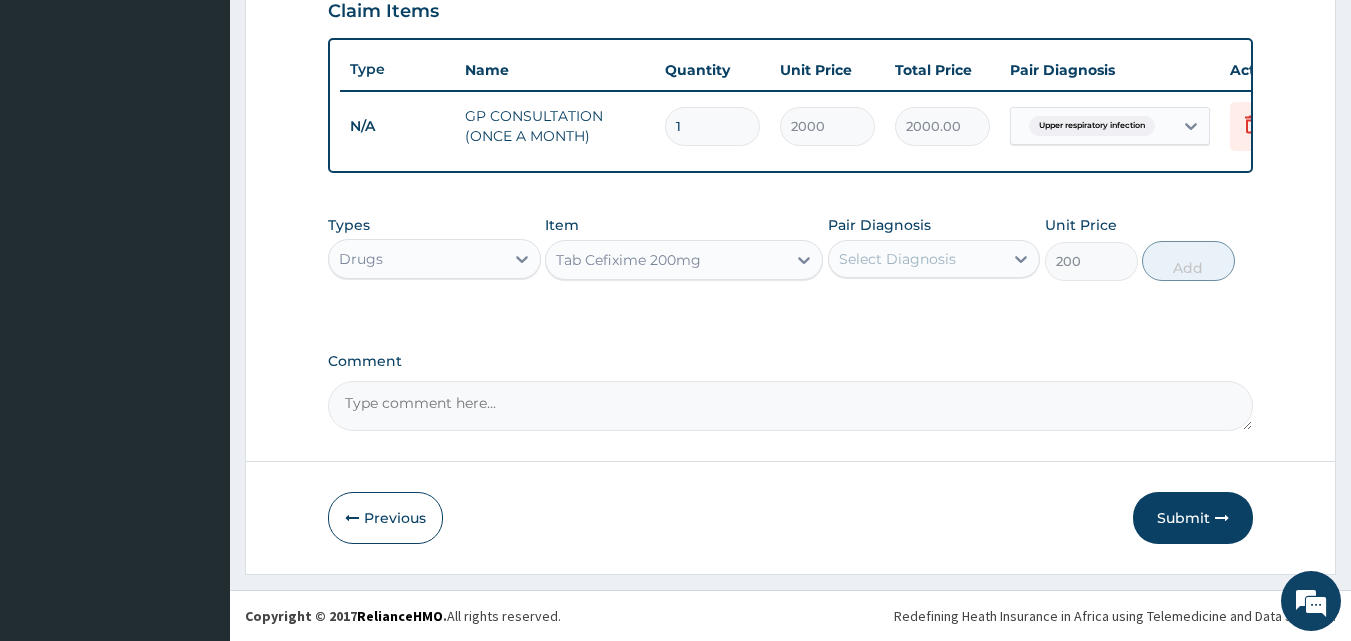 click on "Select Diagnosis" at bounding box center (897, 259) 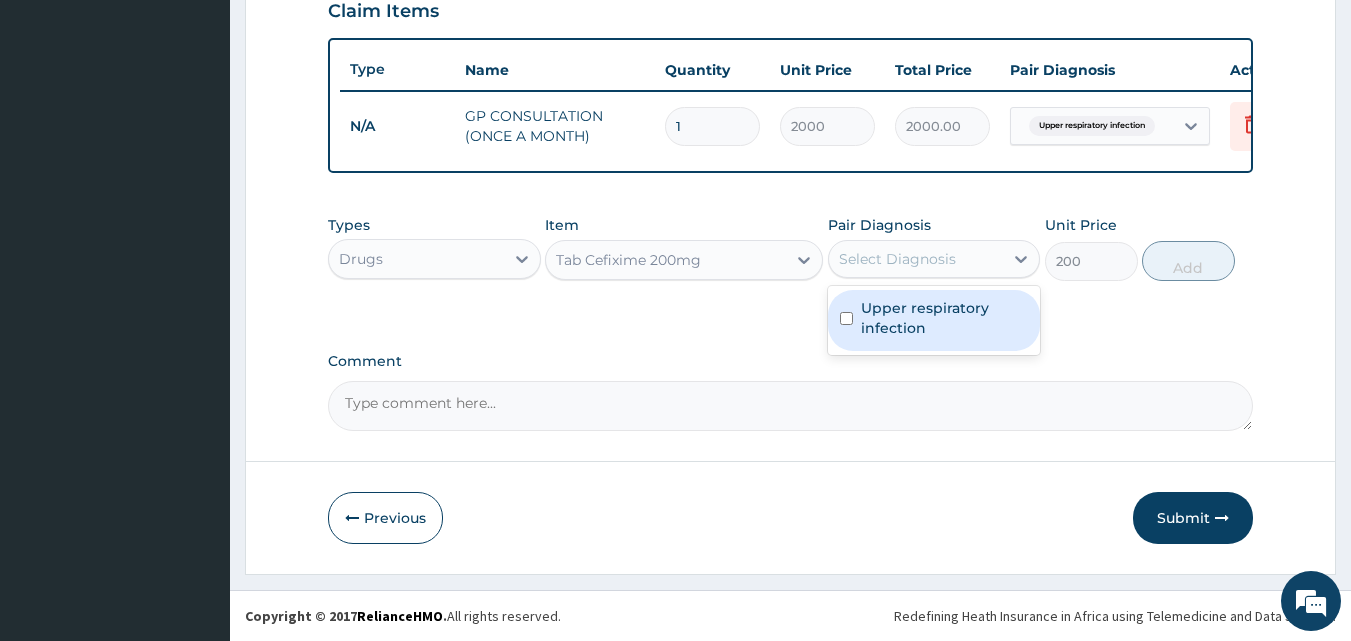 click on "Upper respiratory infection" at bounding box center (945, 318) 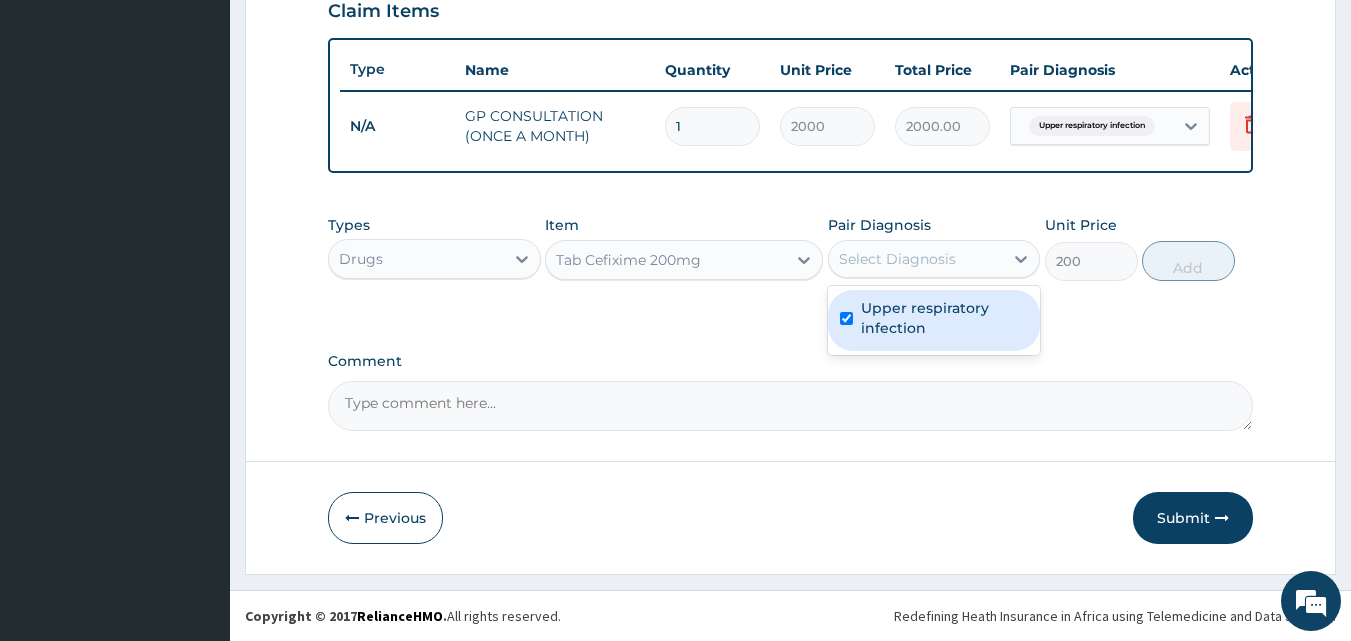 checkbox on "true" 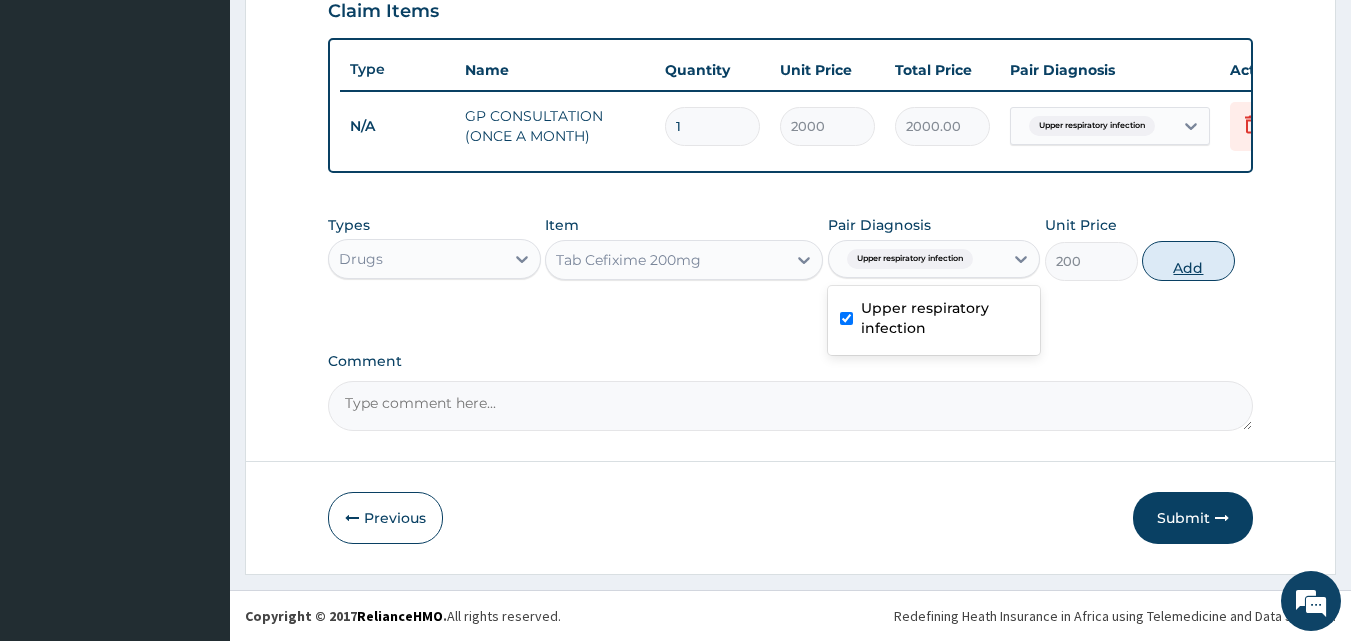click on "Add" at bounding box center [1188, 261] 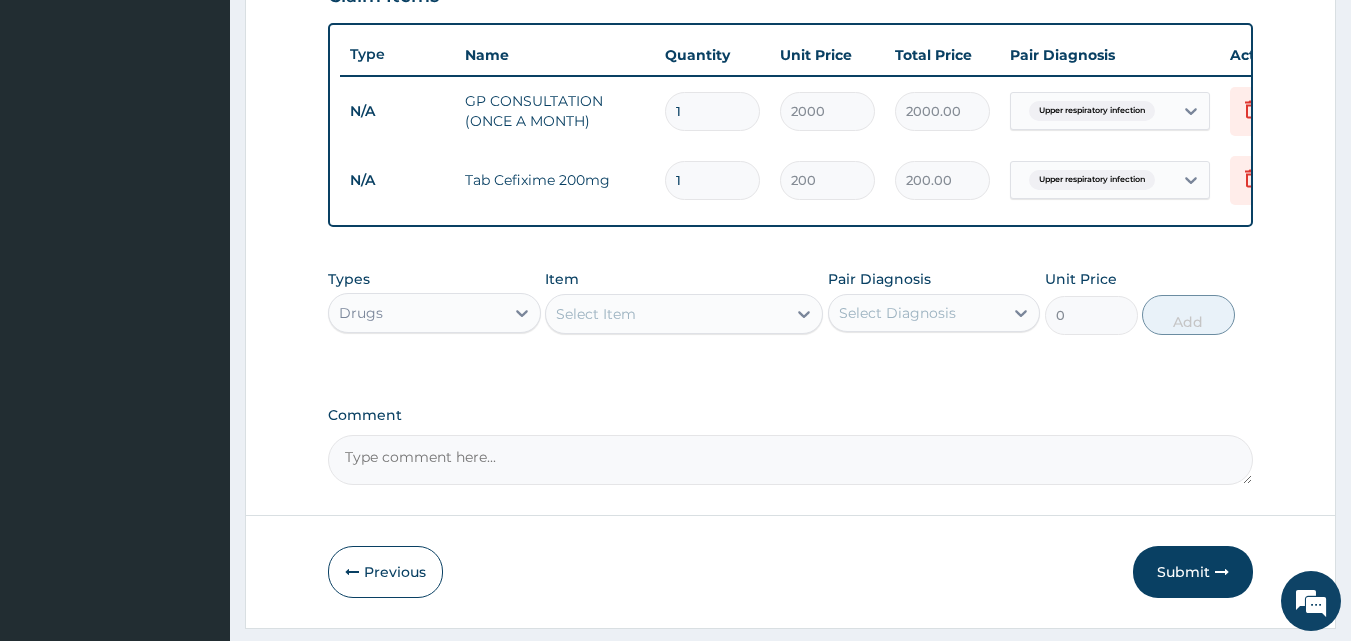 type on "10" 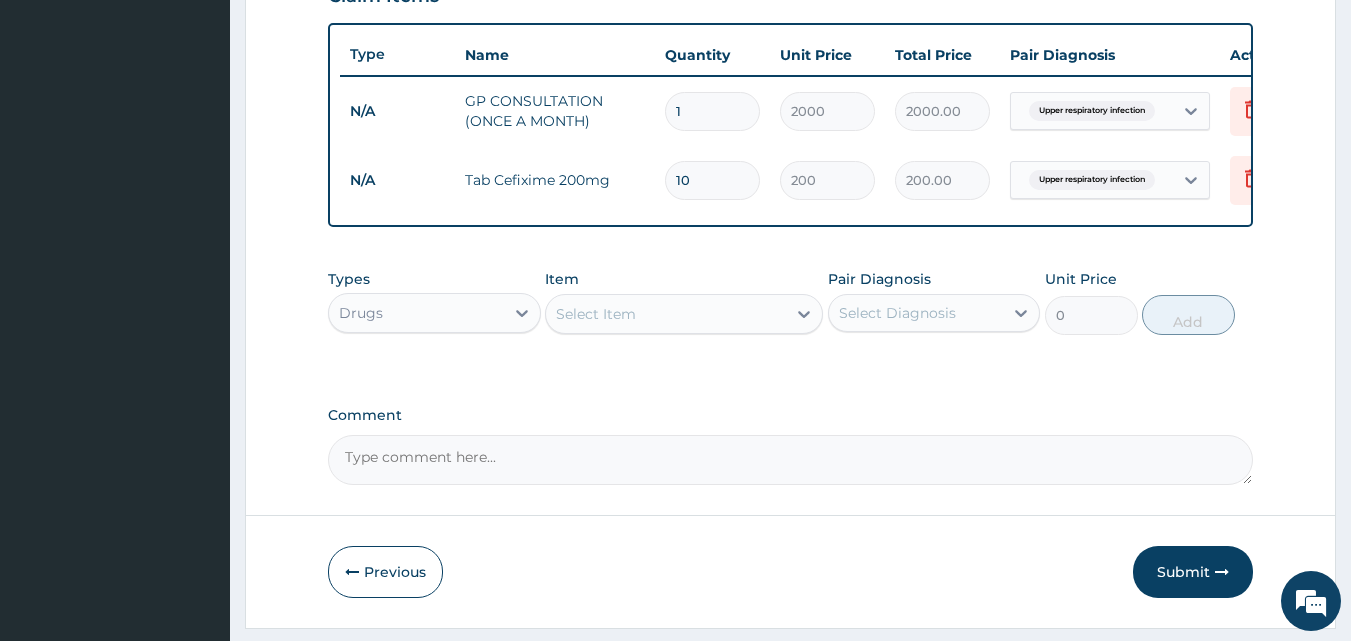 type on "2000.00" 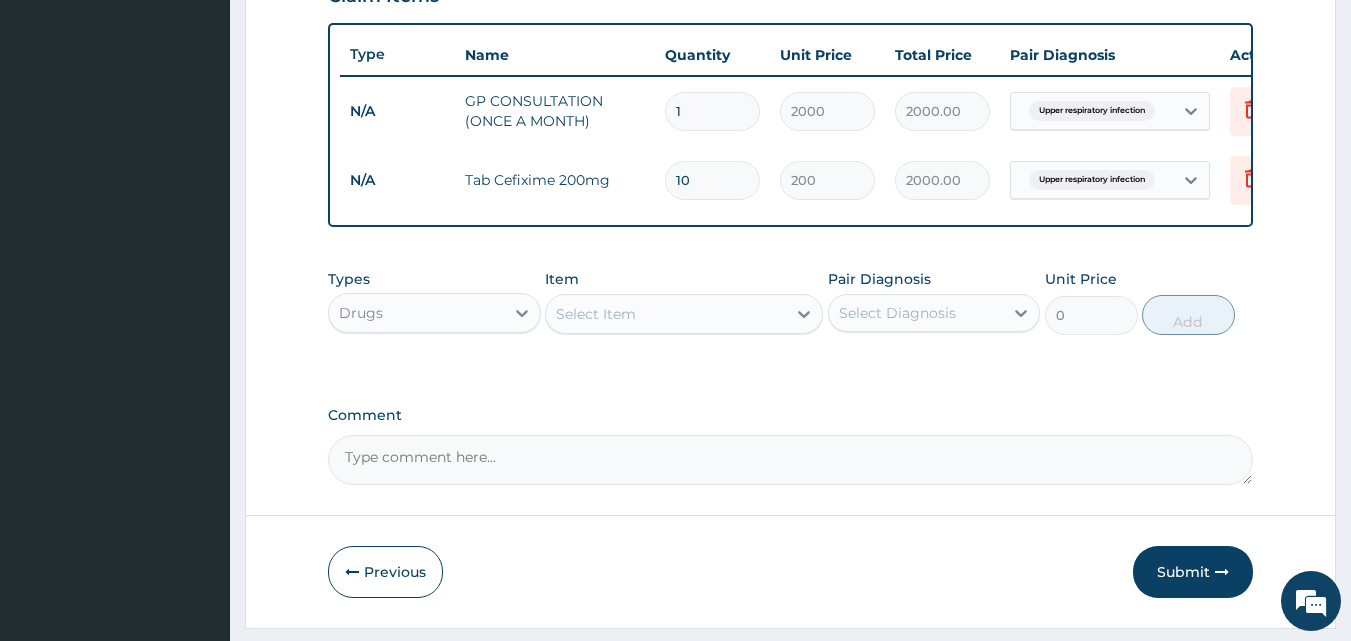 type on "10" 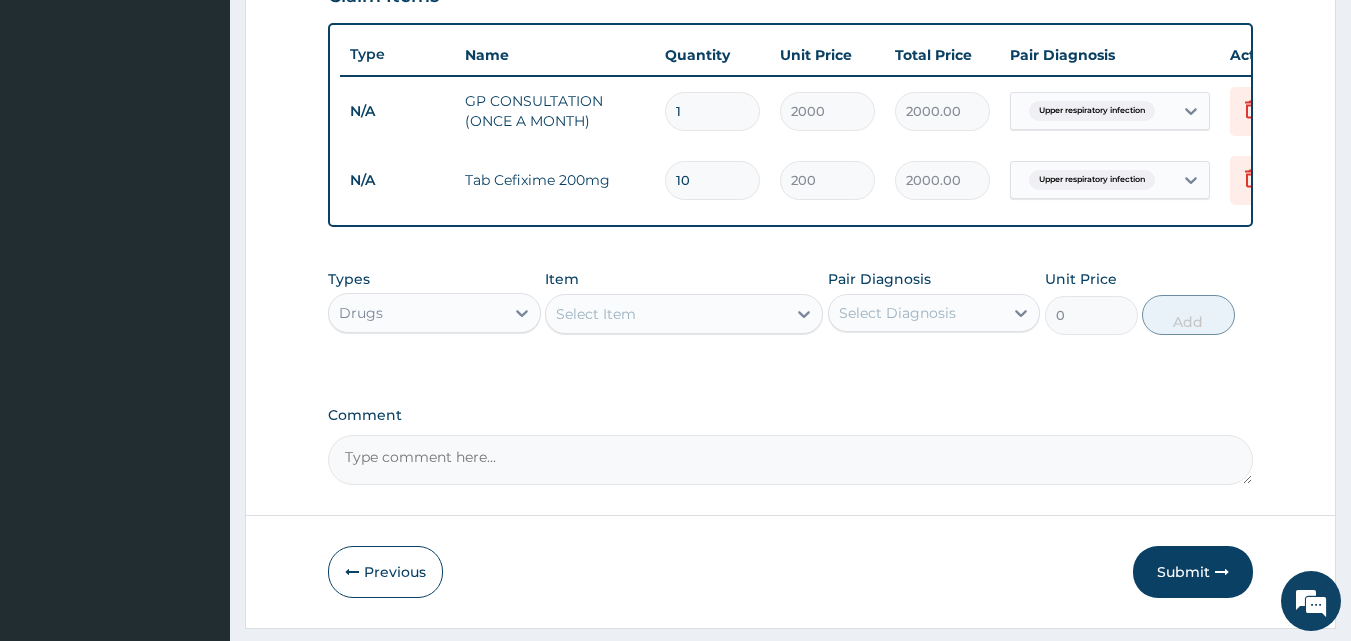 click on "Select Item" at bounding box center [666, 314] 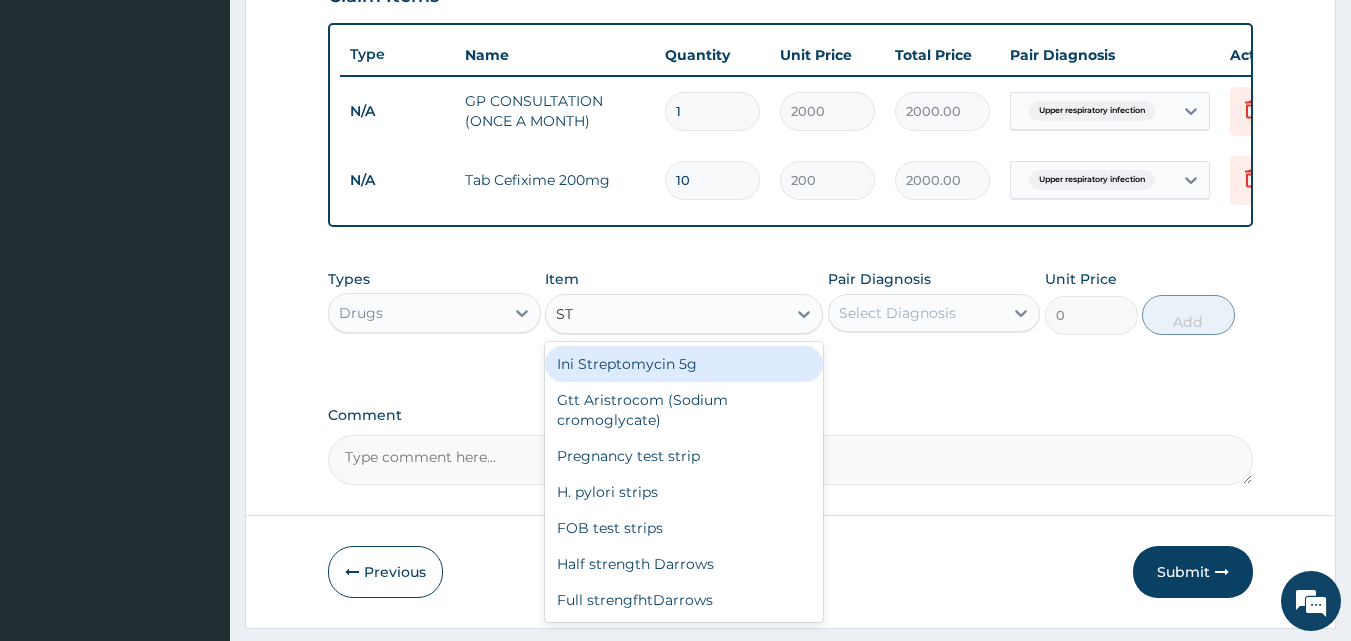 type on "S" 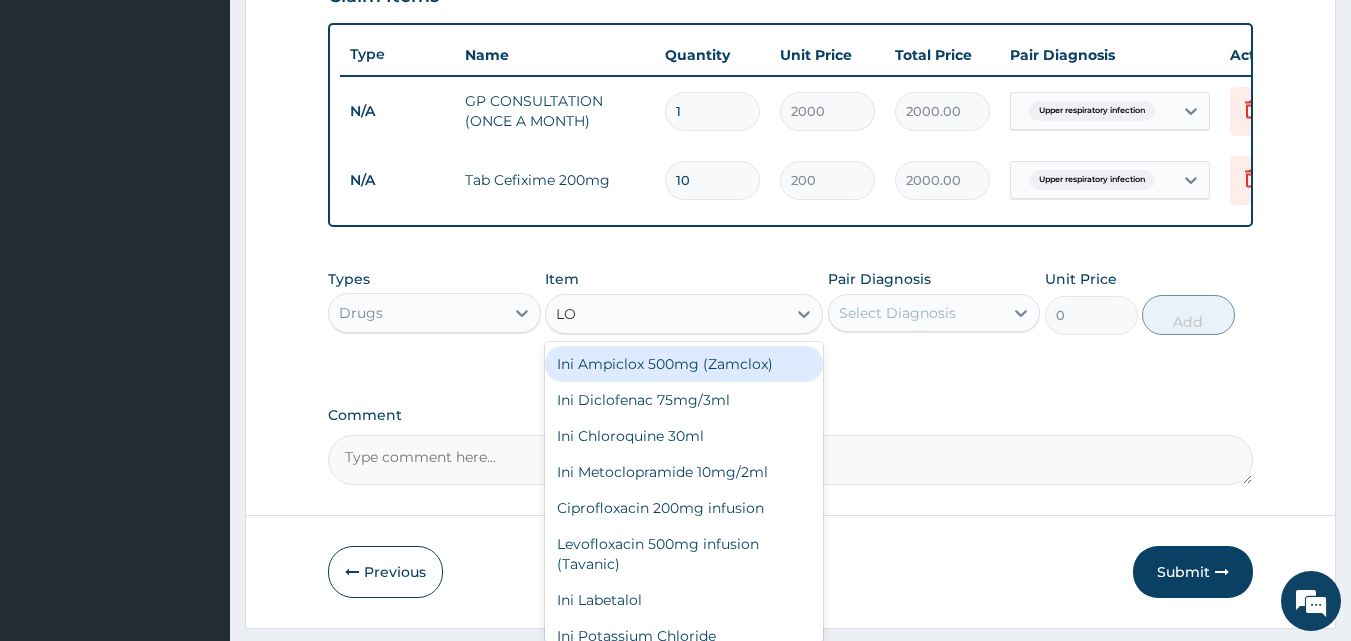 type on "L" 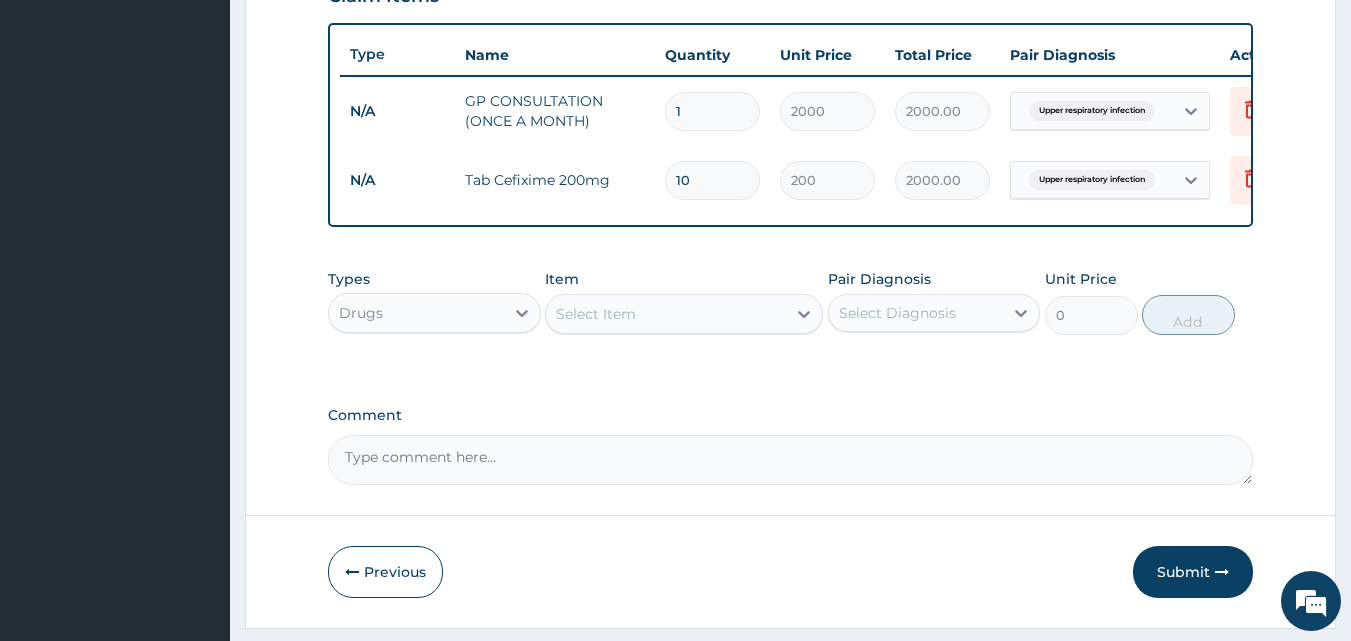 click on "Select Item" at bounding box center (596, 314) 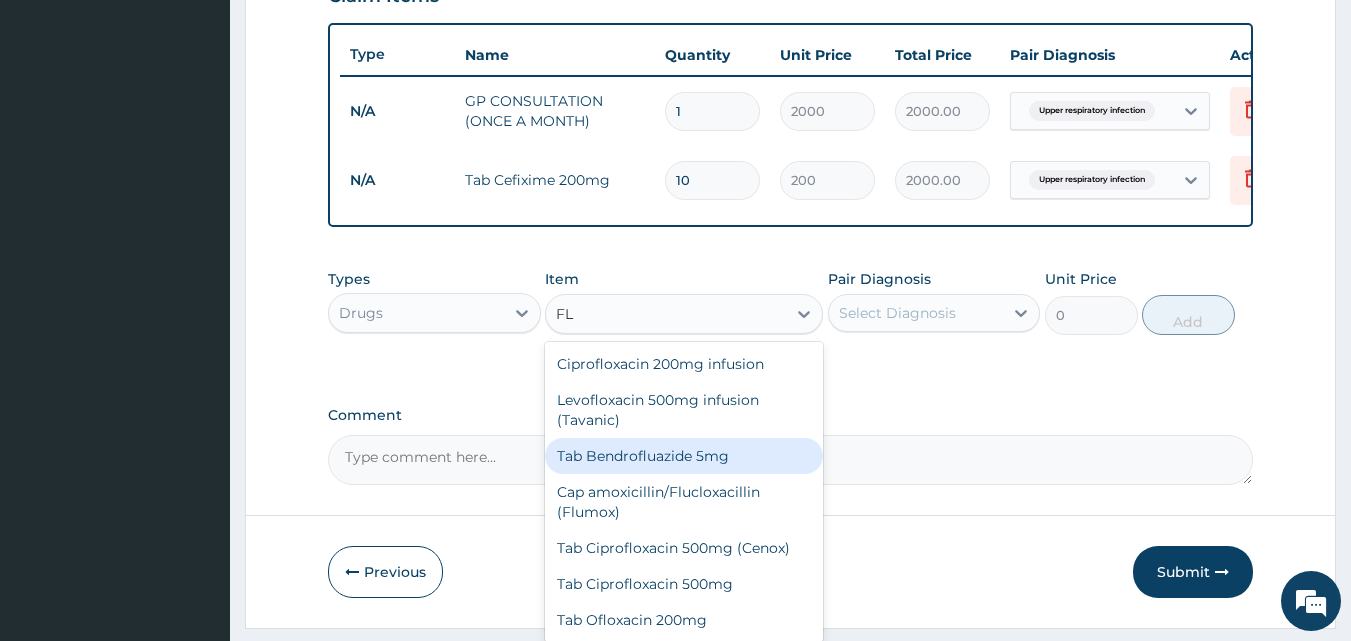 type on "F" 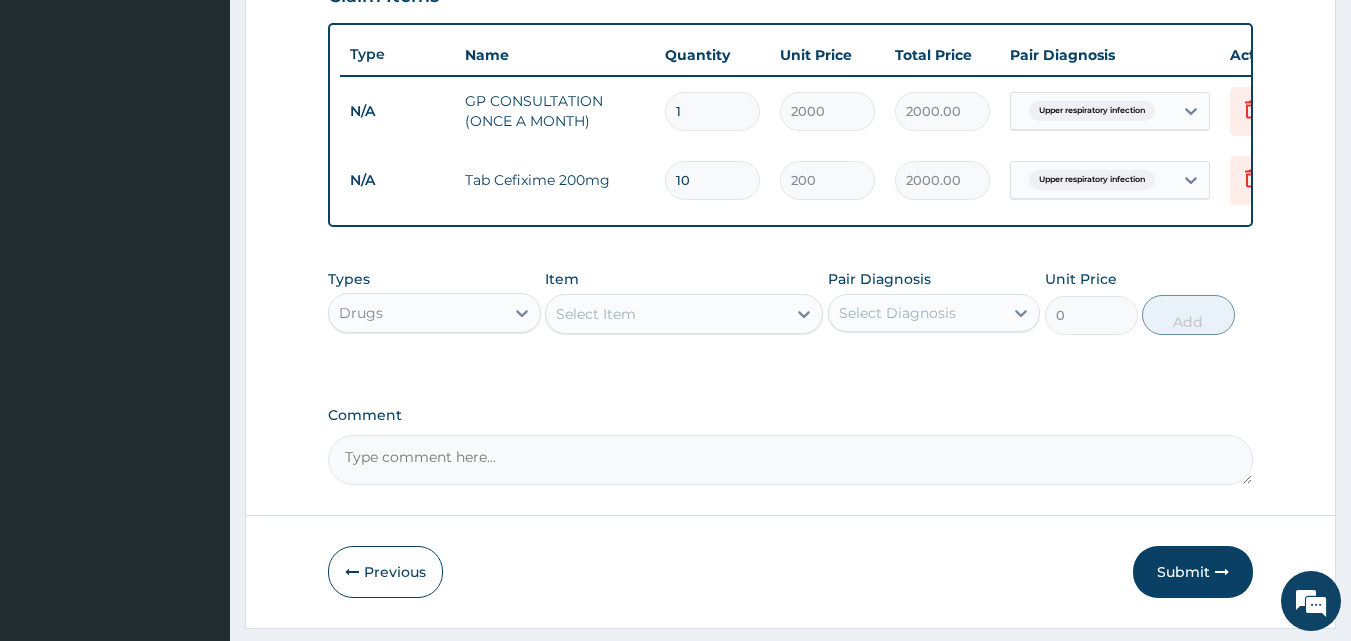 click on "Select Item" at bounding box center (666, 314) 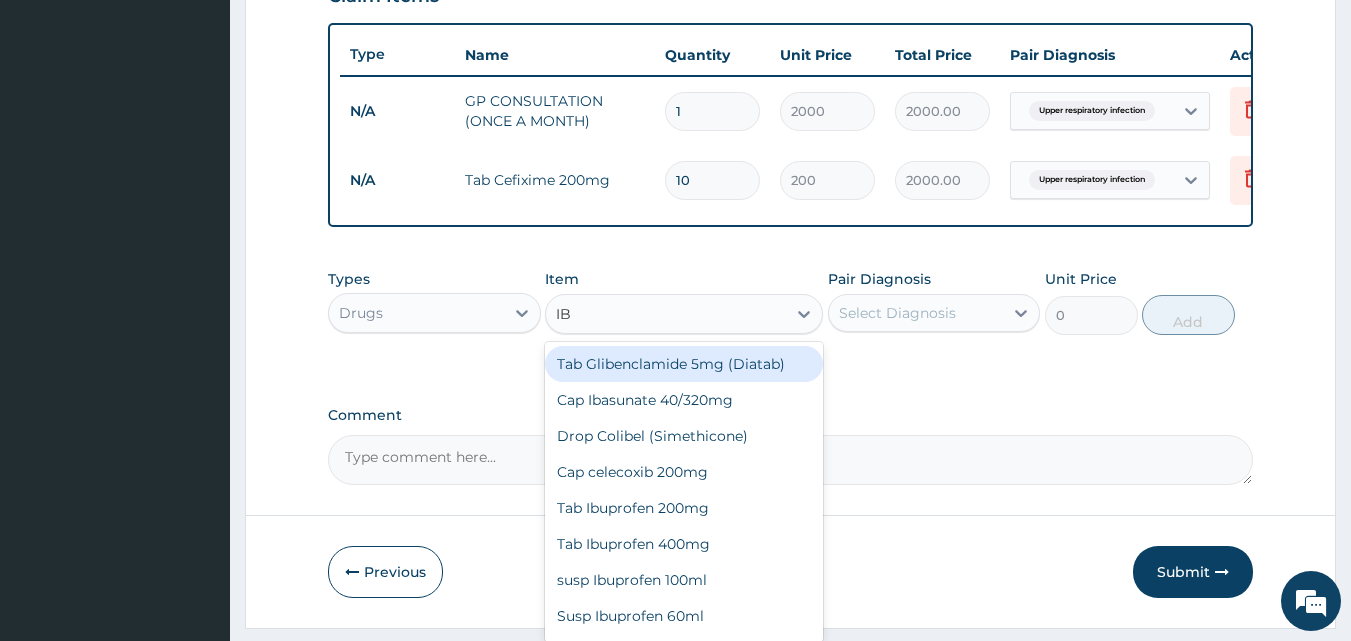 type on "IBU" 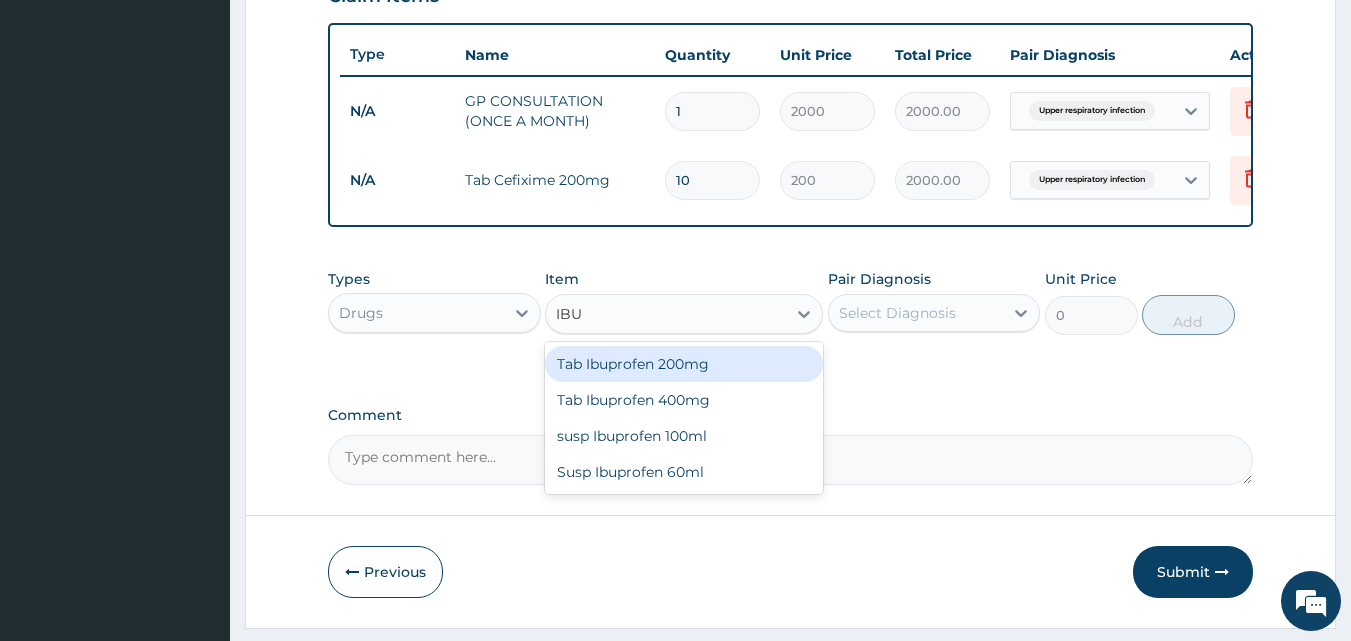 click on "Tab Ibuprofen 200mg" at bounding box center [684, 364] 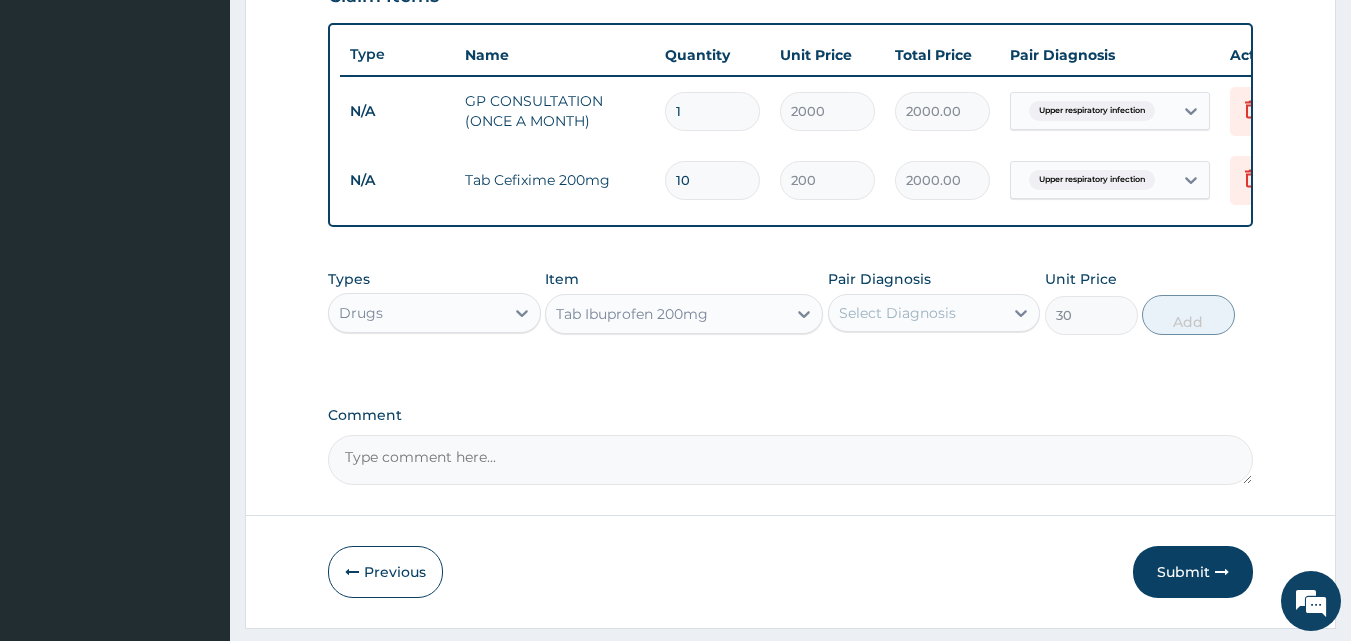 click on "Types Drugs Item Tab Ibuprofen 200mg Pair Diagnosis Select Diagnosis Unit Price 30 Add" at bounding box center (791, 317) 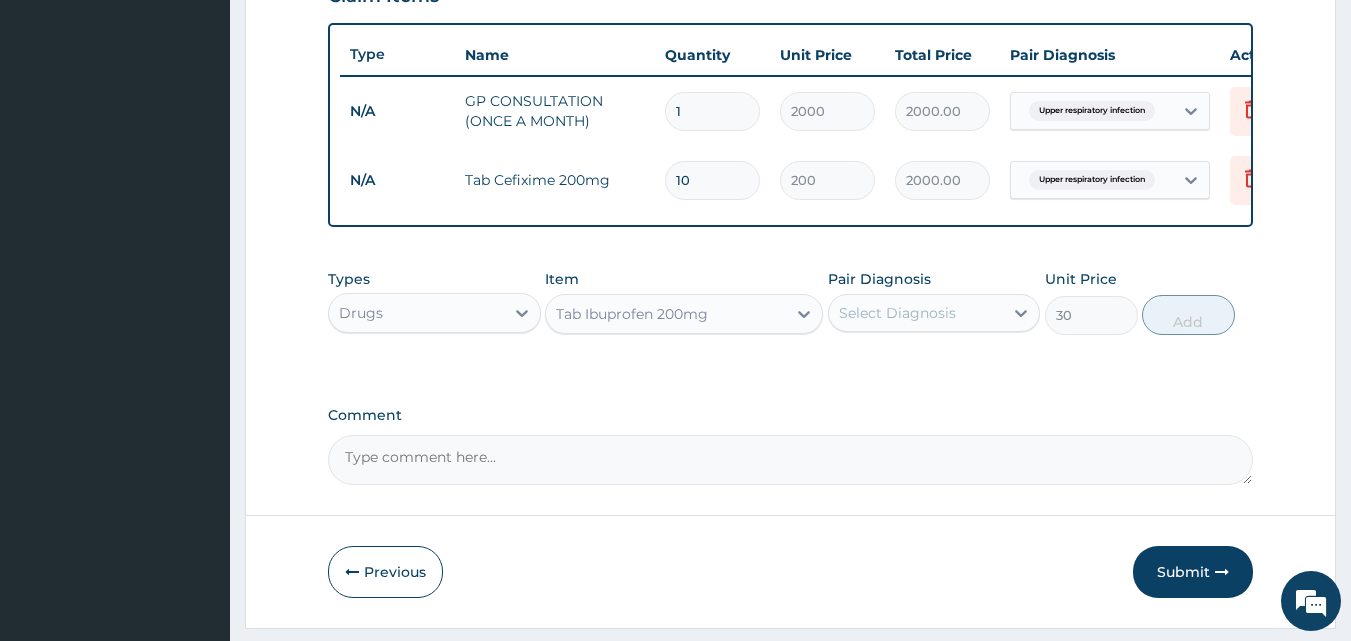 click on "Tab Ibuprofen 200mg" at bounding box center [666, 314] 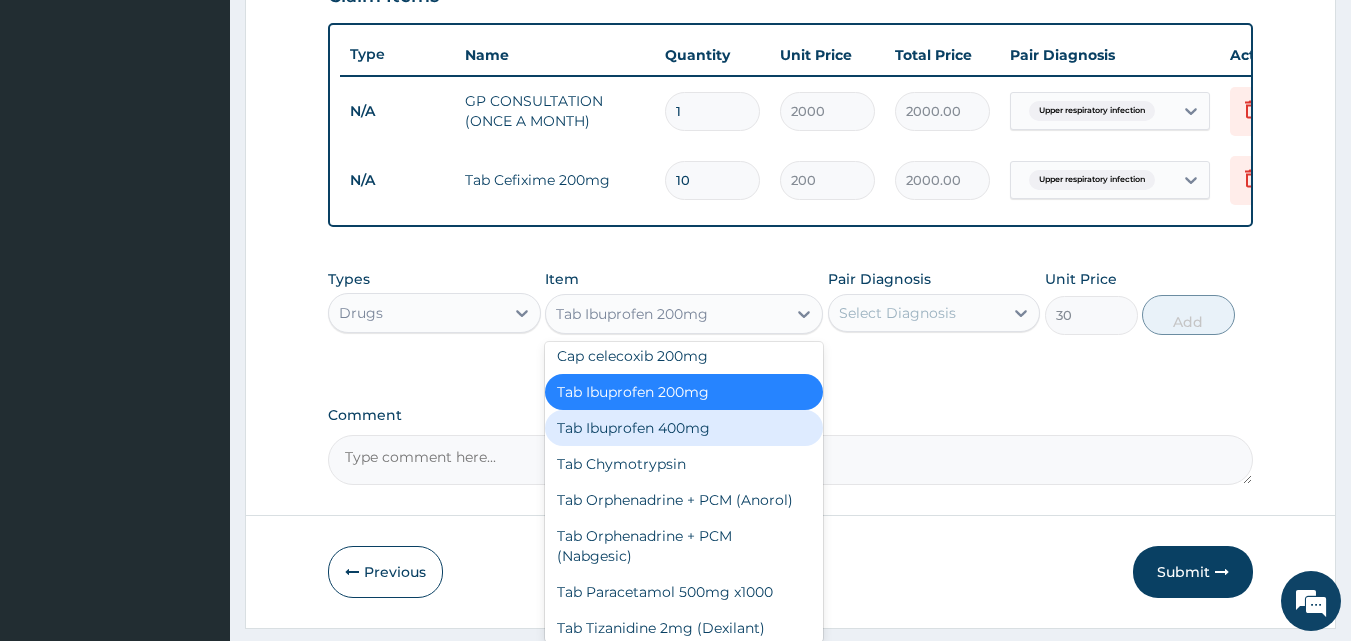 scroll, scrollTop: 10808, scrollLeft: 0, axis: vertical 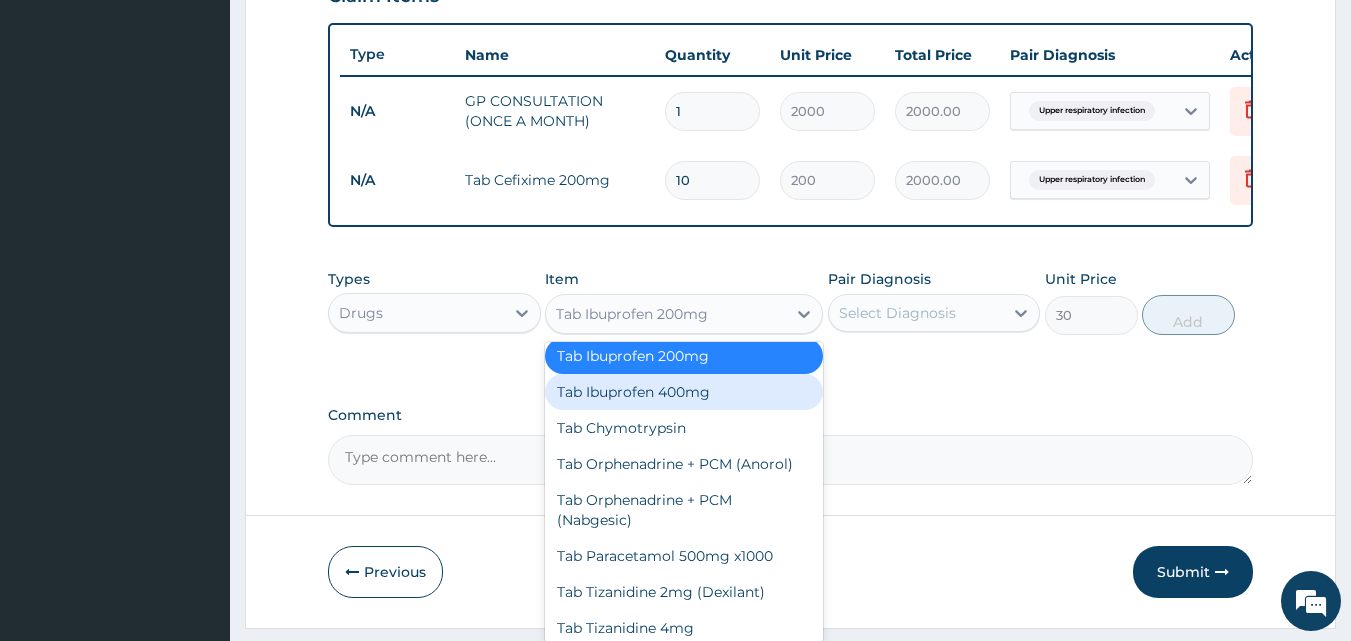 click on "Tab Ibuprofen 400mg" at bounding box center (684, 392) 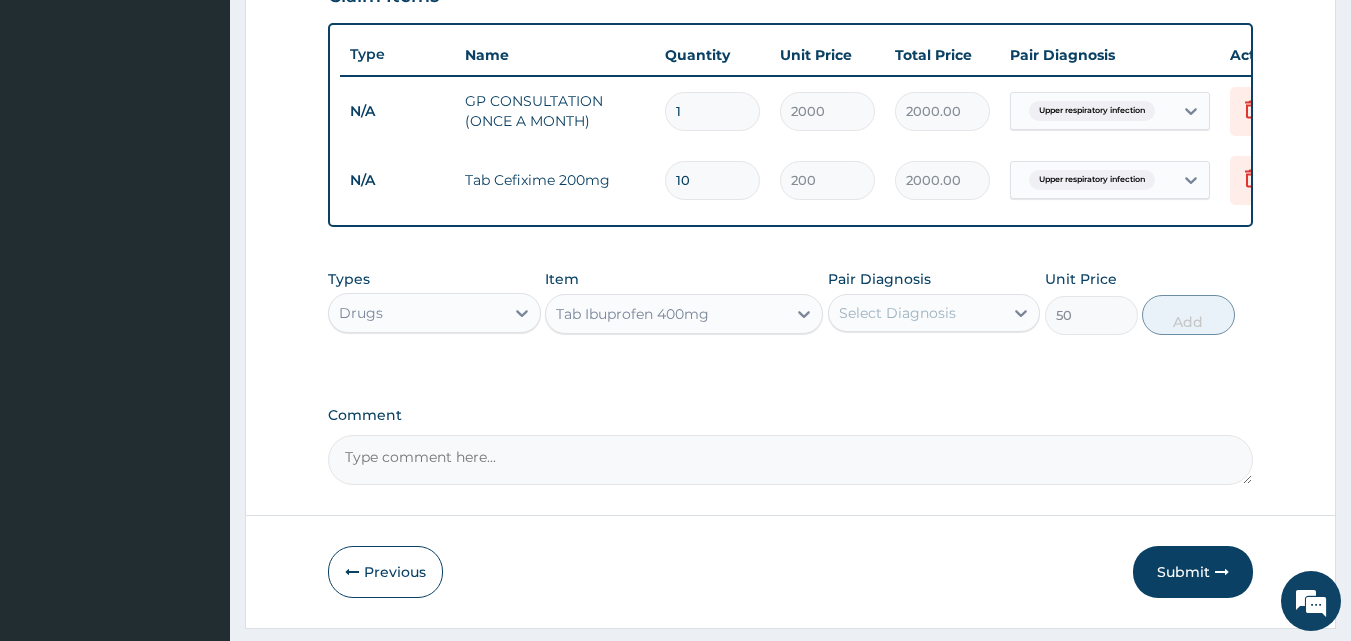 click on "Select Diagnosis" at bounding box center (897, 313) 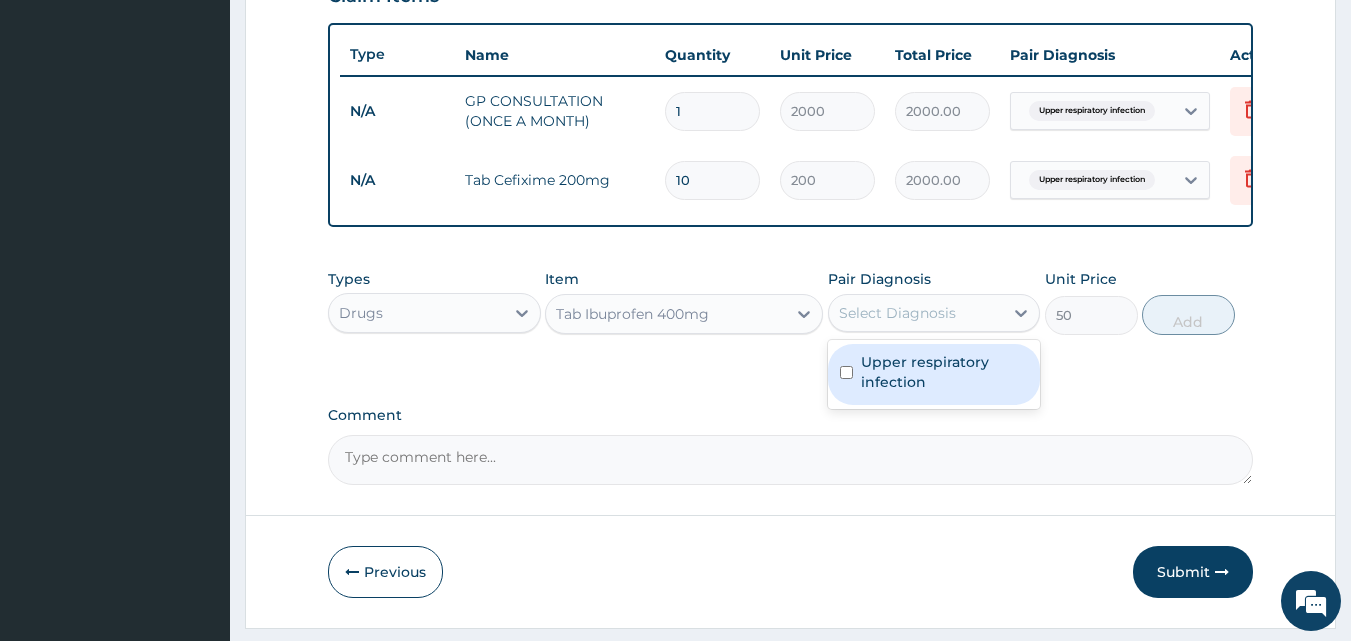 click on "Upper respiratory infection" at bounding box center [934, 374] 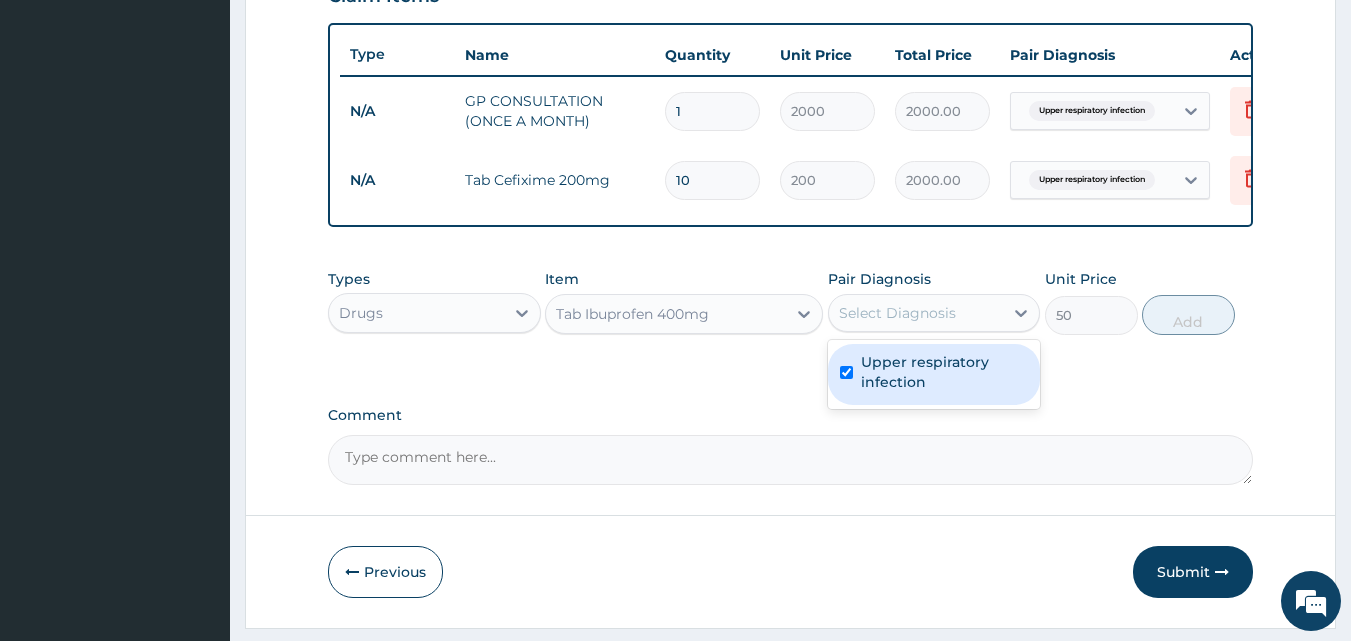 checkbox on "true" 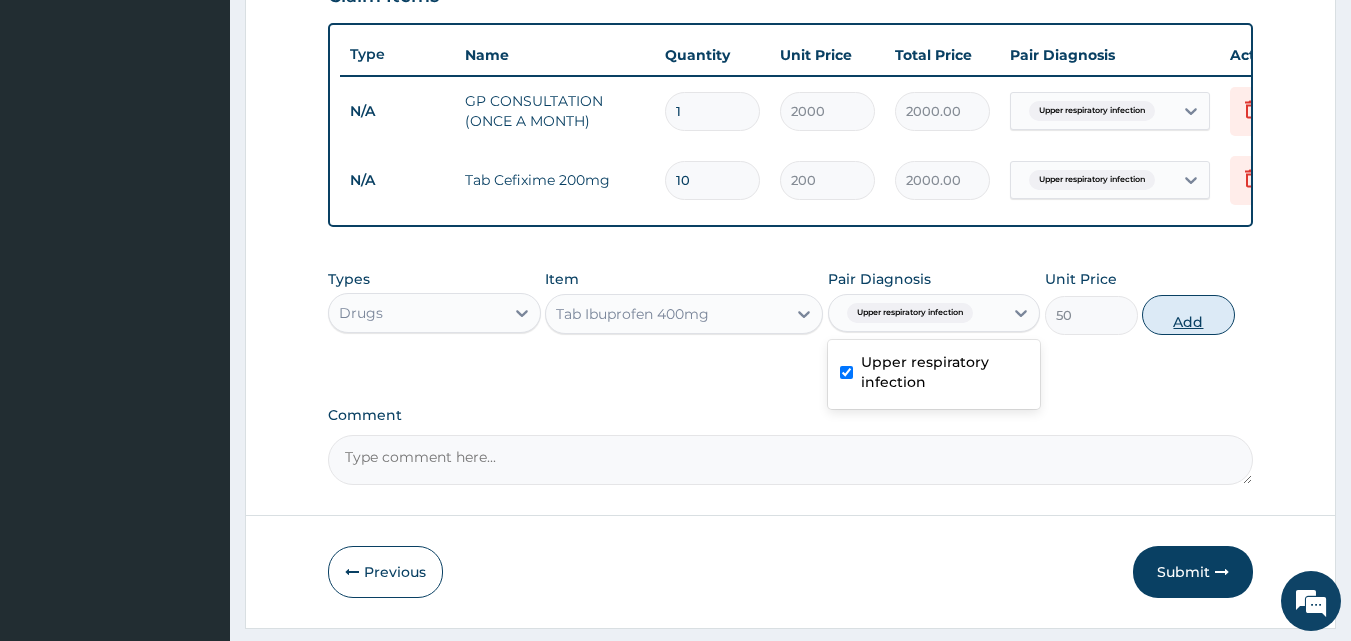 click on "Add" at bounding box center [1188, 315] 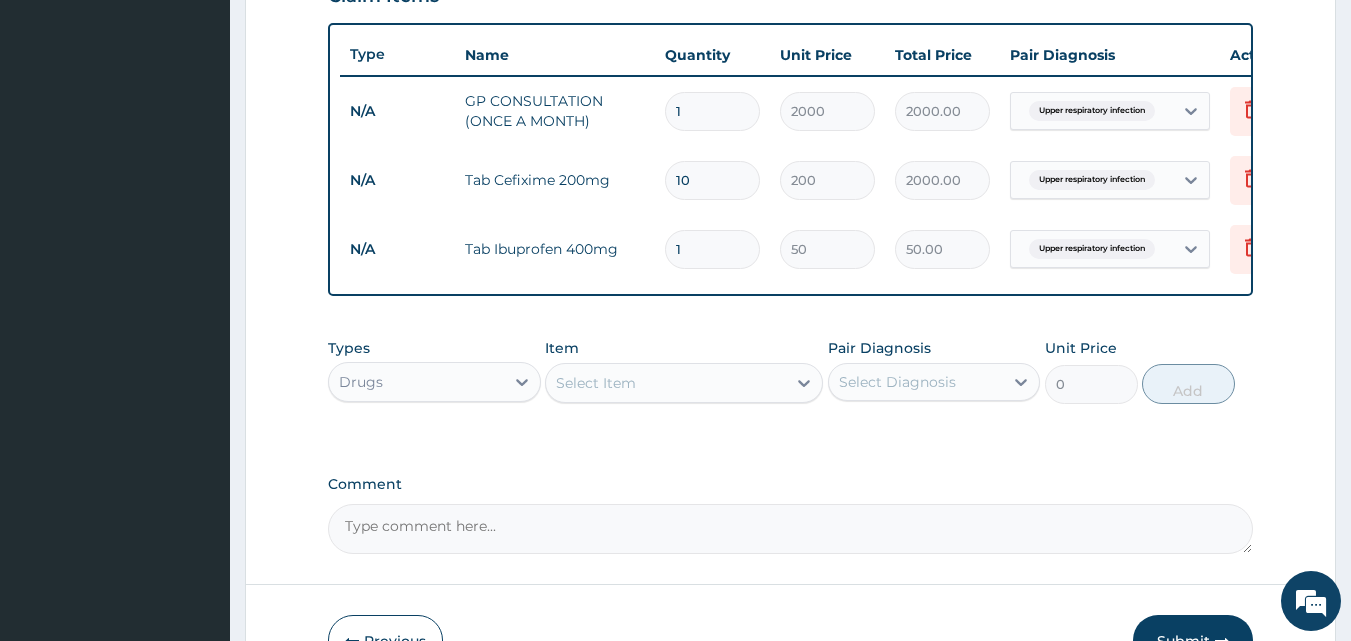 type on "2" 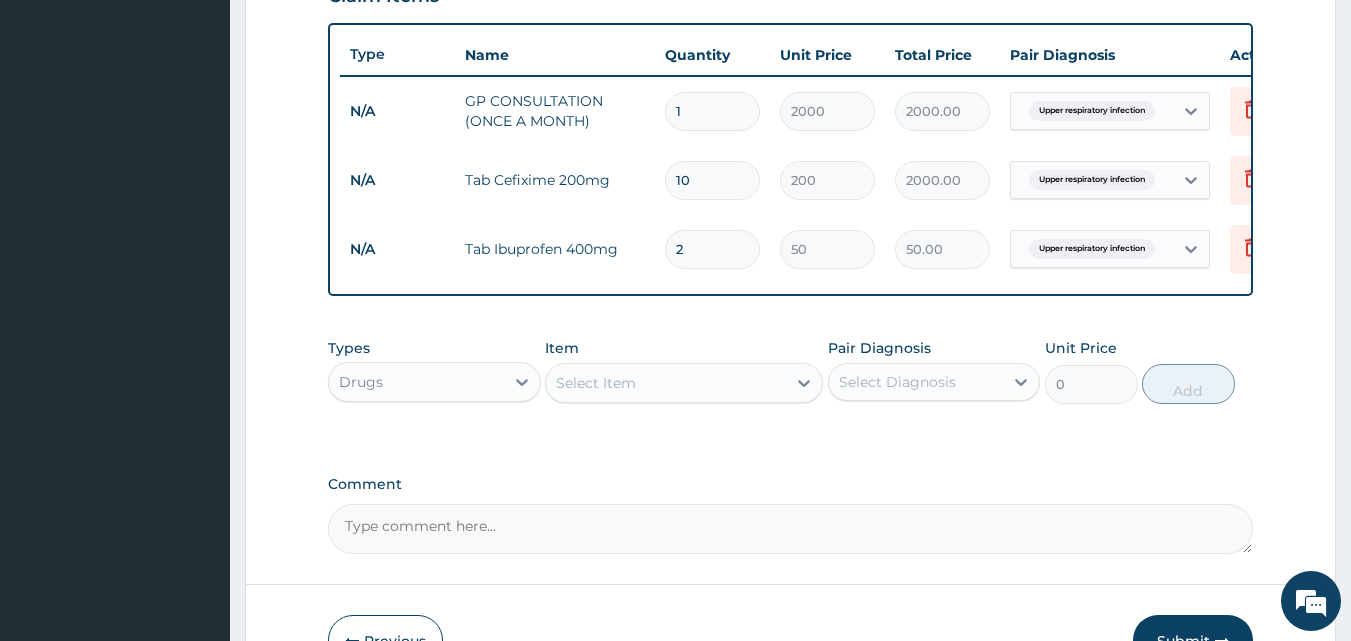 type on "100.00" 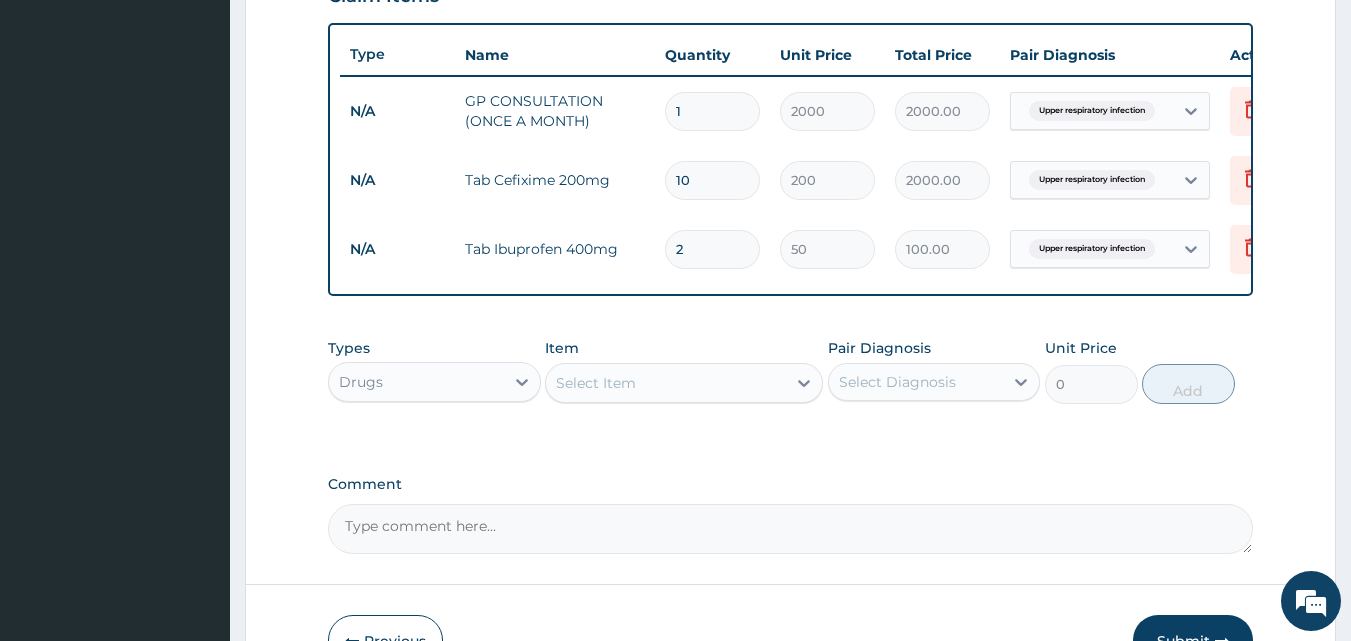type on "3" 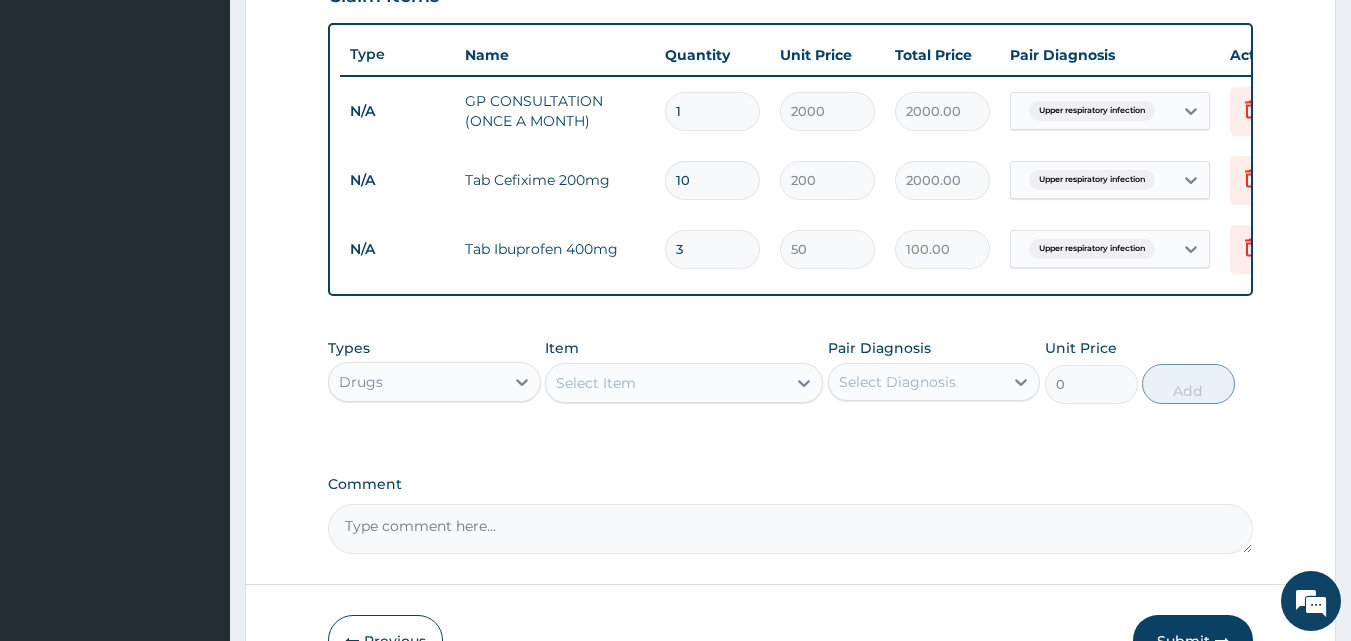 type on "150.00" 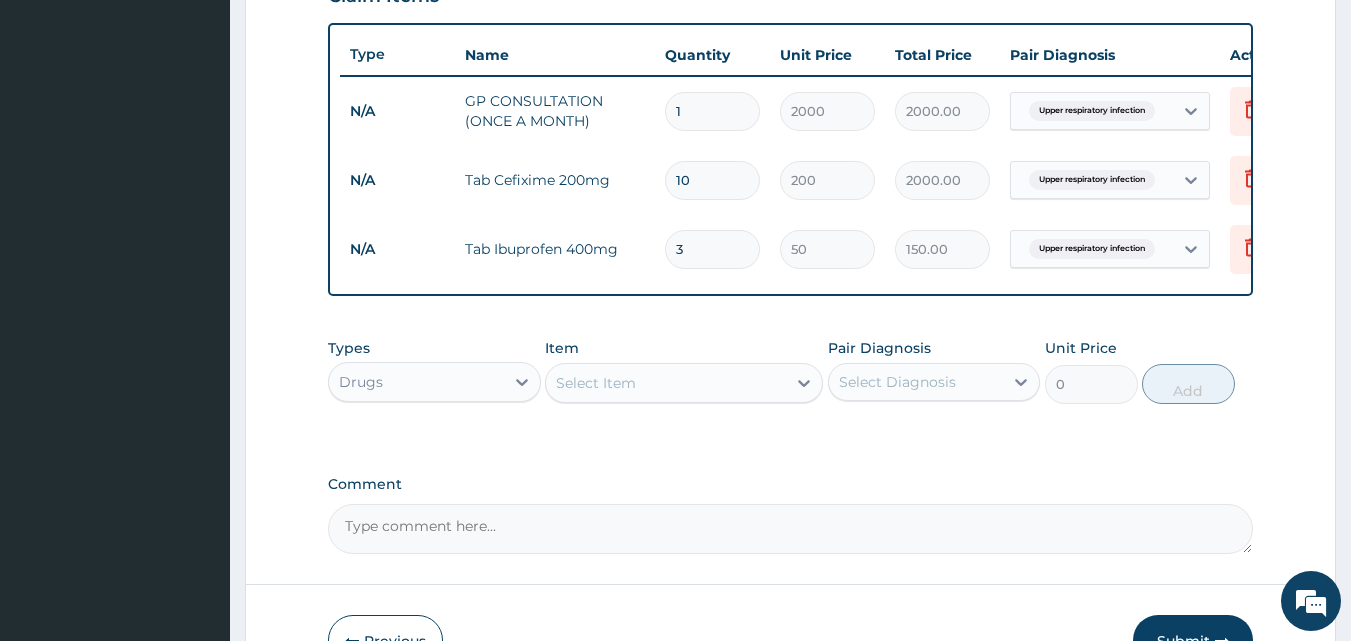 type on "4" 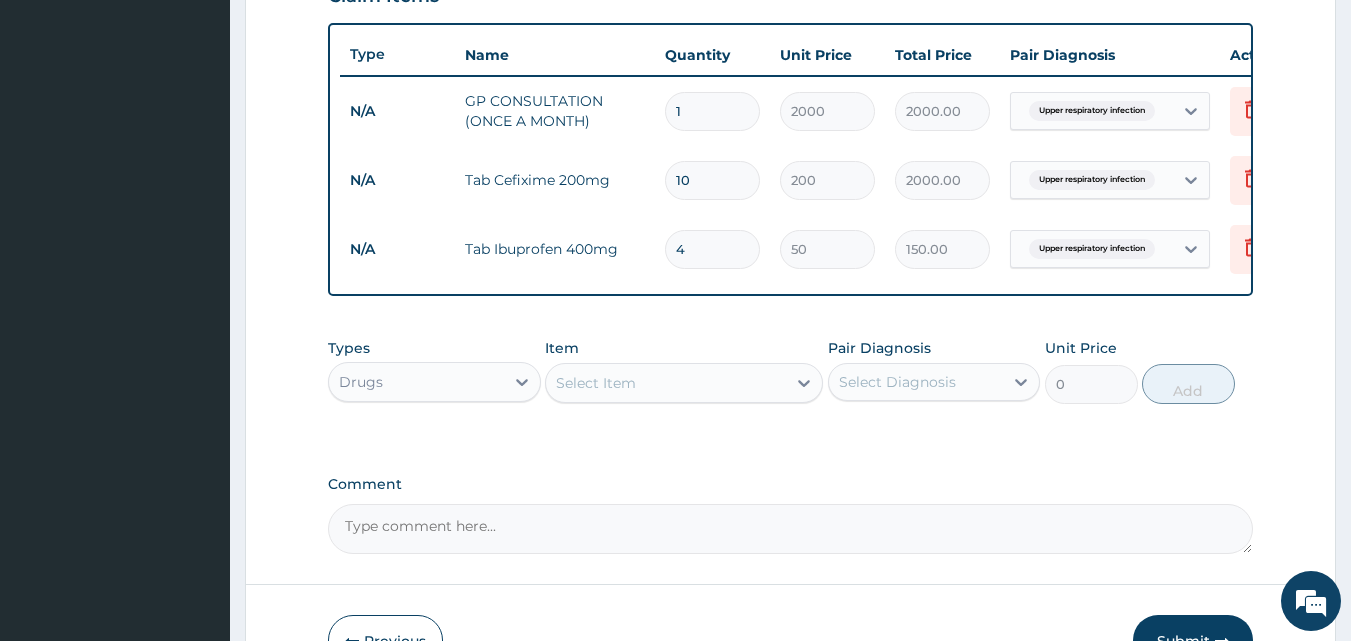 type on "200.00" 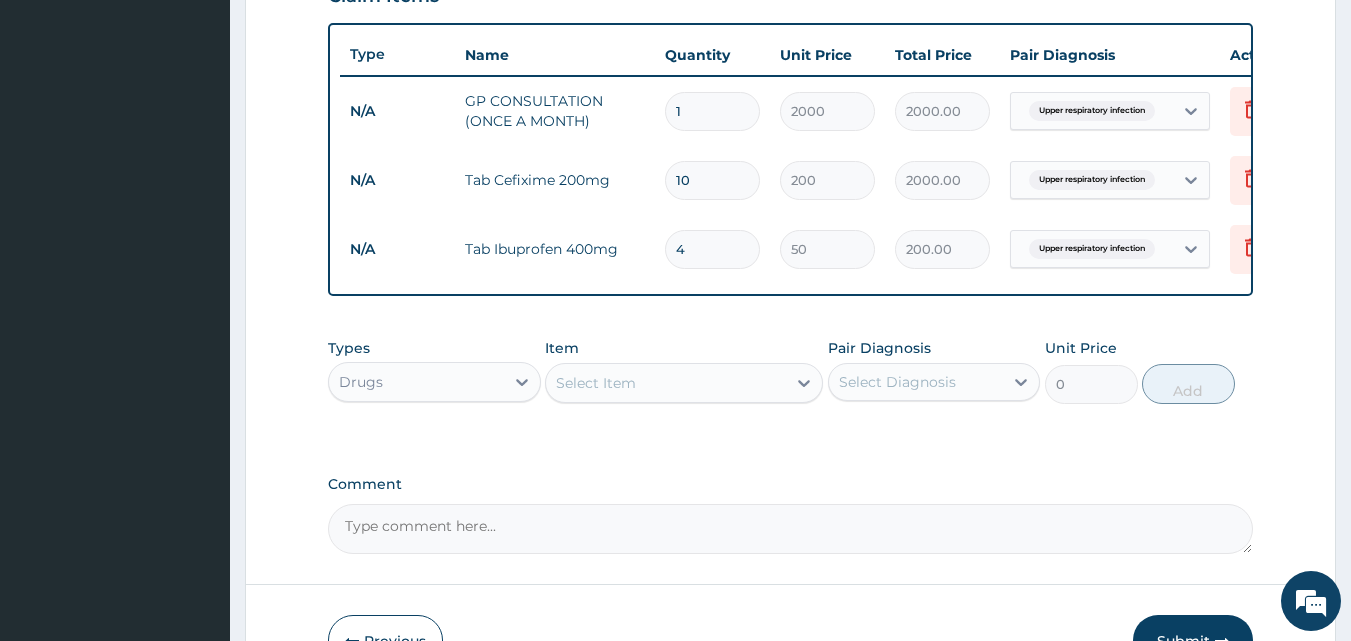 type on "5" 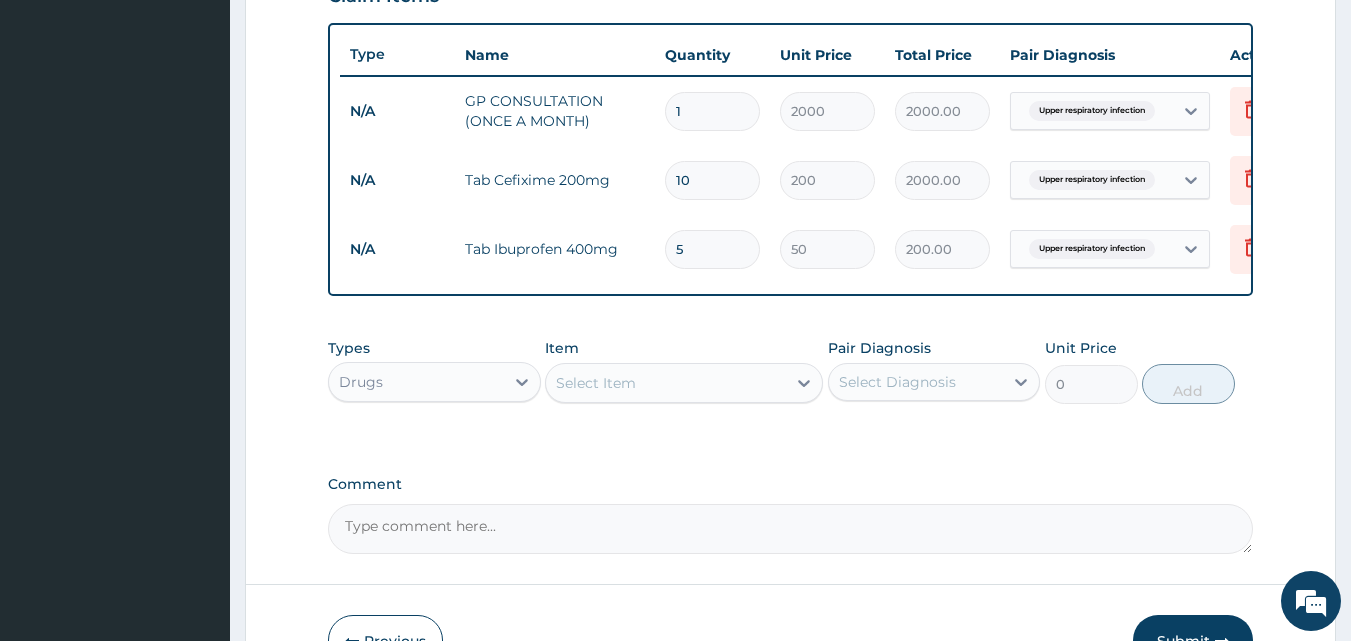 type on "250.00" 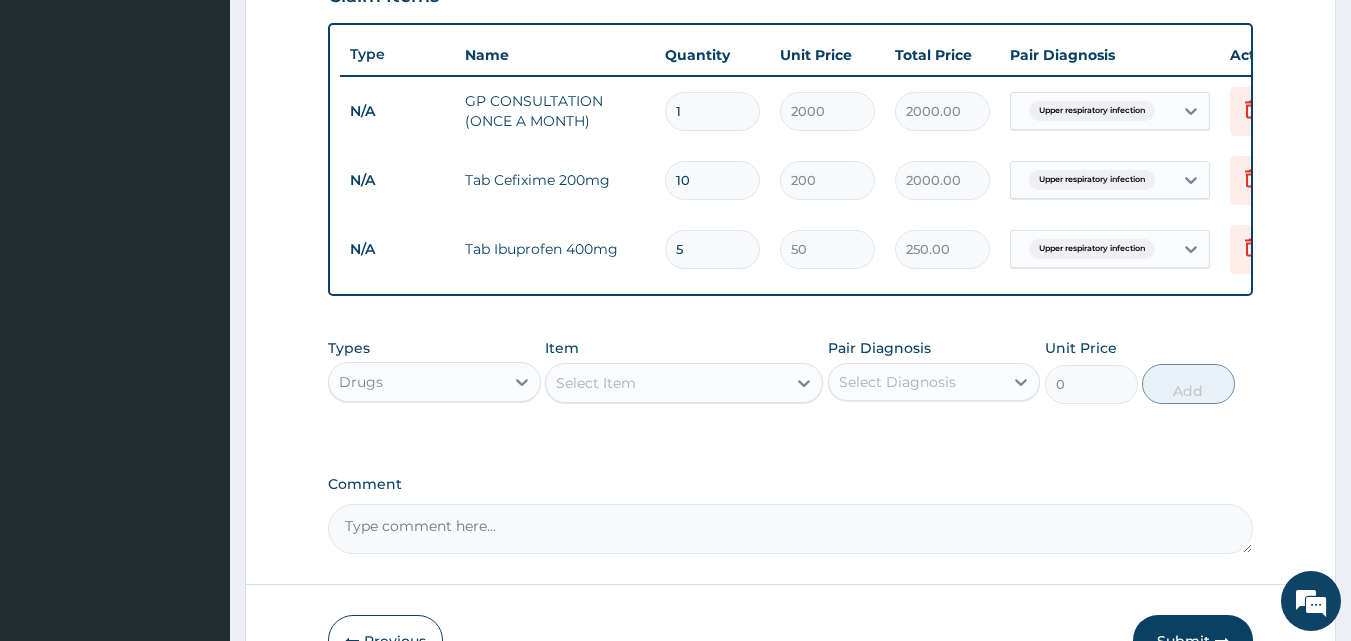 type on "6" 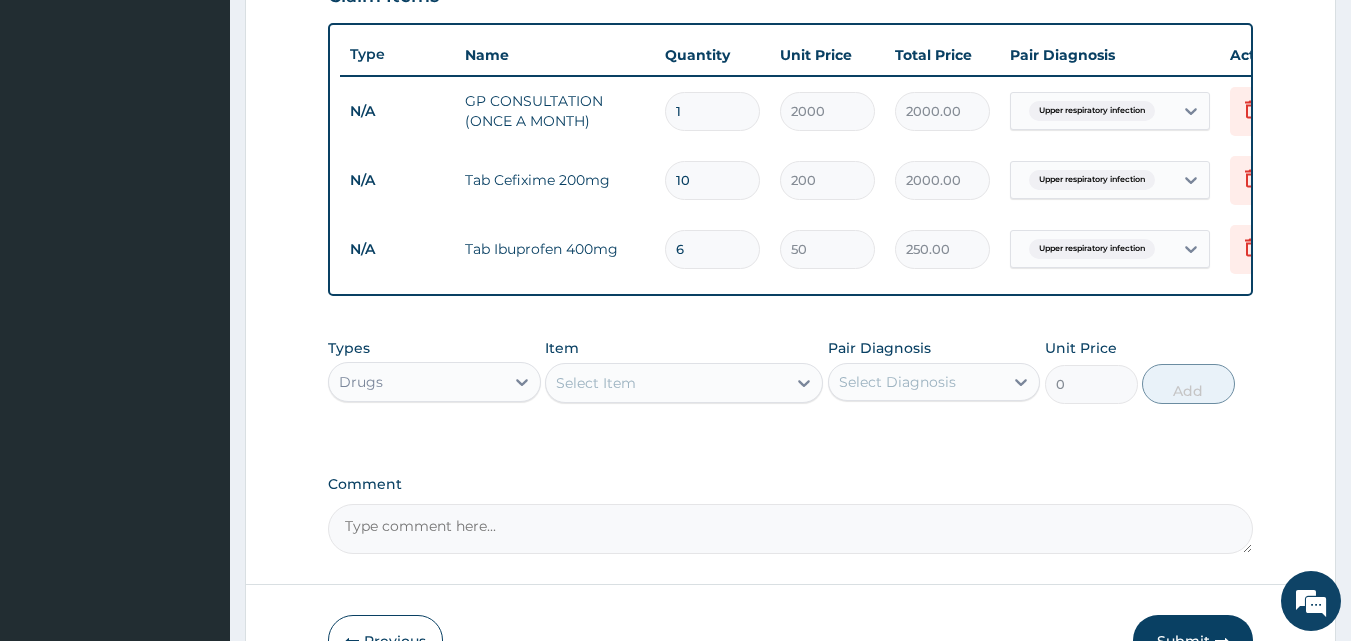 type on "300.00" 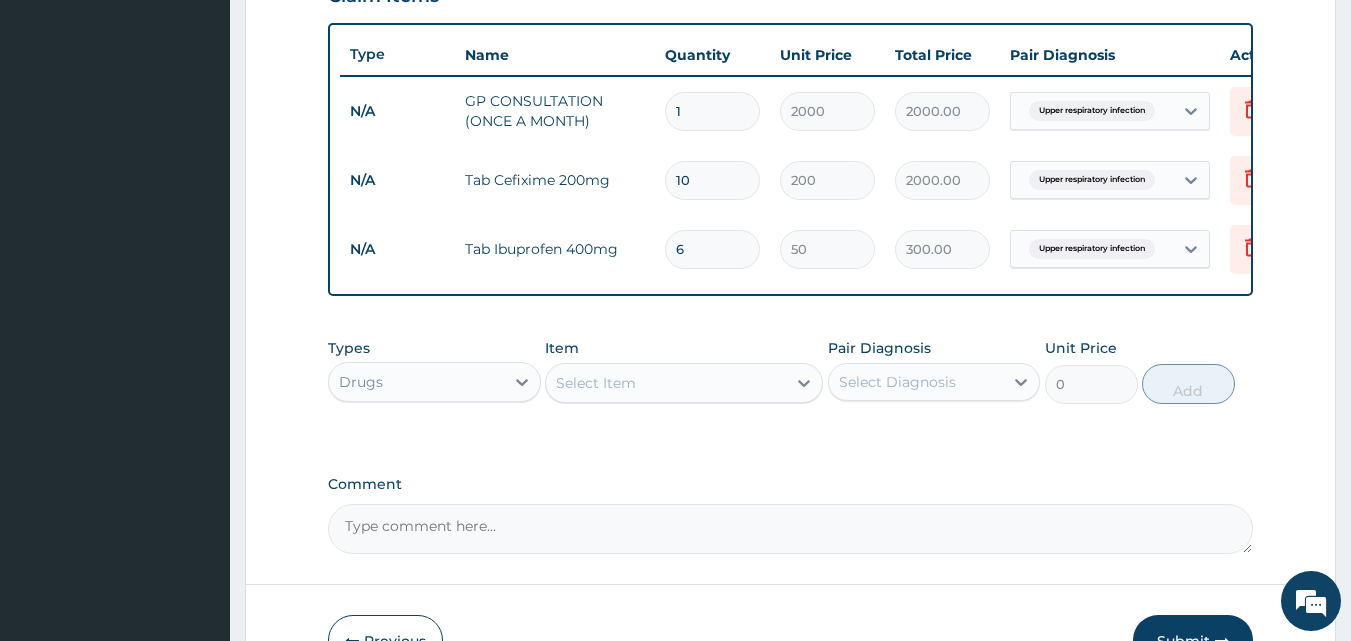 type on "7" 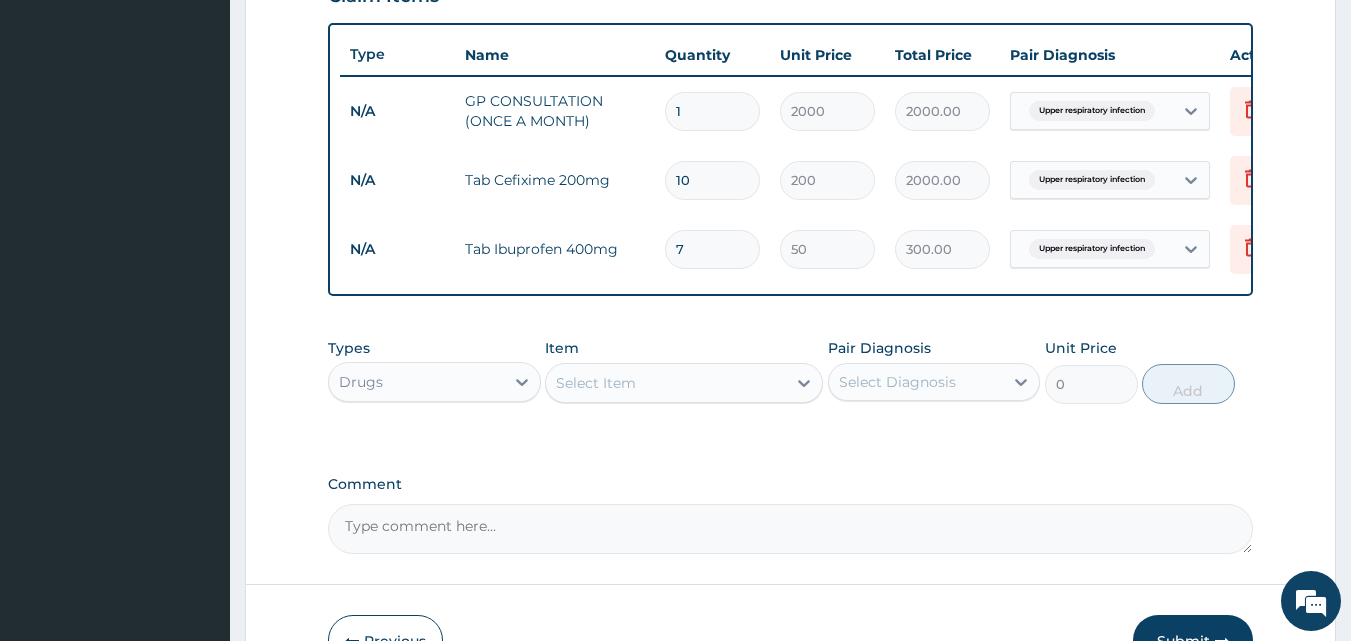 type on "350.00" 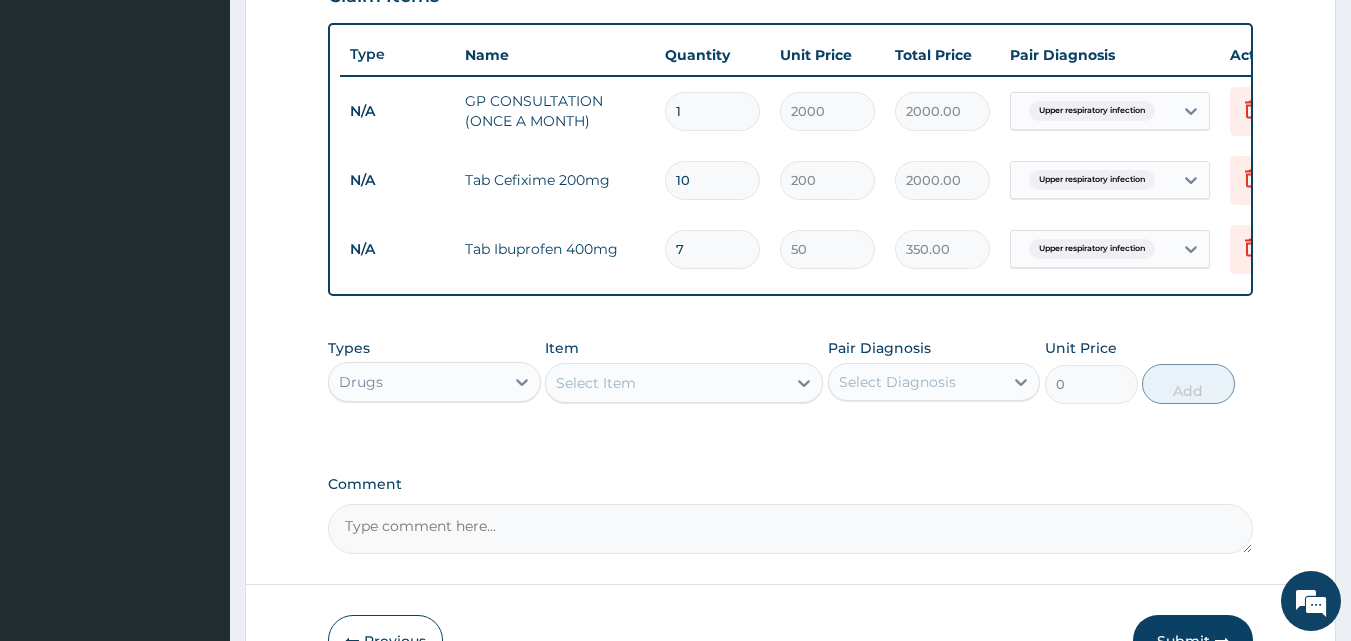 type on "8" 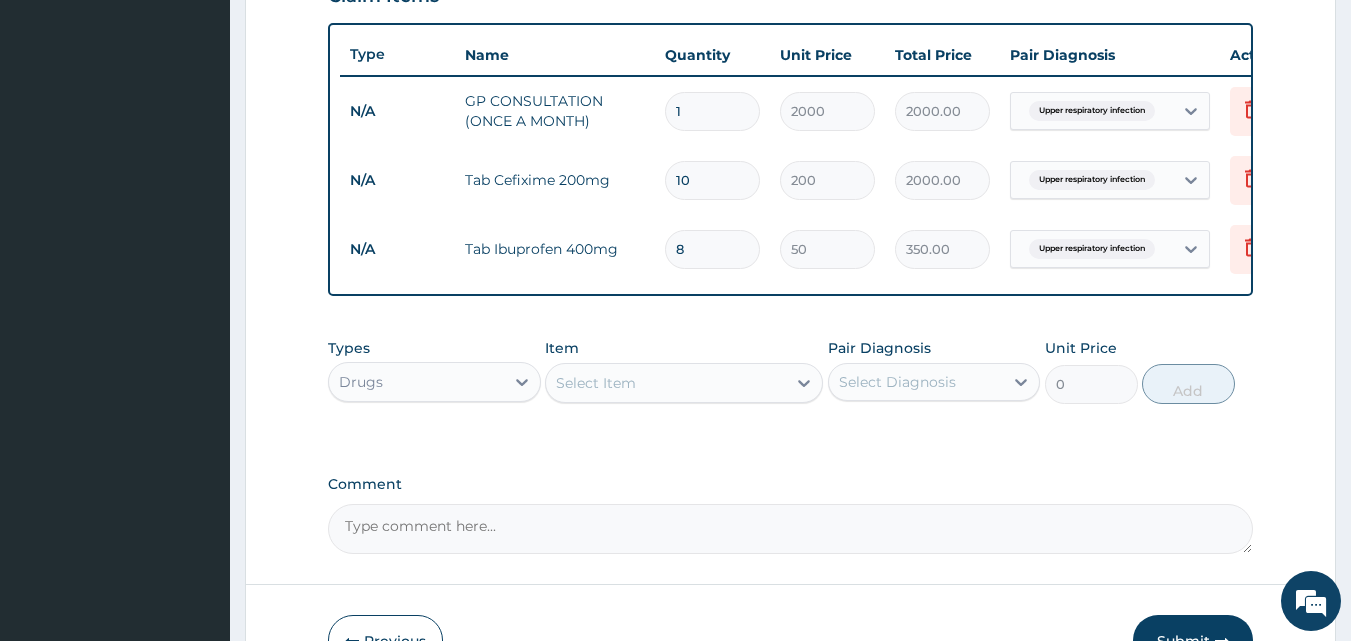 type on "400.00" 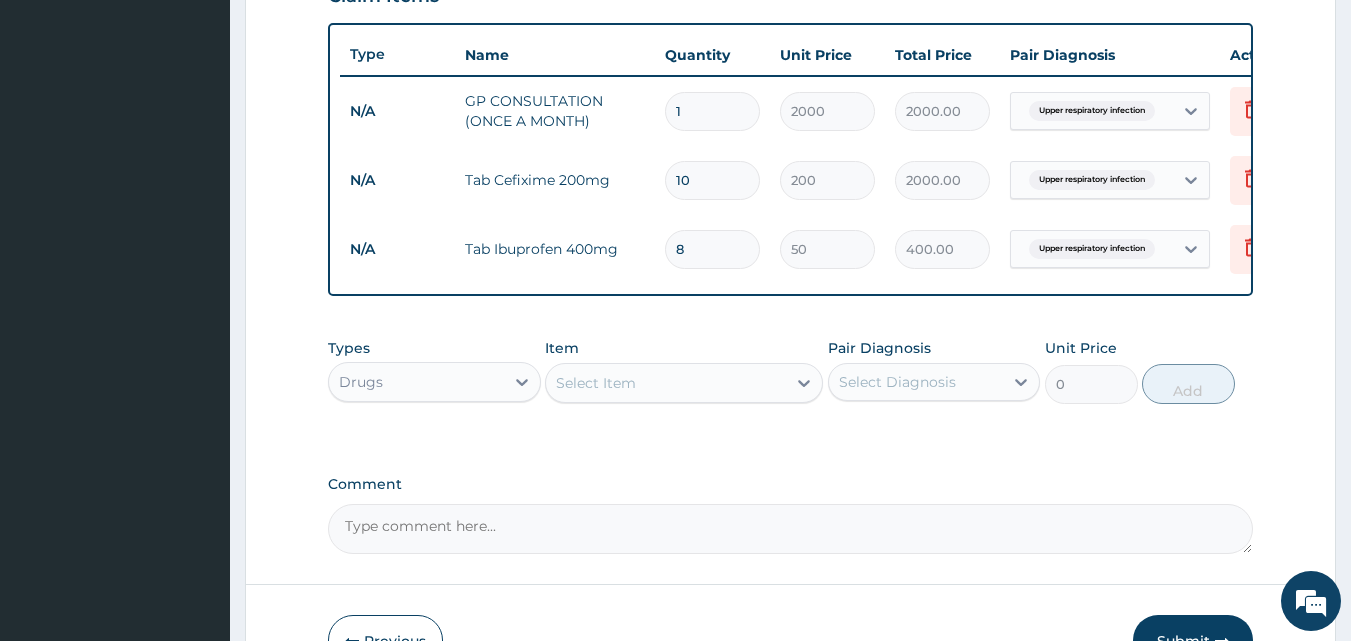 type on "9" 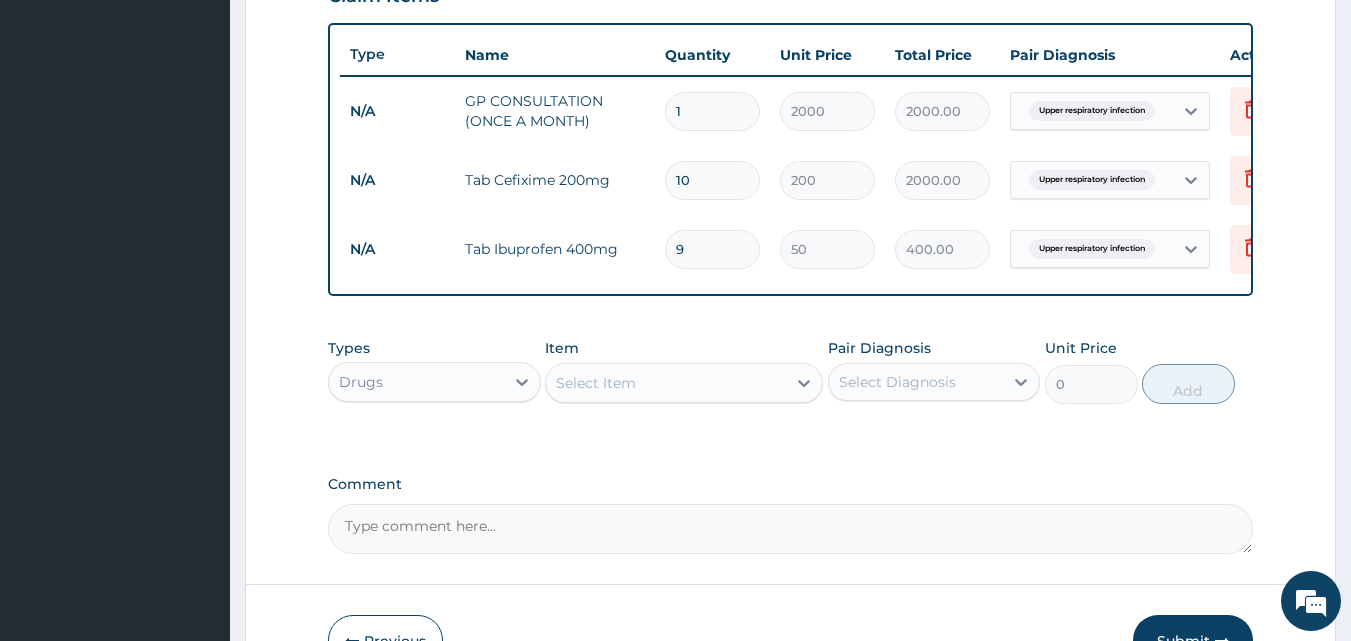 type on "450.00" 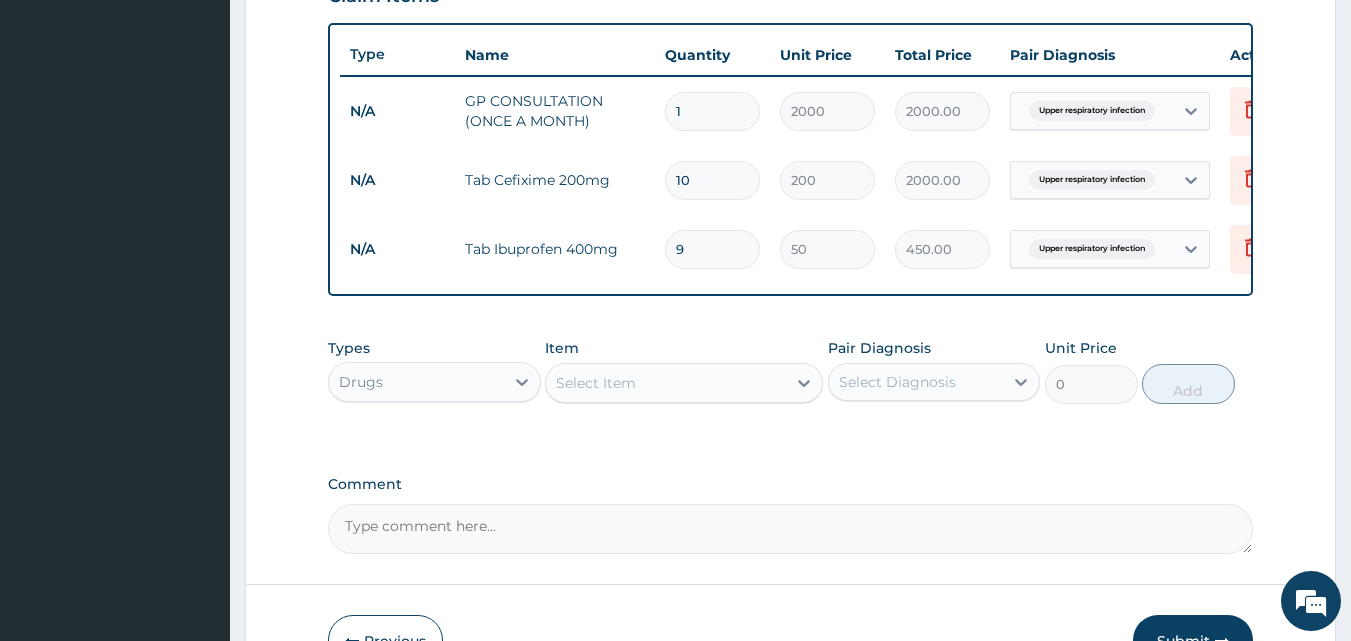 click on "Types Drugs Item Select Item Pair Diagnosis Select Diagnosis Unit Price 0 Add" at bounding box center [791, 371] 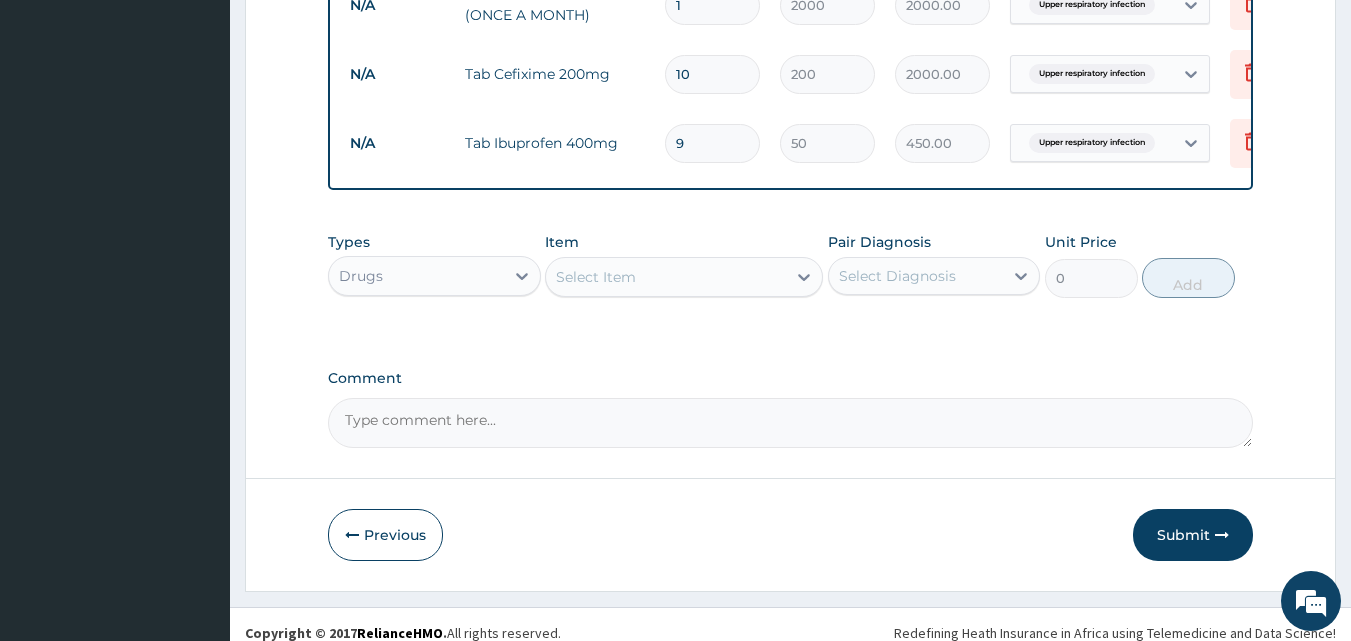 scroll, scrollTop: 859, scrollLeft: 0, axis: vertical 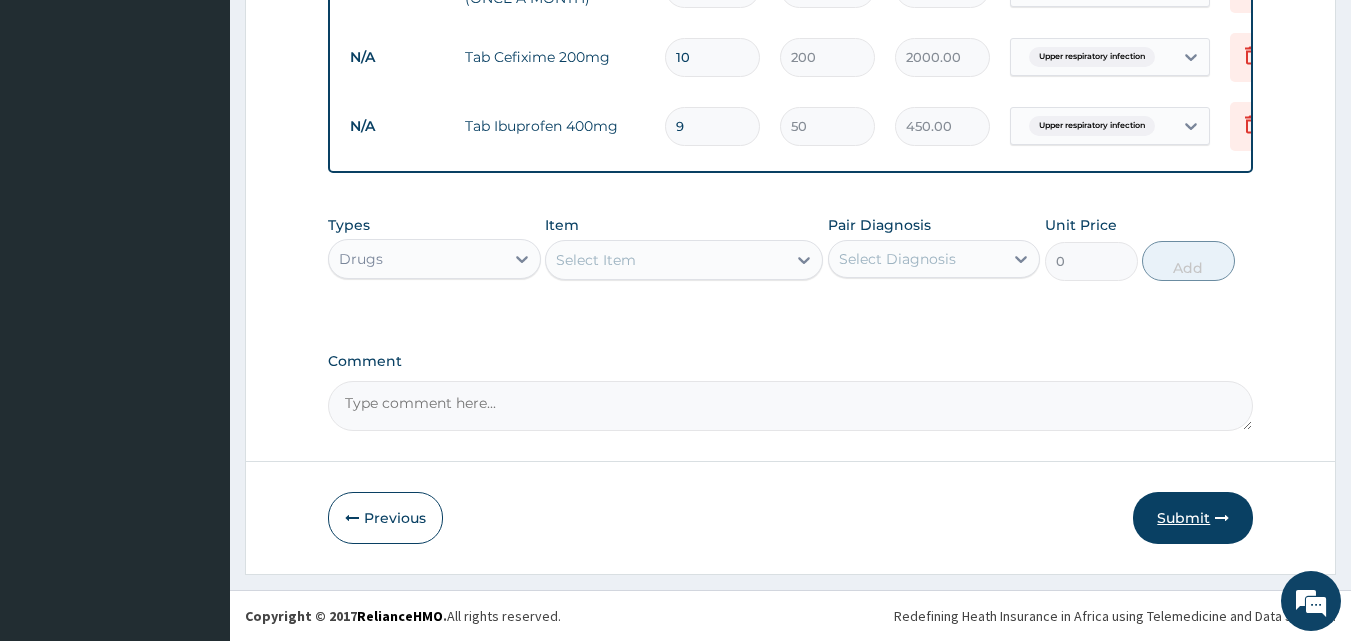 click on "Submit" at bounding box center [1193, 518] 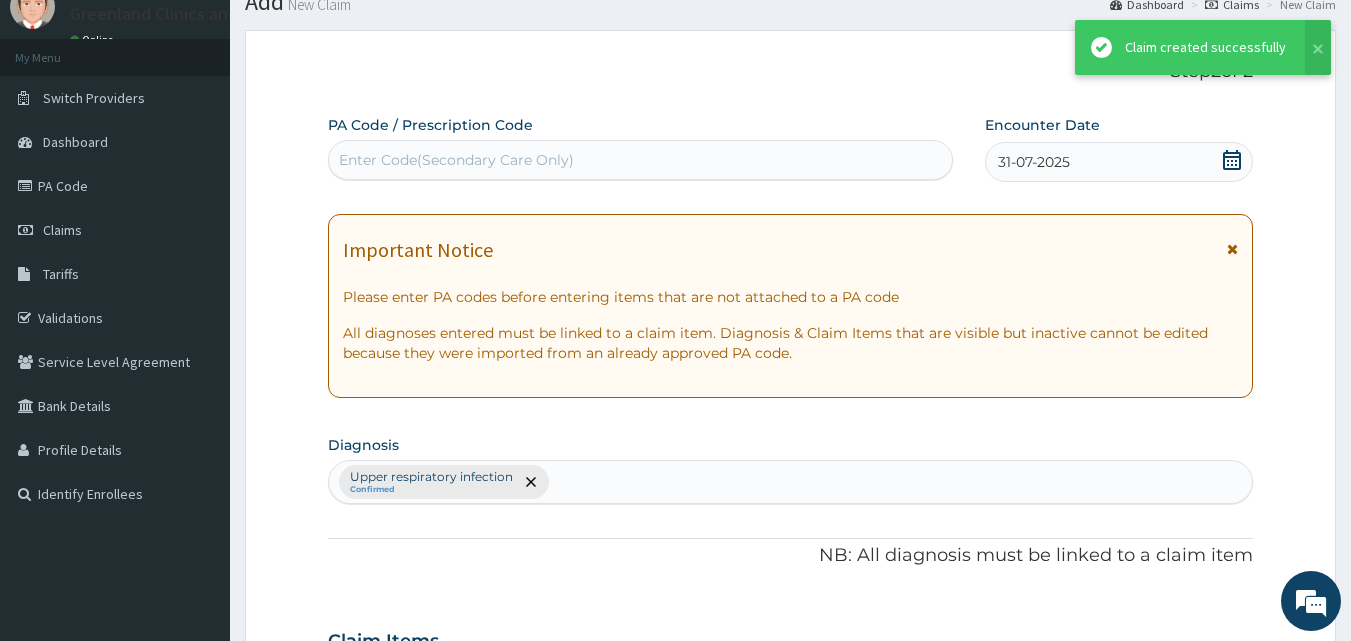 scroll, scrollTop: 859, scrollLeft: 0, axis: vertical 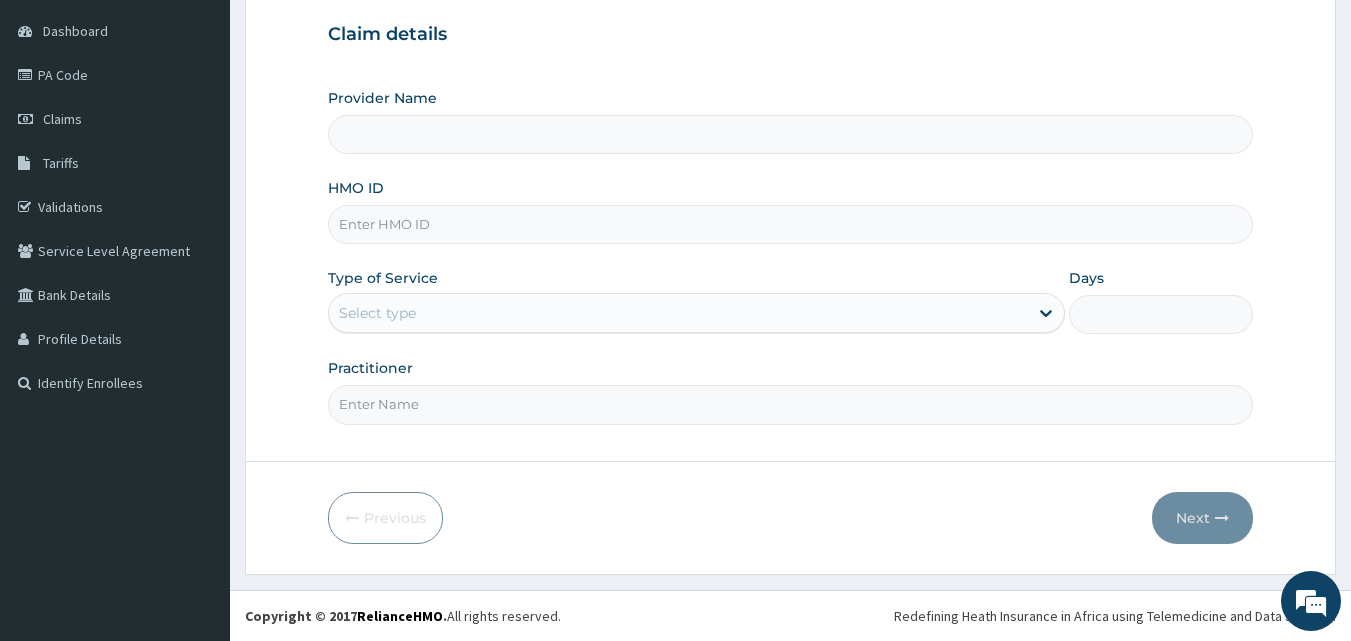 type on "Greenlands Specialist Hospital" 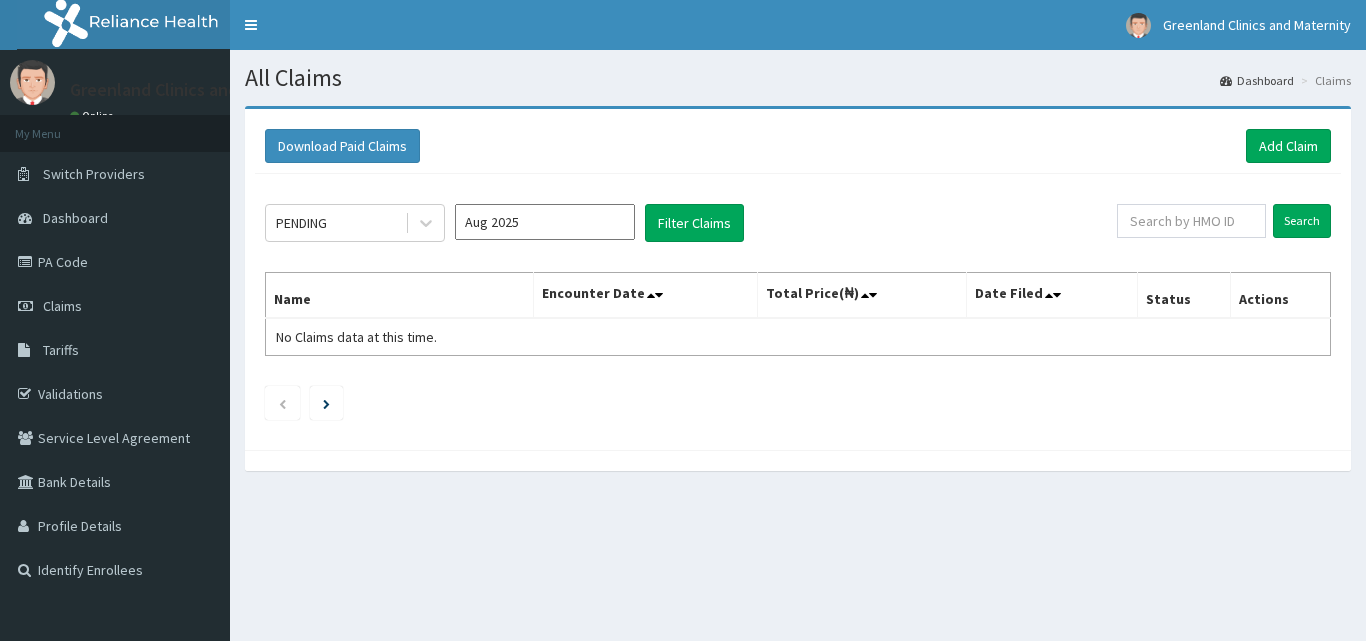 scroll, scrollTop: 0, scrollLeft: 0, axis: both 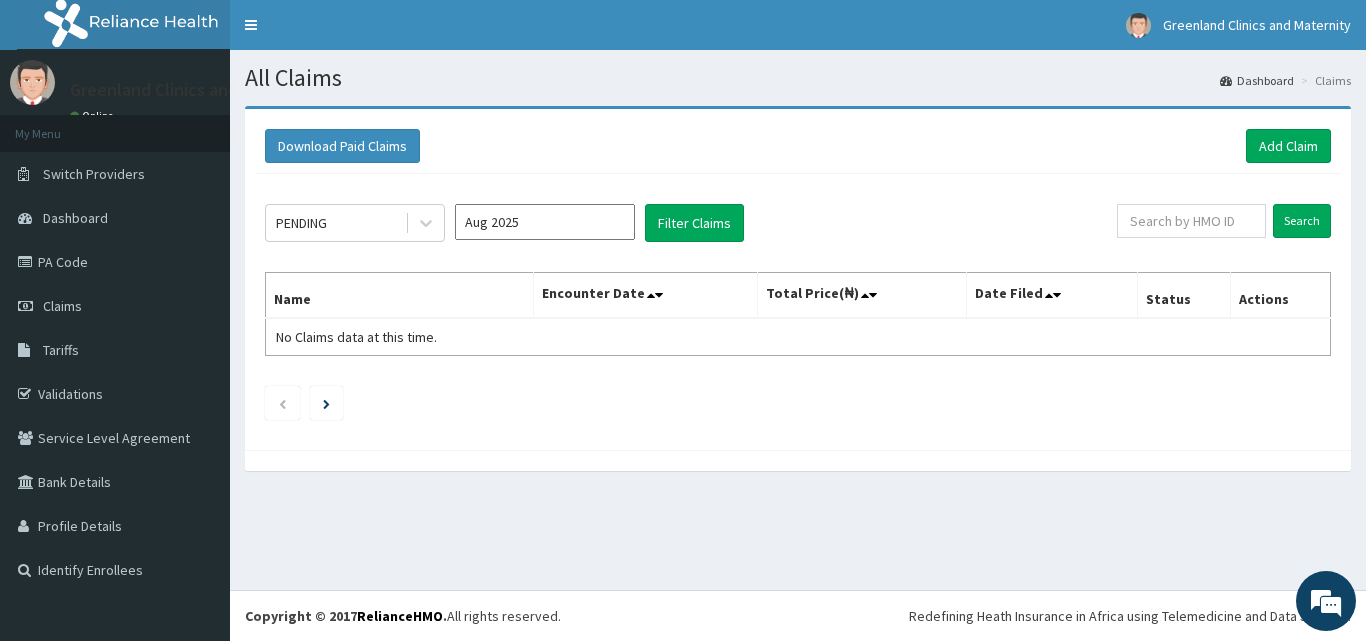 click on "Aug 2025" at bounding box center [545, 222] 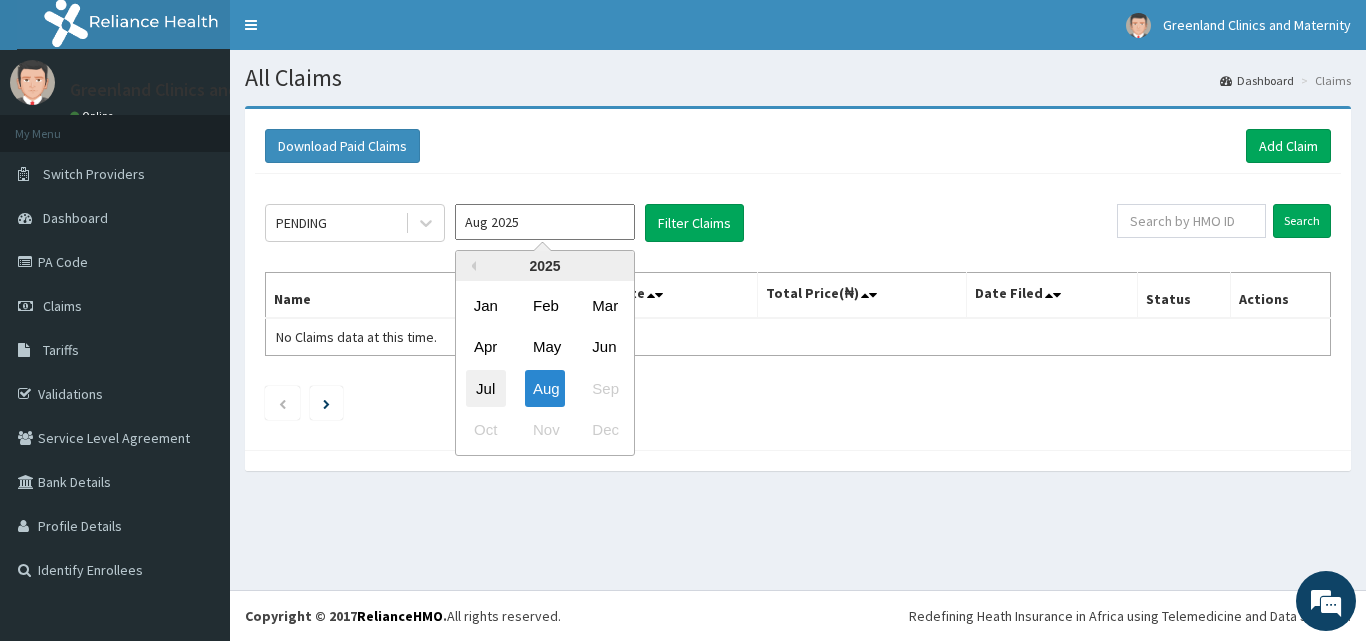 click on "Jul" at bounding box center [486, 388] 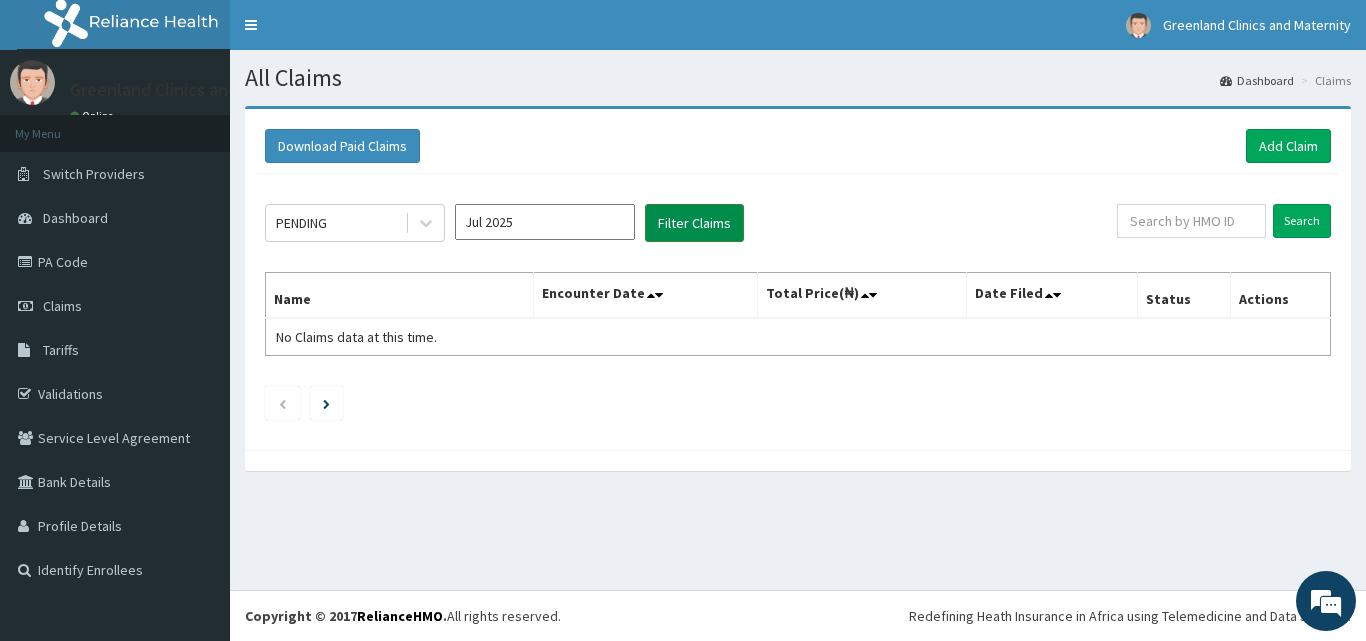 click on "Filter Claims" at bounding box center (694, 223) 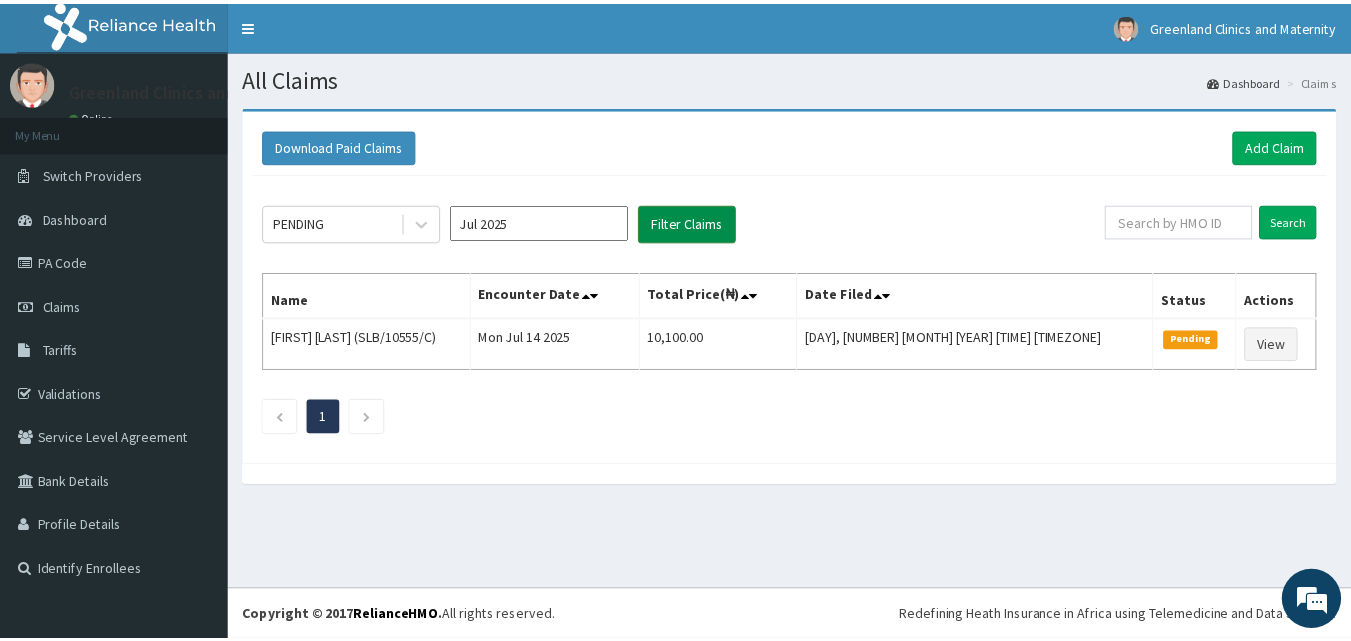 scroll, scrollTop: 0, scrollLeft: 0, axis: both 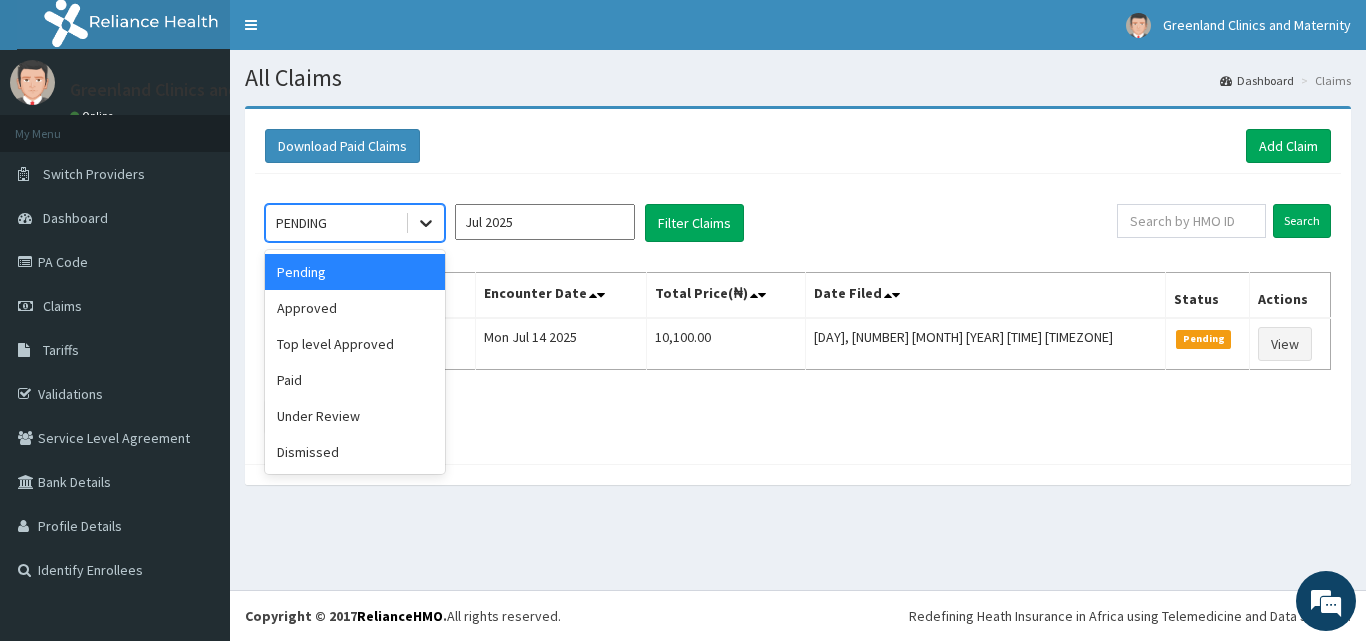 click at bounding box center [426, 223] 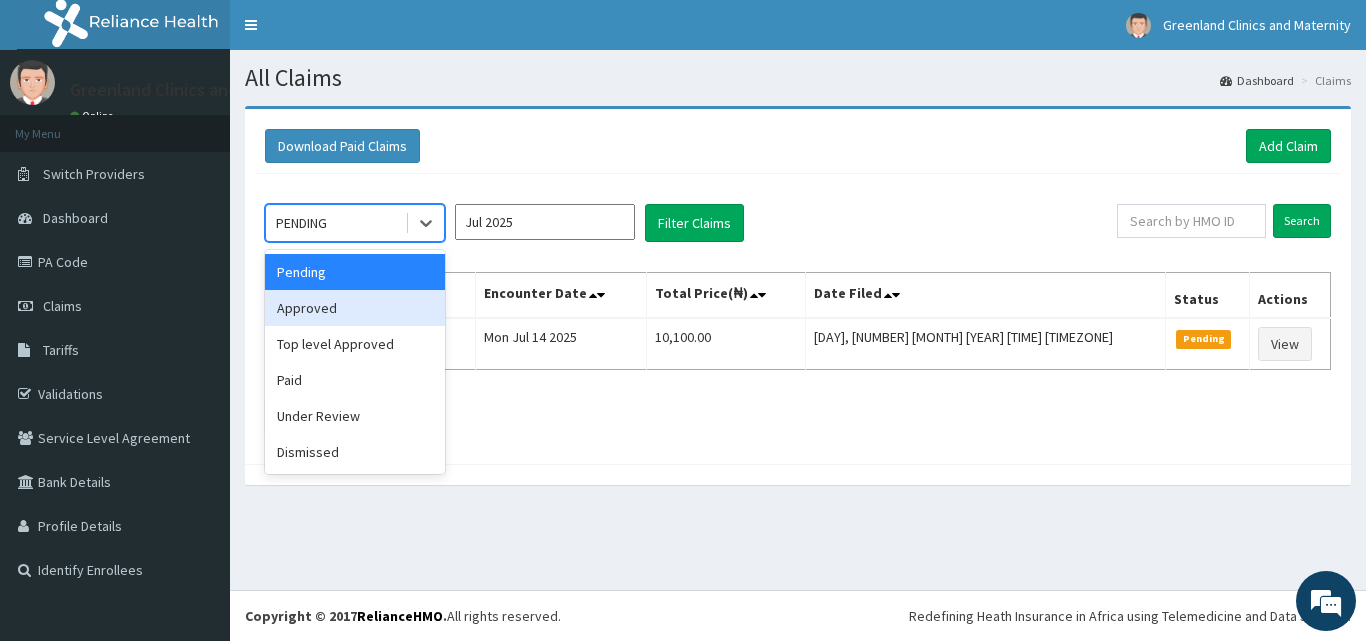 click on "Approved" at bounding box center [355, 308] 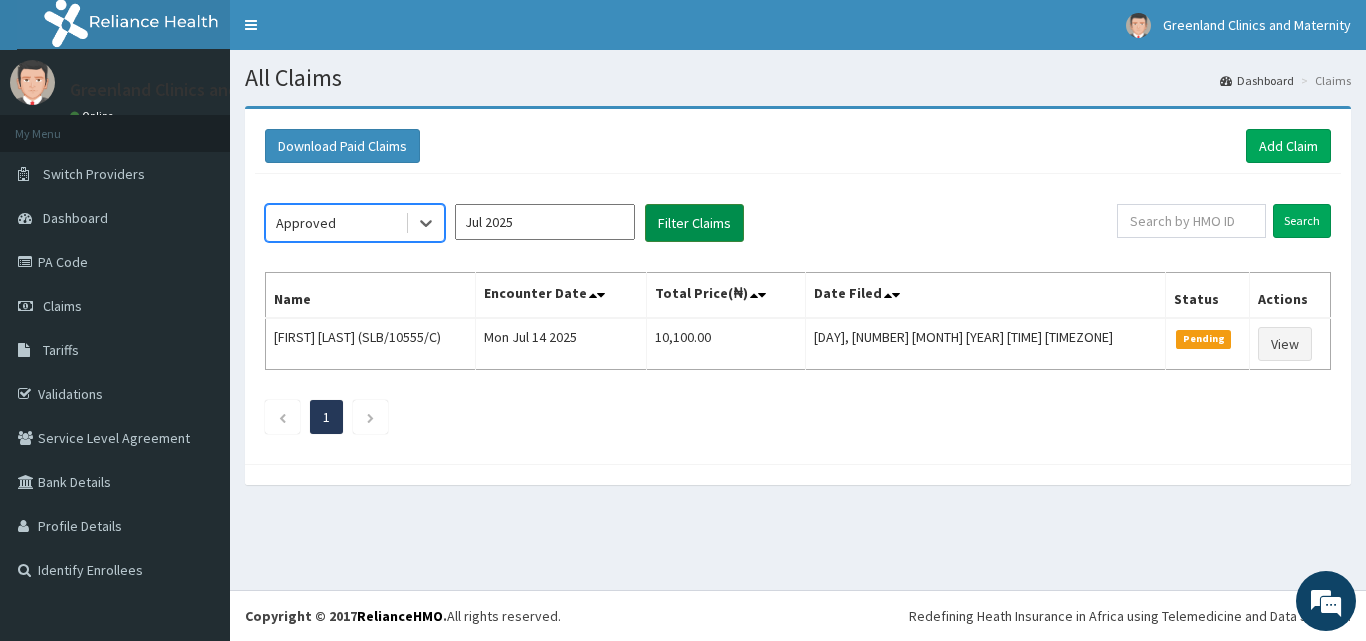 click on "Filter Claims" at bounding box center (694, 223) 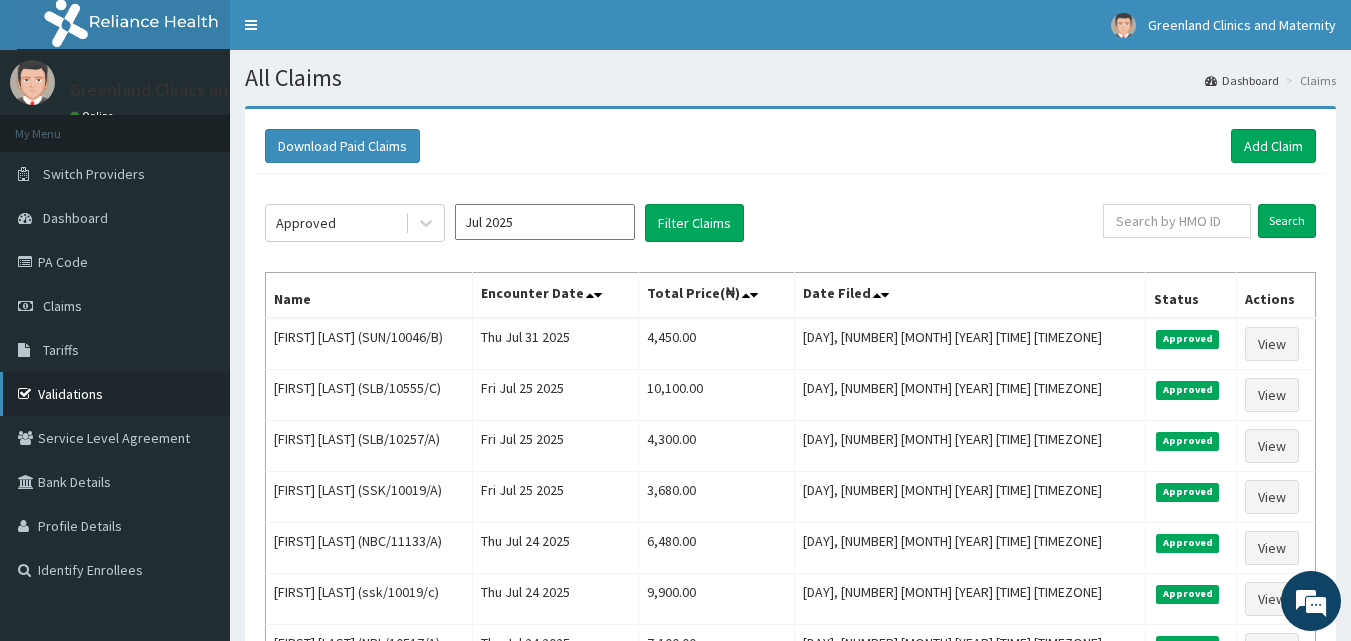 click on "Validations" at bounding box center [115, 394] 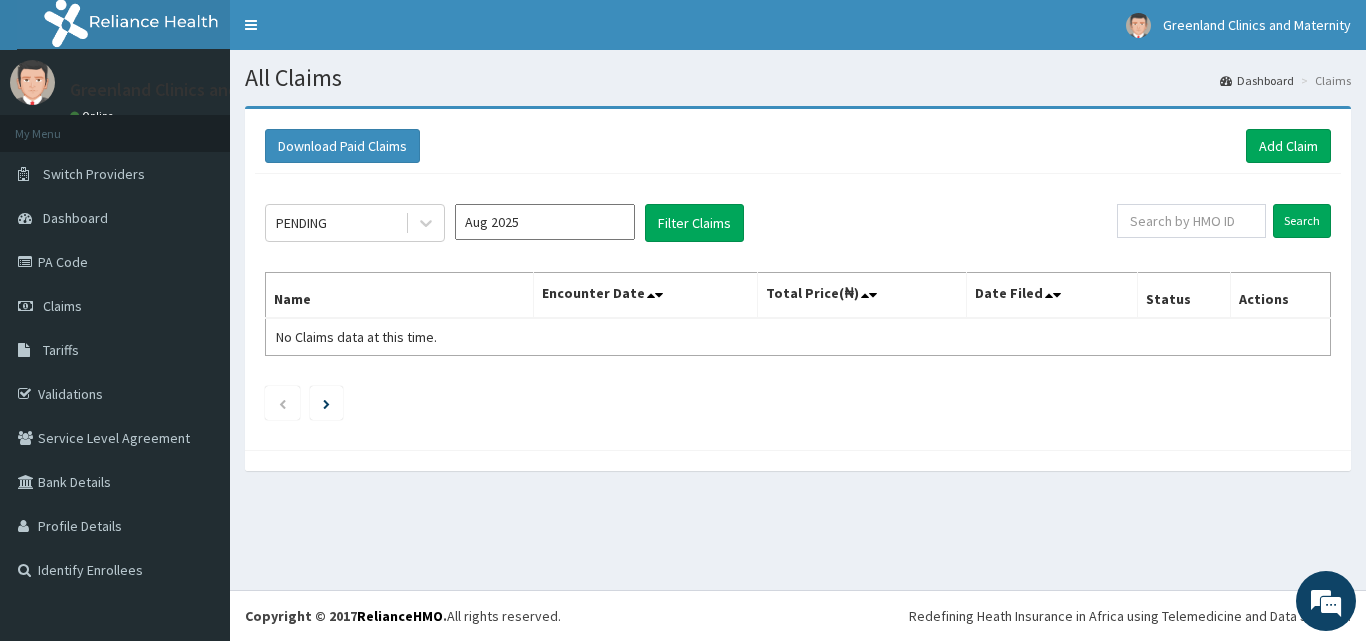 scroll, scrollTop: 0, scrollLeft: 0, axis: both 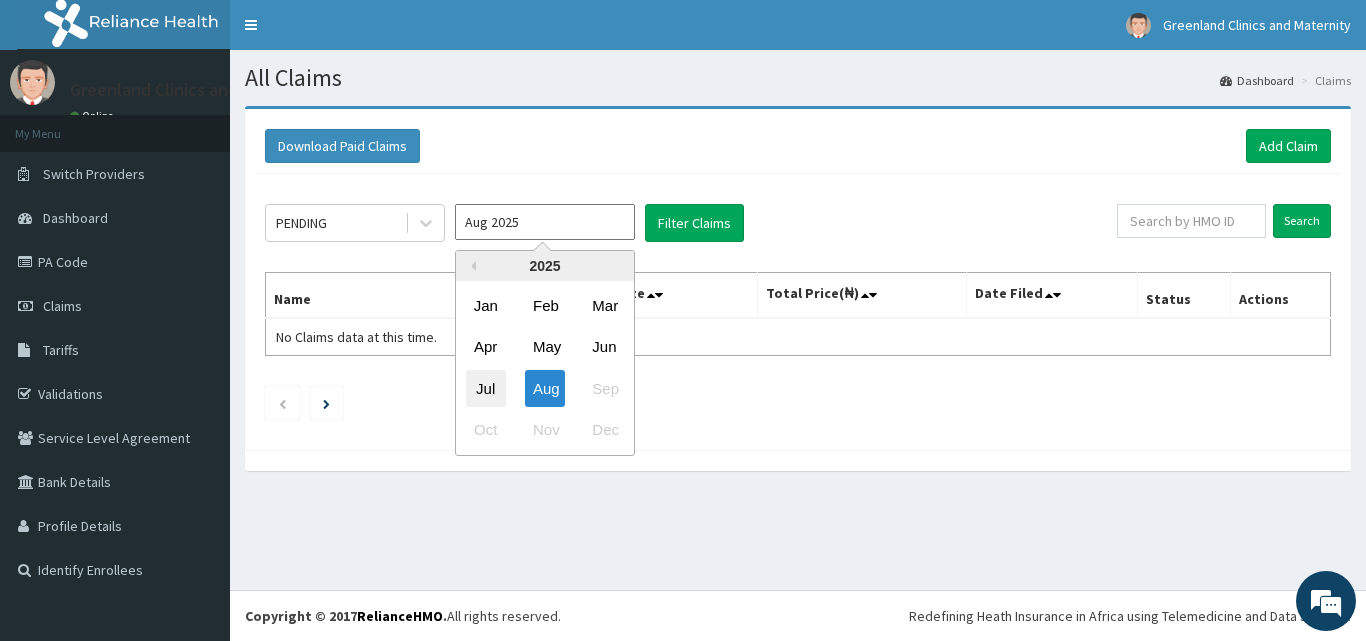 click on "Jul" at bounding box center (486, 388) 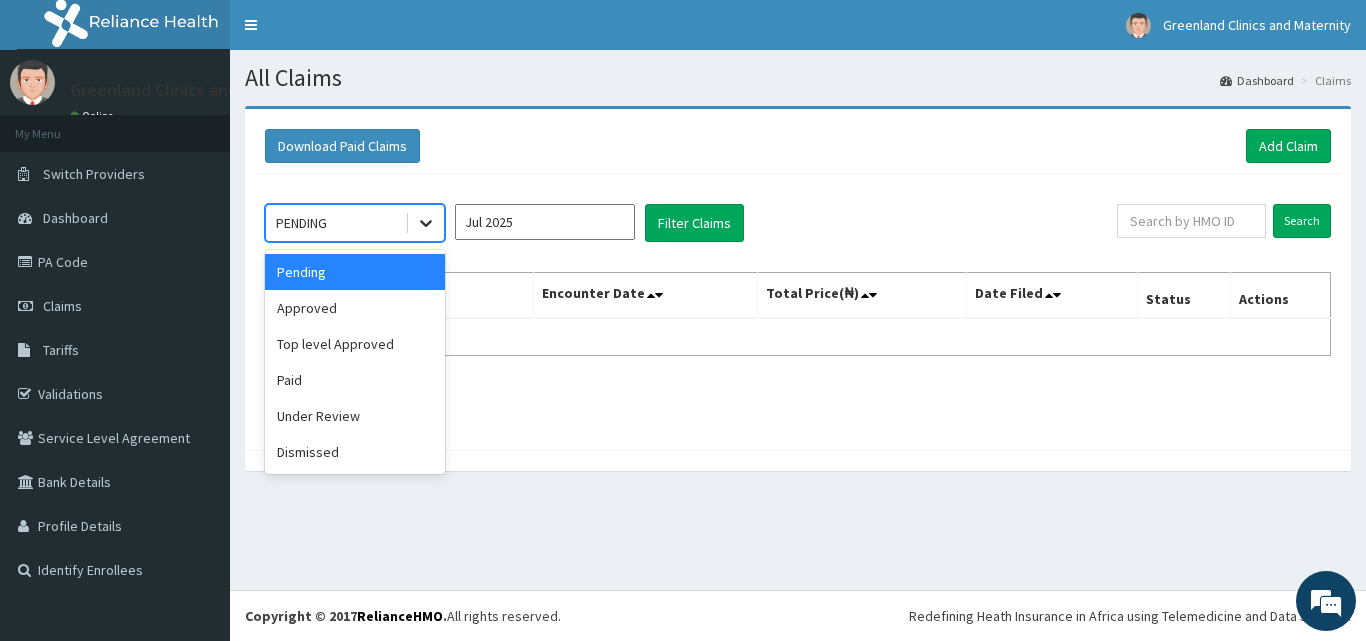 click at bounding box center (426, 223) 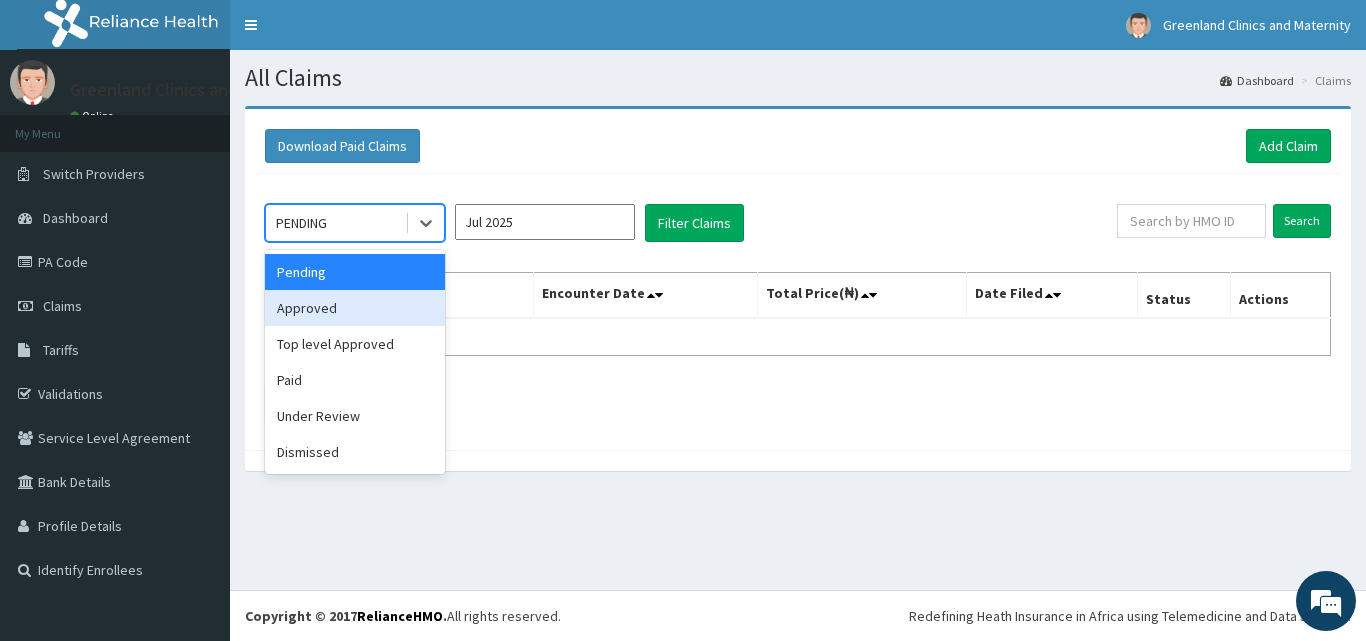 click on "Approved" at bounding box center [355, 308] 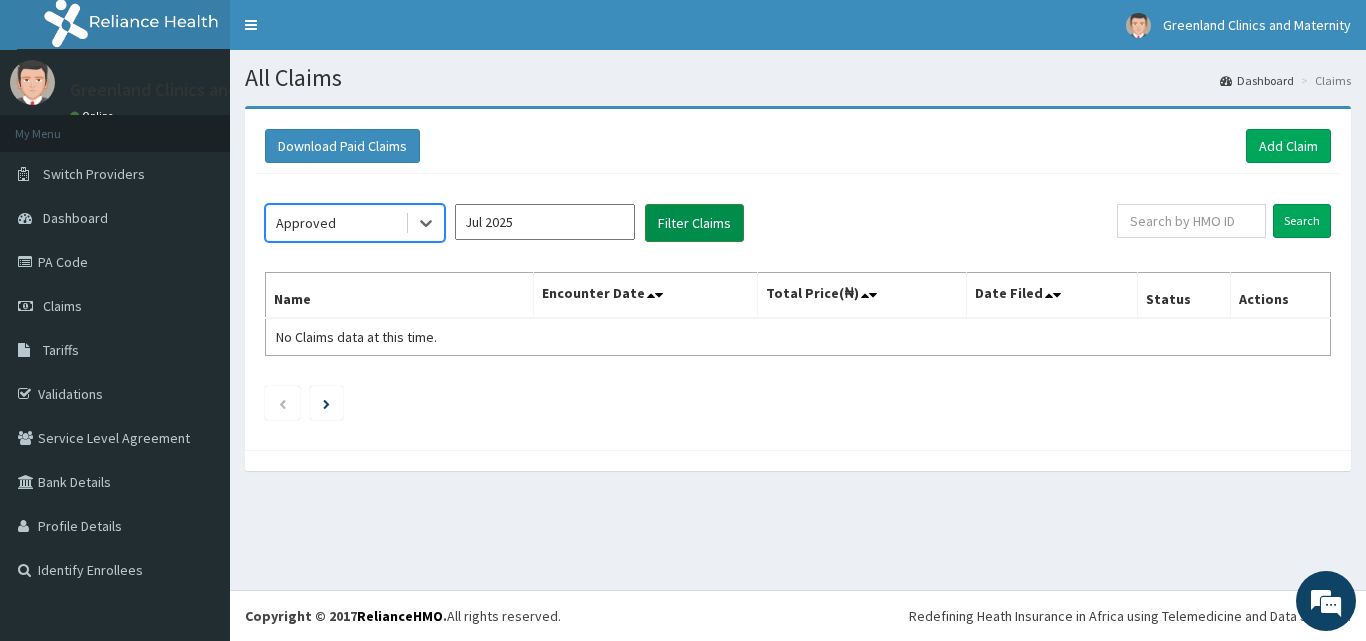click on "Filter Claims" at bounding box center (694, 223) 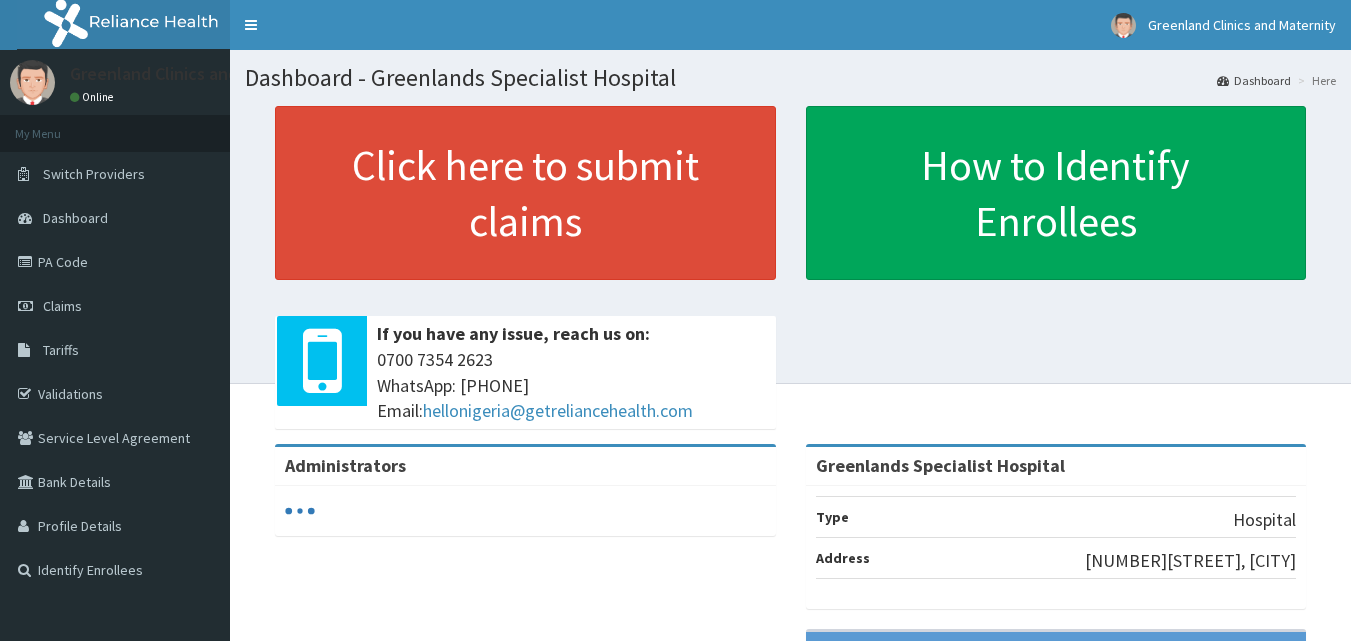 scroll, scrollTop: 0, scrollLeft: 0, axis: both 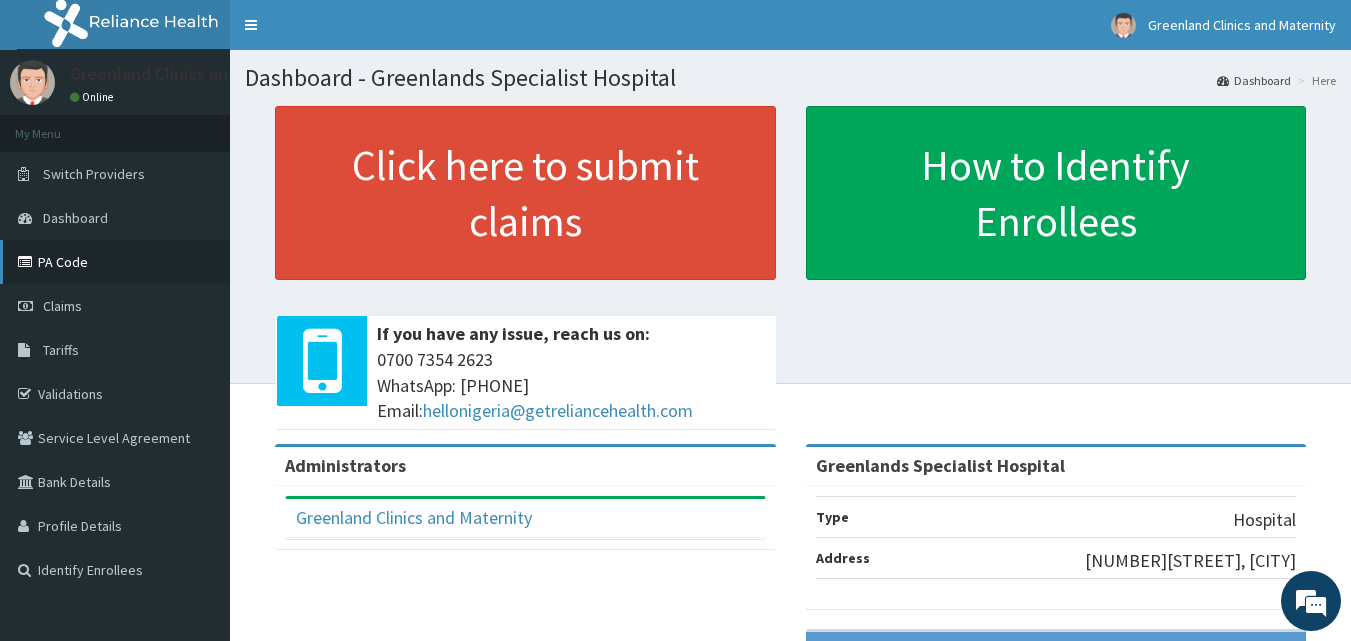 click on "PA Code" at bounding box center [115, 262] 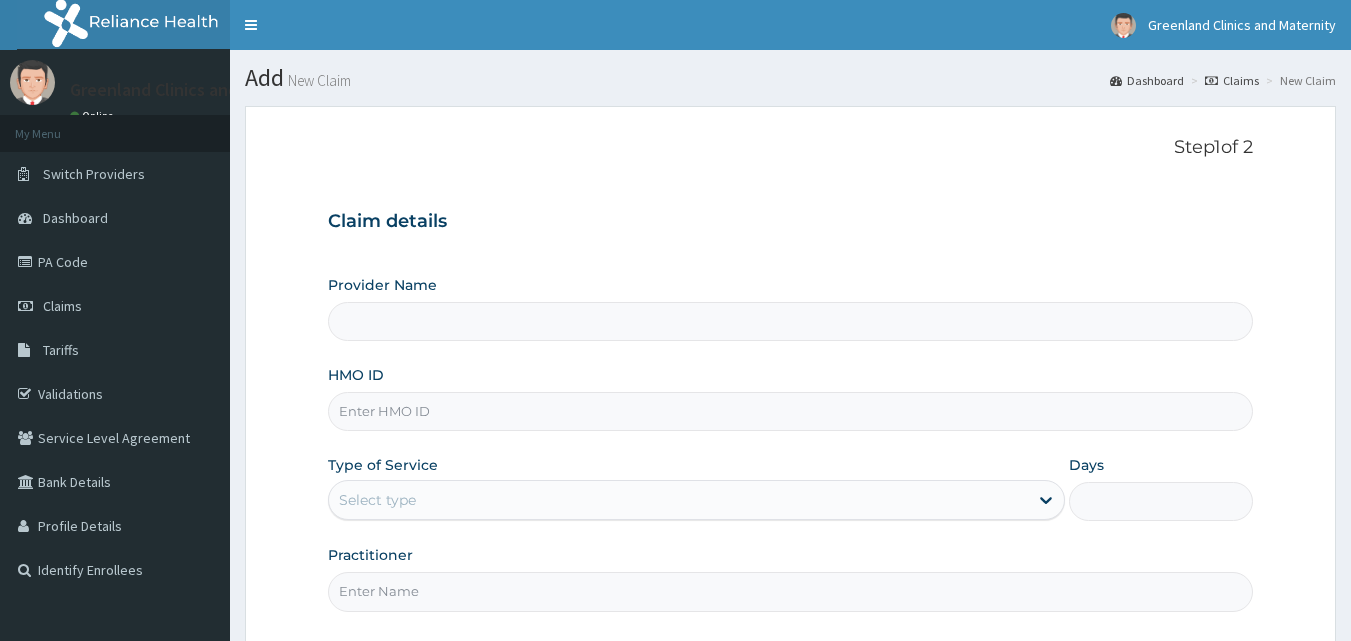 scroll, scrollTop: 0, scrollLeft: 0, axis: both 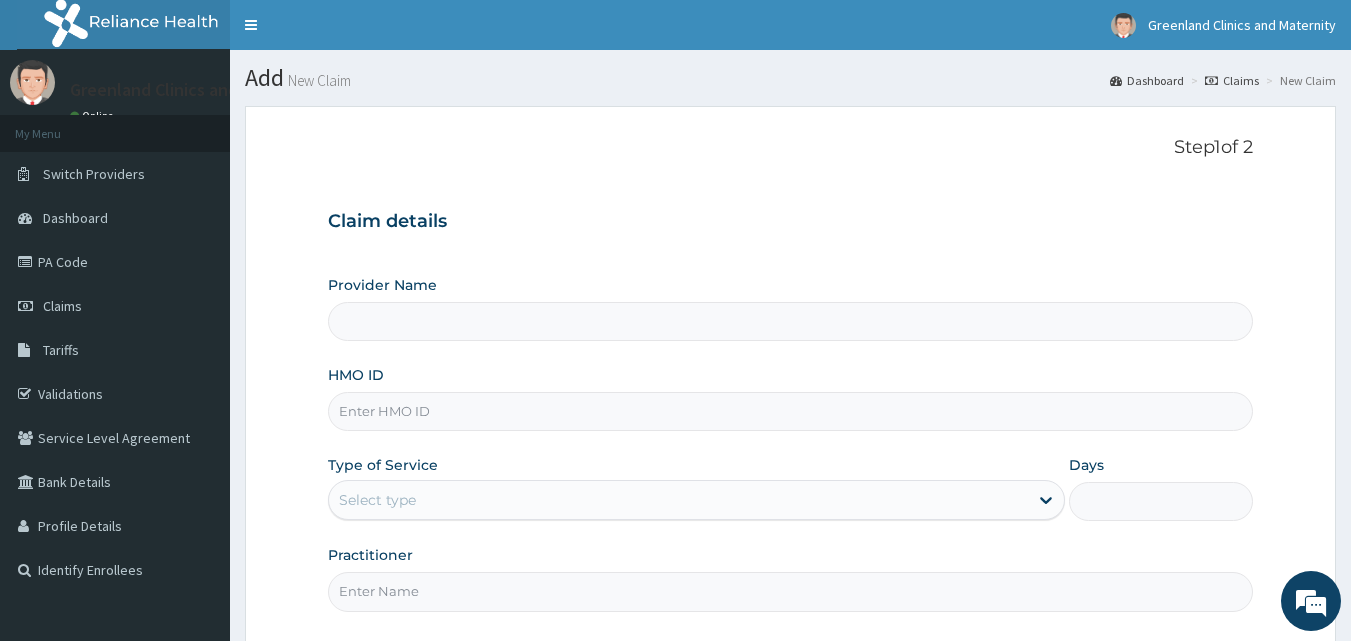 click on "HMO ID" at bounding box center [791, 398] 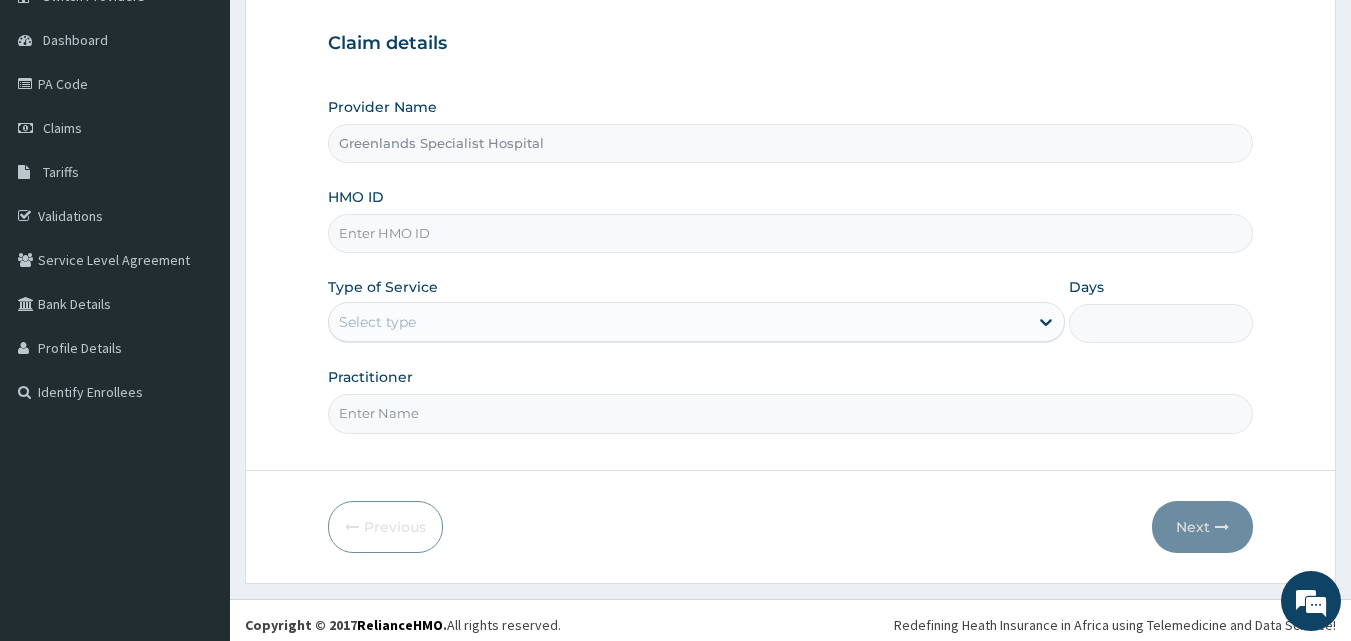 scroll, scrollTop: 187, scrollLeft: 0, axis: vertical 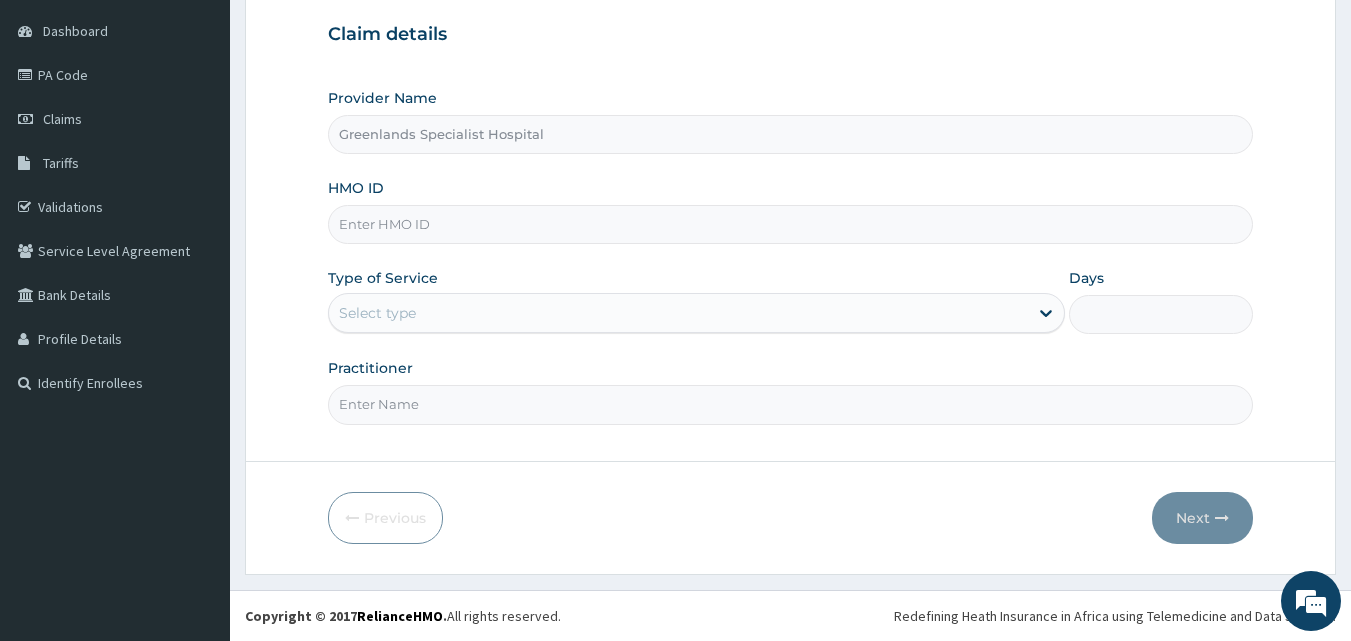 click on "HMO ID" at bounding box center [791, 224] 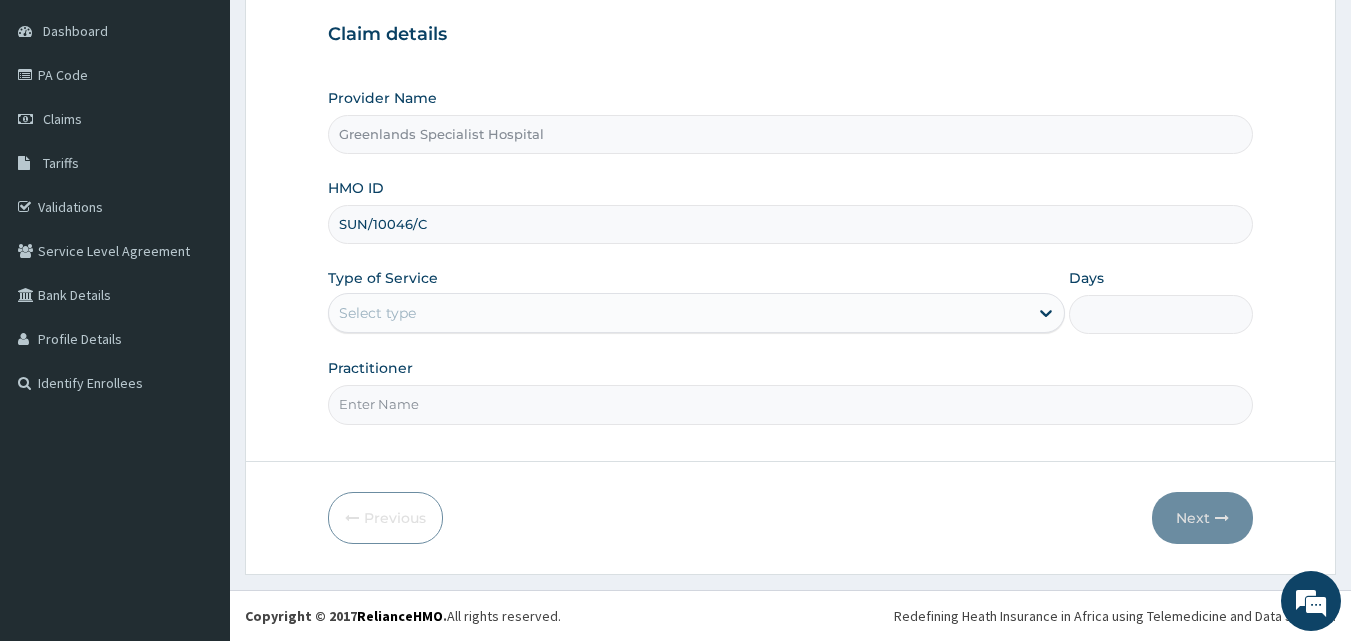 type on "SUN/10046/C" 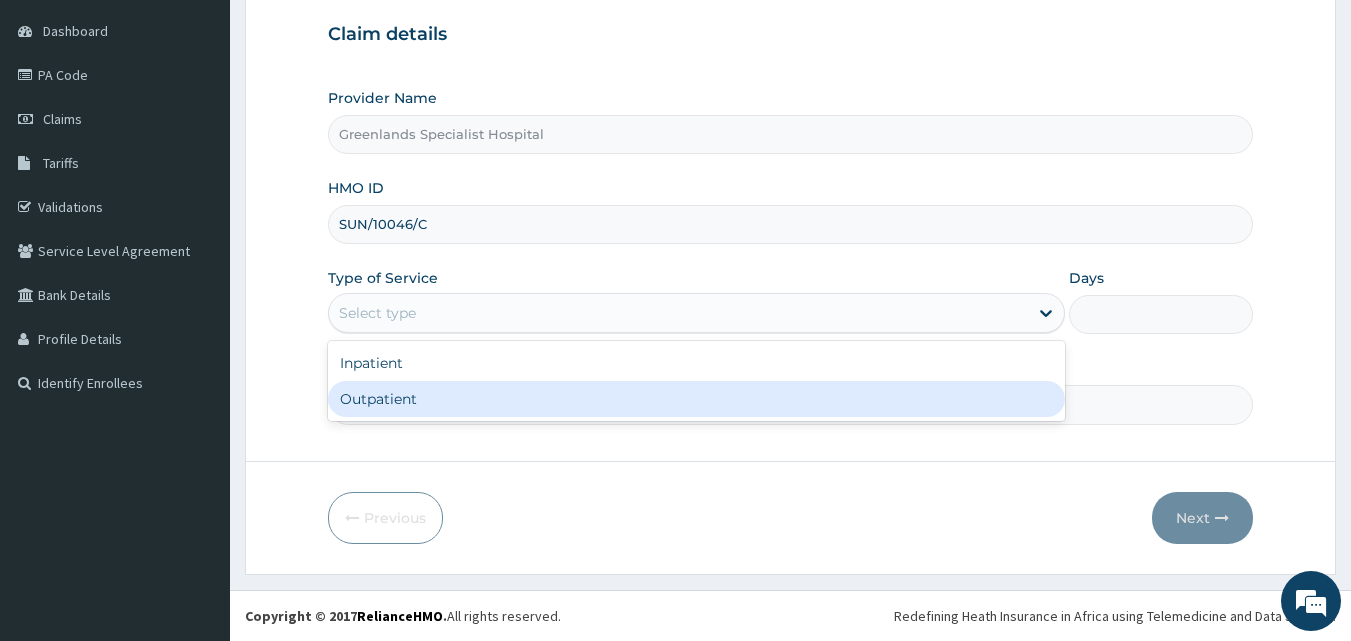 click on "Outpatient" at bounding box center (696, 399) 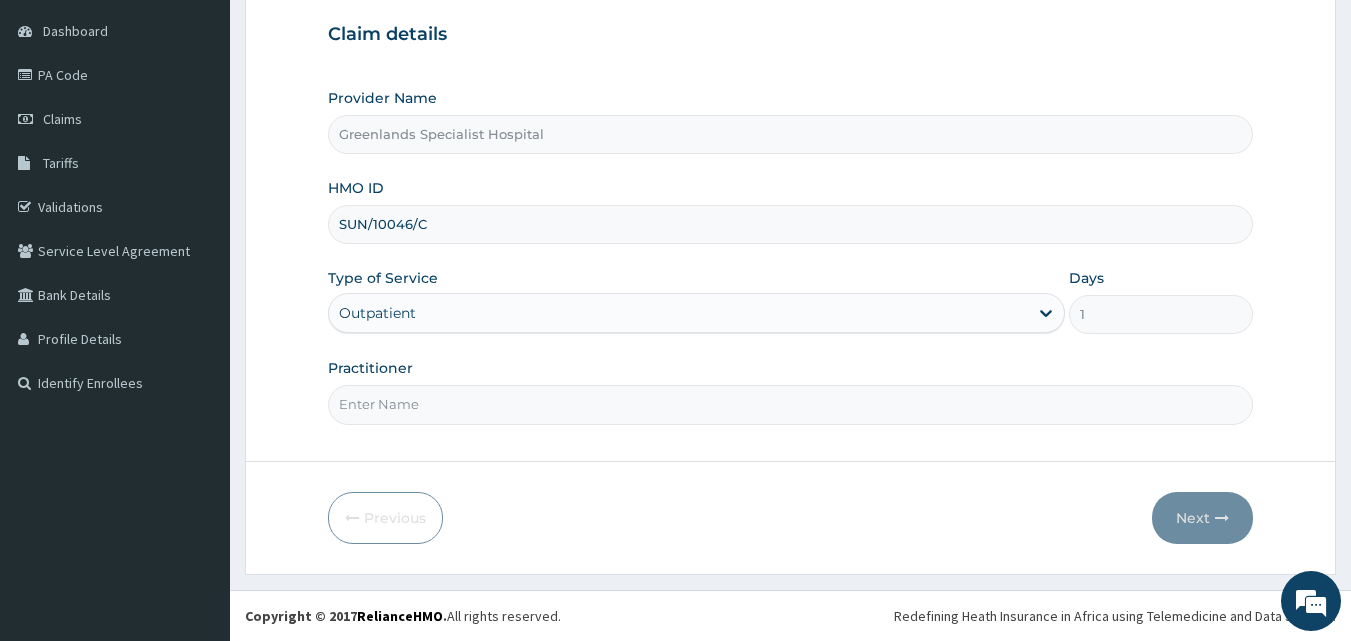 click on "Practitioner" at bounding box center (791, 404) 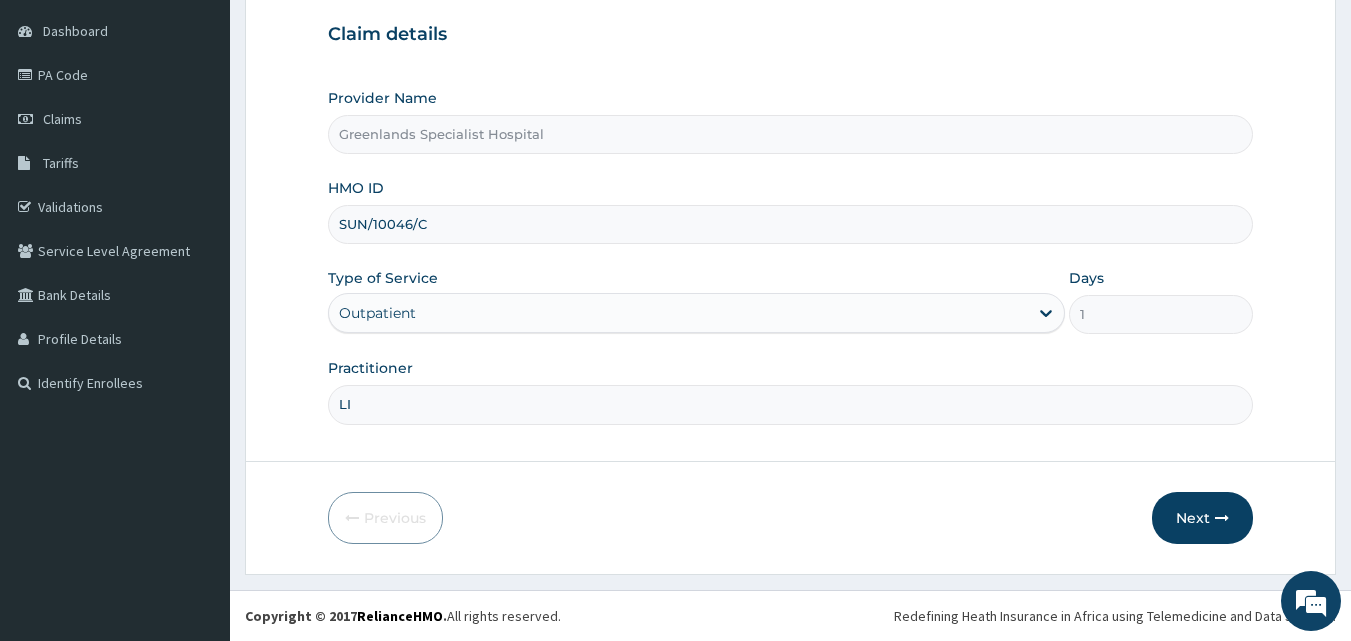 type on "LILIAN" 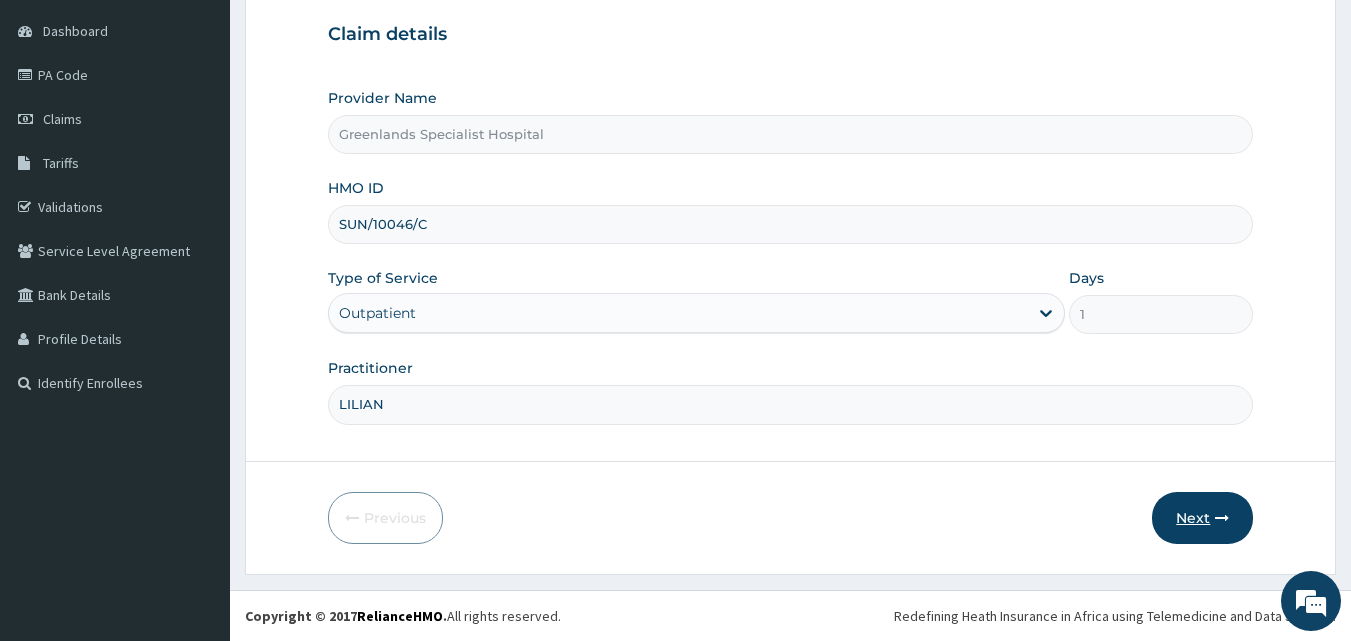 click on "Next" at bounding box center (1202, 518) 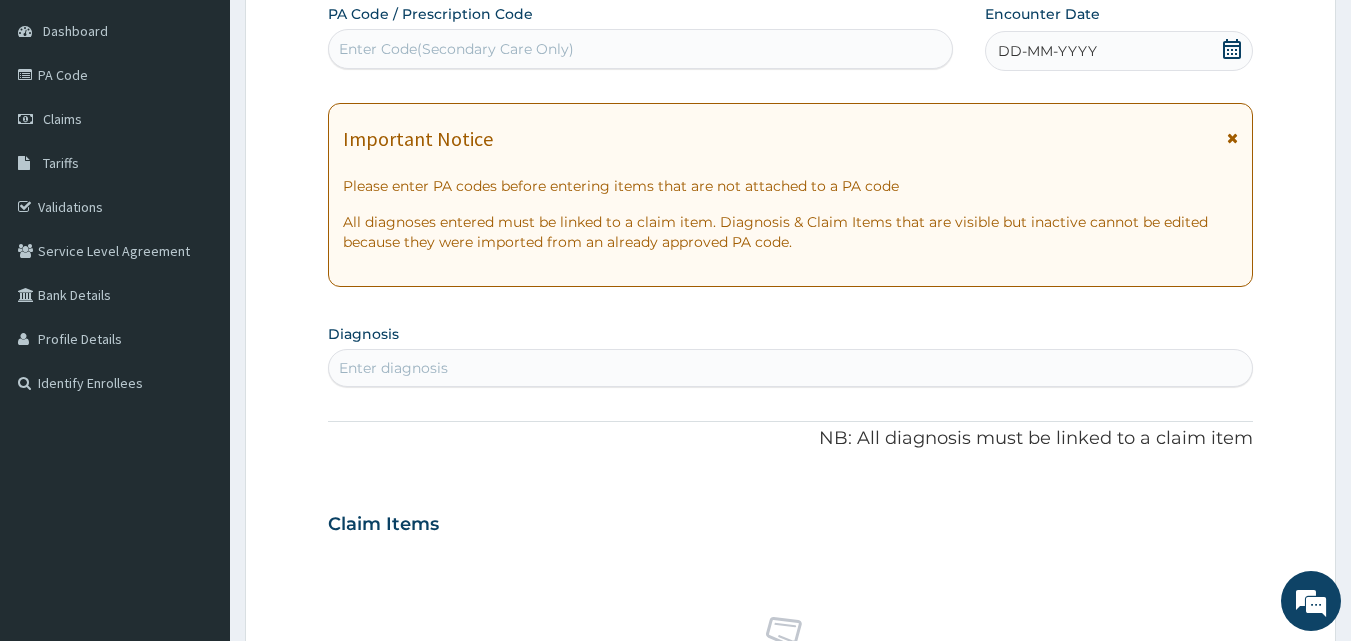 click 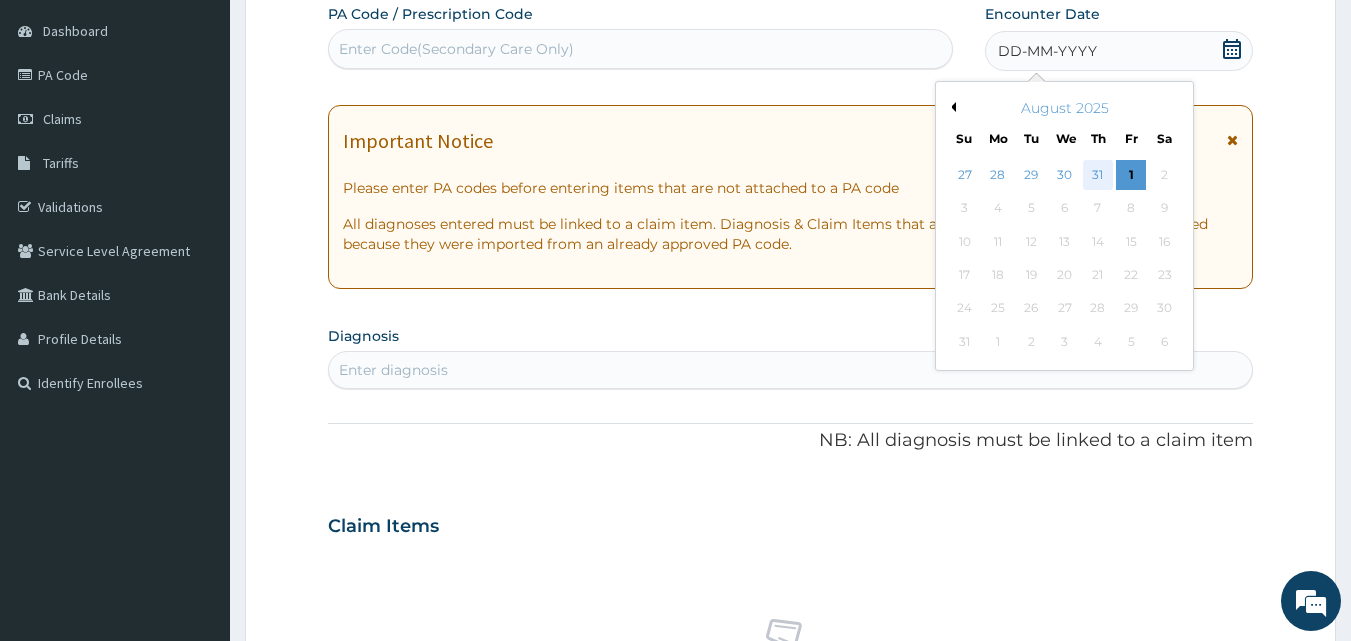 click on "31" at bounding box center [1098, 175] 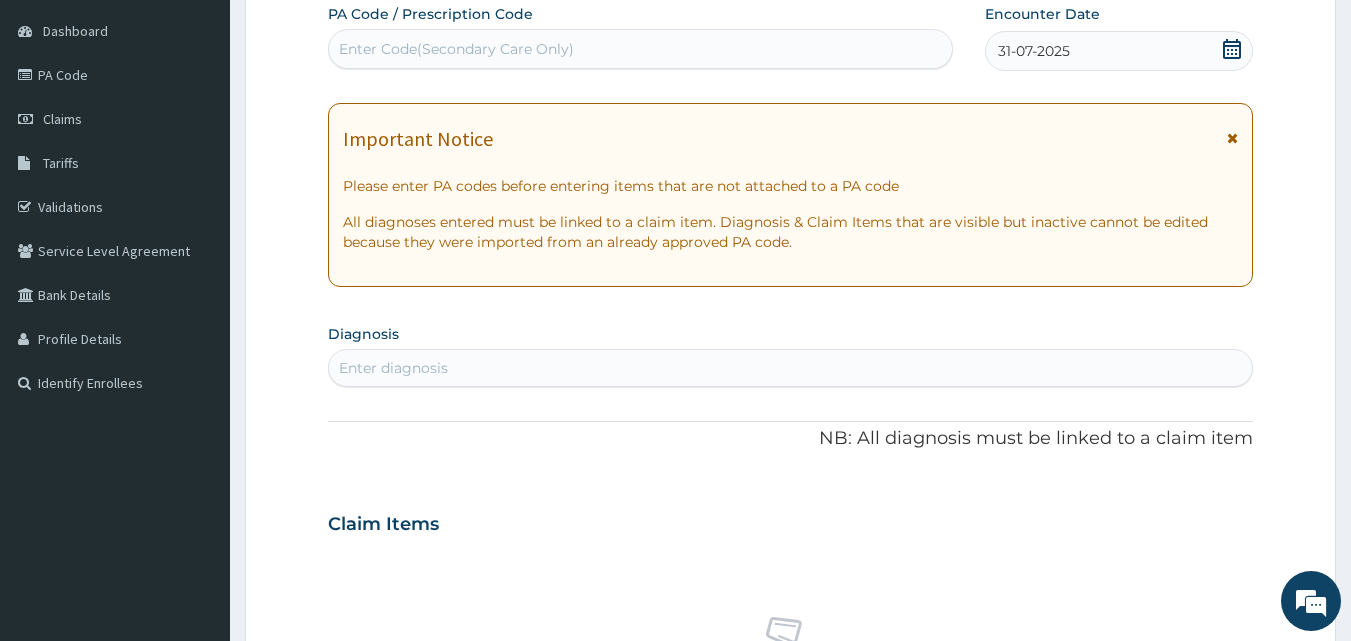 click on "PA Code / Prescription Code Enter Code(Secondary Care Only) Encounter Date 31-07-2025 Important Notice Please enter PA codes before entering items that are not attached to a PA code   All diagnoses entered must be linked to a claim item. Diagnosis & Claim Items that are visible but inactive cannot be edited because they were imported from an already approved PA code. Diagnosis Enter diagnosis NB: All diagnosis must be linked to a claim item Claim Items No claim item Types Select Type Item Select Item Pair Diagnosis Select Diagnosis Unit Price 0 Add Comment" at bounding box center (791, 521) 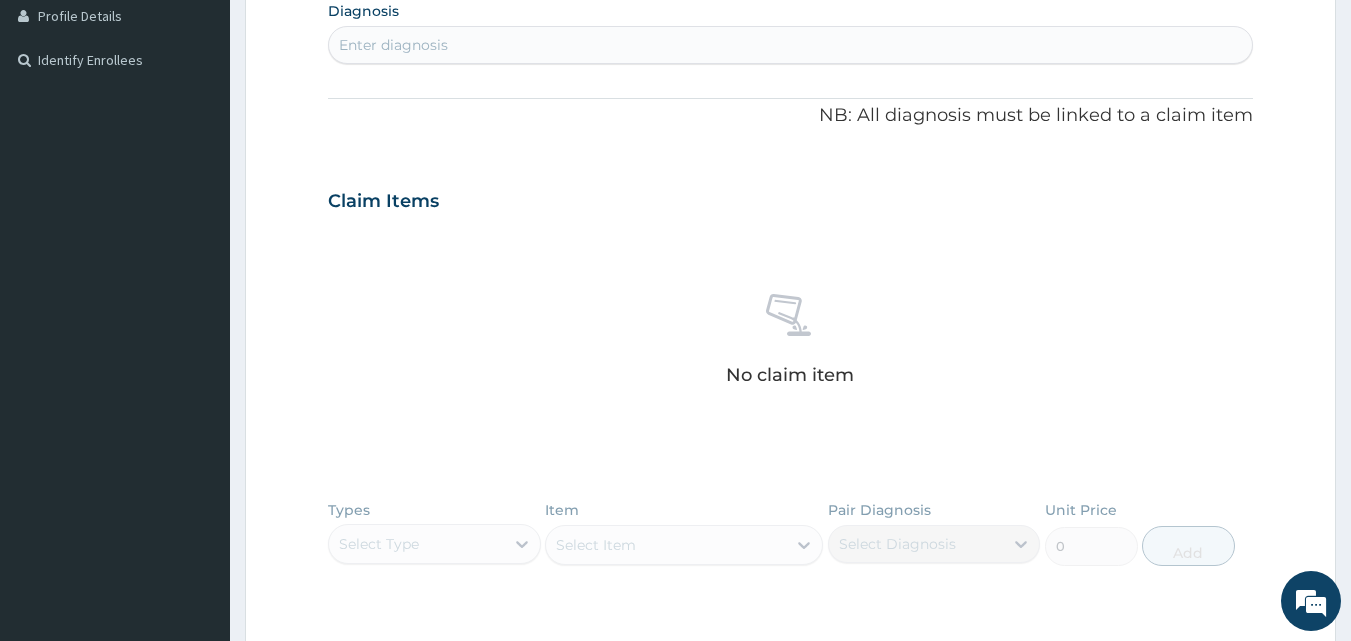 scroll, scrollTop: 507, scrollLeft: 0, axis: vertical 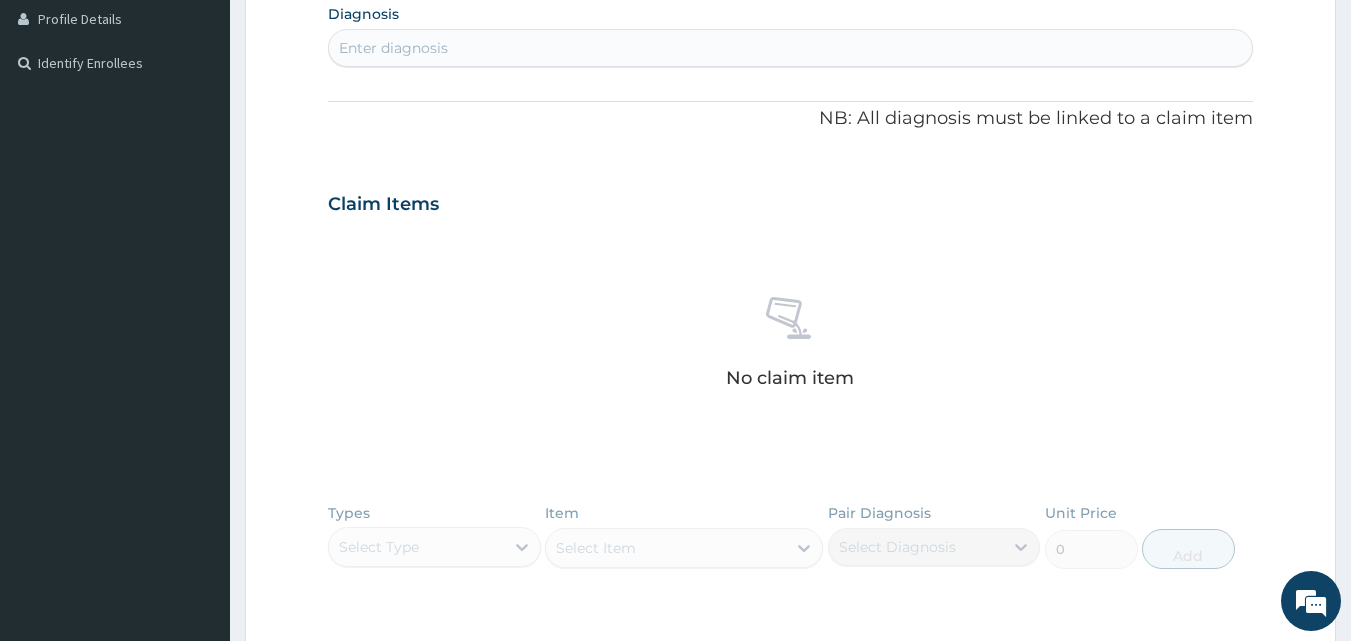 click on "Enter diagnosis" at bounding box center [791, 48] 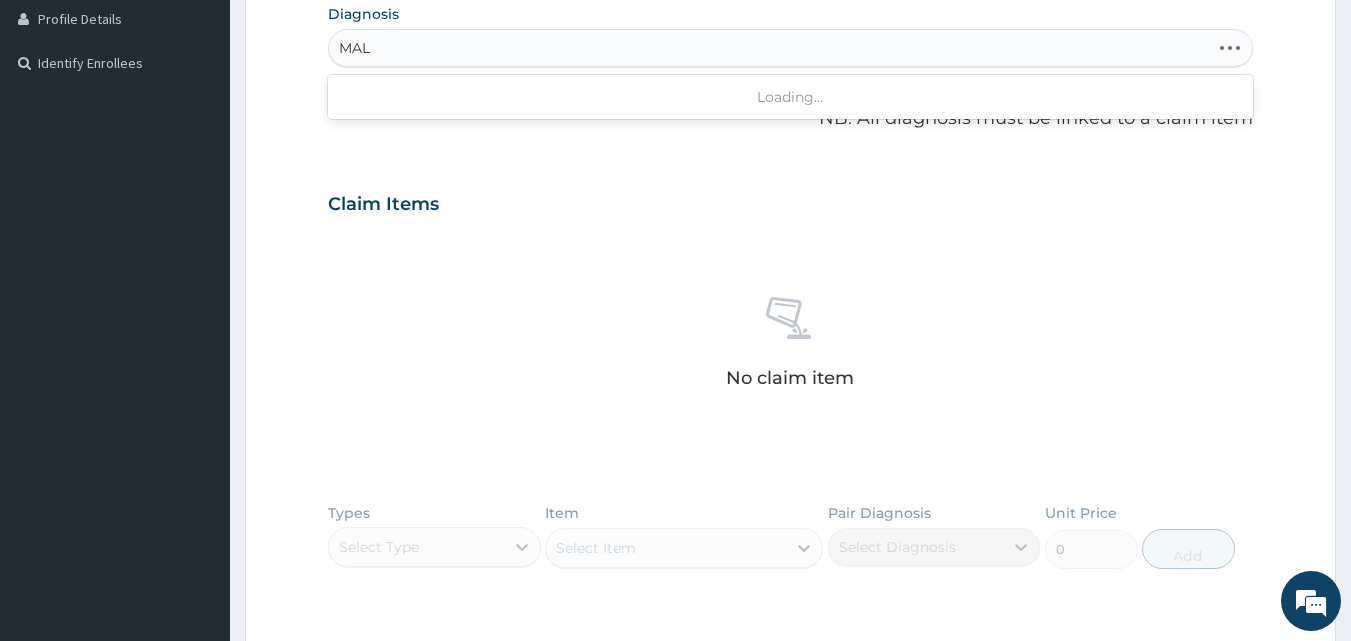 type on "MALA" 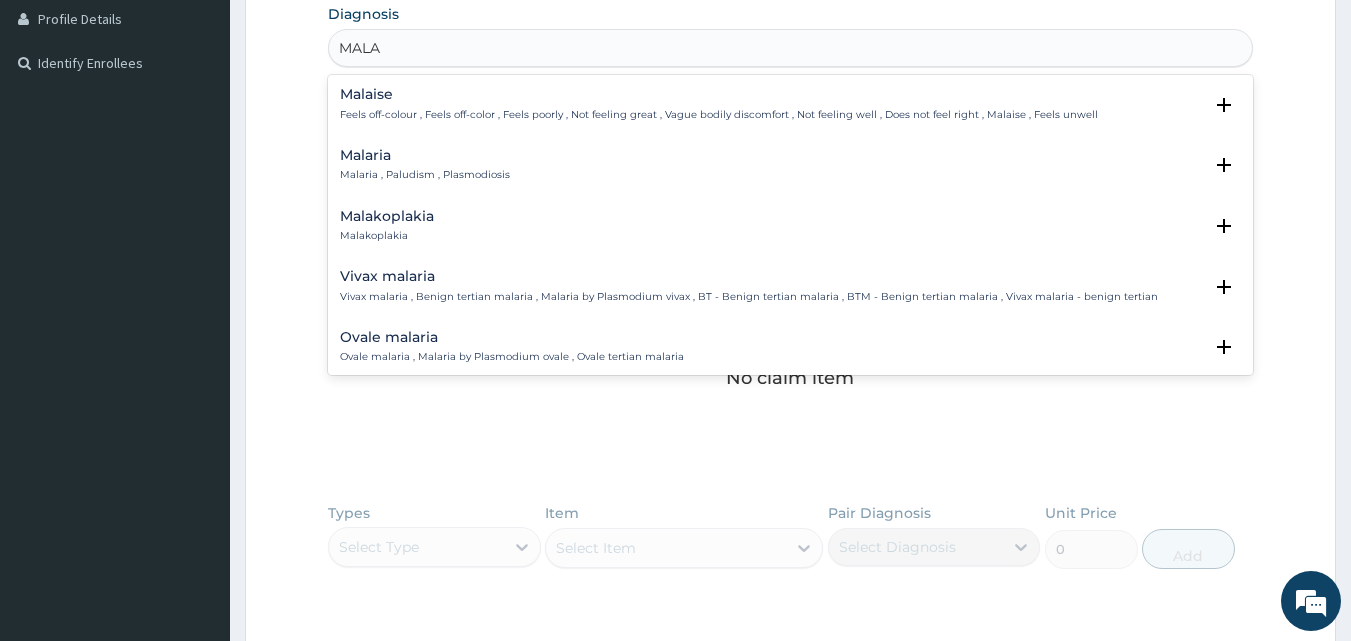 click on "Malaria" at bounding box center [425, 155] 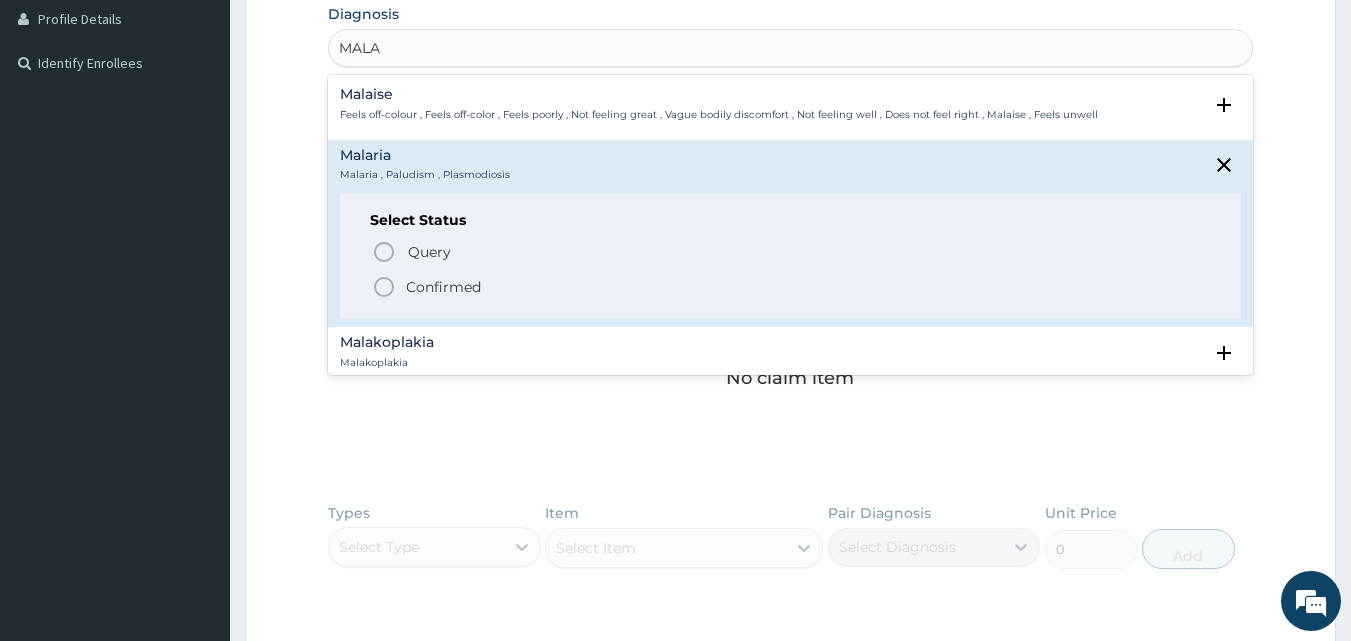 click on "Confirmed" at bounding box center (443, 287) 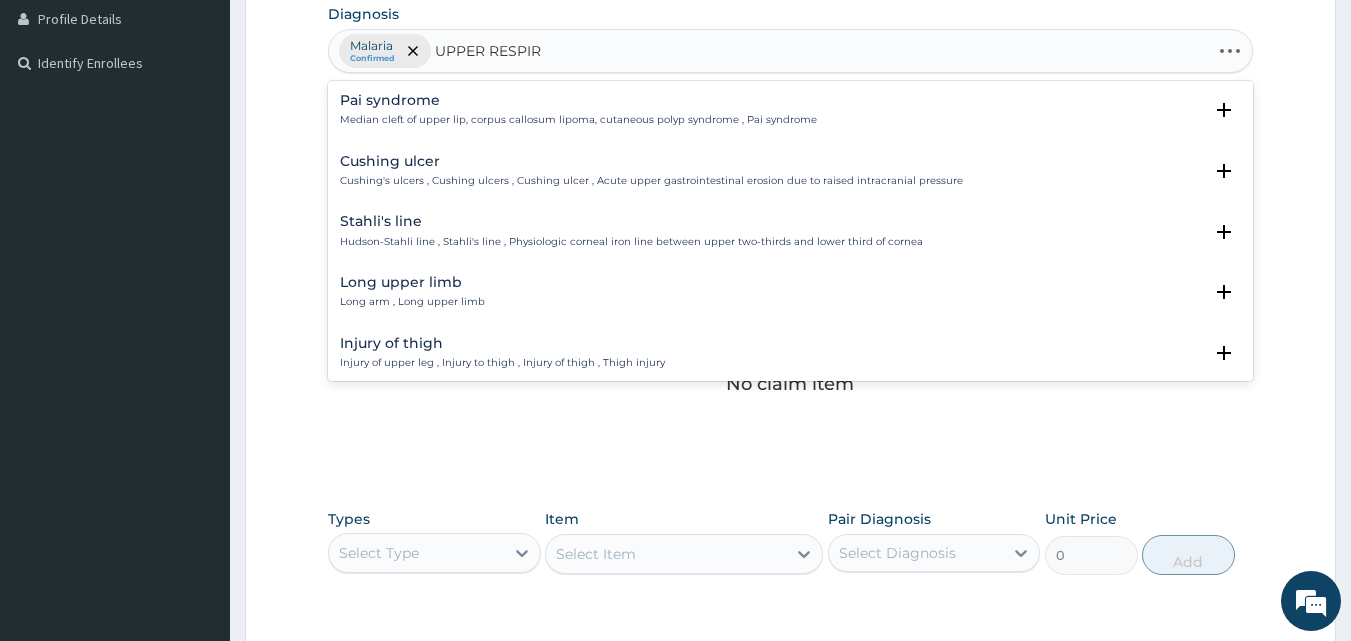 type on "UPPER RESPIRA" 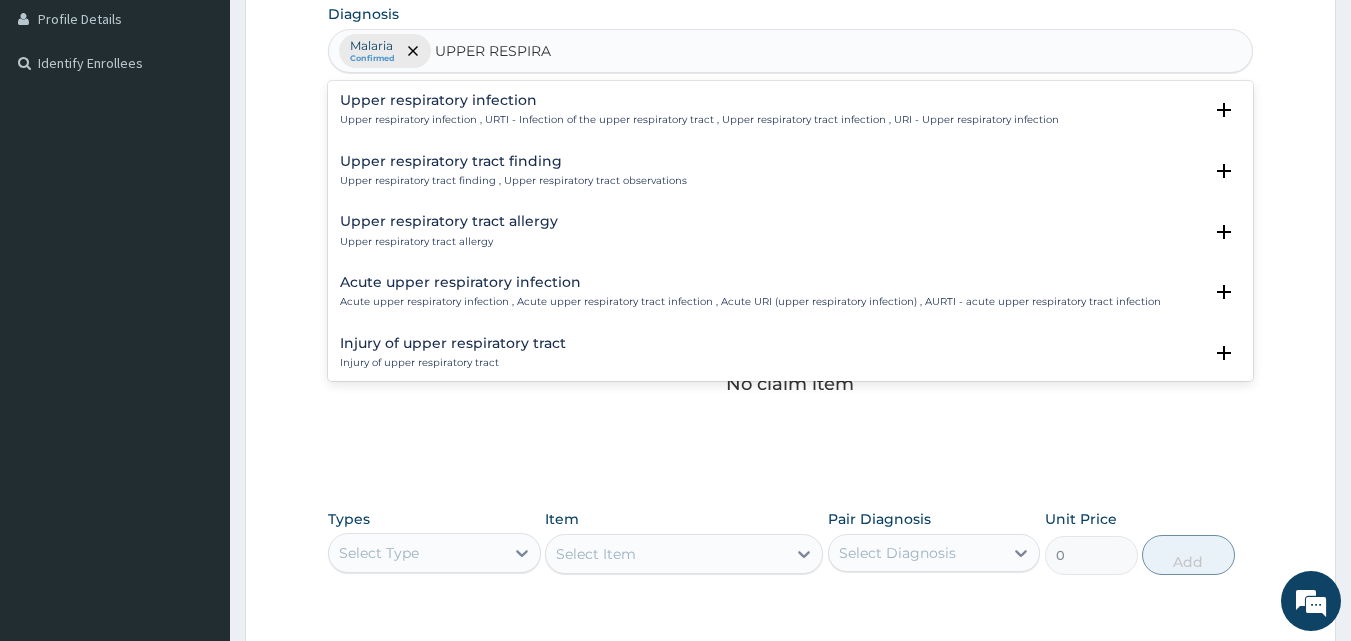 click on "Upper respiratory infection" at bounding box center (699, 100) 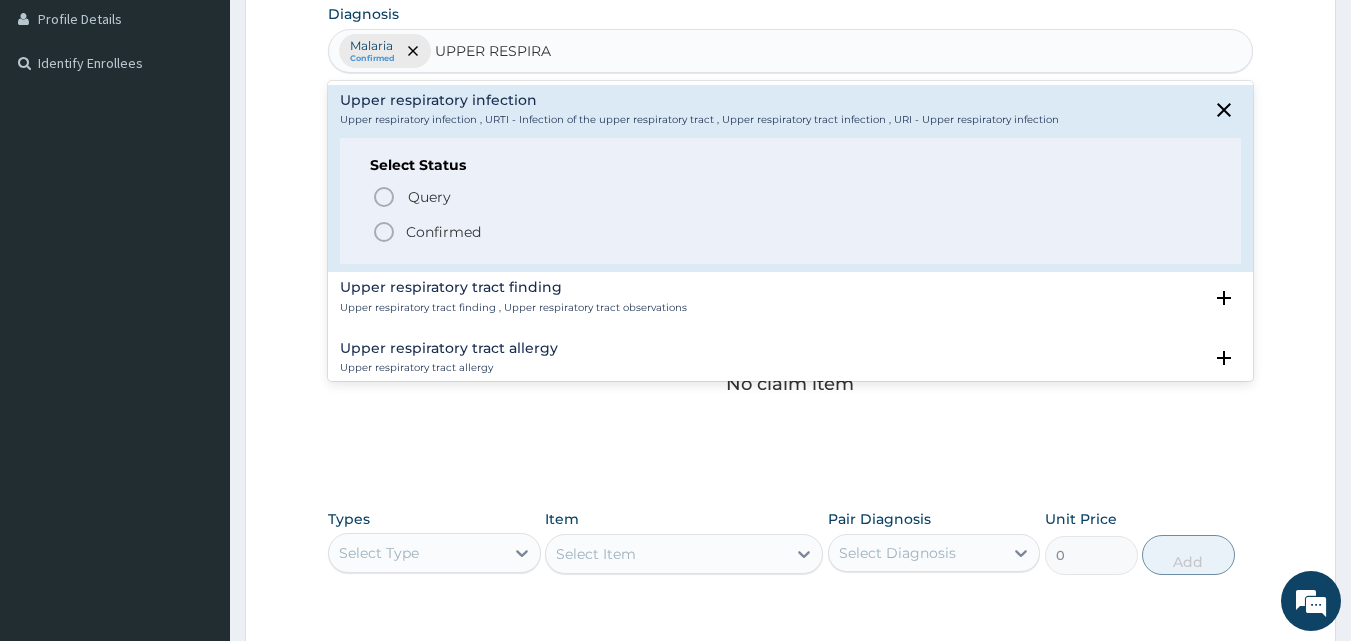 click on "Confirmed" at bounding box center (443, 232) 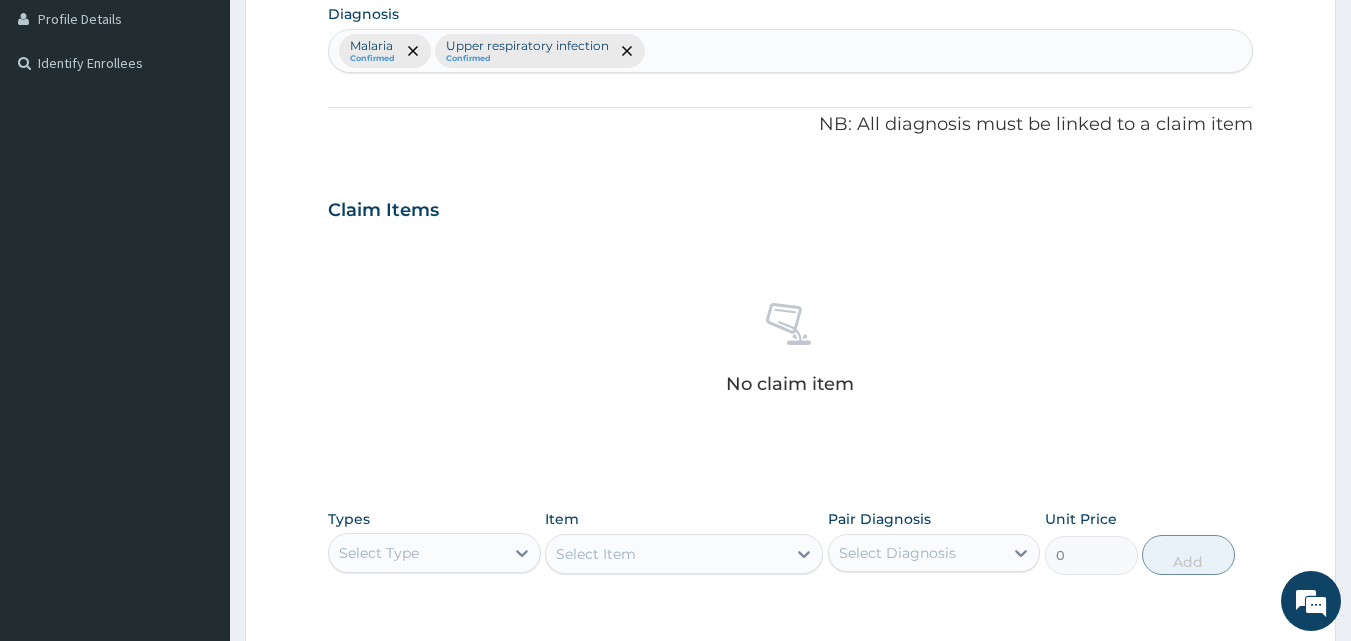 click on "No claim item" at bounding box center (791, 352) 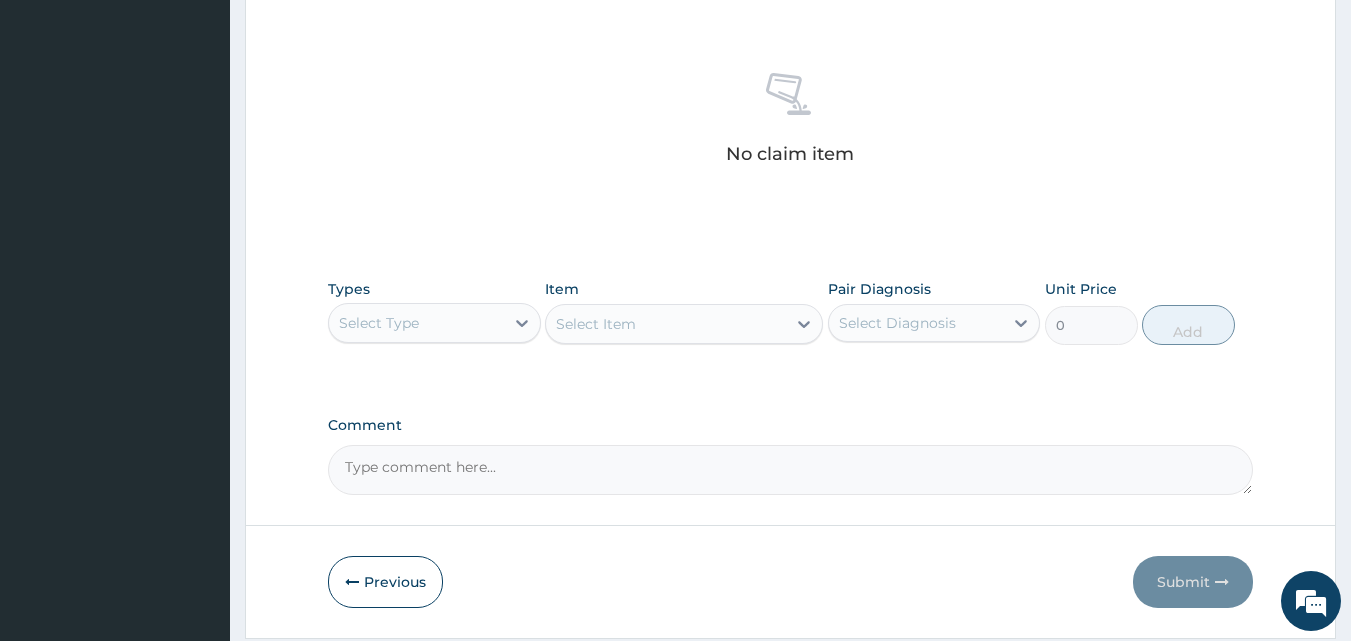 scroll, scrollTop: 801, scrollLeft: 0, axis: vertical 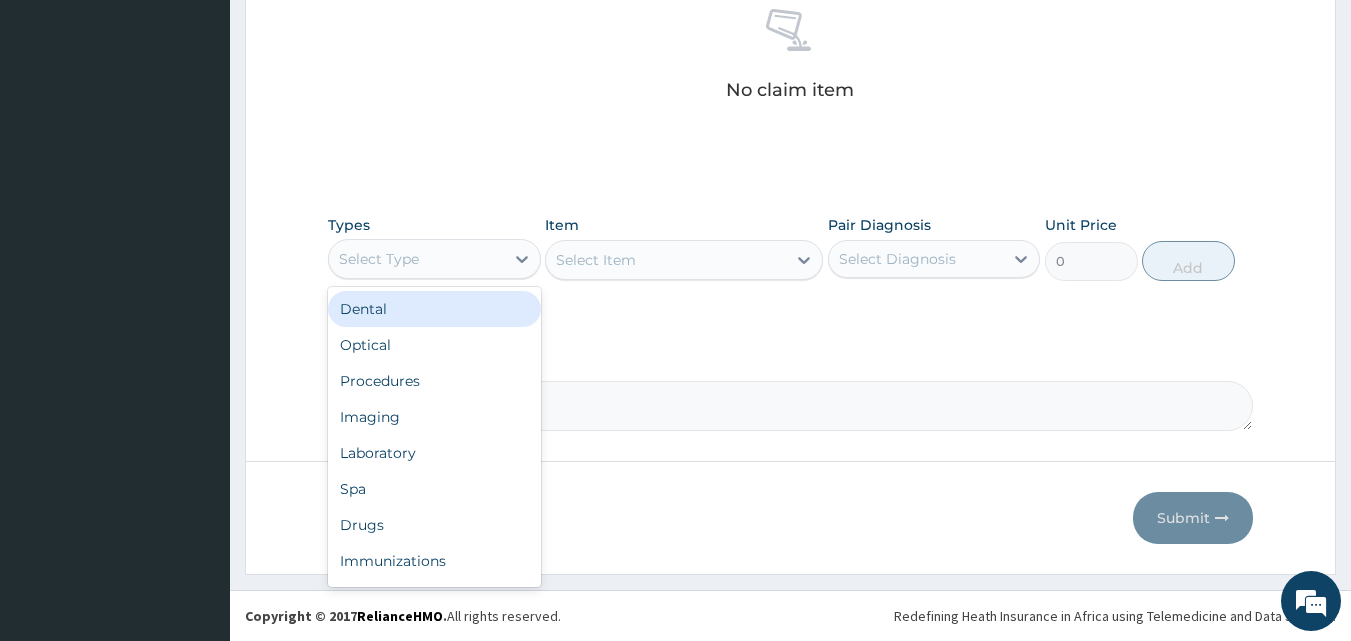 click on "Select Type" at bounding box center (379, 259) 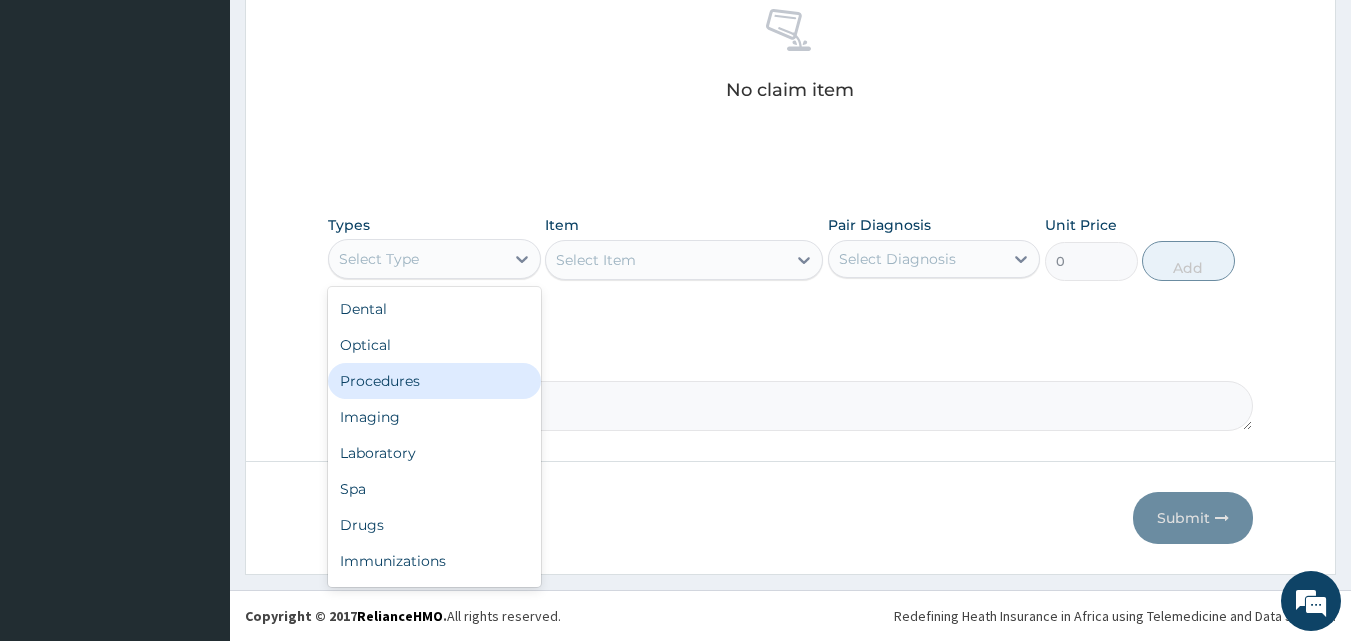 click on "Procedures" at bounding box center [434, 381] 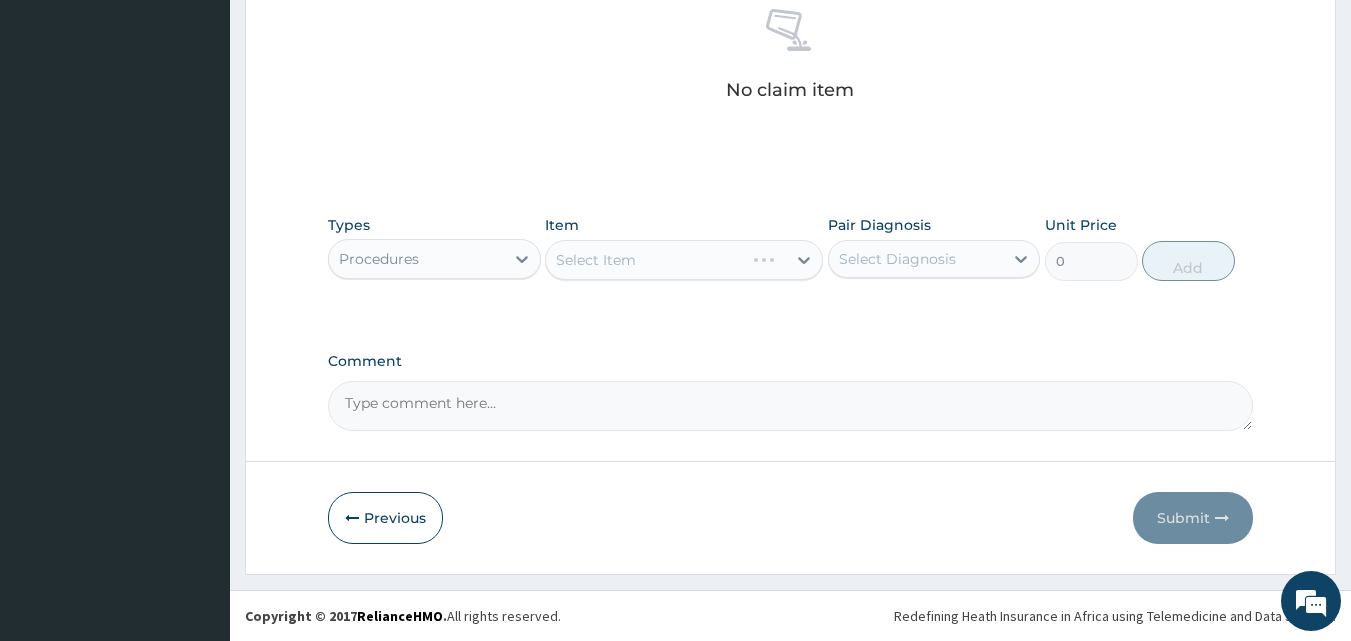 click on "Select Item" at bounding box center [684, 260] 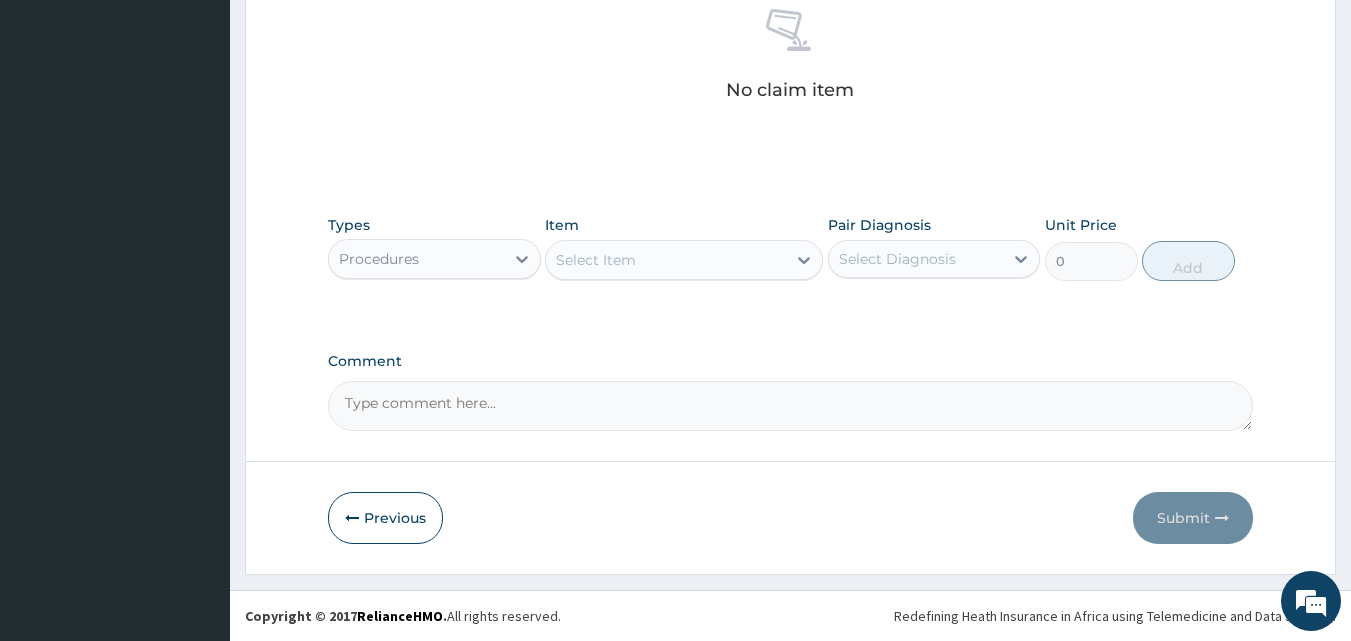 click on "Select Item" at bounding box center [596, 260] 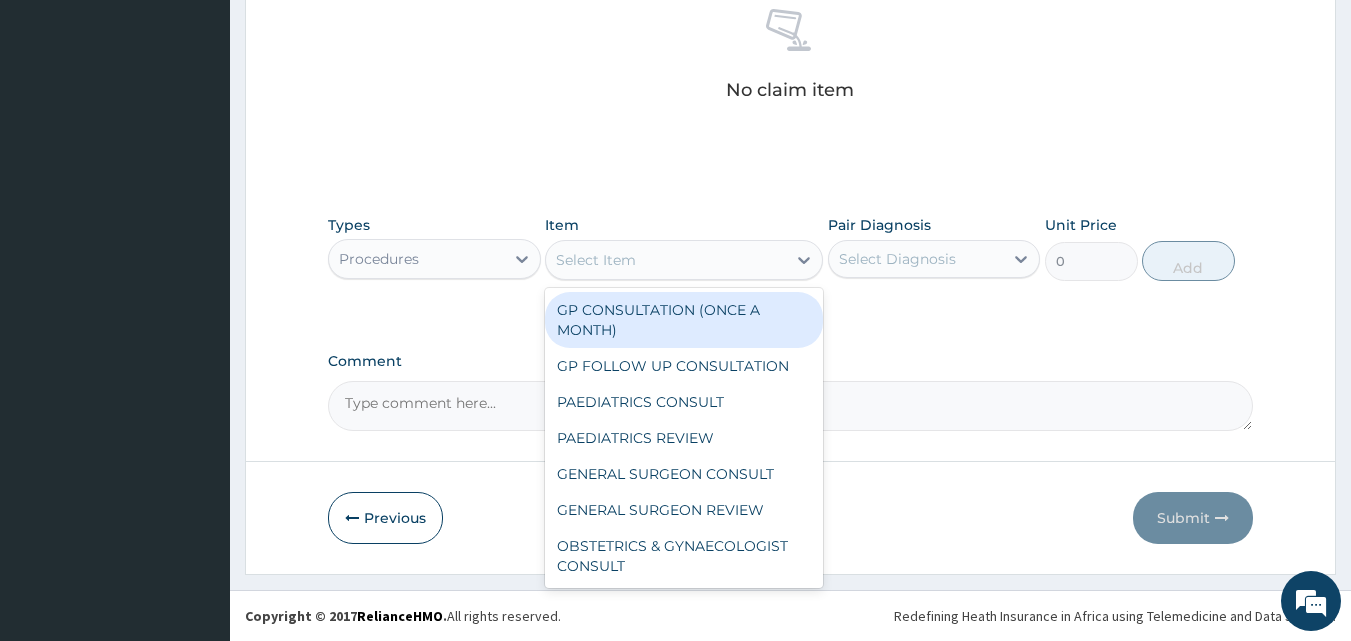 click on "GP CONSULTATION (ONCE A MONTH)" at bounding box center (684, 320) 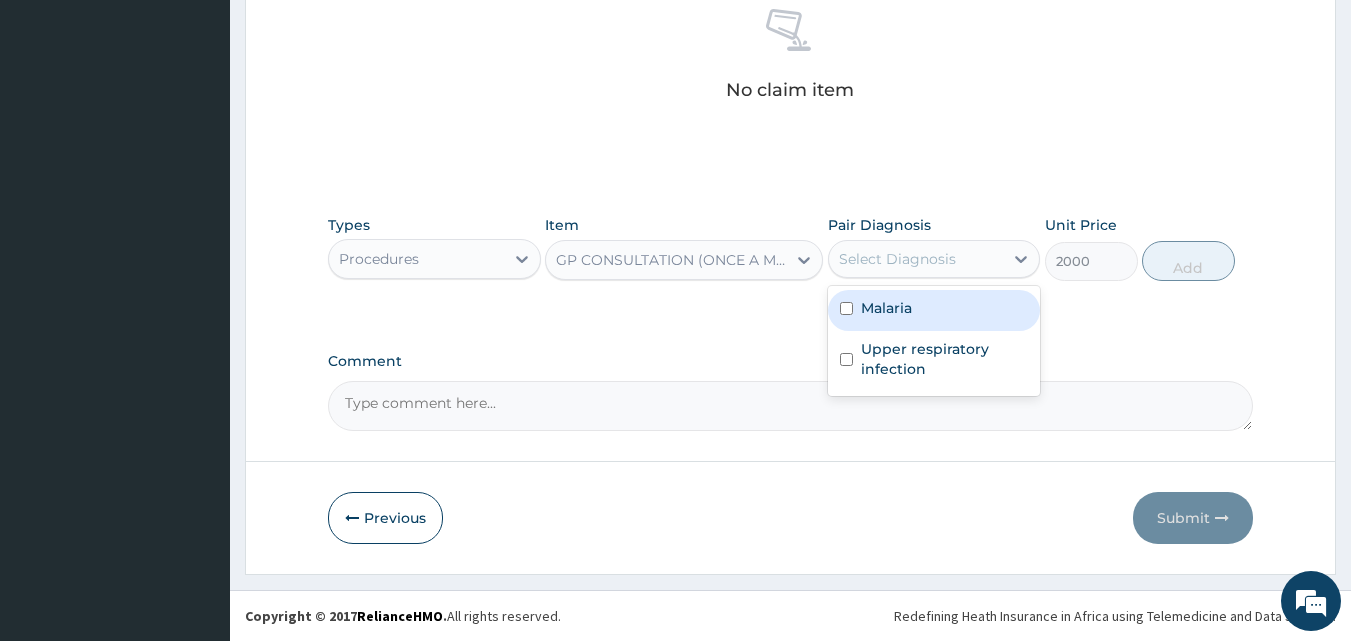 click on "Select Diagnosis" at bounding box center (916, 259) 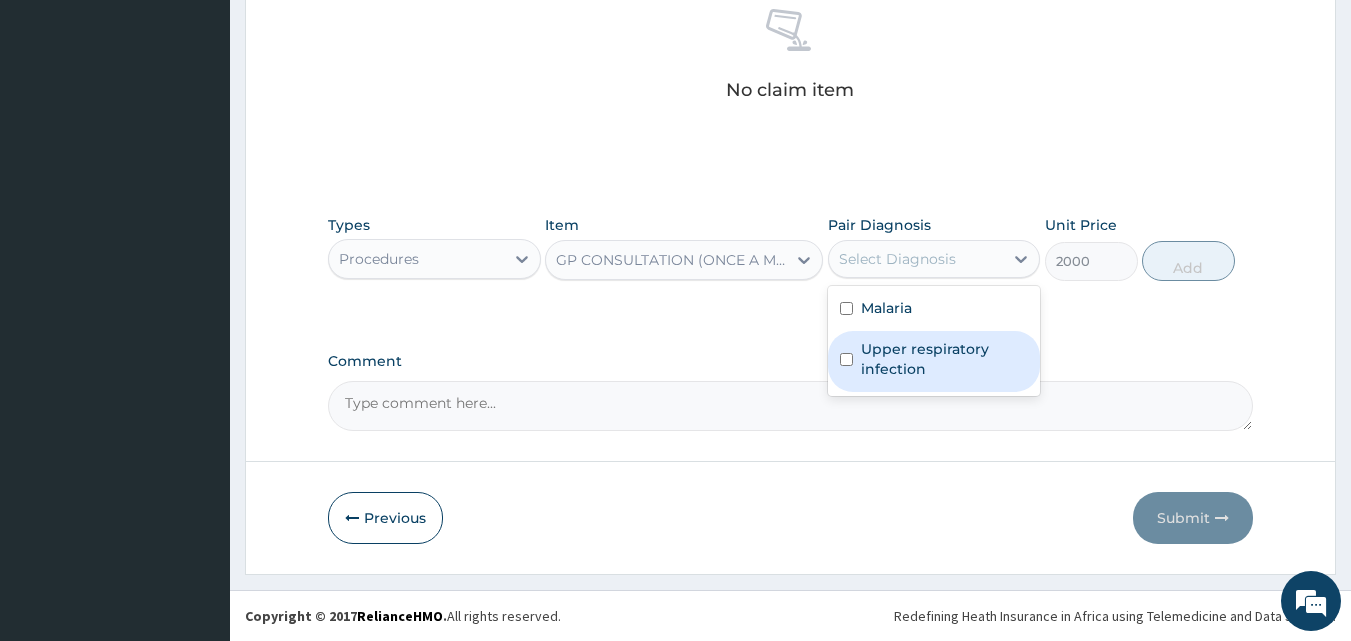 click on "Upper respiratory infection" at bounding box center (945, 359) 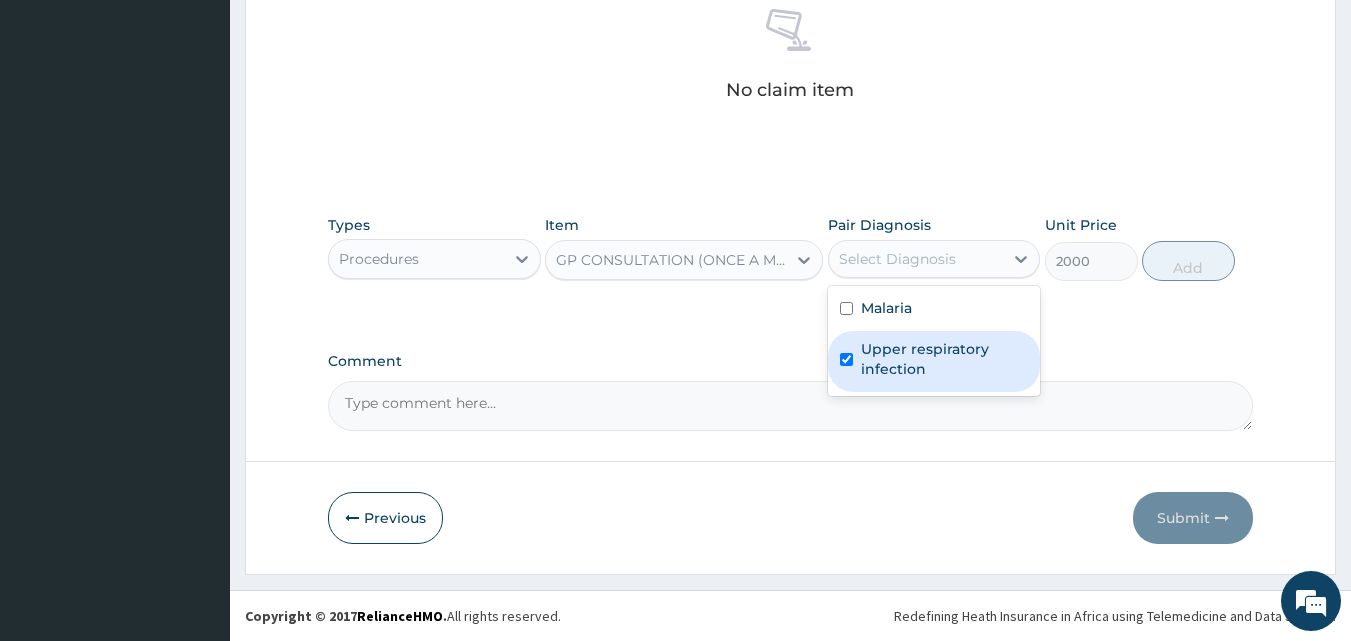 checkbox on "true" 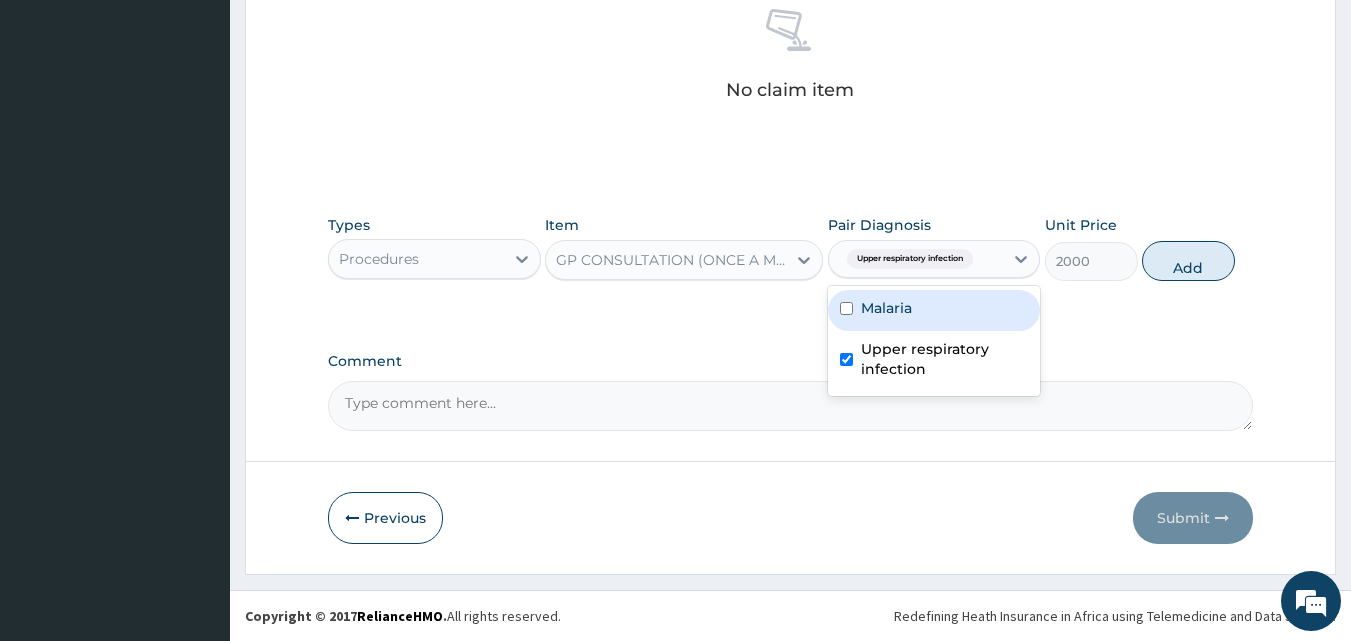 click on "Malaria" at bounding box center (934, 310) 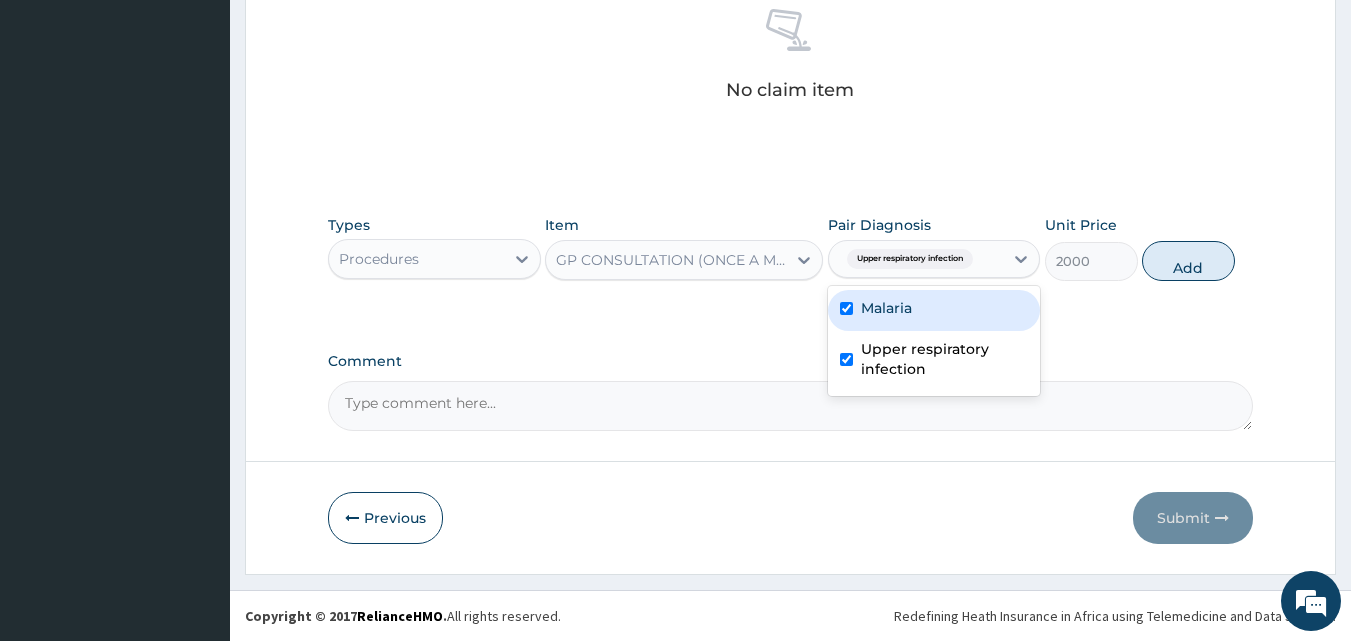 checkbox on "true" 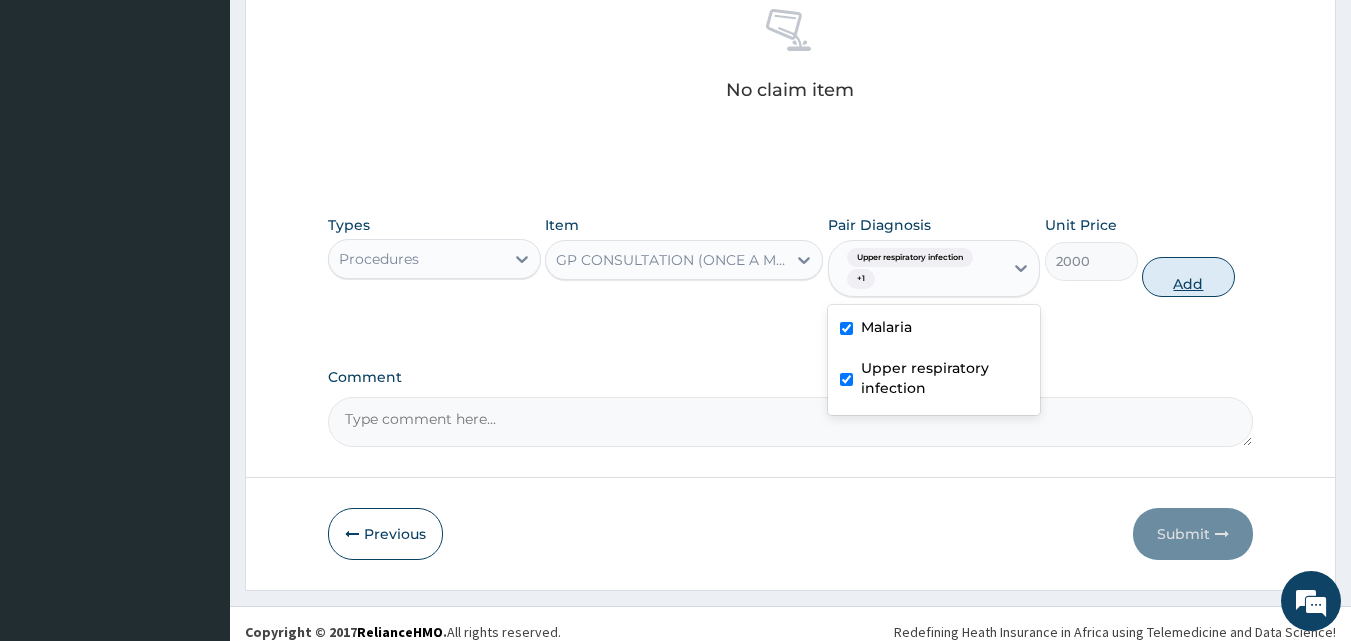 click on "Add" at bounding box center (1188, 277) 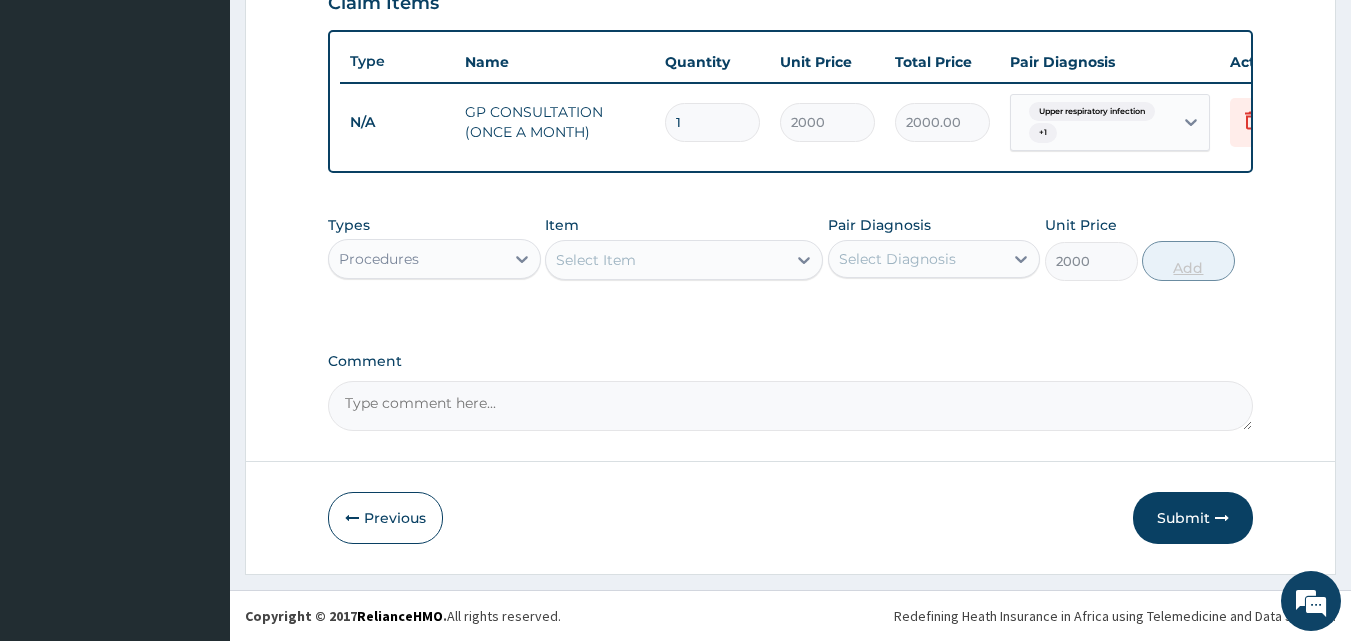 type on "0" 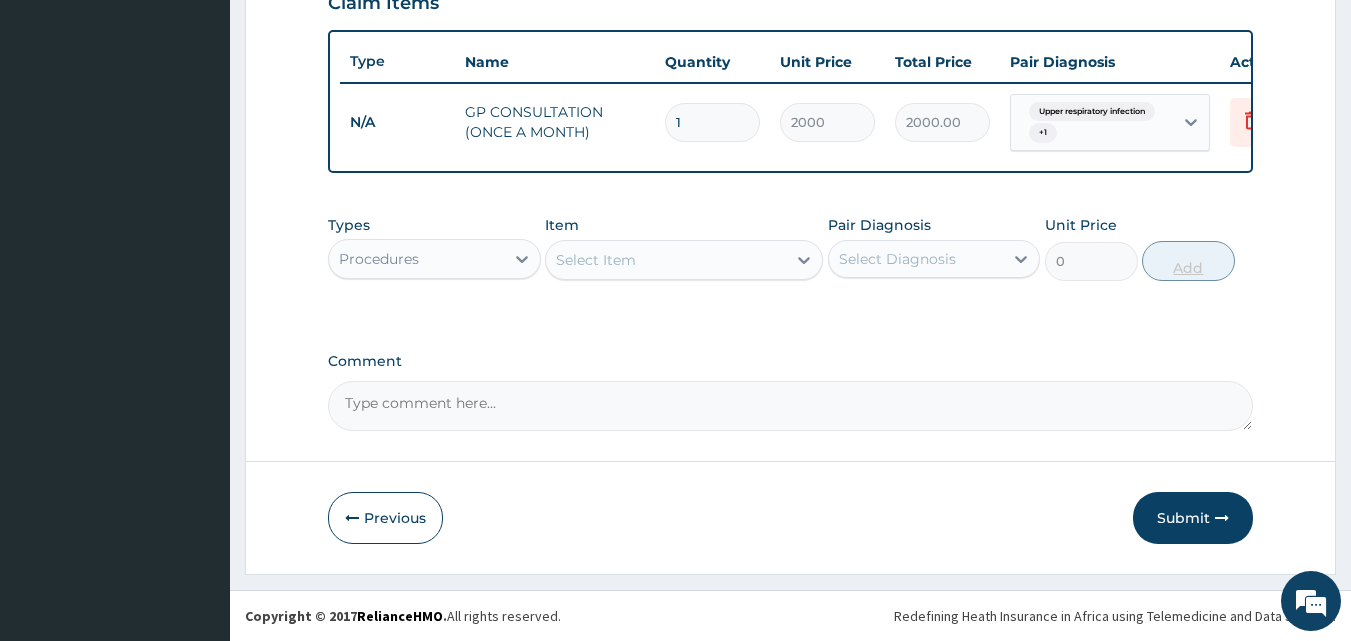 scroll, scrollTop: 729, scrollLeft: 0, axis: vertical 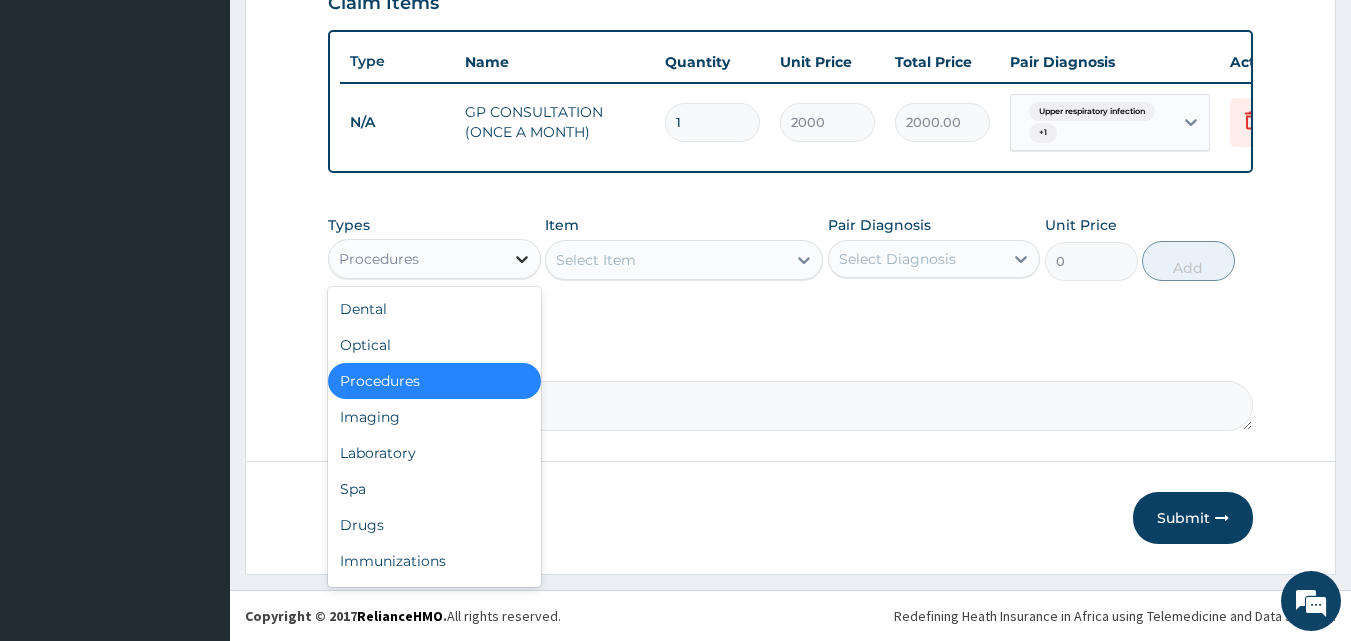 click 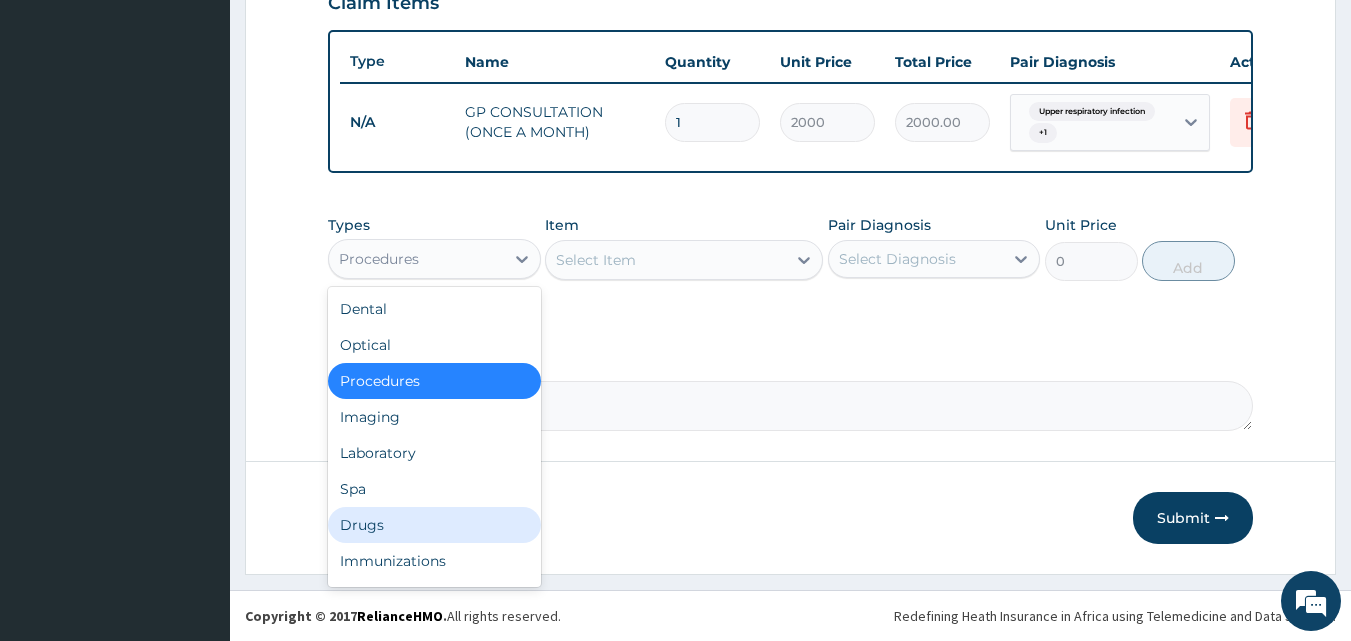 click on "Drugs" at bounding box center (434, 525) 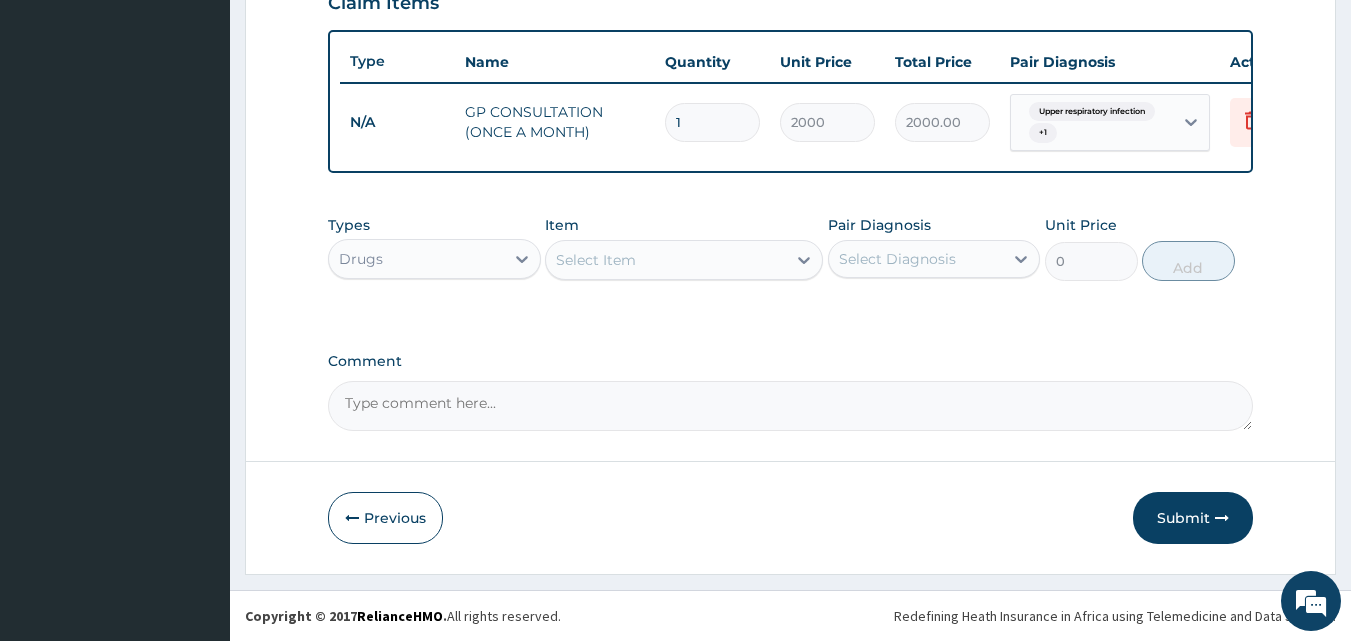 click on "Select Item" at bounding box center [666, 260] 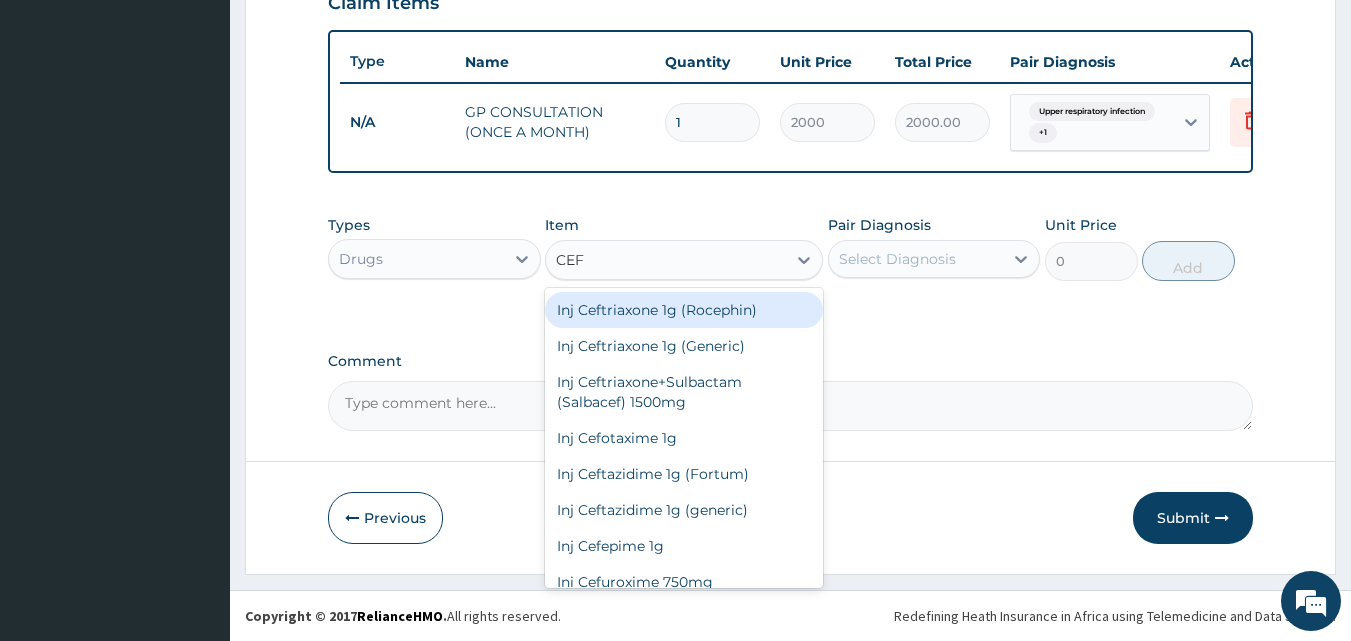 type on "CEFI" 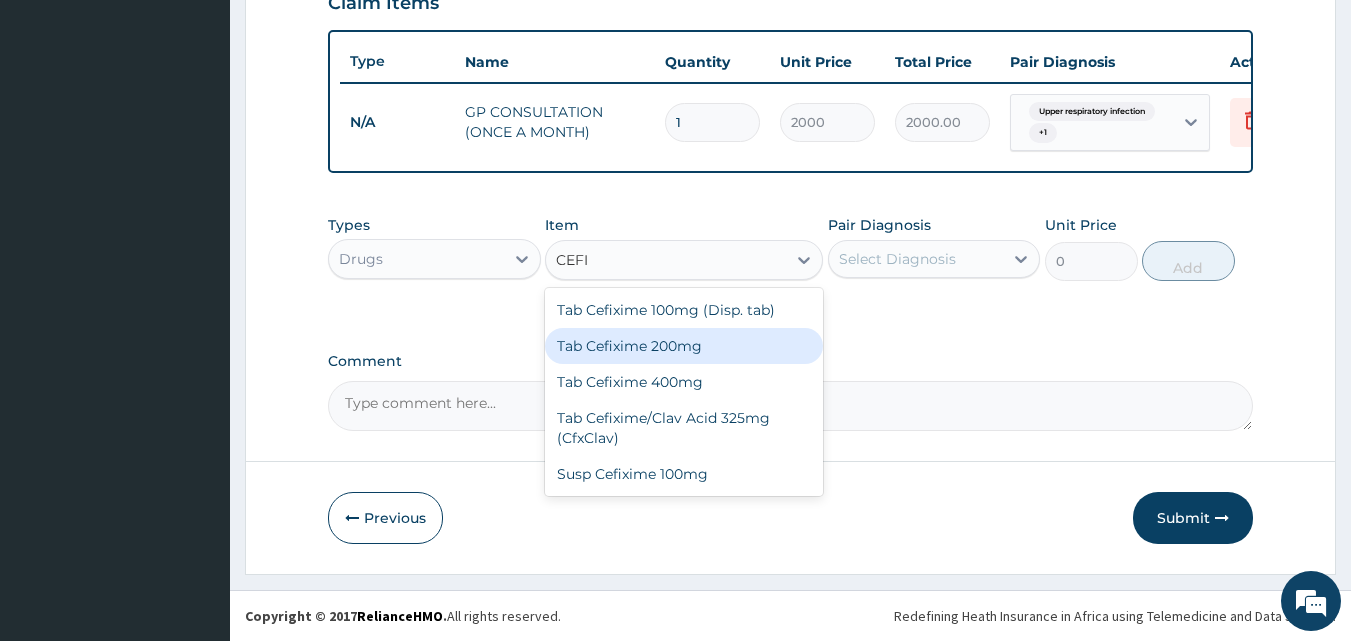 click on "Tab Cefixime 200mg" at bounding box center (684, 346) 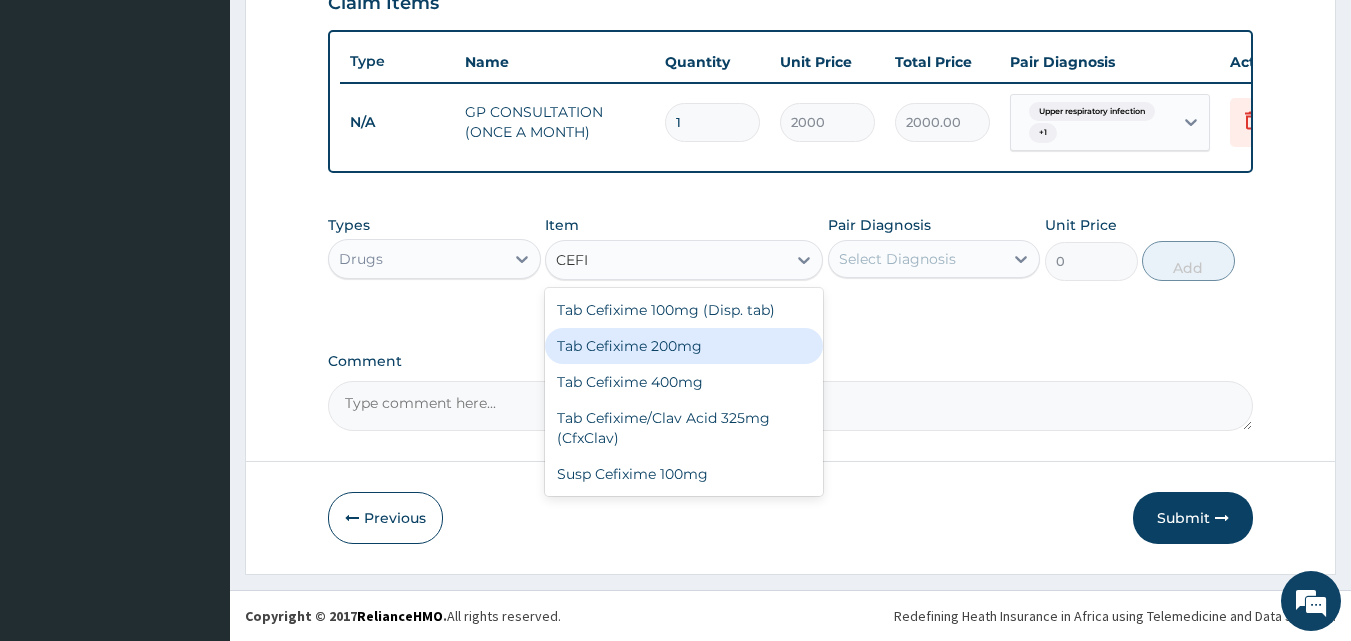 type 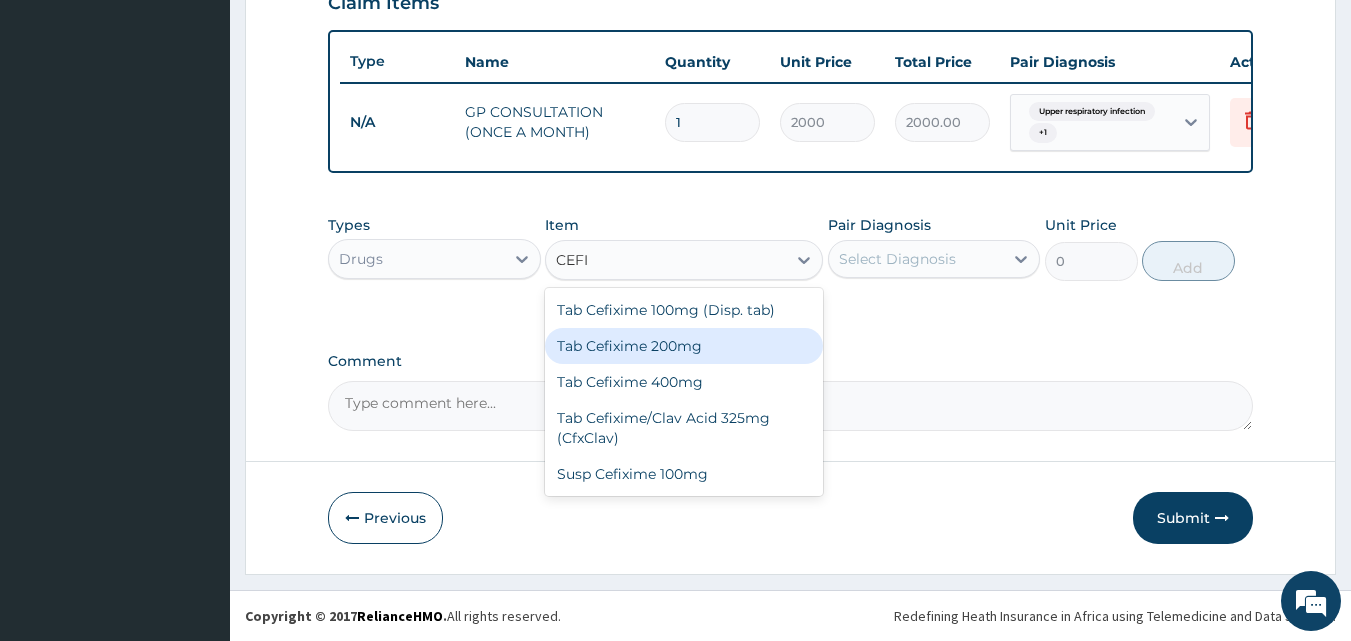 type on "200" 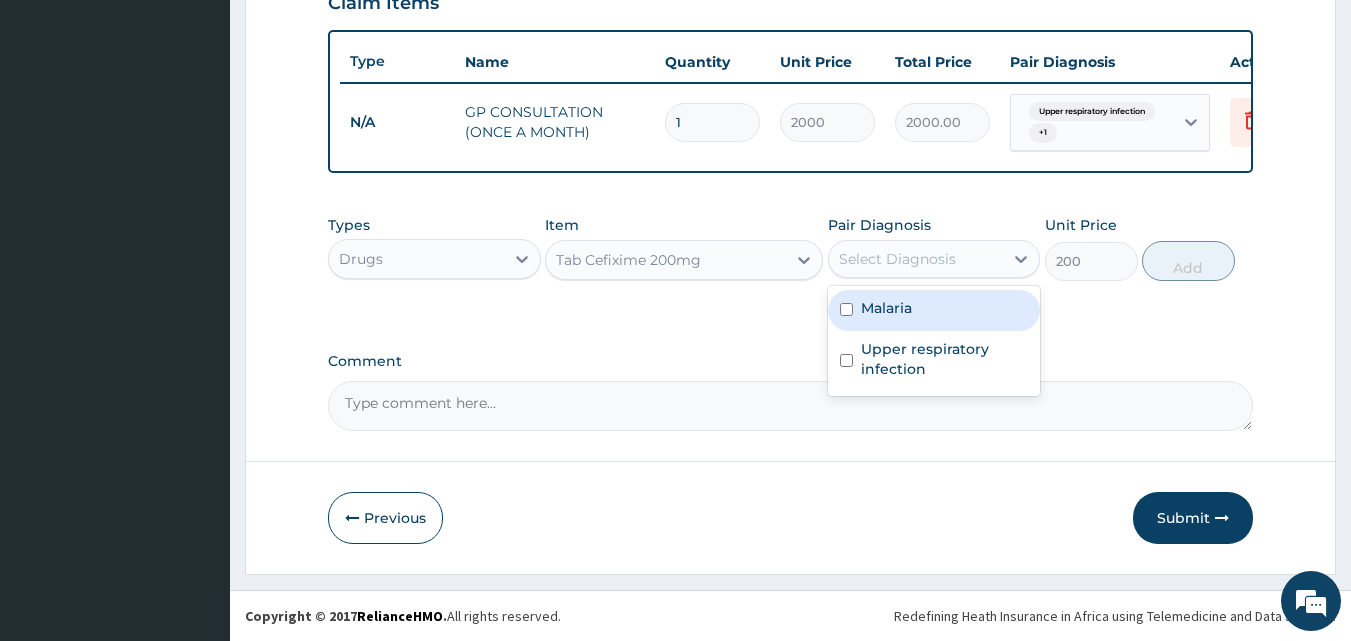 click on "Select Diagnosis" at bounding box center (897, 259) 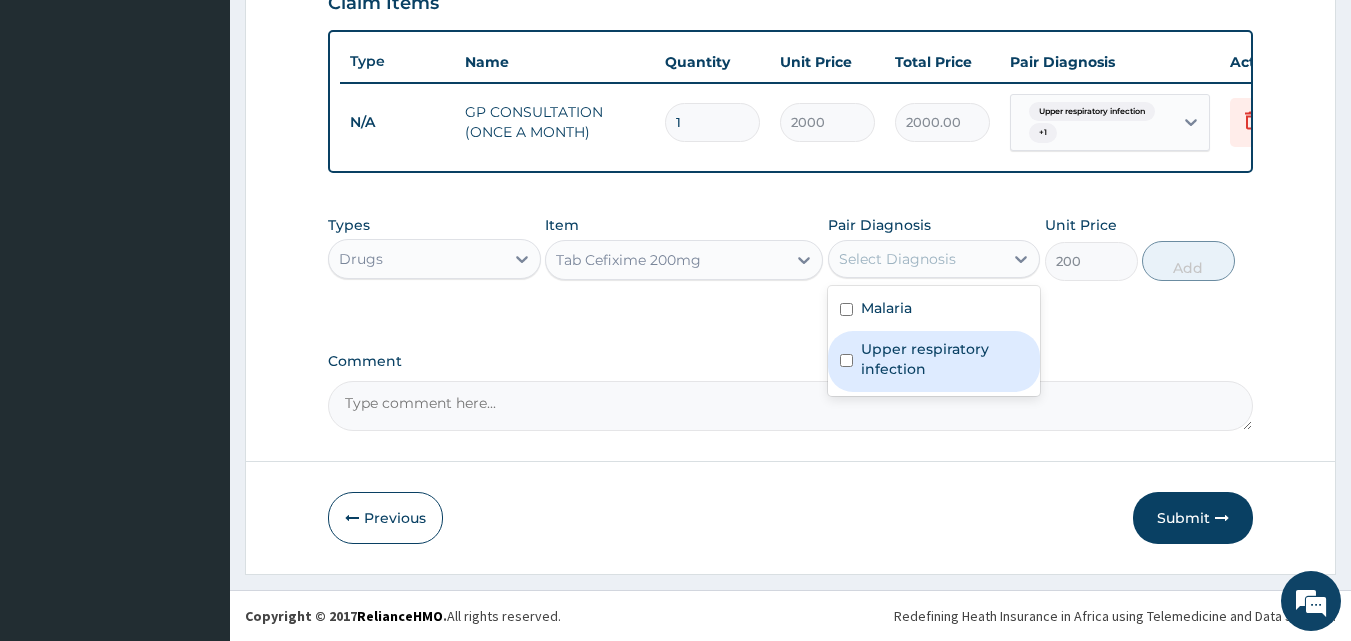 click on "Upper respiratory infection" at bounding box center [945, 359] 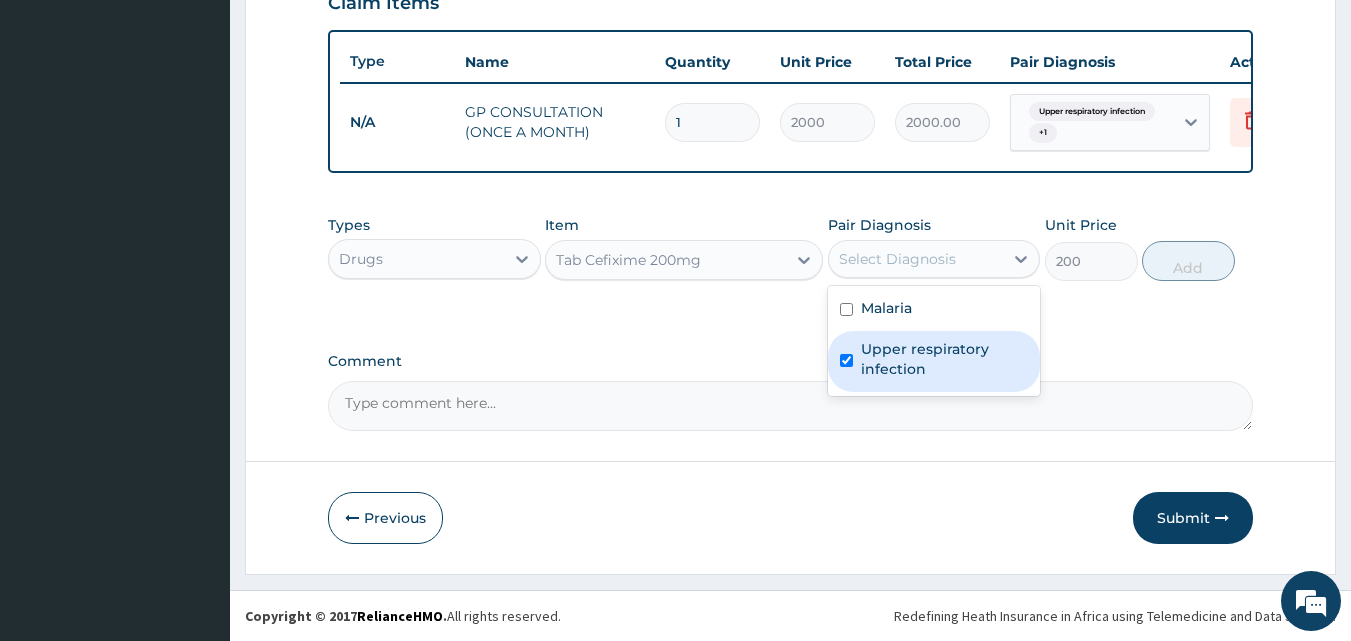 checkbox on "true" 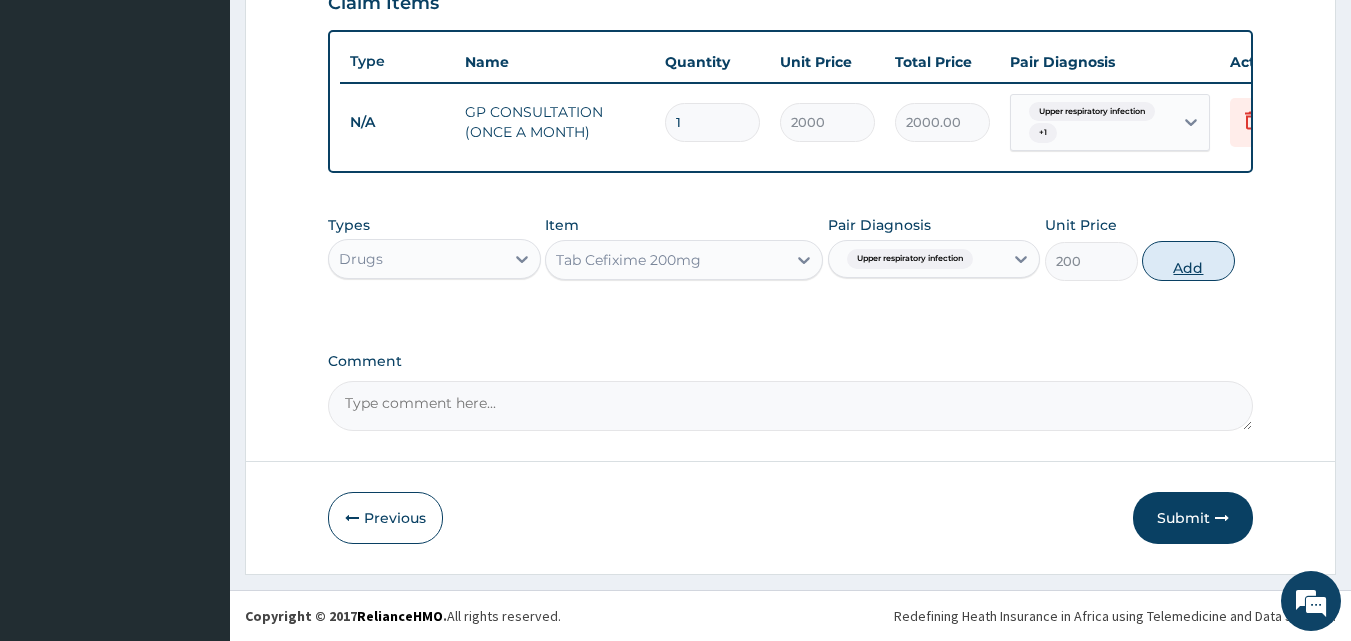click on "Add" at bounding box center [1188, 261] 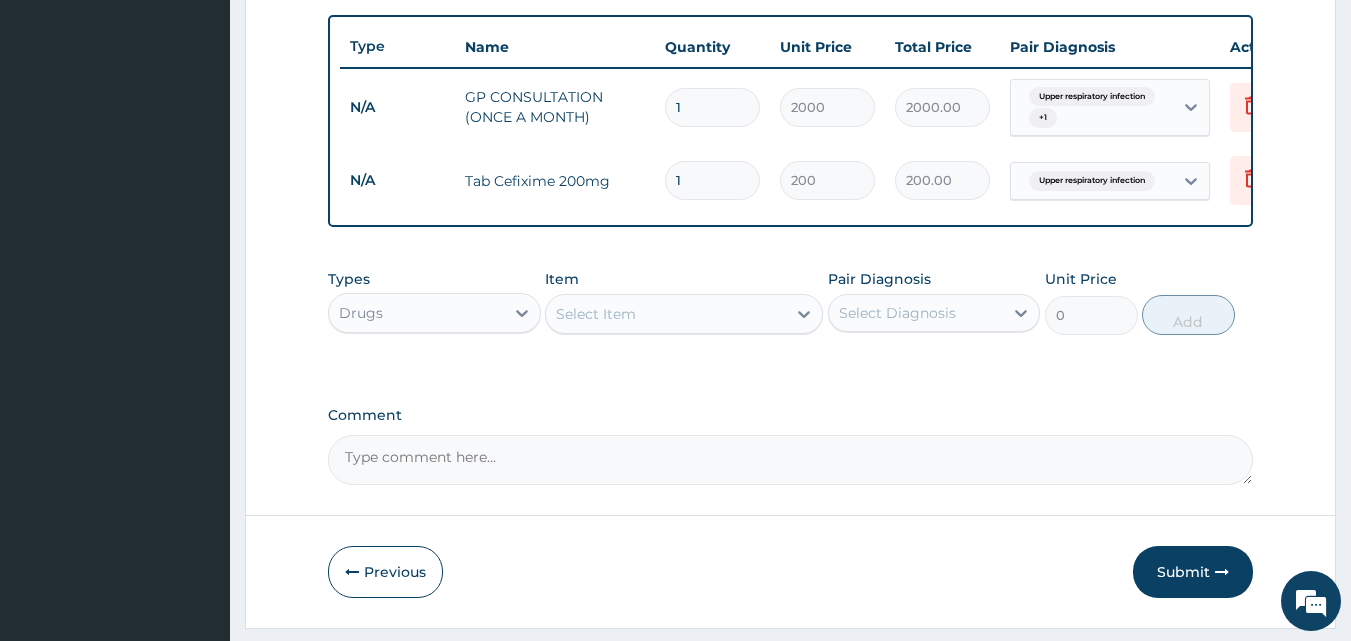 type on "2" 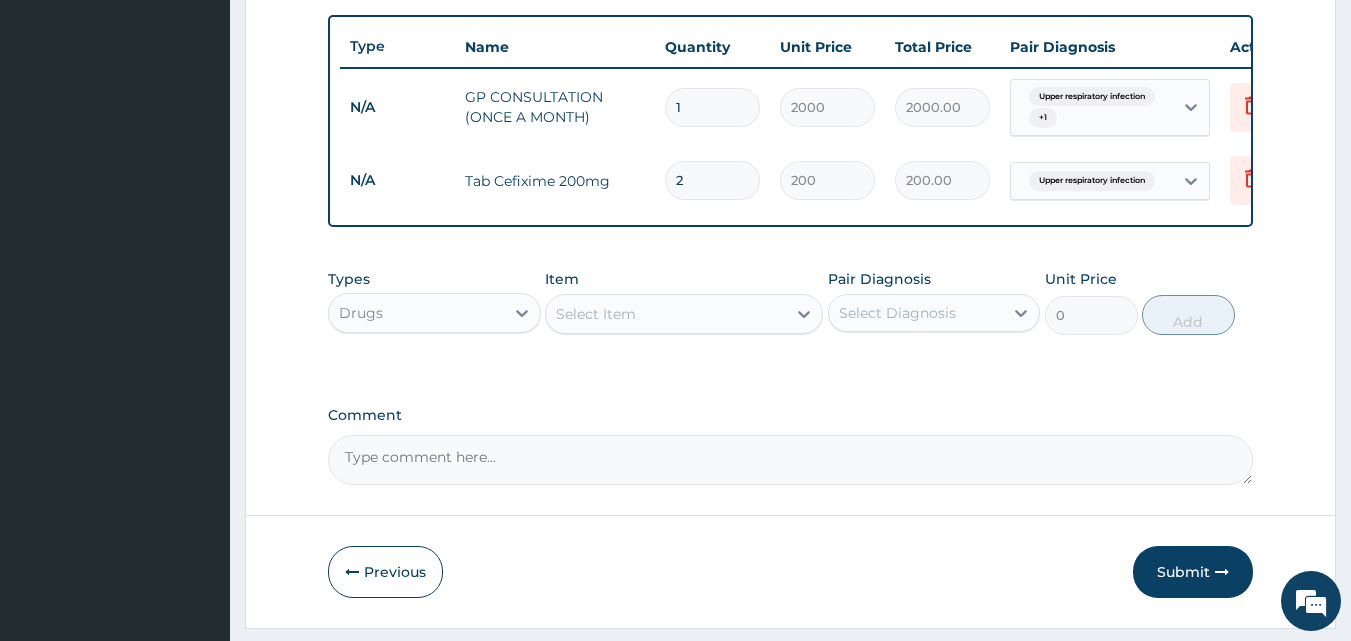 type on "400.00" 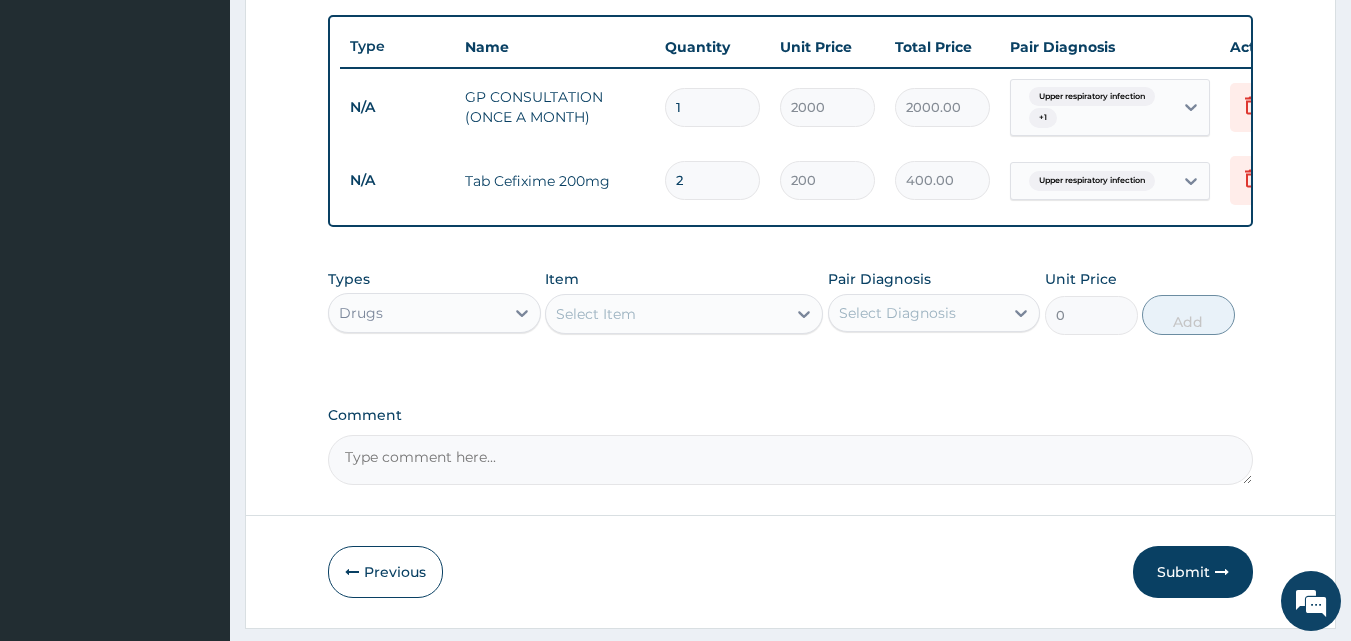type on "3" 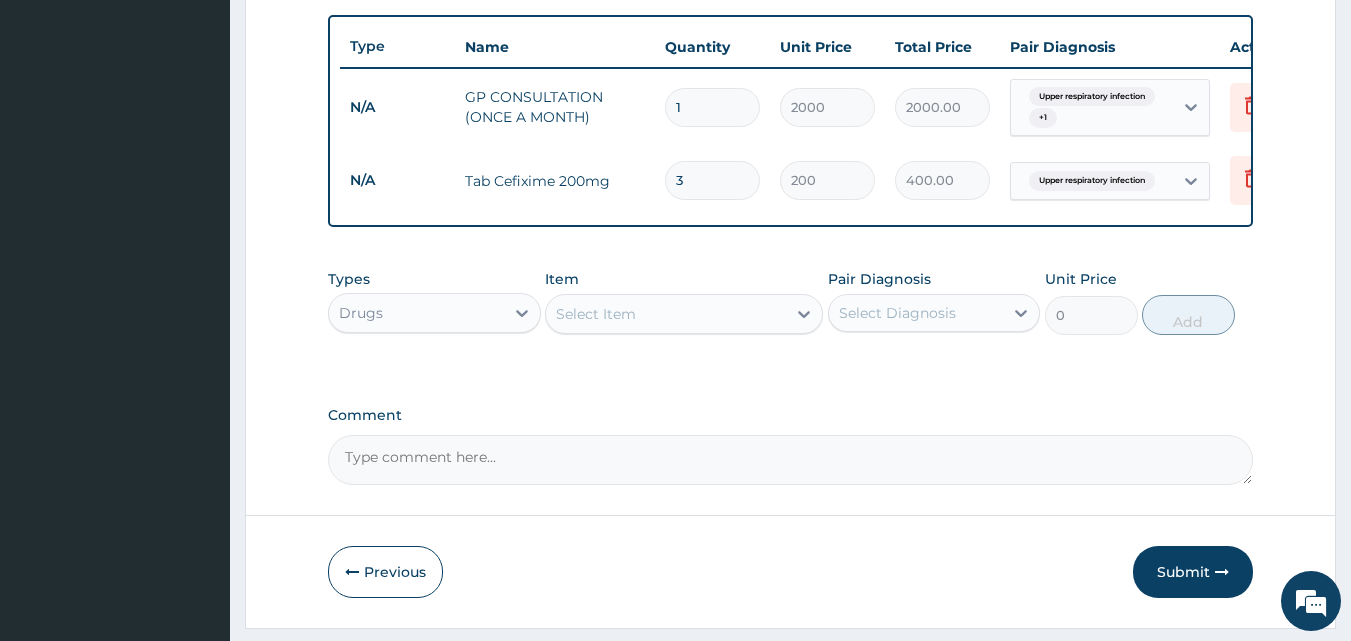 type on "600.00" 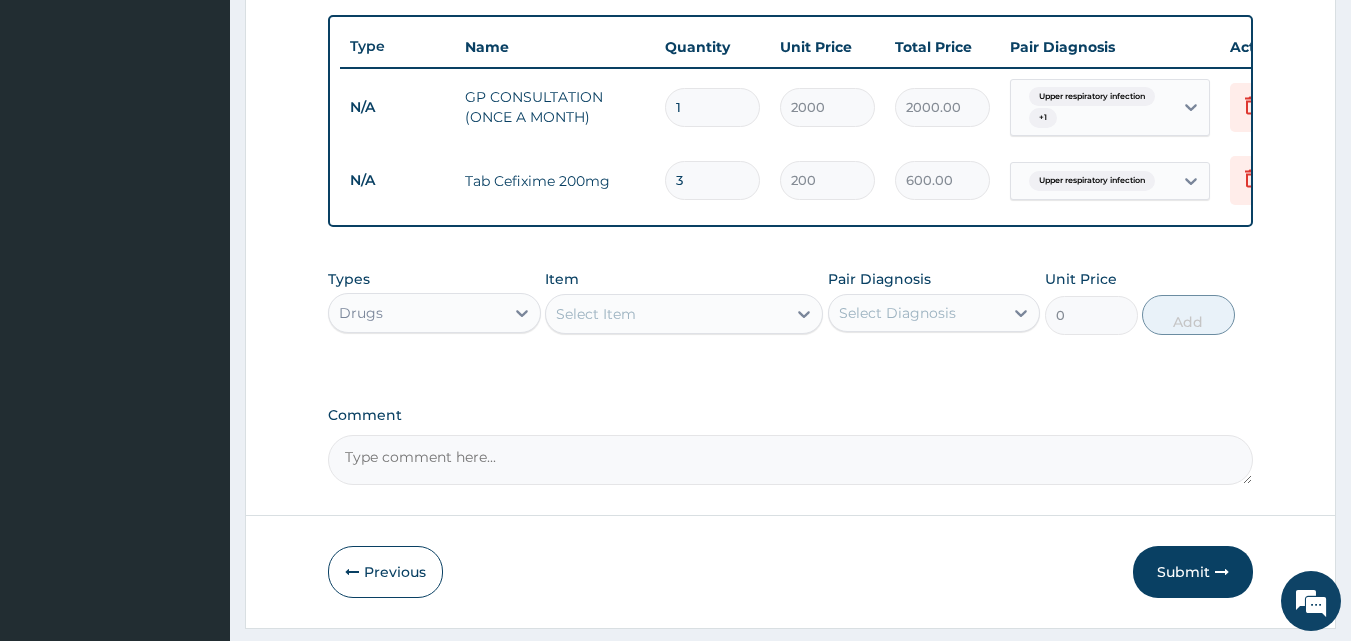 type on "4" 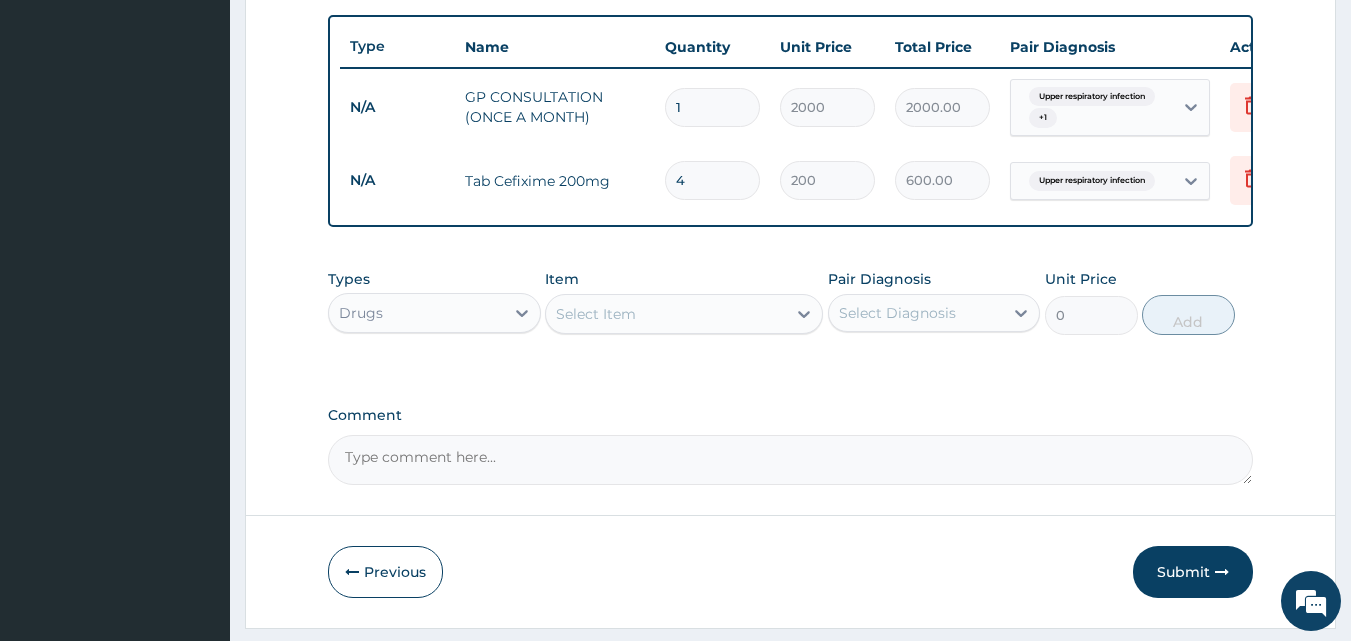 type on "800.00" 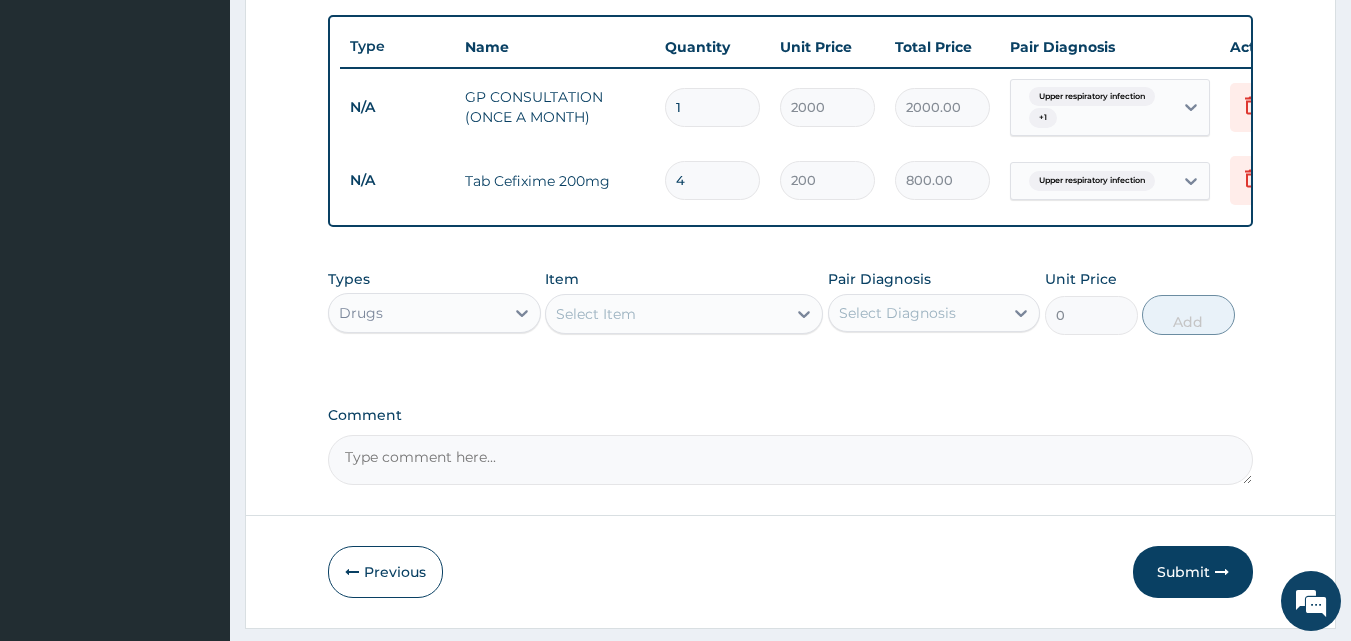 type on "5" 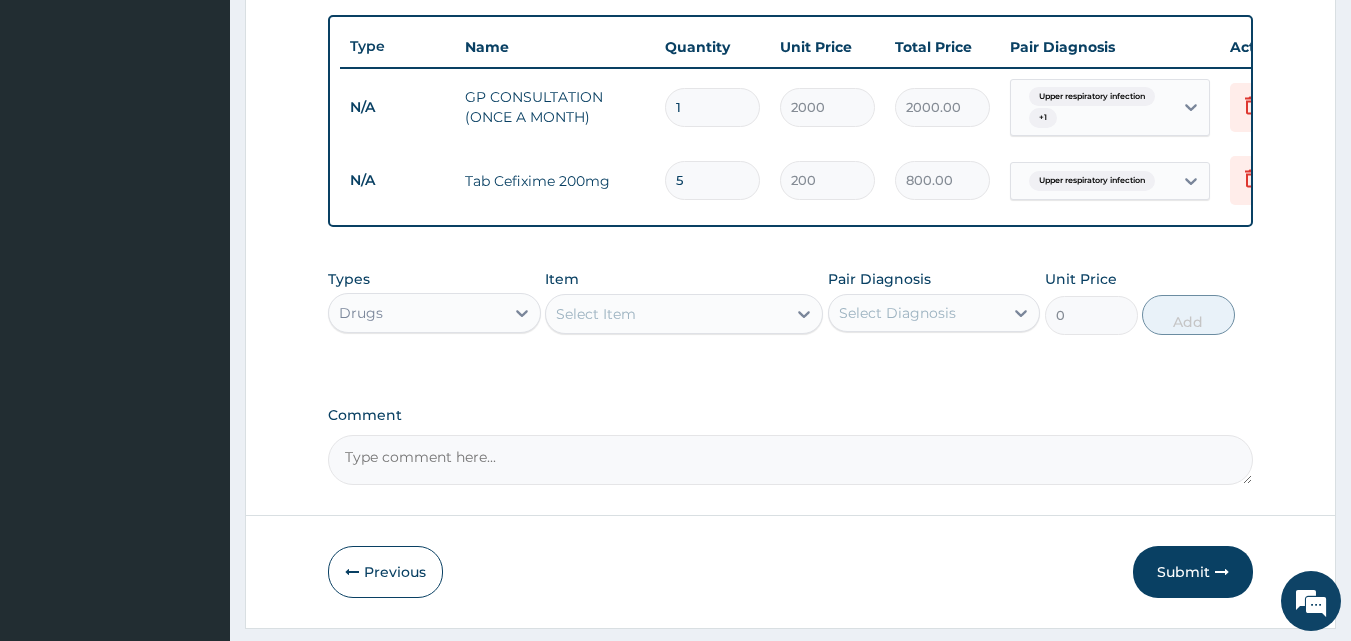 type on "1000.00" 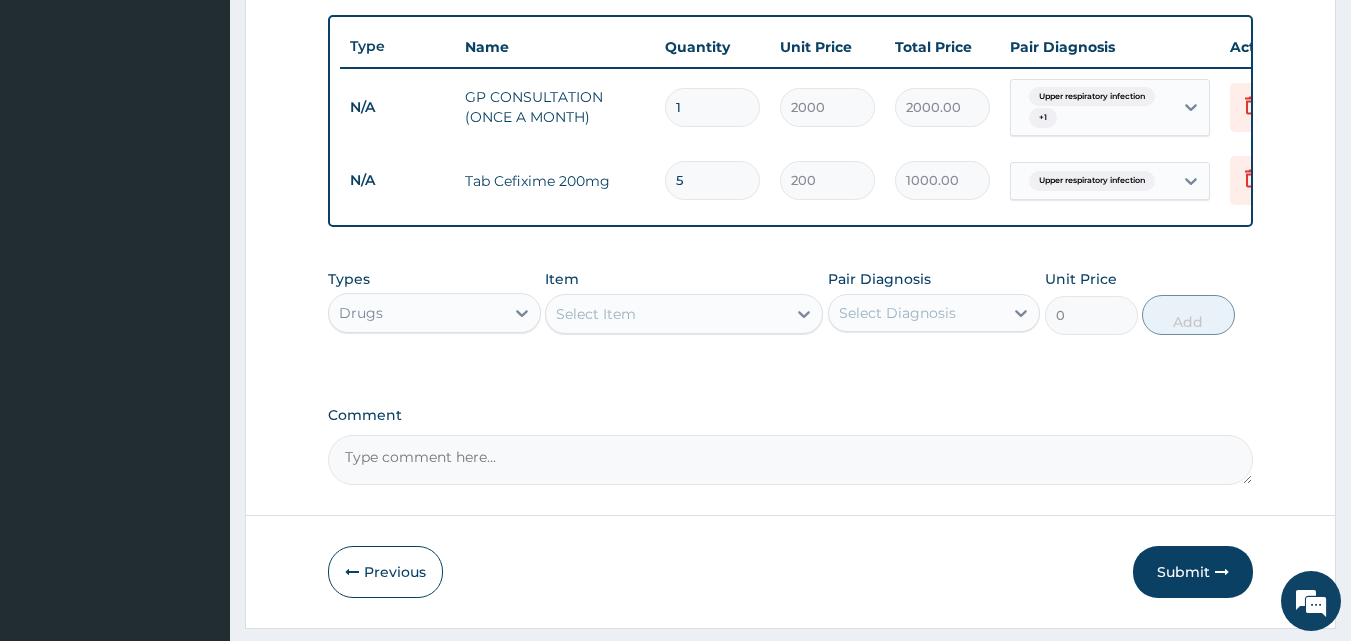 type on "6" 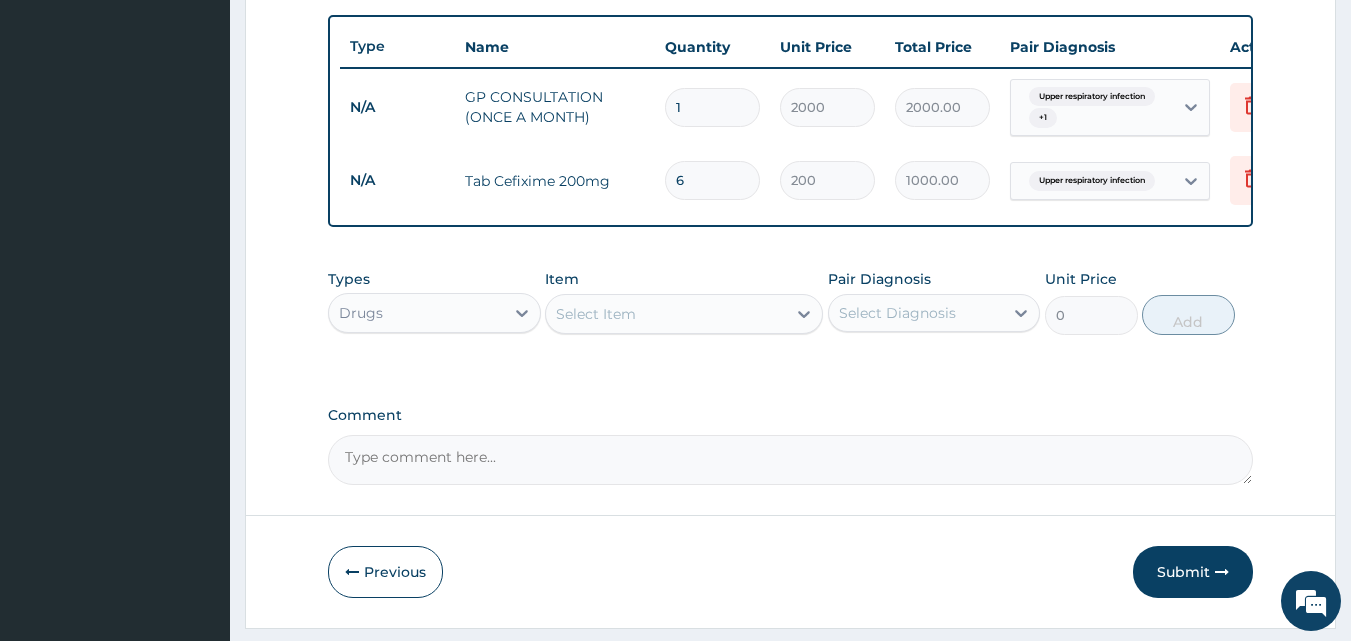 type on "1200.00" 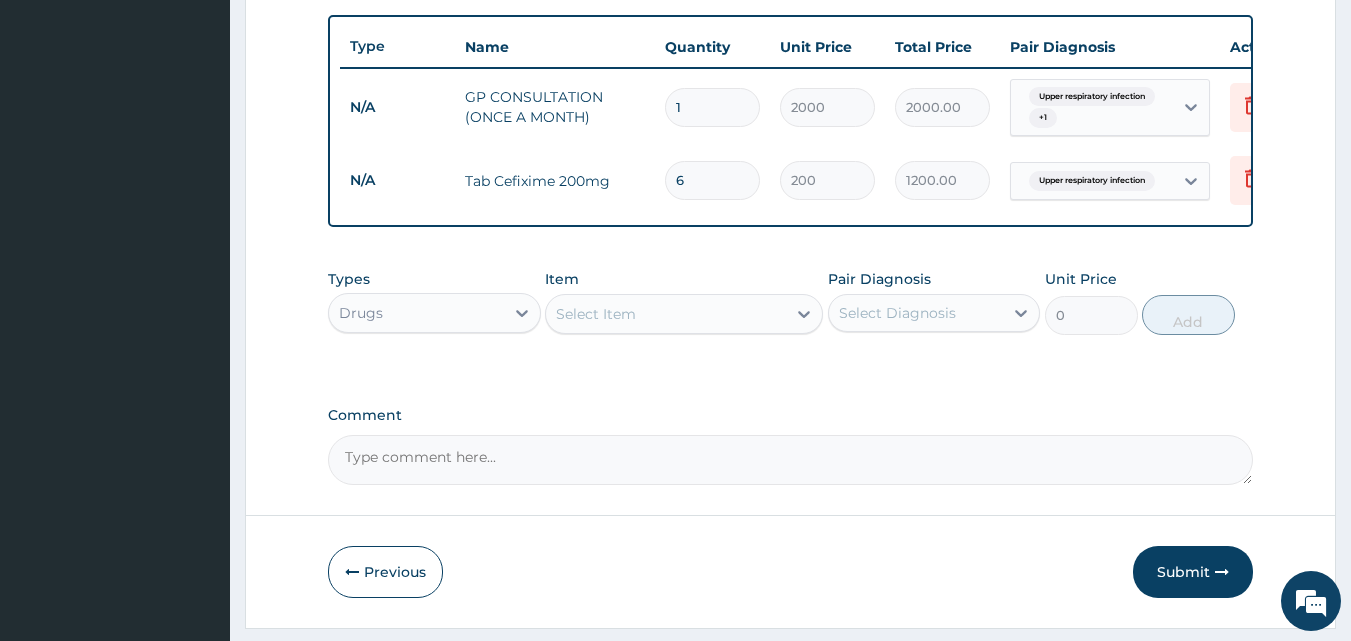 type on "5" 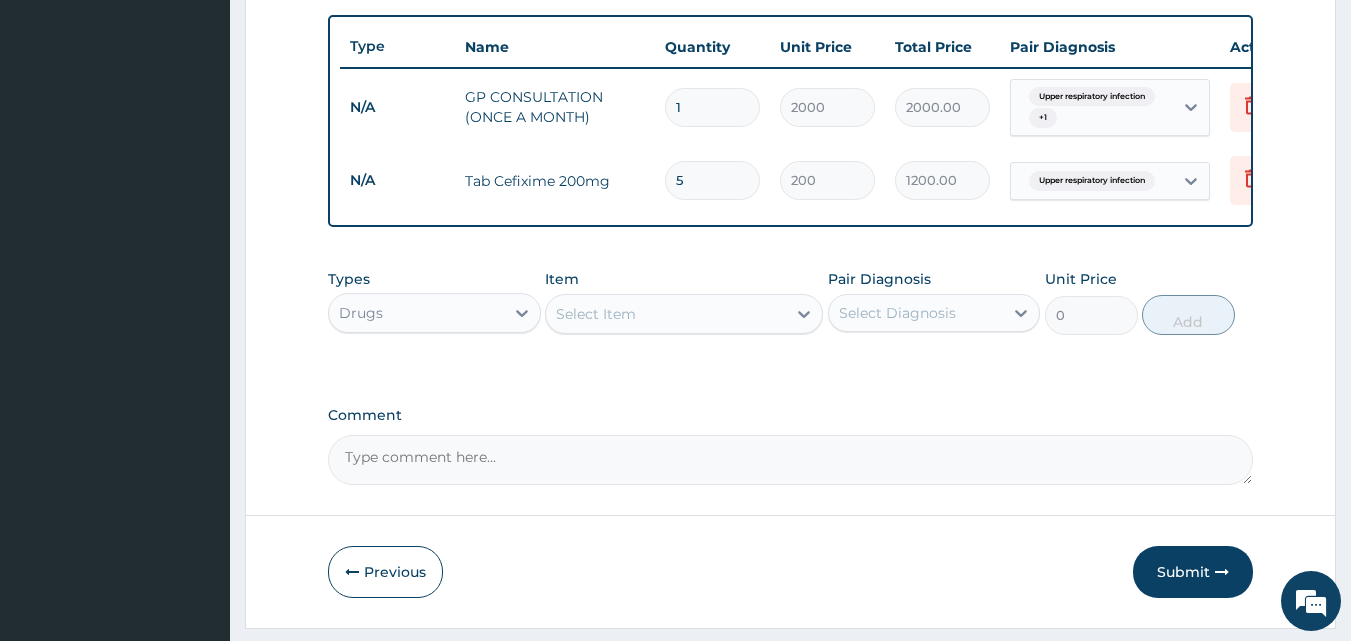 type on "1000.00" 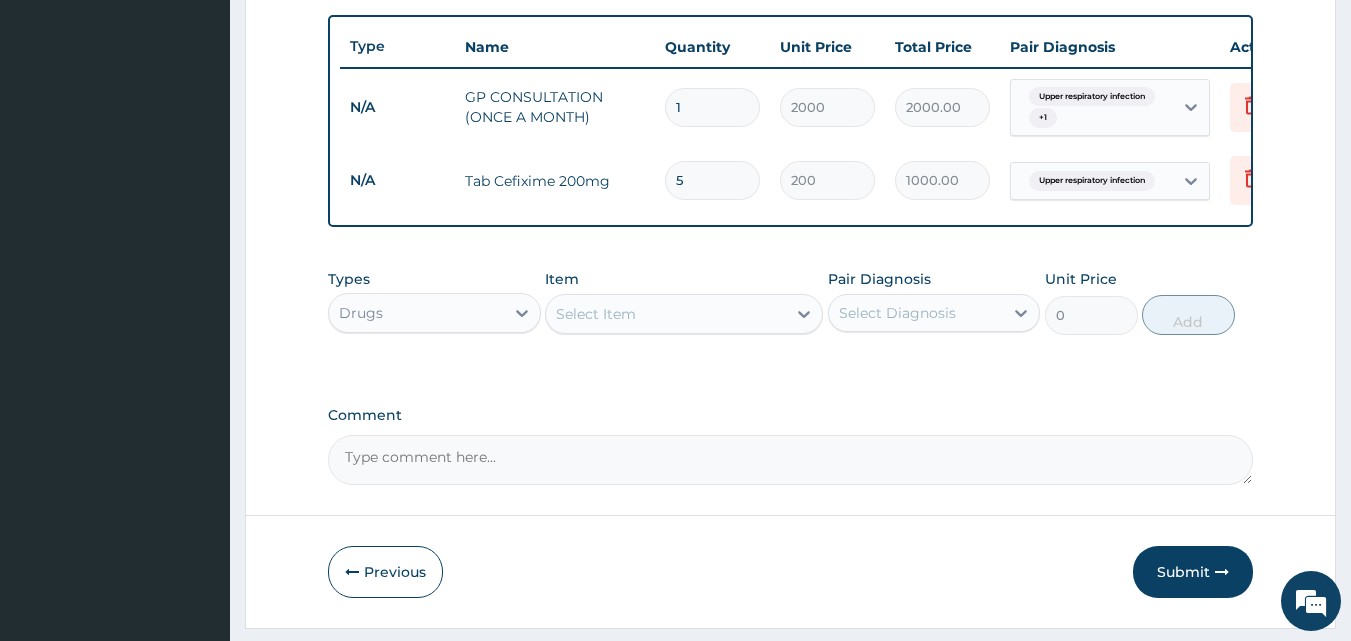 click on "Select Item" at bounding box center [666, 314] 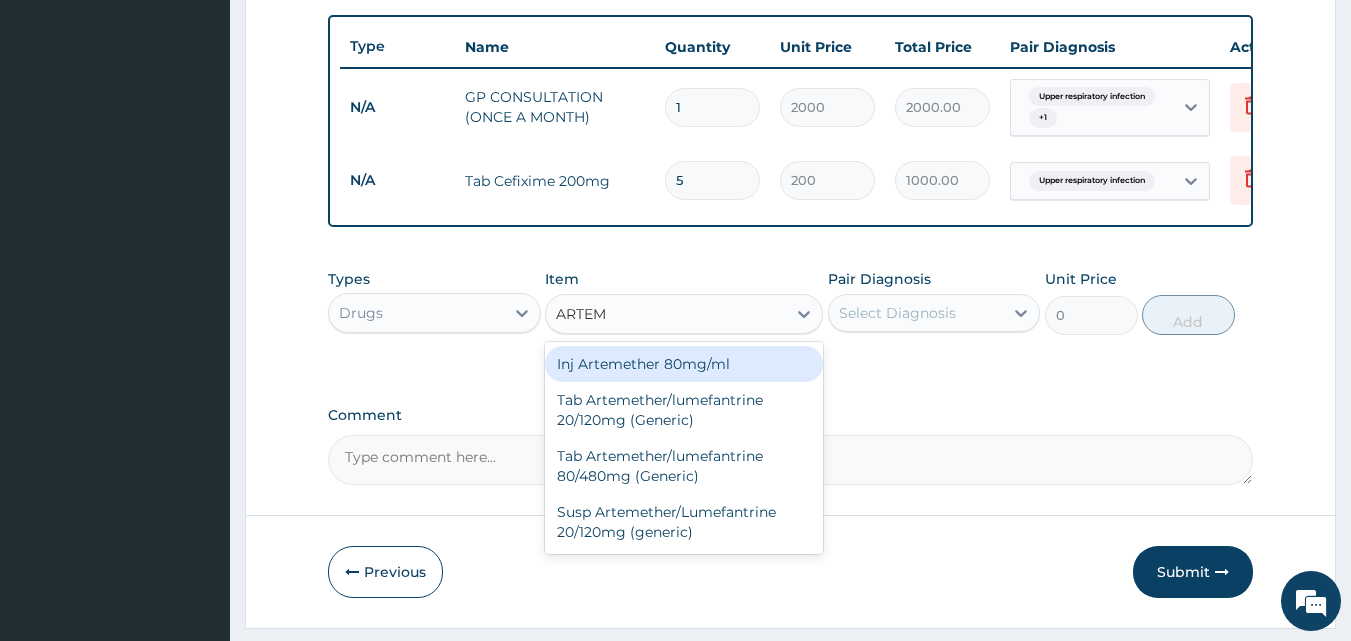 type on "ARTEME" 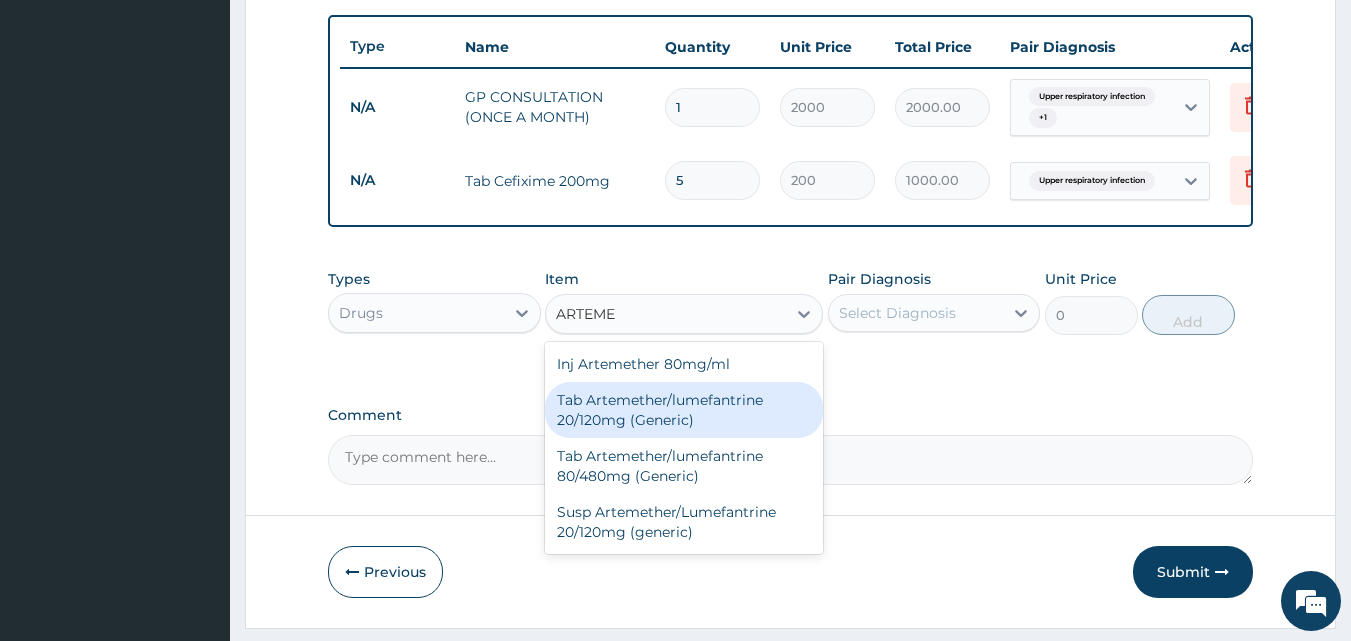 click on "Tab Artemether/lumefantrine 20/120mg (Generic)" at bounding box center (684, 410) 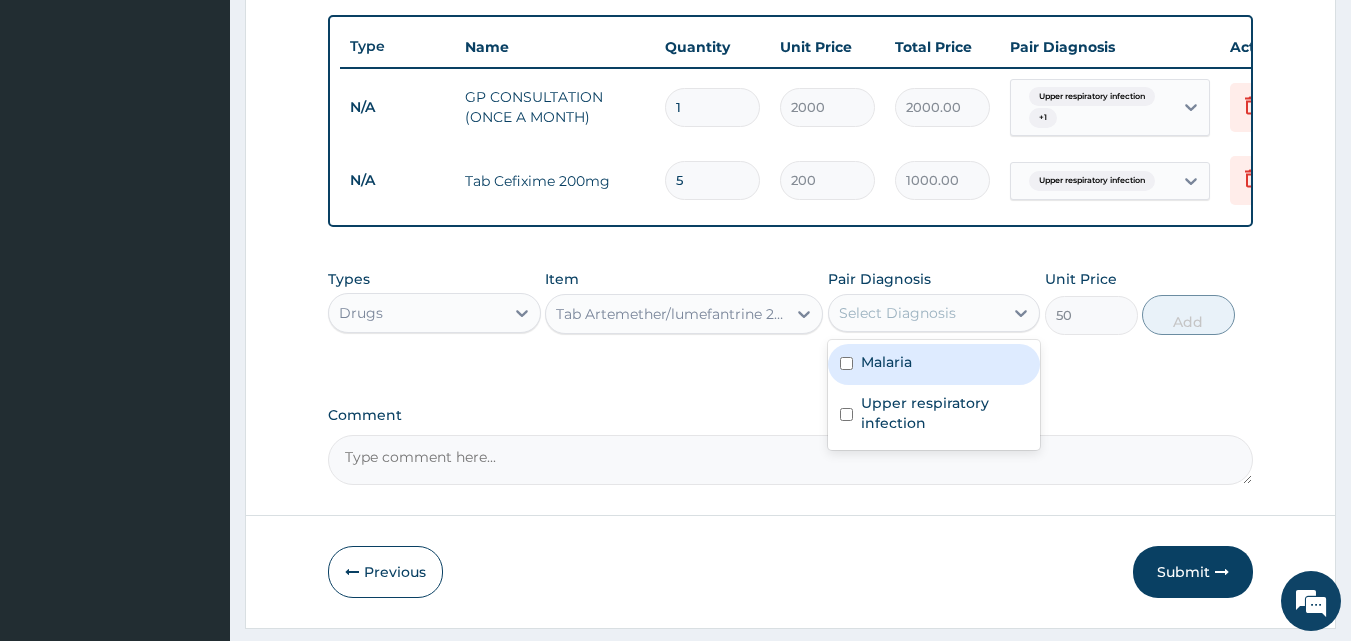 click on "Select Diagnosis" at bounding box center [897, 313] 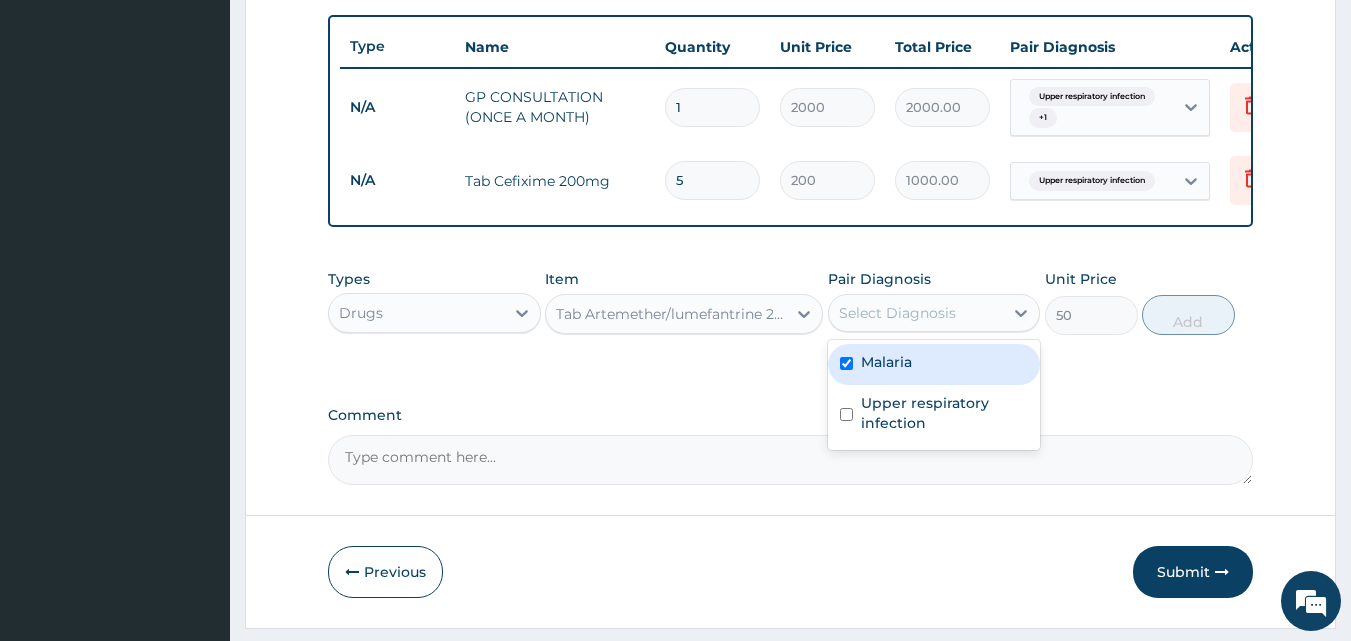 checkbox on "true" 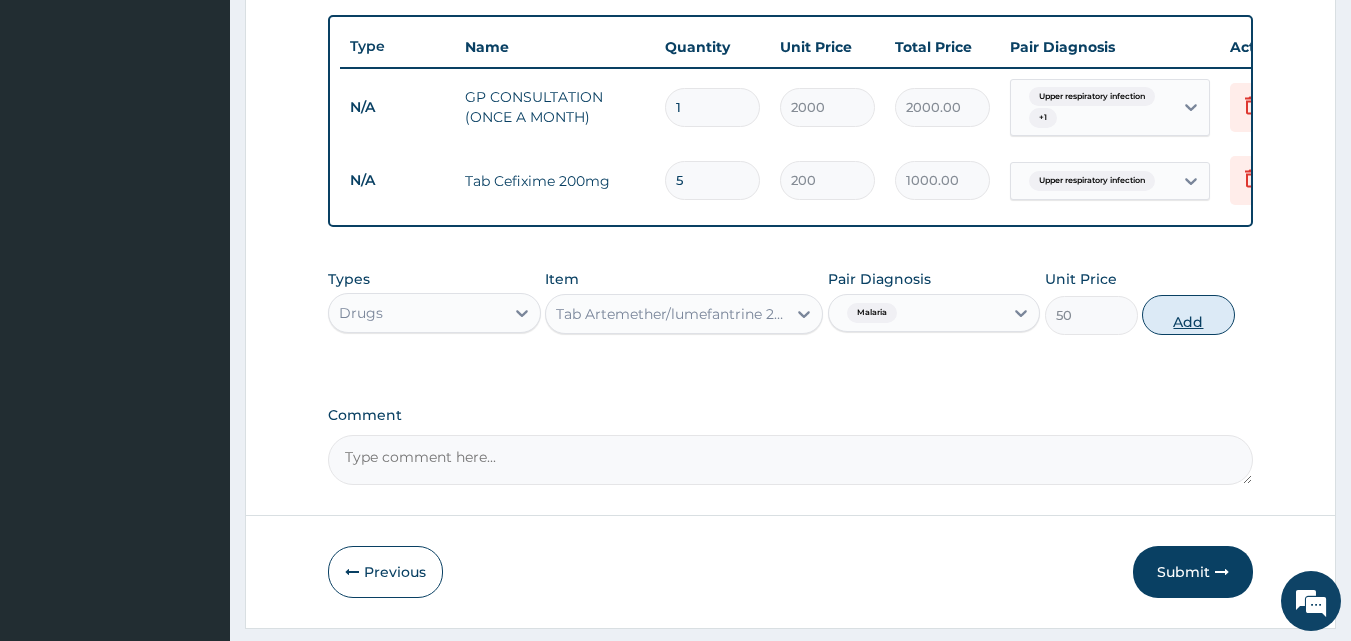 click on "Add" at bounding box center (1188, 315) 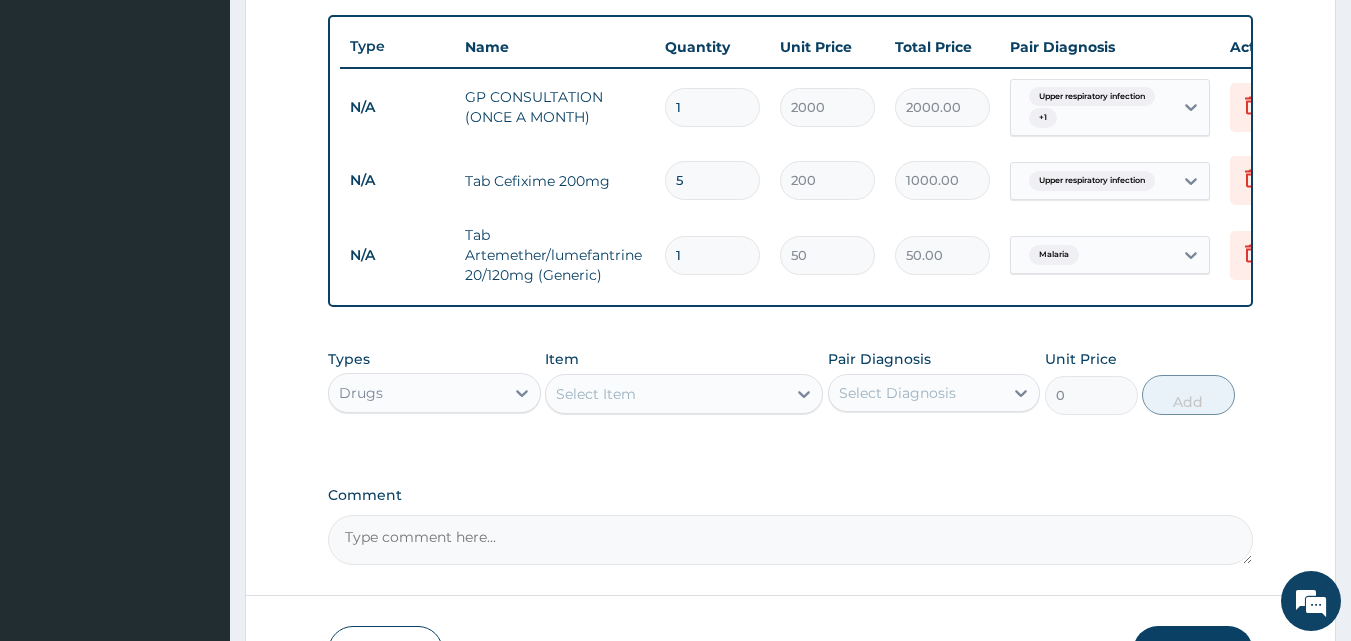 type on "12" 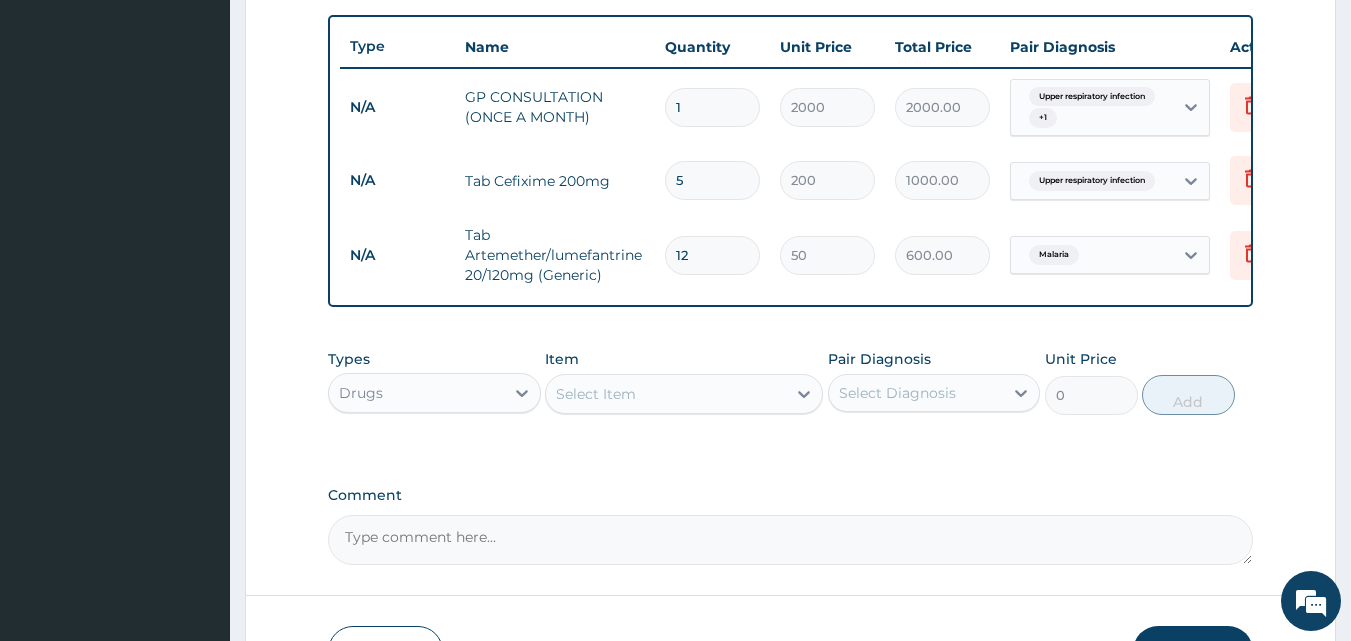 type on "12" 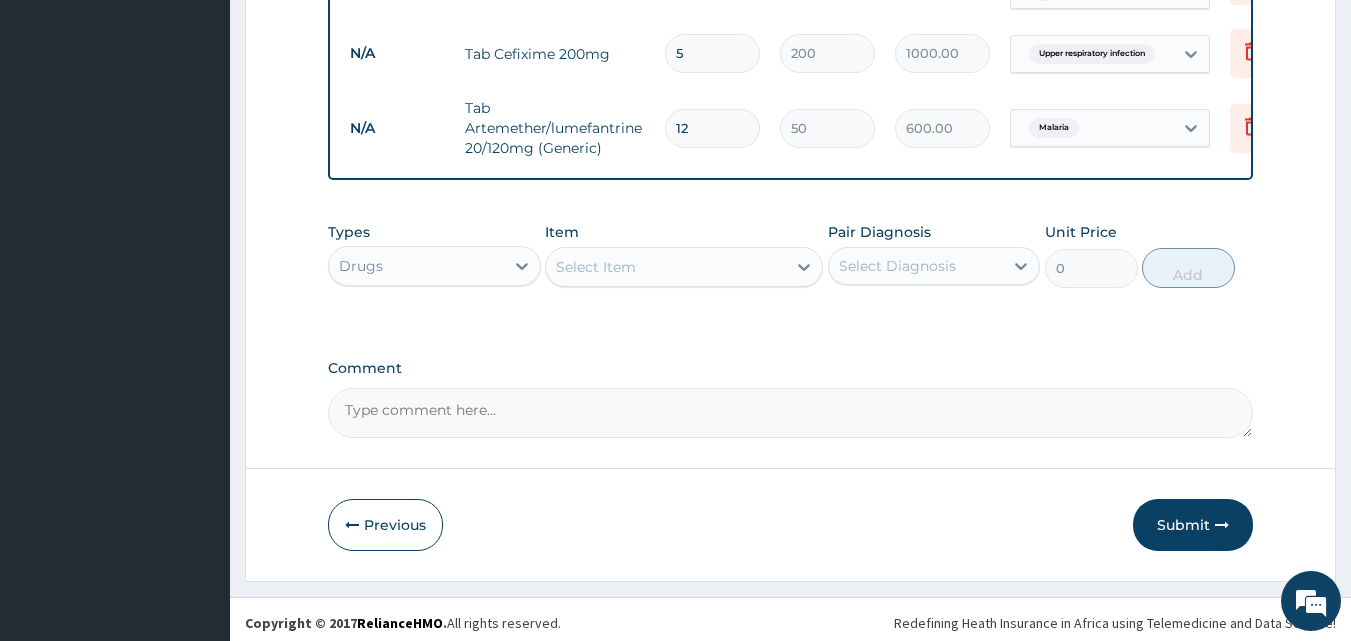 scroll, scrollTop: 878, scrollLeft: 0, axis: vertical 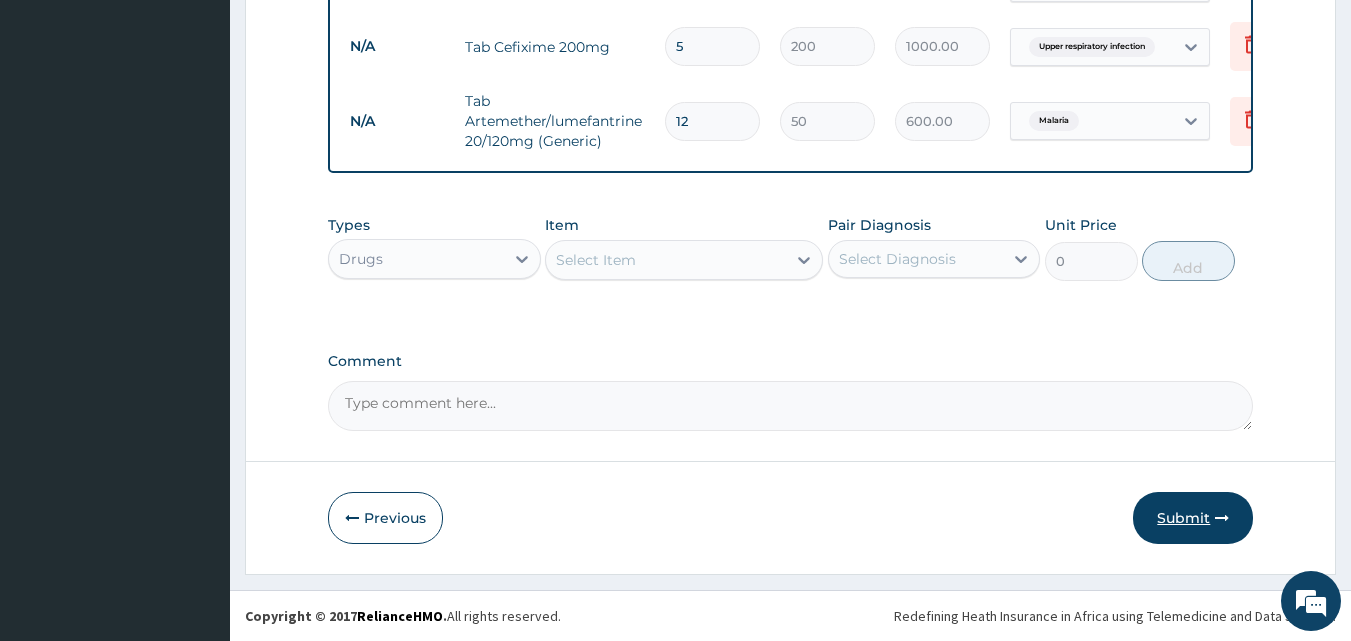 click on "Submit" at bounding box center (1193, 518) 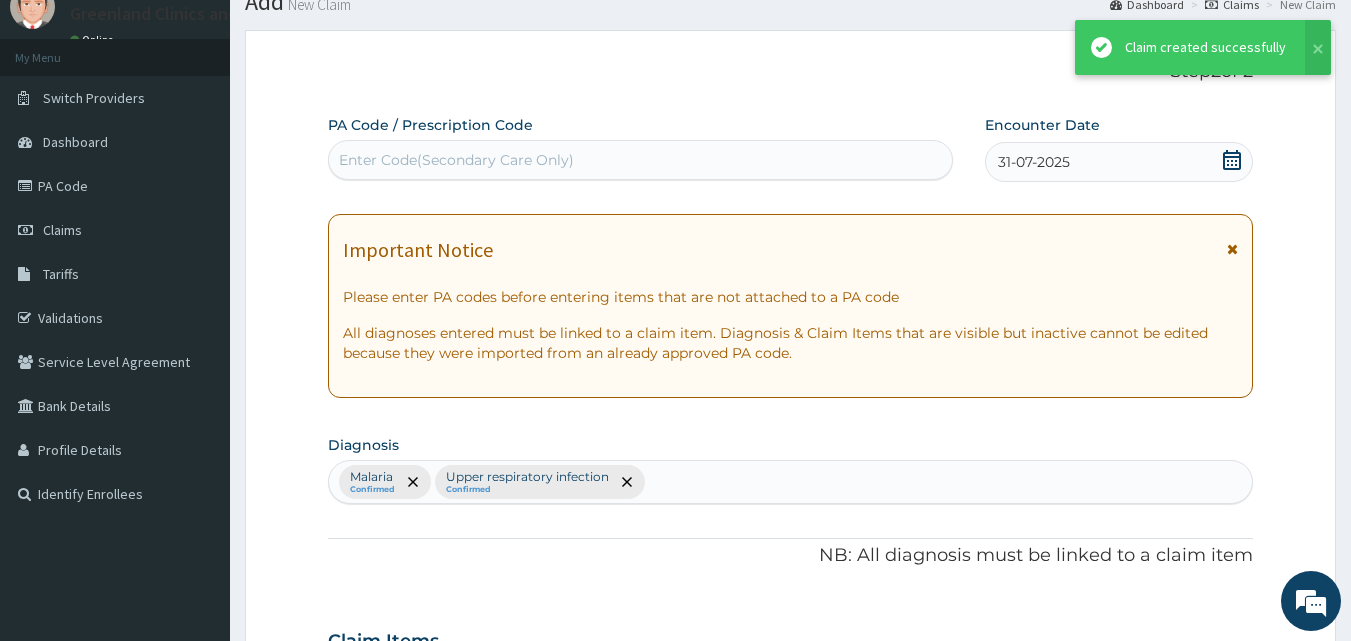 scroll, scrollTop: 878, scrollLeft: 0, axis: vertical 